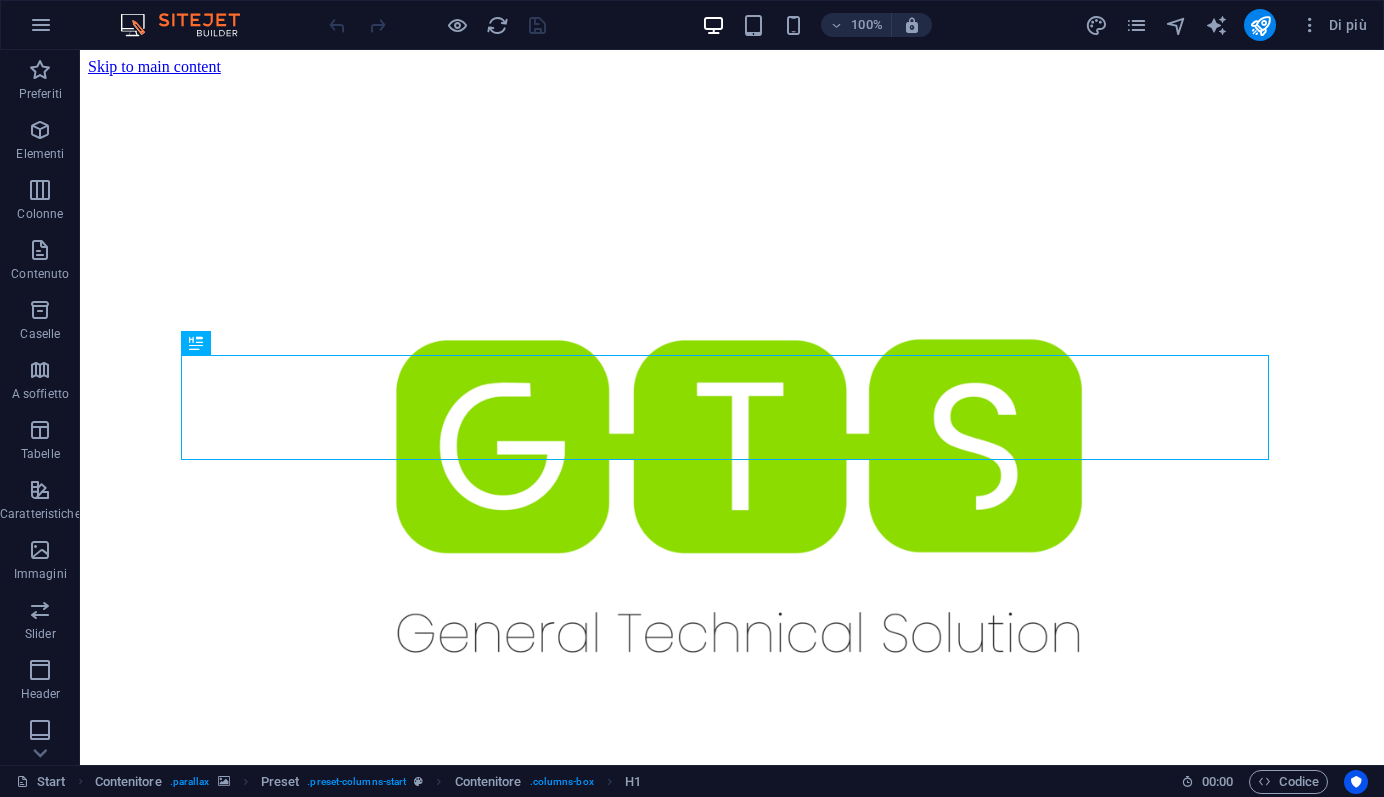 scroll, scrollTop: 421, scrollLeft: 0, axis: vertical 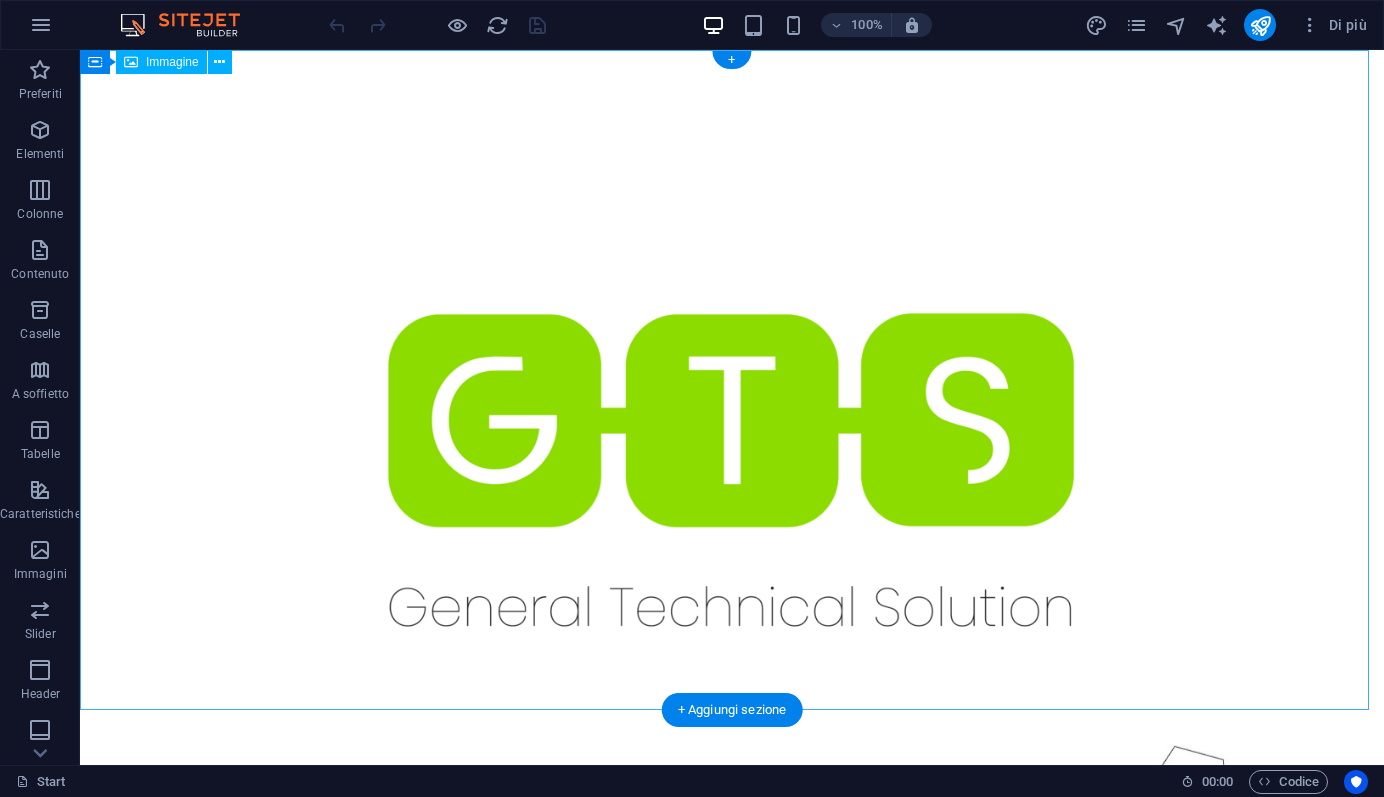 click at bounding box center (732, 470) 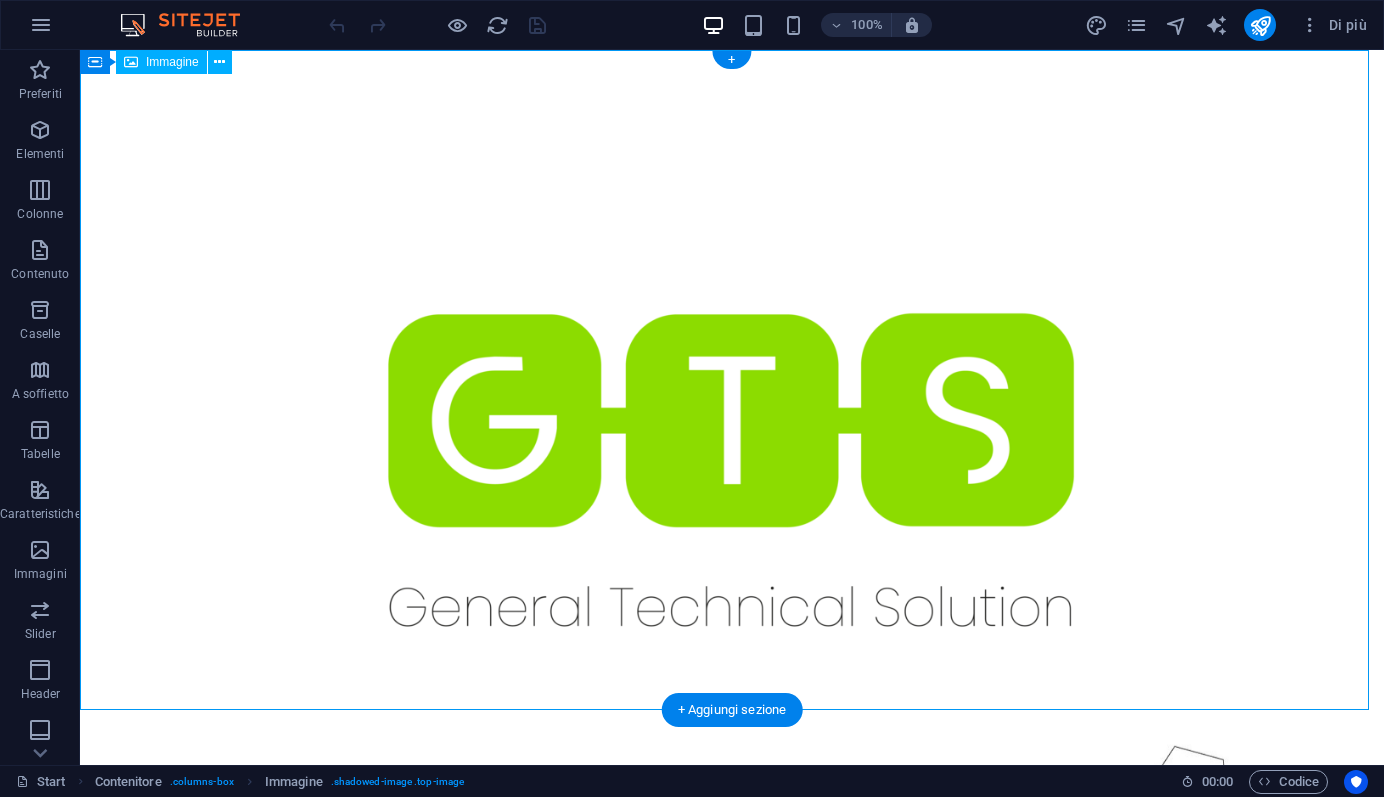 click at bounding box center (732, 470) 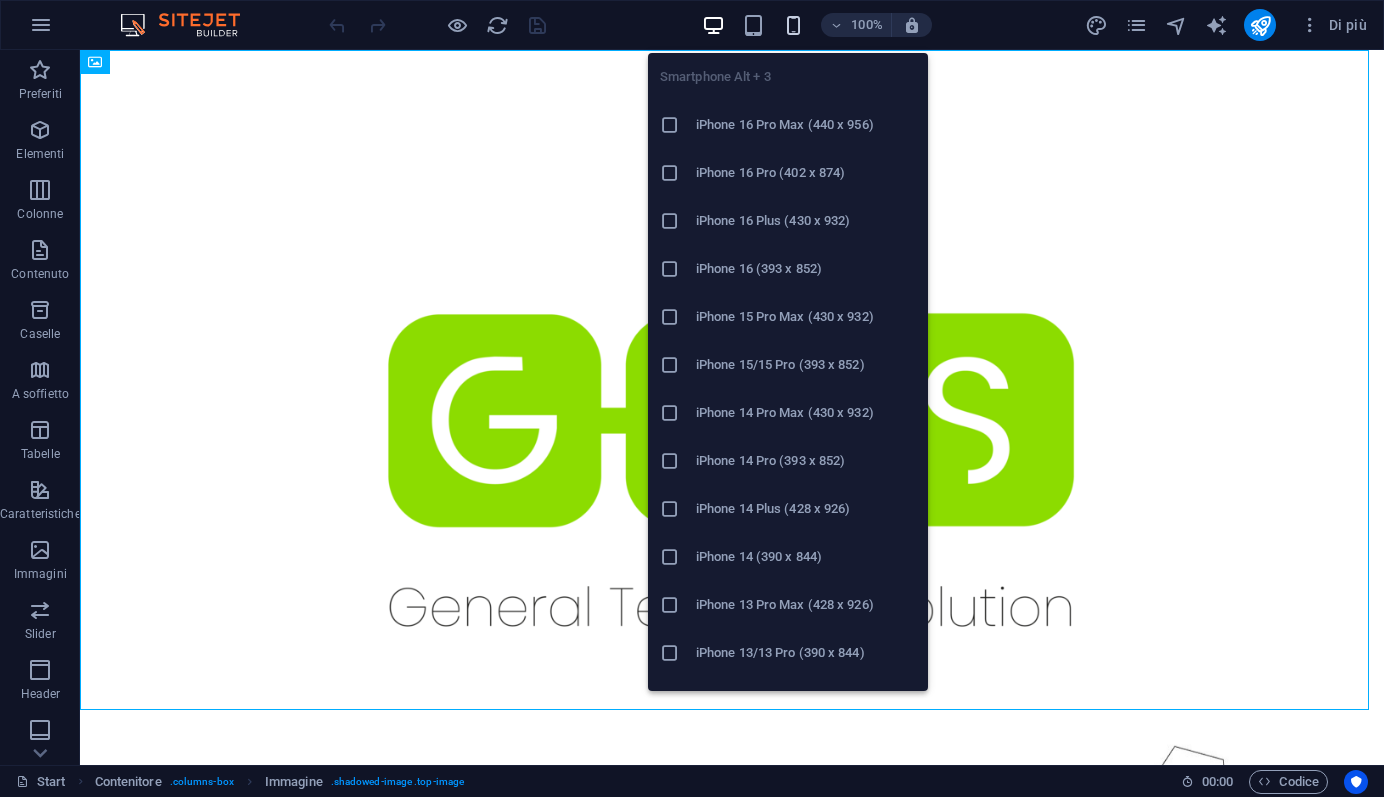 click at bounding box center (793, 25) 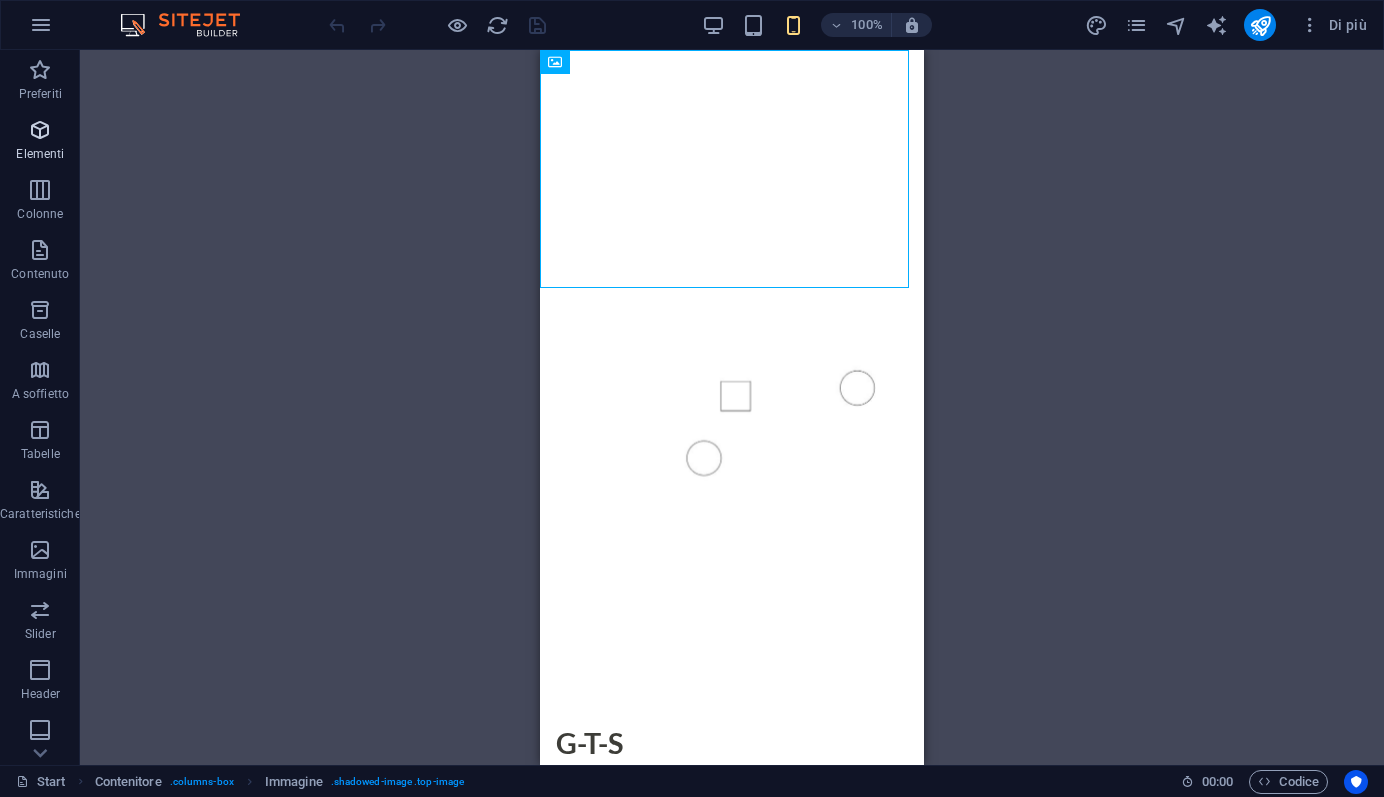 click at bounding box center [40, 130] 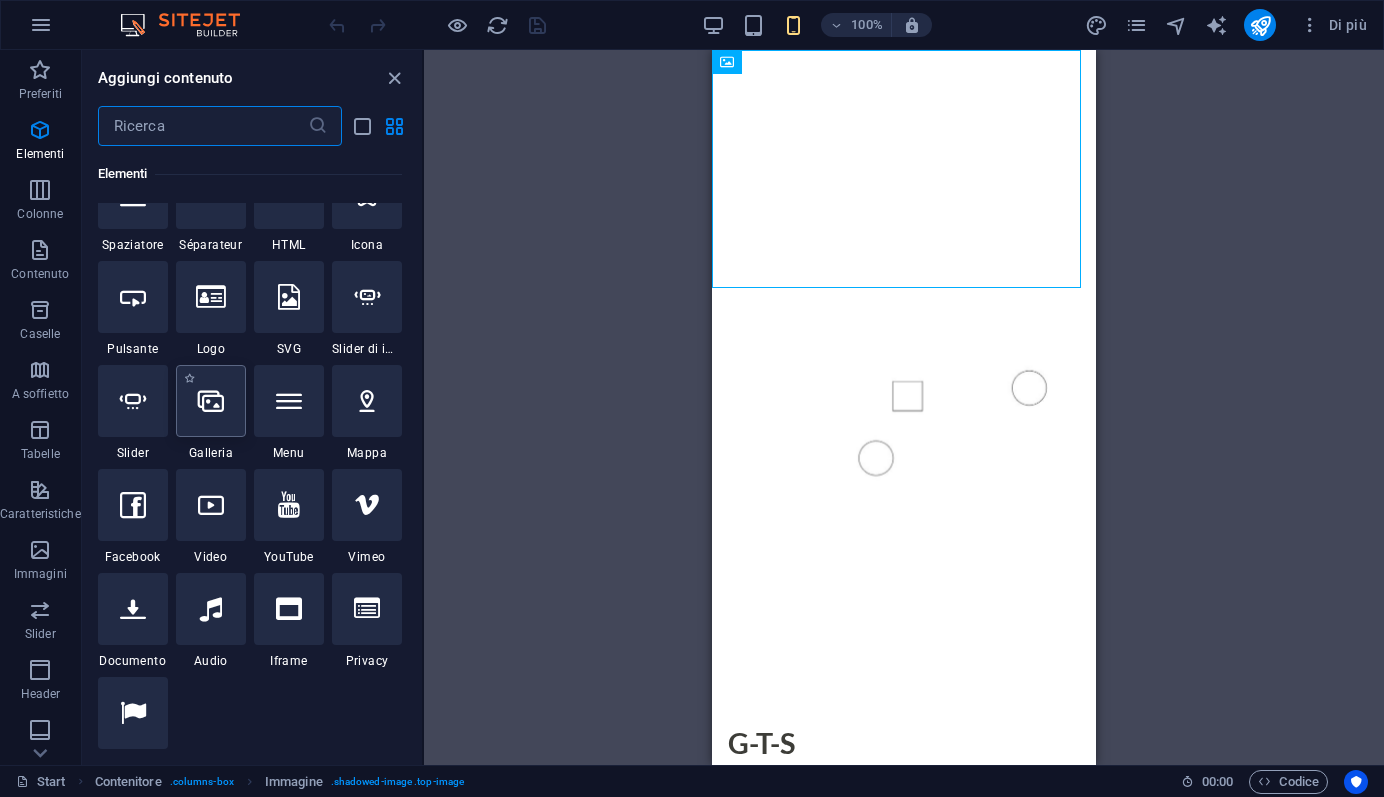 scroll, scrollTop: 369, scrollLeft: 0, axis: vertical 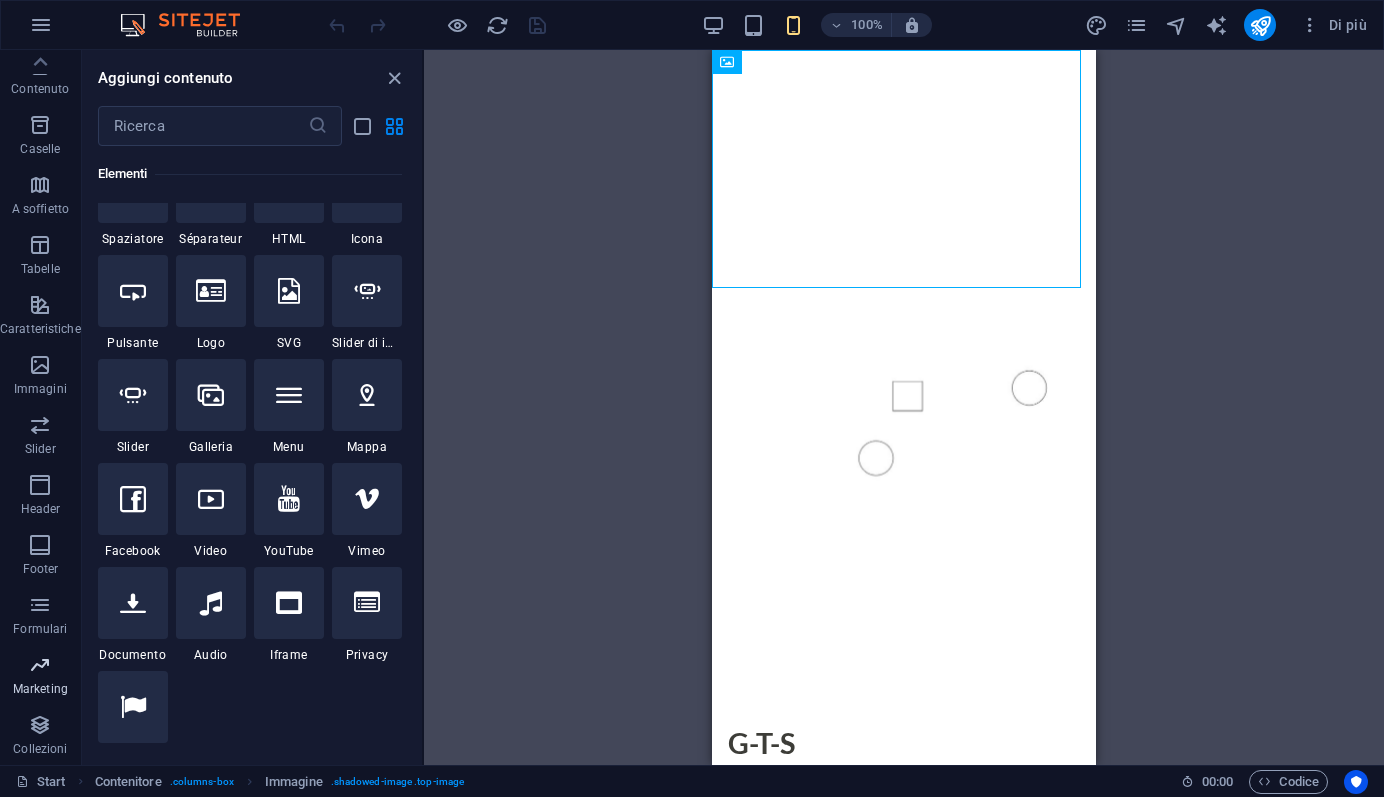 click at bounding box center (40, 665) 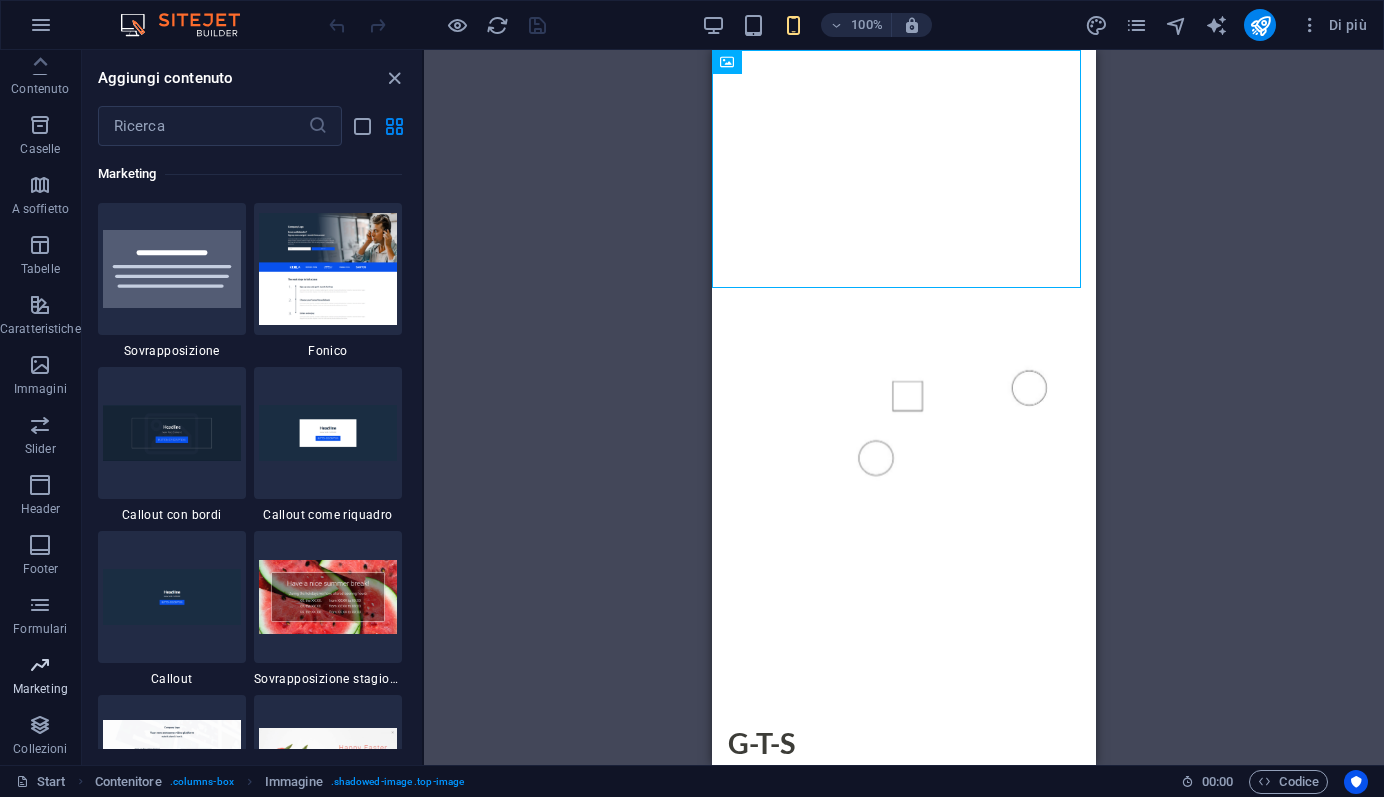 scroll, scrollTop: 16289, scrollLeft: 0, axis: vertical 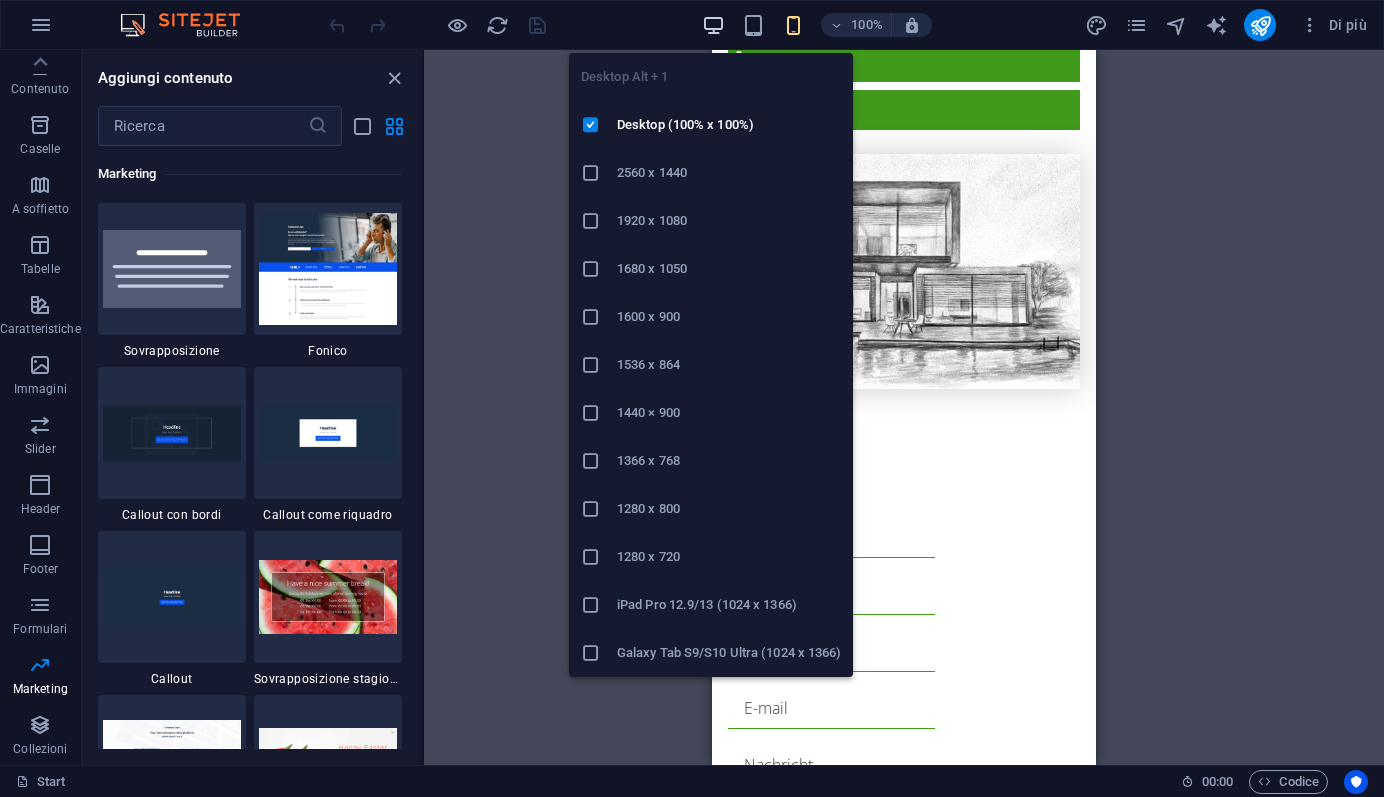 click at bounding box center [713, 25] 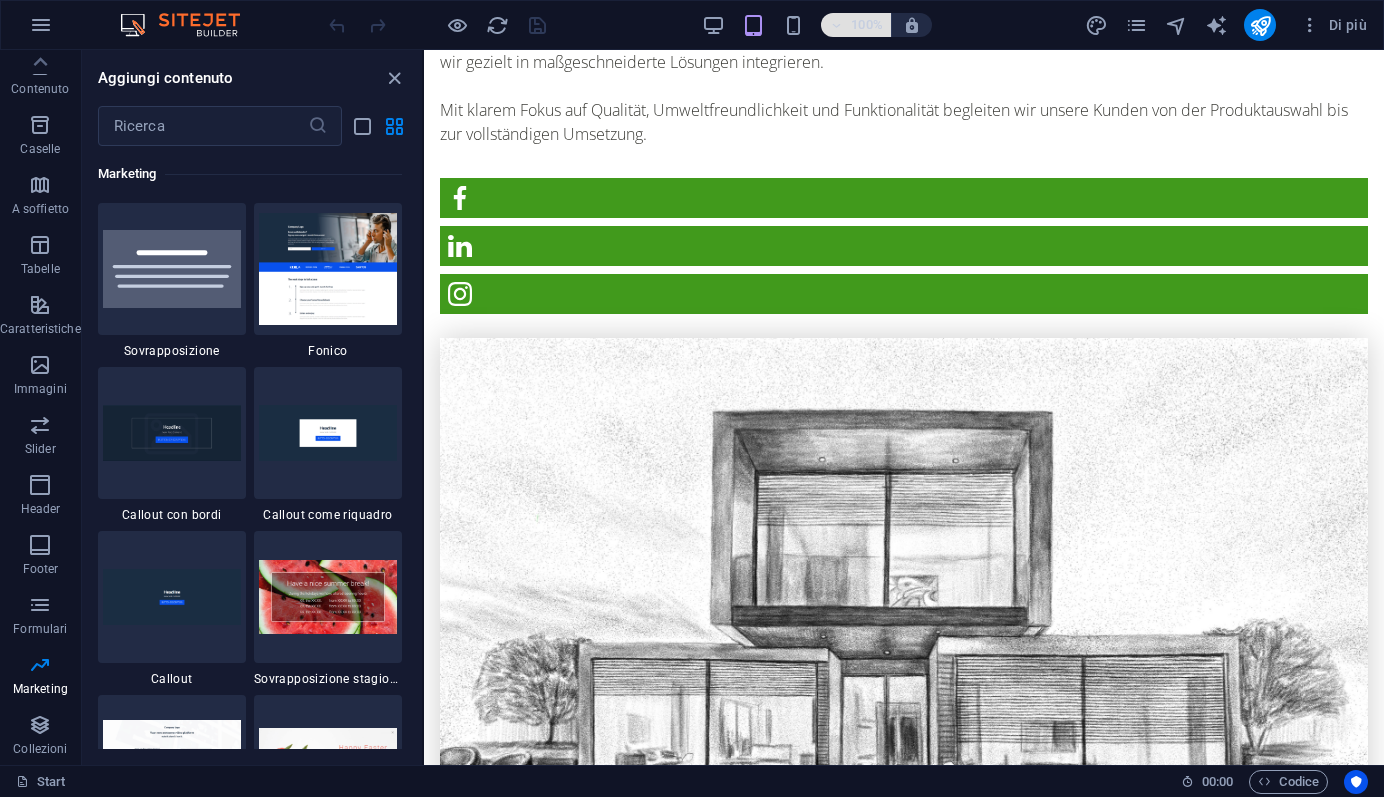 click on "100%" at bounding box center (856, 25) 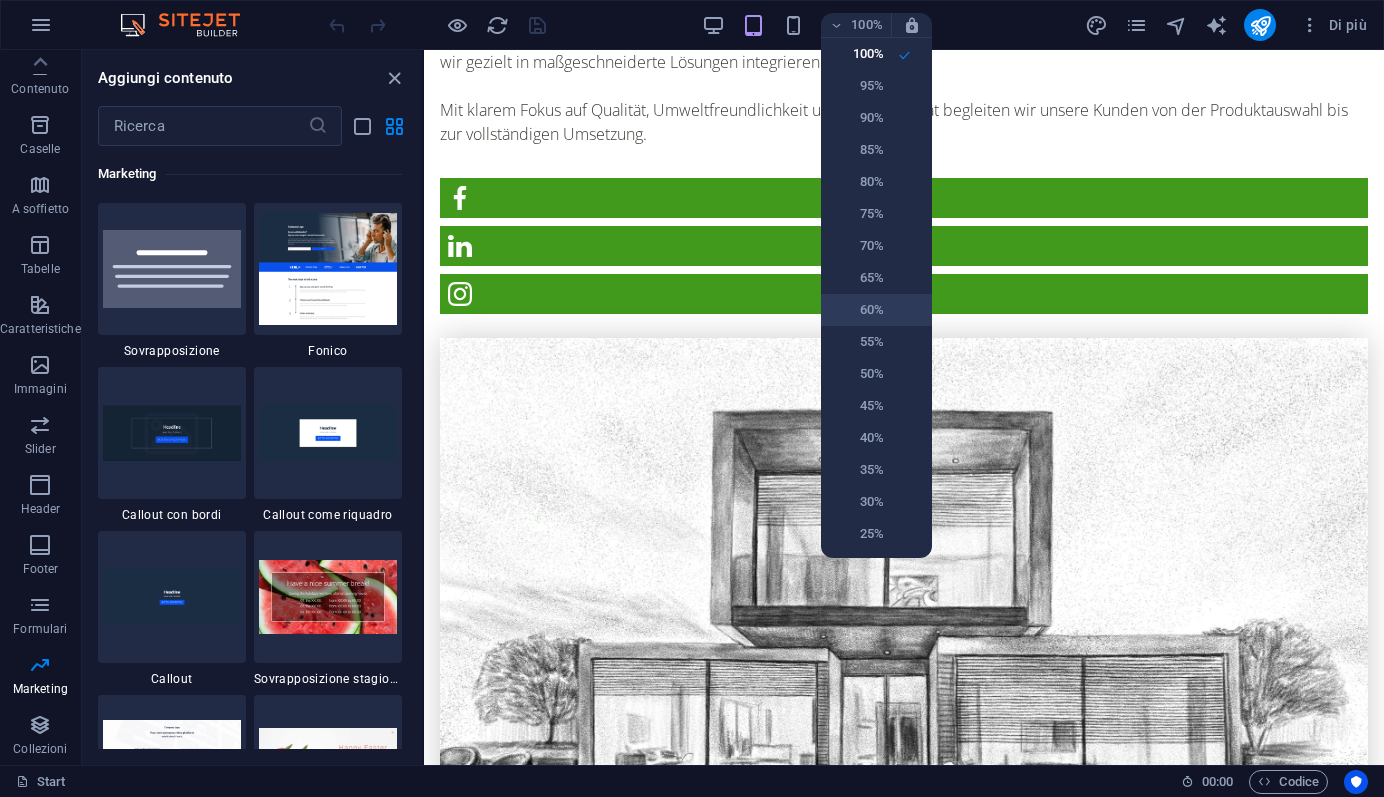 click on "60%" at bounding box center (858, 310) 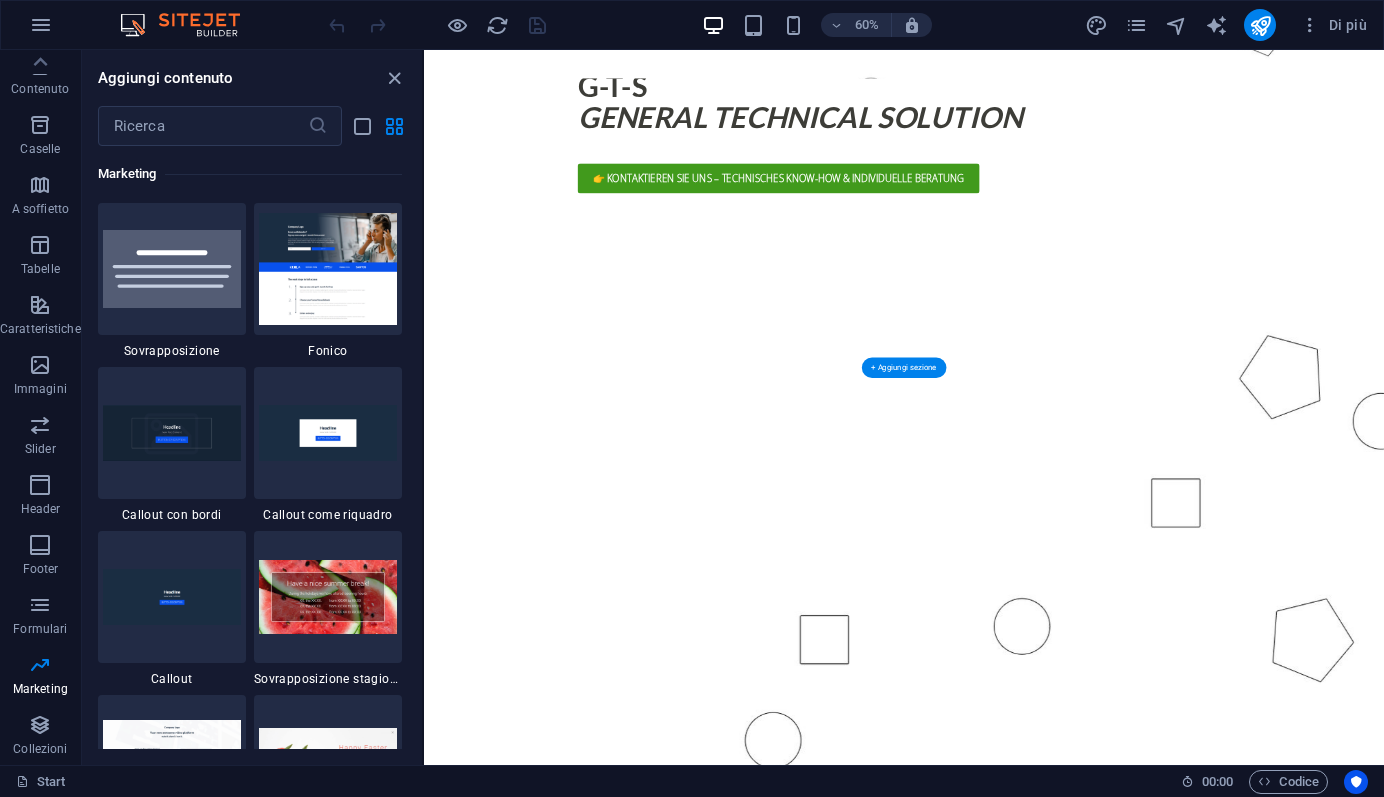 scroll, scrollTop: 1242, scrollLeft: 0, axis: vertical 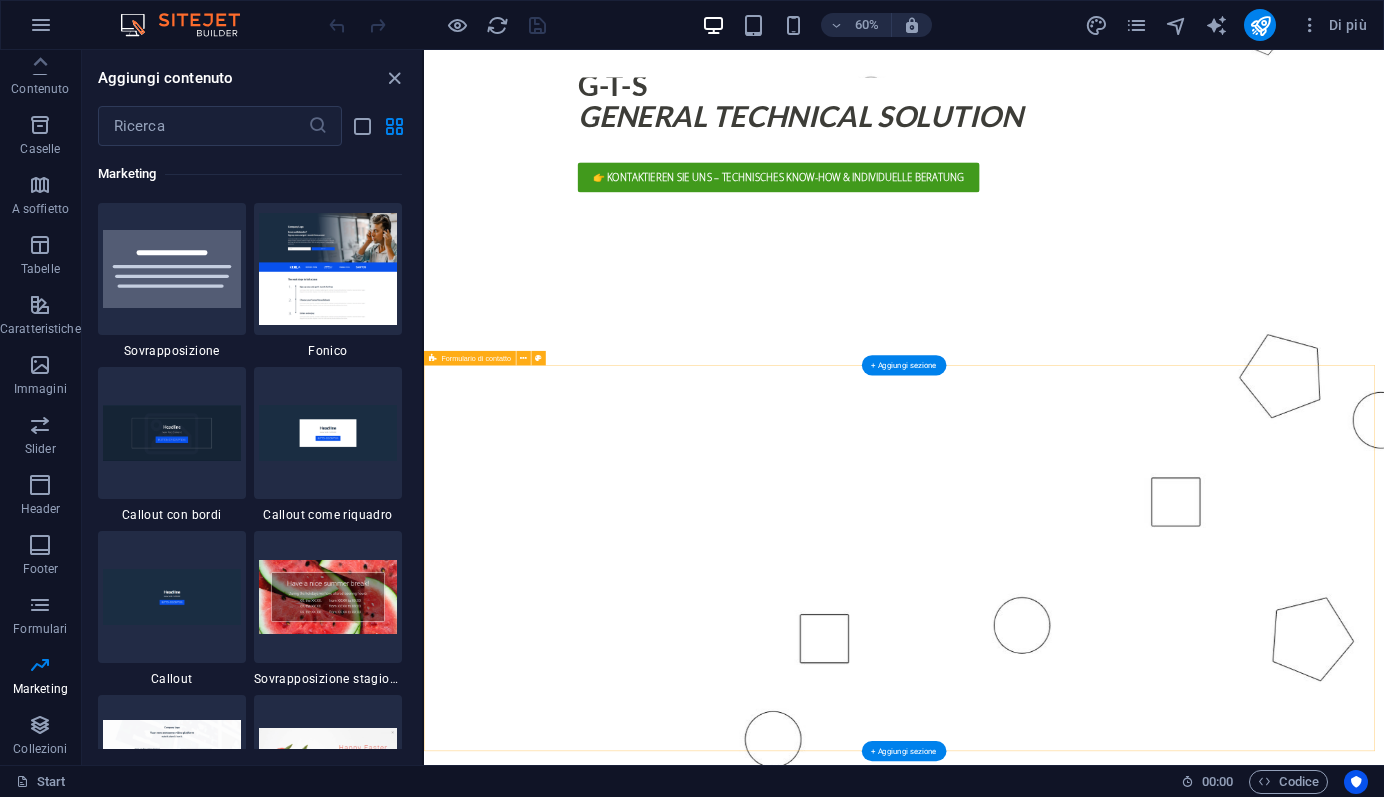 drag, startPoint x: 916, startPoint y: 411, endPoint x: 594, endPoint y: 1091, distance: 752.38556 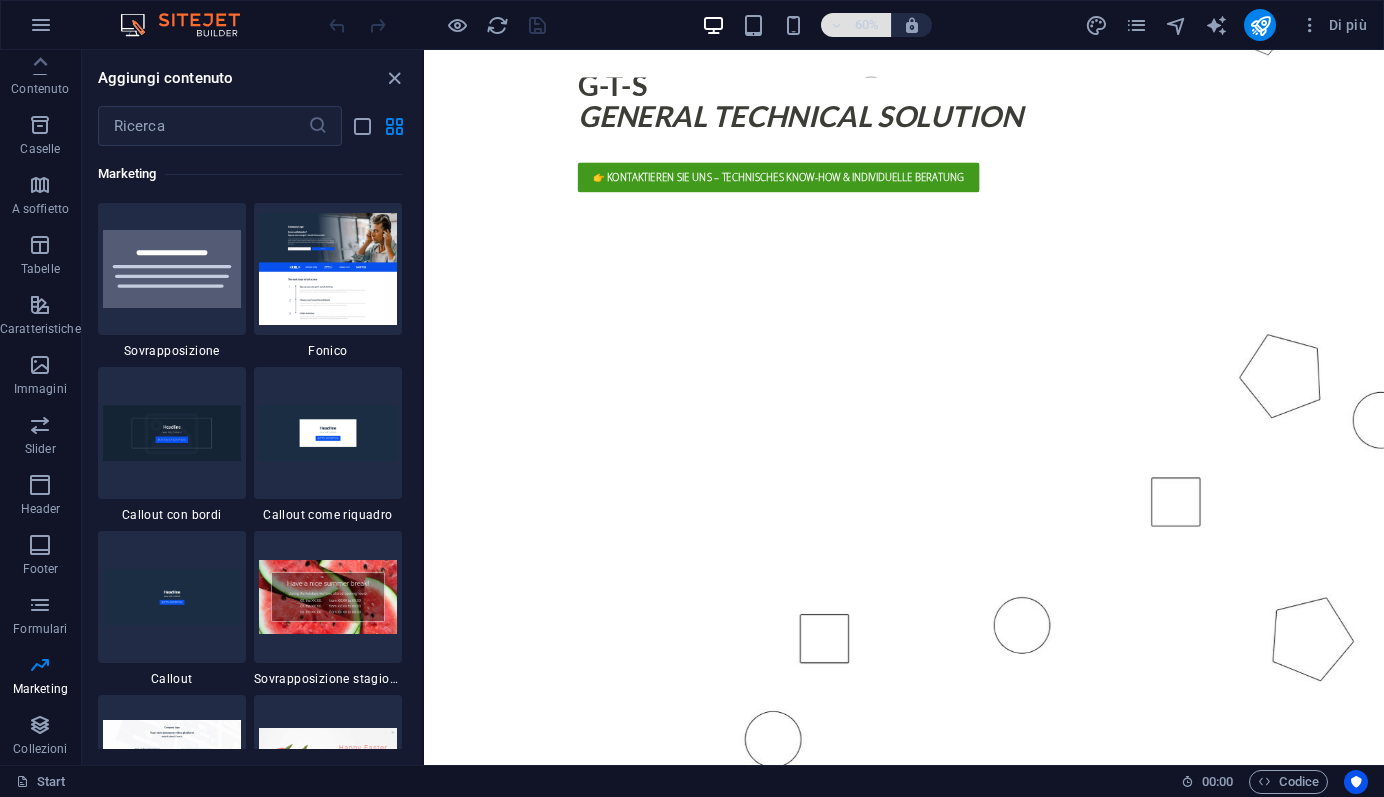 click at bounding box center (836, 25) 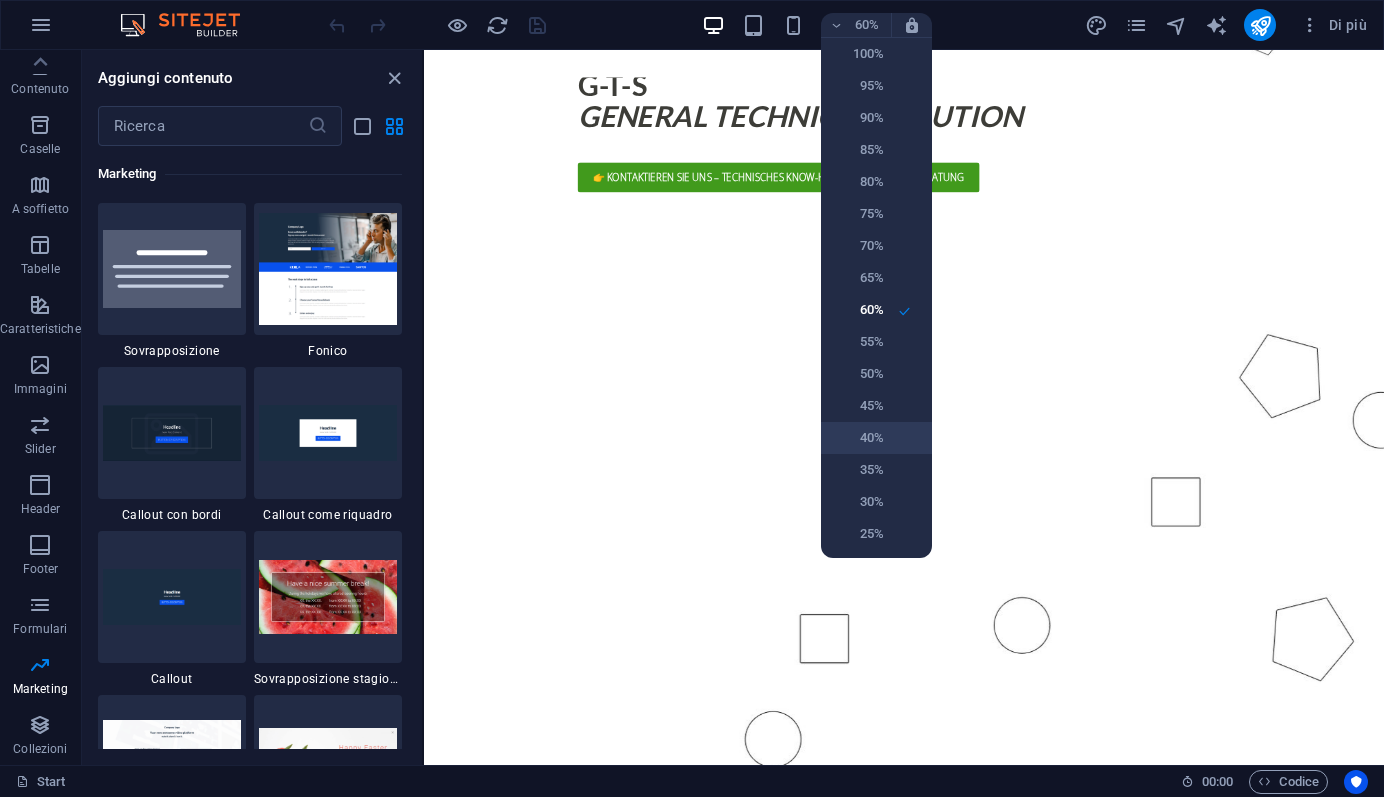 drag, startPoint x: 864, startPoint y: 436, endPoint x: 848, endPoint y: 428, distance: 17.888544 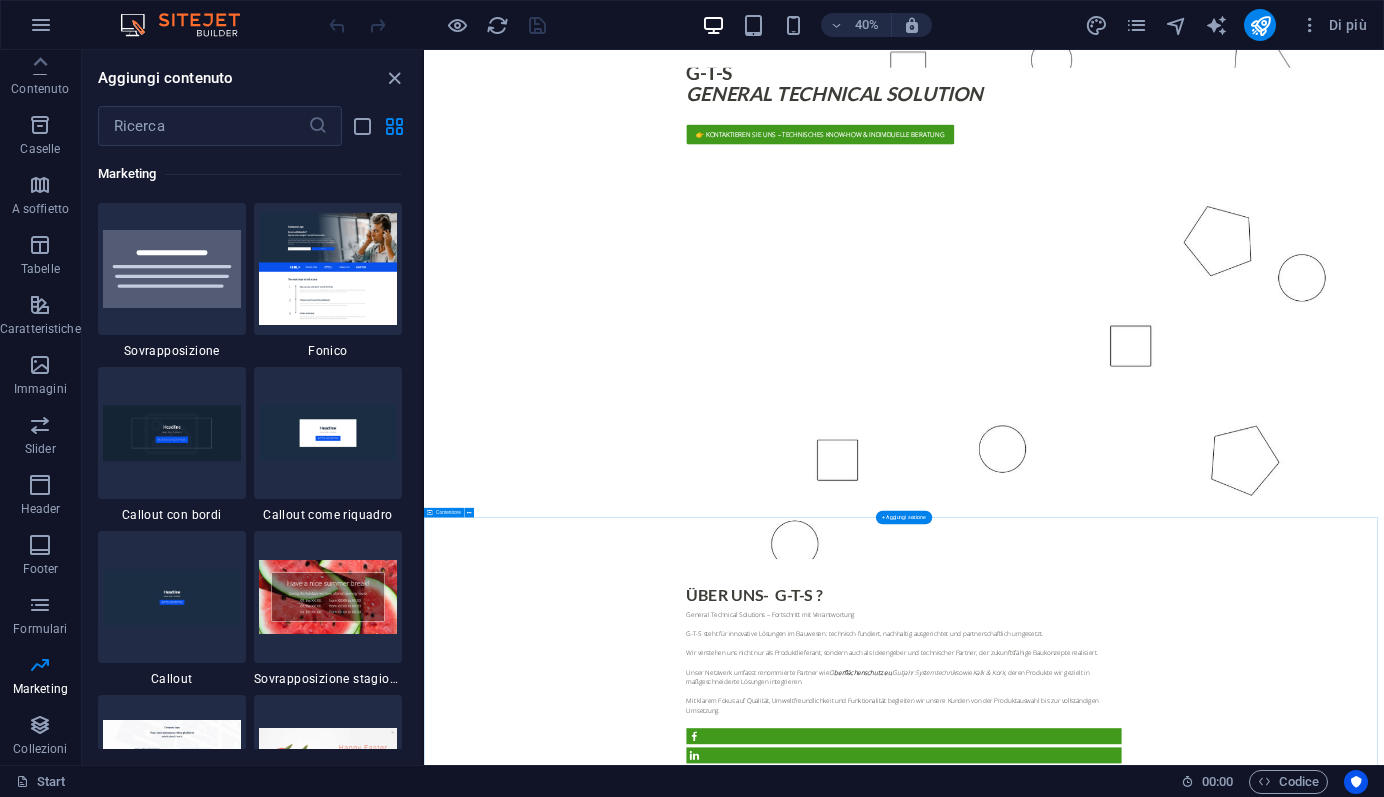drag, startPoint x: 884, startPoint y: 306, endPoint x: 834, endPoint y: 1685, distance: 1379.9061 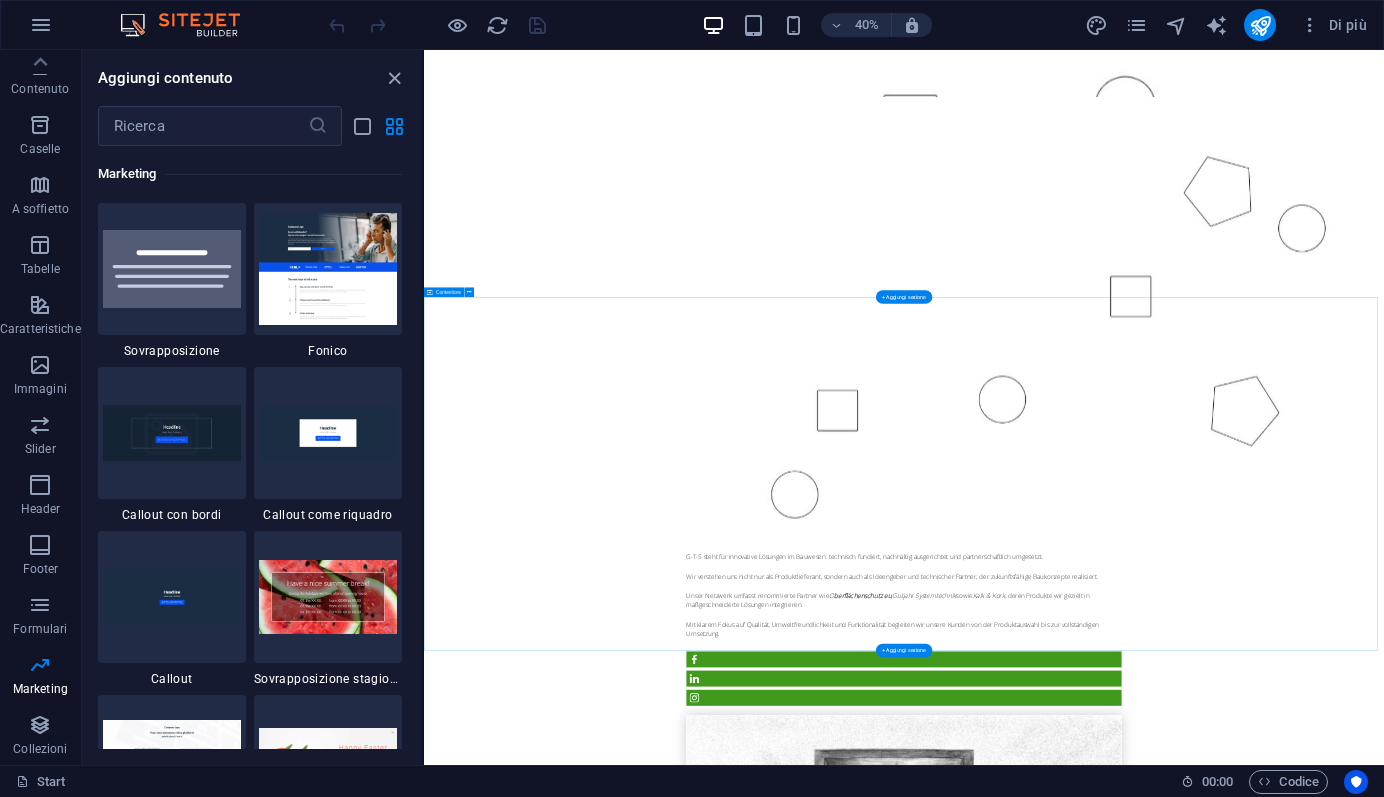scroll, scrollTop: 1793, scrollLeft: 0, axis: vertical 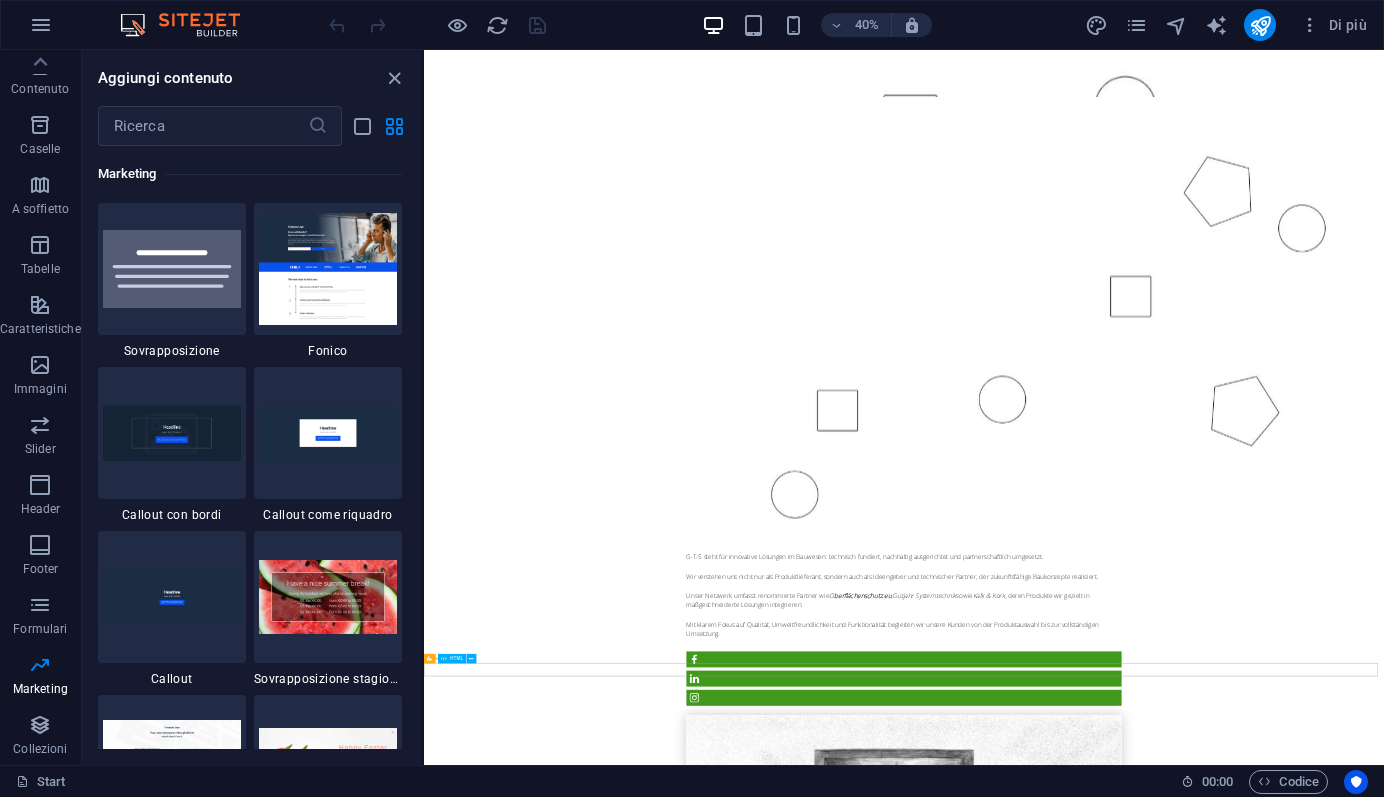 drag, startPoint x: 897, startPoint y: 107, endPoint x: 625, endPoint y: 1593, distance: 1510.6886 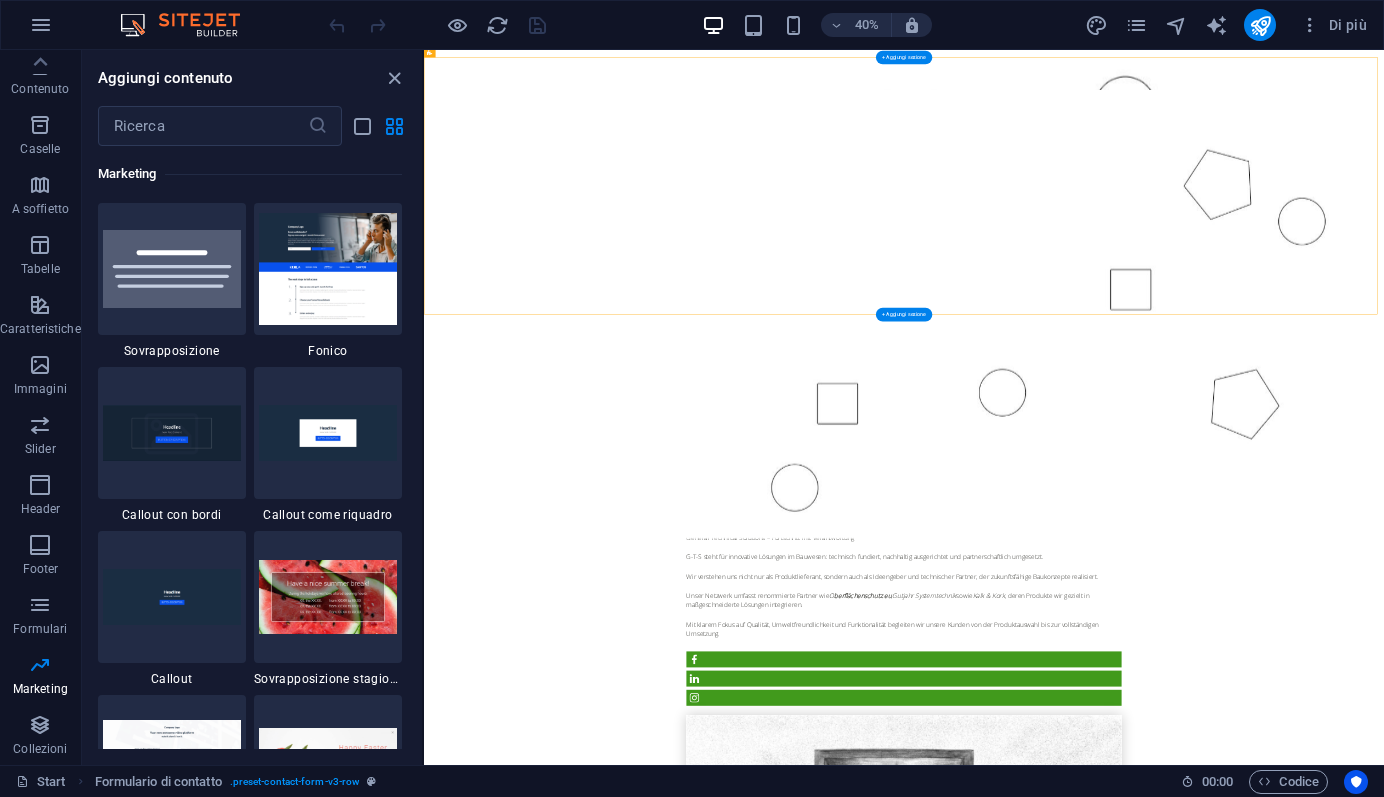 scroll, scrollTop: 1710, scrollLeft: 0, axis: vertical 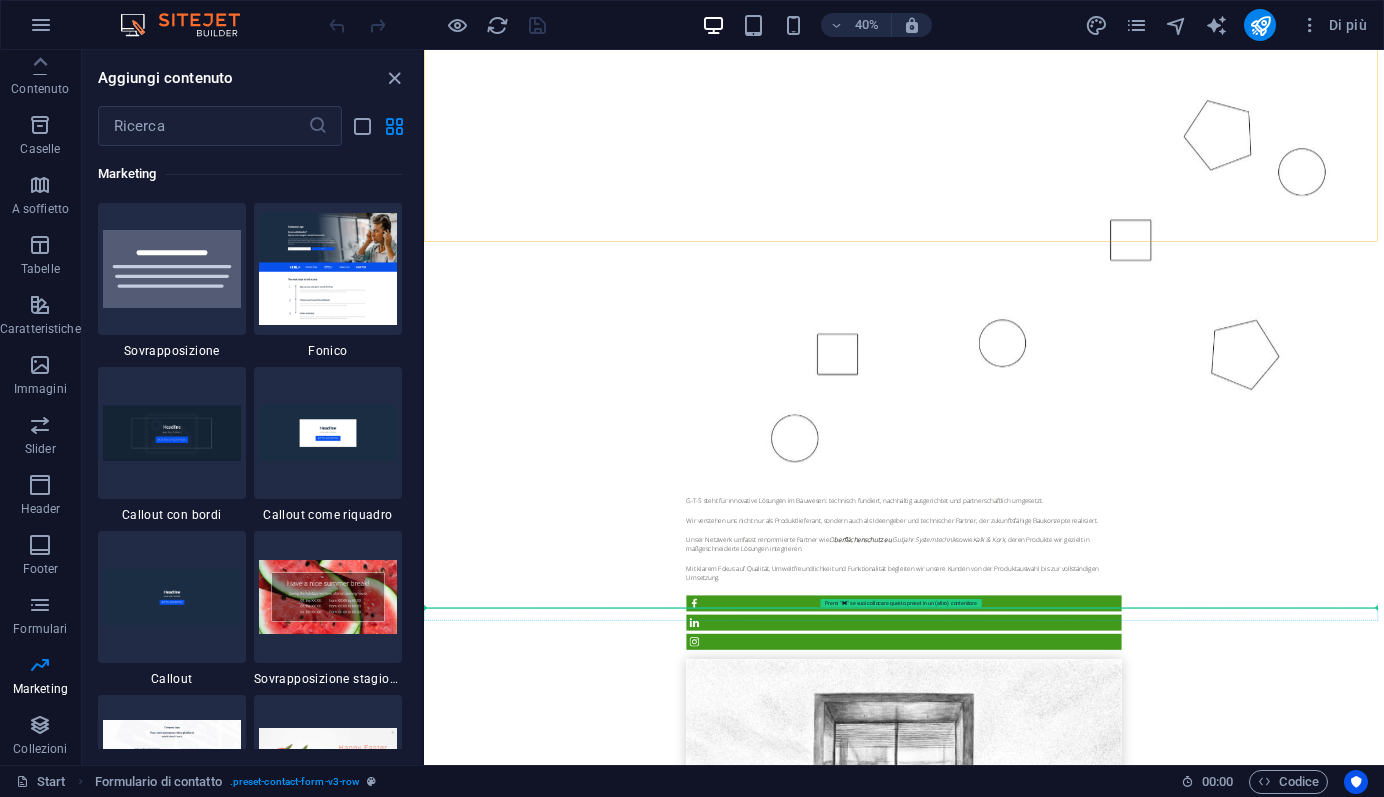 drag, startPoint x: 901, startPoint y: 103, endPoint x: 776, endPoint y: 1451, distance: 1353.7832 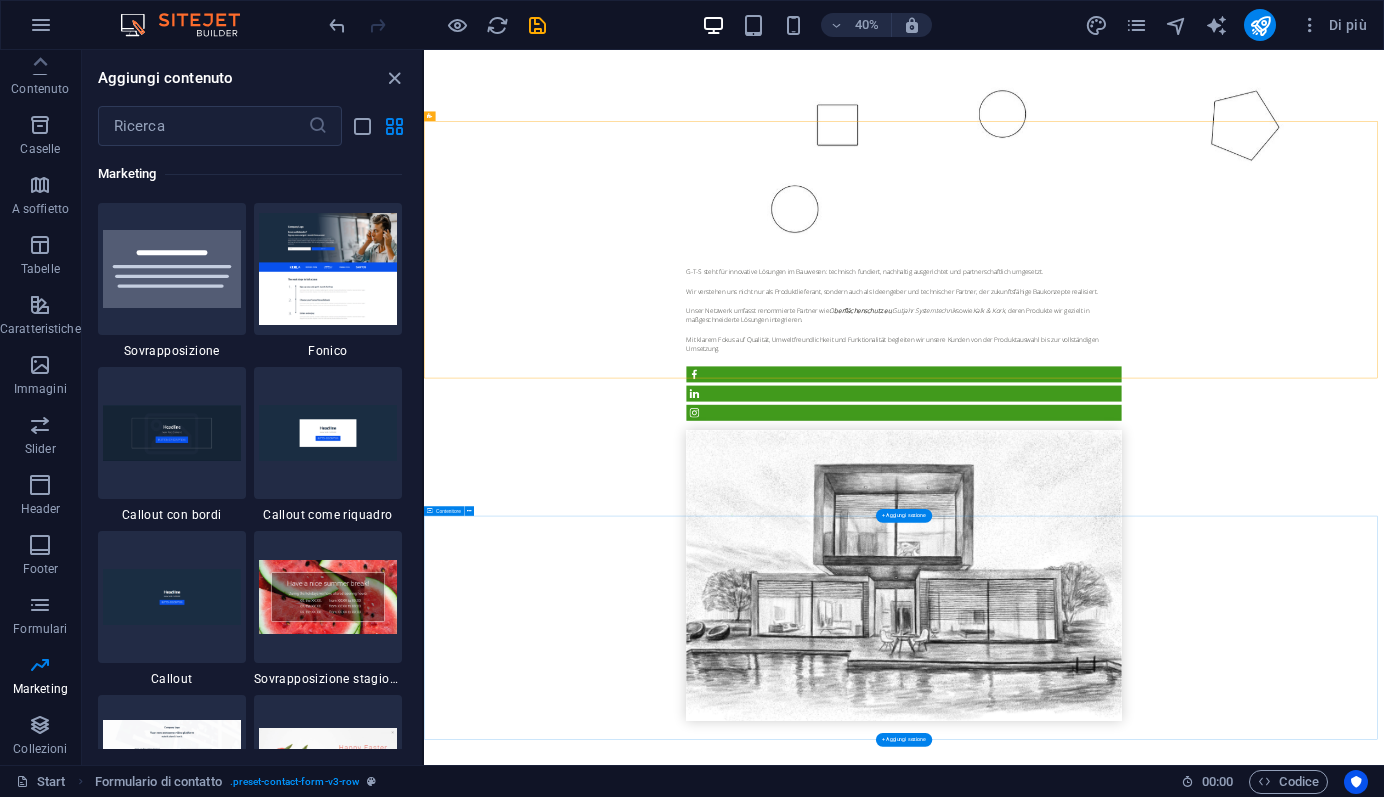 scroll, scrollTop: 2506, scrollLeft: 0, axis: vertical 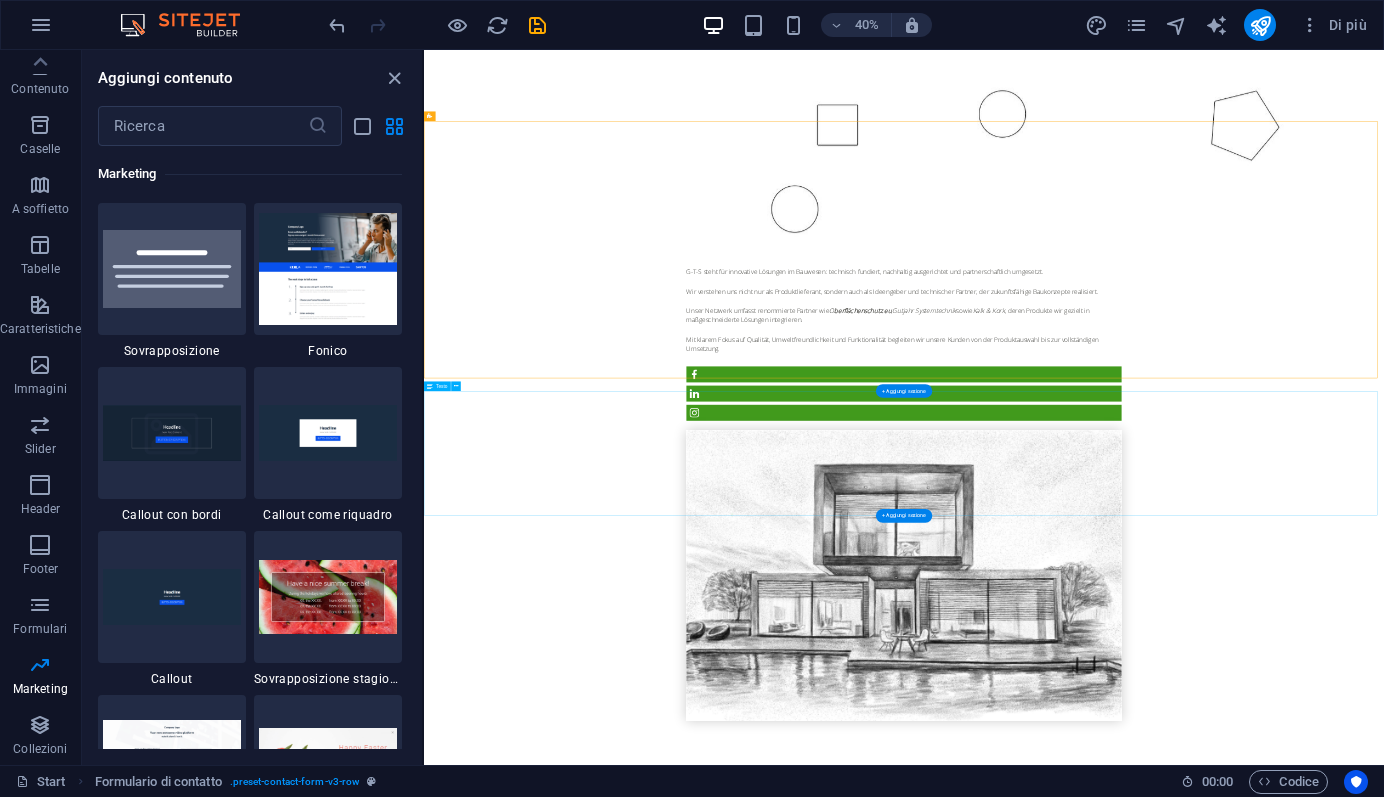 drag, startPoint x: 883, startPoint y: 170, endPoint x: 511, endPoint y: 723, distance: 666.478 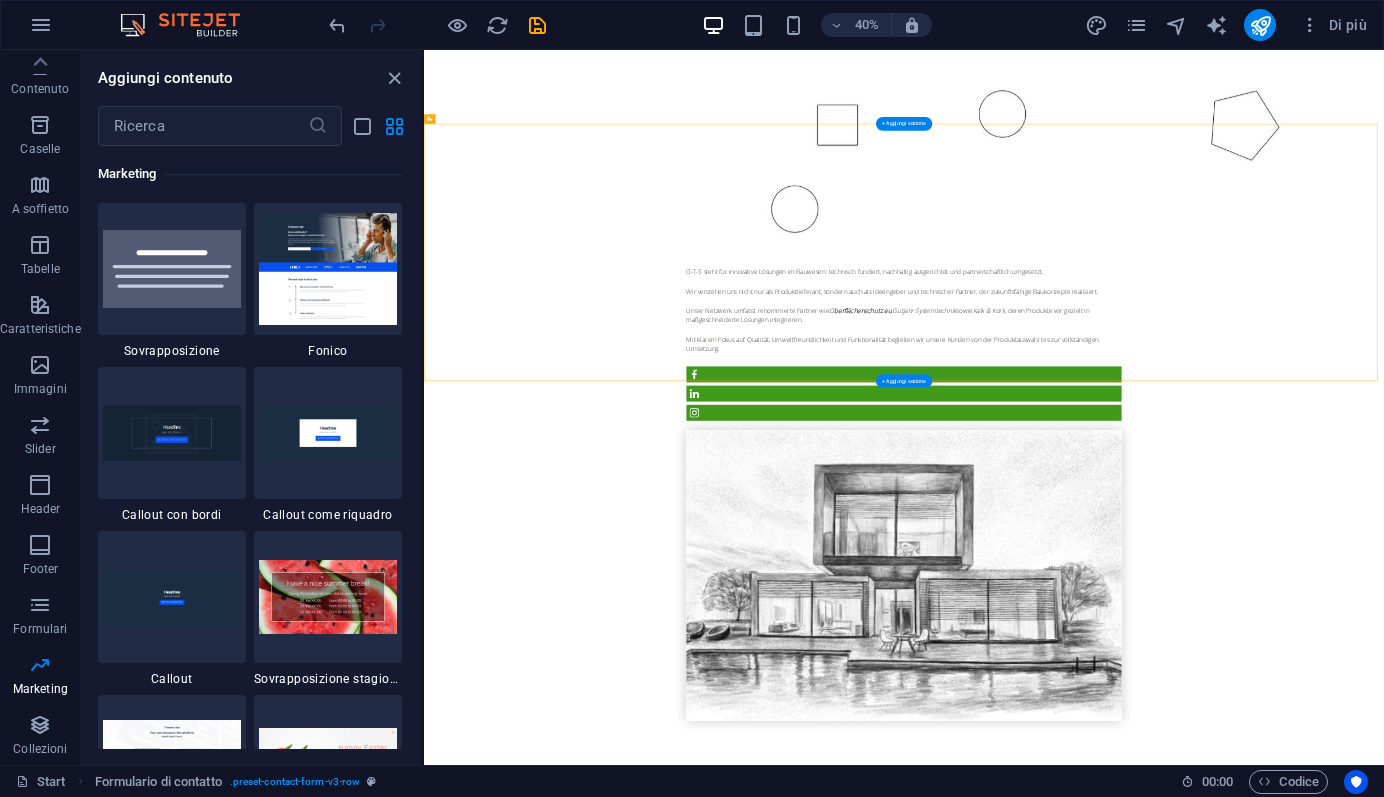 scroll, scrollTop: 2499, scrollLeft: 0, axis: vertical 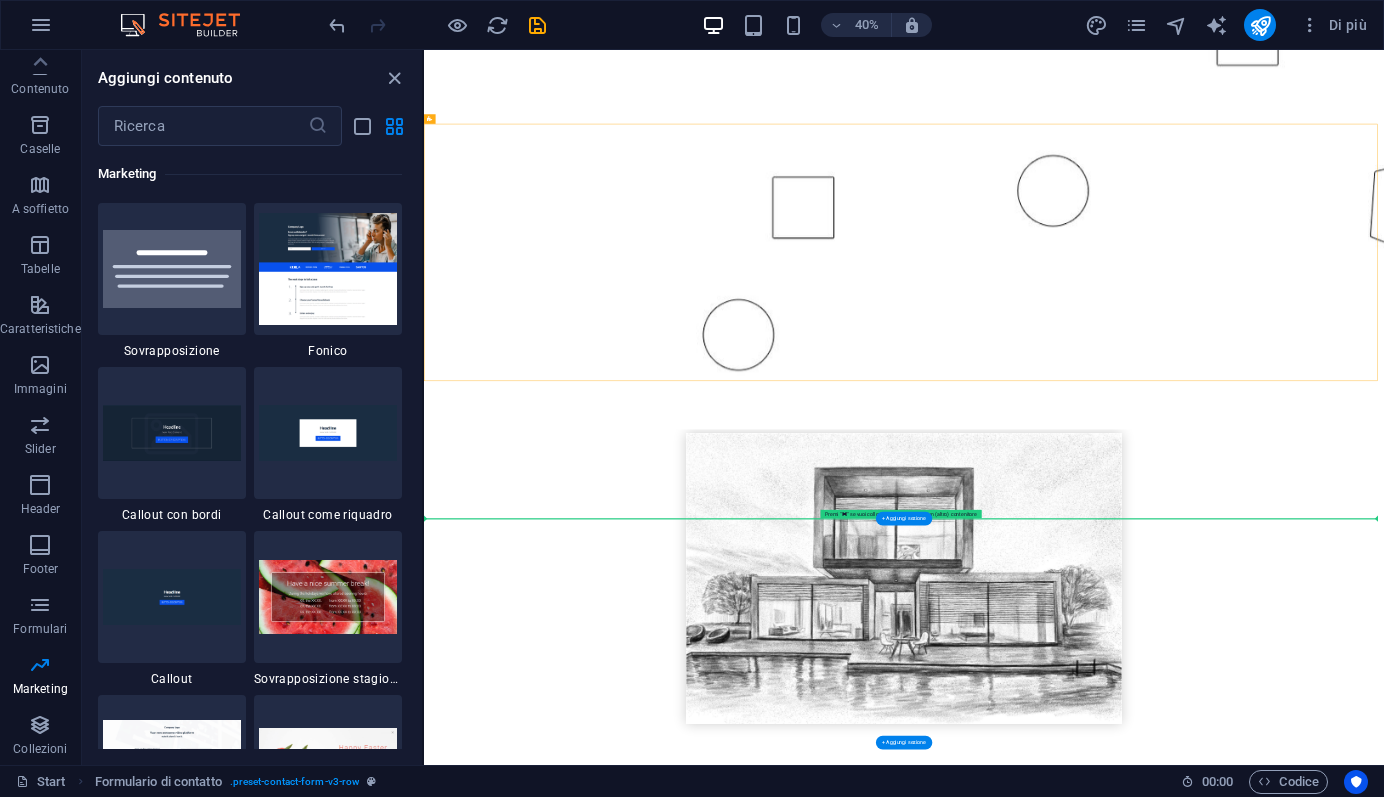 drag, startPoint x: 884, startPoint y: 168, endPoint x: 532, endPoint y: 1194, distance: 1084.7028 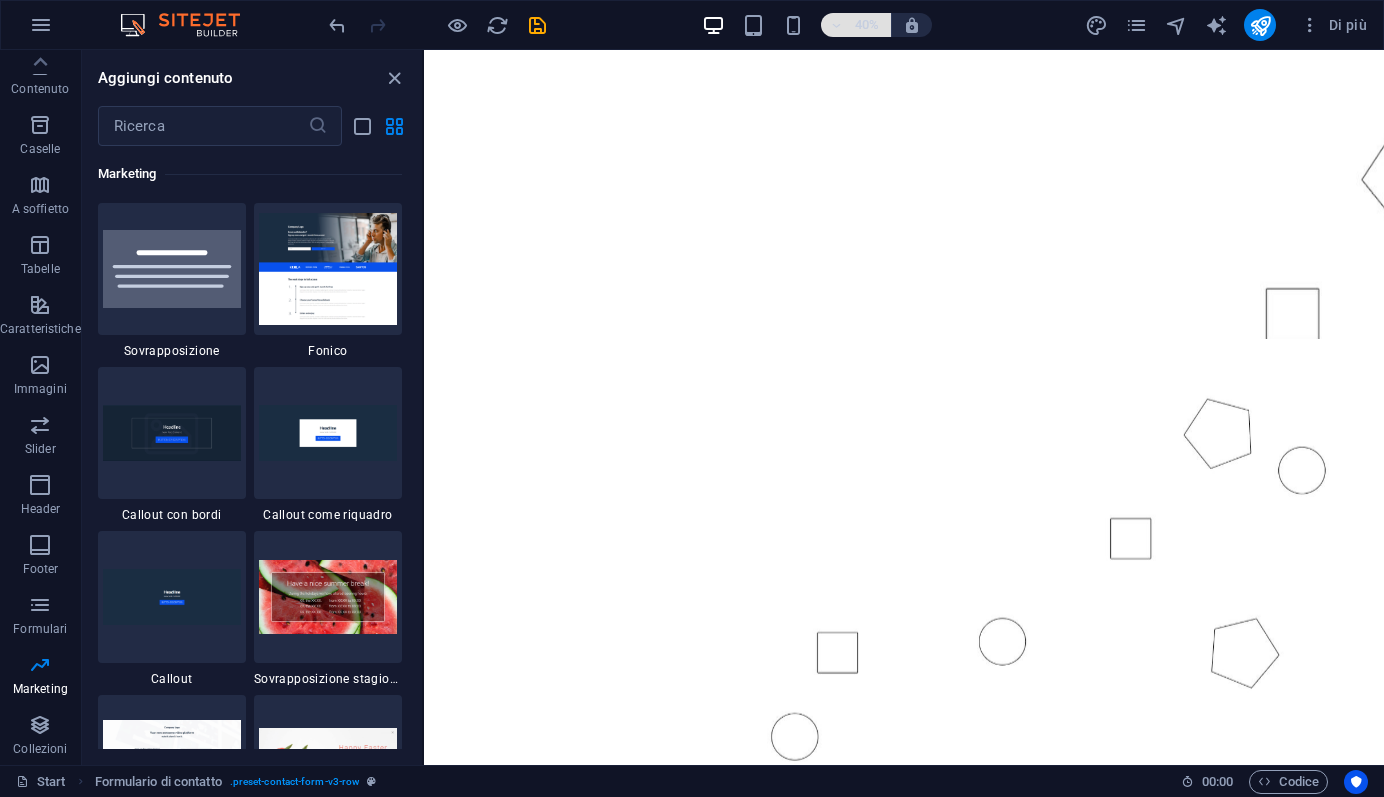 scroll, scrollTop: 935, scrollLeft: 0, axis: vertical 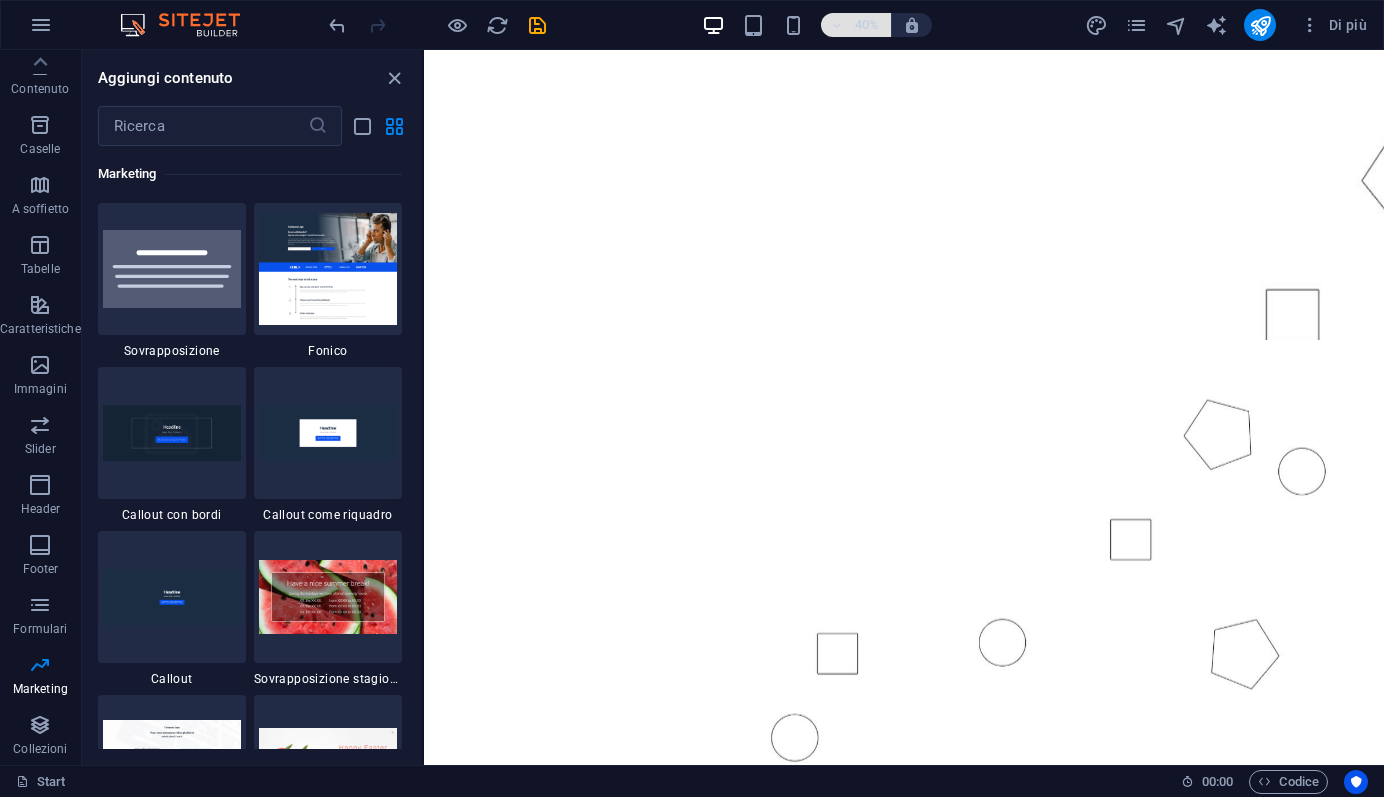 click at bounding box center [836, 25] 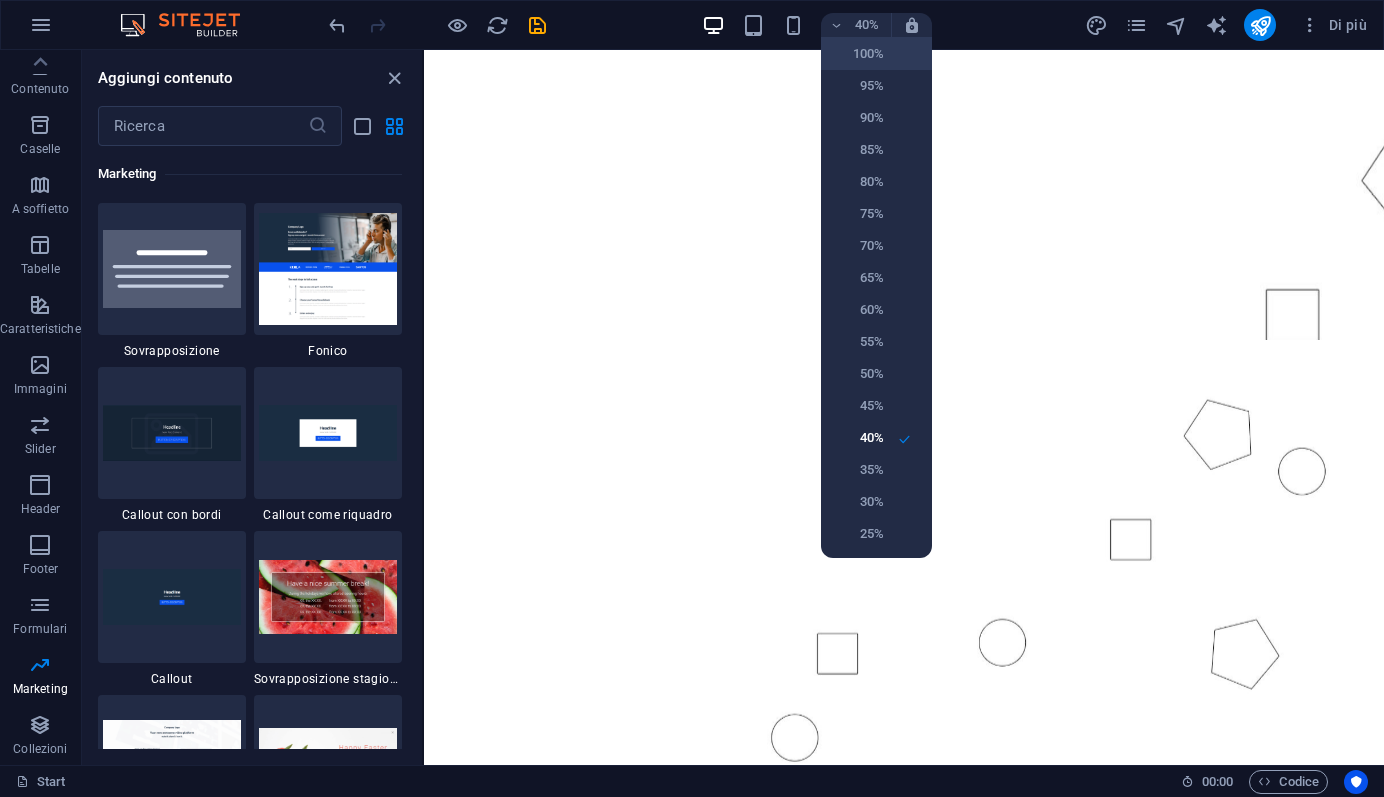 click on "100%" at bounding box center [858, 54] 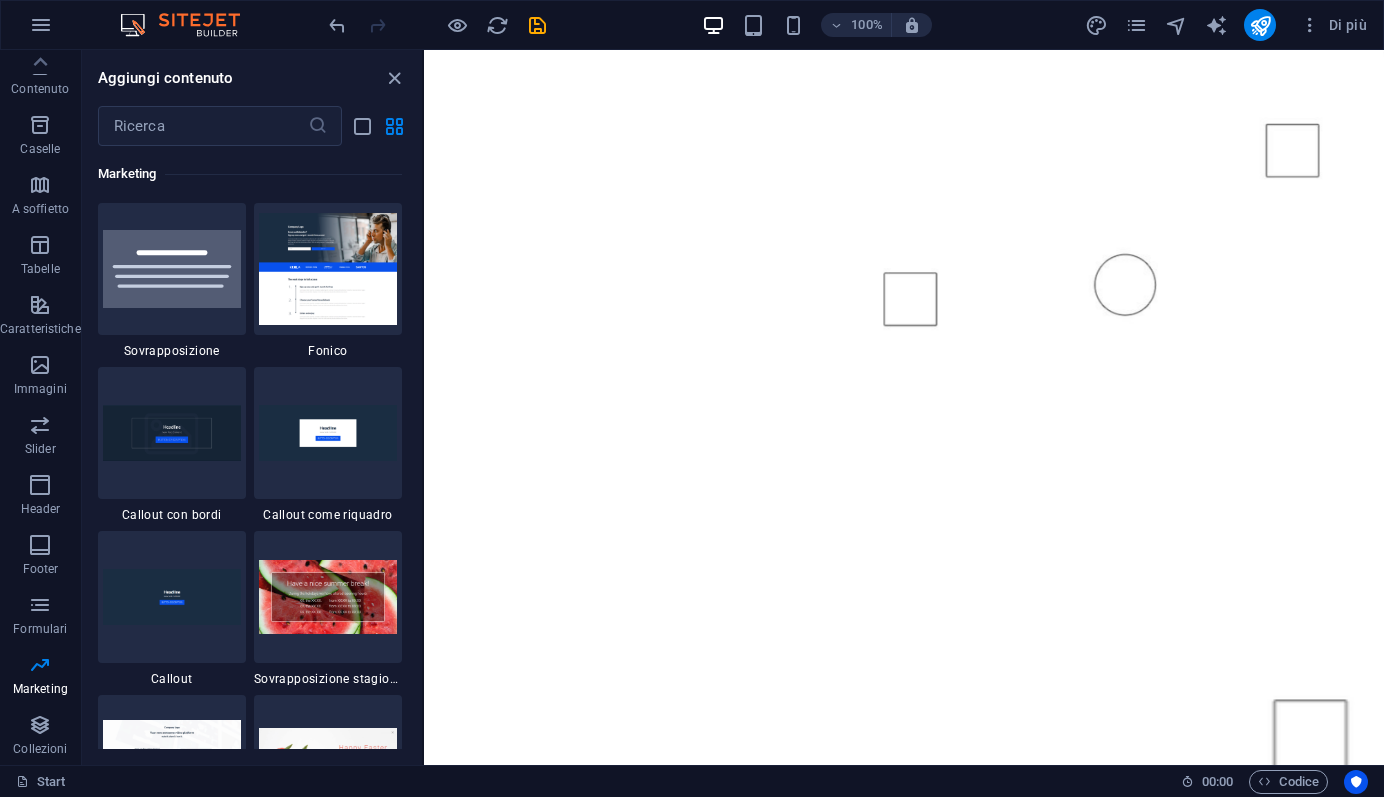 scroll, scrollTop: 829, scrollLeft: 0, axis: vertical 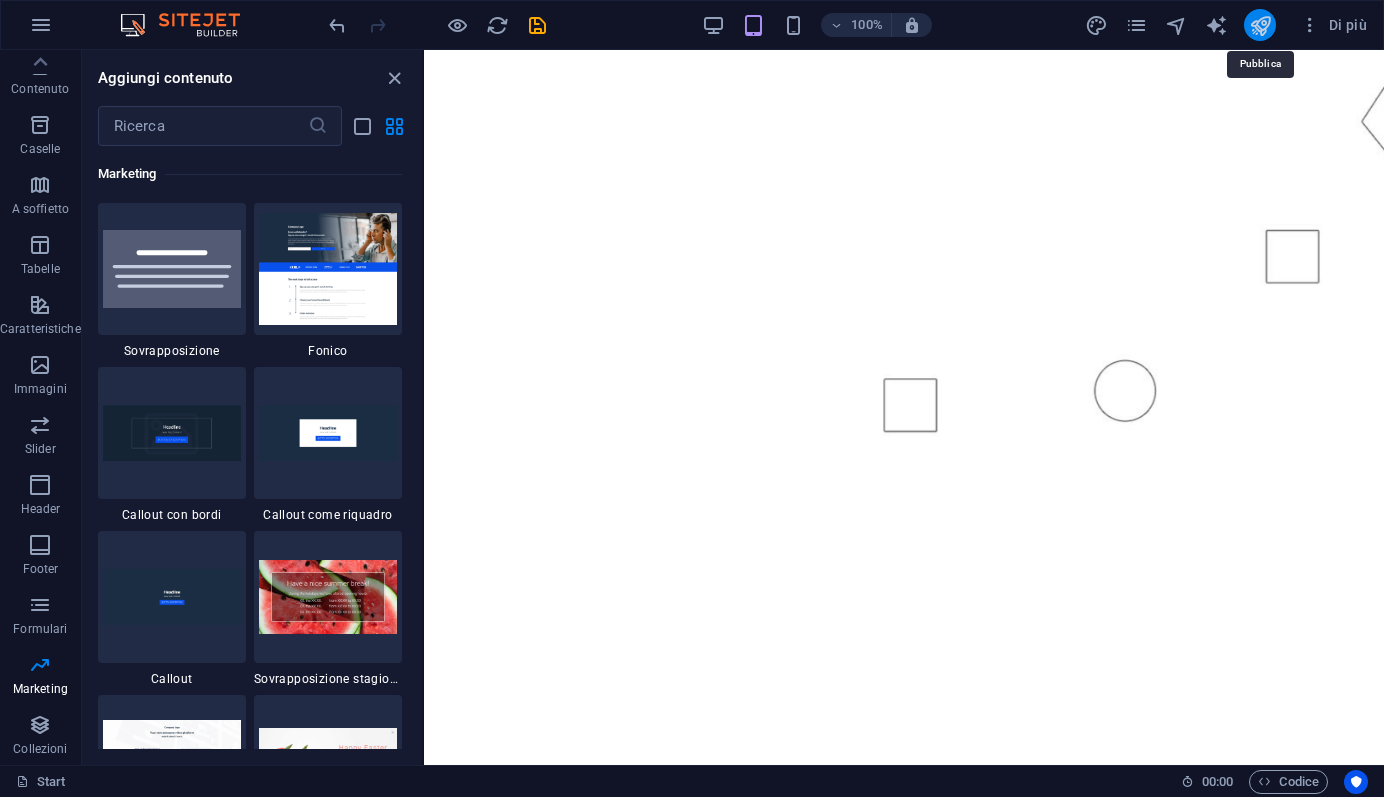 click at bounding box center [1260, 25] 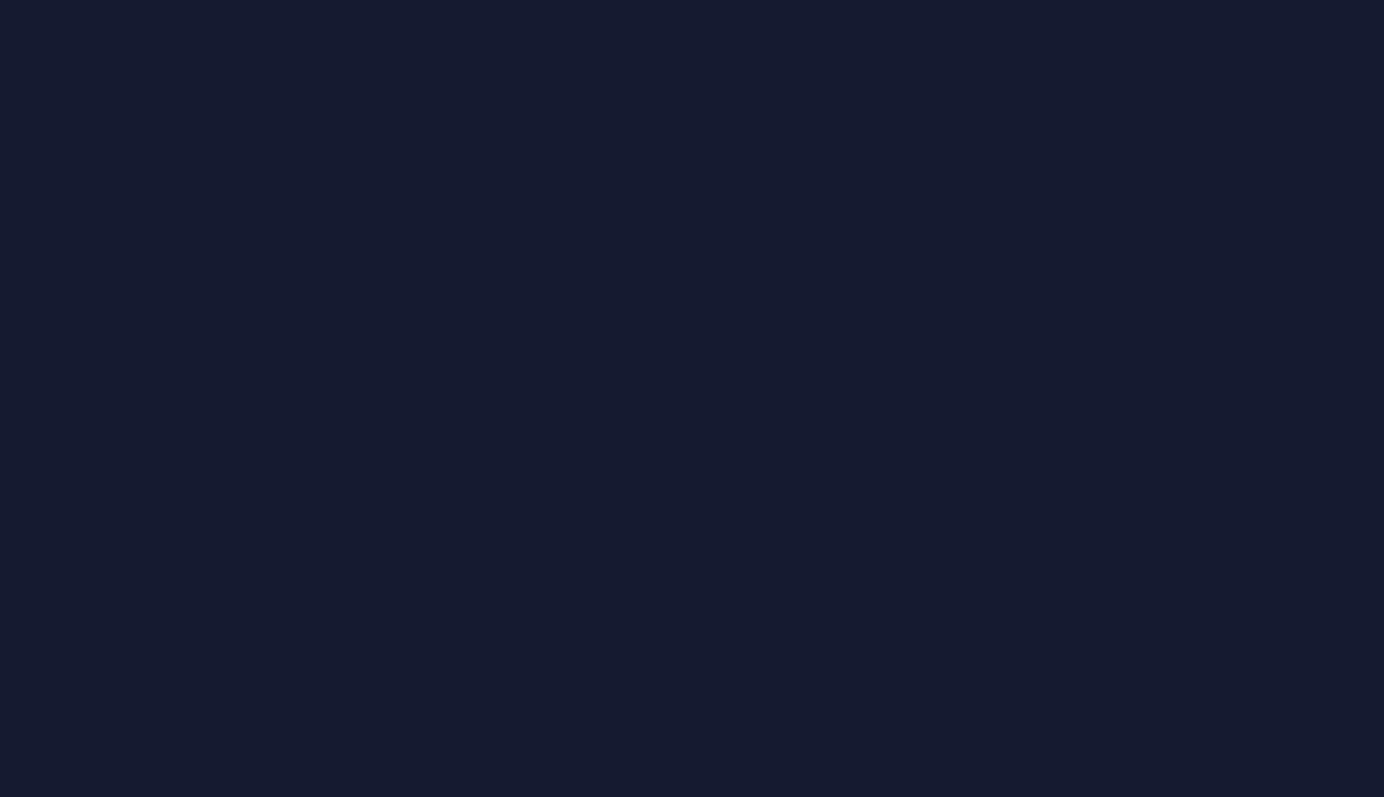 scroll, scrollTop: 0, scrollLeft: 0, axis: both 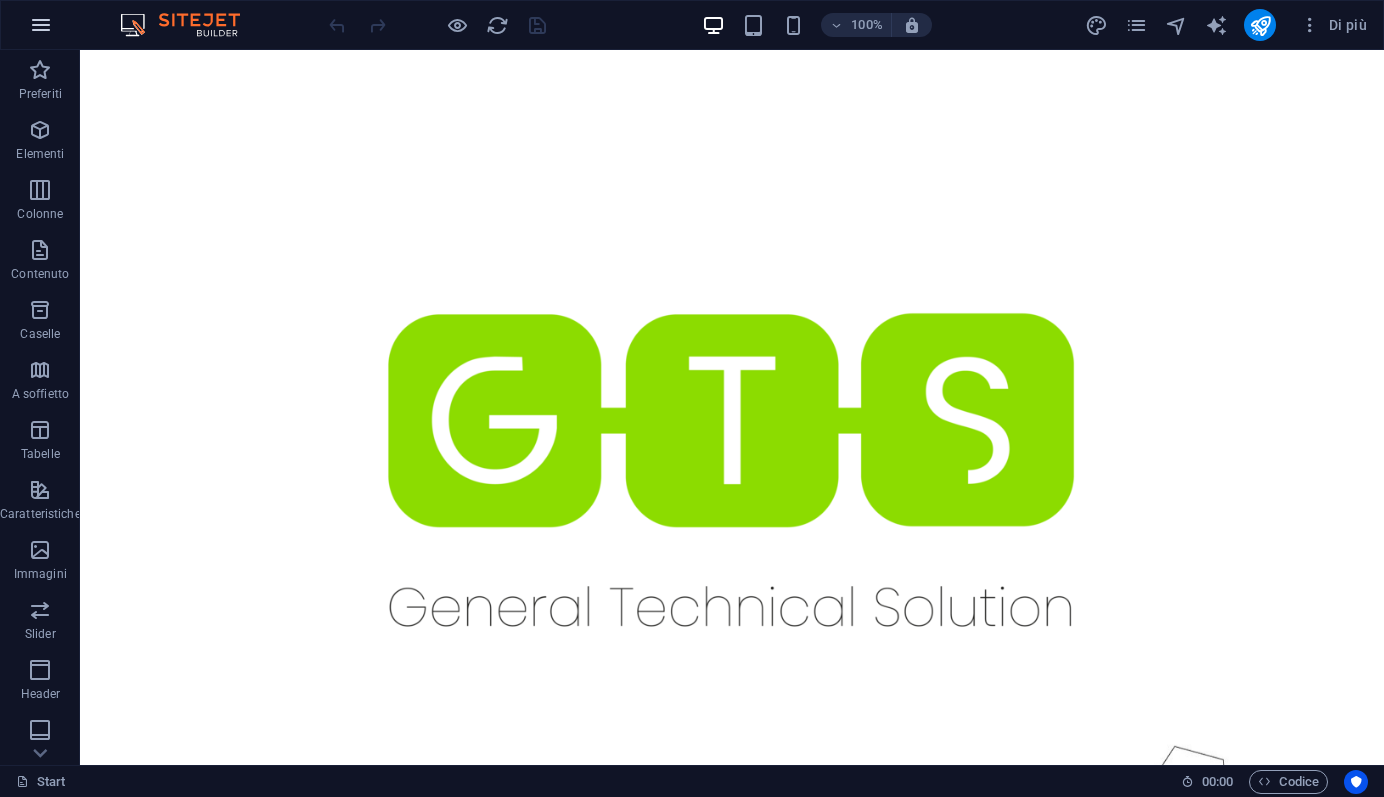 click at bounding box center [41, 25] 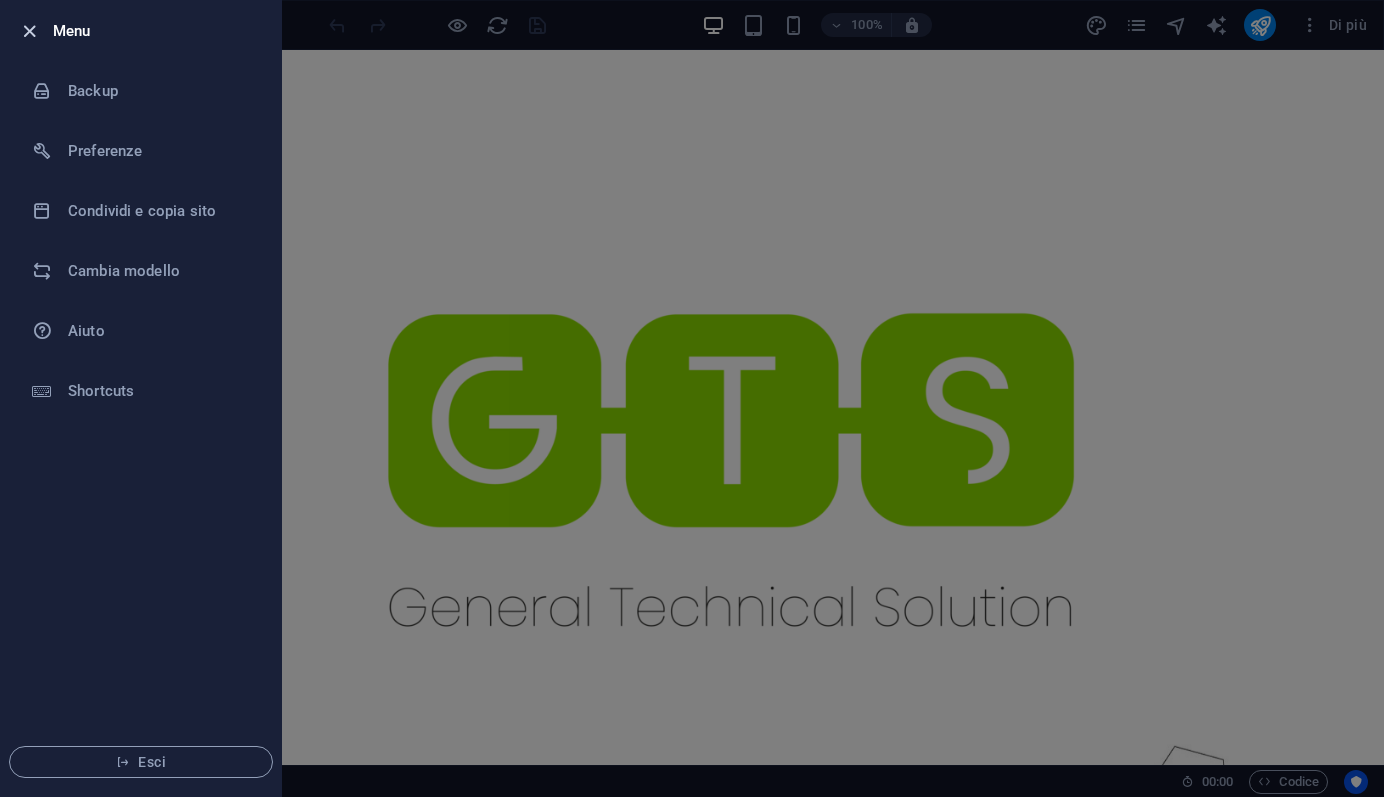 click at bounding box center [29, 31] 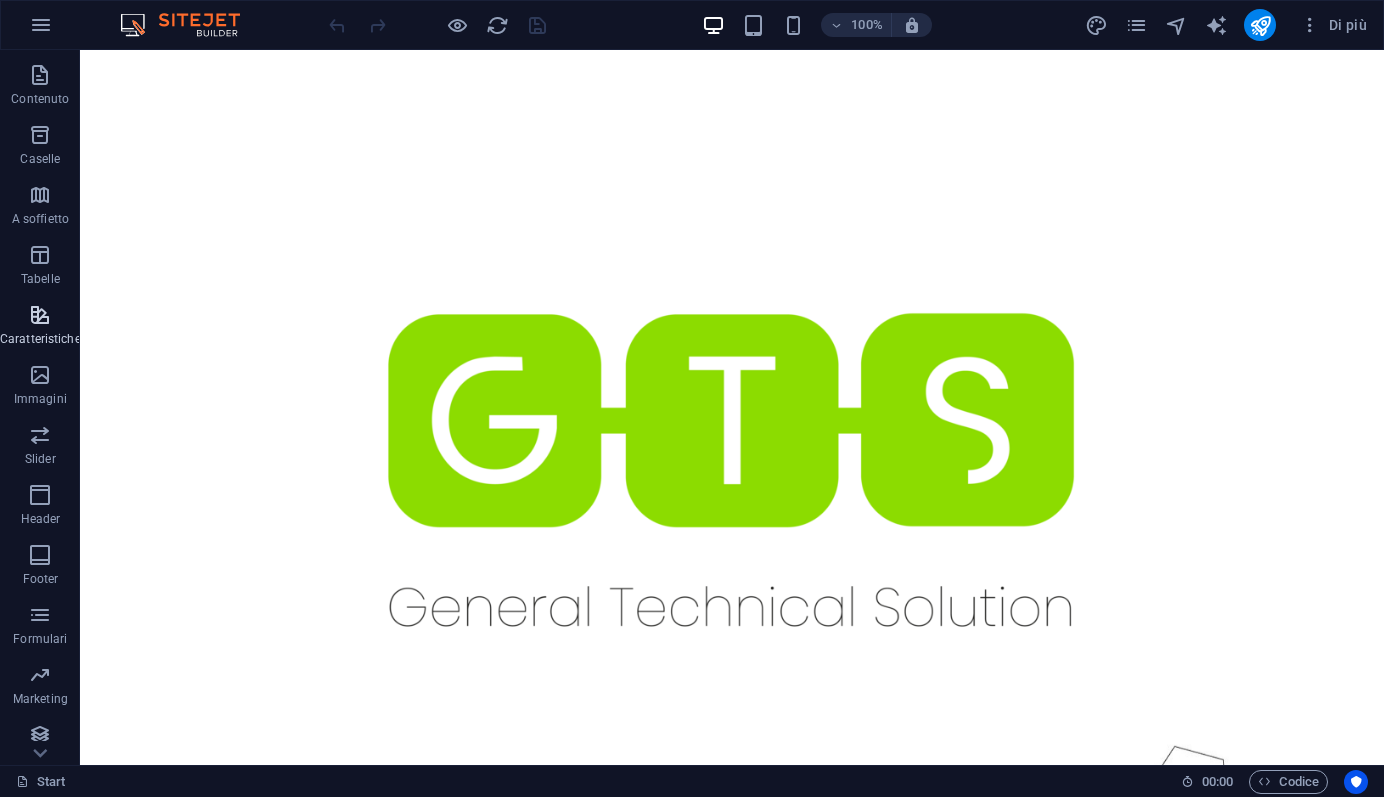 scroll, scrollTop: 185, scrollLeft: 0, axis: vertical 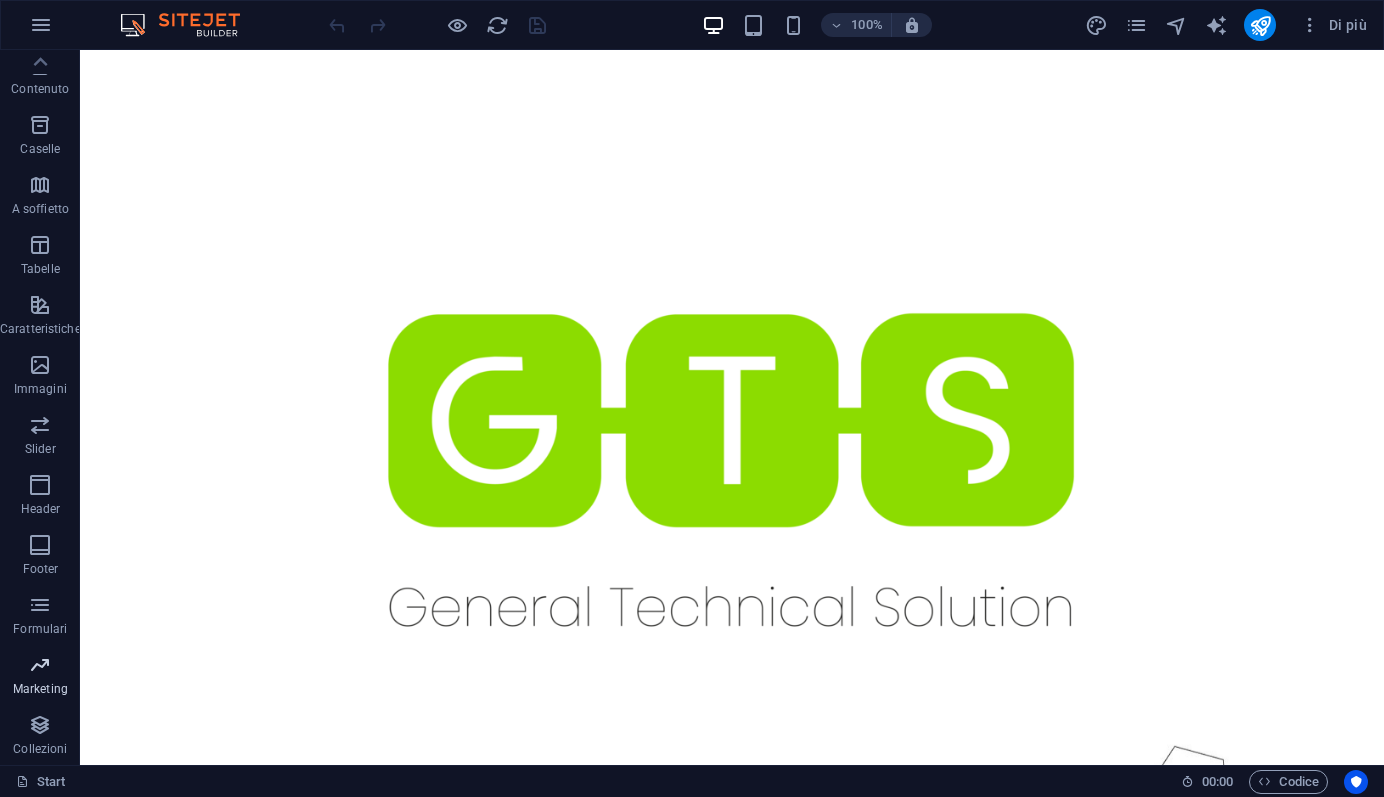 click at bounding box center [40, 665] 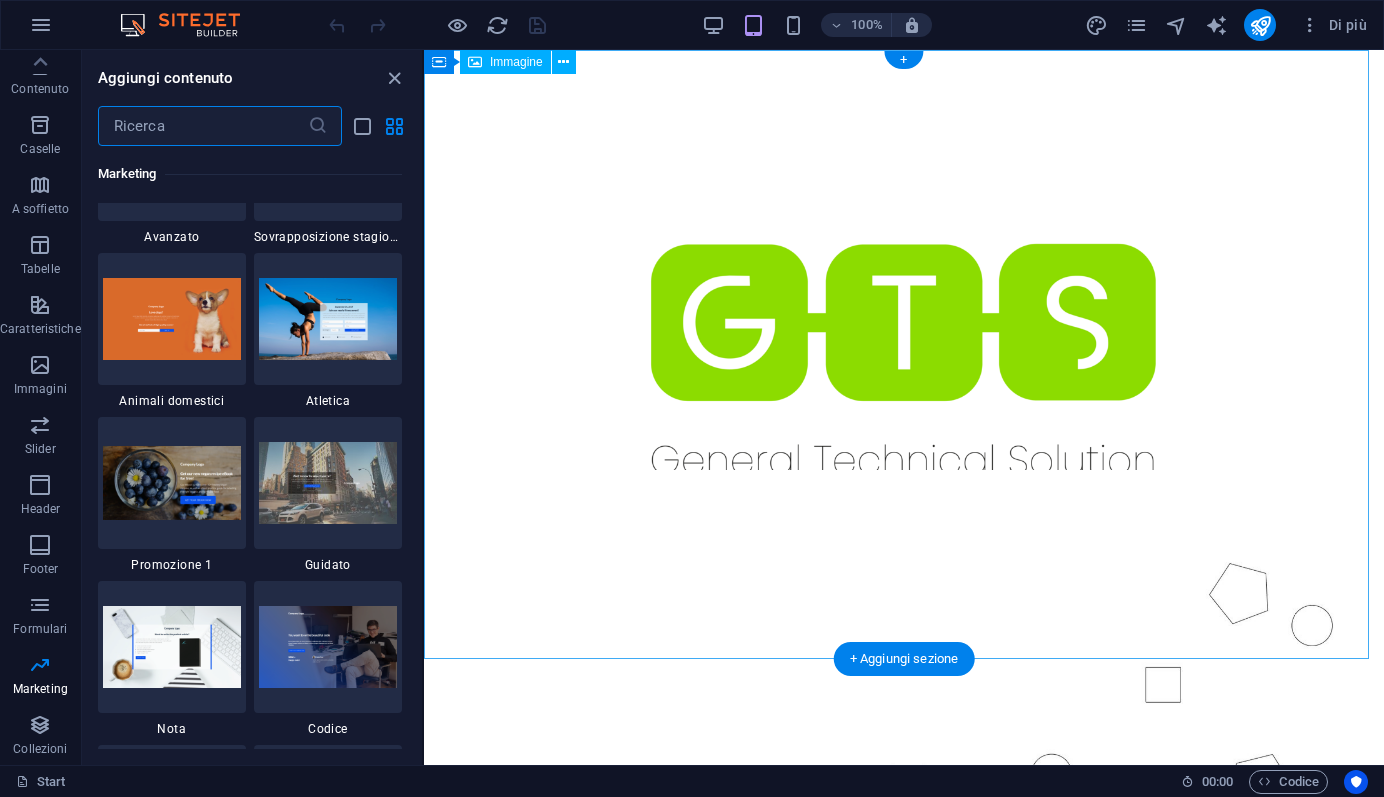 scroll, scrollTop: 17060, scrollLeft: 0, axis: vertical 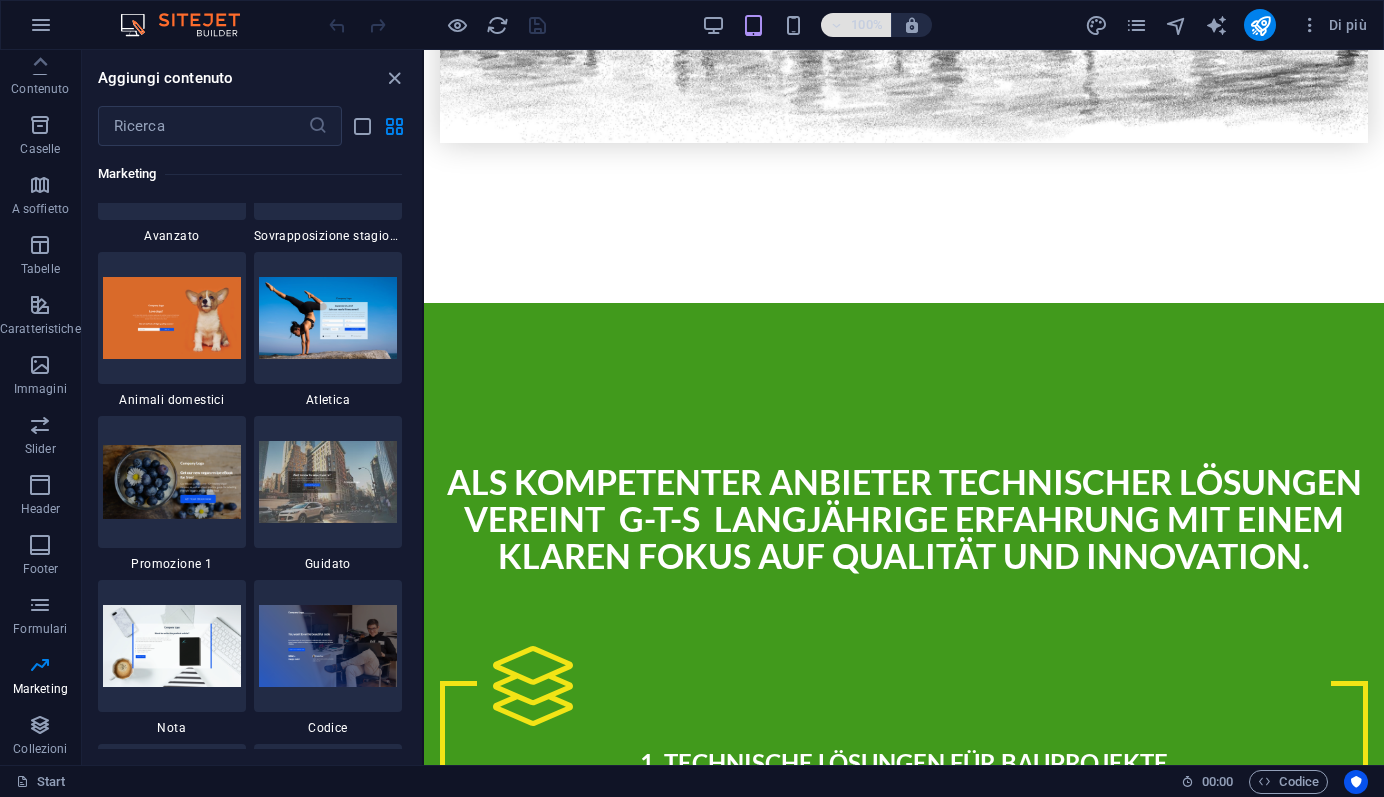 click at bounding box center [836, 25] 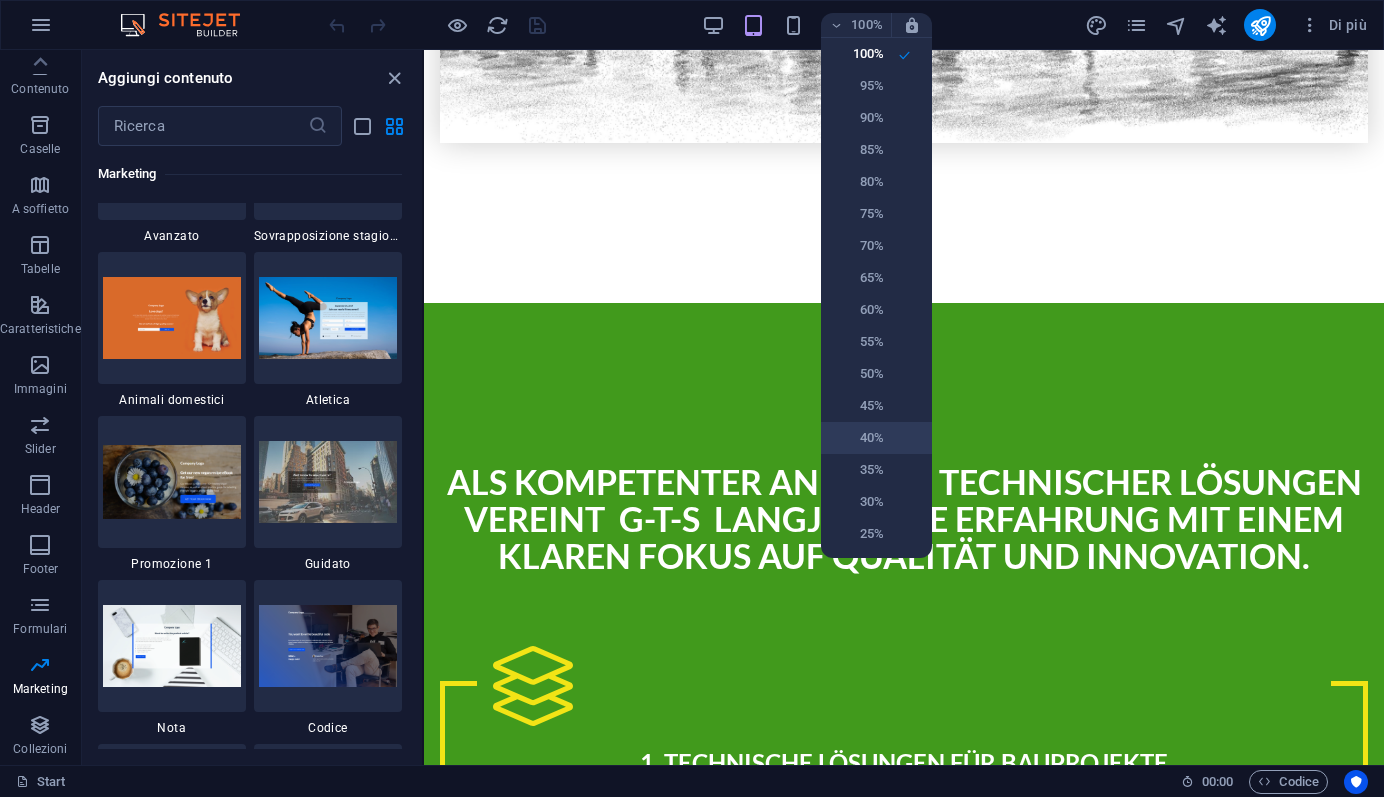 click on "40%" at bounding box center (858, 438) 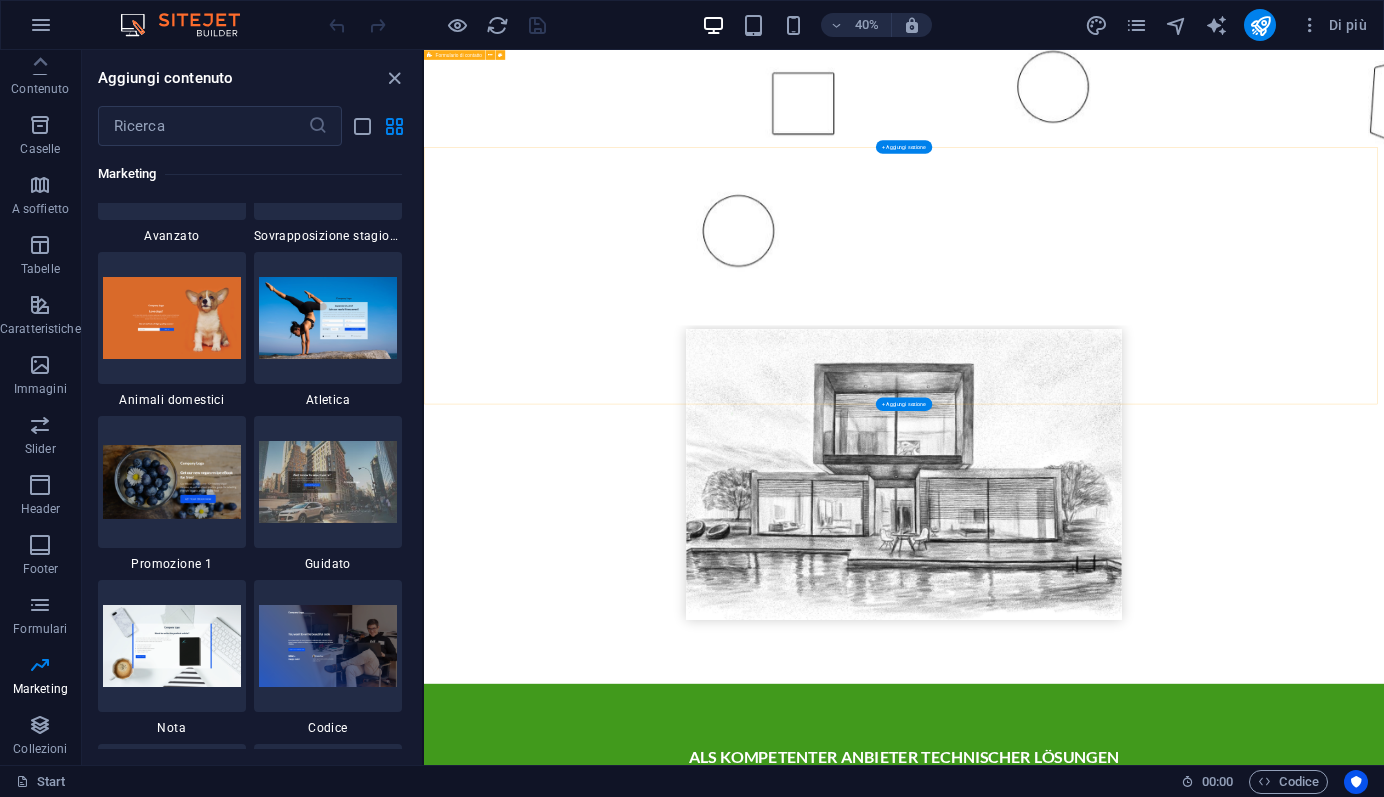 scroll, scrollTop: 2734, scrollLeft: 0, axis: vertical 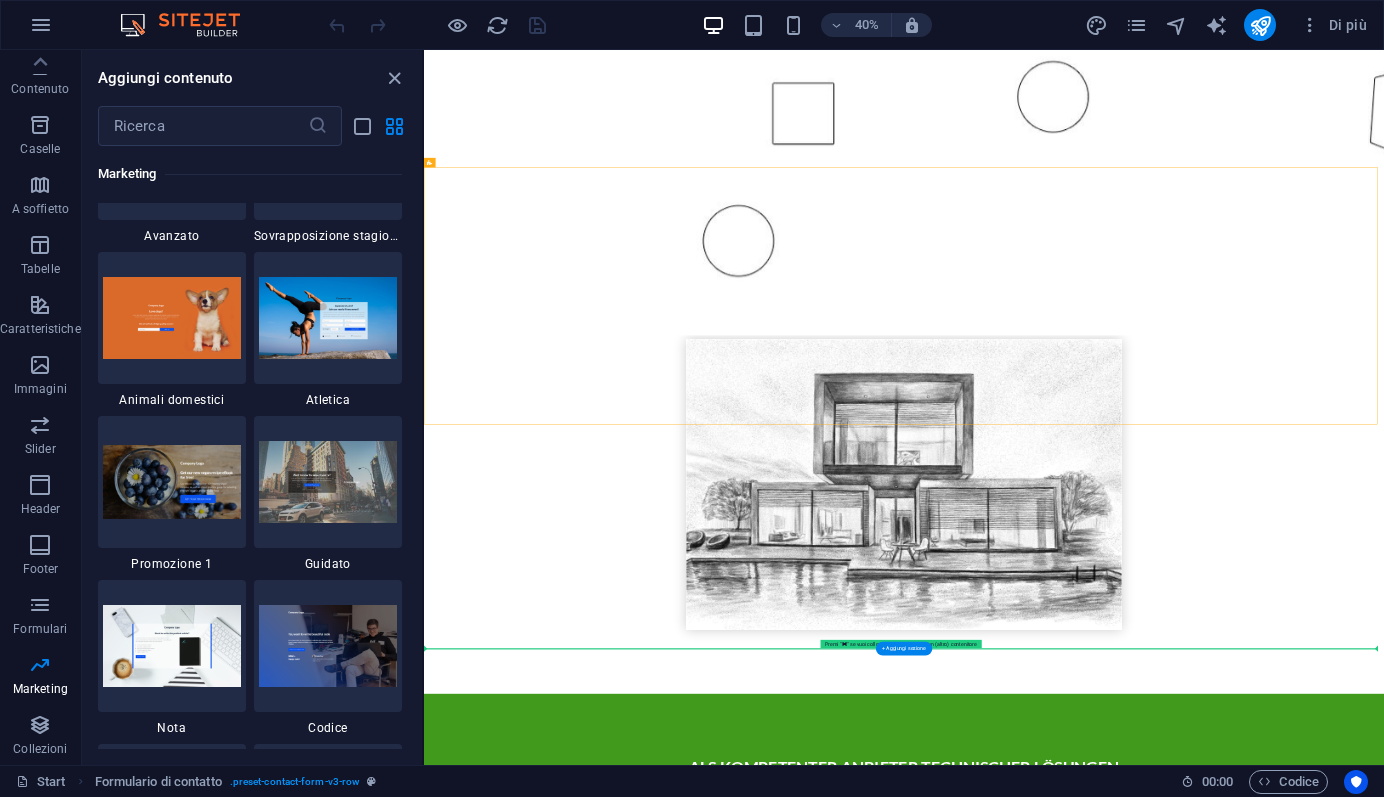 drag, startPoint x: 895, startPoint y: 214, endPoint x: 667, endPoint y: 1549, distance: 1354.3297 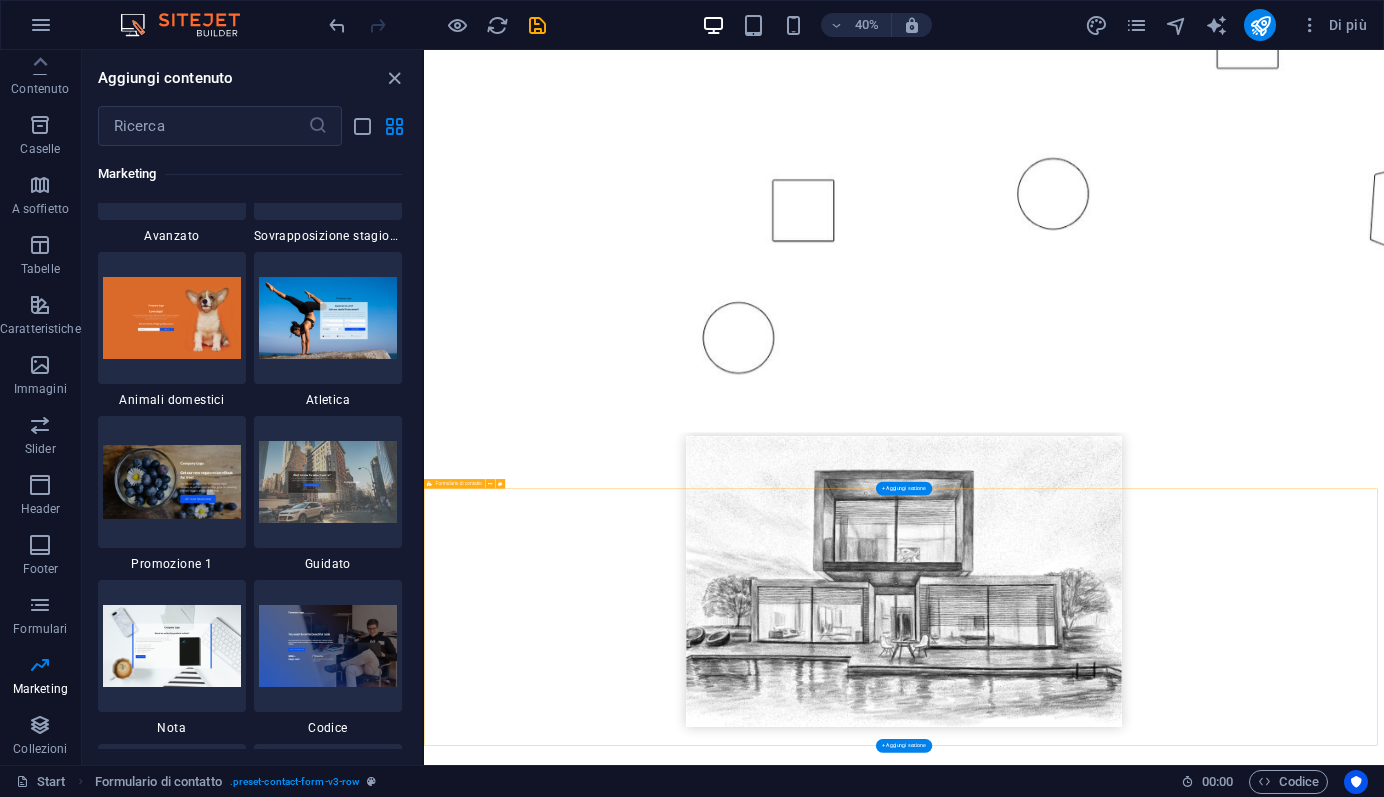 scroll, scrollTop: 2489, scrollLeft: 0, axis: vertical 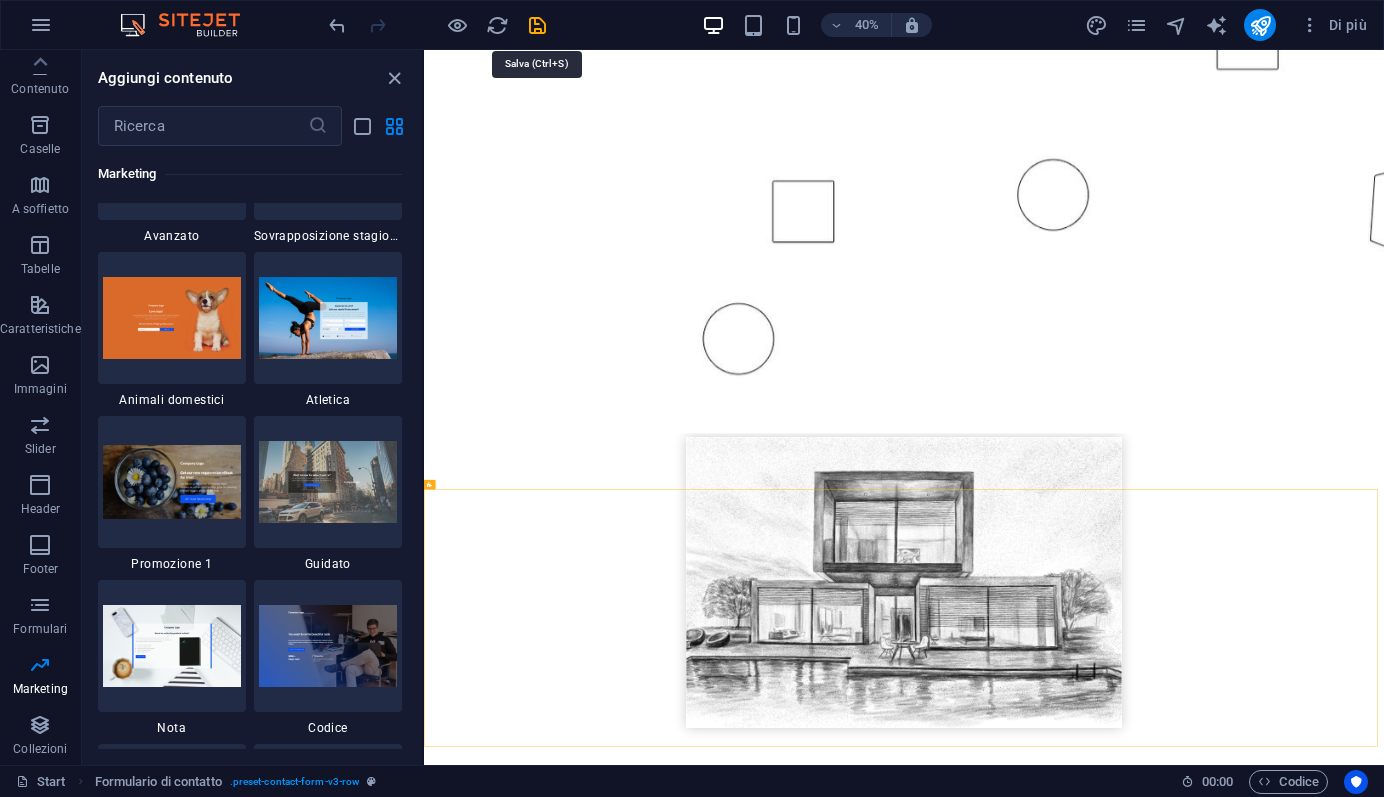 click at bounding box center [537, 25] 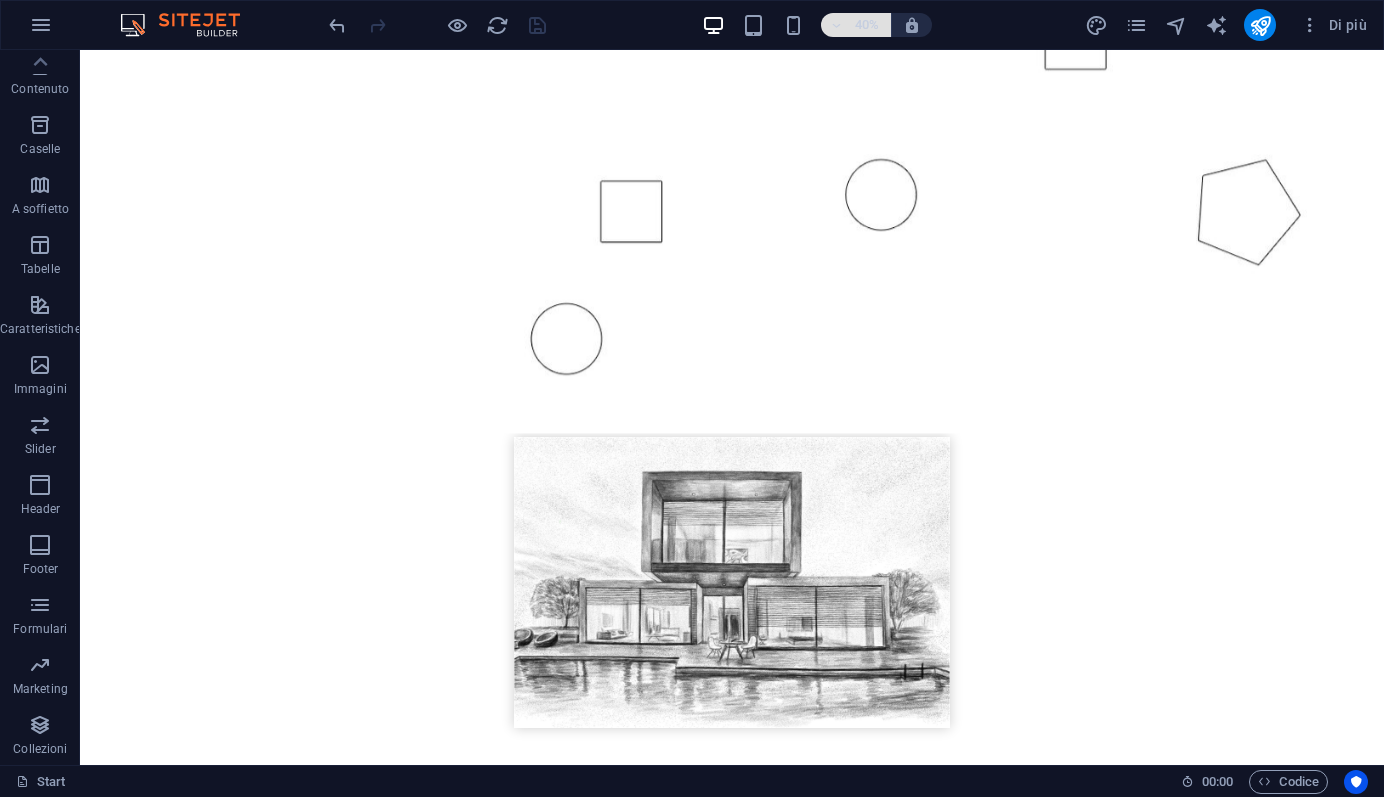 click at bounding box center [836, 25] 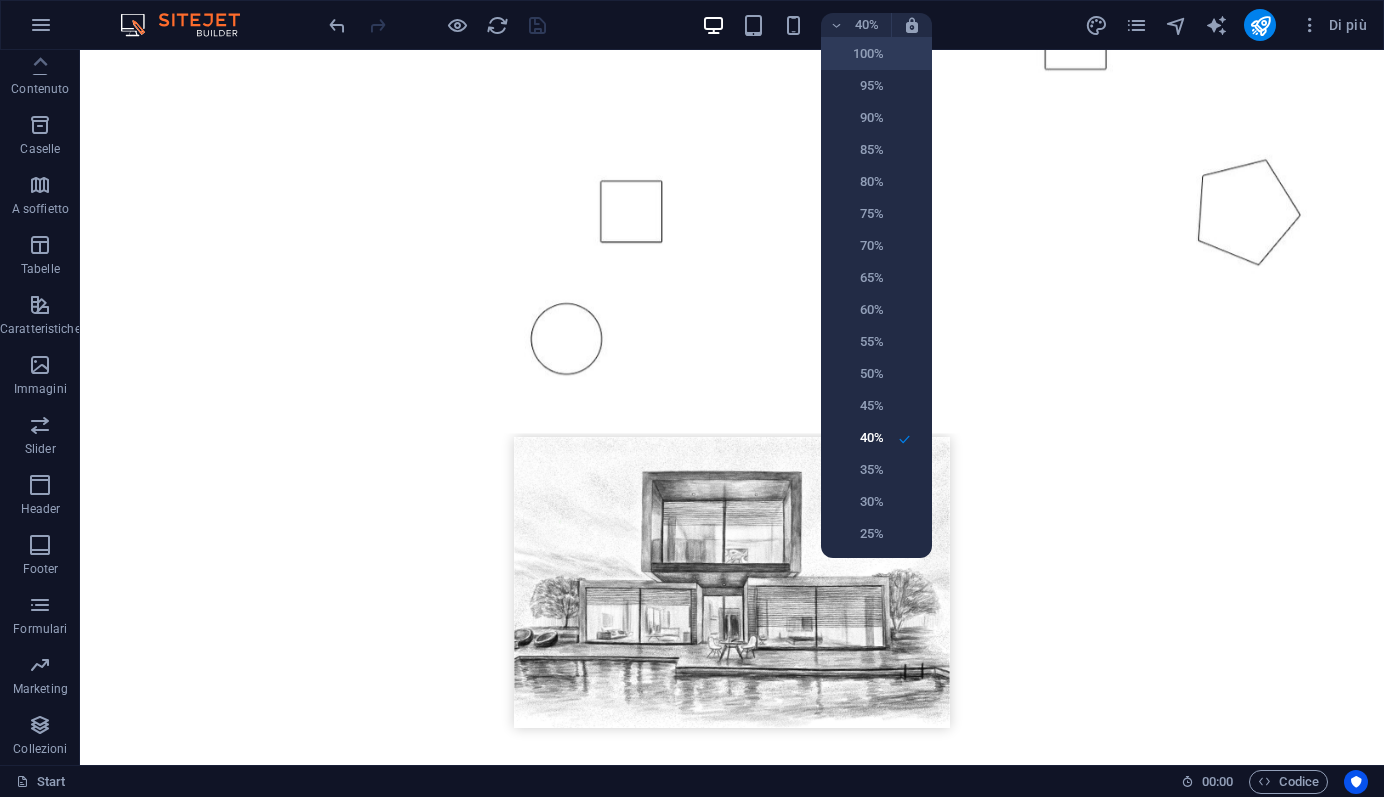 click on "100%" at bounding box center (858, 54) 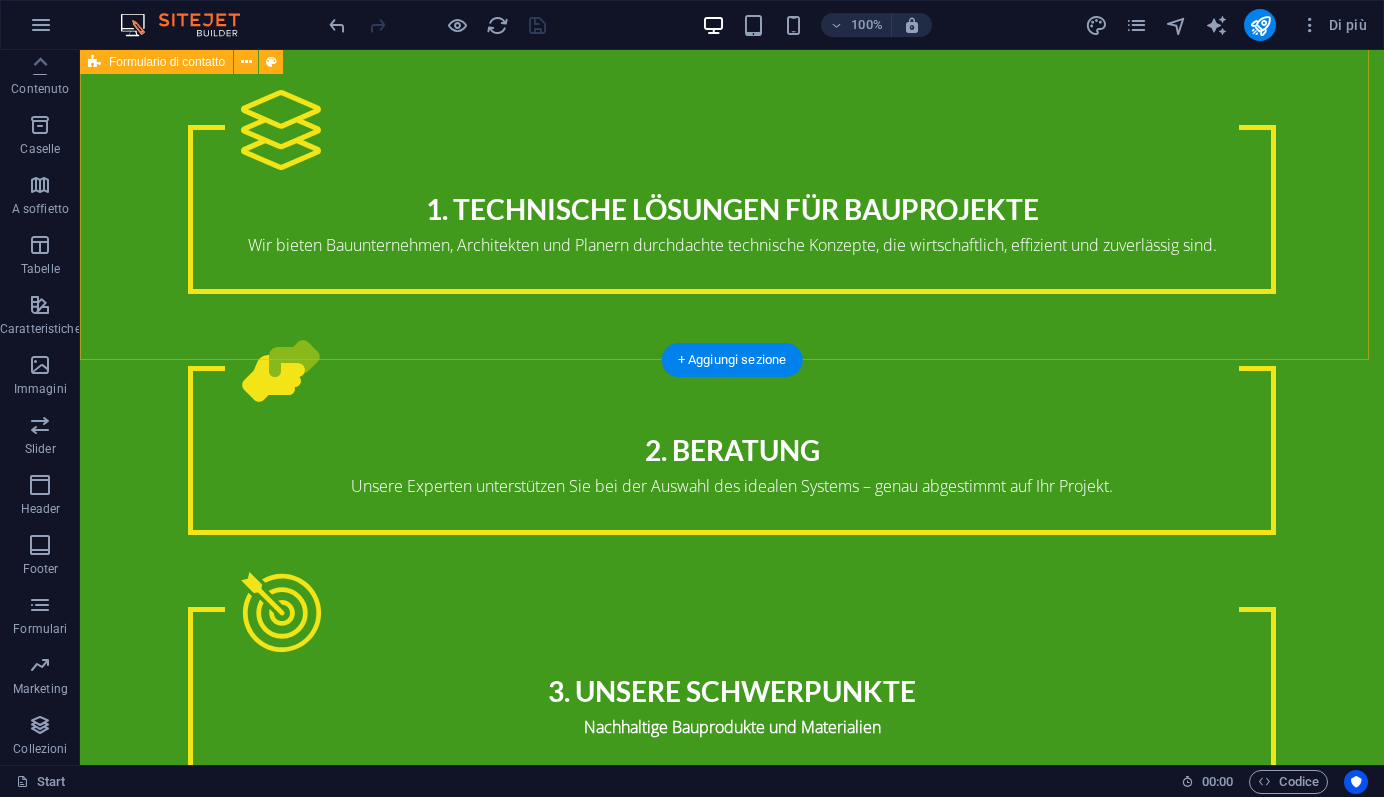 scroll, scrollTop: 4027, scrollLeft: 0, axis: vertical 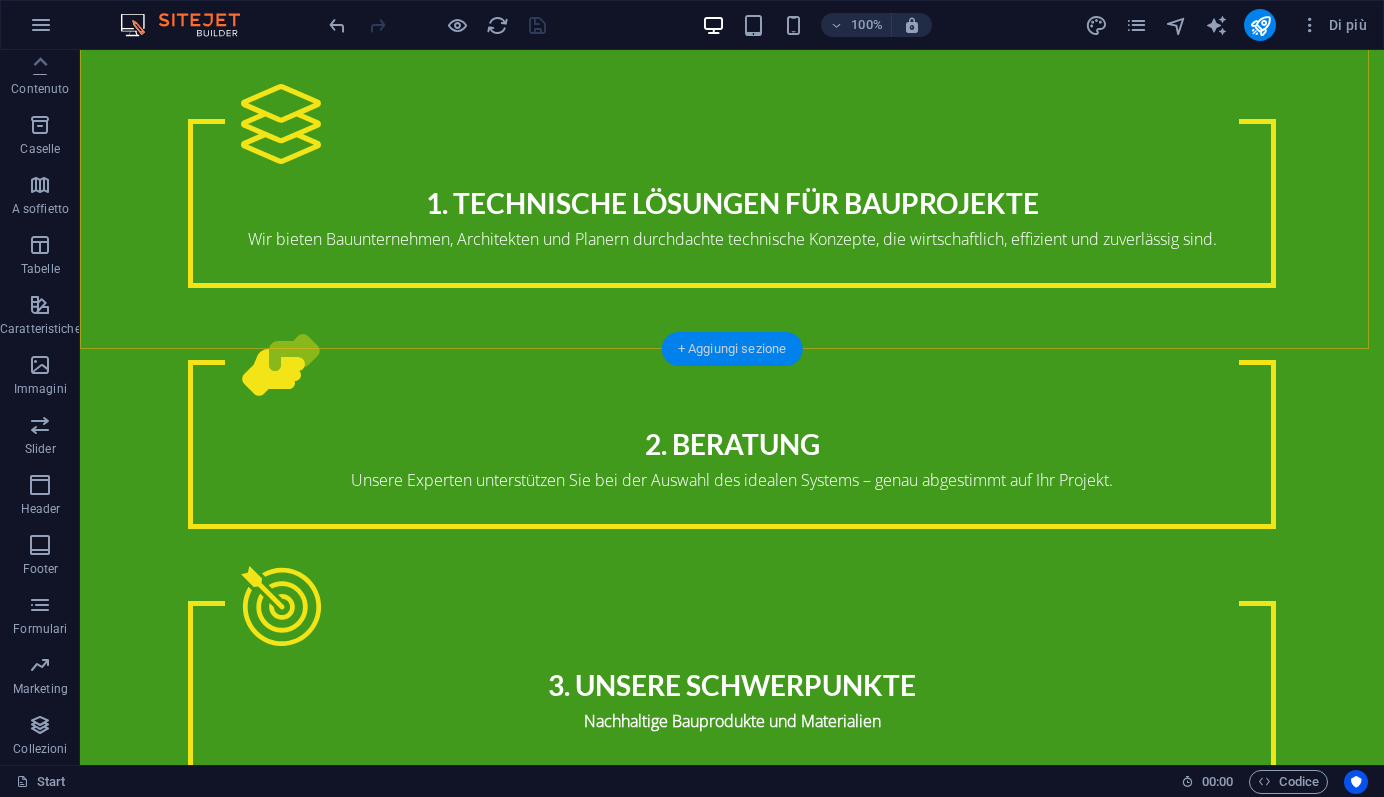 click on "+ Aggiungi sezione" at bounding box center [732, 349] 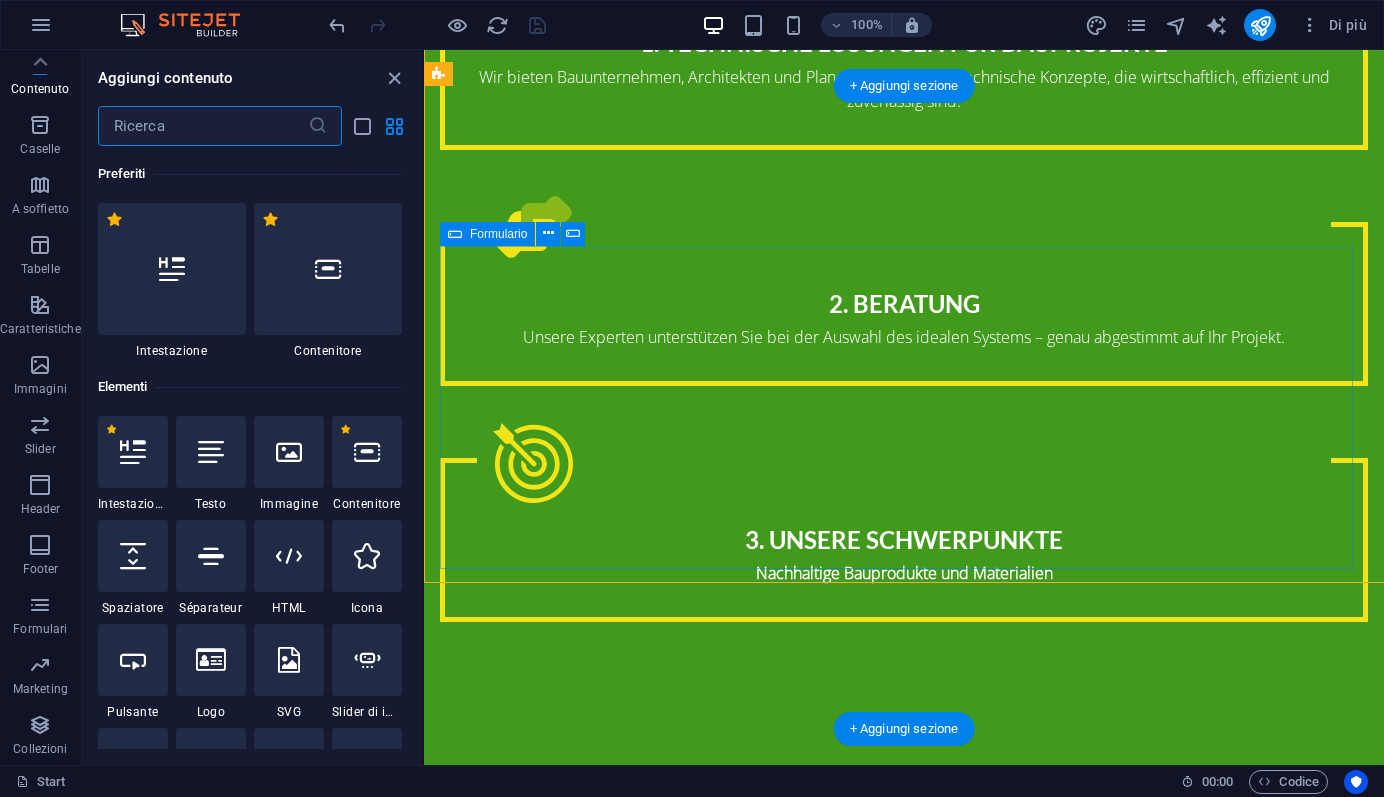 scroll, scrollTop: 3793, scrollLeft: 0, axis: vertical 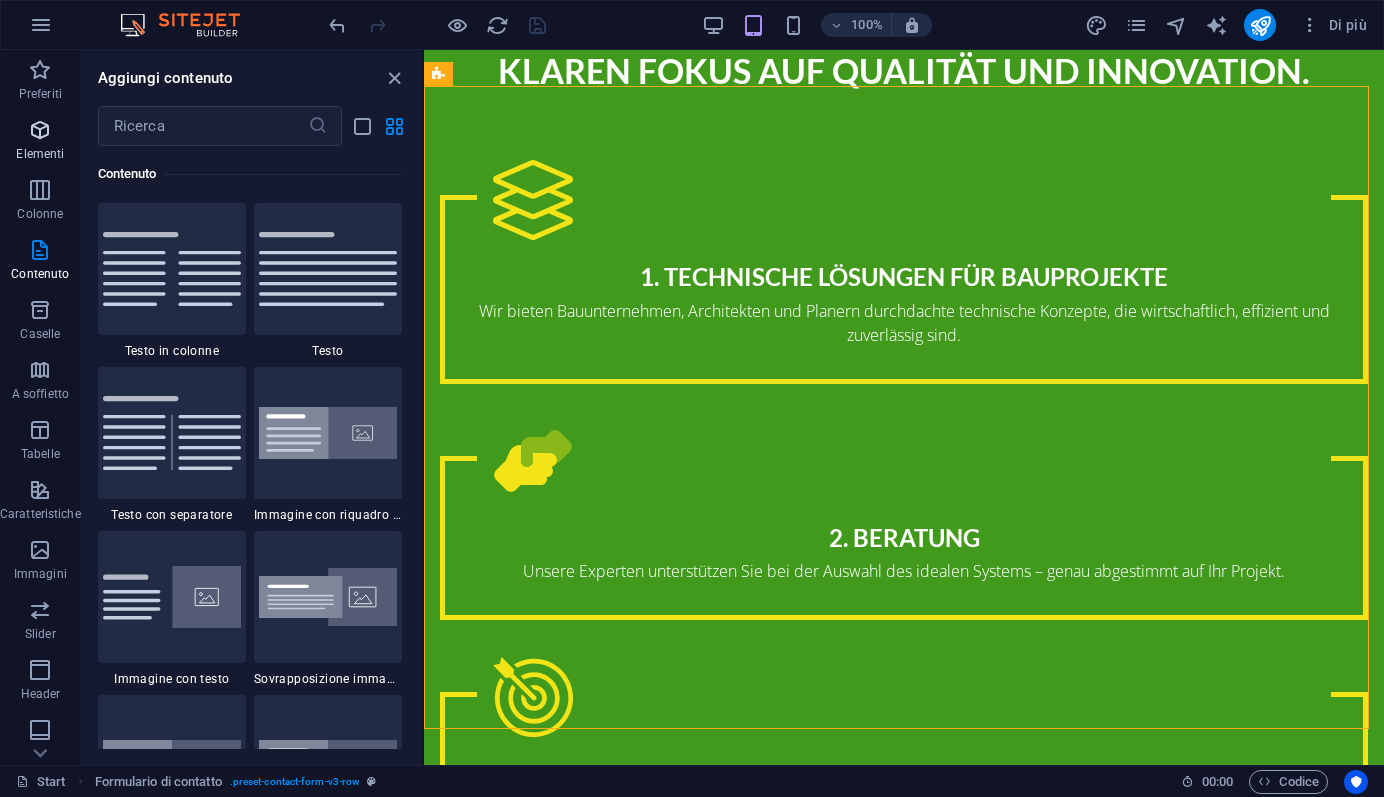 click at bounding box center [40, 130] 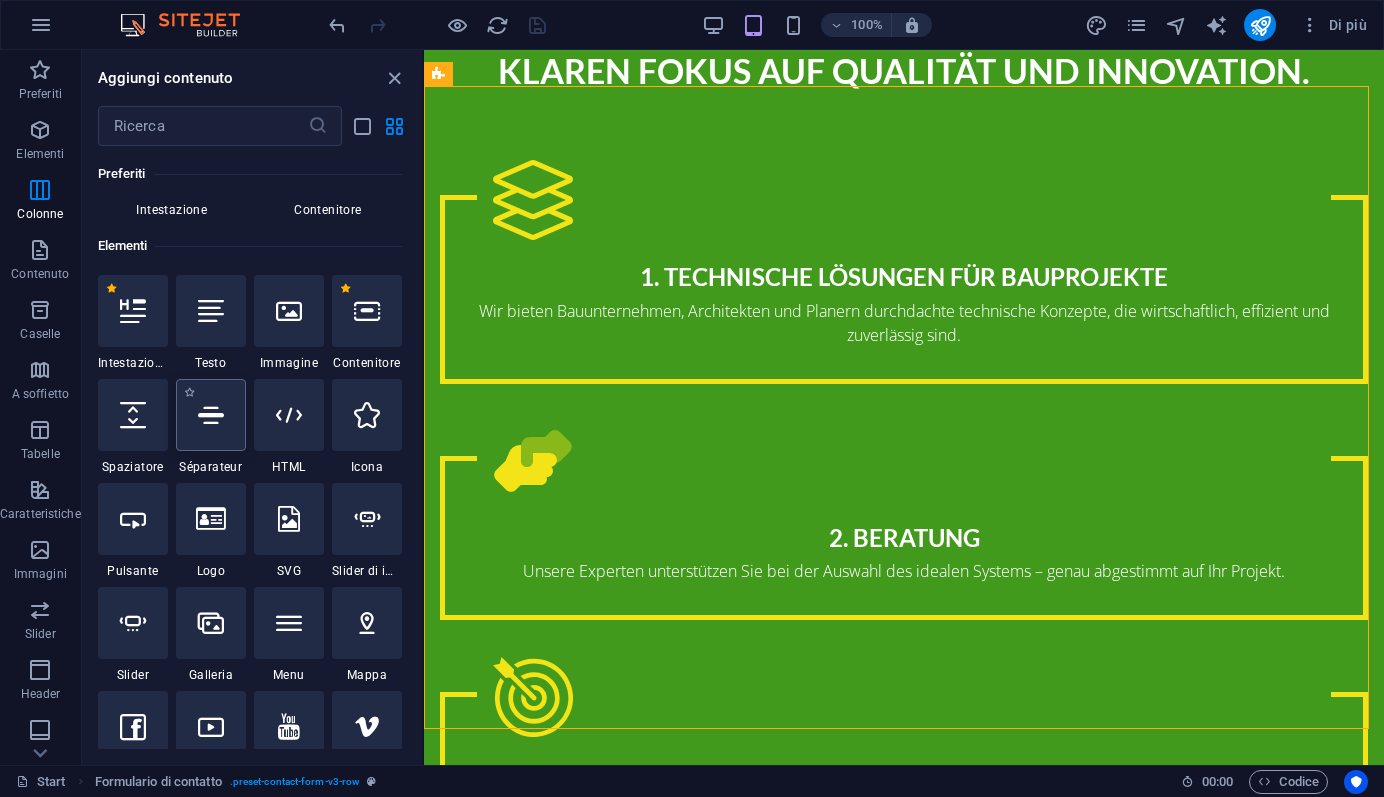 scroll, scrollTop: 0, scrollLeft: 0, axis: both 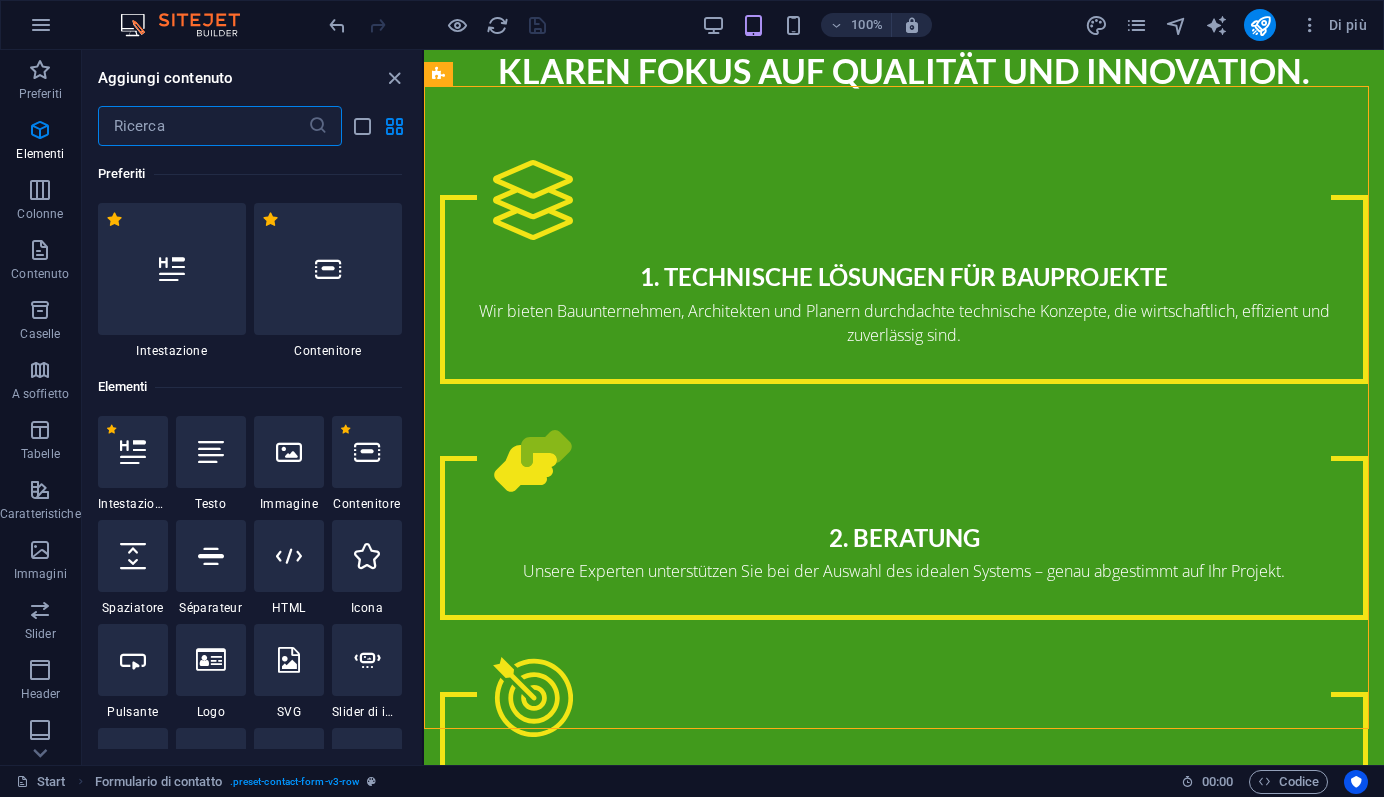 click at bounding box center (203, 126) 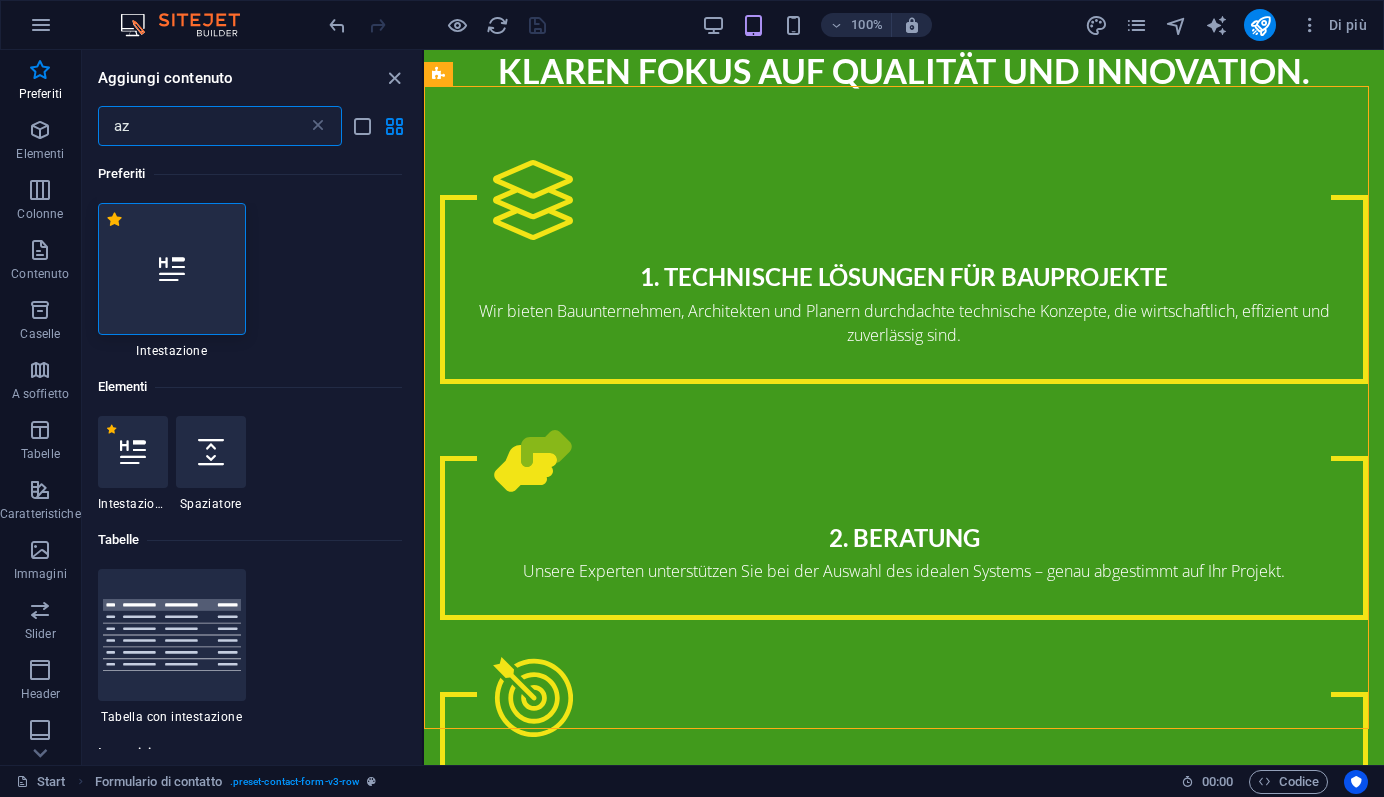 type on "a" 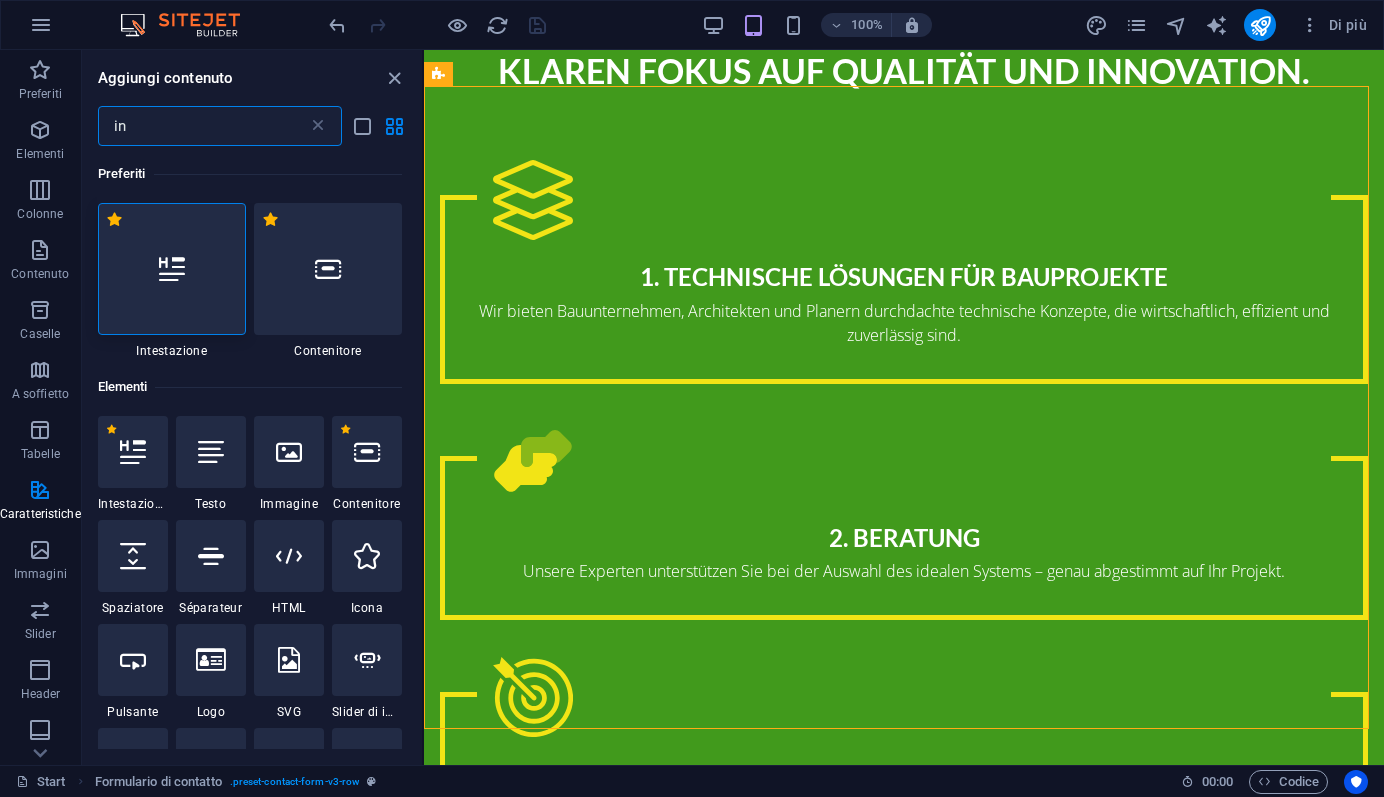 type on "i" 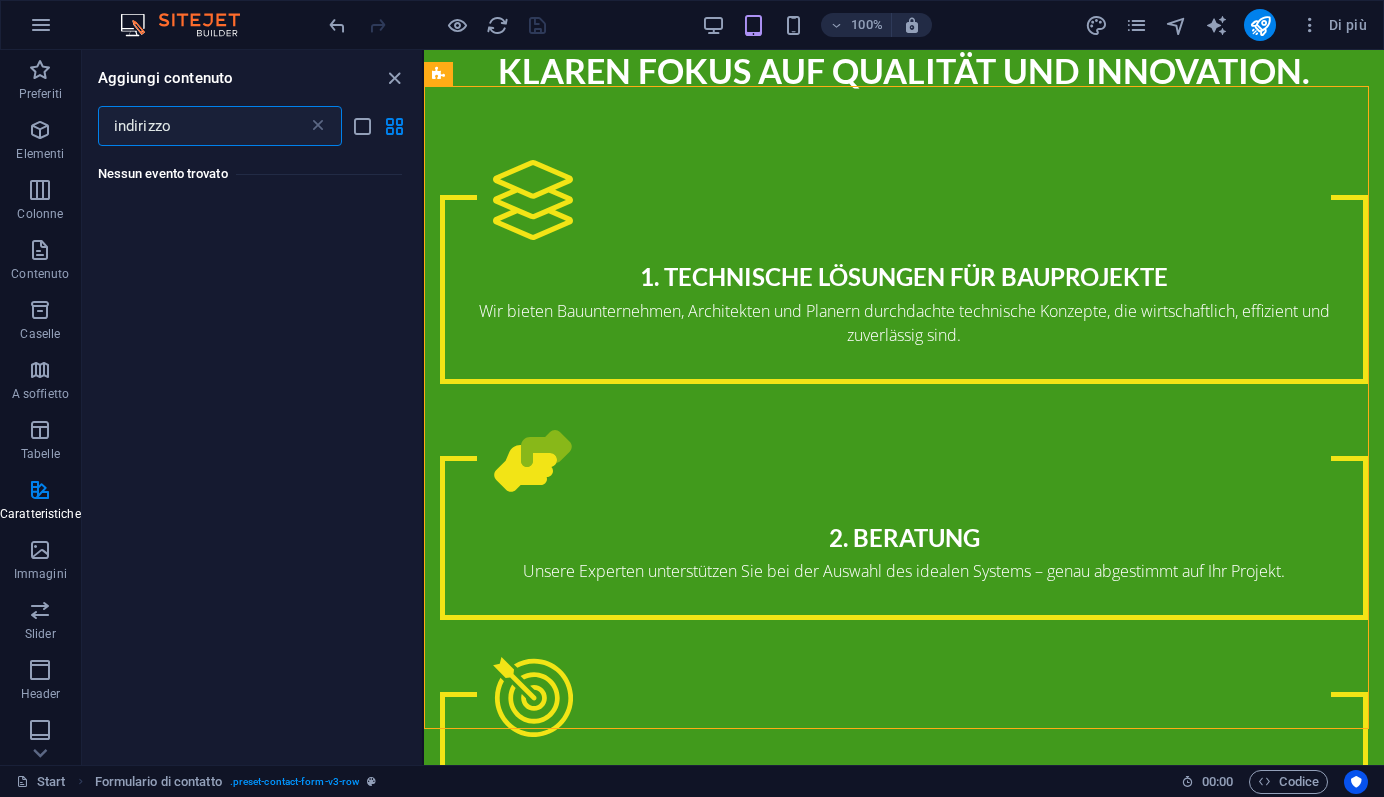 type on "indirizzo" 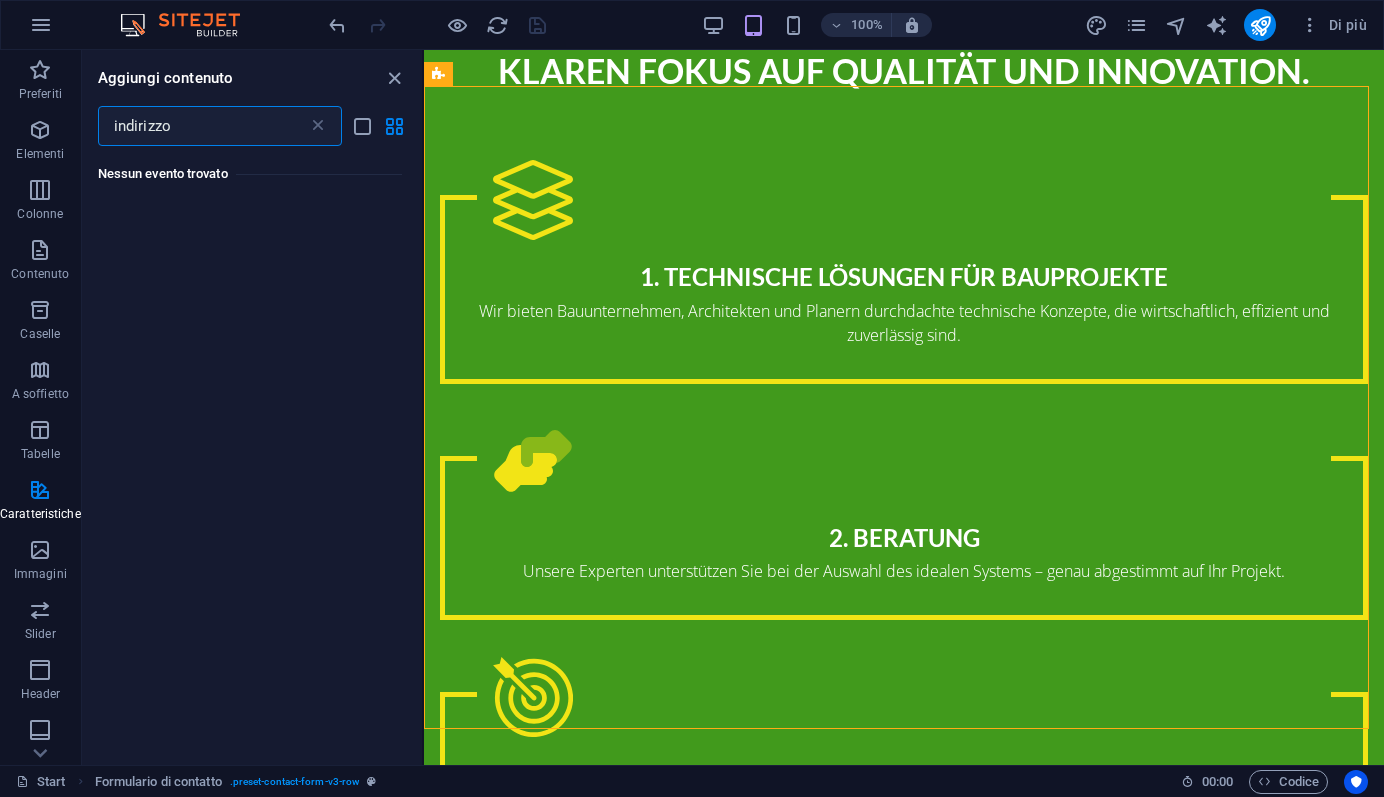 drag, startPoint x: 202, startPoint y: 133, endPoint x: 89, endPoint y: 127, distance: 113.15918 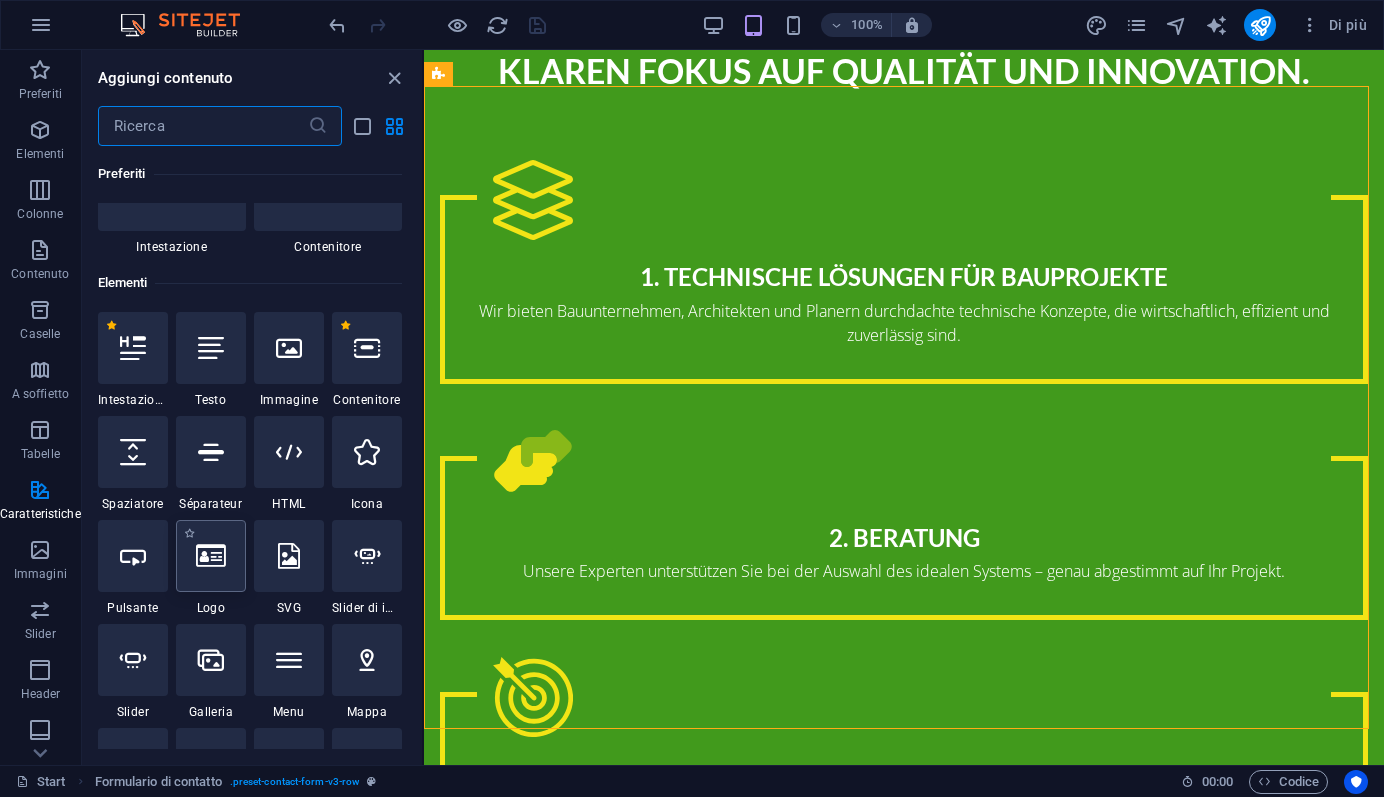 scroll, scrollTop: 113, scrollLeft: 0, axis: vertical 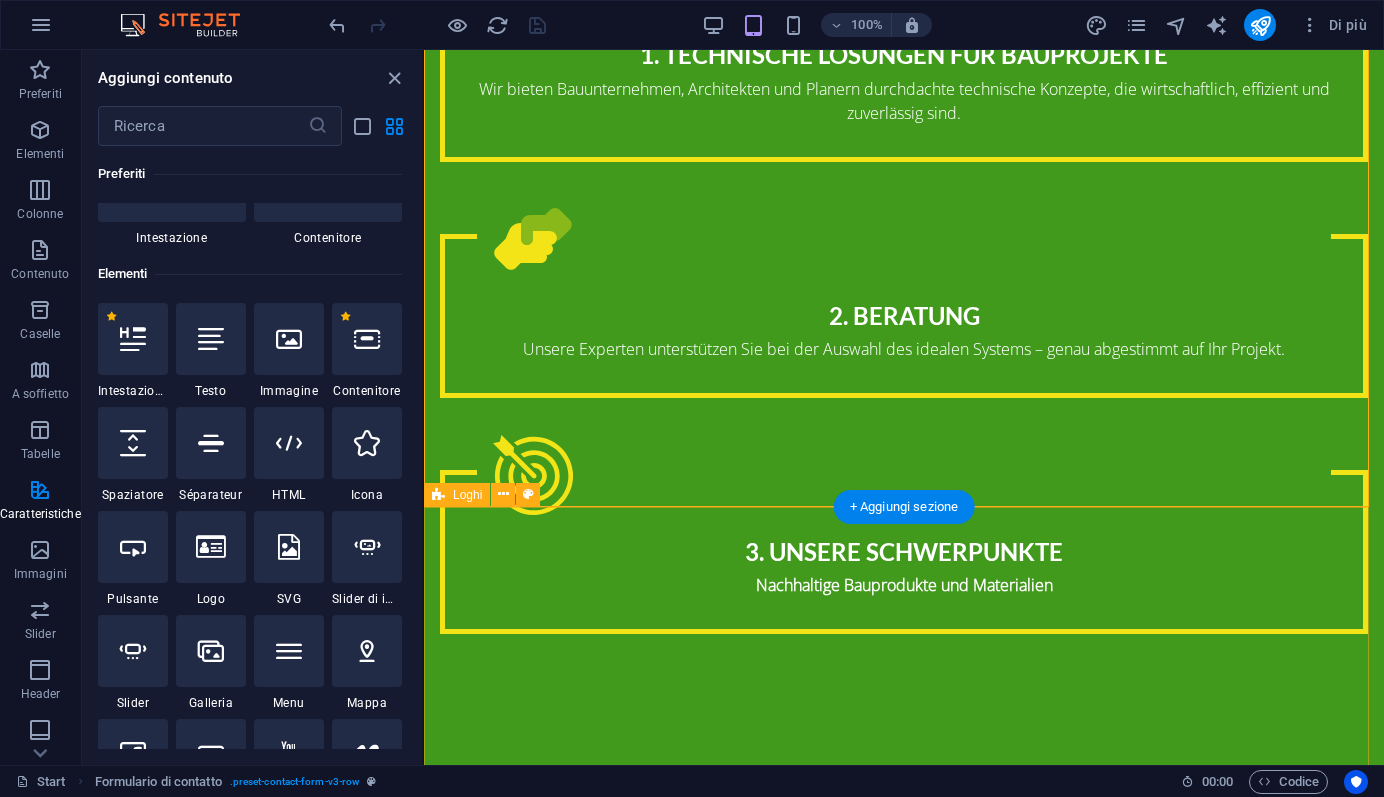 click at bounding box center (904, 2962) 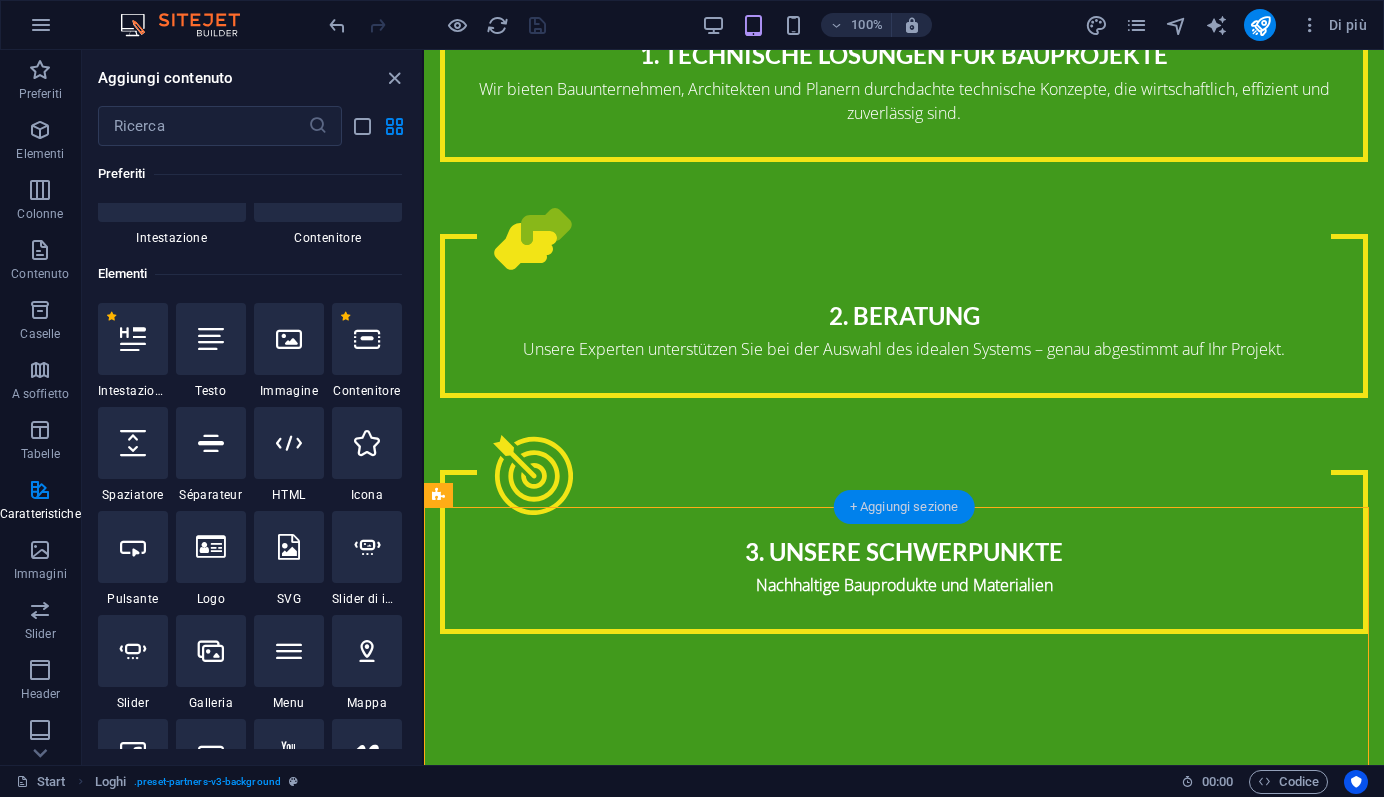 click on "+ Aggiungi sezione" at bounding box center (904, 507) 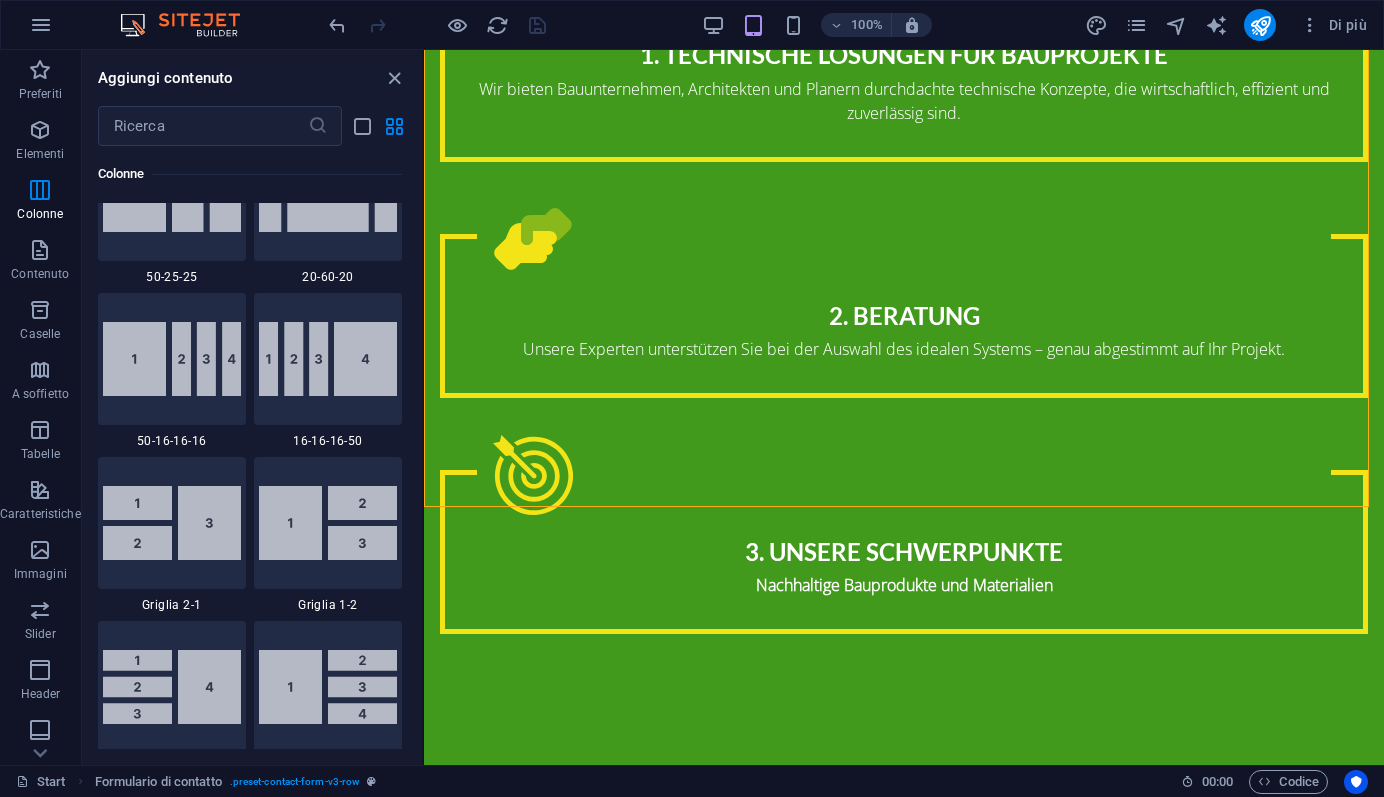 scroll, scrollTop: 2210, scrollLeft: 0, axis: vertical 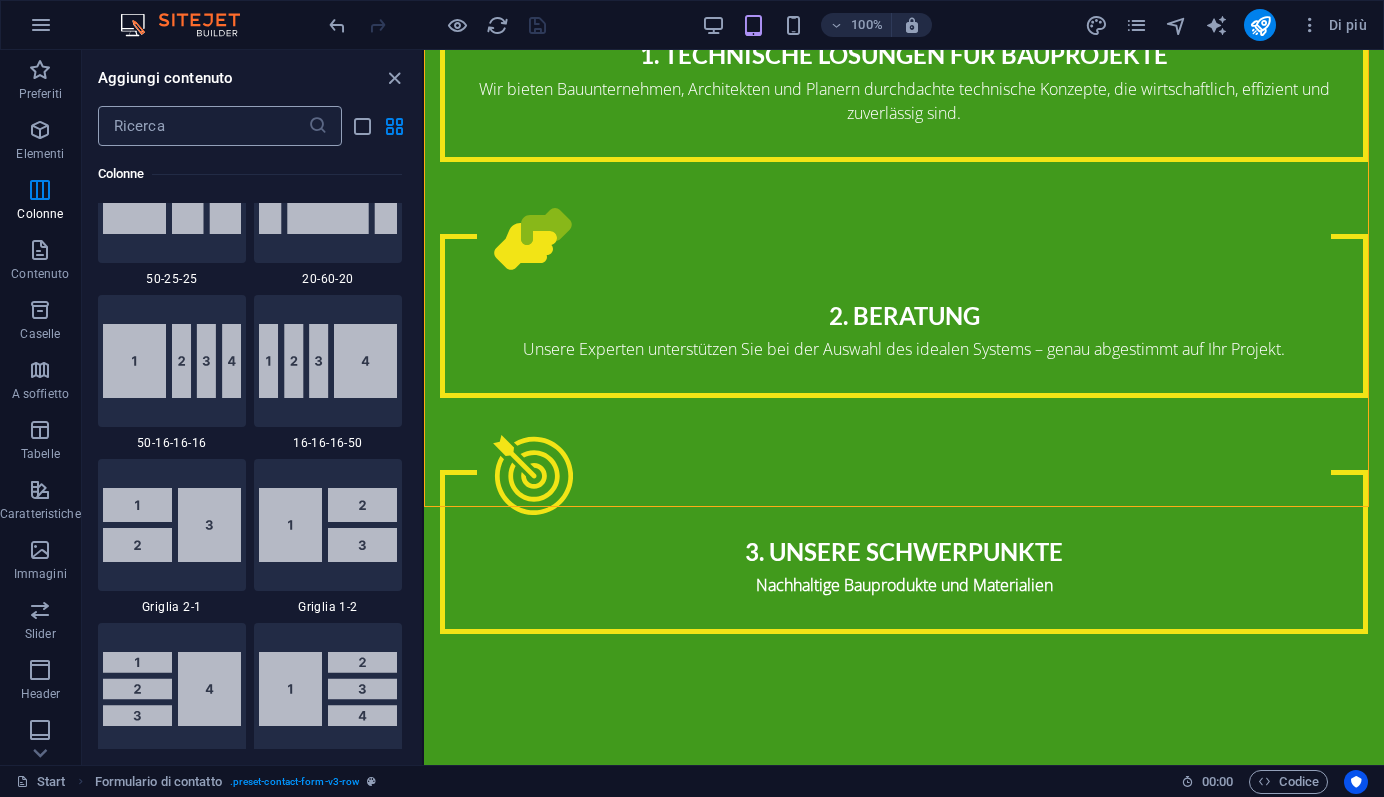 click at bounding box center (203, 126) 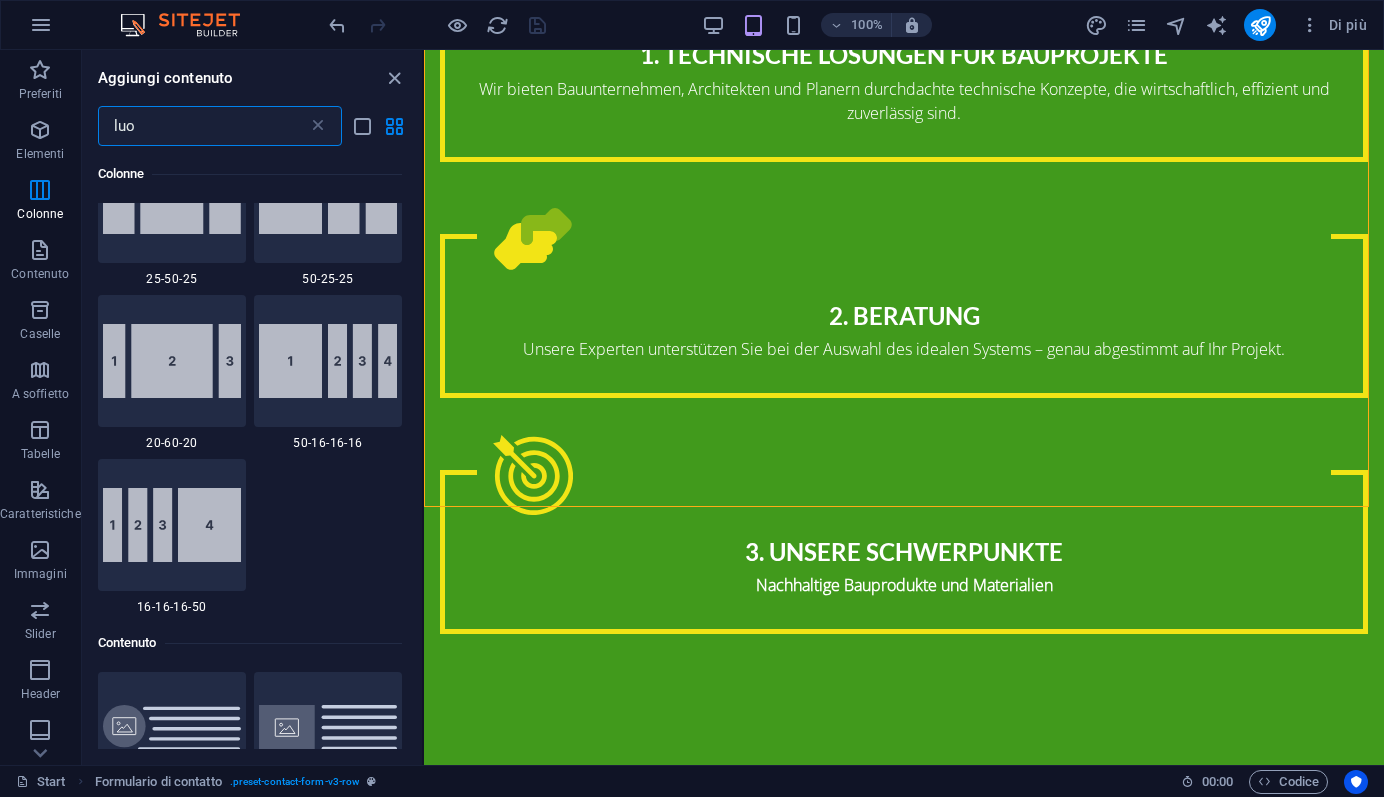scroll, scrollTop: 0, scrollLeft: 0, axis: both 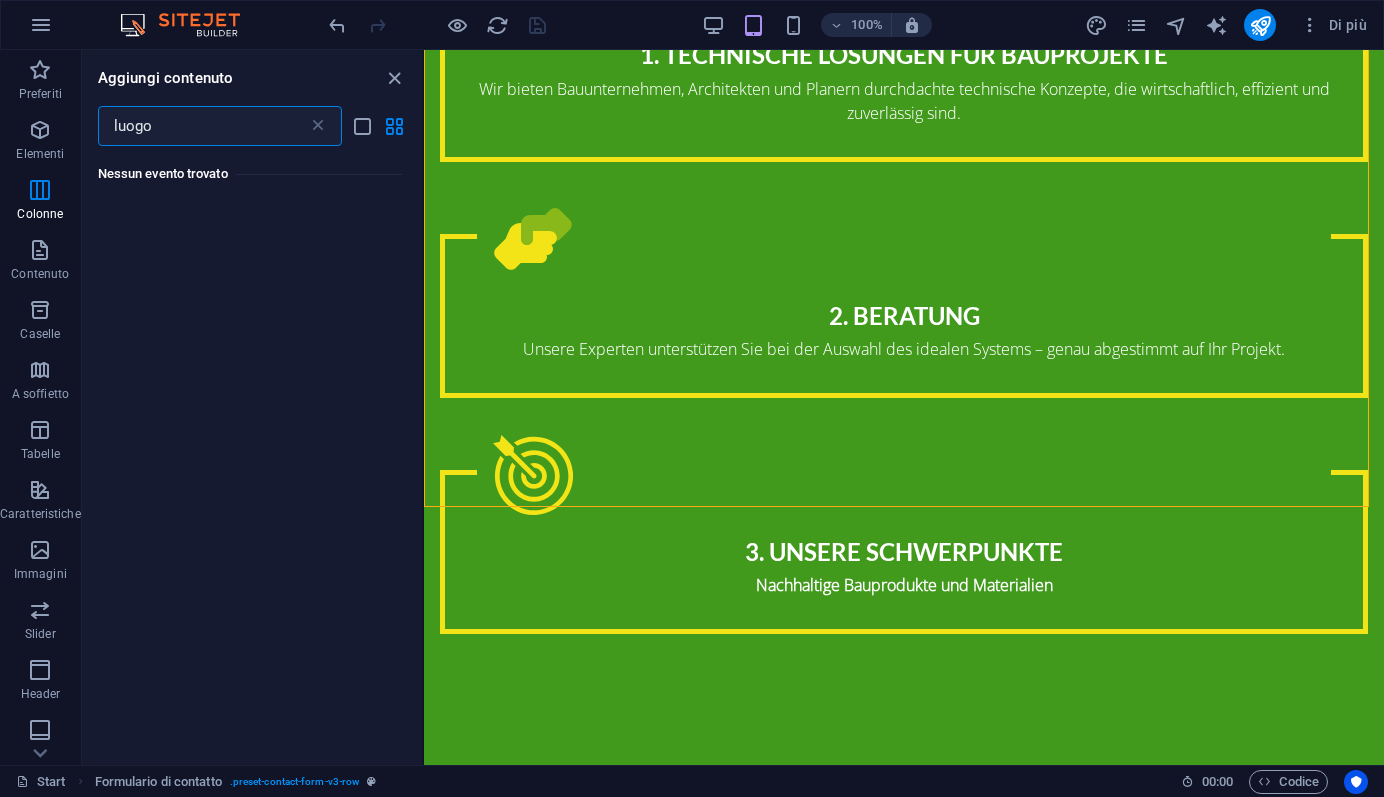 type on "luogo" 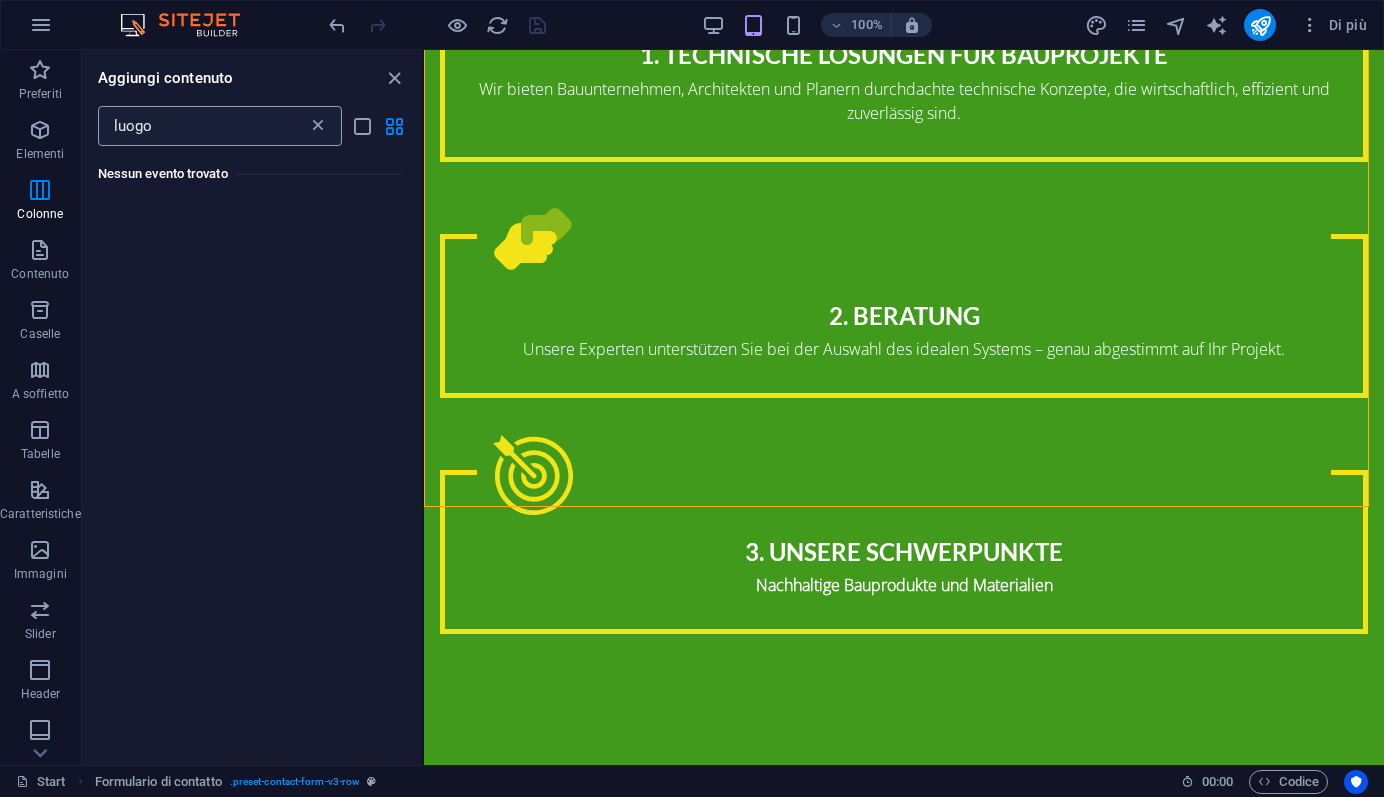 click at bounding box center [318, 126] 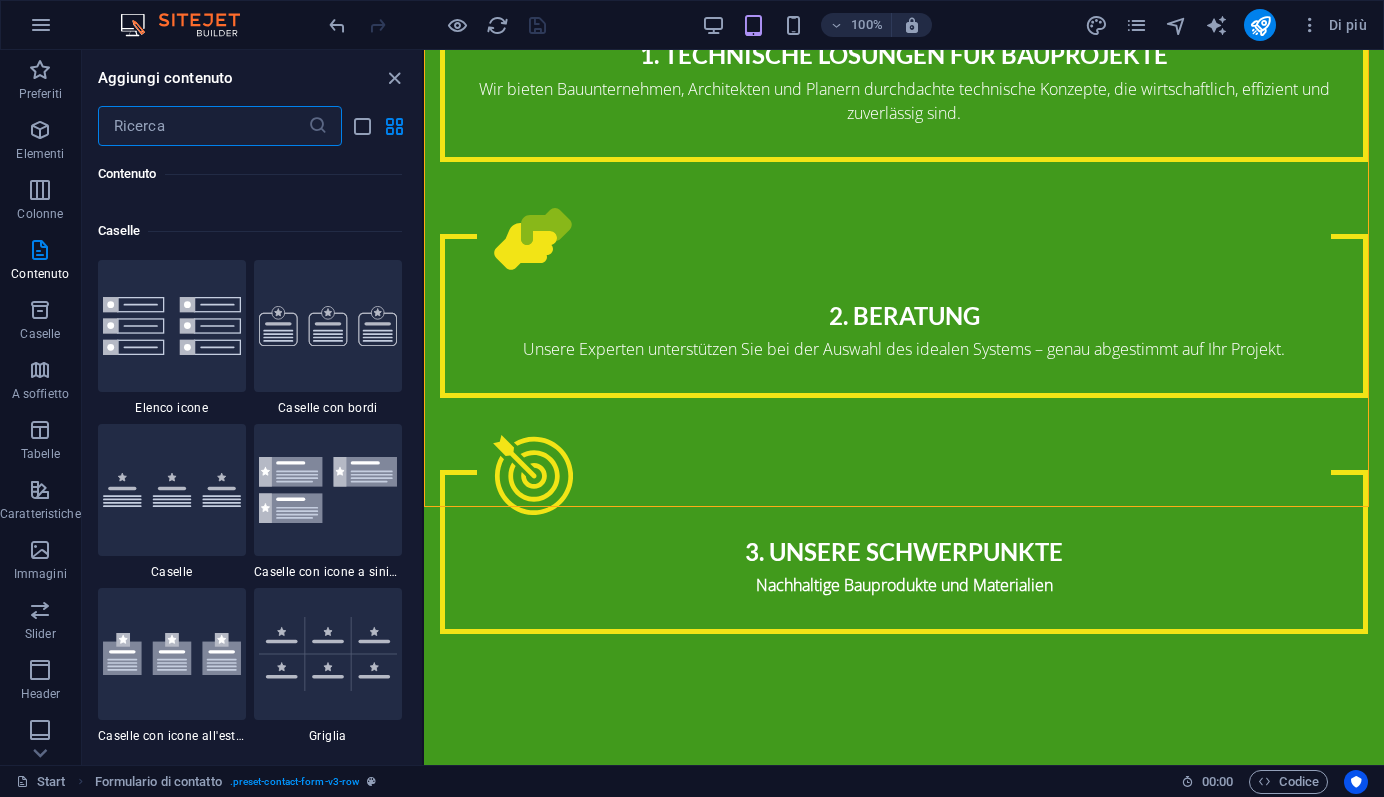 scroll, scrollTop: 5461, scrollLeft: 0, axis: vertical 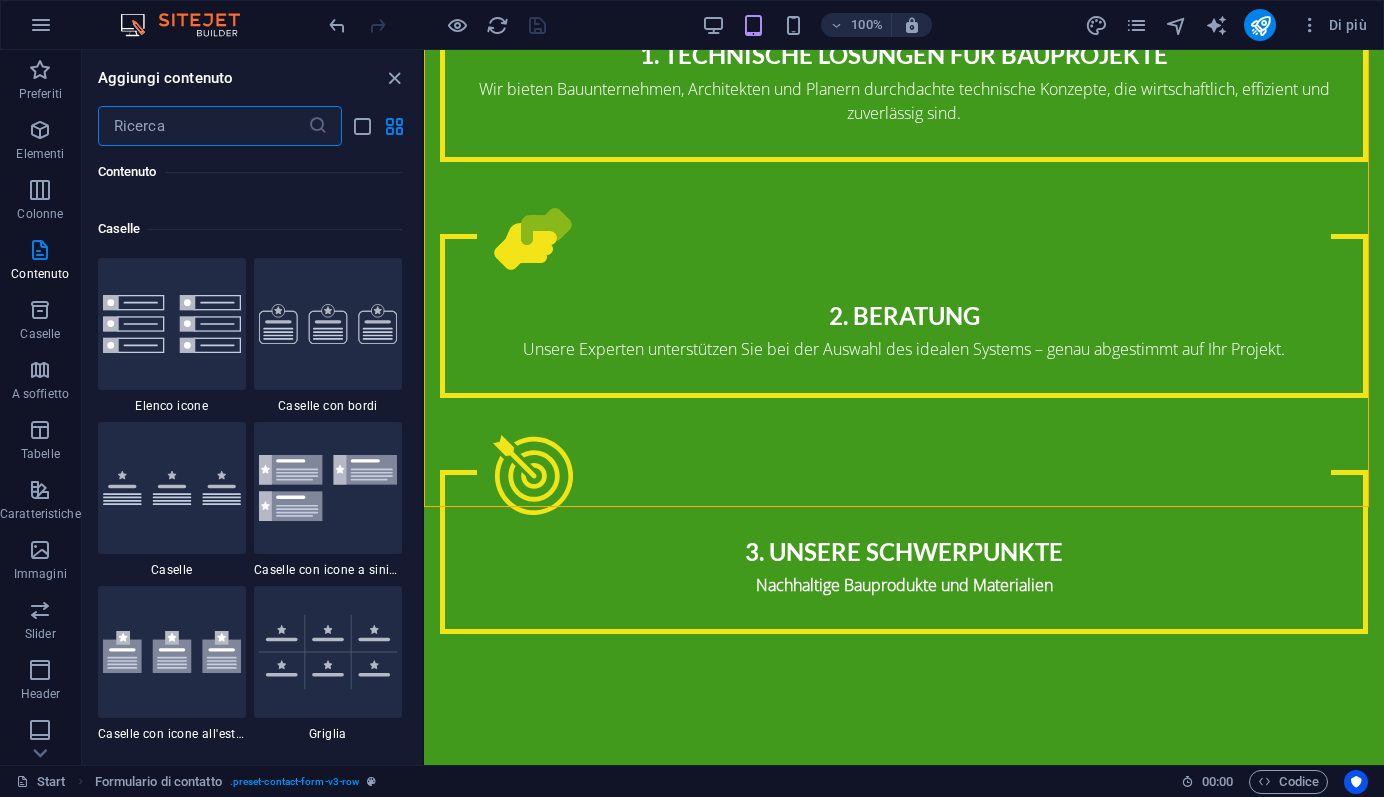click at bounding box center (203, 126) 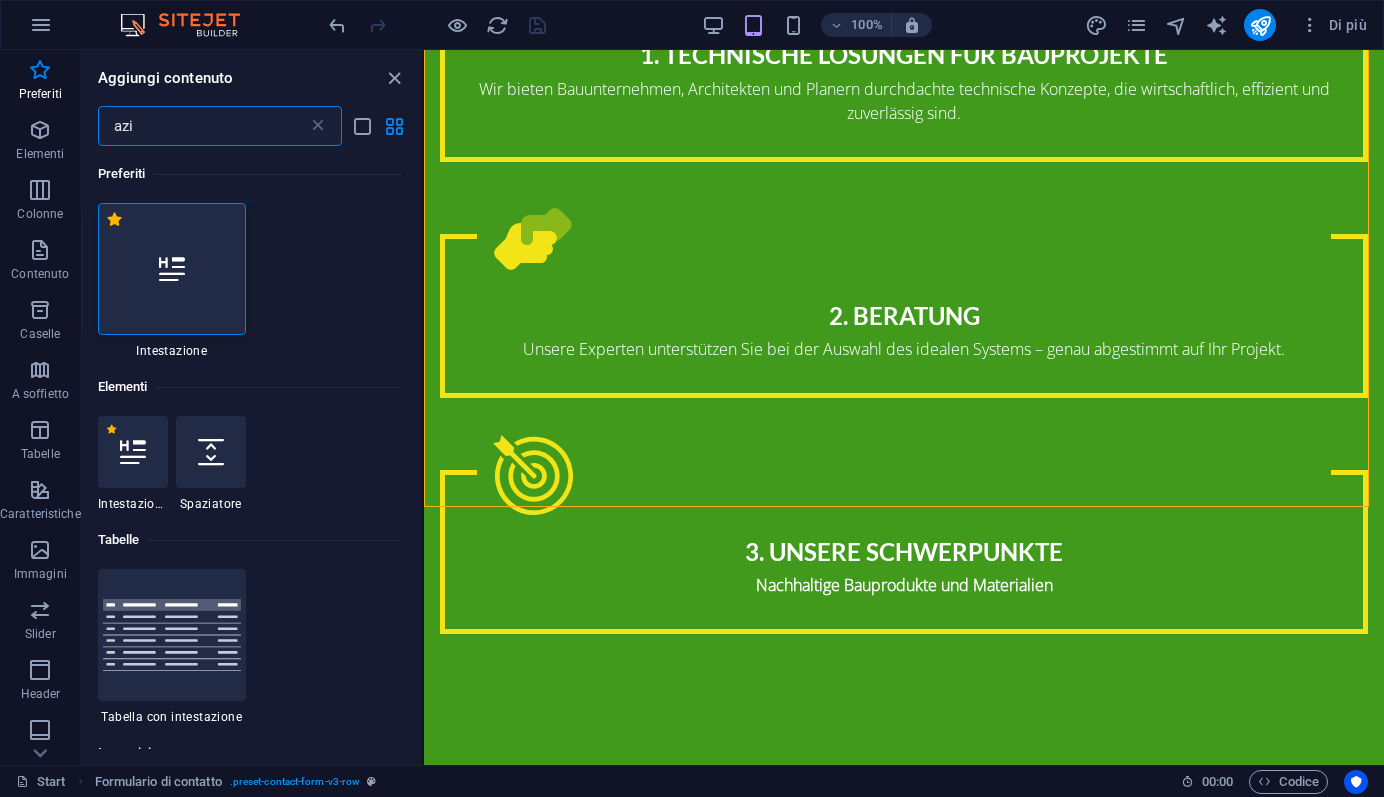 scroll, scrollTop: 0, scrollLeft: 0, axis: both 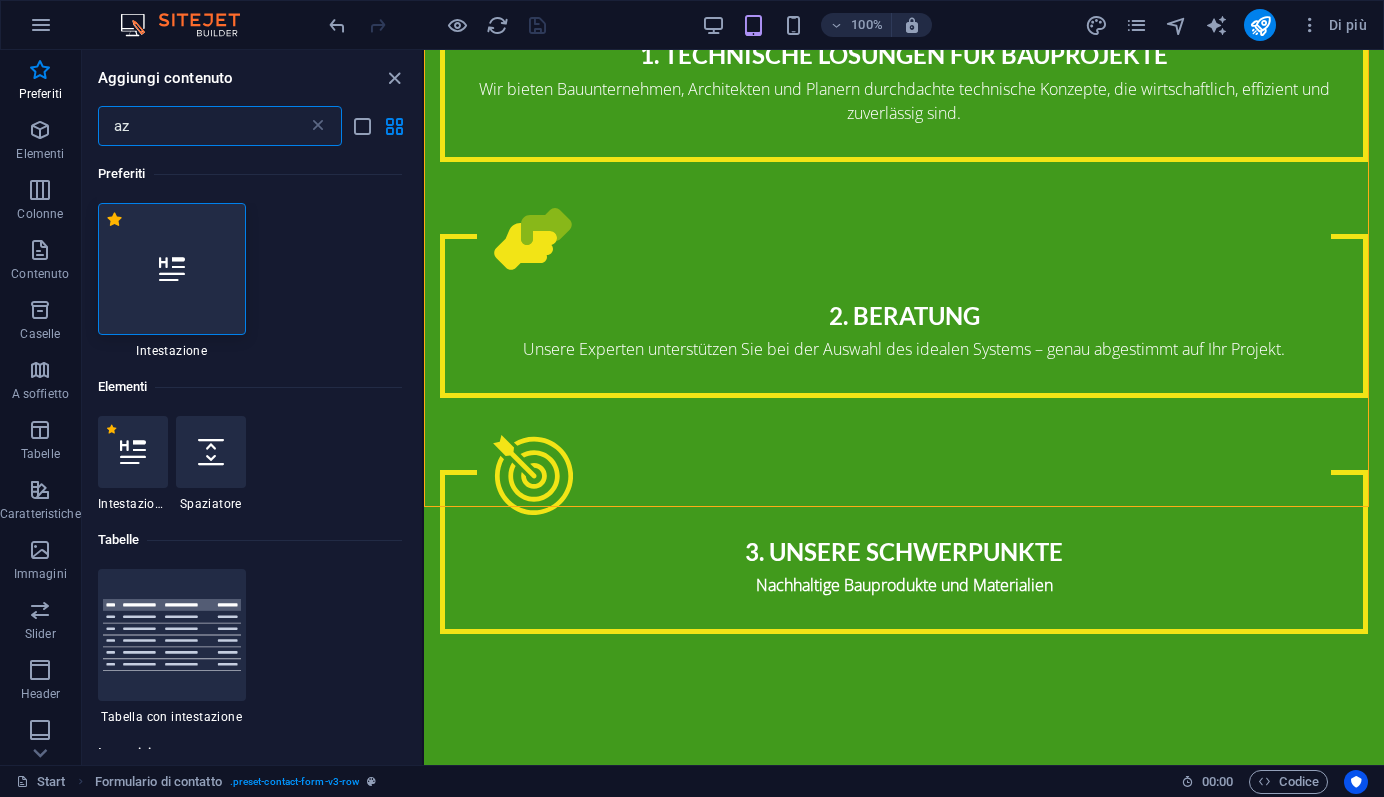 type on "a" 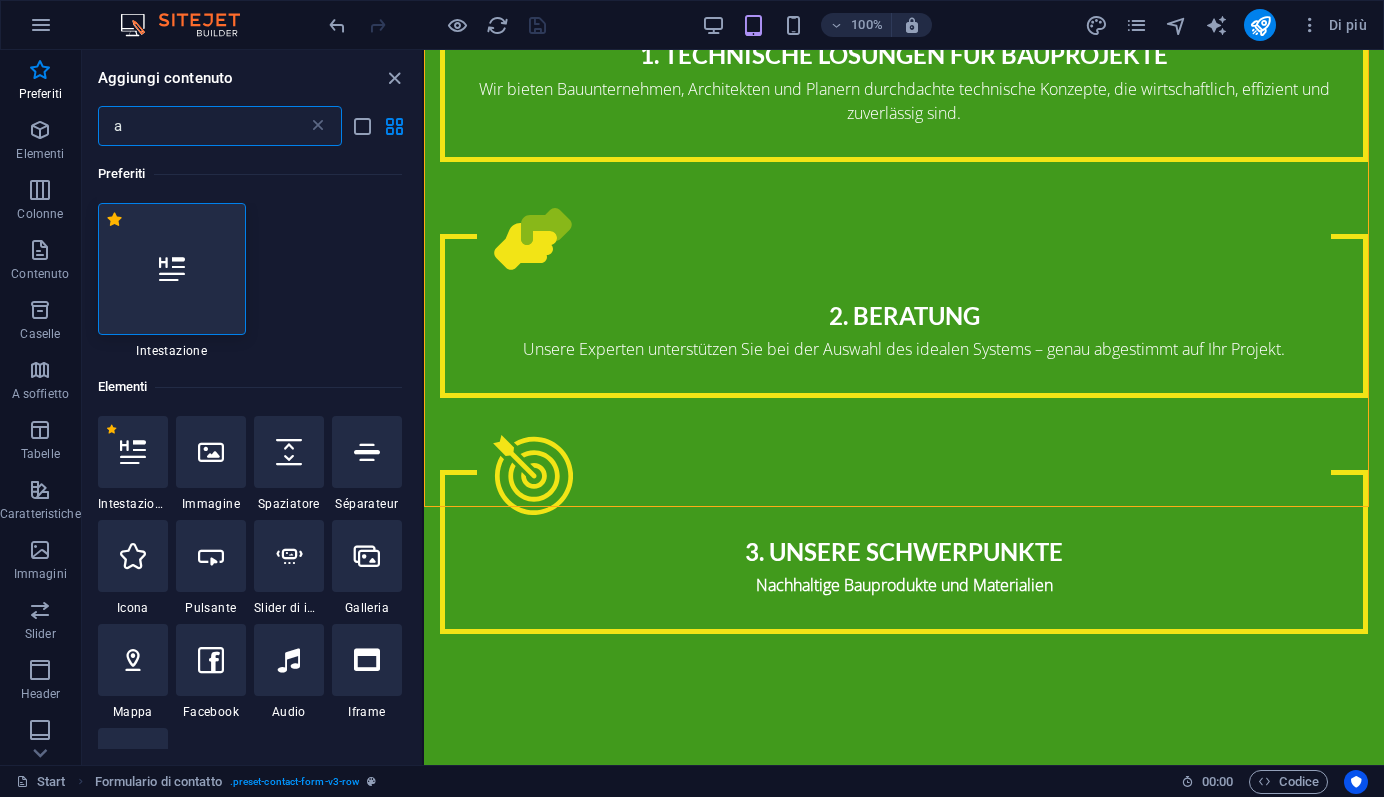 type 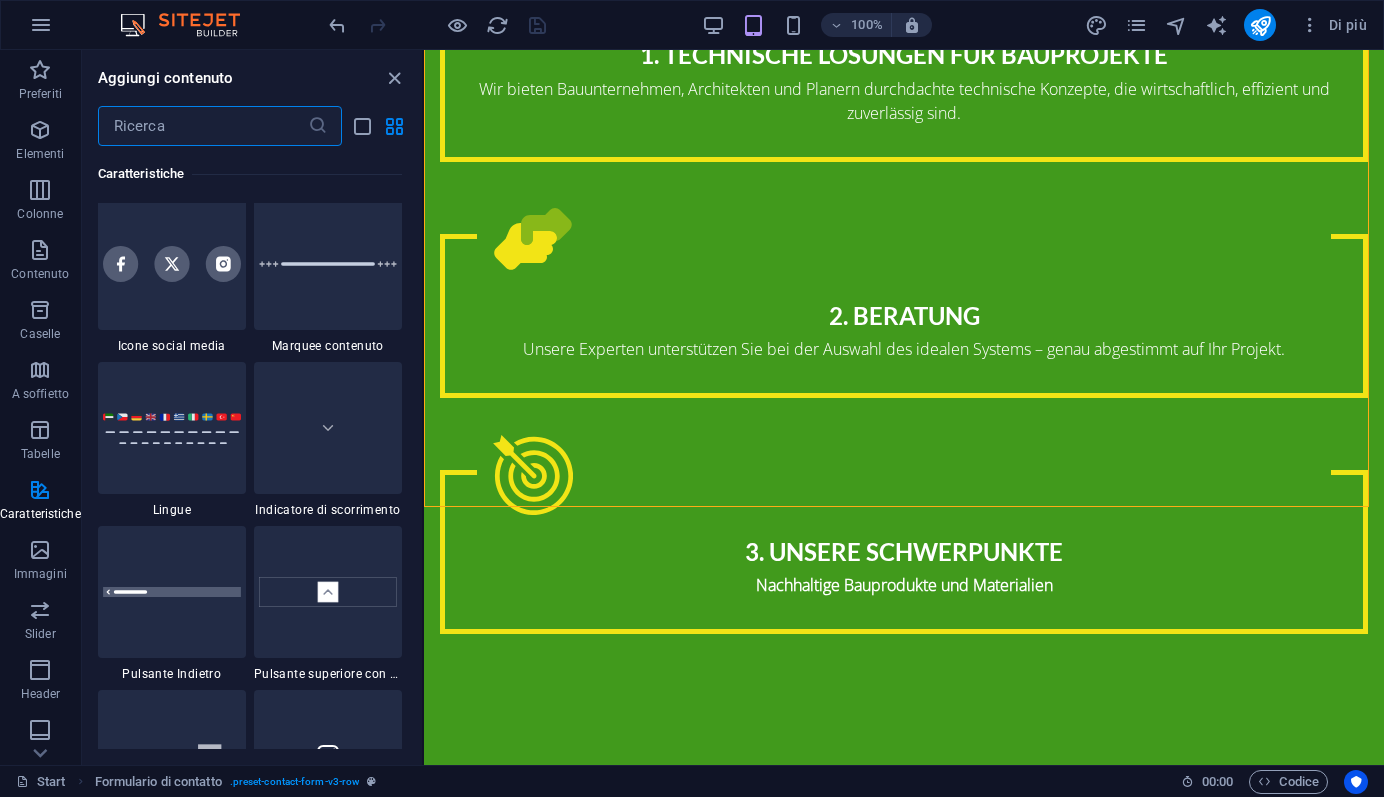 scroll, scrollTop: 9111, scrollLeft: 0, axis: vertical 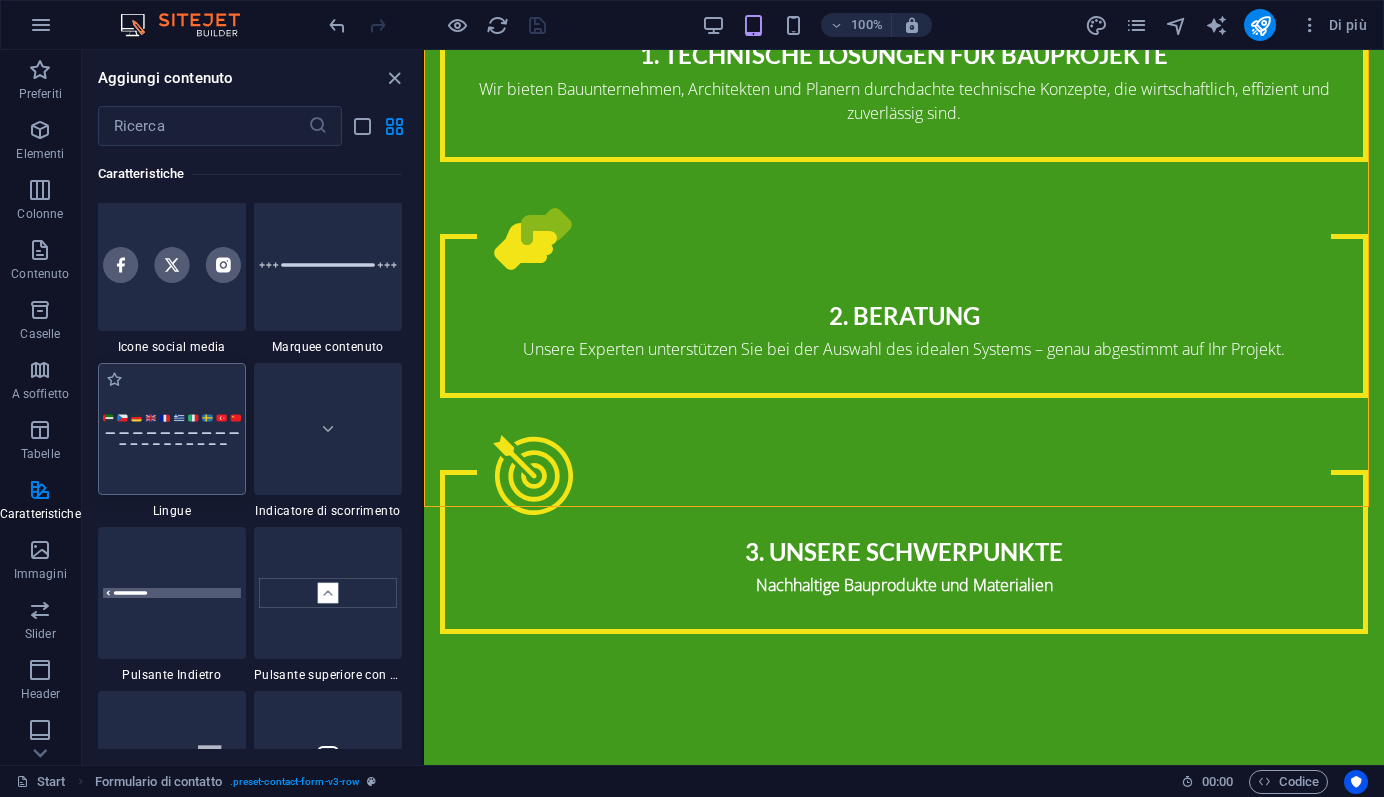 click at bounding box center [172, 429] 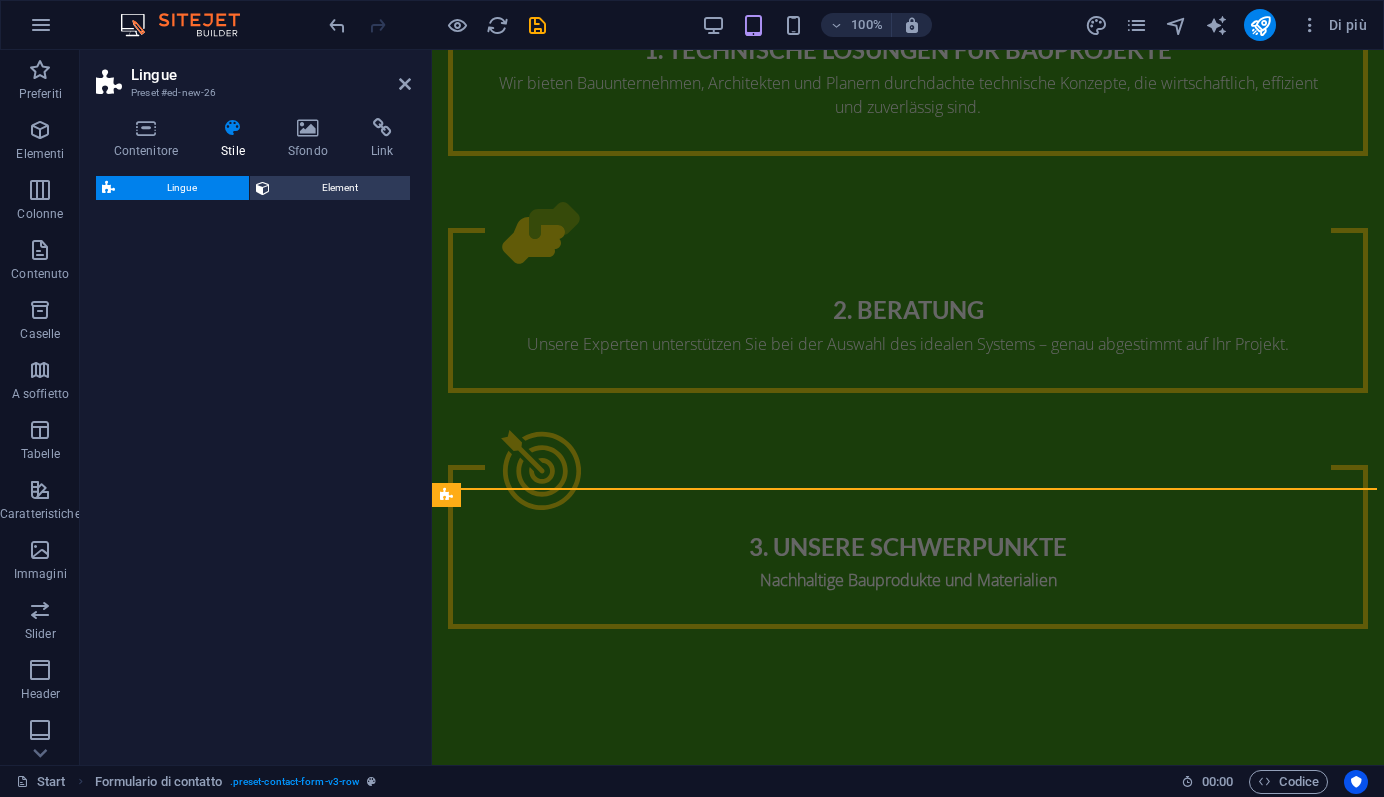 scroll, scrollTop: 4034, scrollLeft: 0, axis: vertical 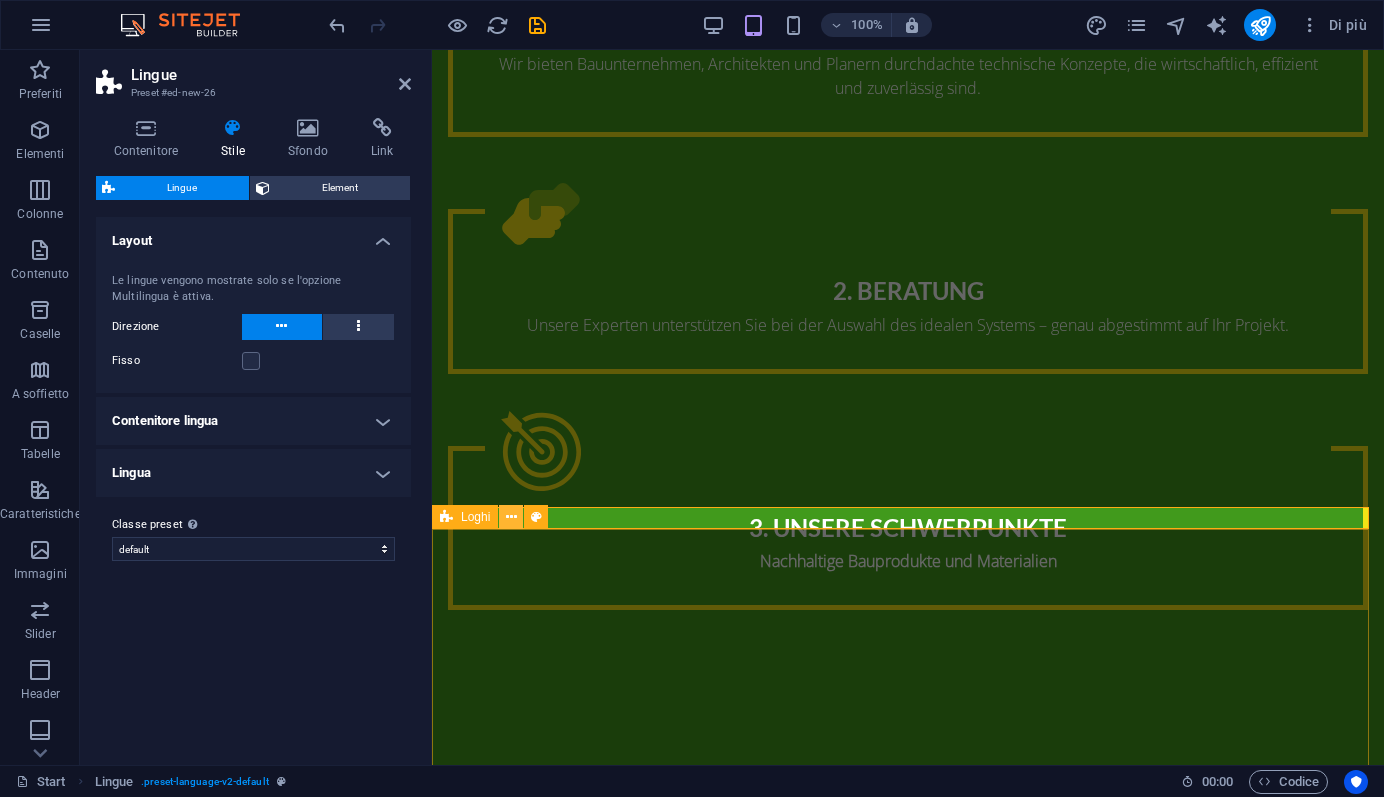 click at bounding box center (511, 517) 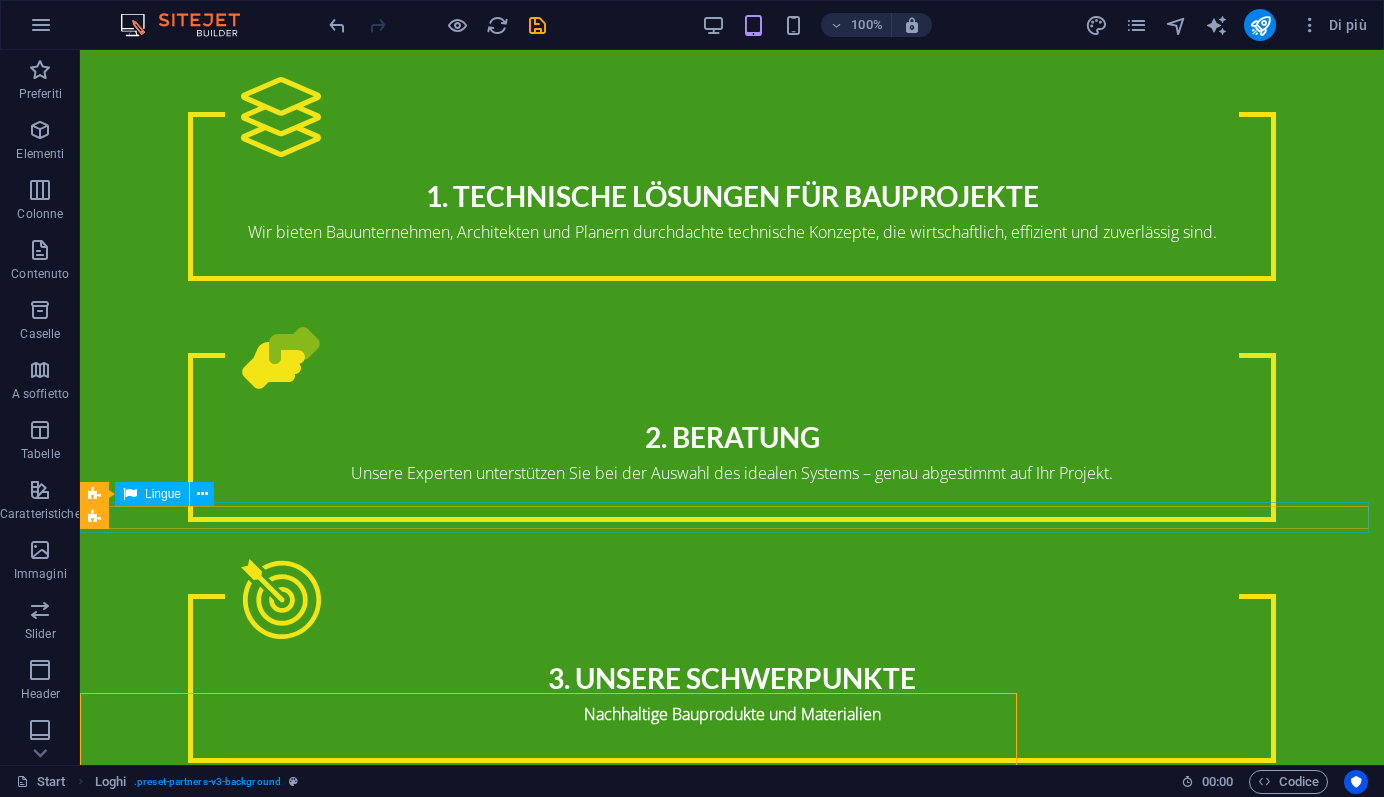 scroll, scrollTop: 3870, scrollLeft: 0, axis: vertical 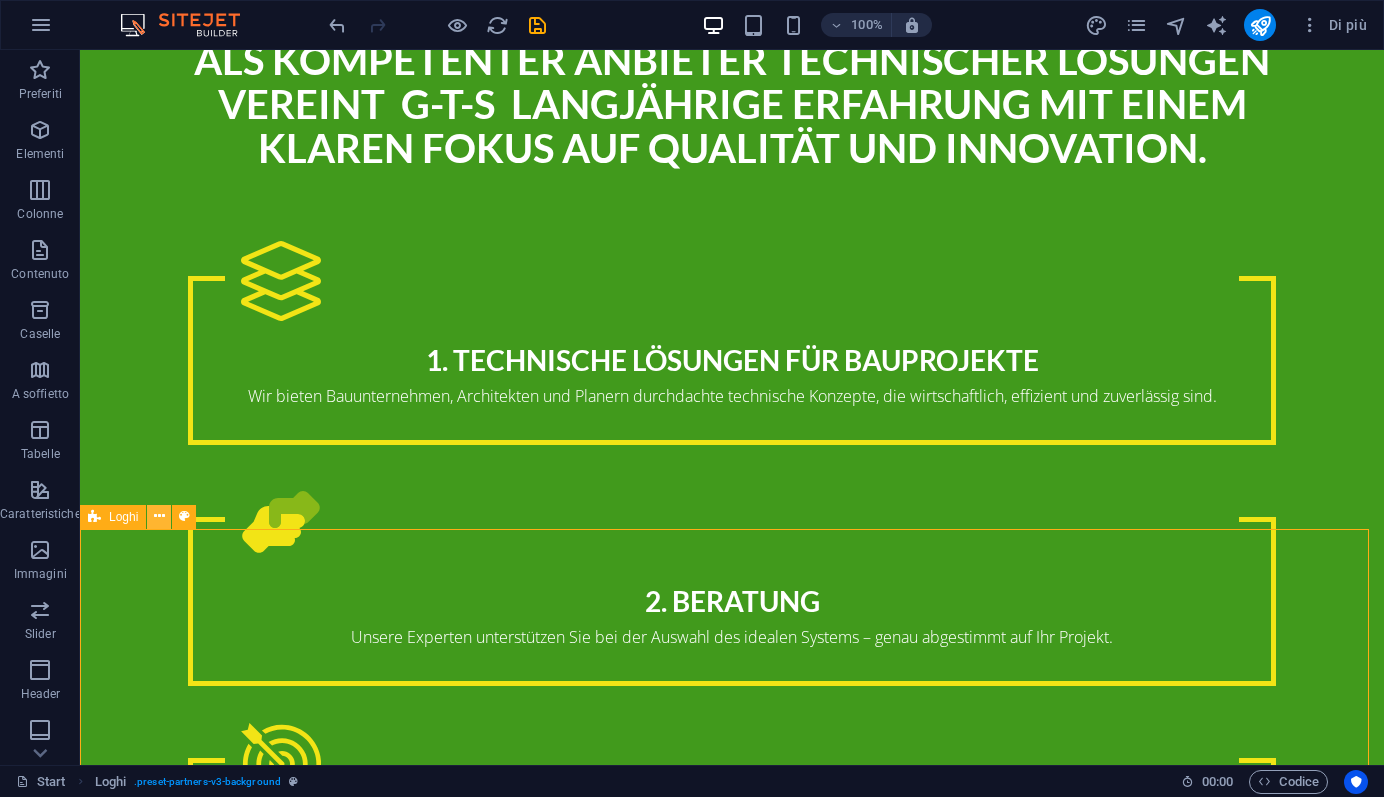 click at bounding box center (159, 516) 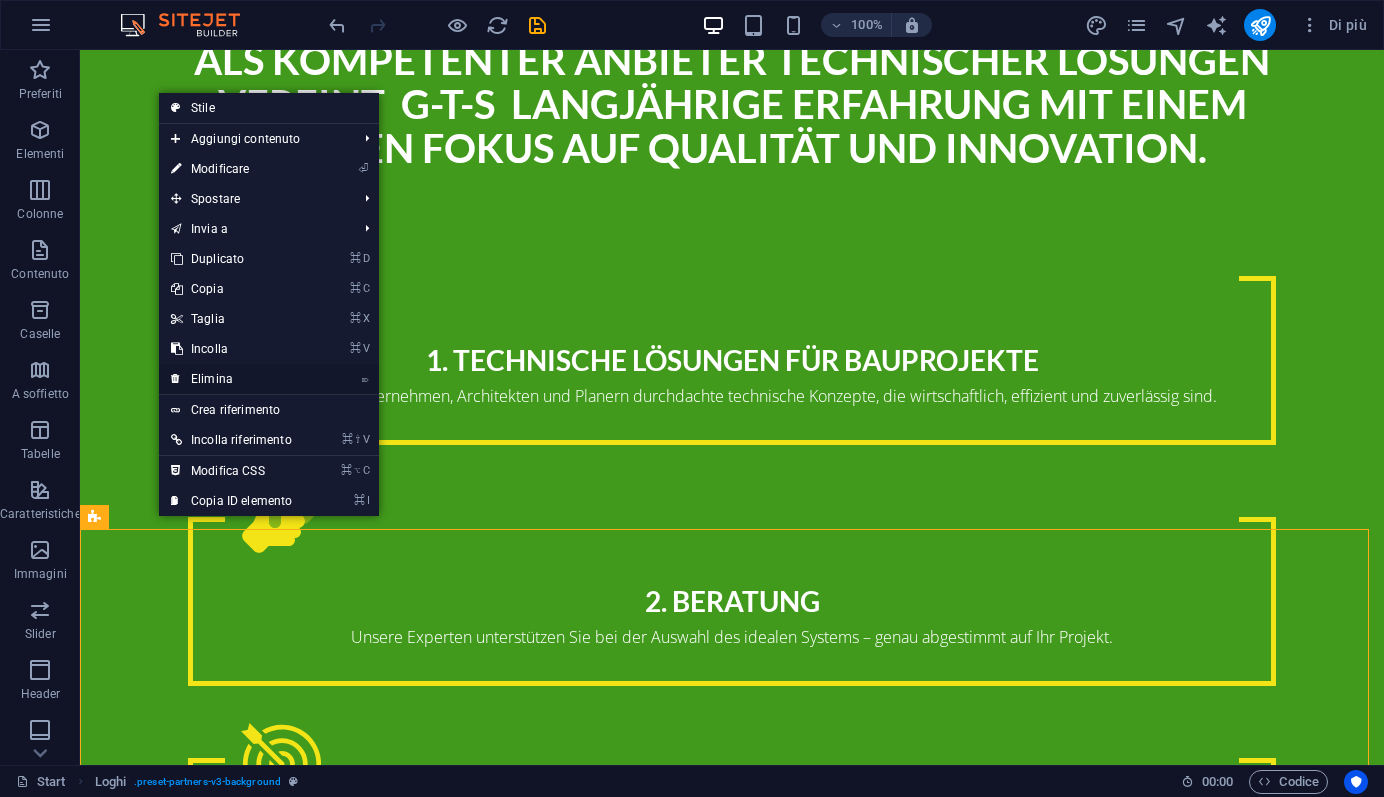 click on "⌦  Elimina" at bounding box center (231, 379) 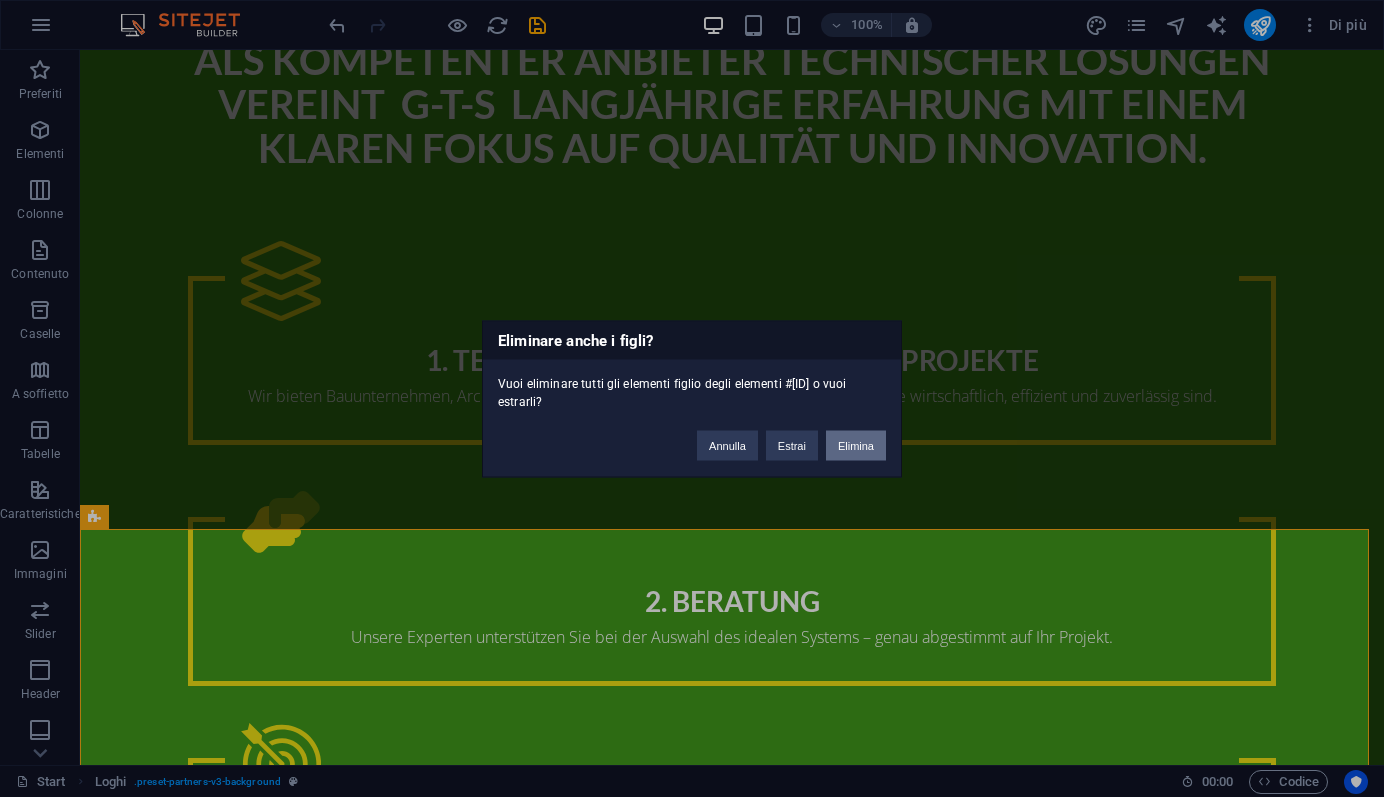 click on "Elimina" at bounding box center [856, 445] 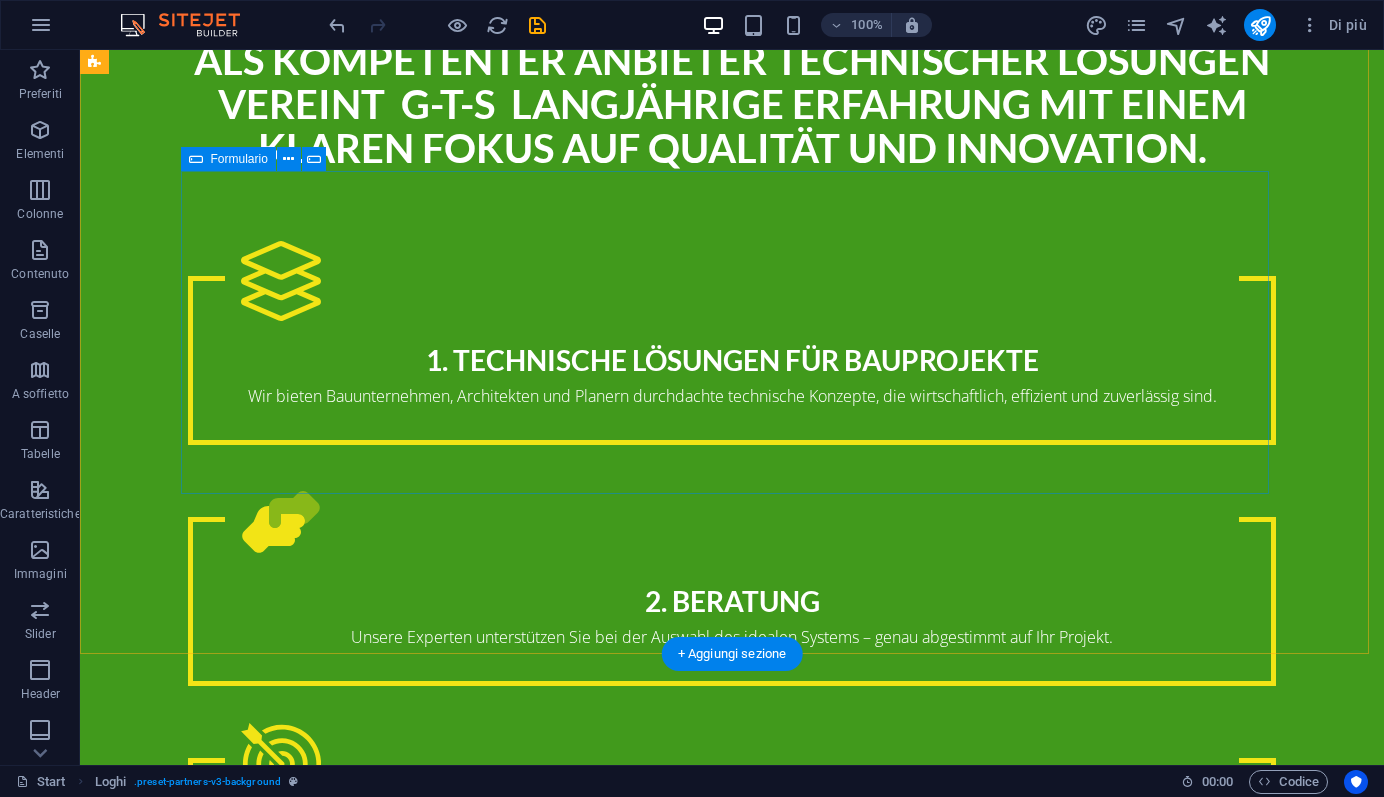 scroll, scrollTop: 3722, scrollLeft: 0, axis: vertical 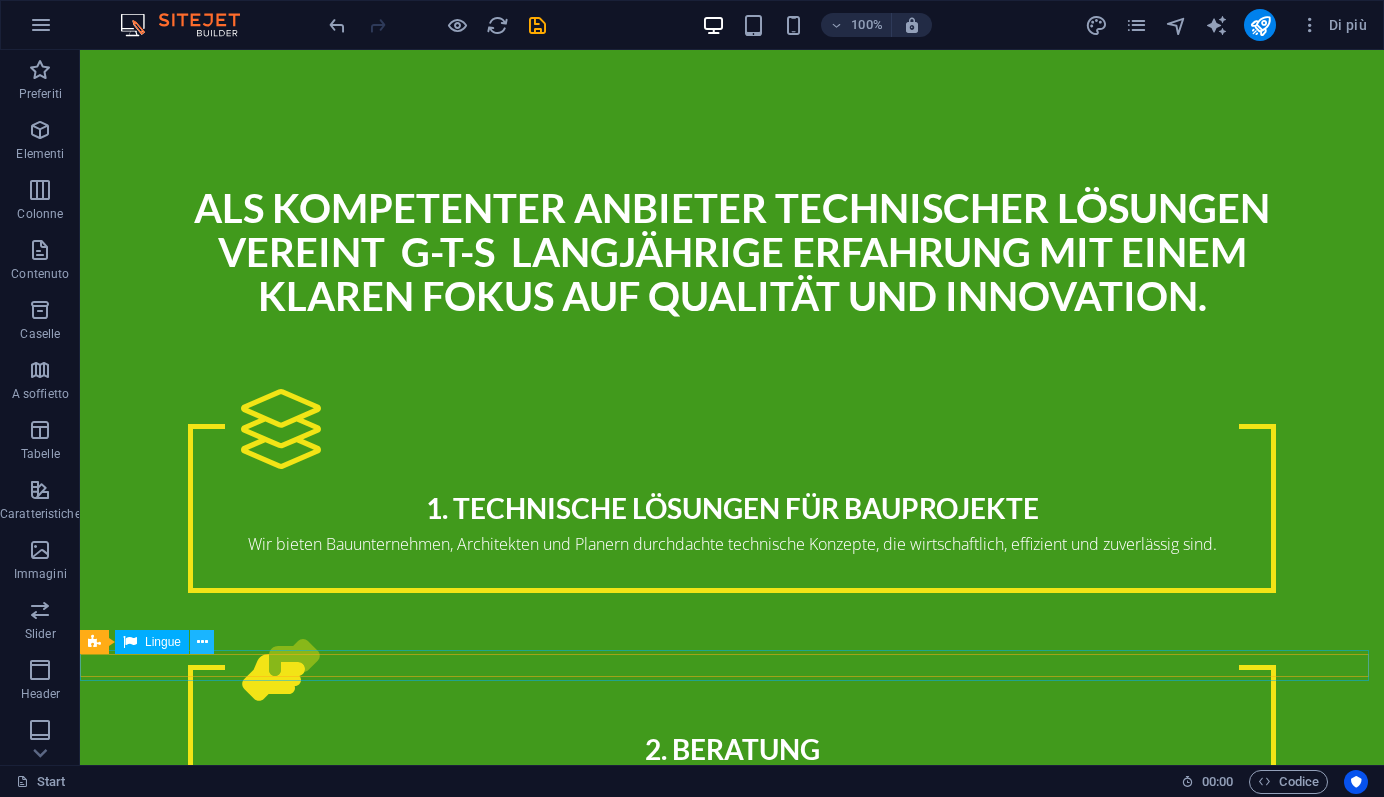 click at bounding box center (202, 642) 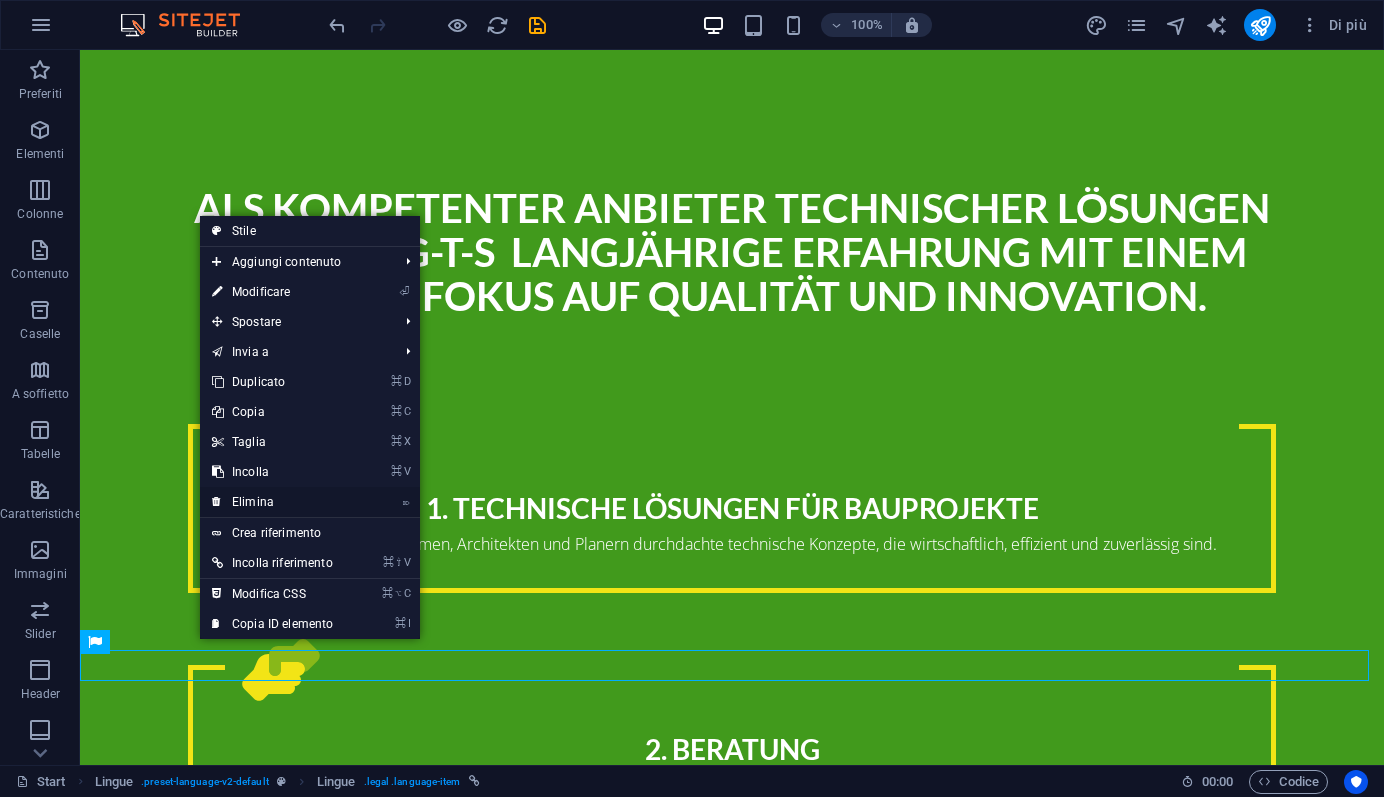 click on "⌦  Elimina" at bounding box center (272, 502) 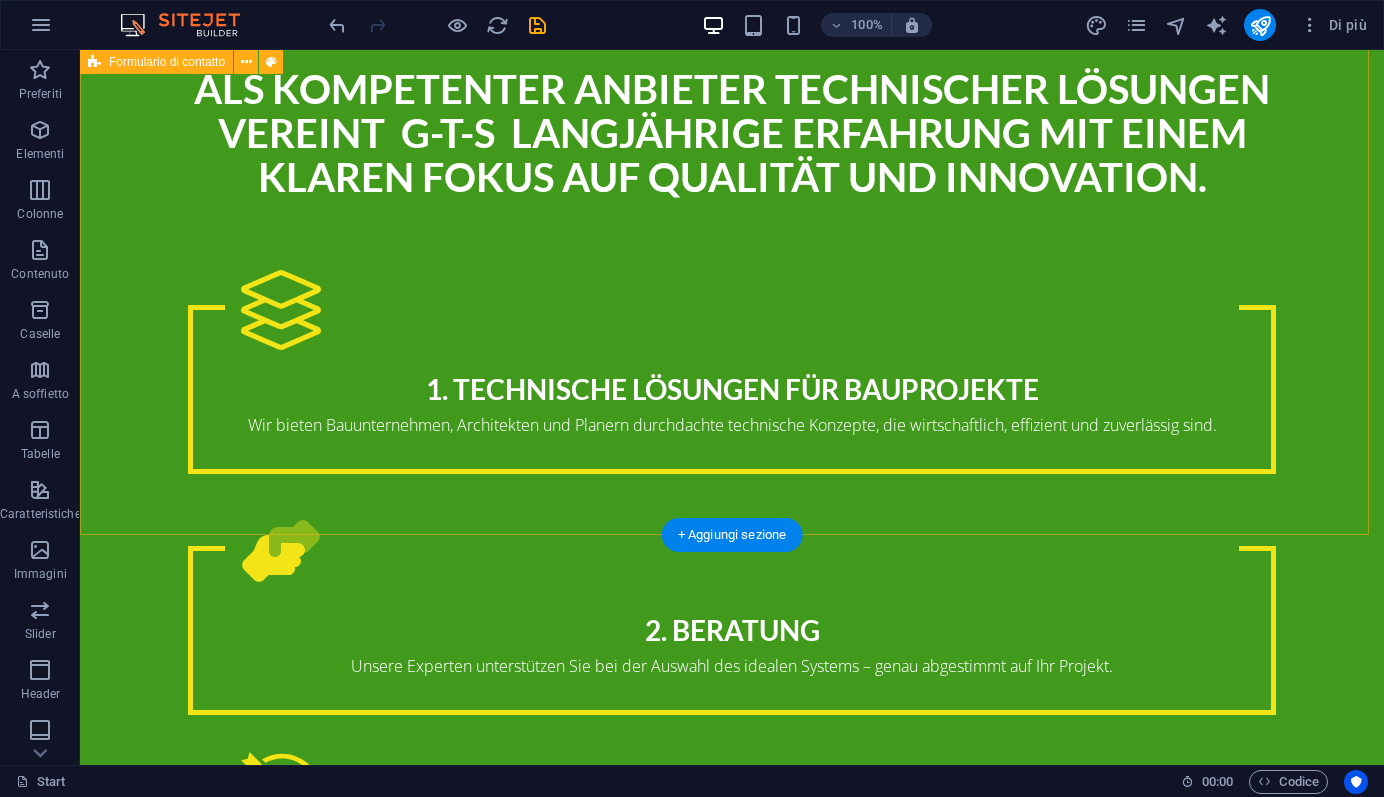 click on "{{ 'content.forms.privacy'|trans }} Illeggibile? Carica nuovo Senden" at bounding box center [732, 2473] 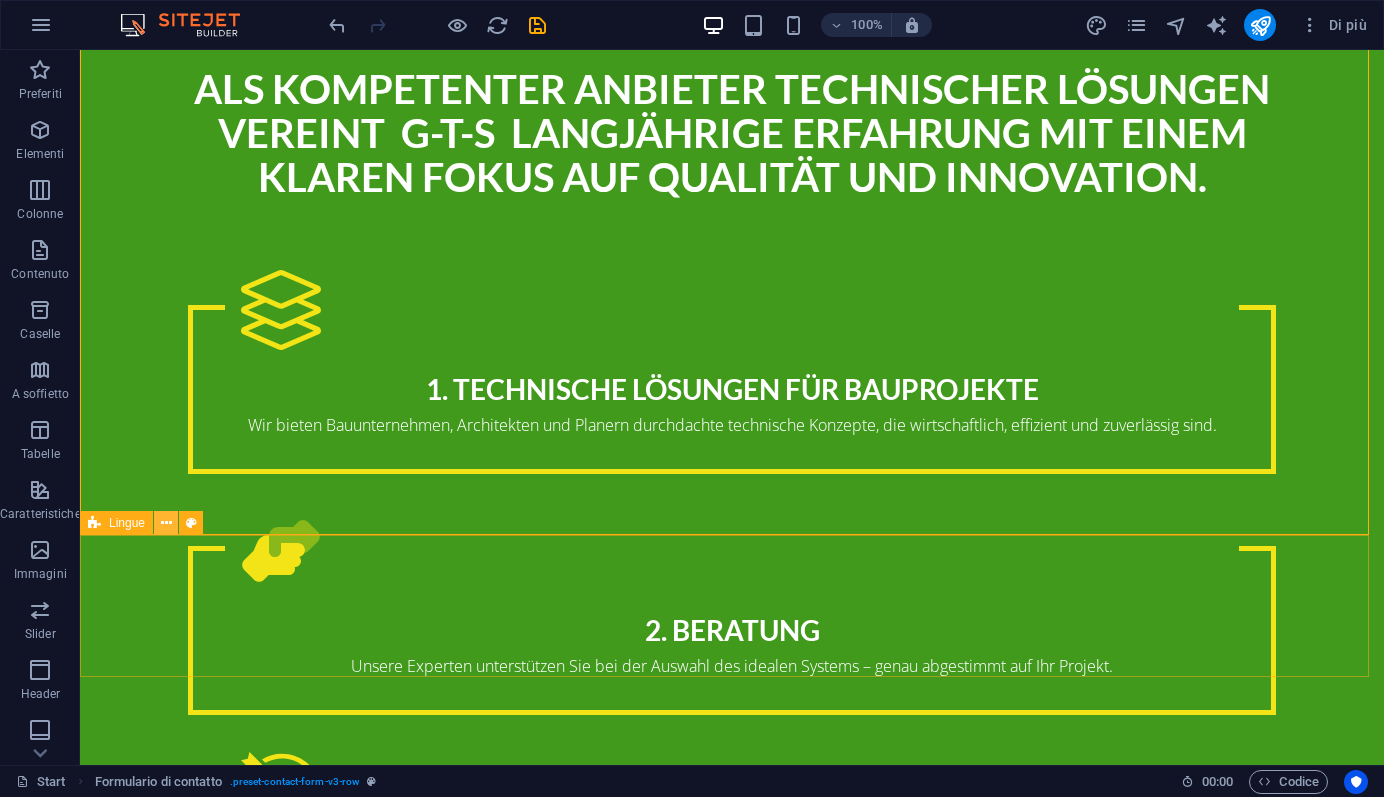 click at bounding box center [166, 523] 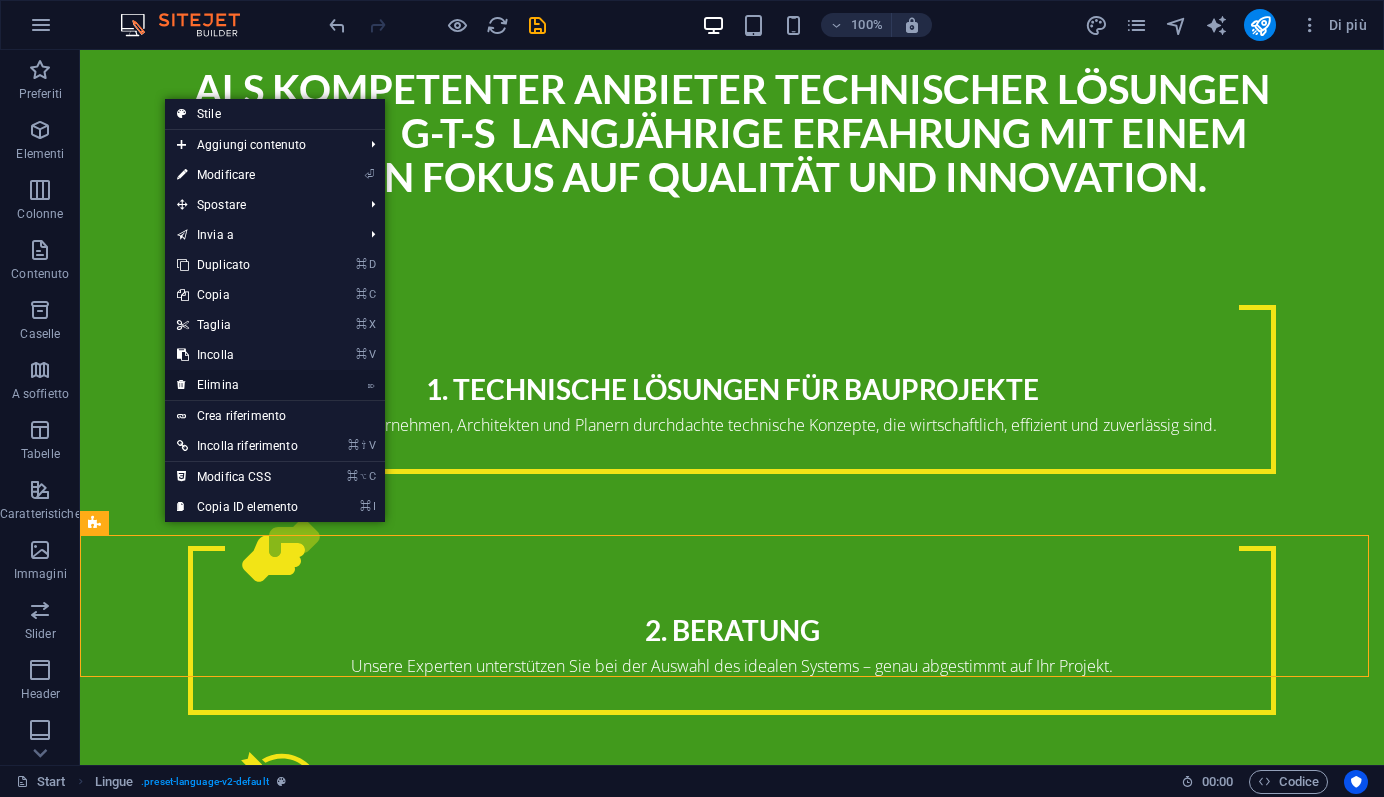click on "⌦  Elimina" at bounding box center [237, 385] 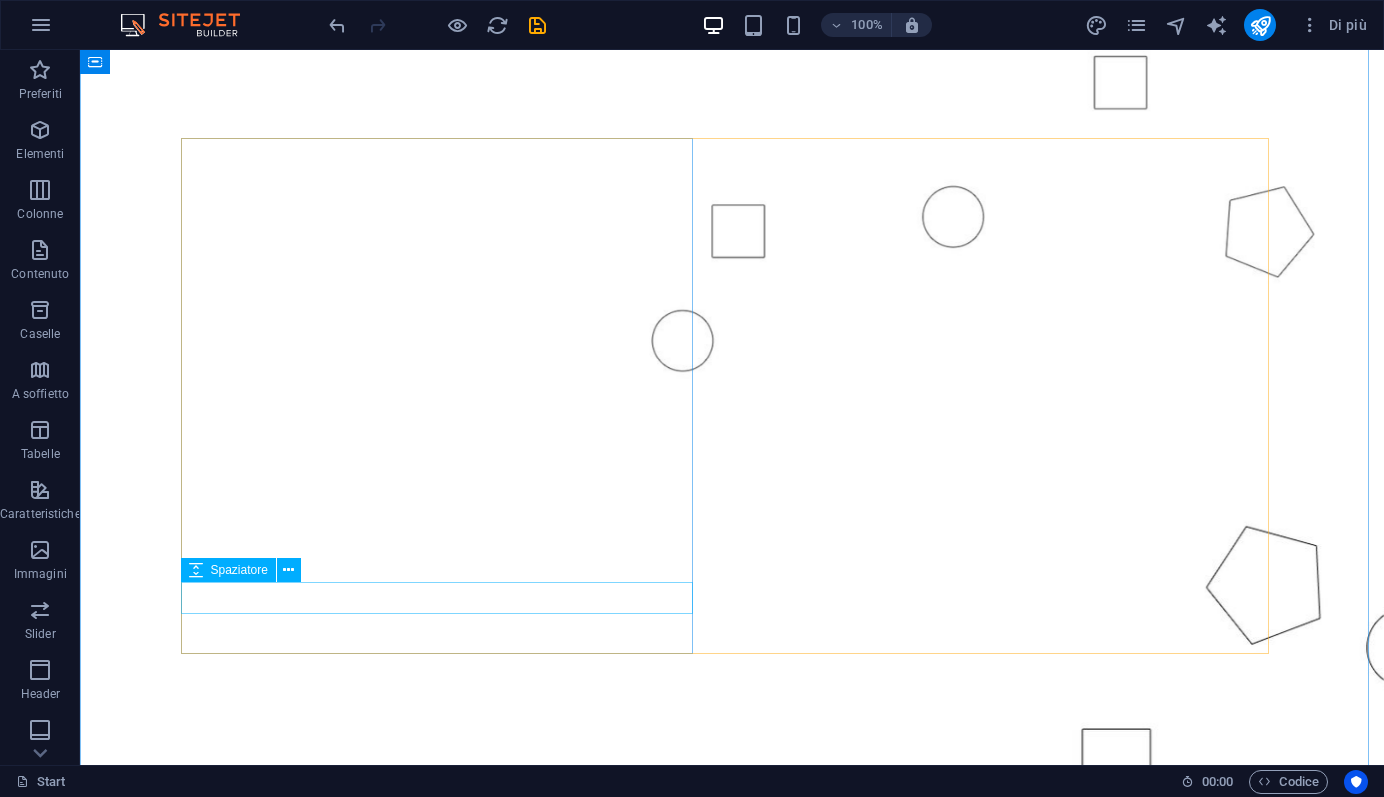 scroll, scrollTop: 0, scrollLeft: 0, axis: both 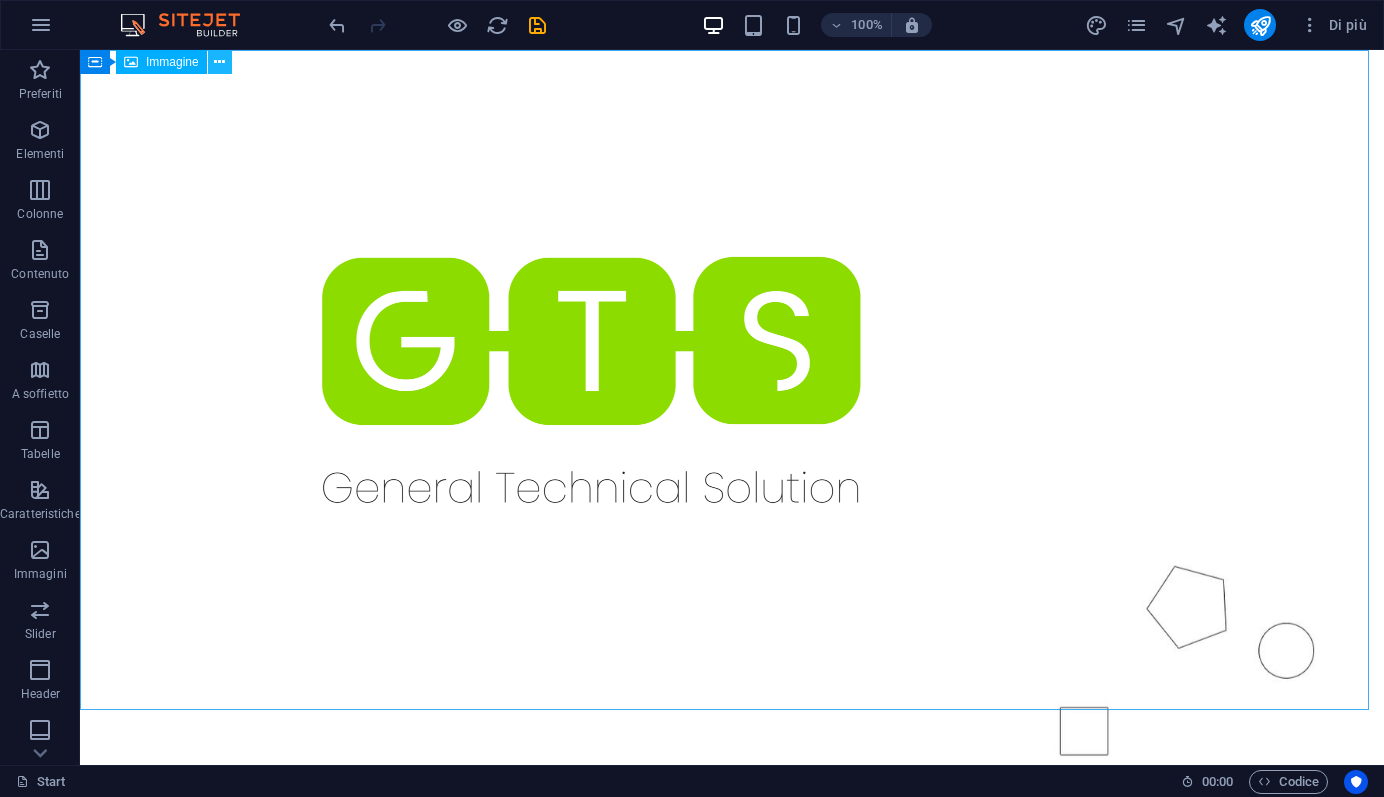 click at bounding box center [219, 62] 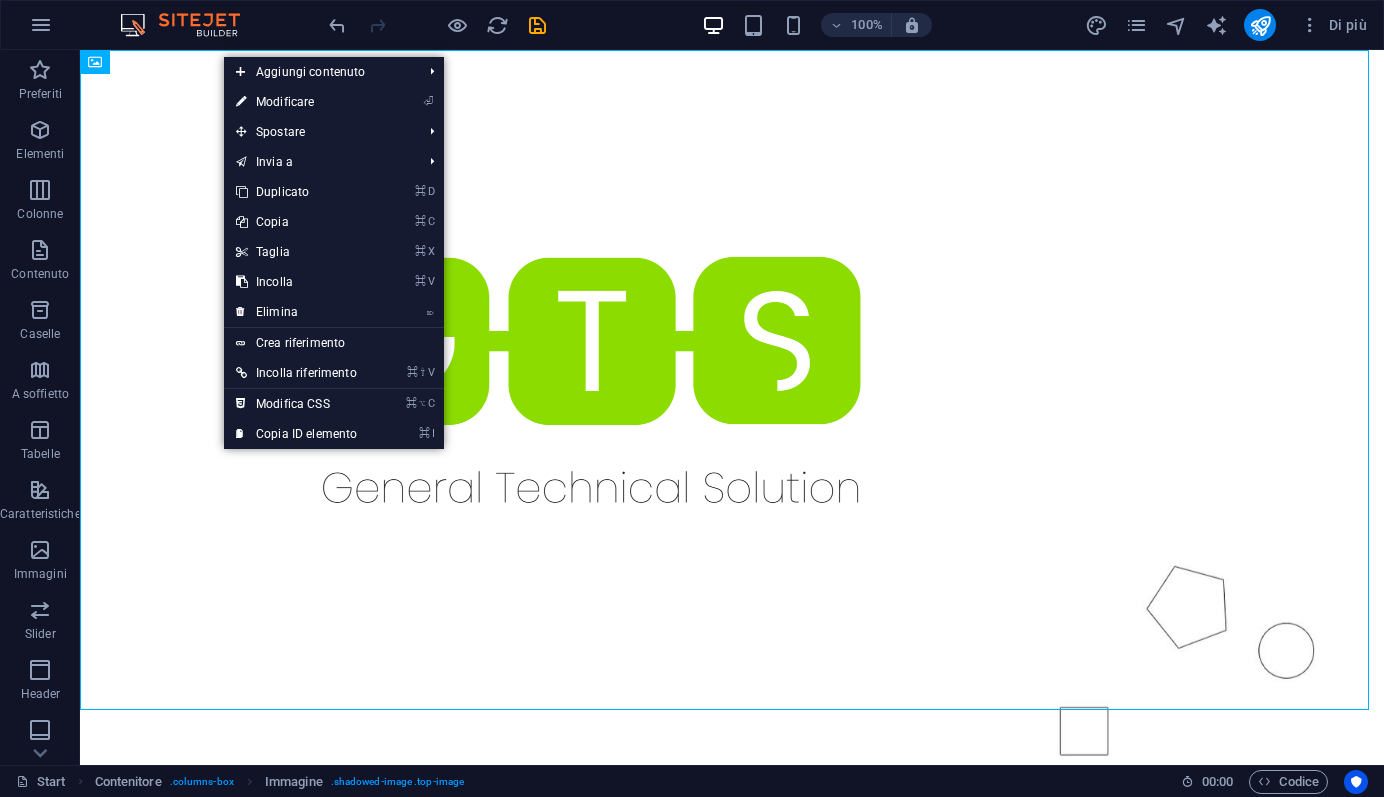 click on "⏎  Modificare" at bounding box center [296, 102] 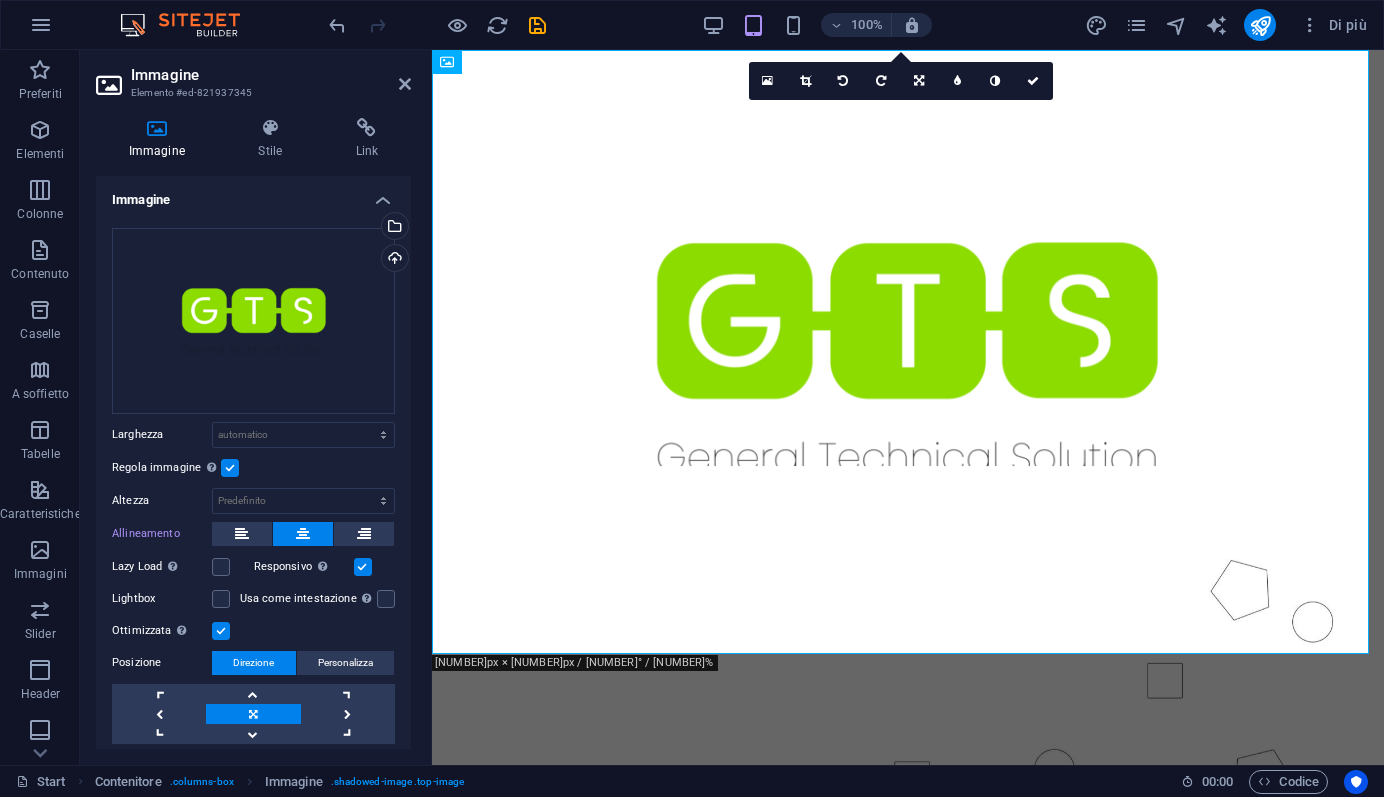 scroll, scrollTop: 56, scrollLeft: 0, axis: vertical 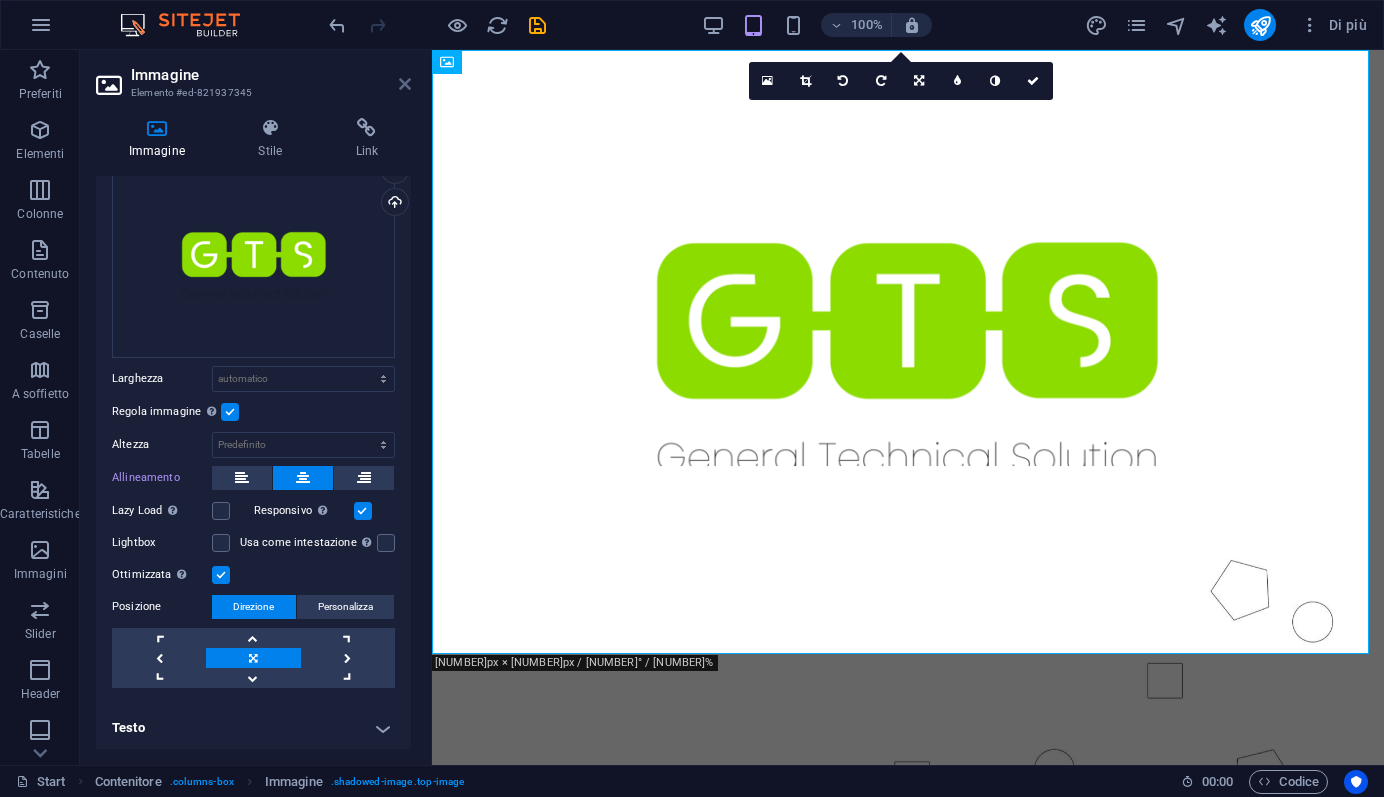 click at bounding box center [405, 84] 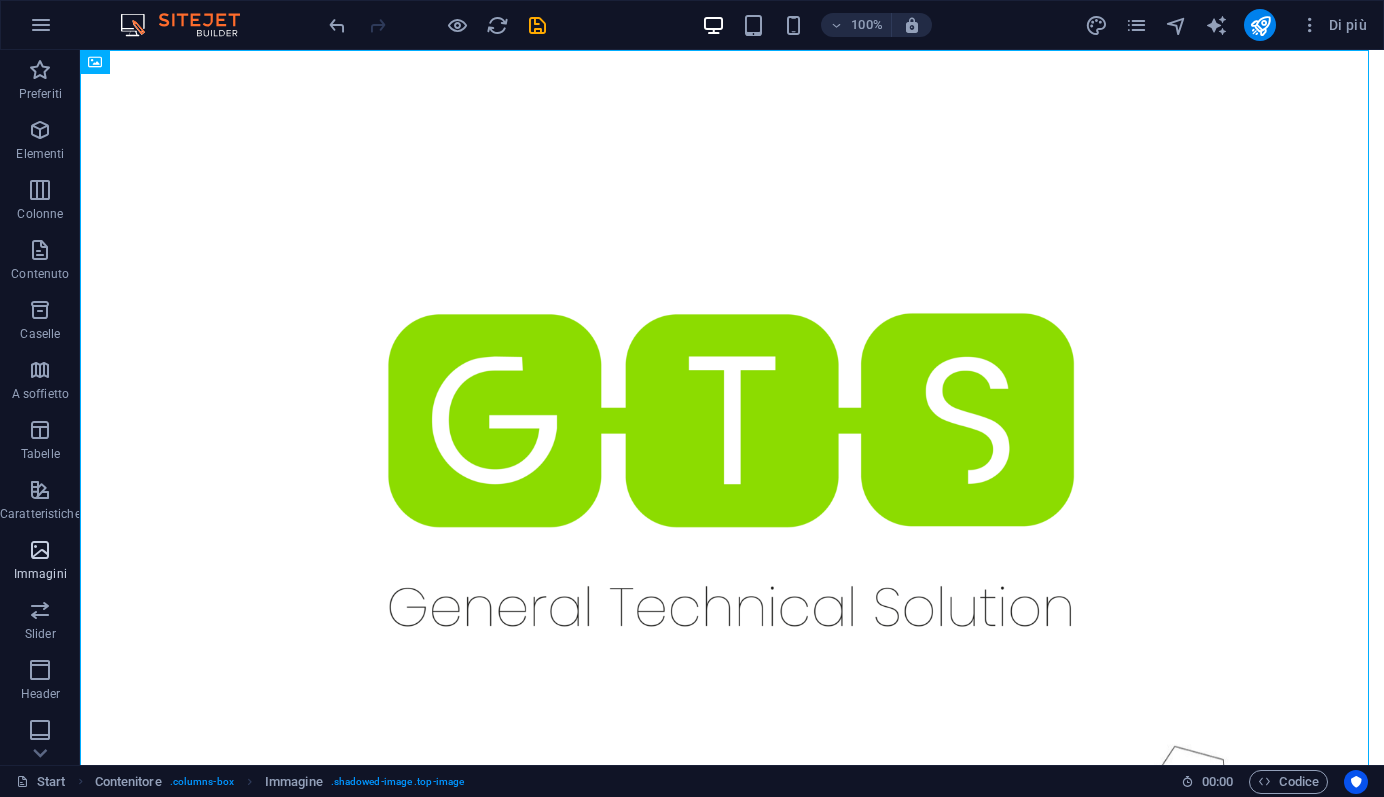 scroll, scrollTop: 185, scrollLeft: 0, axis: vertical 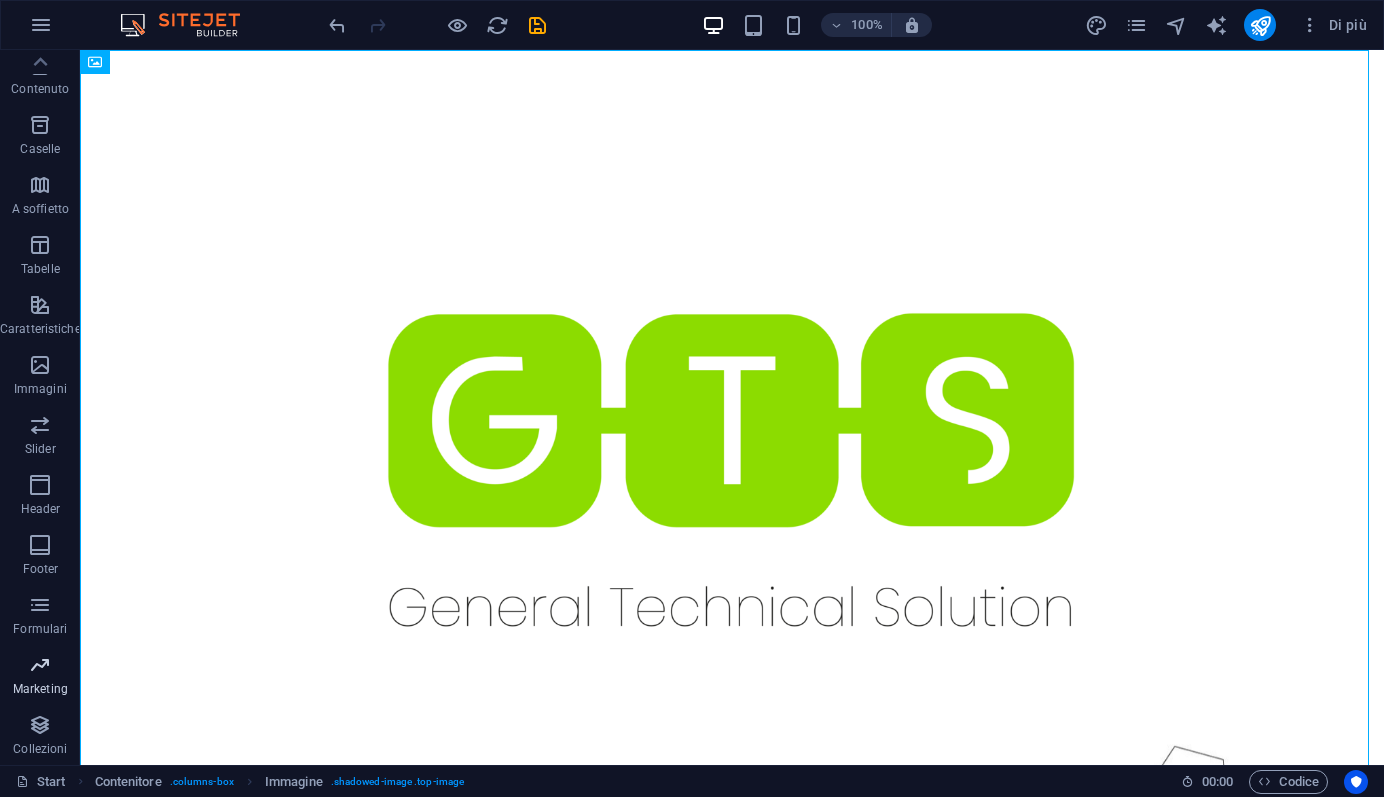 click at bounding box center [40, 665] 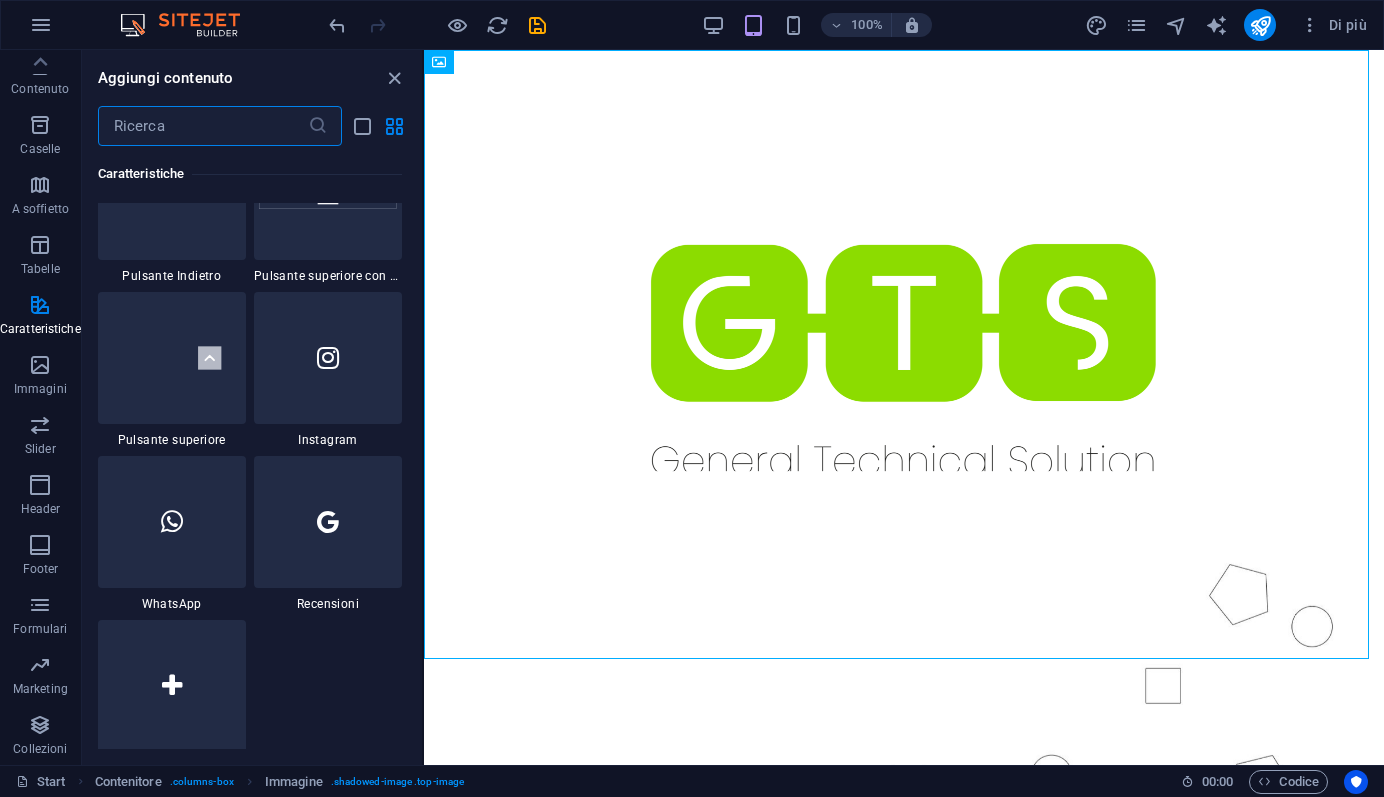 scroll, scrollTop: 9507, scrollLeft: 0, axis: vertical 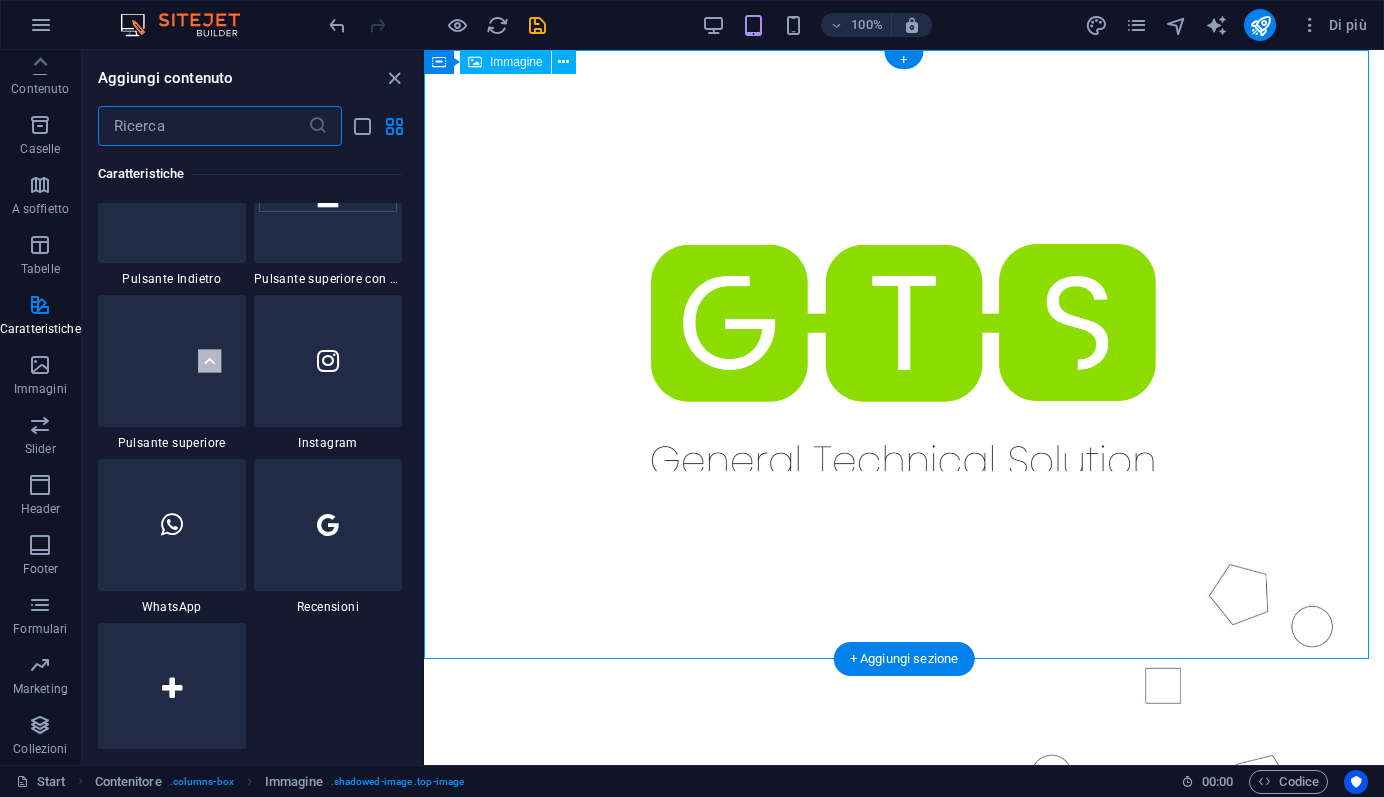 click at bounding box center (904, 359) 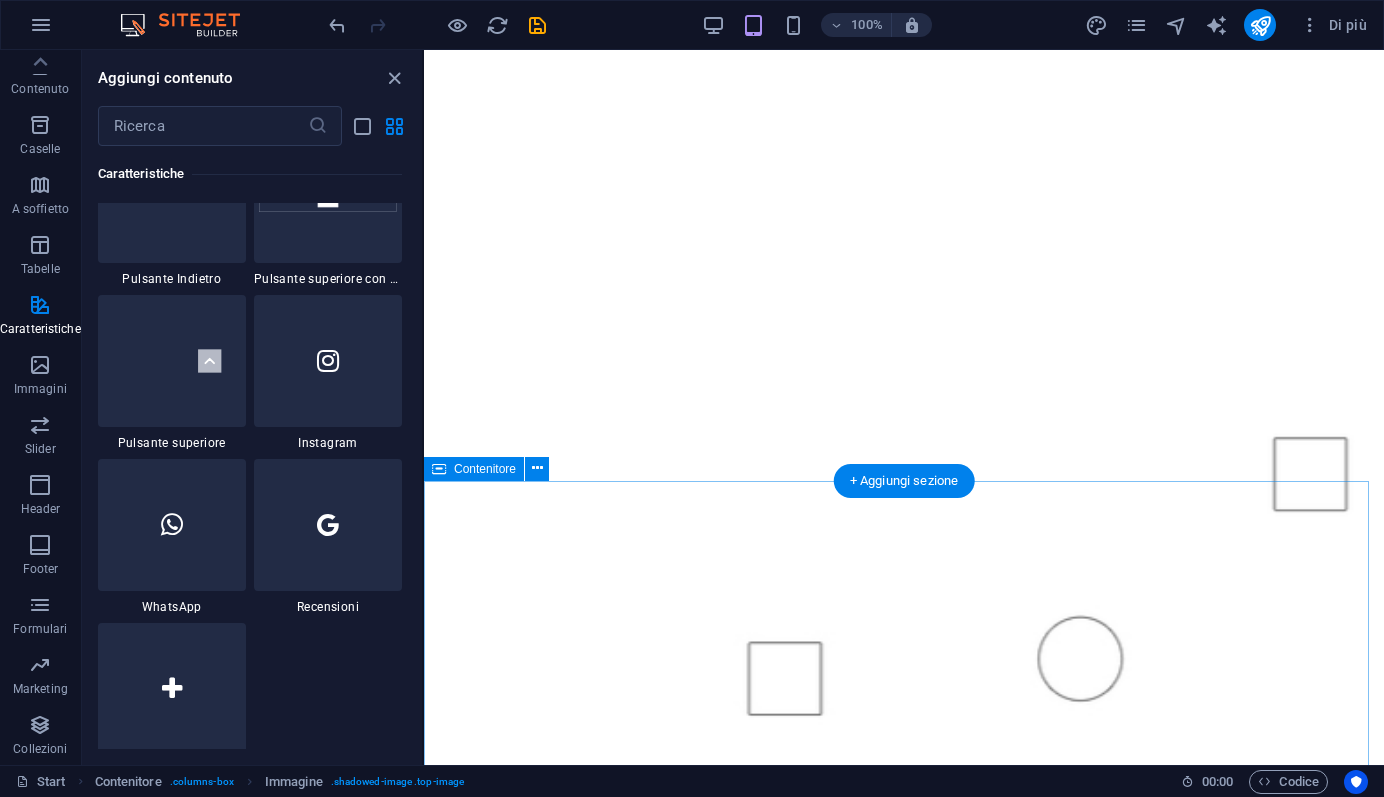 scroll, scrollTop: 1297, scrollLeft: 0, axis: vertical 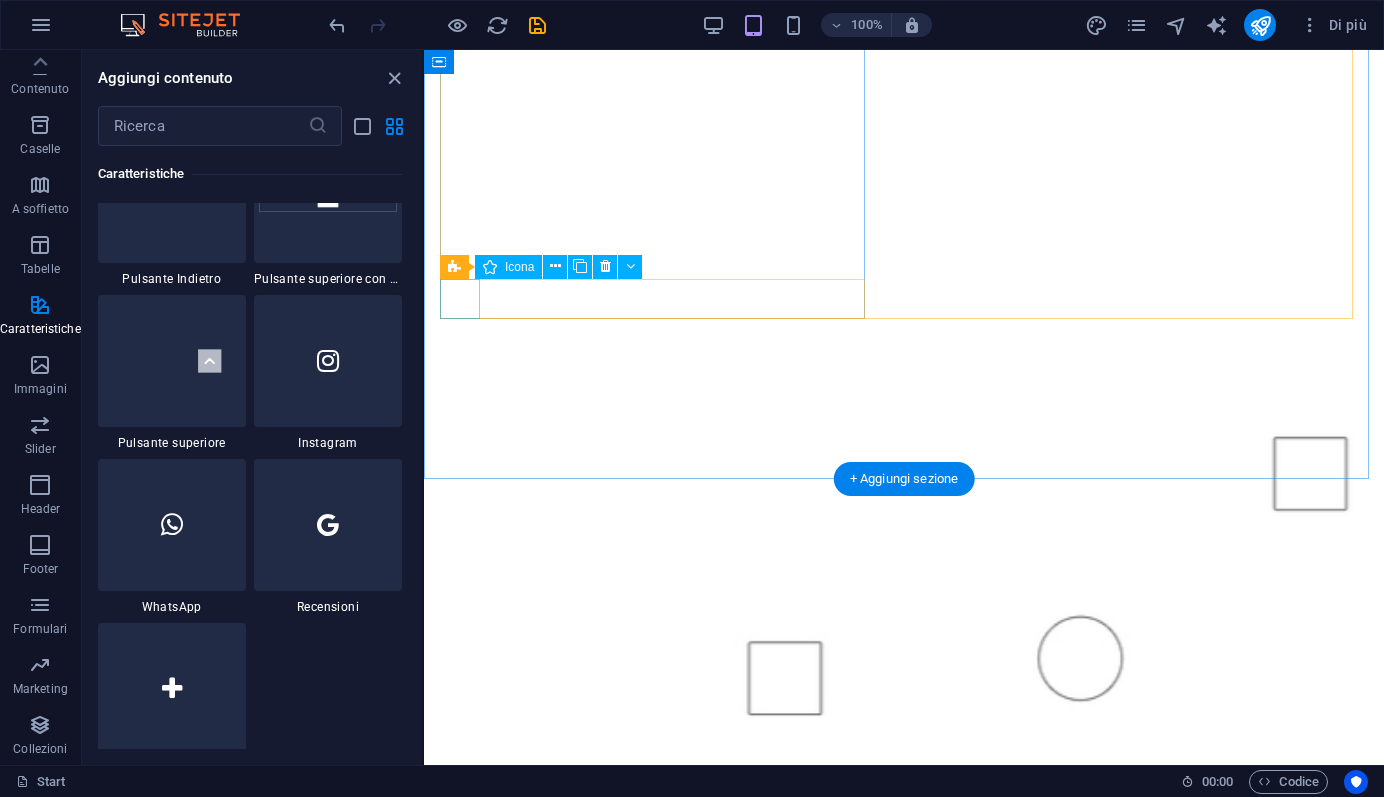 click at bounding box center [904, 1353] 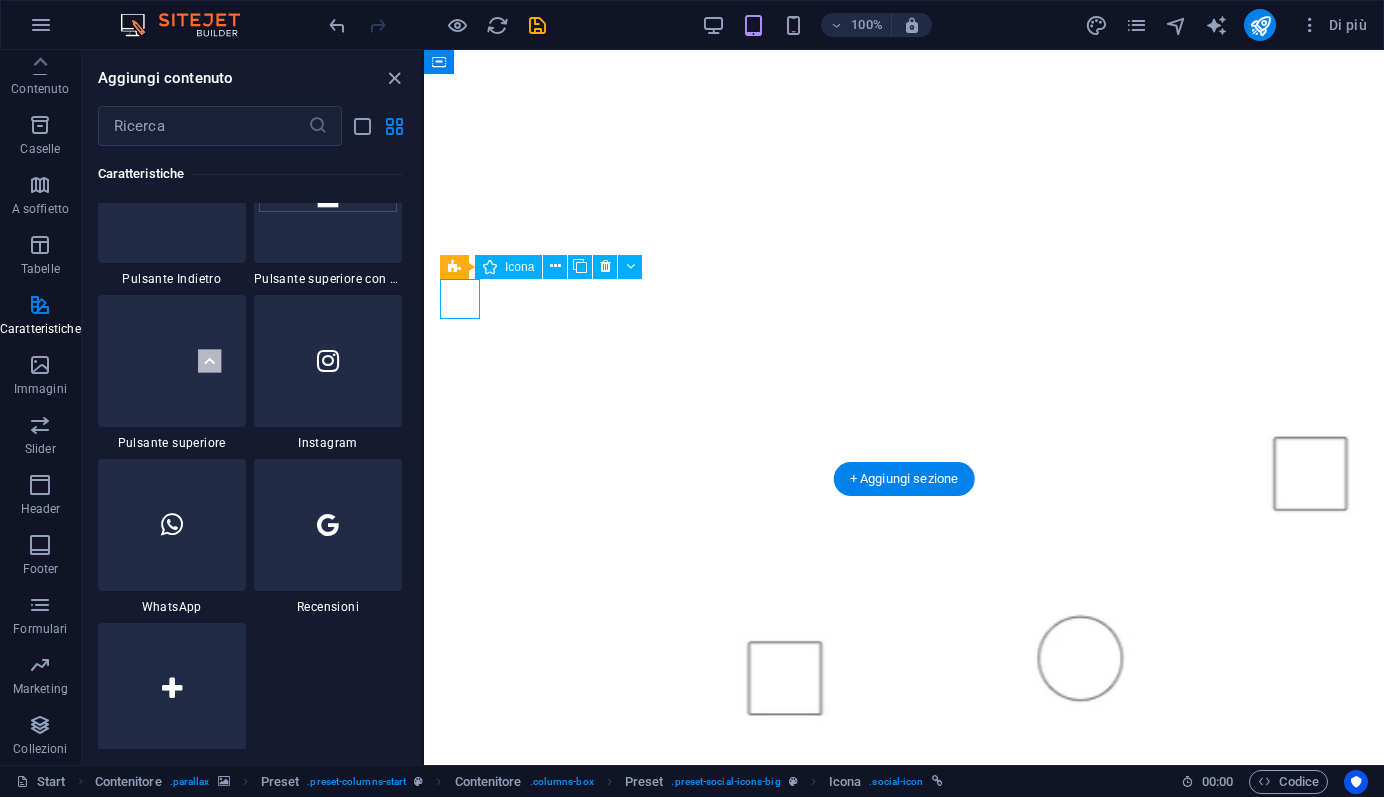 click at bounding box center (904, 1353) 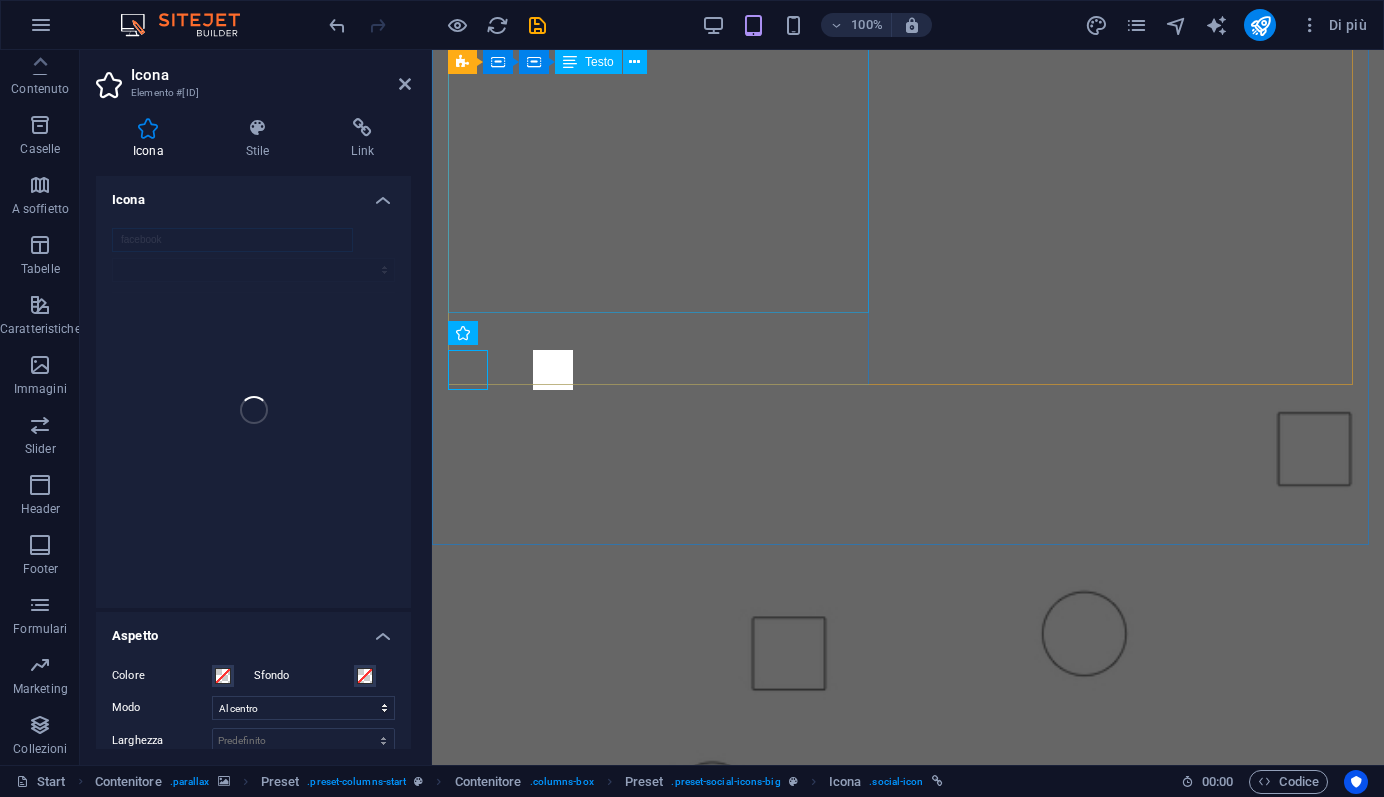 scroll, scrollTop: 1226, scrollLeft: 0, axis: vertical 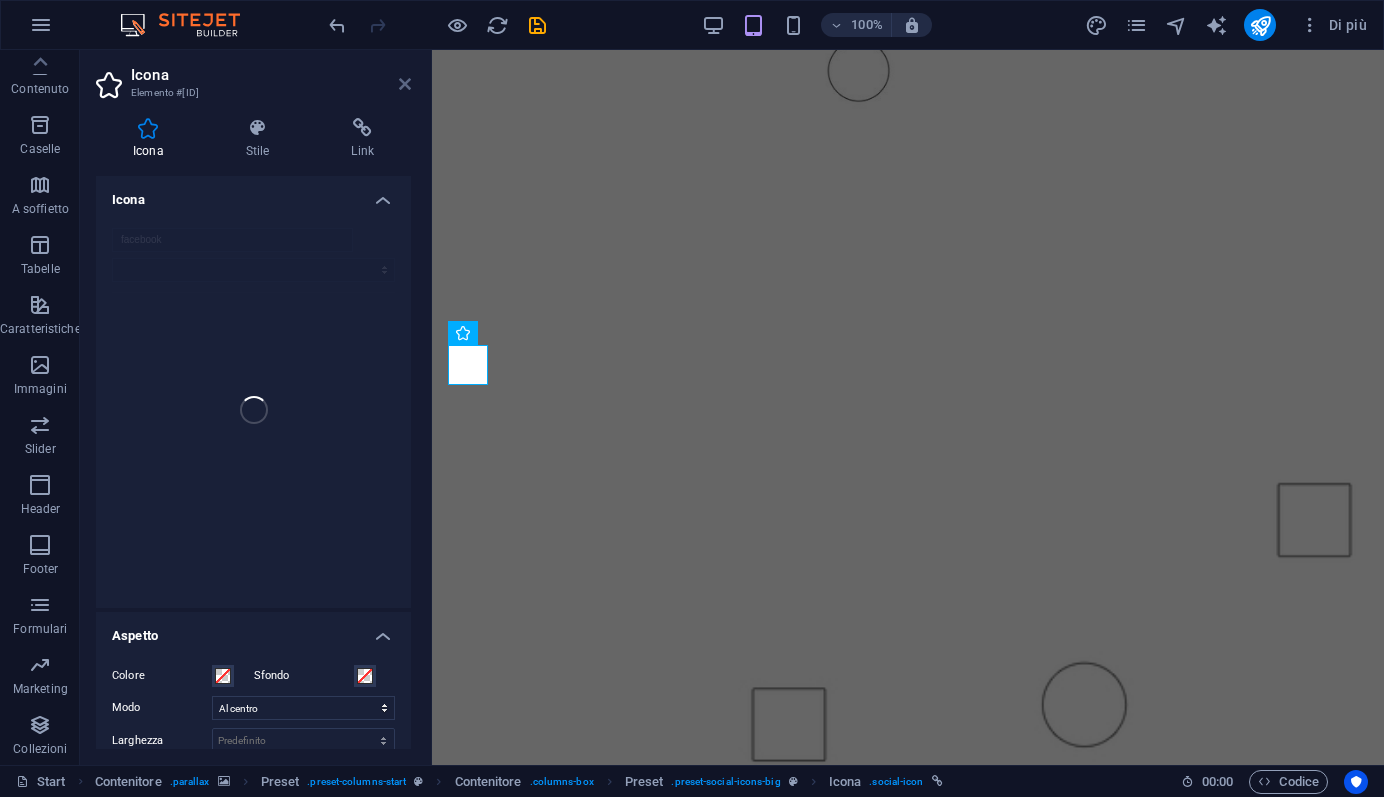 click at bounding box center (405, 84) 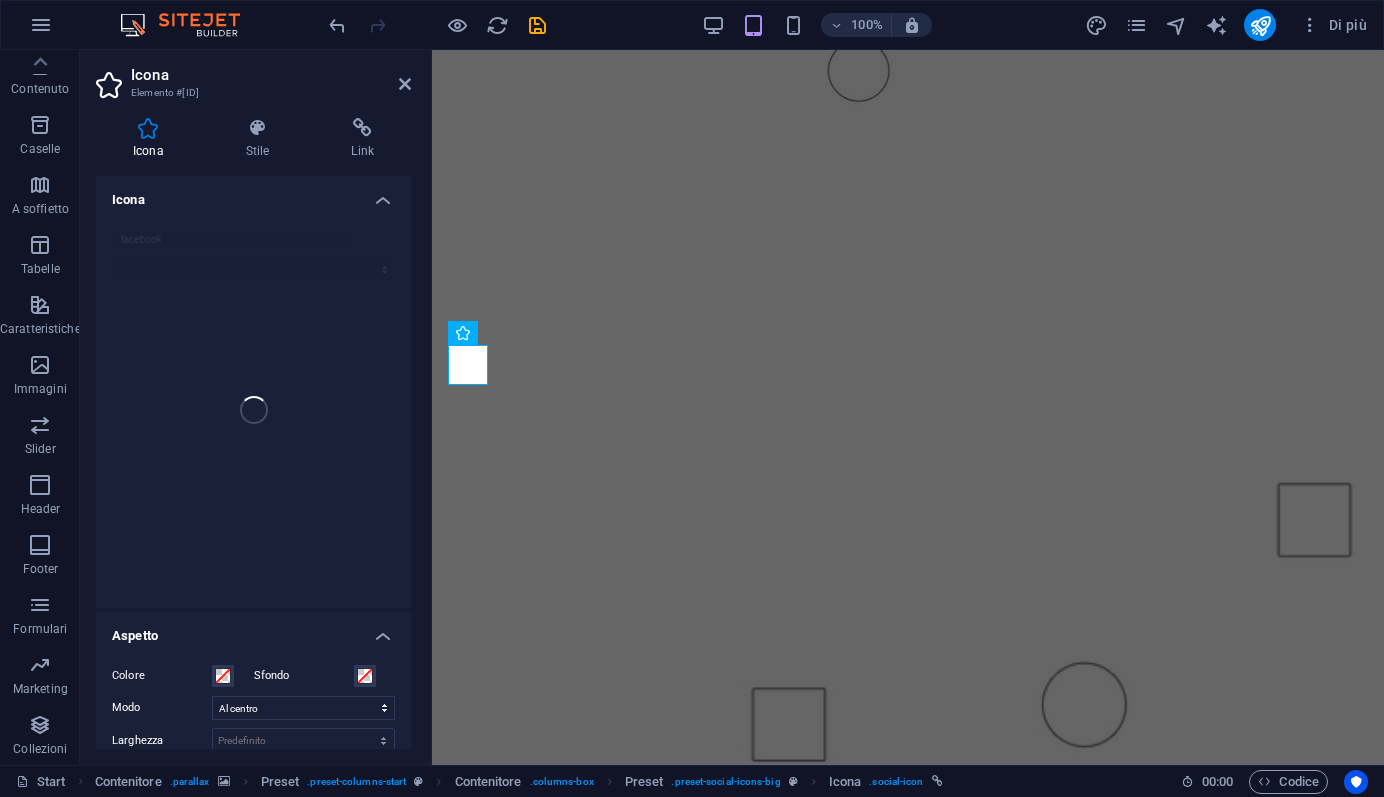 scroll, scrollTop: 1443, scrollLeft: 0, axis: vertical 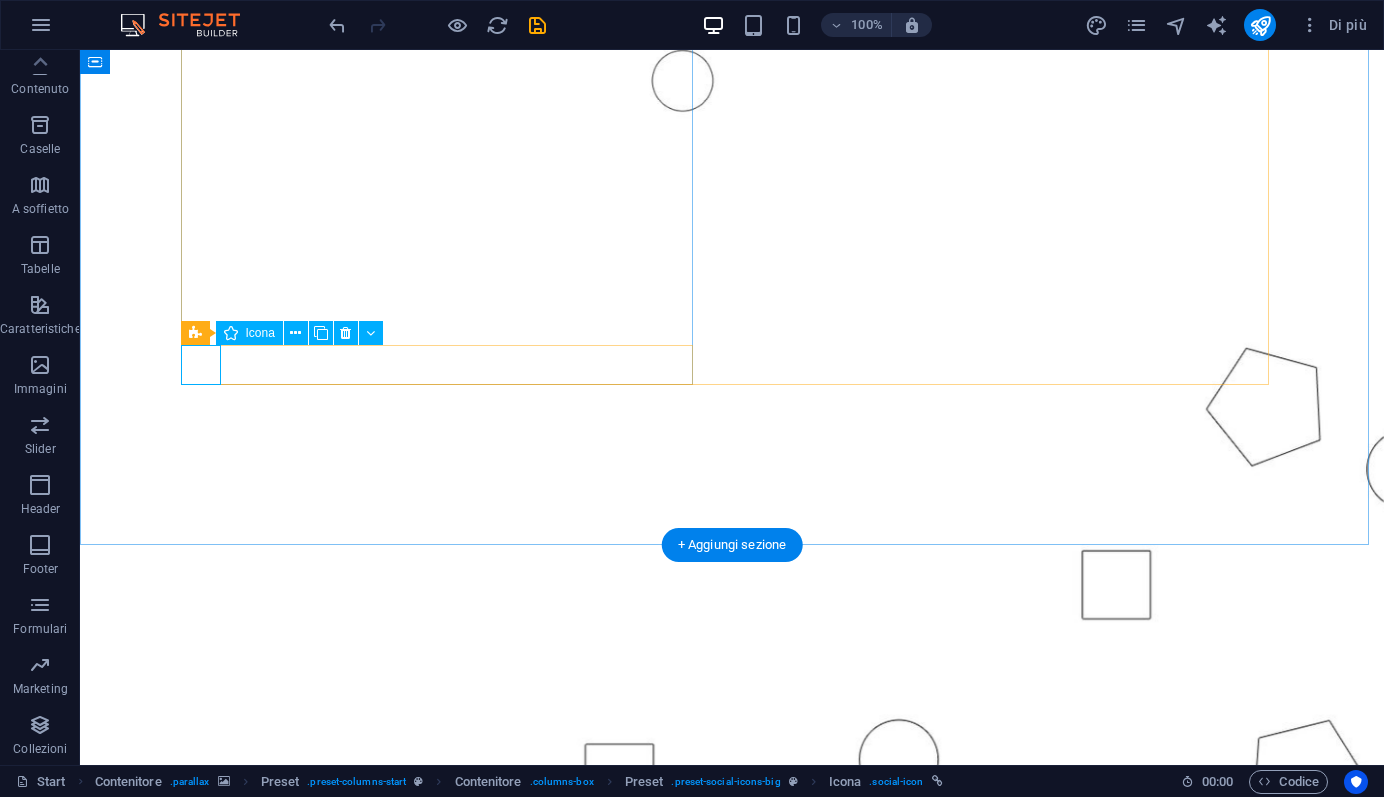click at bounding box center [732, 1460] 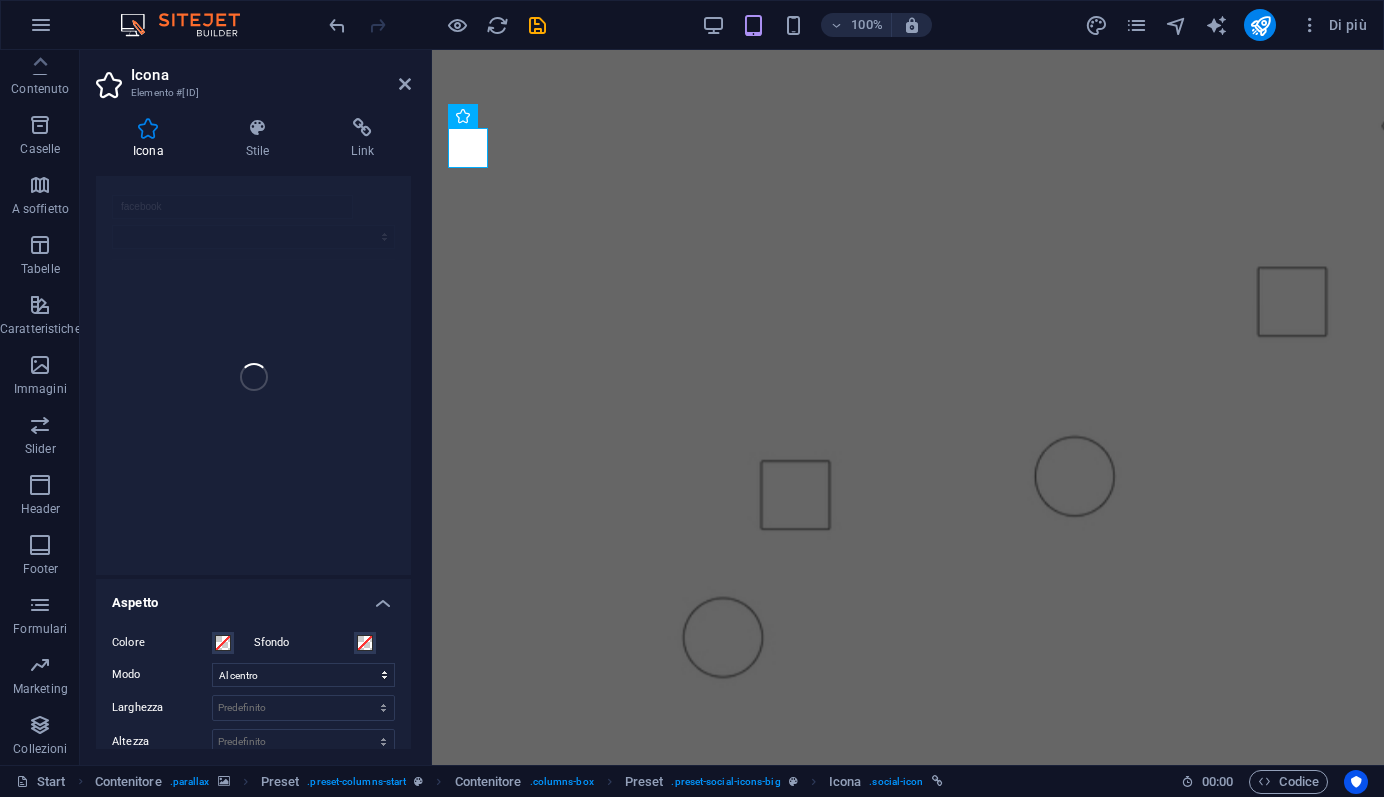 scroll, scrollTop: 0, scrollLeft: 0, axis: both 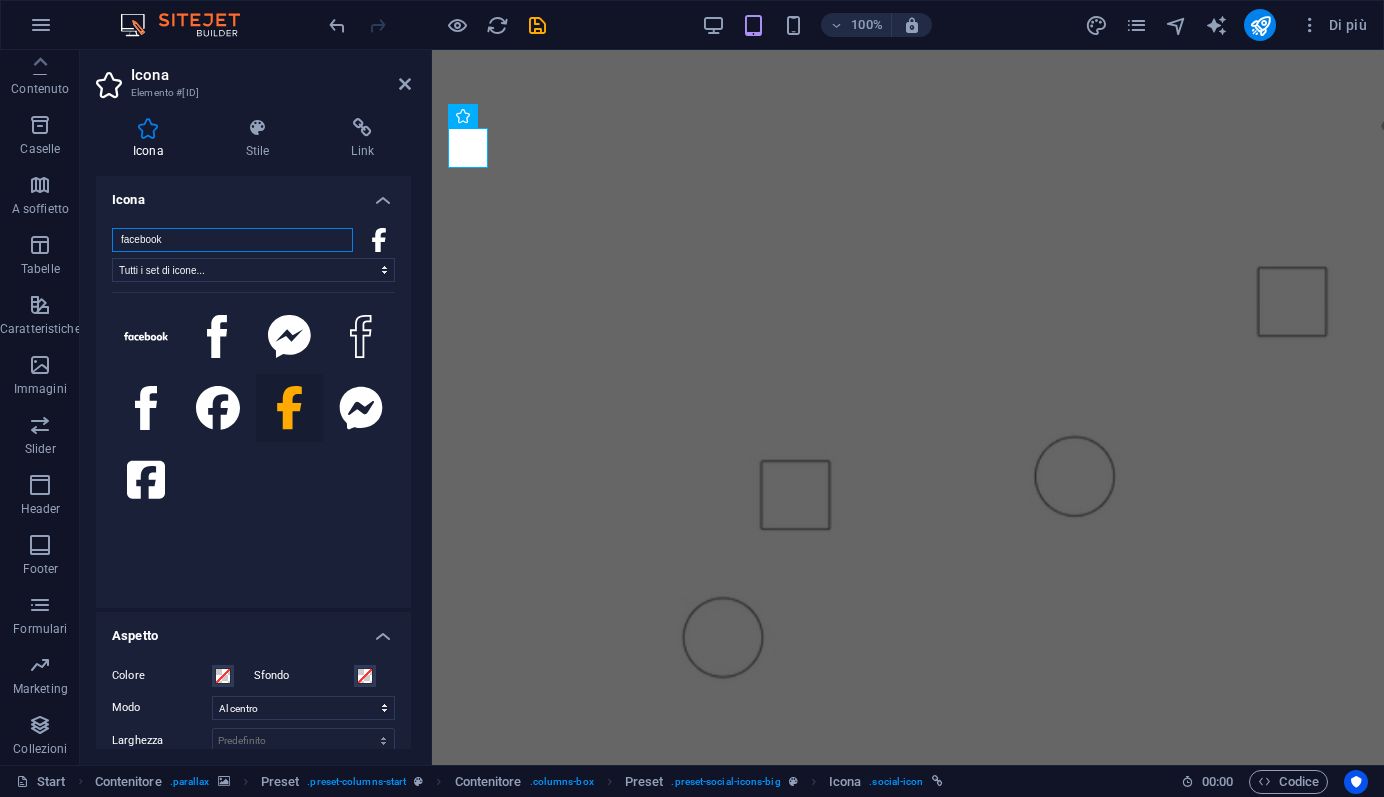 drag, startPoint x: 176, startPoint y: 243, endPoint x: 113, endPoint y: 239, distance: 63.126858 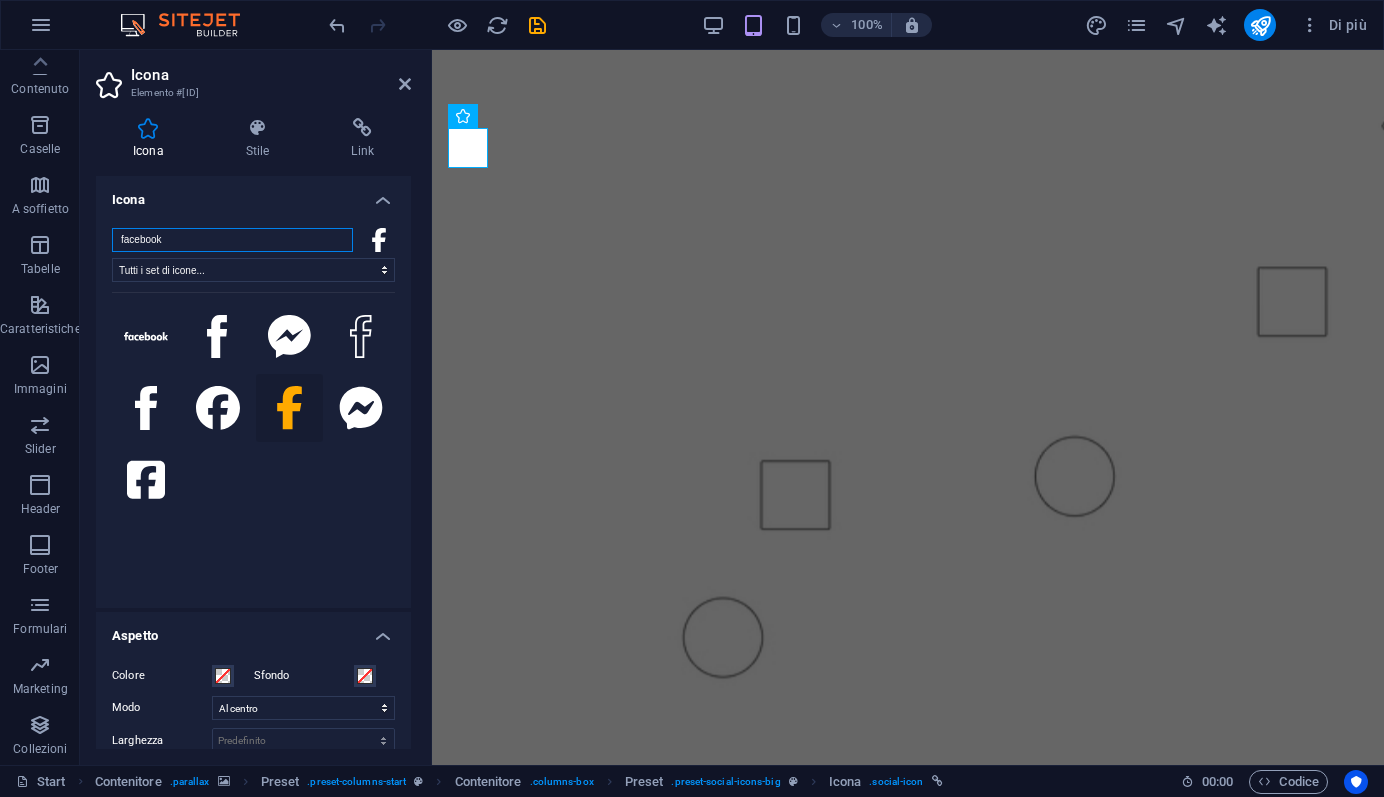 click on "facebook" at bounding box center (232, 240) 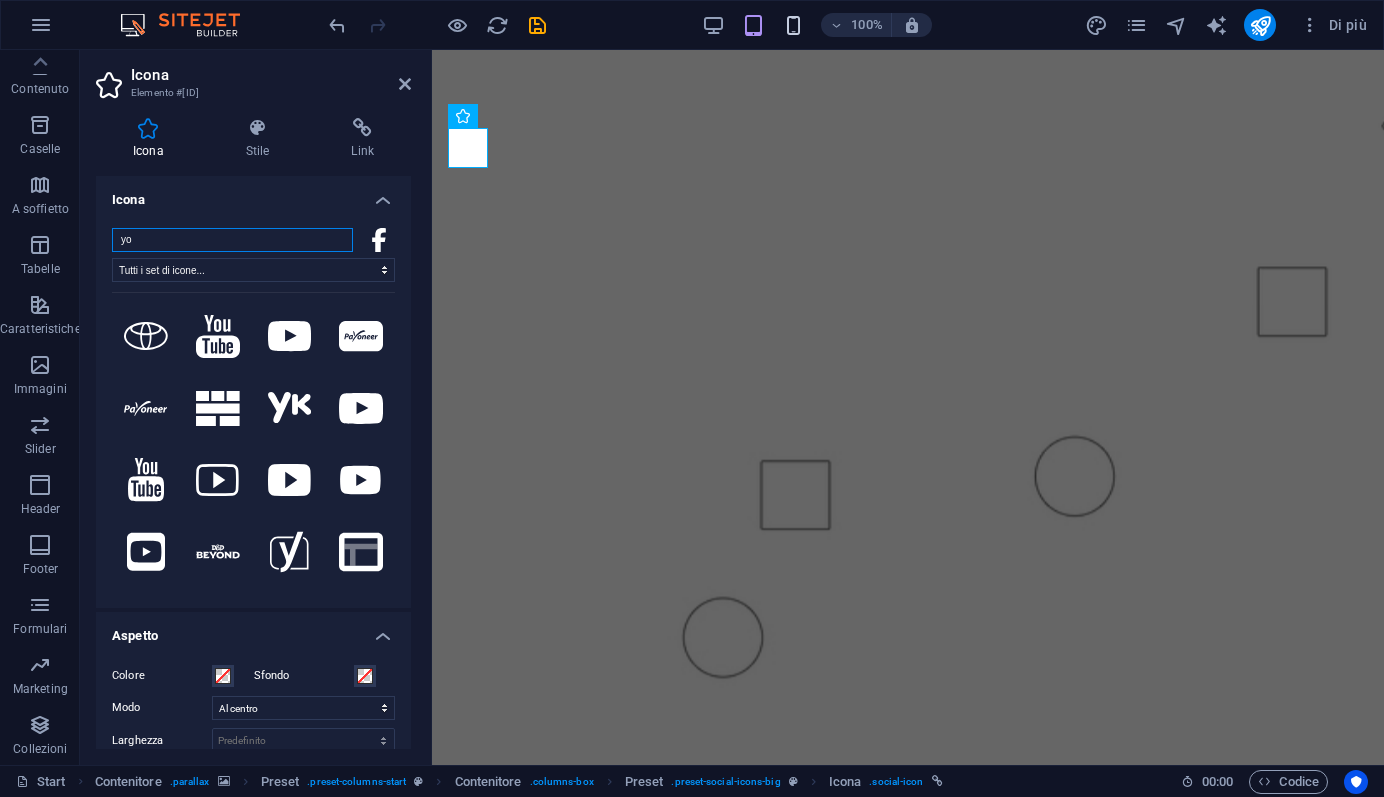 type on "yo" 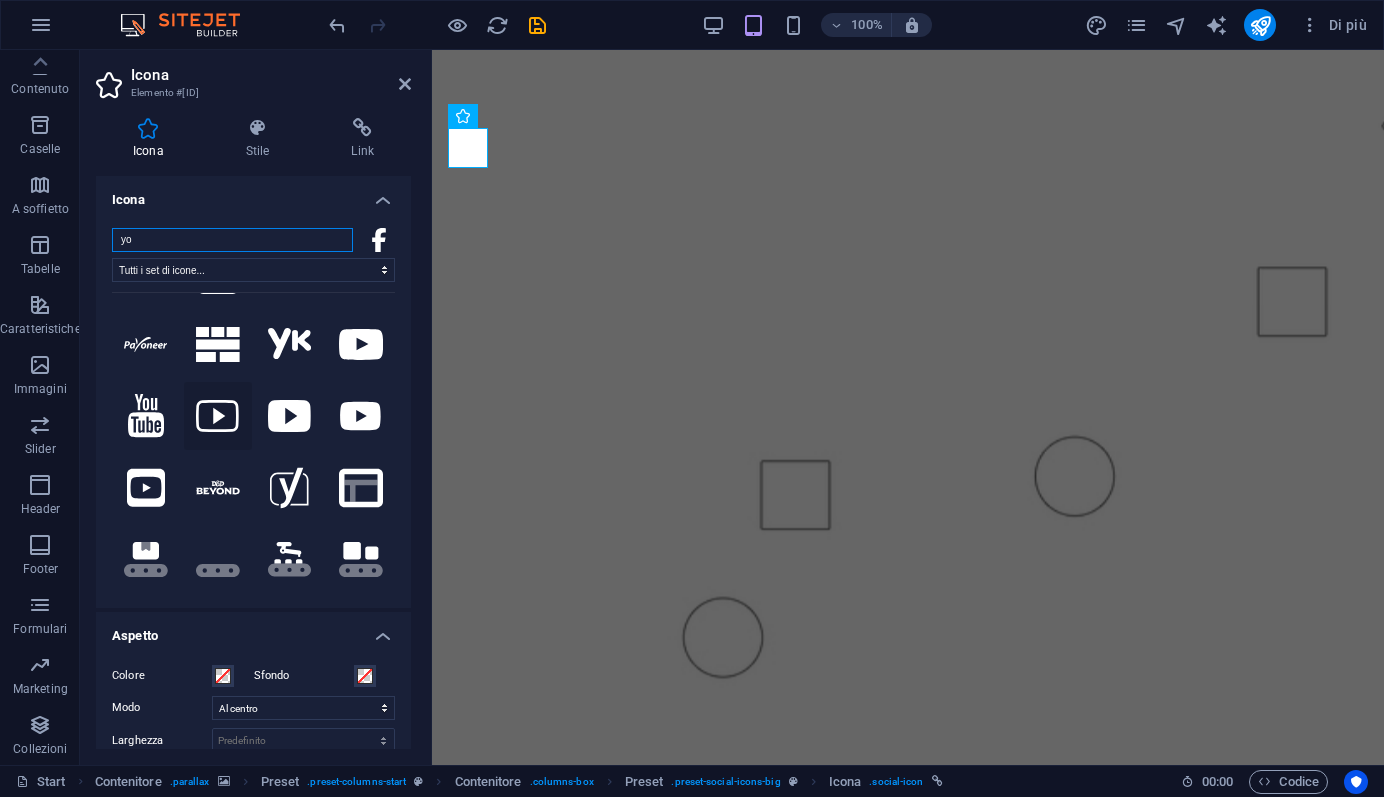 scroll, scrollTop: 0, scrollLeft: 0, axis: both 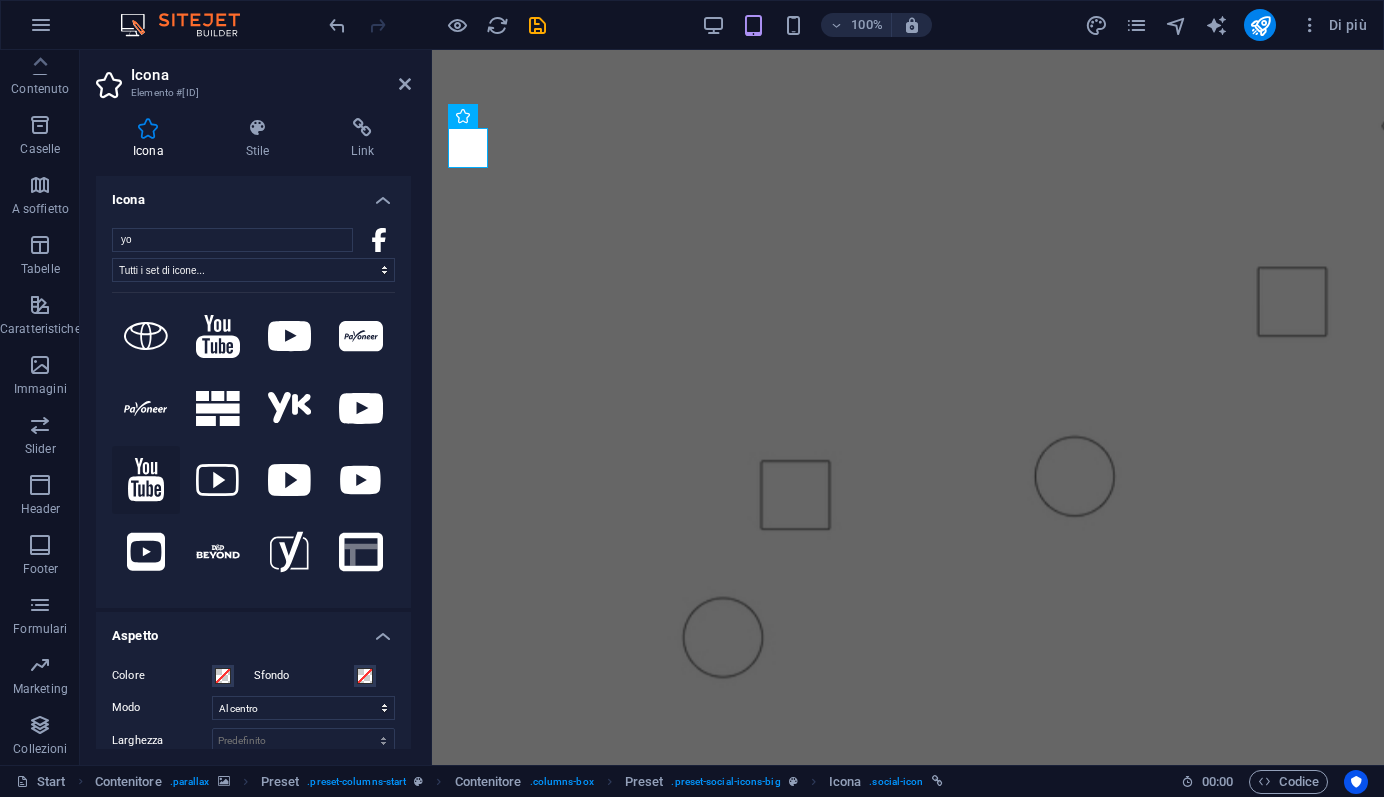 click 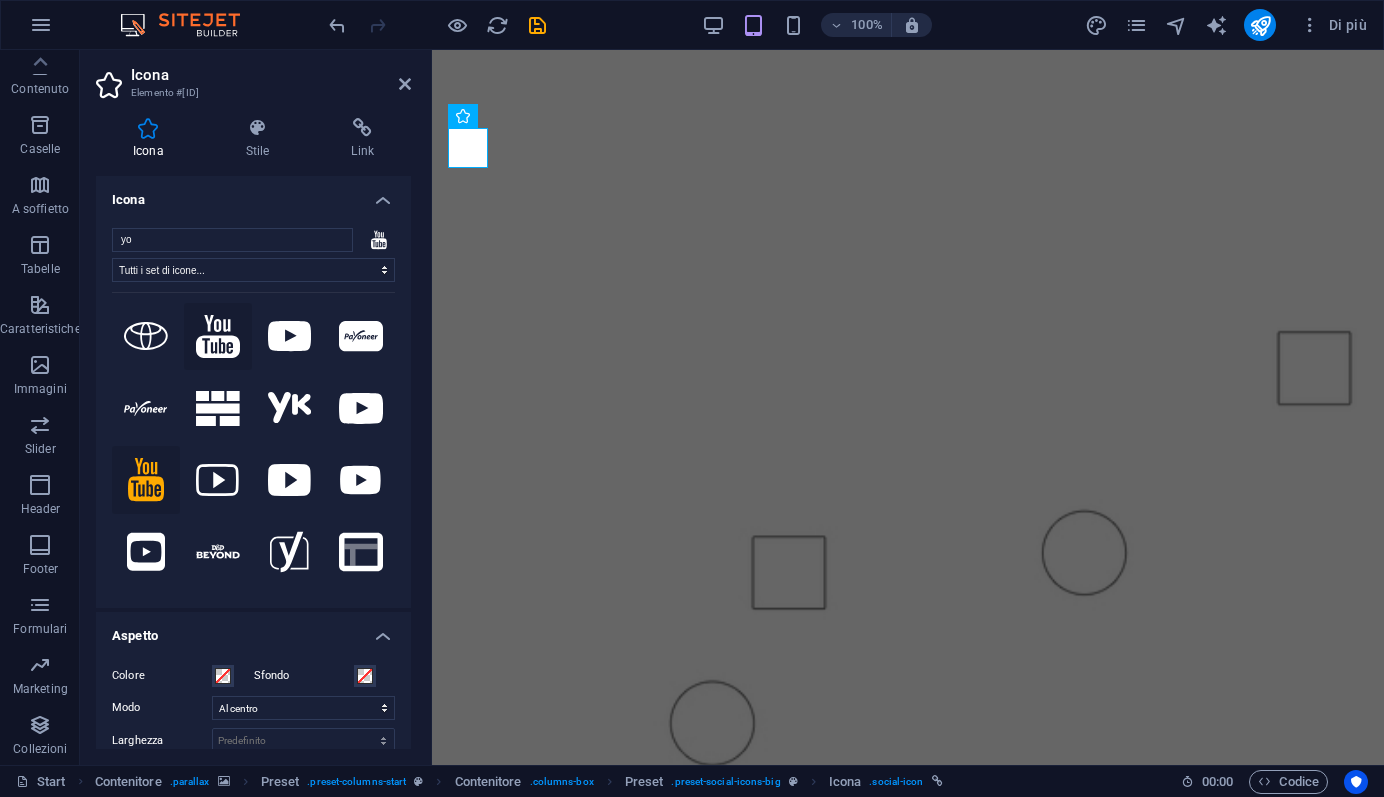 click 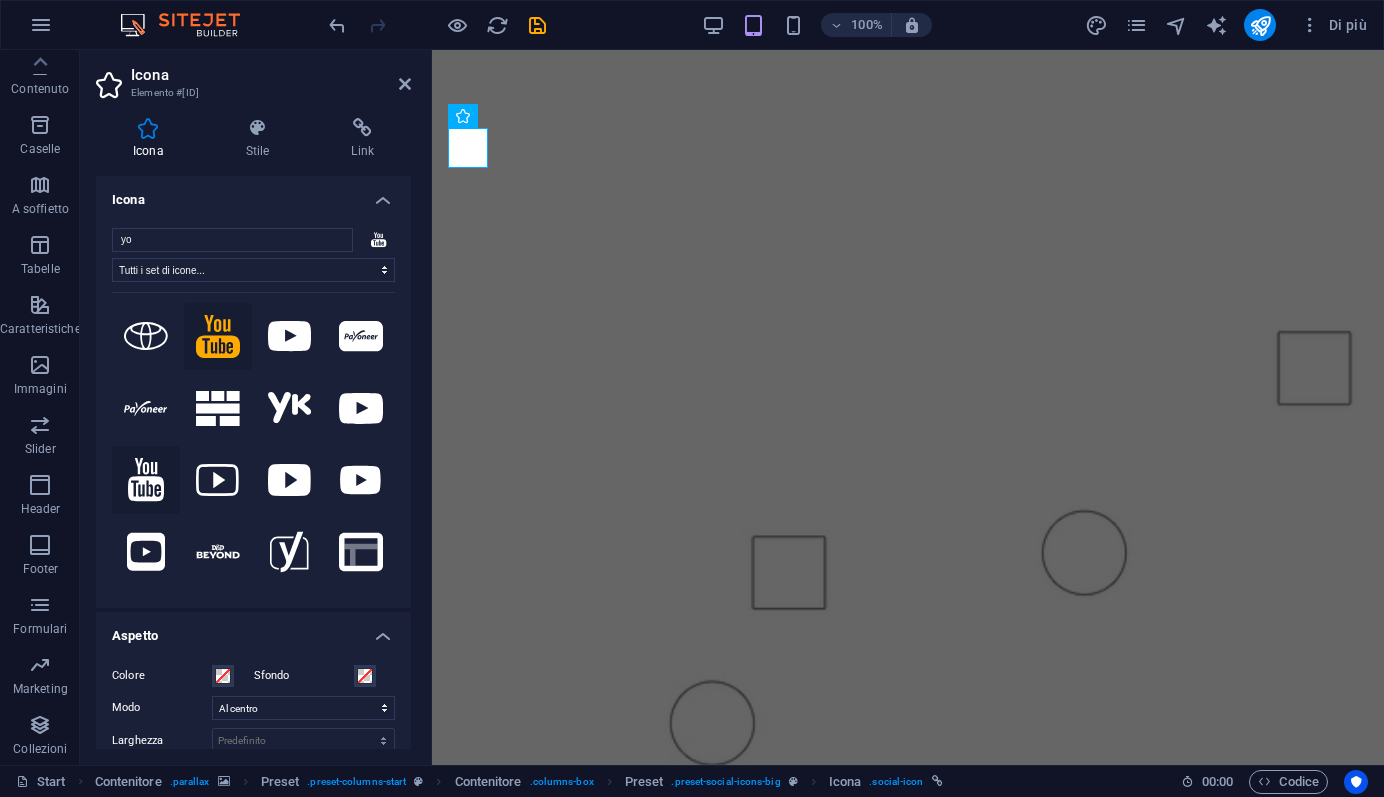 click 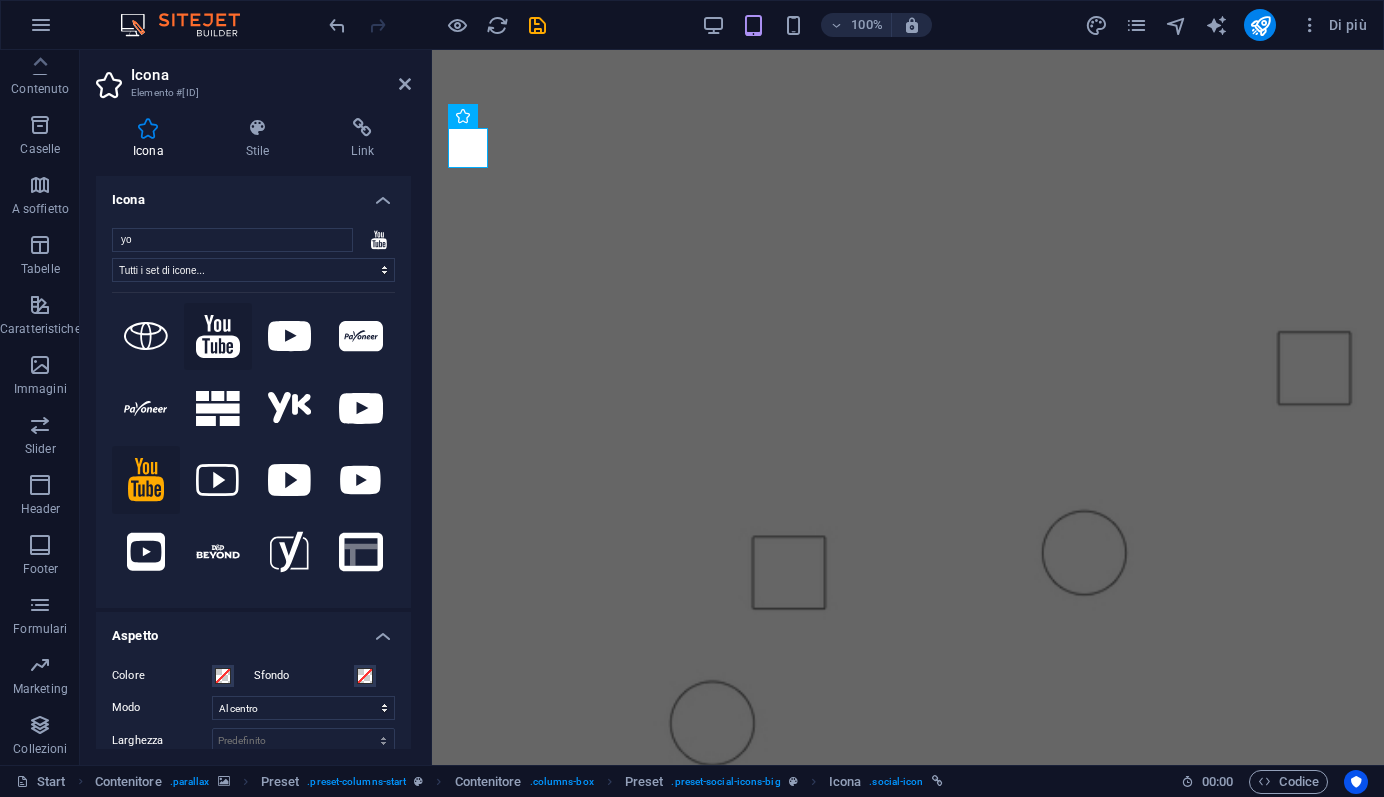 click 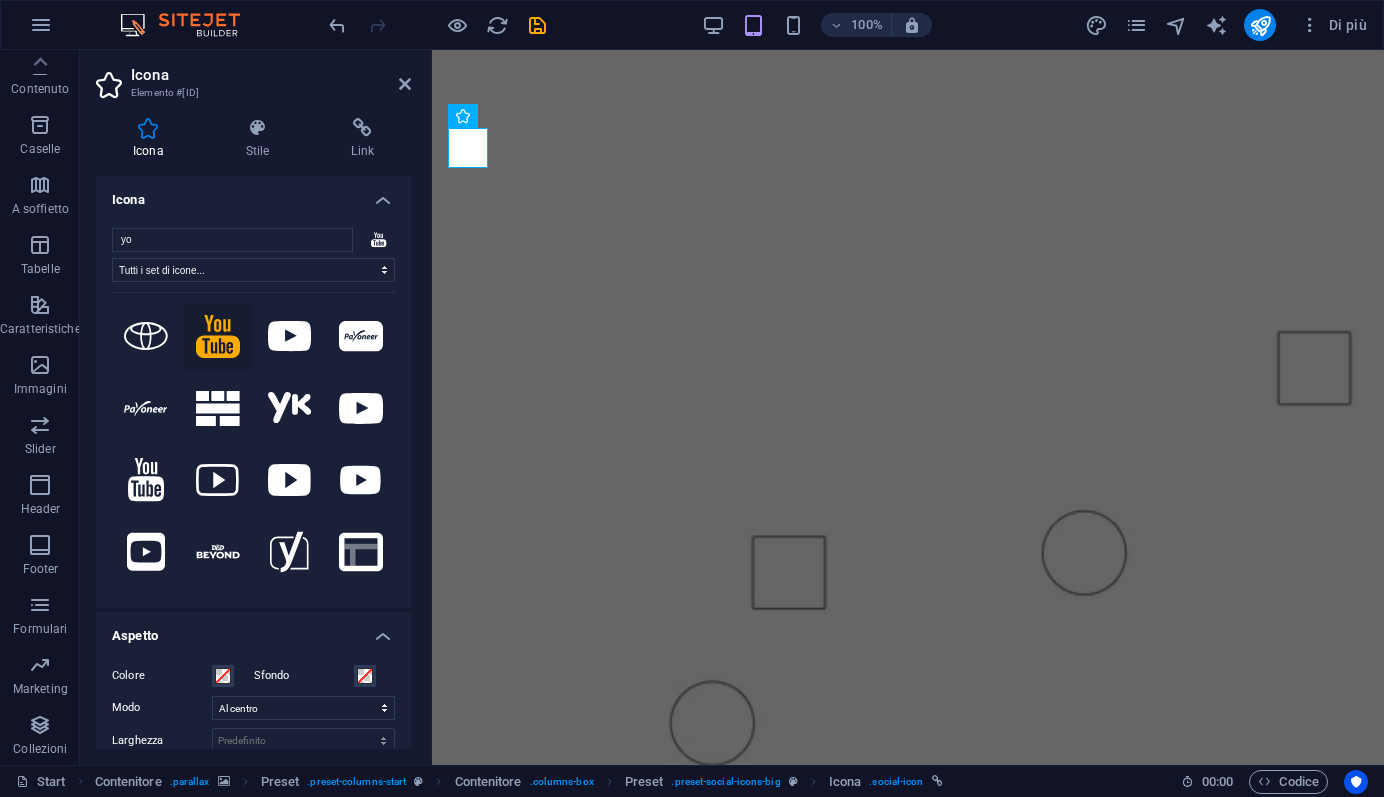 click at bounding box center [908, 412] 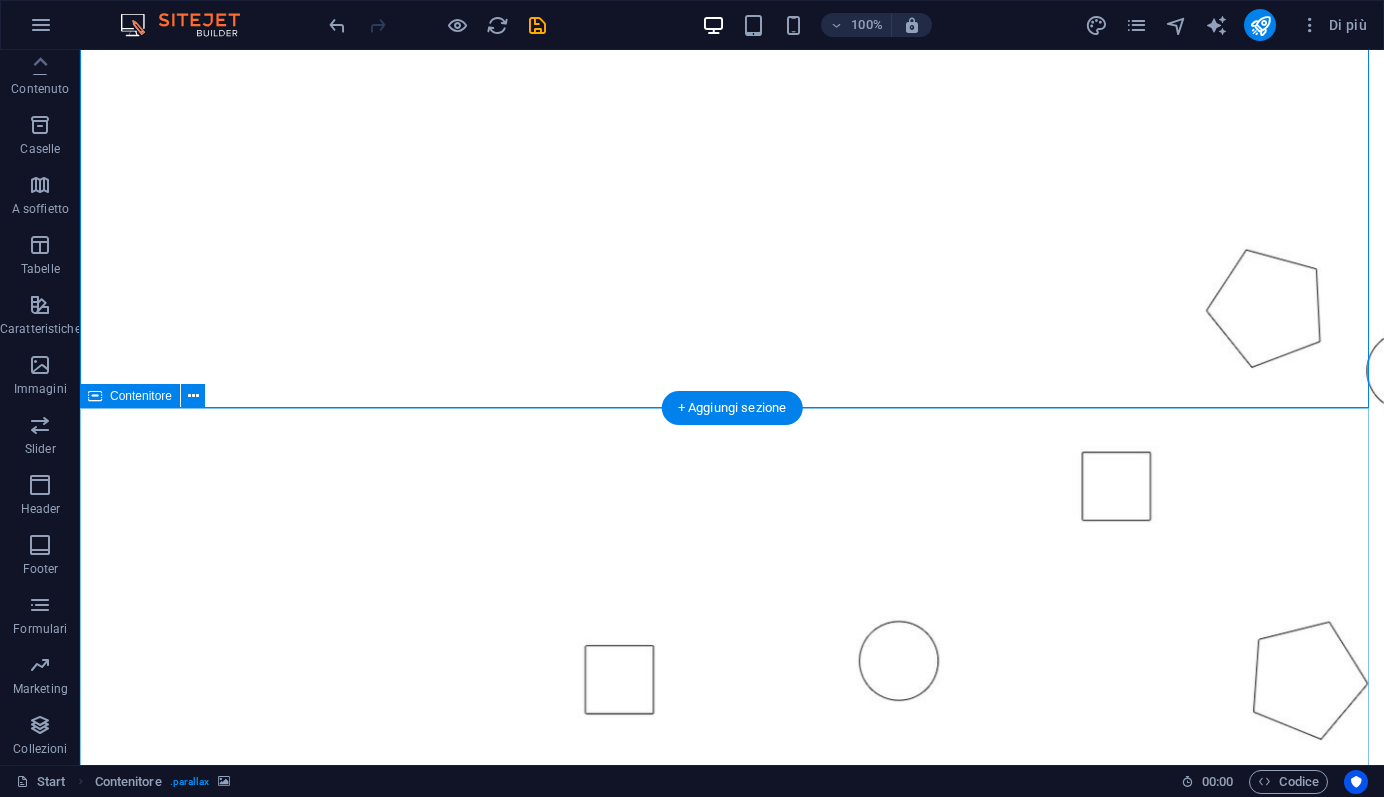 scroll, scrollTop: 1578, scrollLeft: 0, axis: vertical 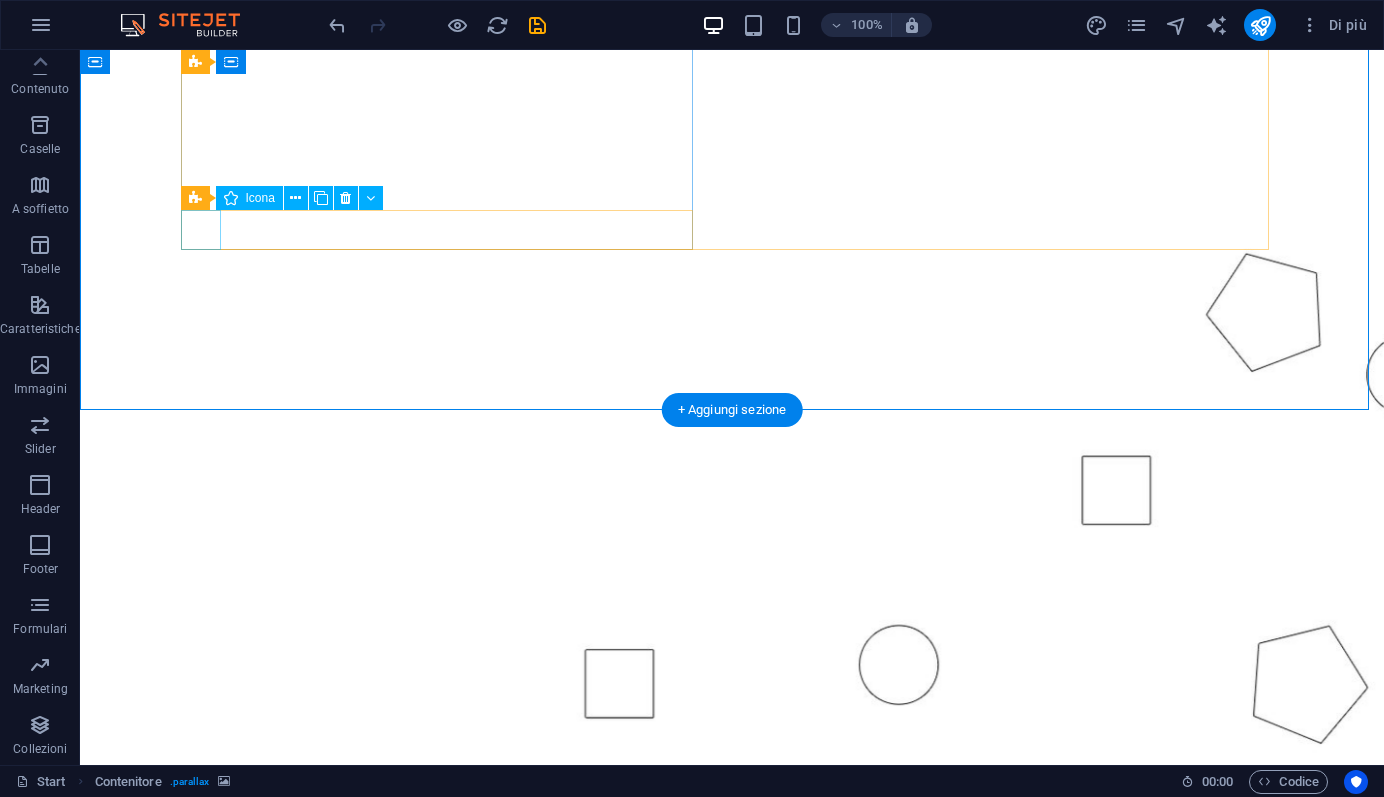 click at bounding box center (732, 1325) 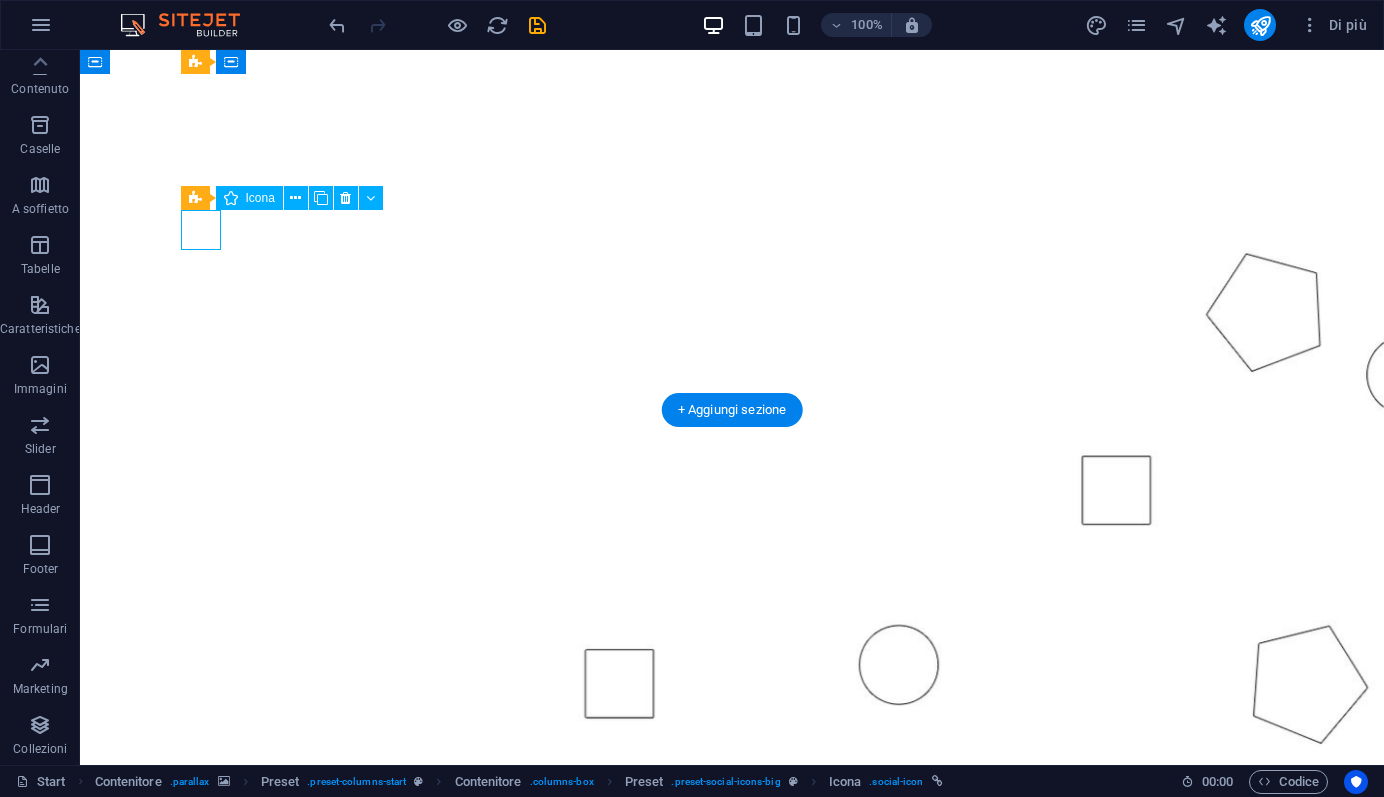 click at bounding box center [732, 1325] 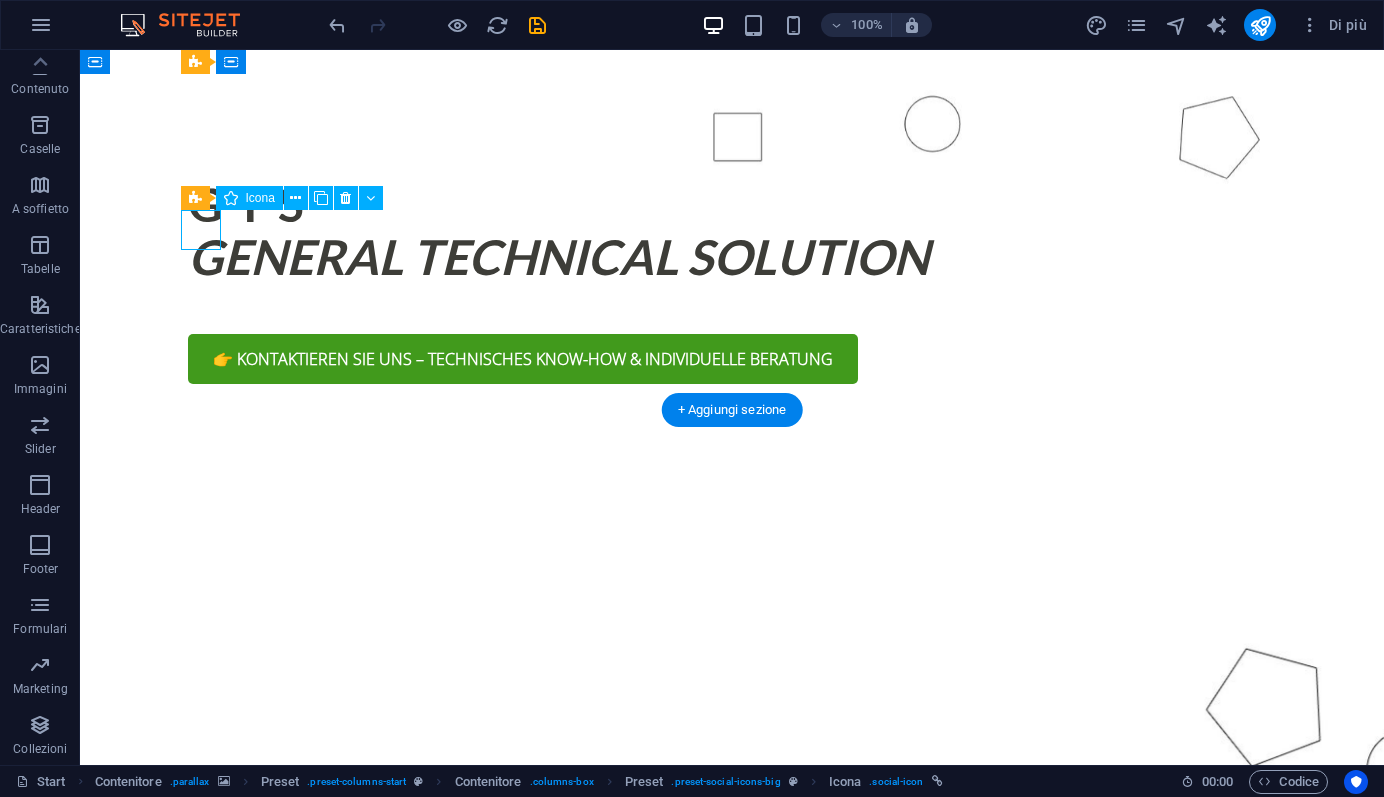 select on "xMidYMid" 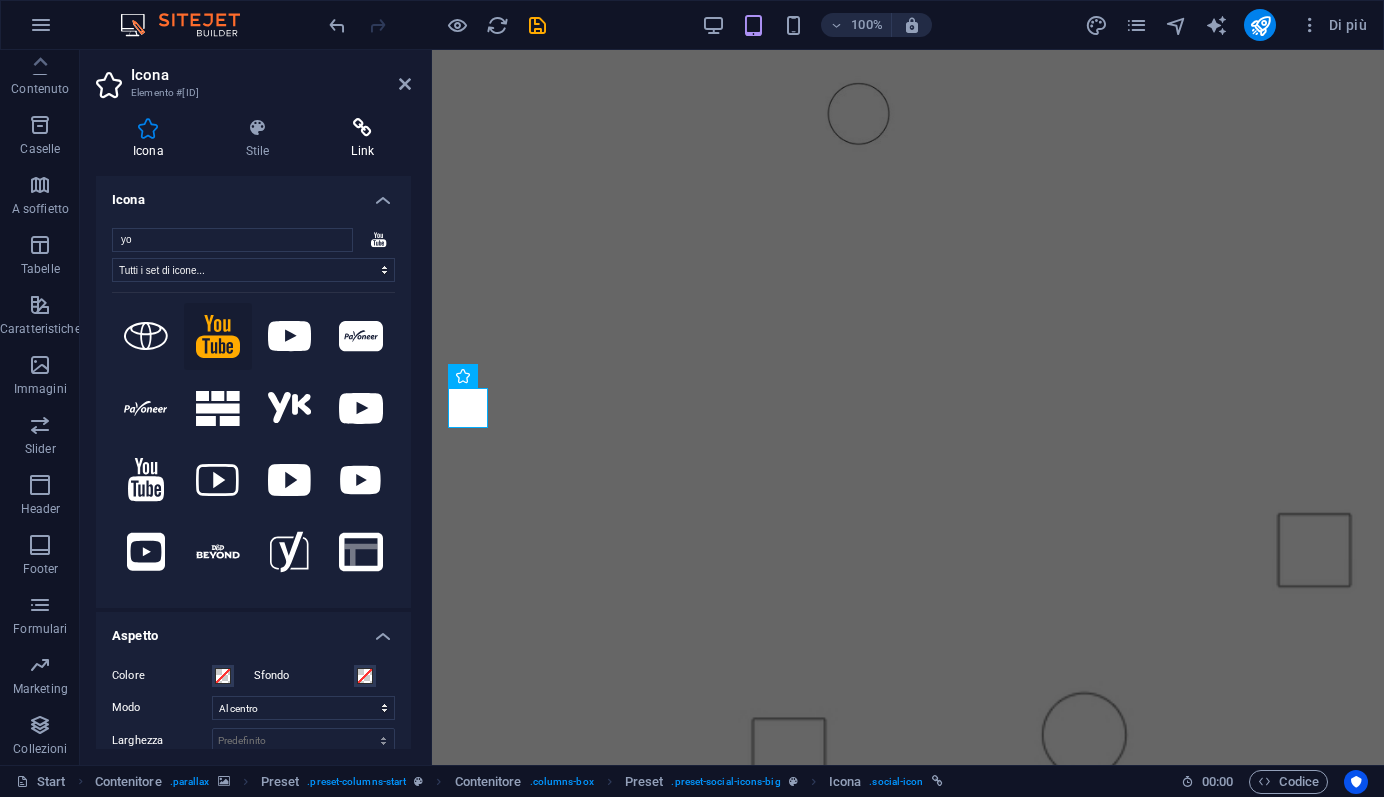 click at bounding box center [362, 128] 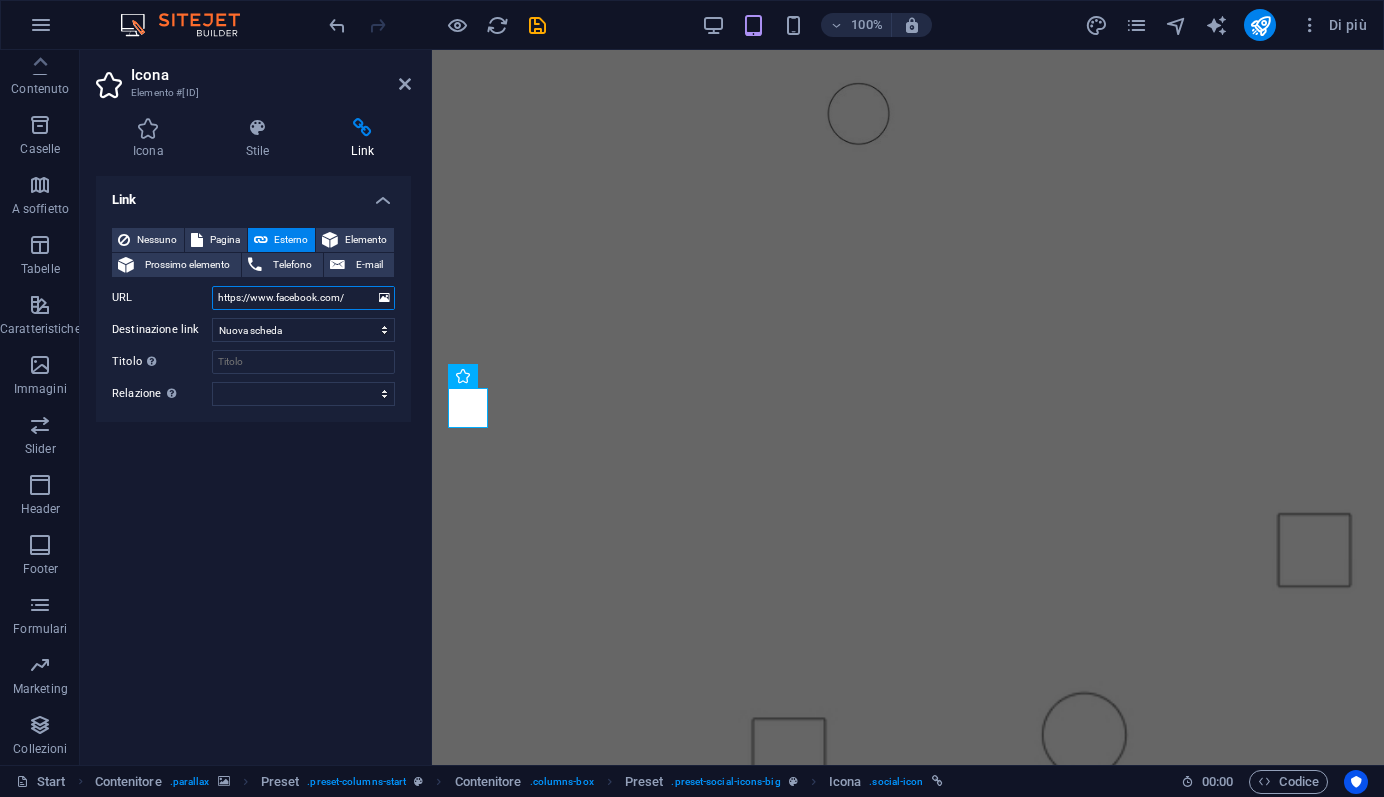 click on "https://www.facebook.com/" at bounding box center [303, 298] 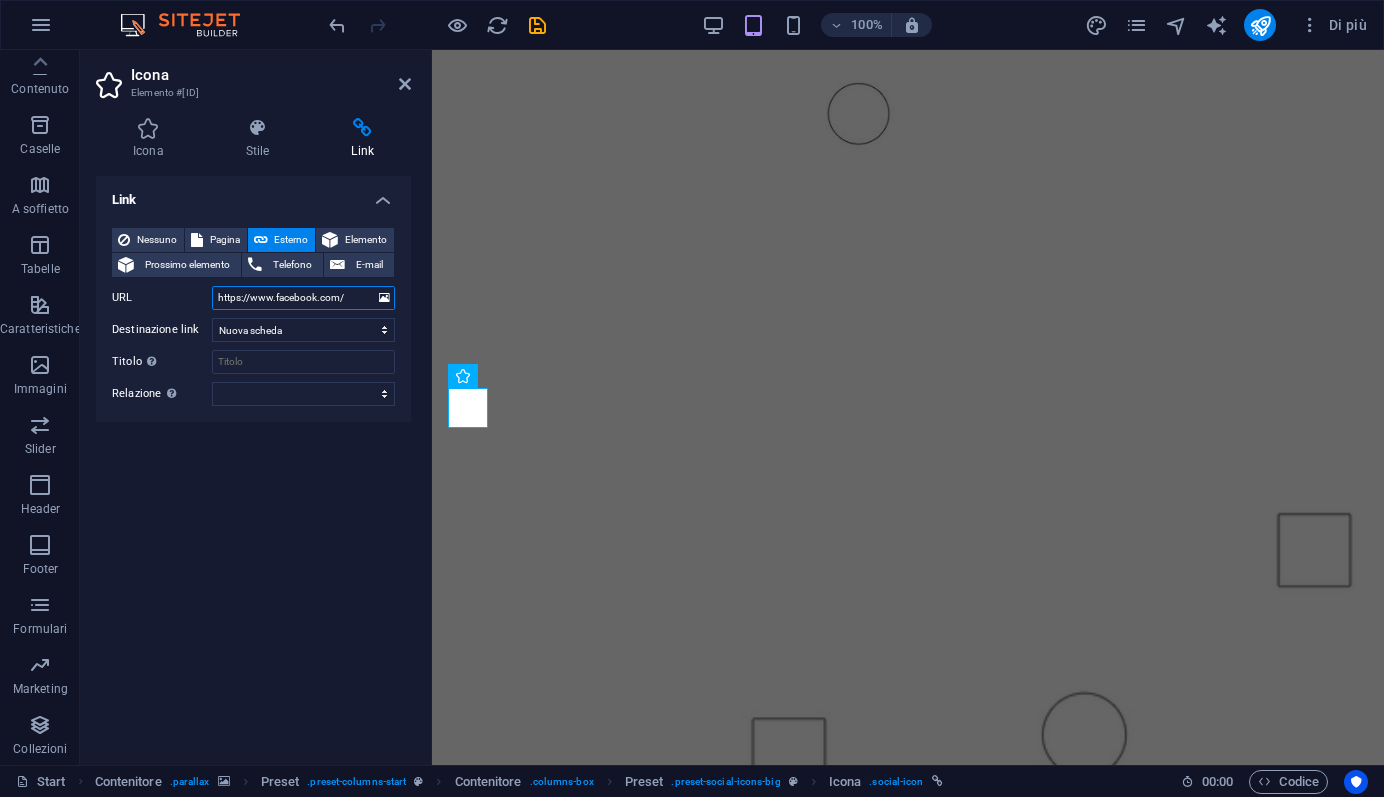drag, startPoint x: 350, startPoint y: 298, endPoint x: 197, endPoint y: 292, distance: 153.1176 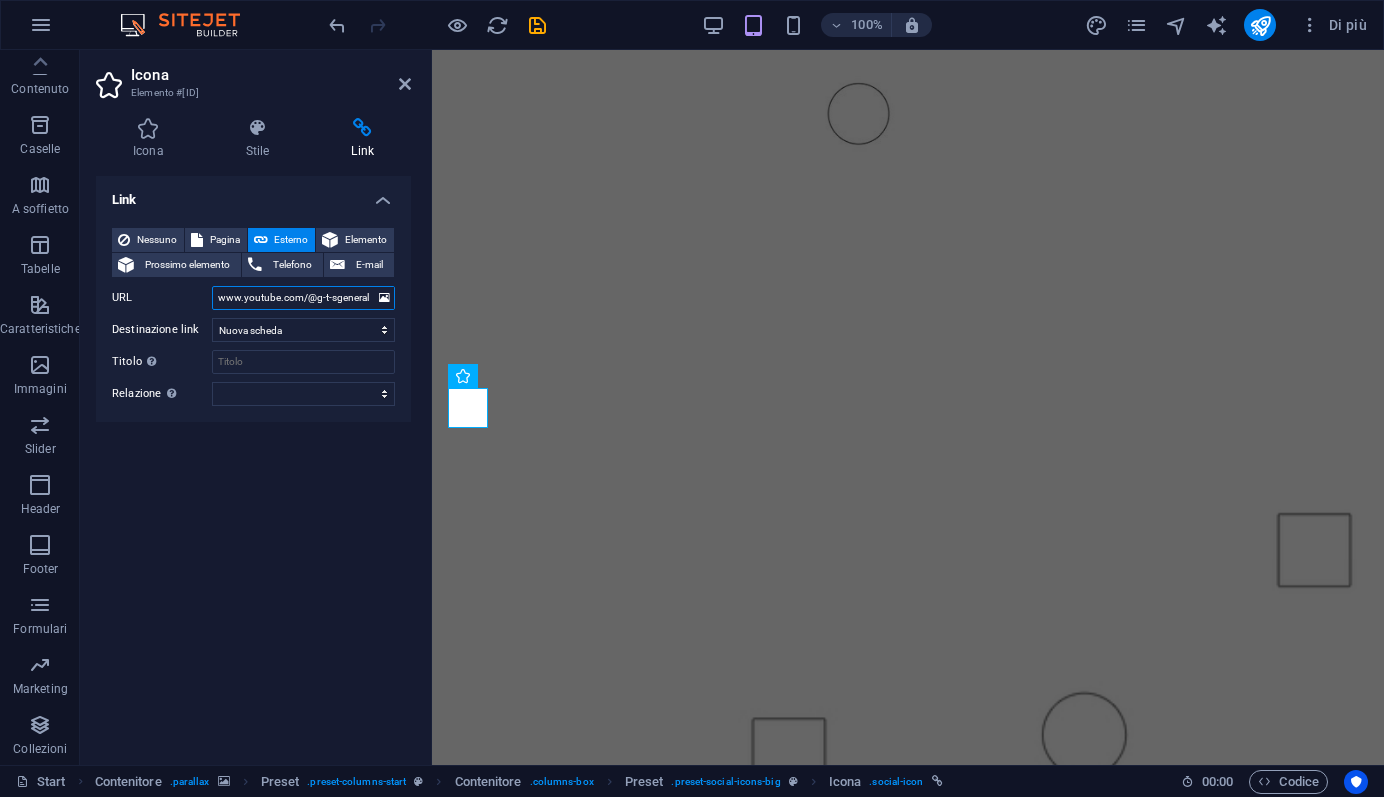 scroll, scrollTop: 0, scrollLeft: 81, axis: horizontal 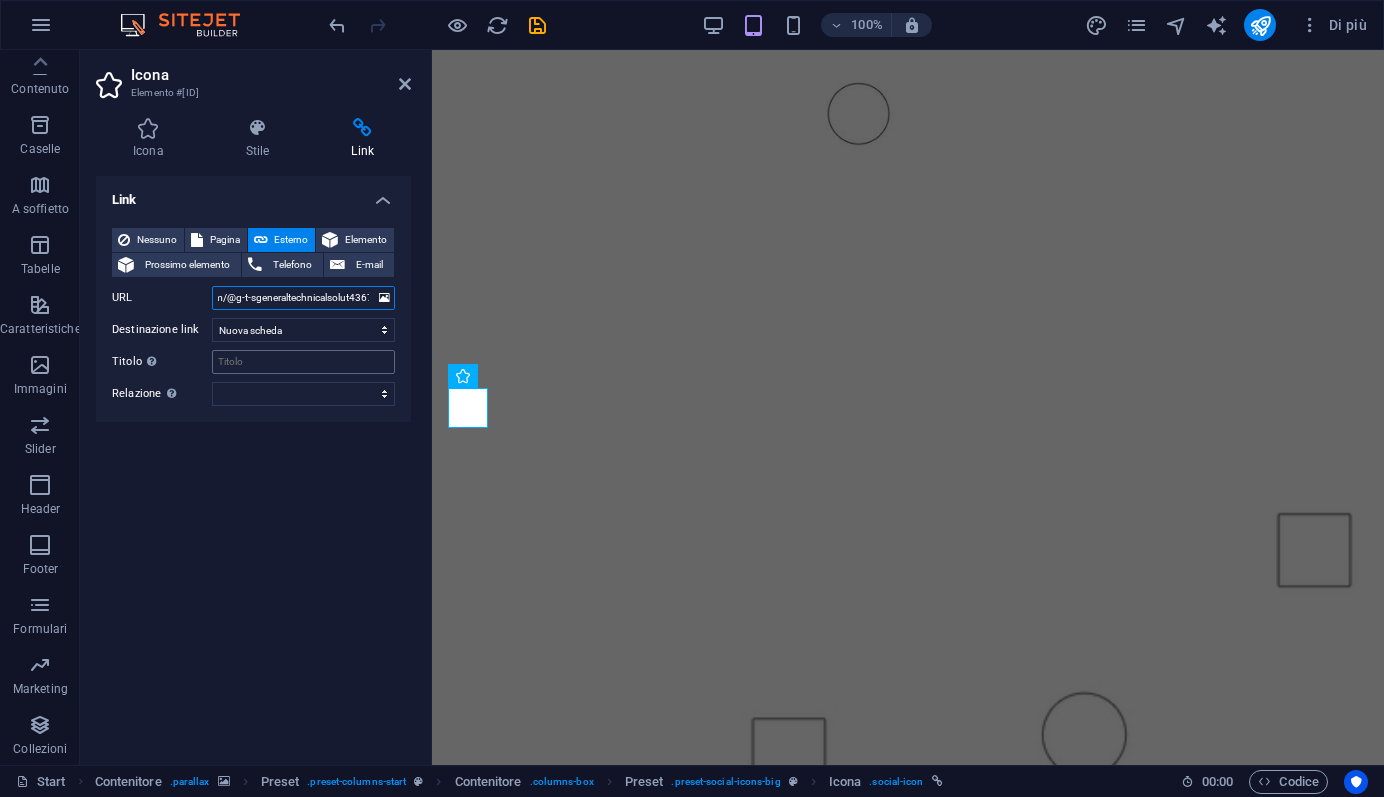 type on "www.youtube.com/@g-t-sgeneraltechnicalsolut4367" 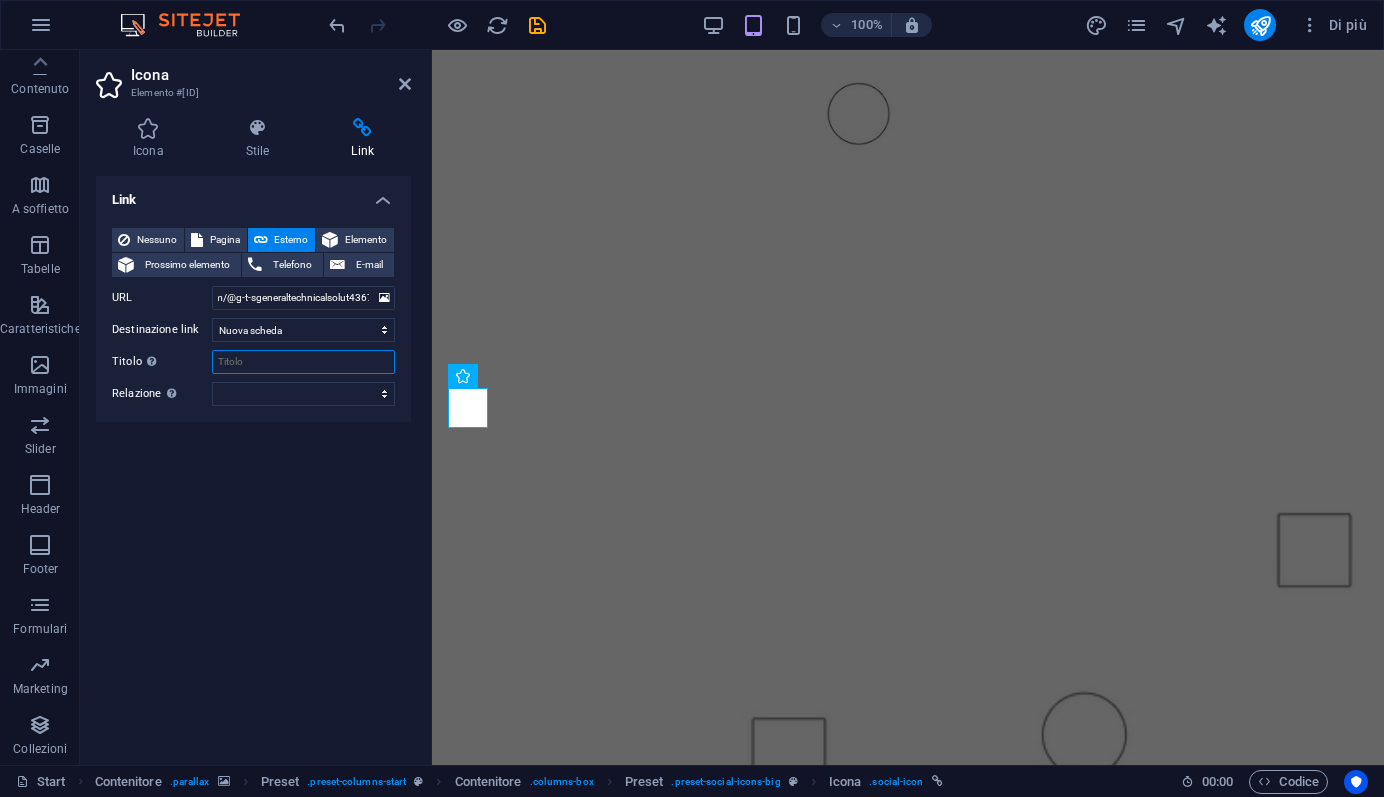 scroll, scrollTop: 0, scrollLeft: 0, axis: both 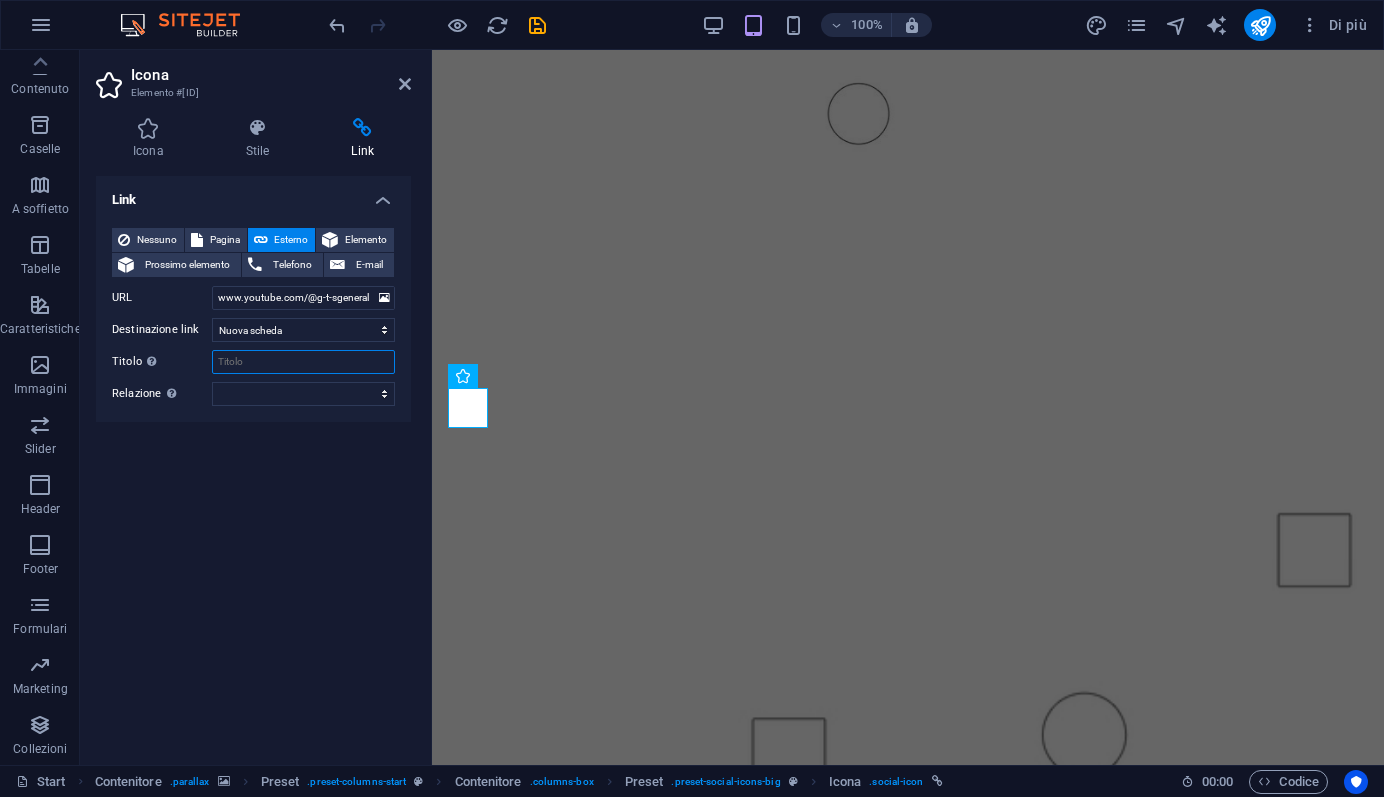 click on "Titolo Descrizione aggiuntiva del link, non dovrebbe essere la stessa del testo del link. Il titolo è spesso mostrato come testo di guida quando il mouse si muove sopra l'elemento. Lasciare vuoto in caso di dubbi." at bounding box center (303, 362) 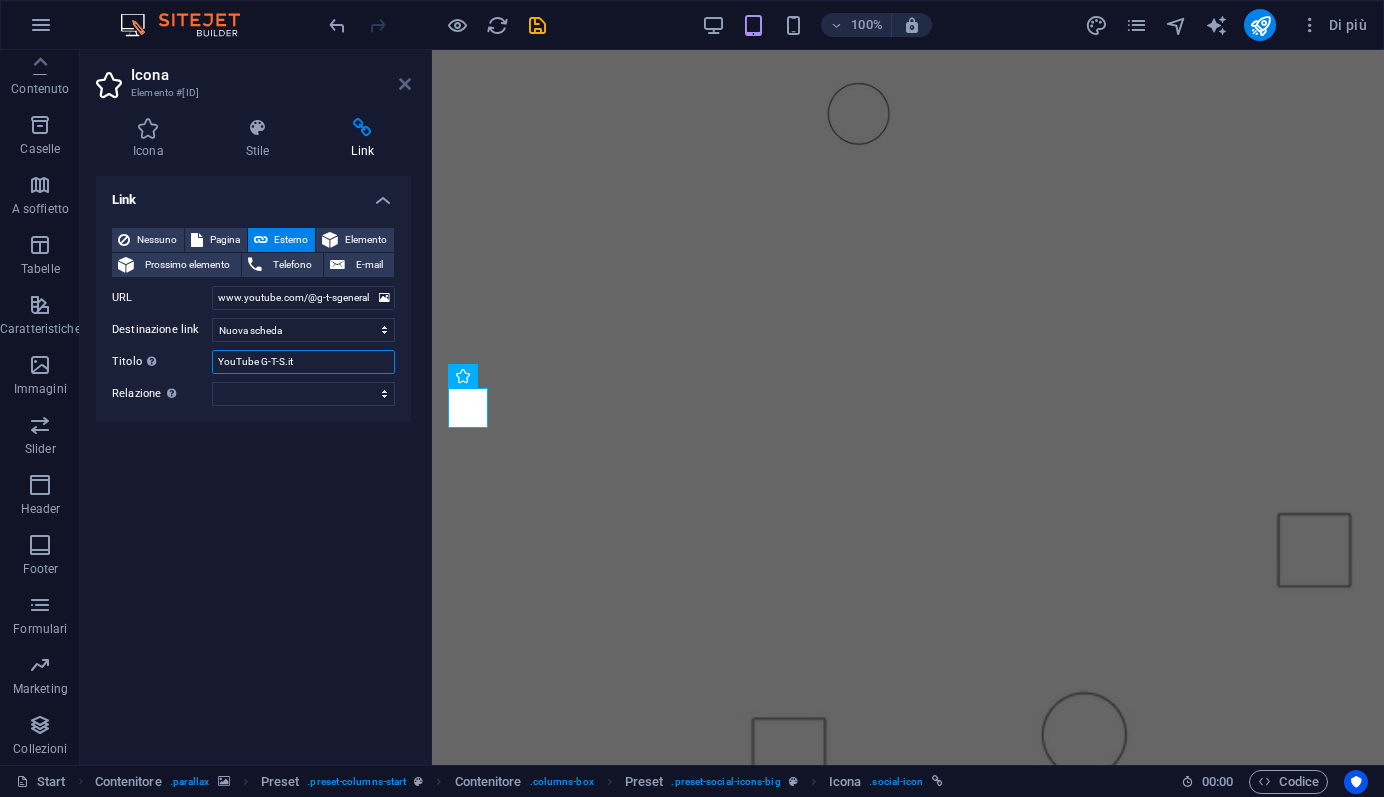 type on "YouTube G-T-S.it" 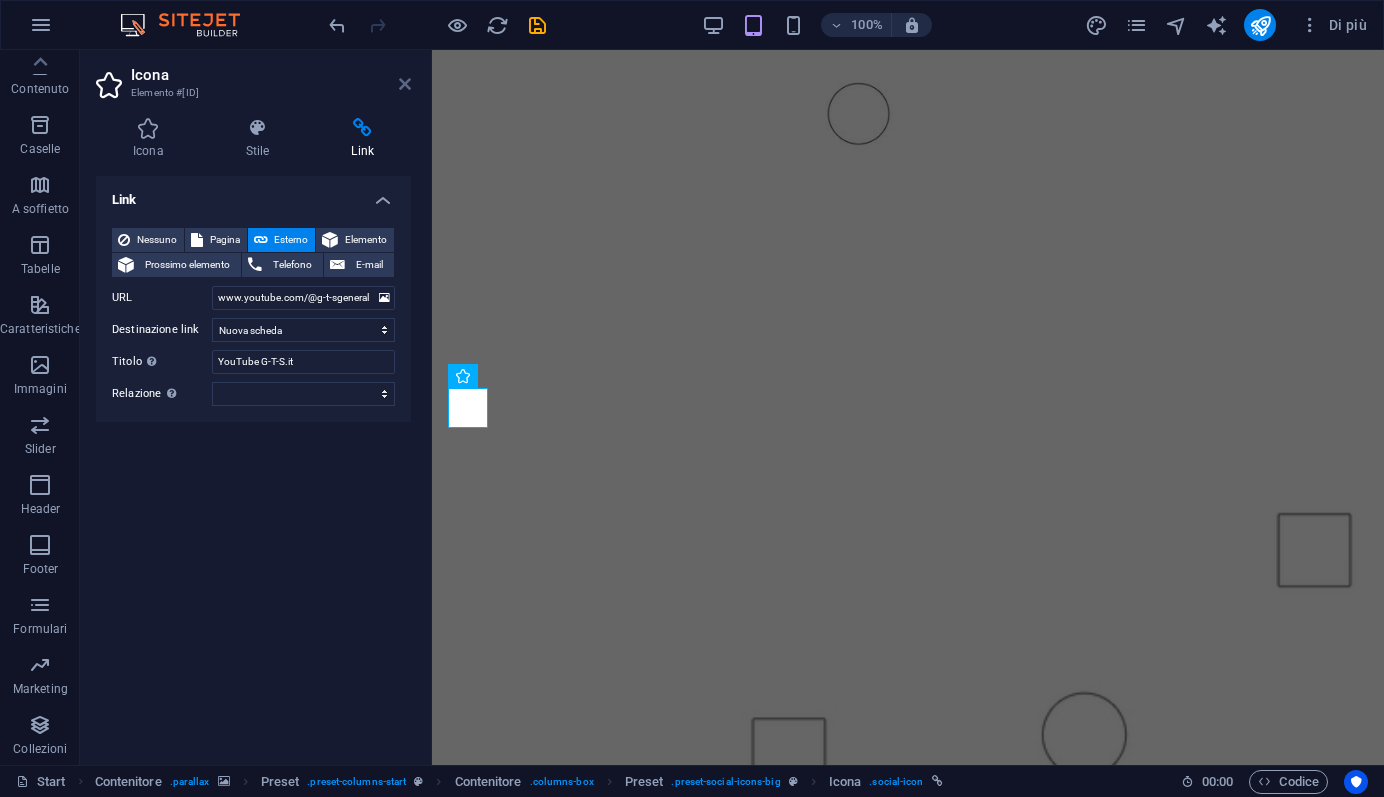 click at bounding box center [405, 84] 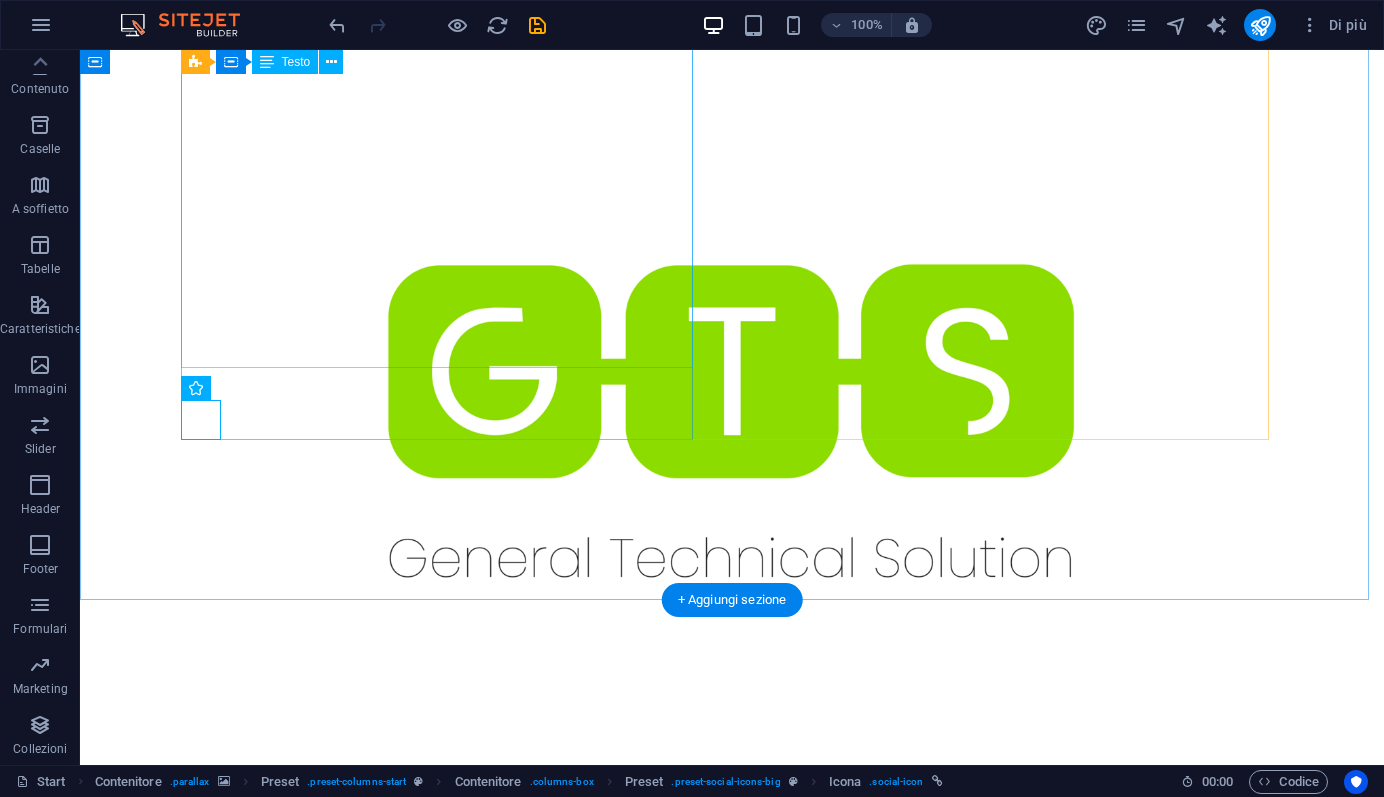 scroll, scrollTop: 0, scrollLeft: 0, axis: both 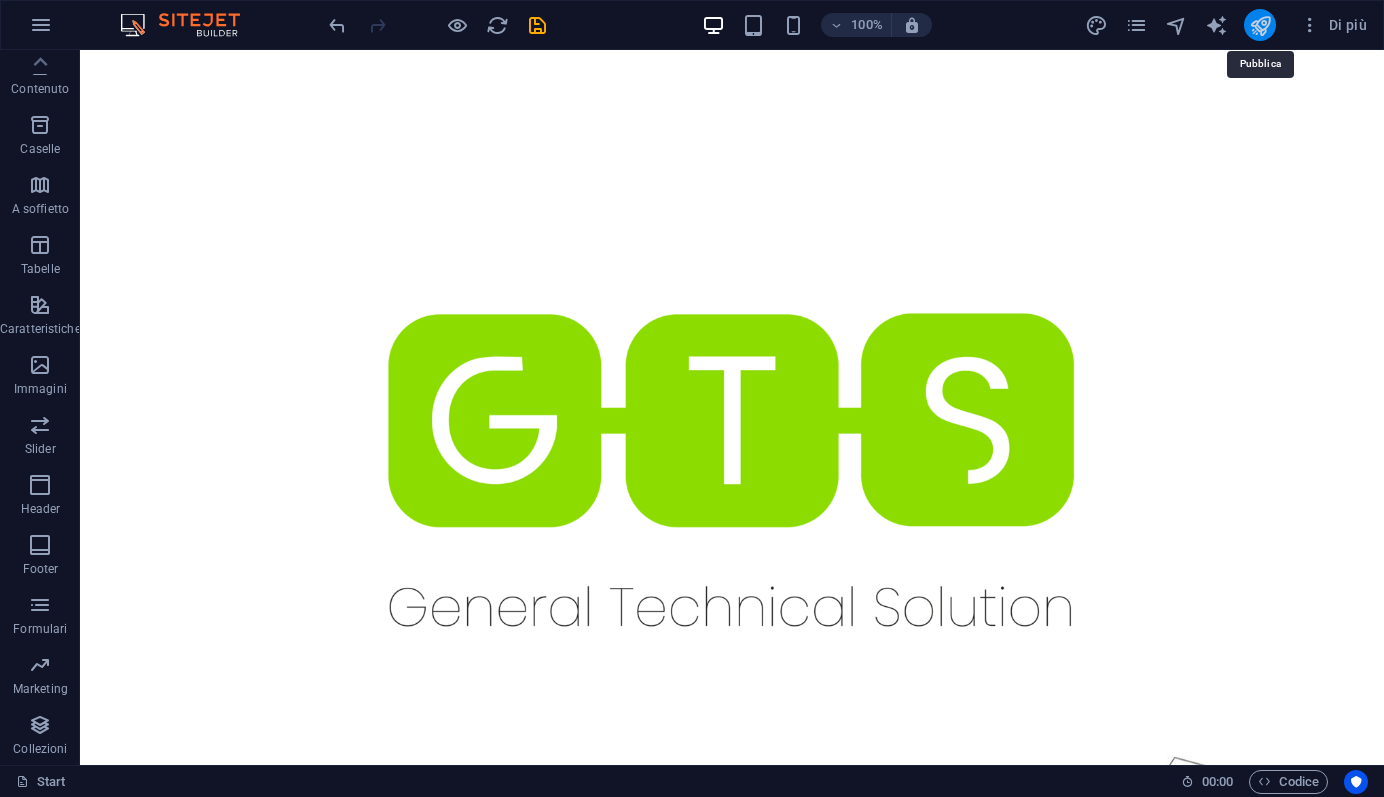 click at bounding box center [1260, 25] 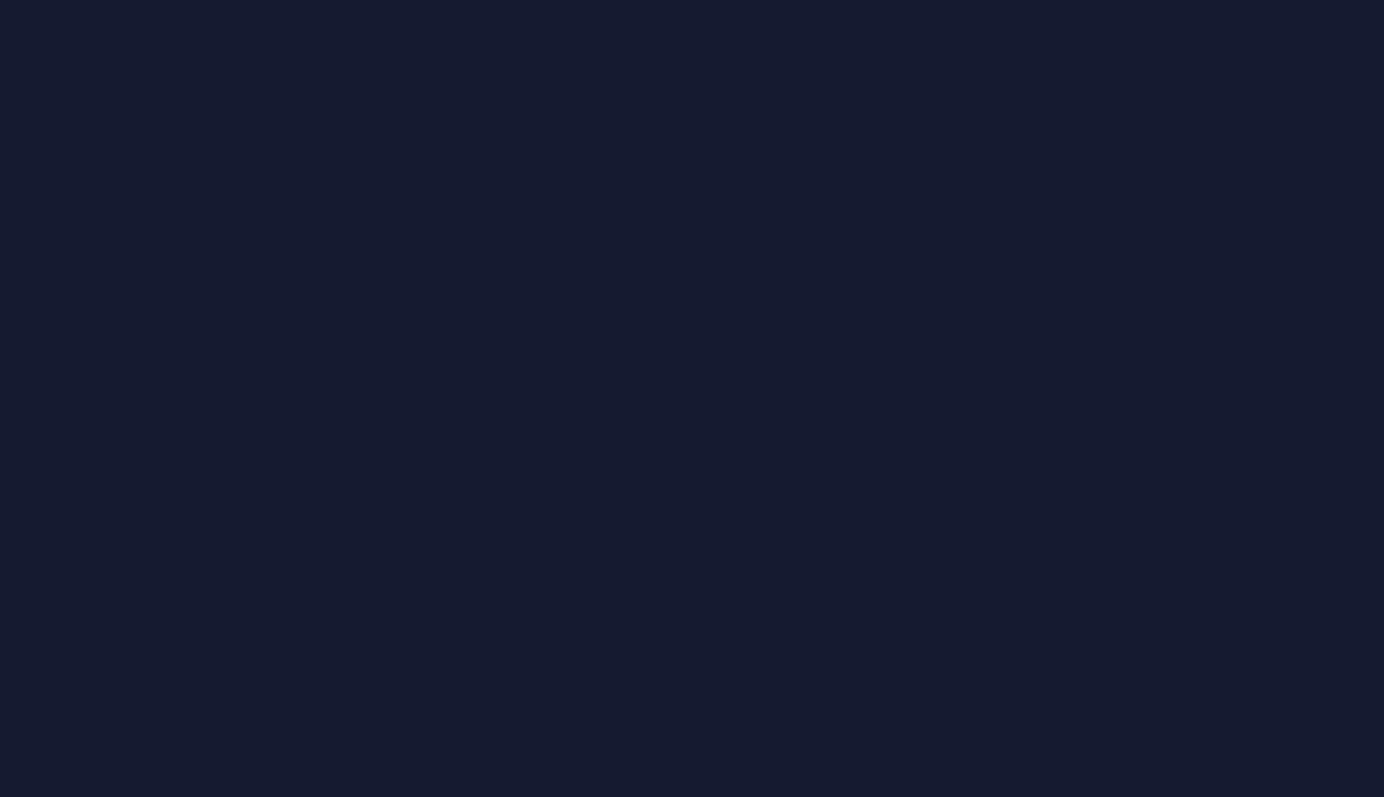 scroll, scrollTop: 0, scrollLeft: 0, axis: both 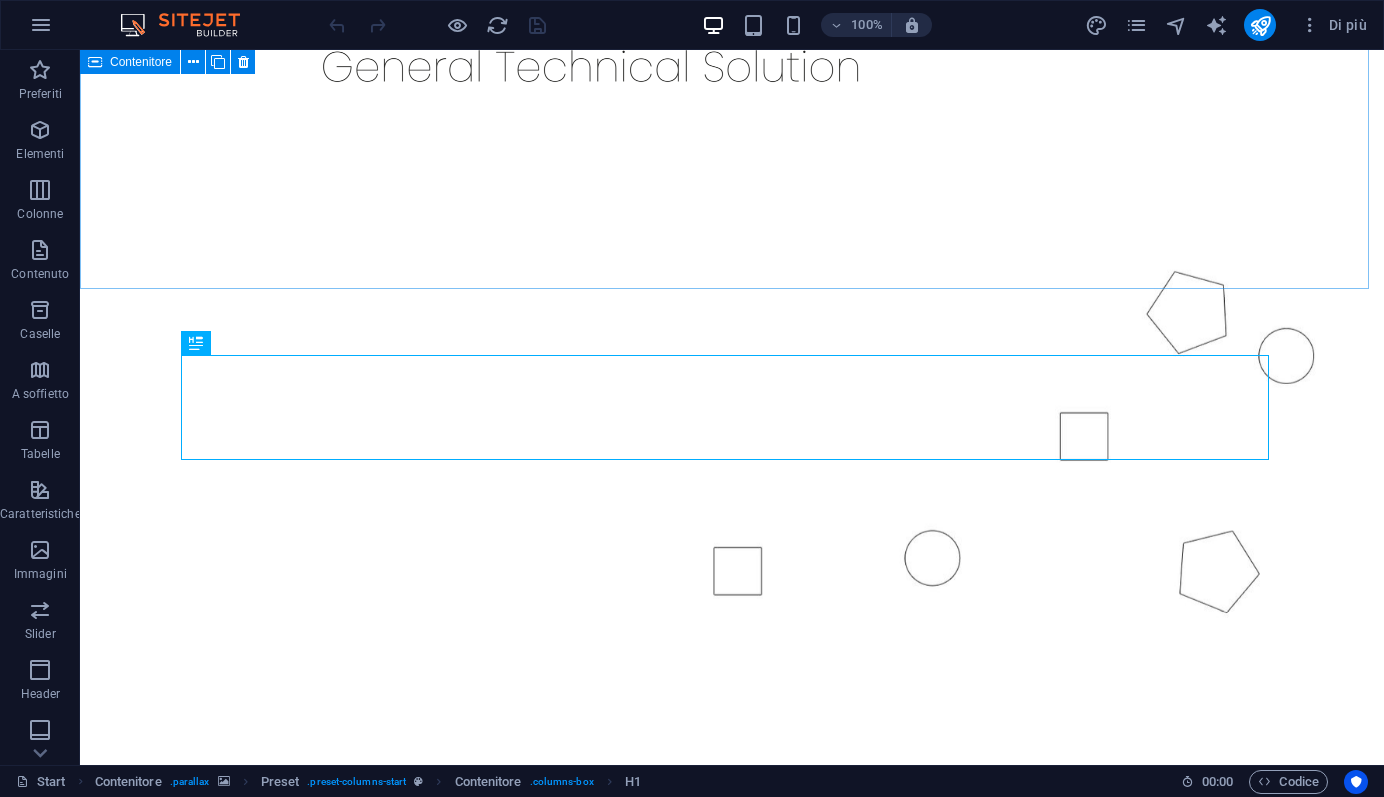 click on "Contenitore" at bounding box center (141, 62) 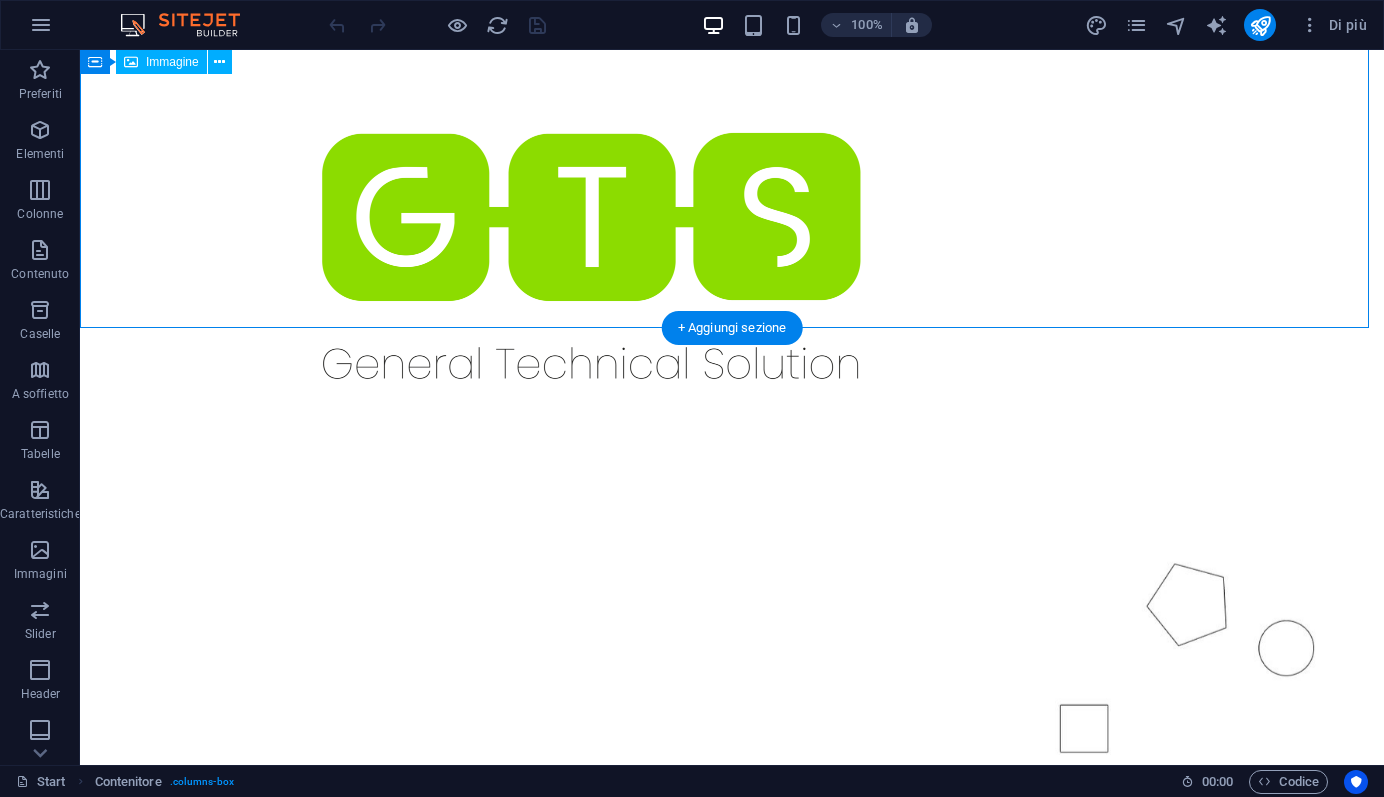 scroll, scrollTop: 0, scrollLeft: 0, axis: both 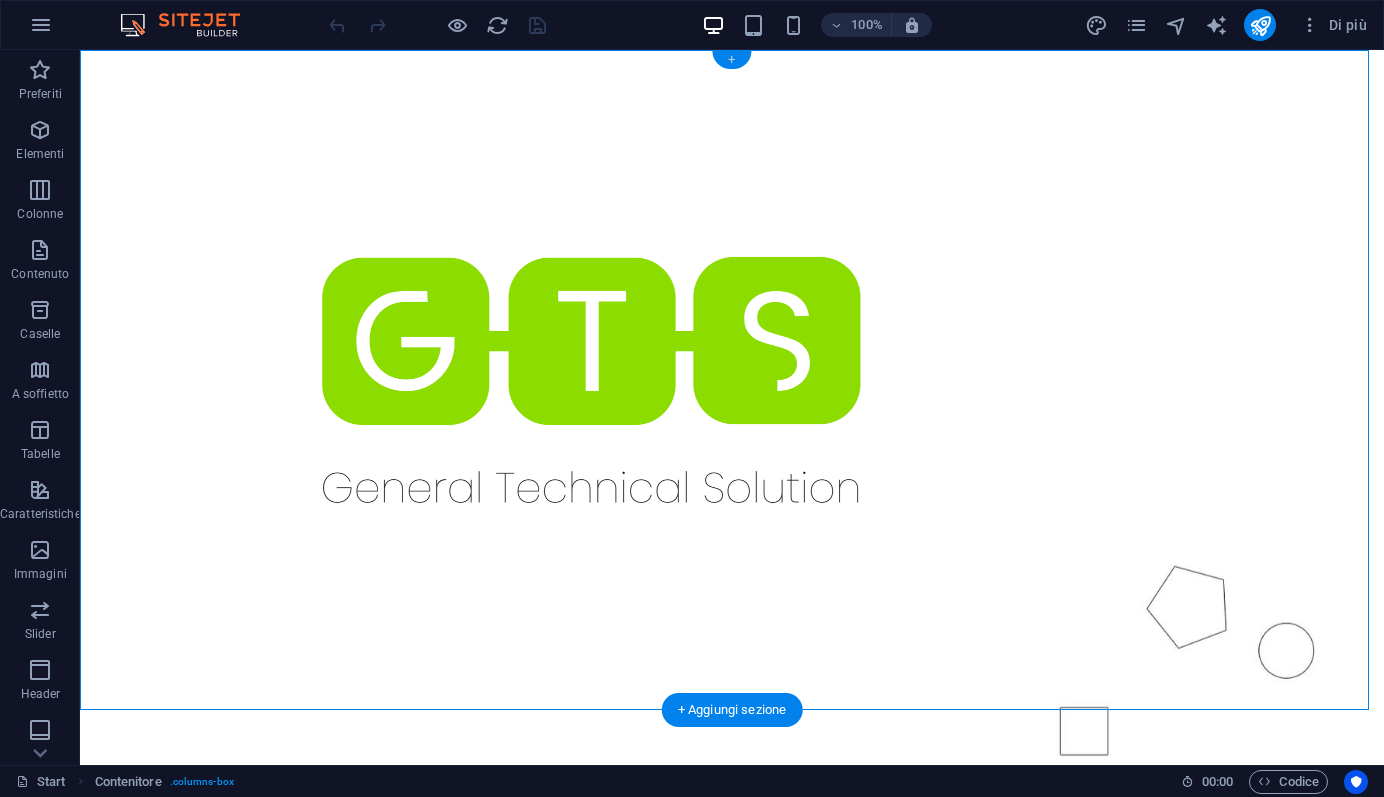 click on "+" at bounding box center [731, 60] 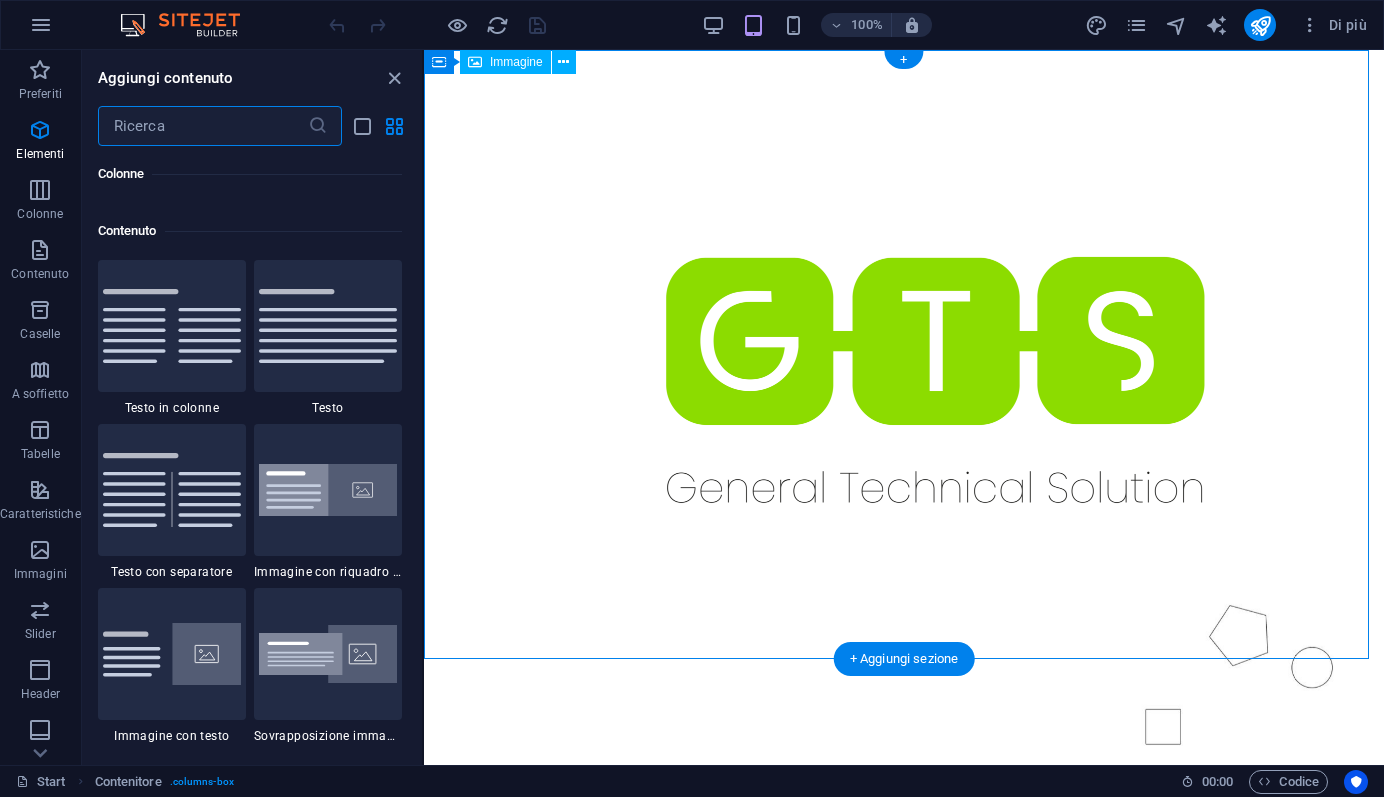 scroll, scrollTop: 3499, scrollLeft: 0, axis: vertical 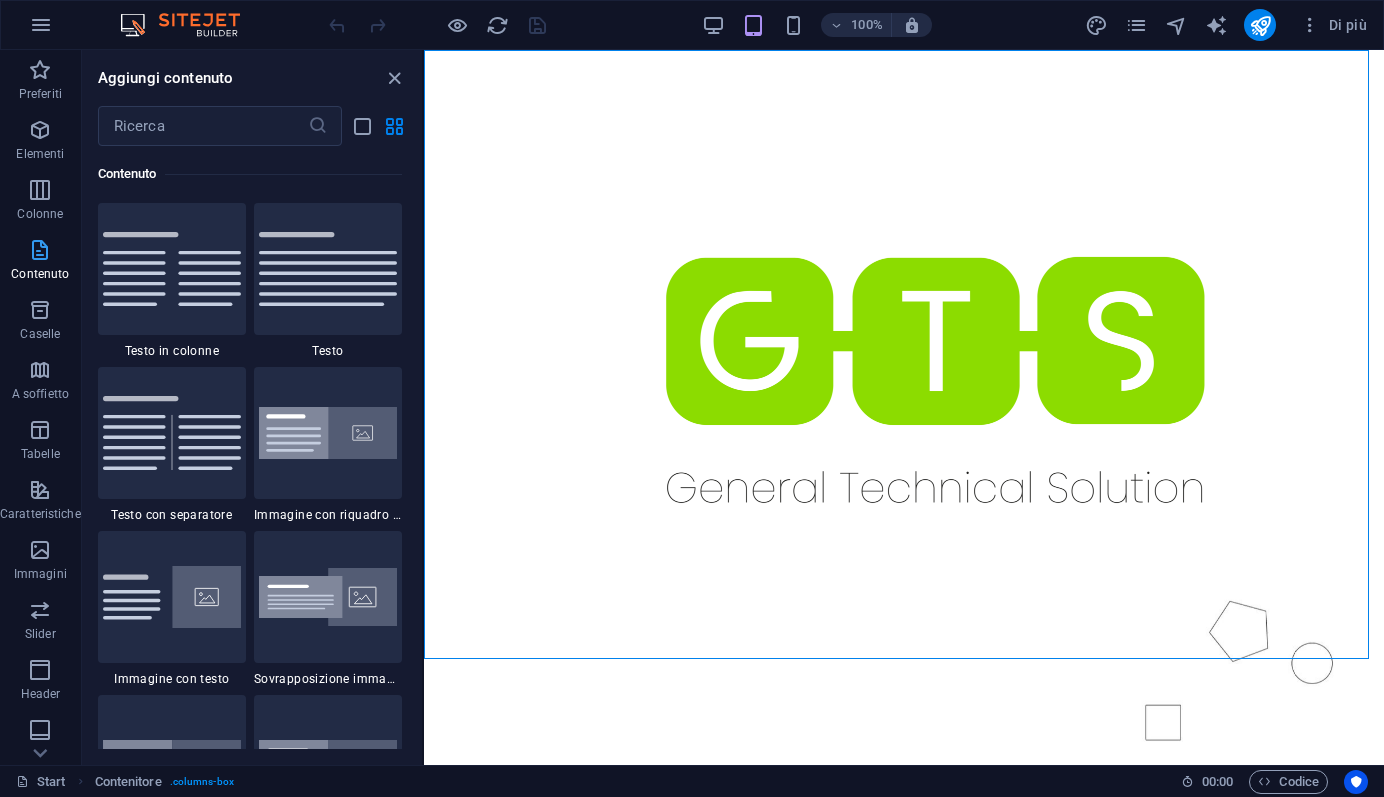 click at bounding box center (40, 250) 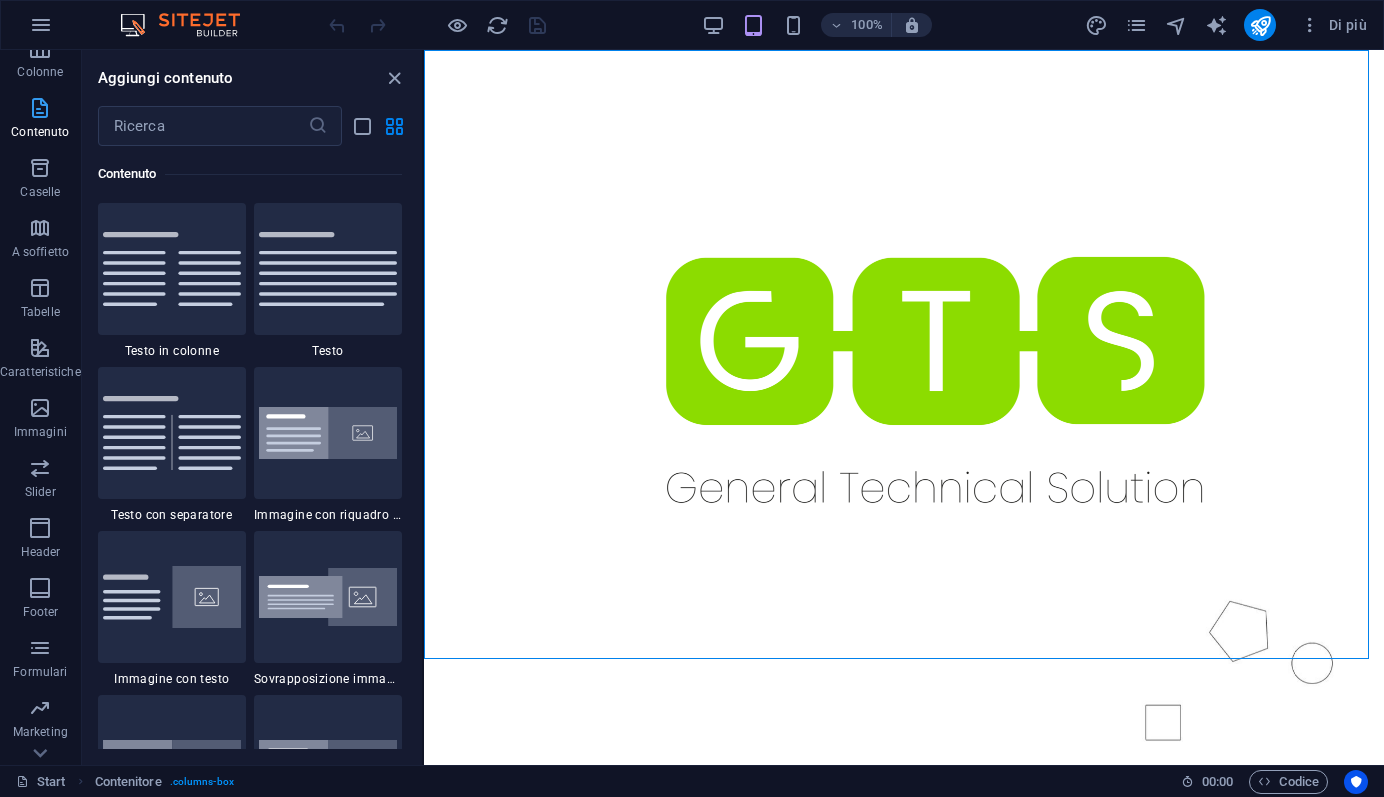 scroll, scrollTop: 185, scrollLeft: 0, axis: vertical 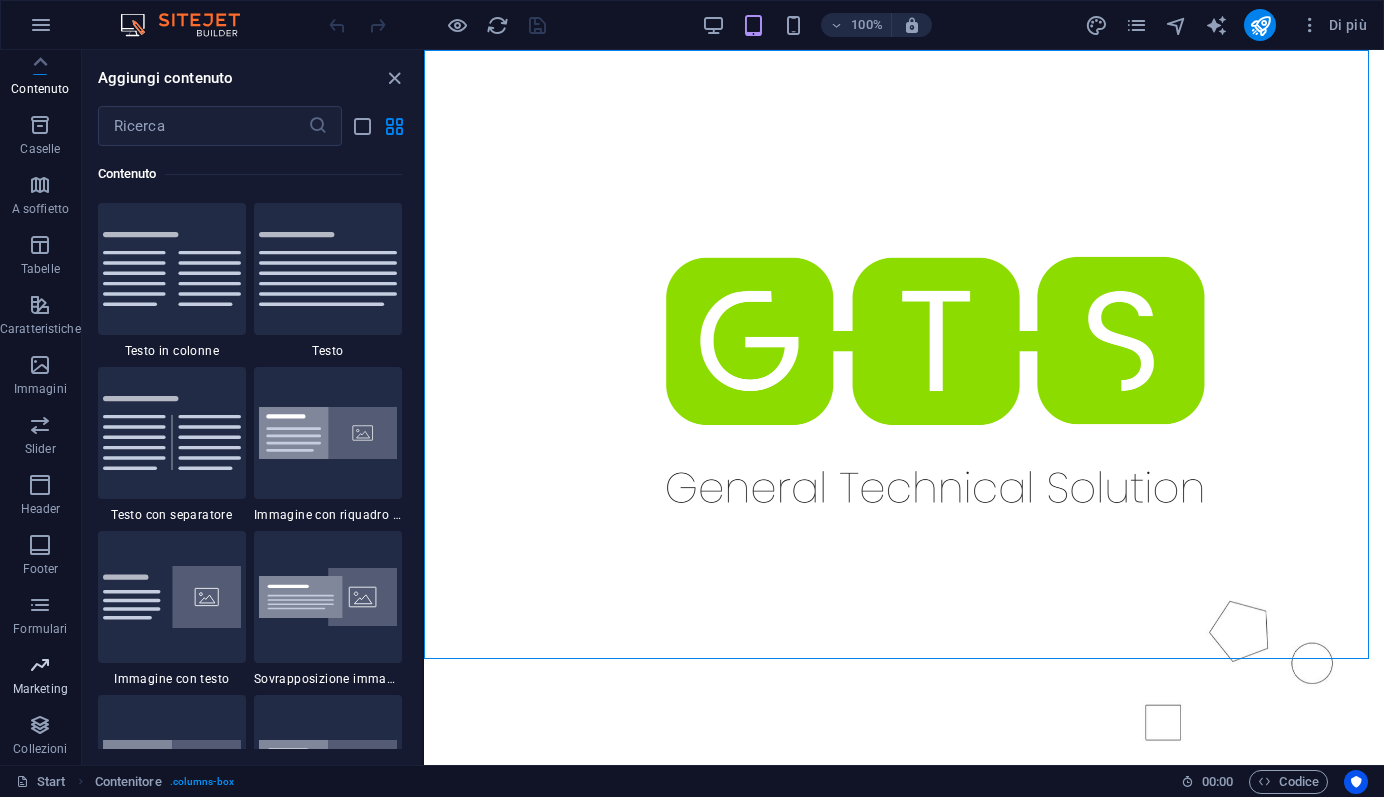 click at bounding box center (40, 665) 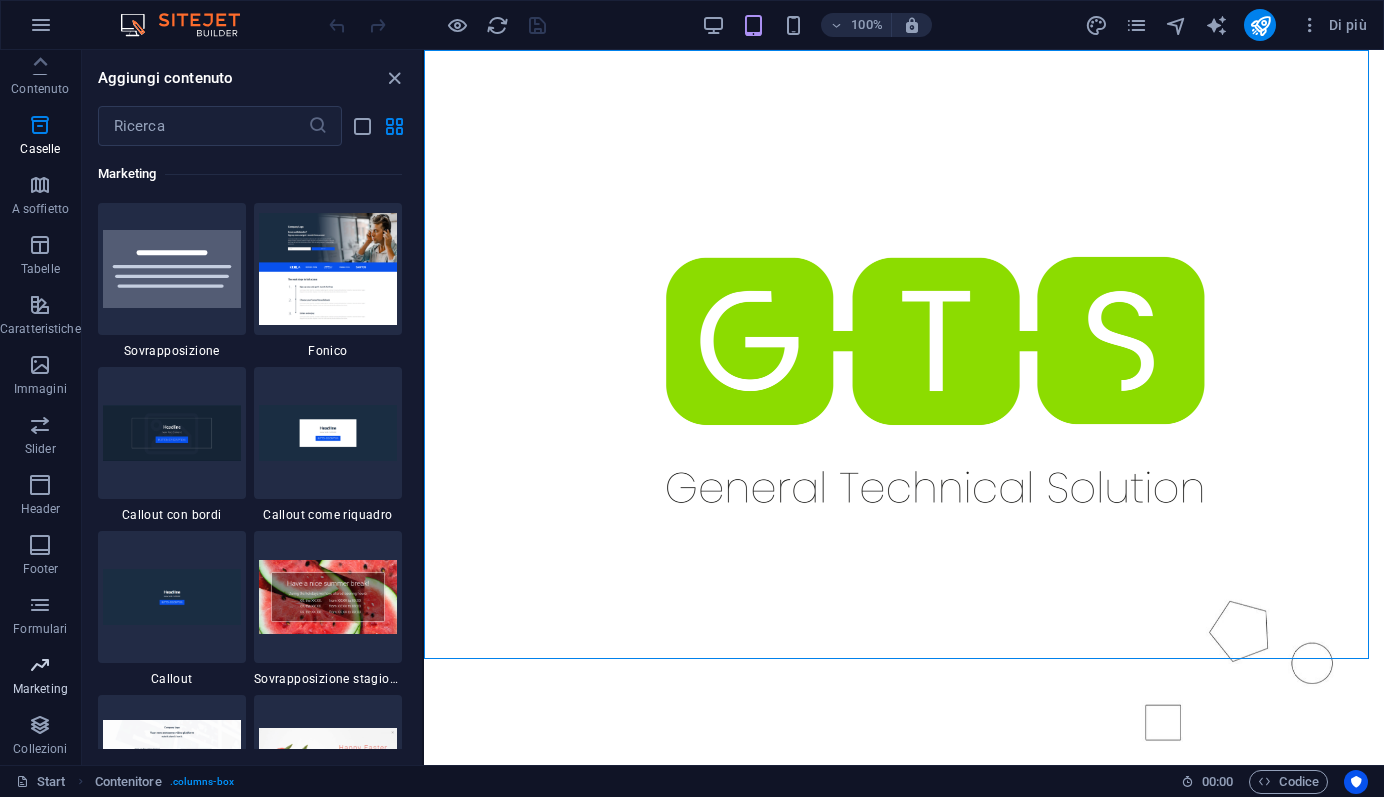 scroll, scrollTop: 16289, scrollLeft: 0, axis: vertical 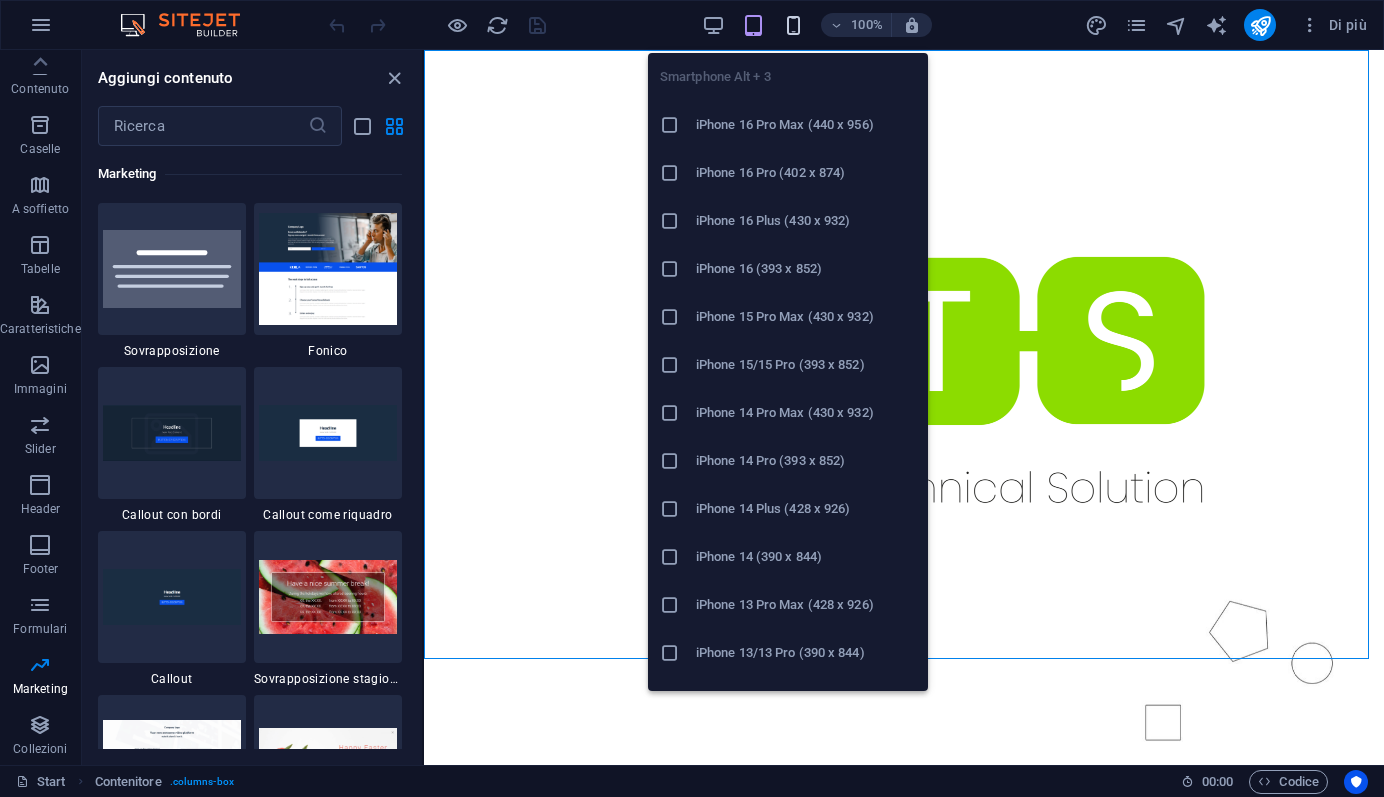 click at bounding box center (793, 25) 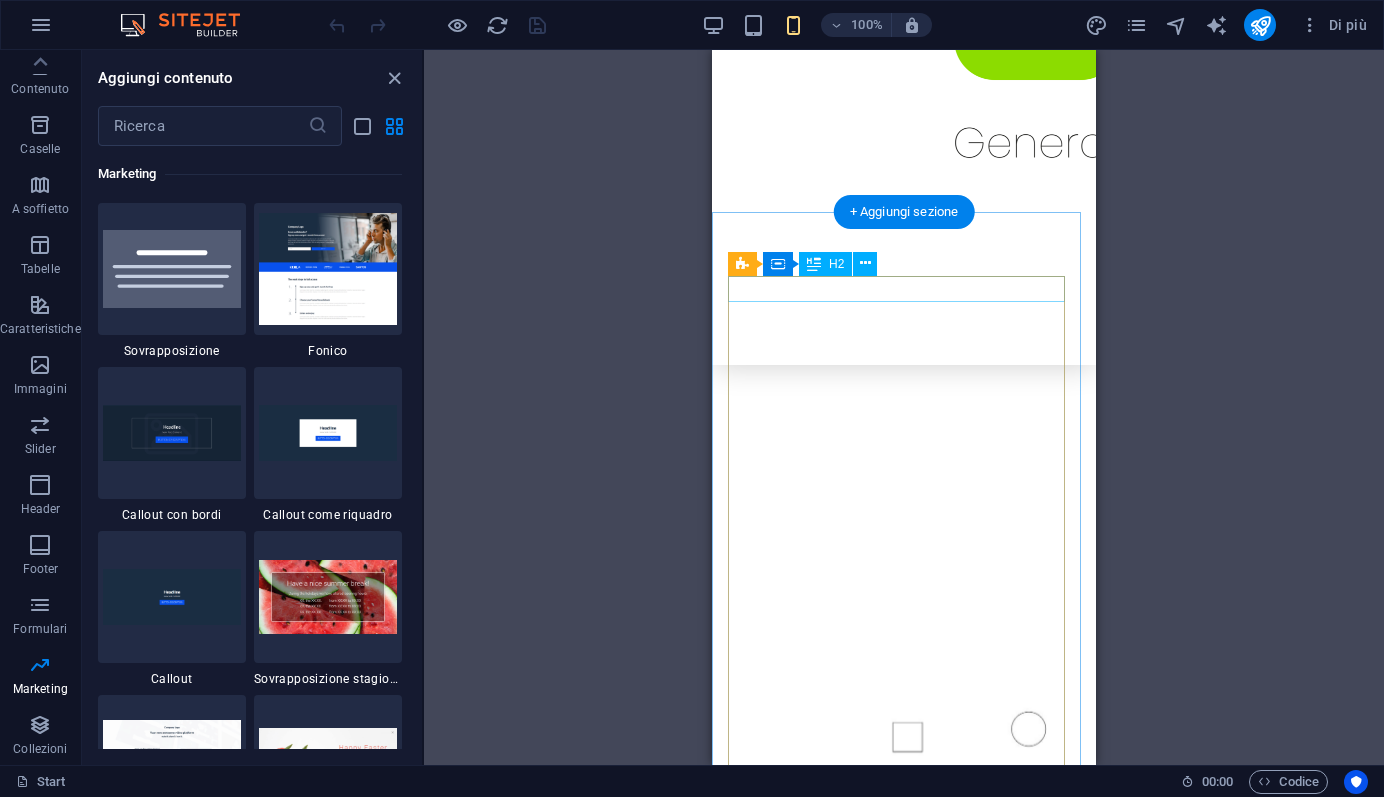 scroll, scrollTop: 0, scrollLeft: 0, axis: both 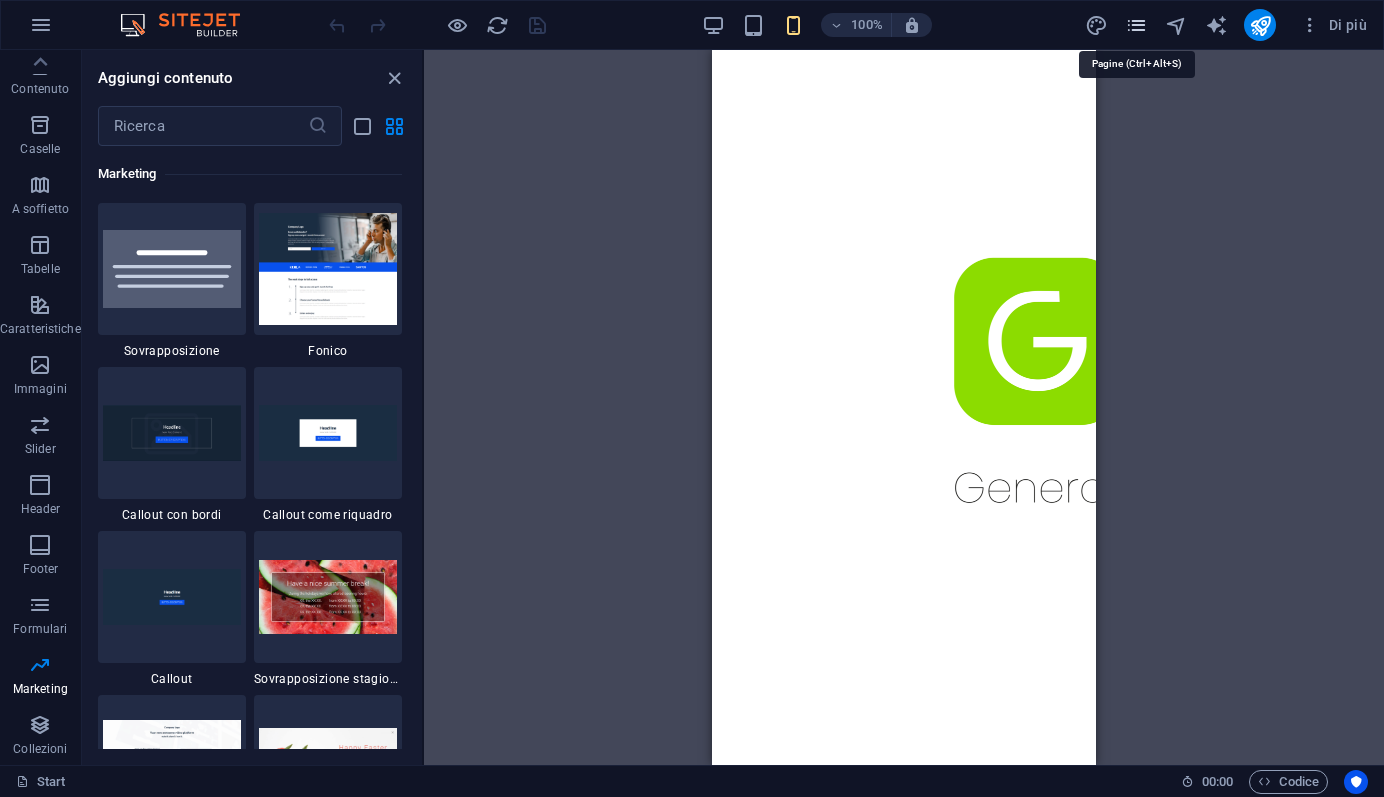 click at bounding box center (1136, 25) 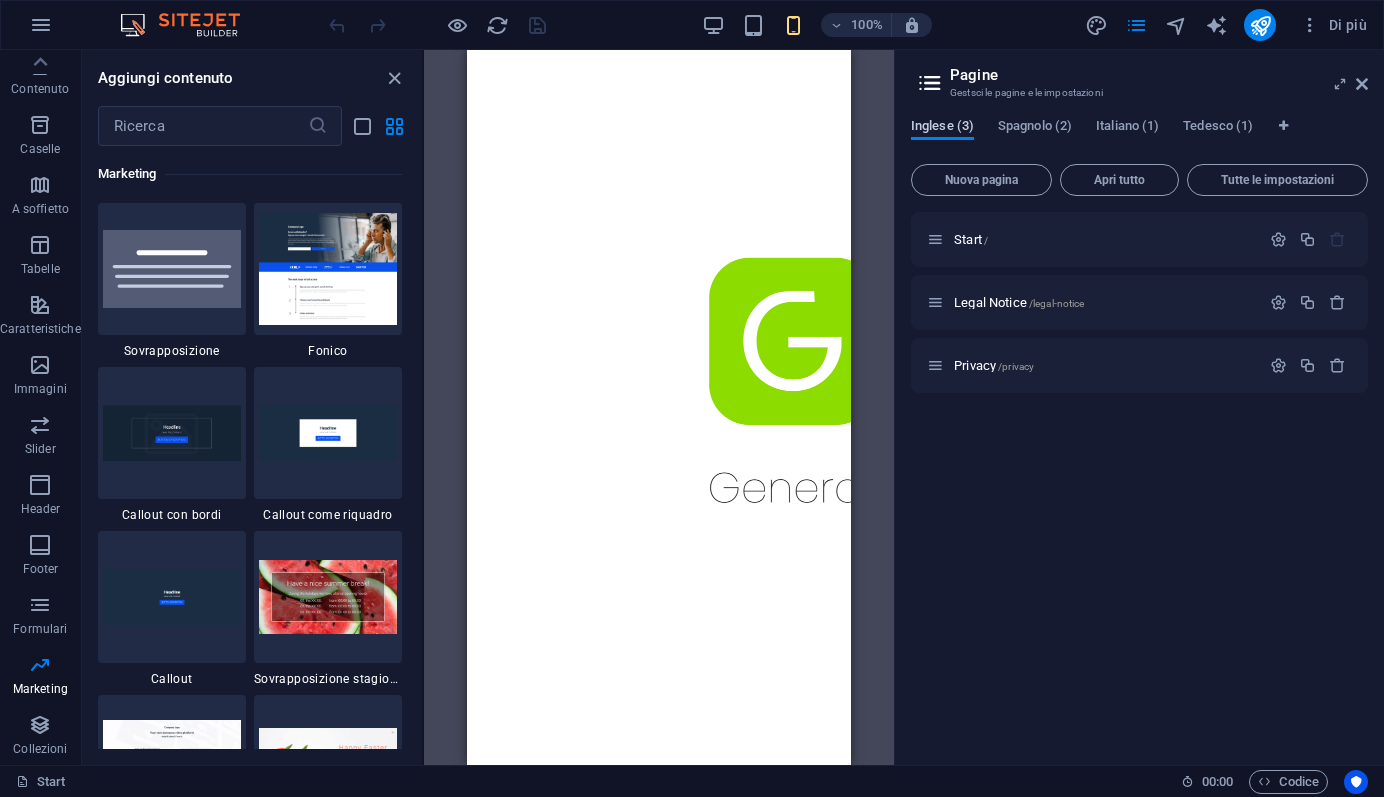 click on "Inglese (3)" at bounding box center (942, 128) 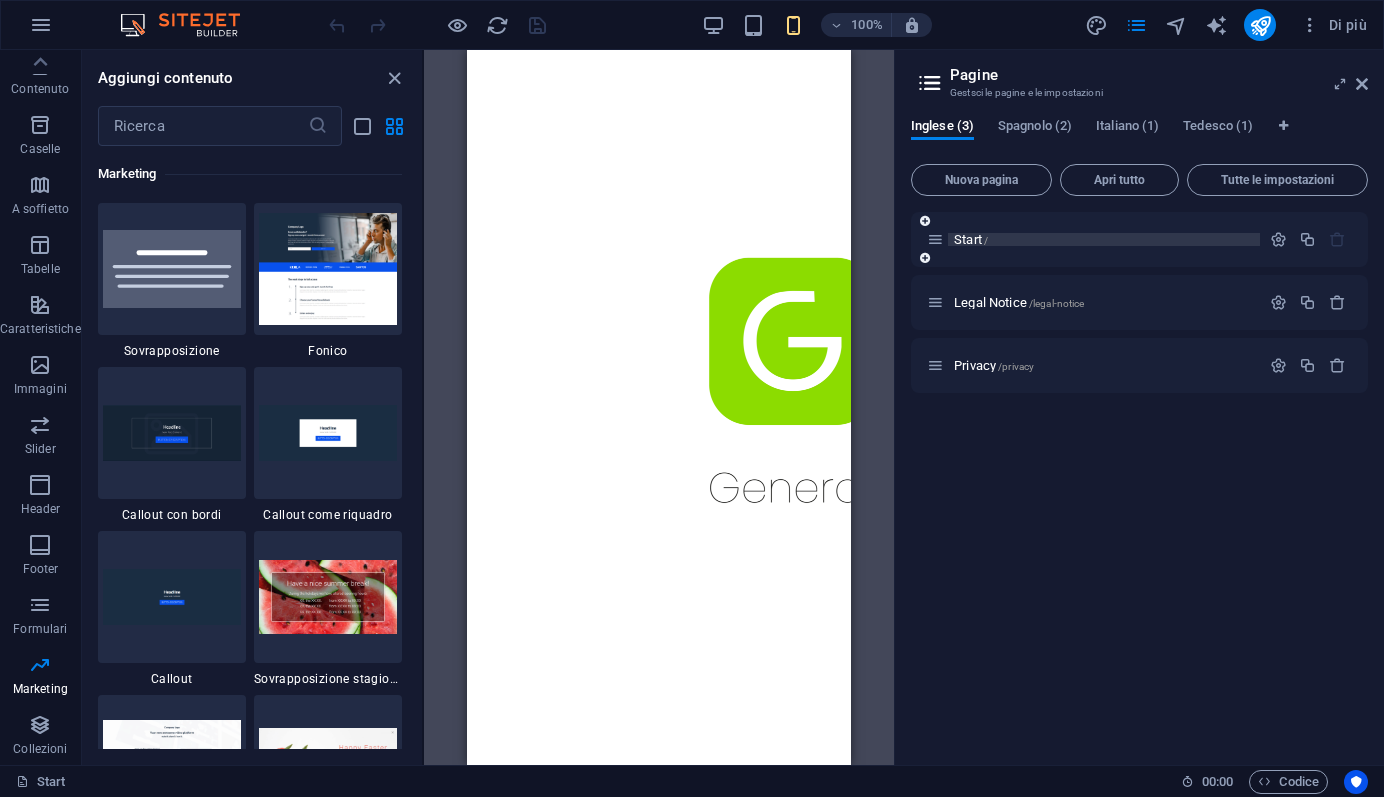 click on "Start /" at bounding box center (971, 239) 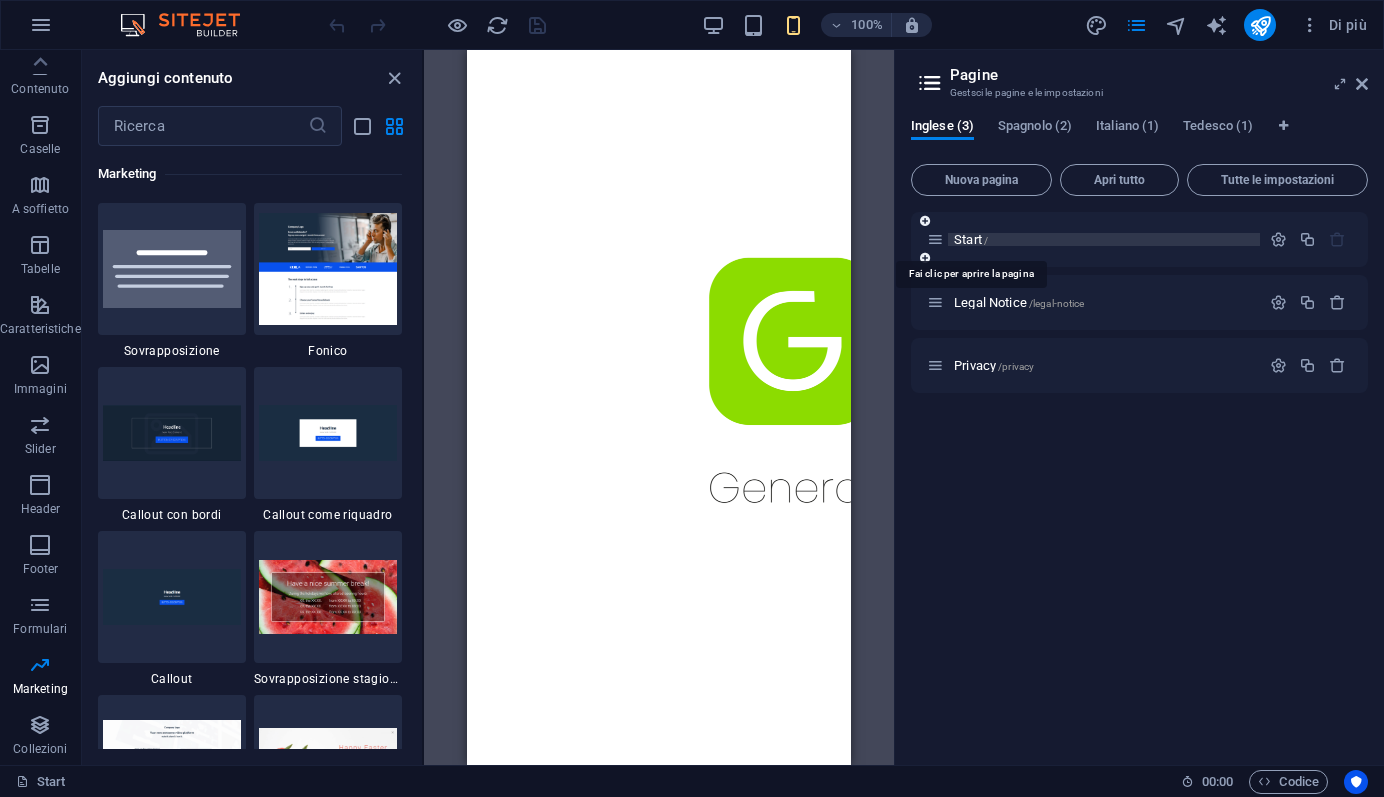 click on "Start /" at bounding box center (971, 239) 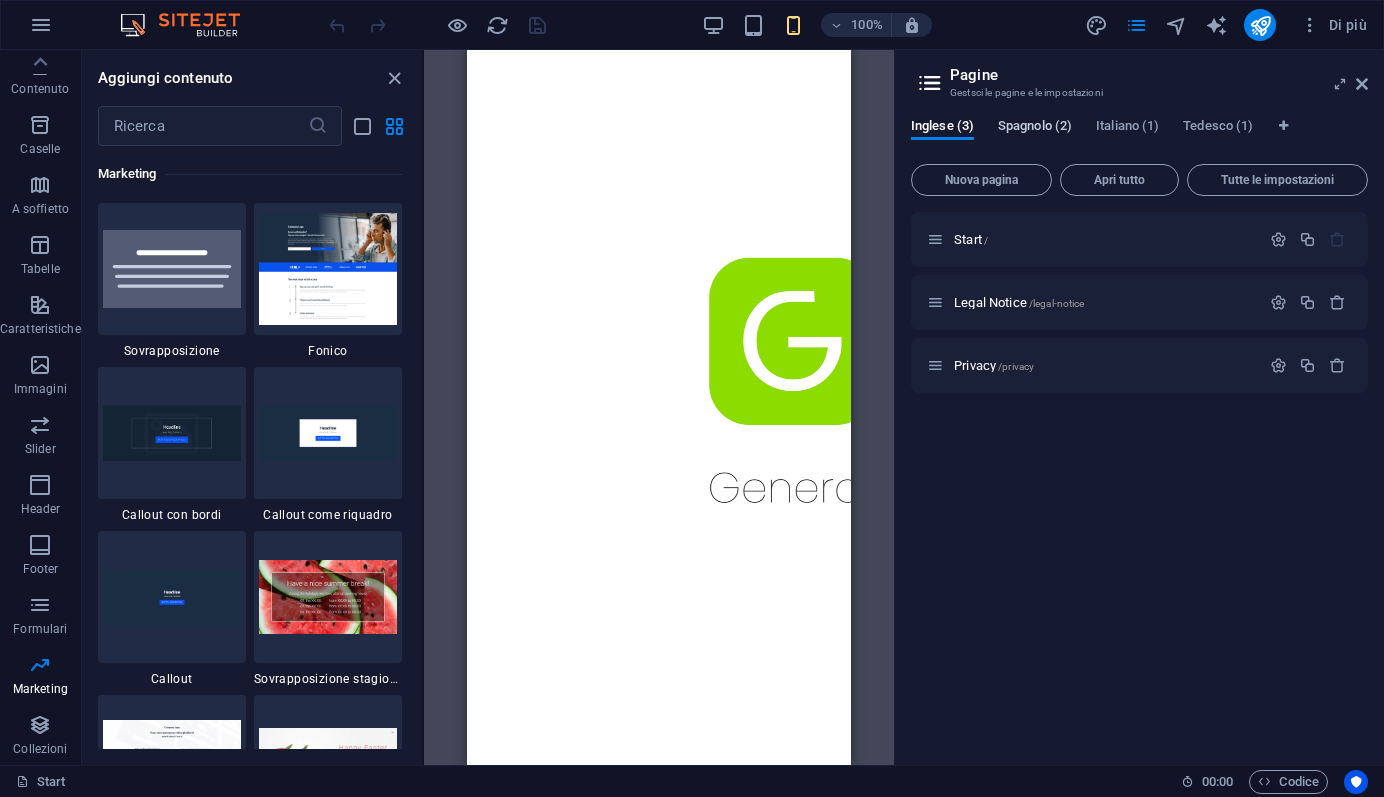 click on "Spagnolo (2)" at bounding box center (1035, 128) 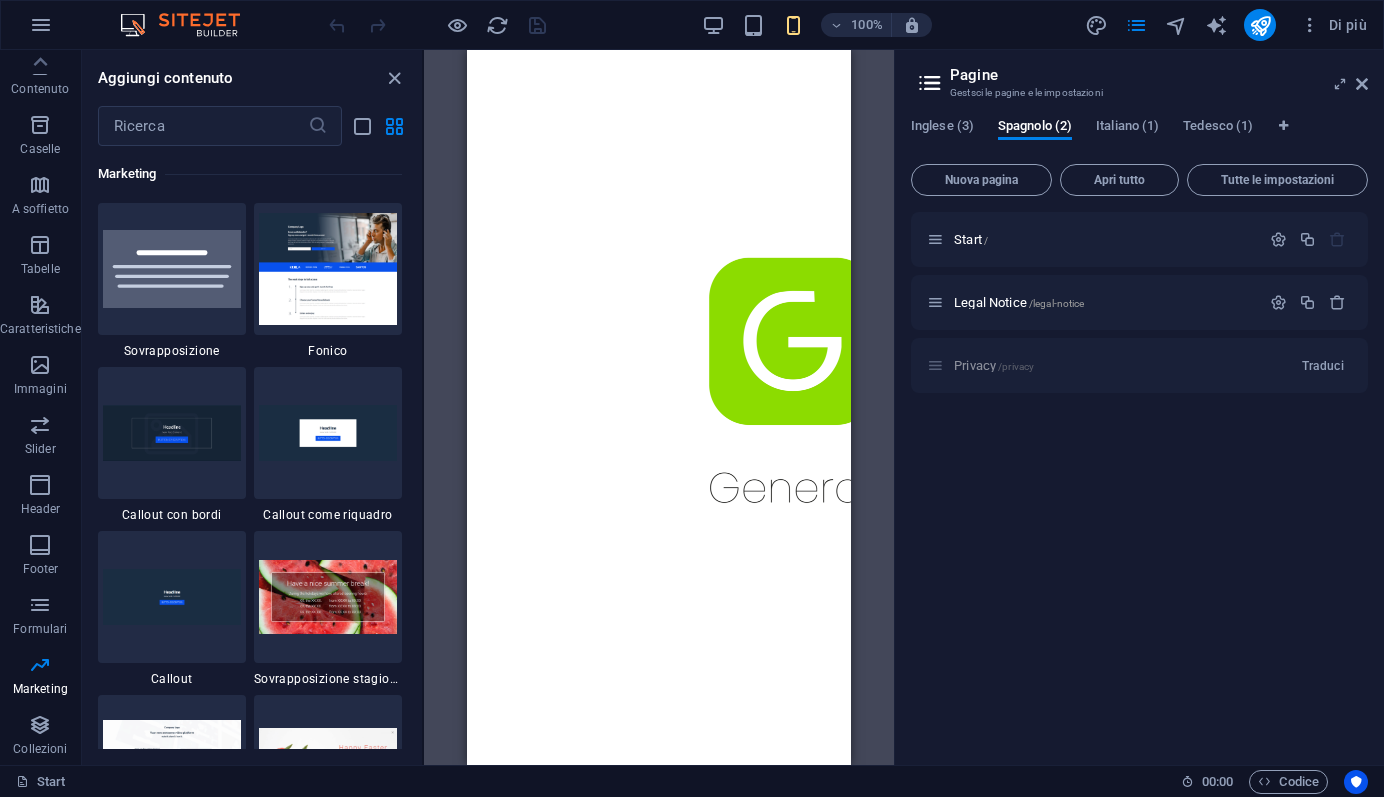 click at bounding box center [930, 83] 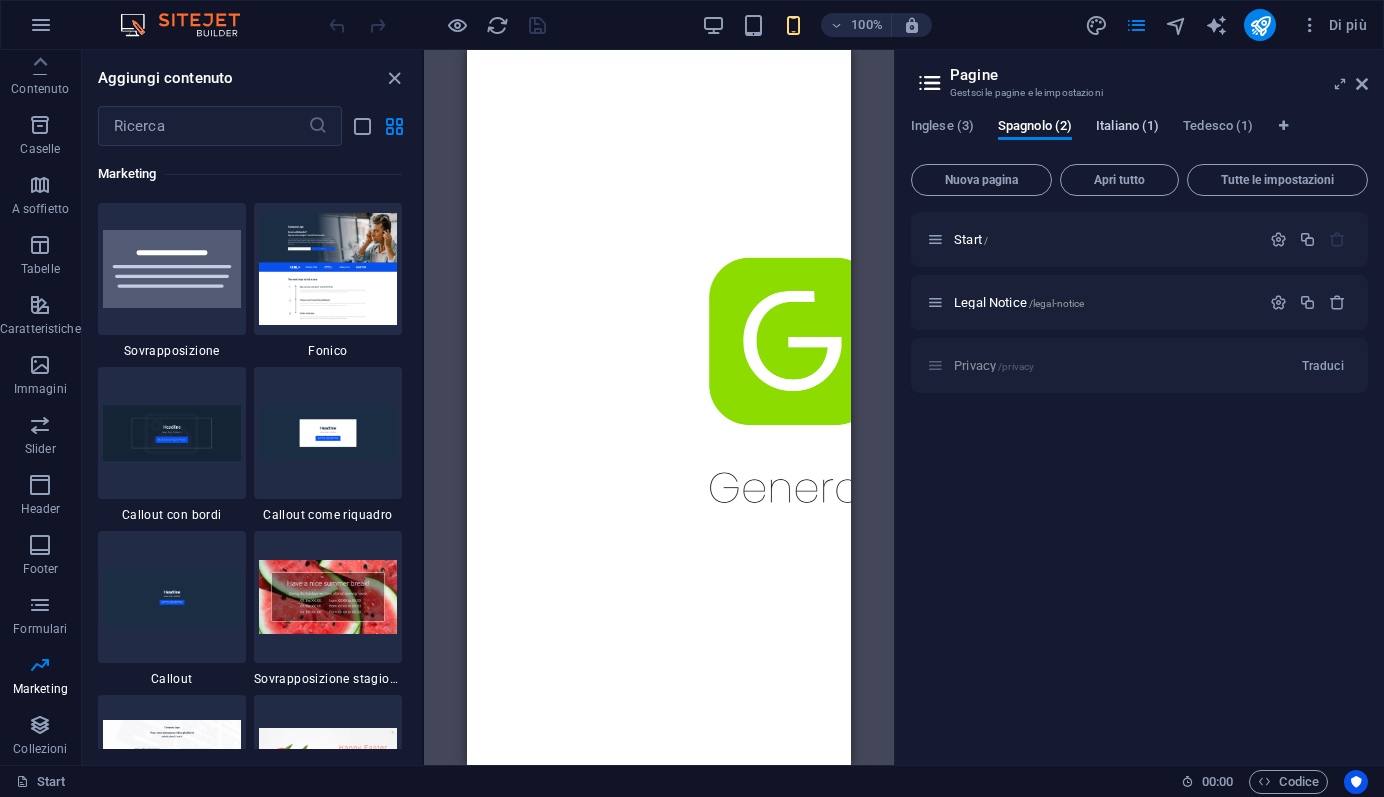 click on "Italiano (1)" at bounding box center (1127, 128) 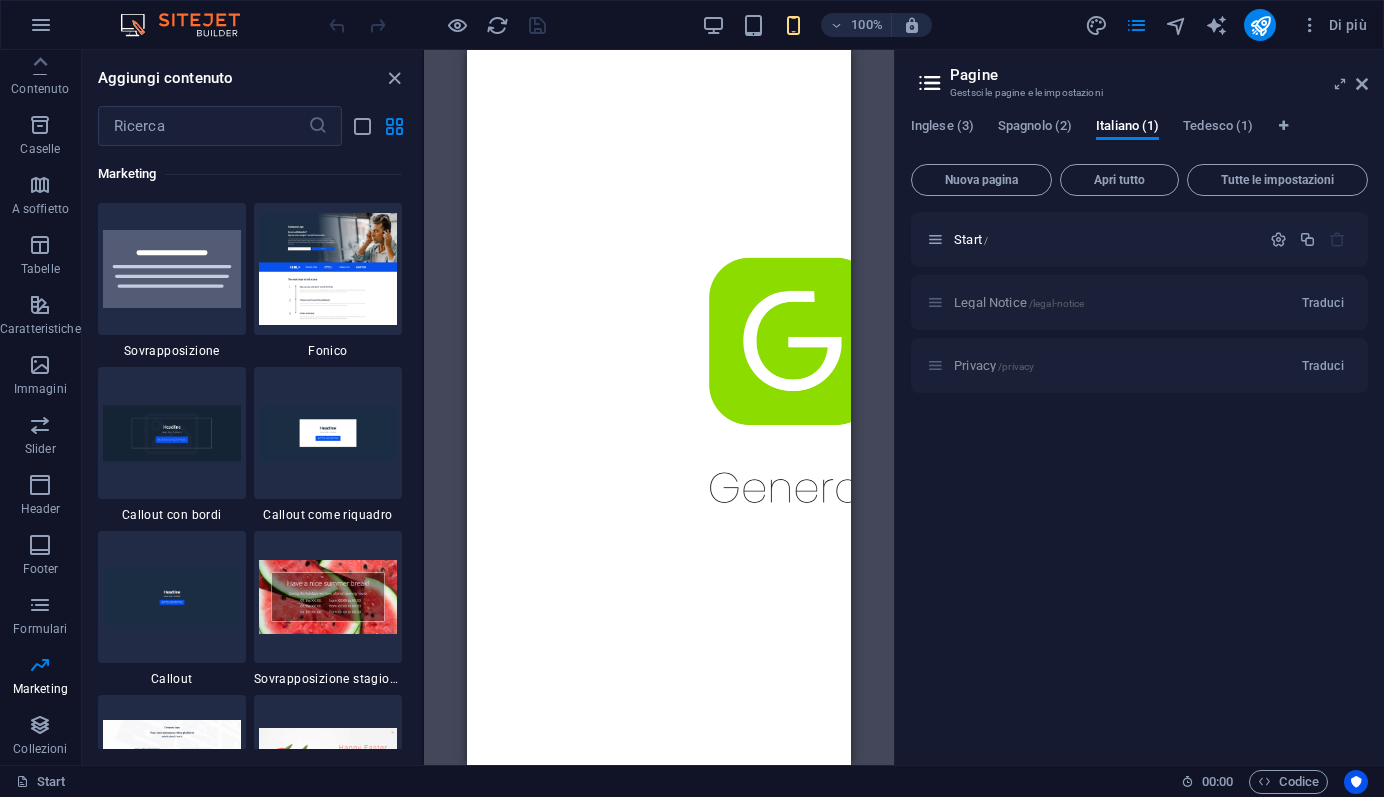click at bounding box center (930, 83) 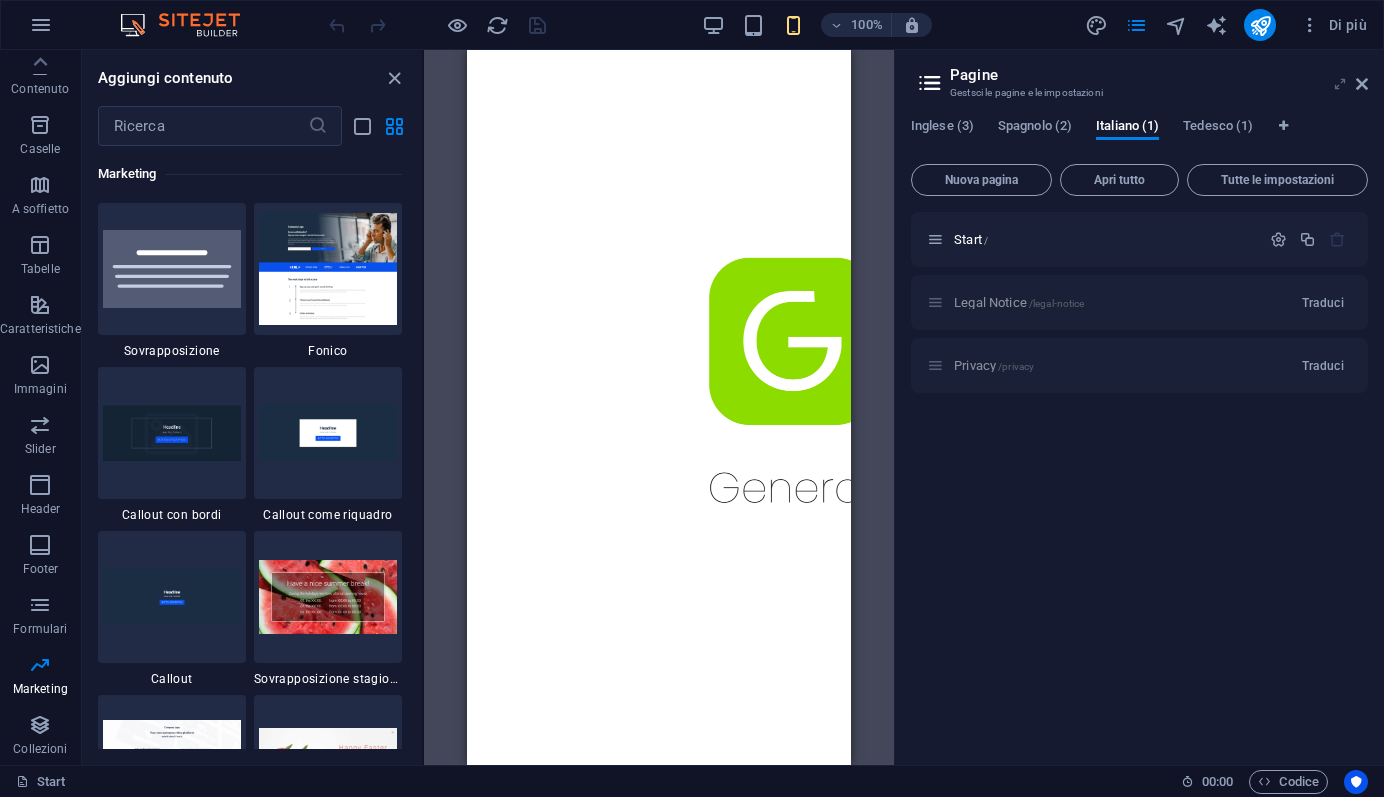 click at bounding box center (1340, 84) 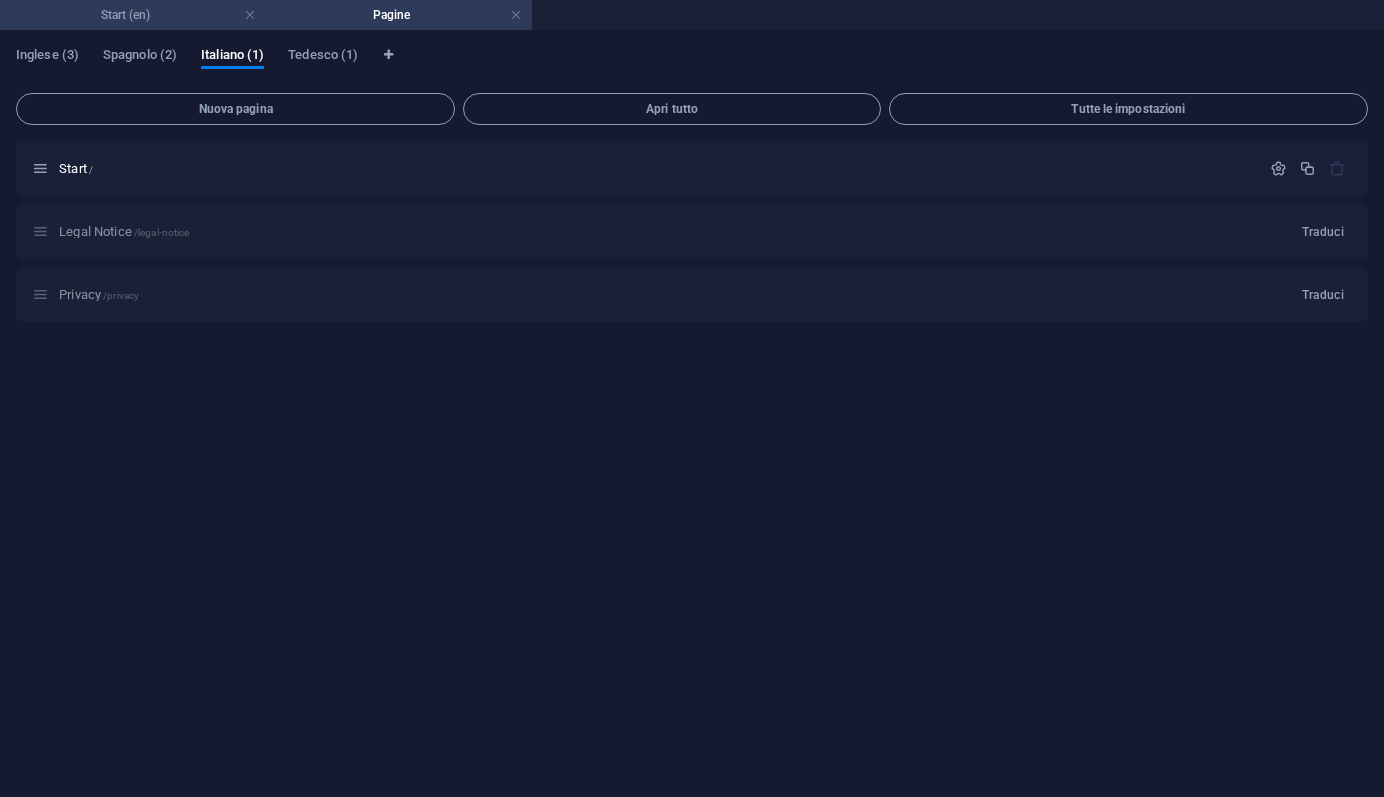 click on "Start (en)" at bounding box center (133, 15) 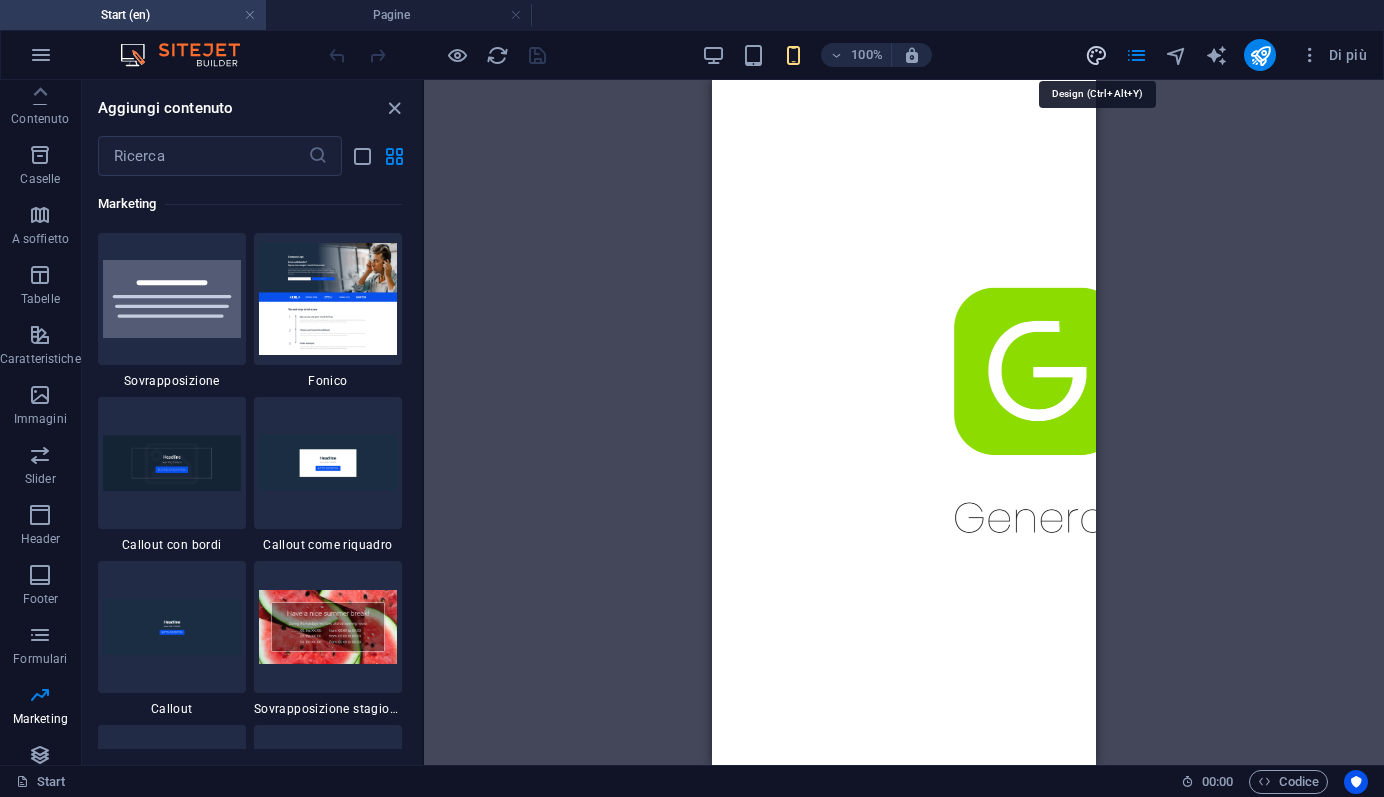 click at bounding box center [1096, 55] 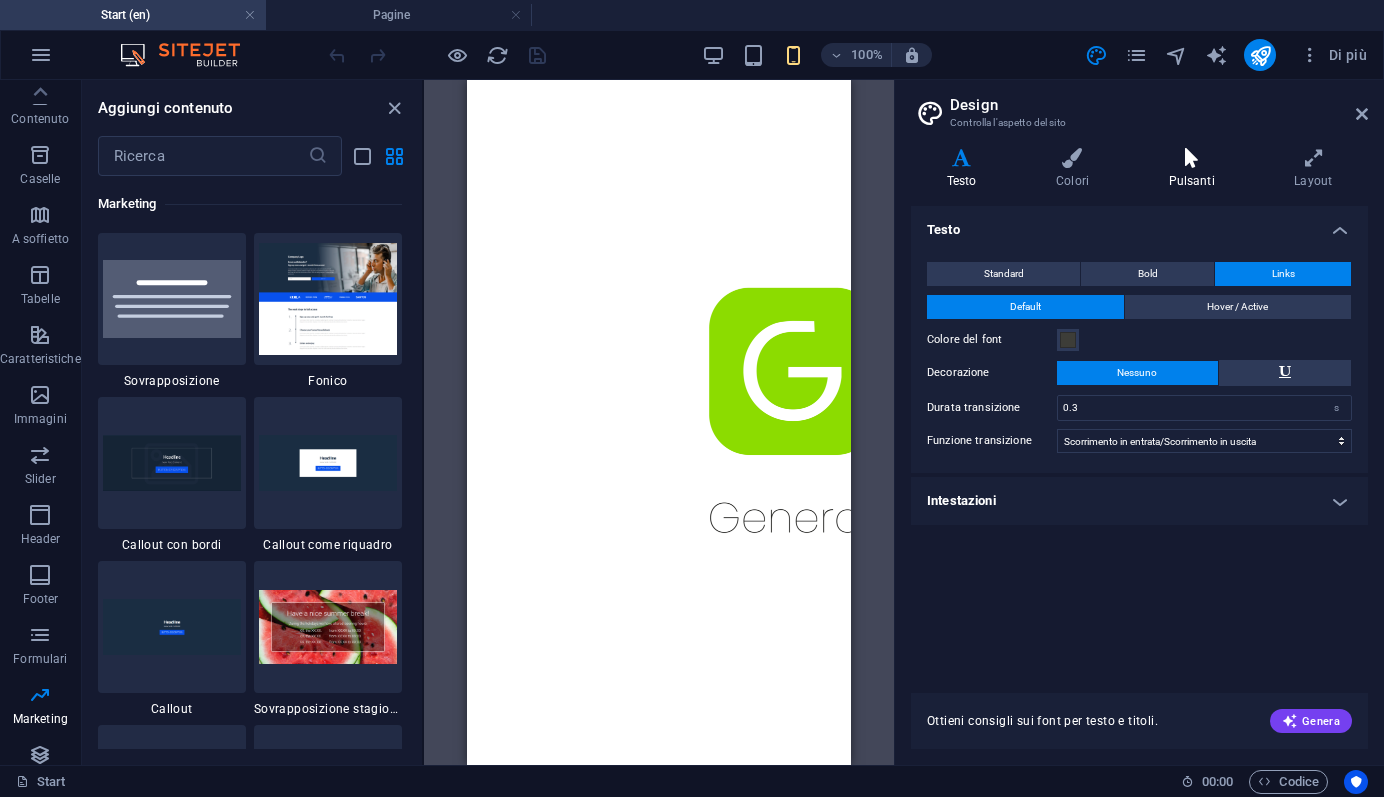 click at bounding box center (1192, 158) 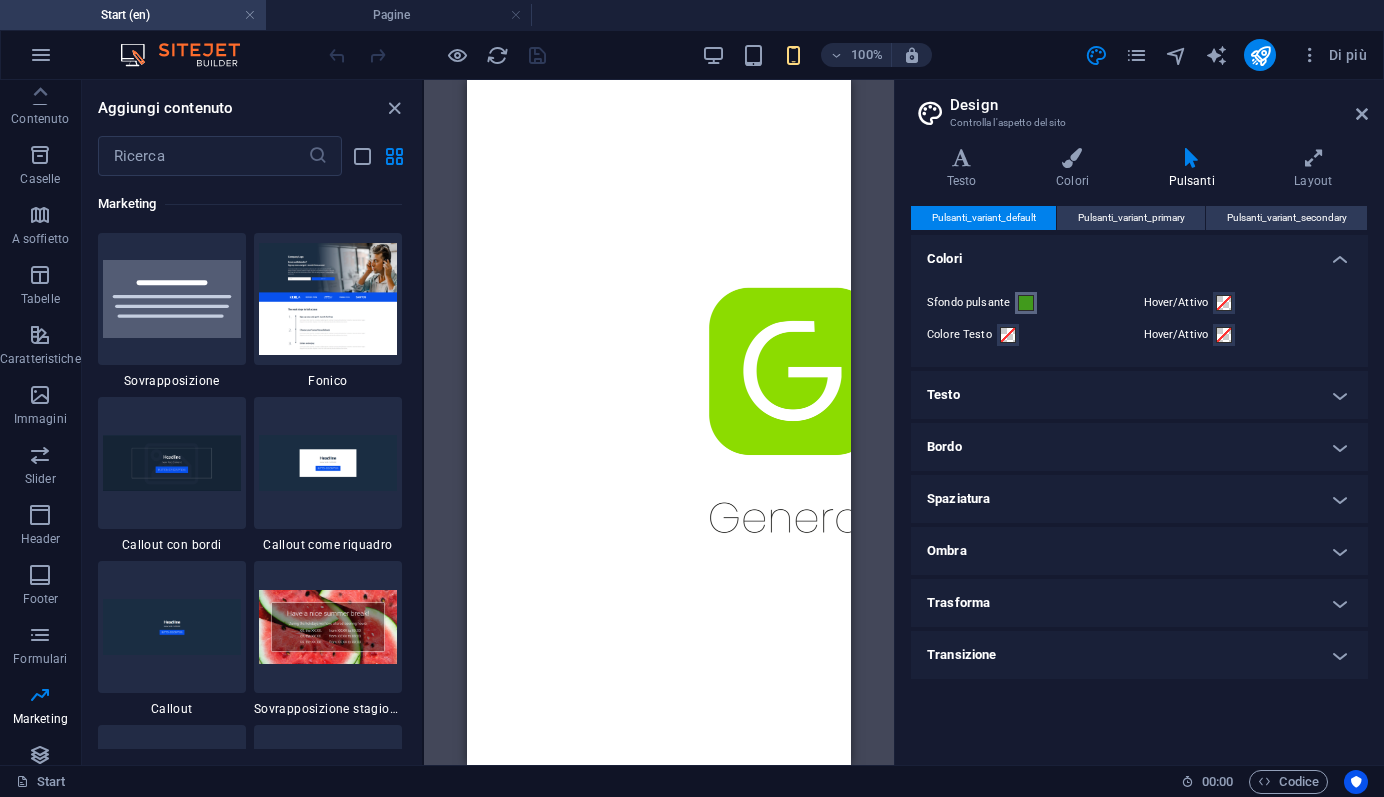 click at bounding box center [1026, 303] 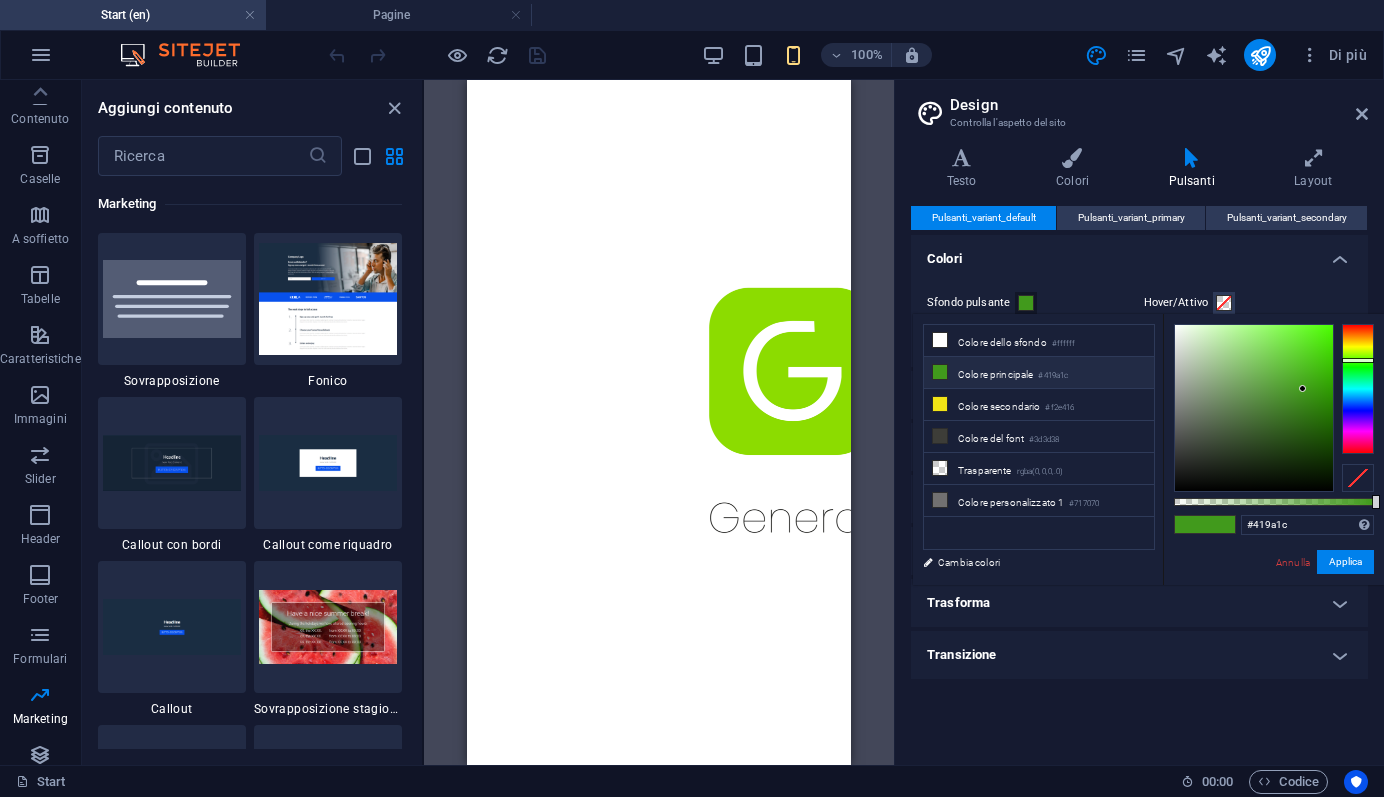 click on "Cambia colori" at bounding box center [1029, 562] 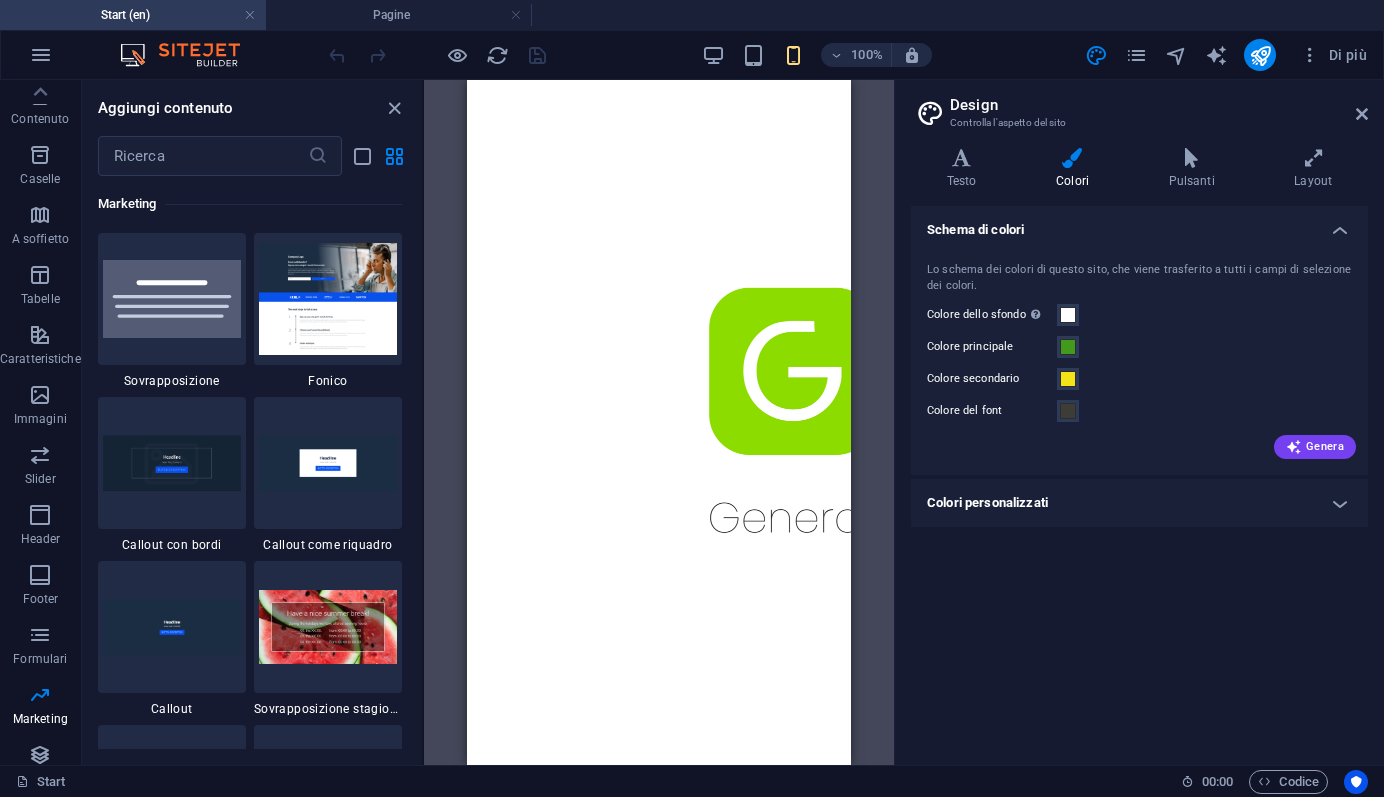 click on "Colori personalizzati" at bounding box center [1139, 503] 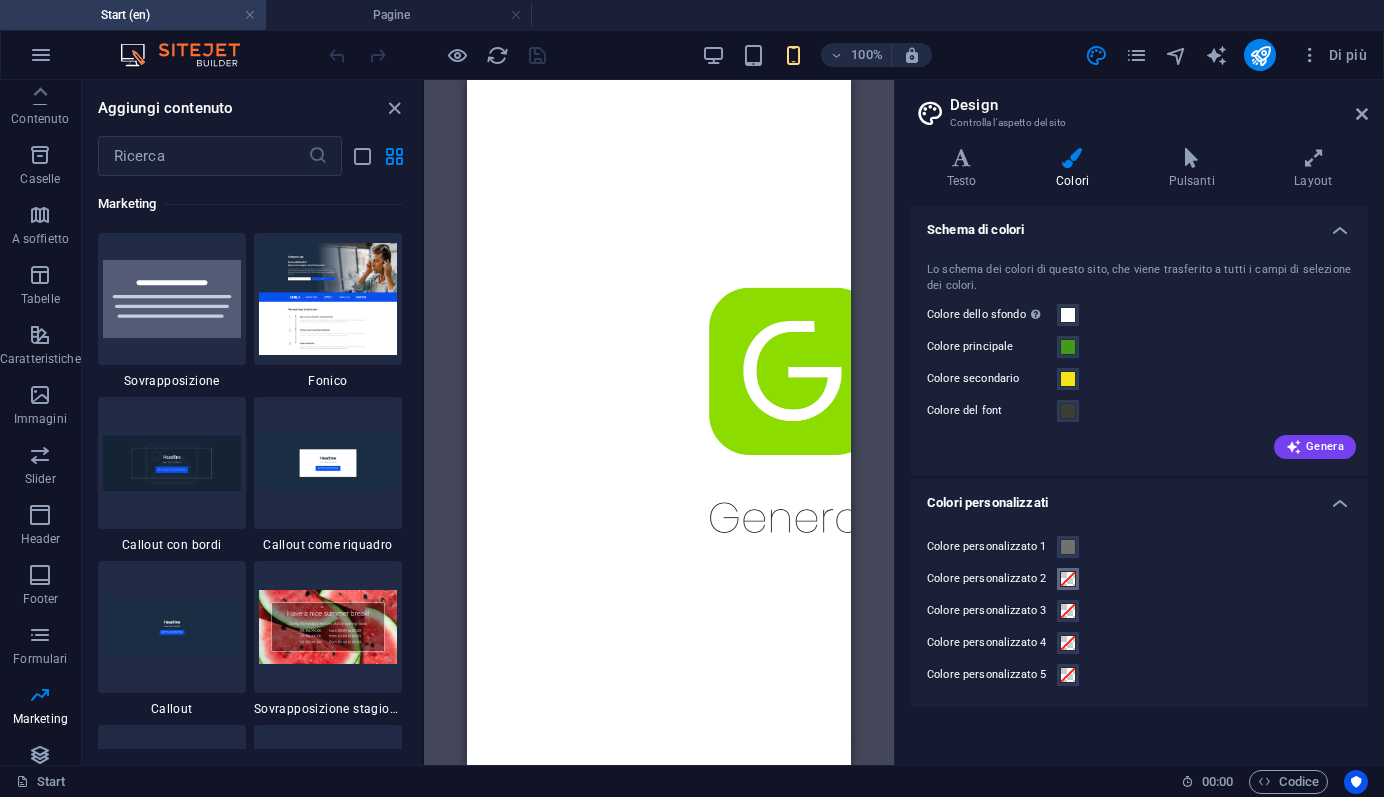 click at bounding box center [1068, 579] 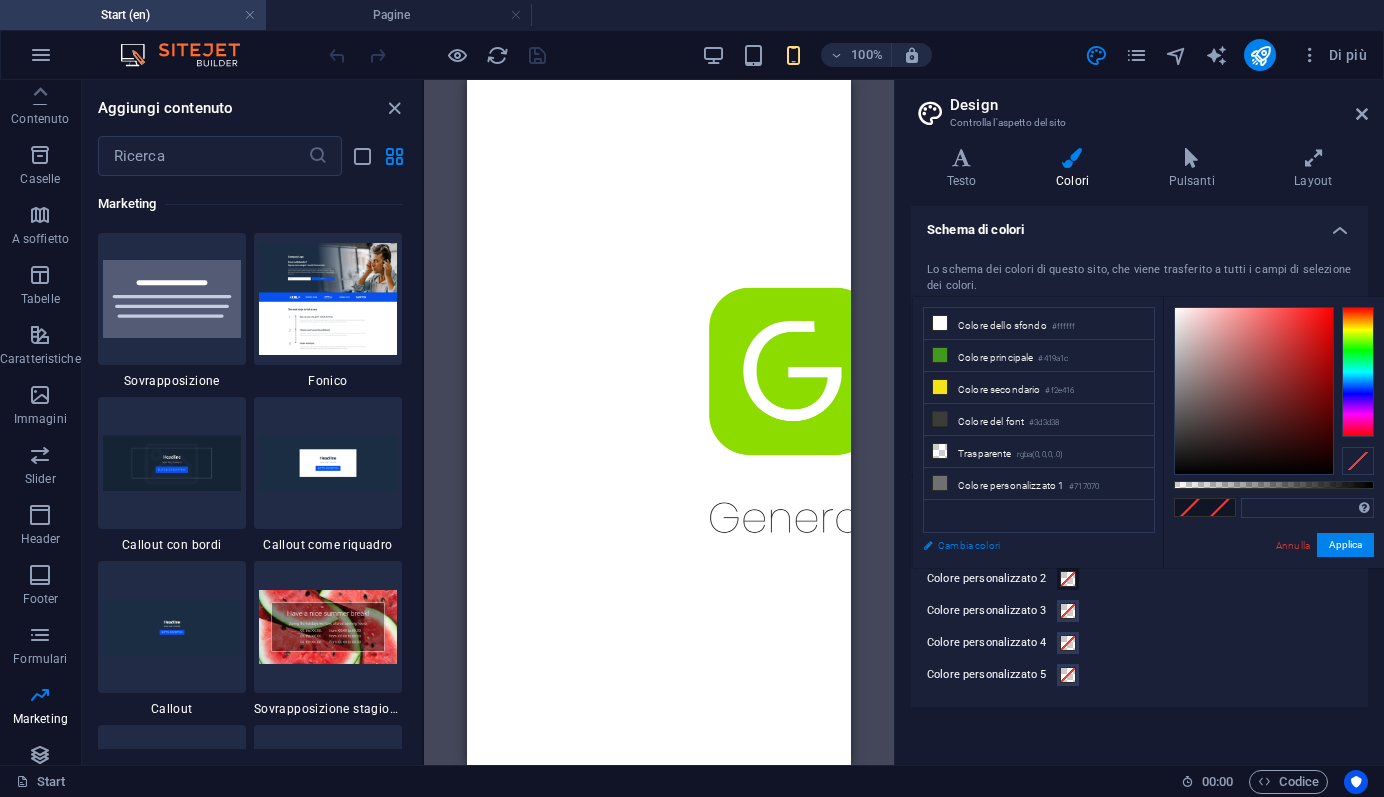 click on "Cambia colori" at bounding box center (1029, 545) 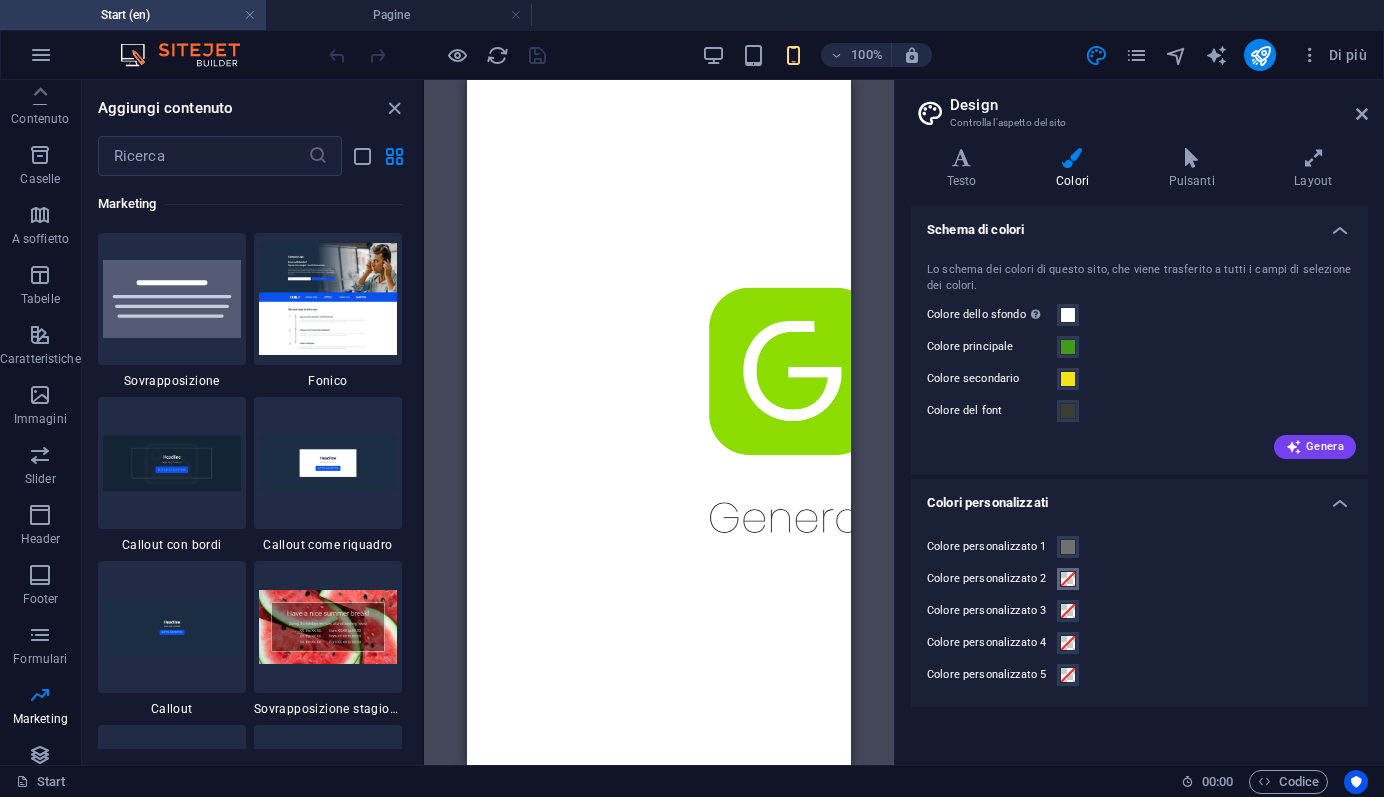 click at bounding box center [1068, 579] 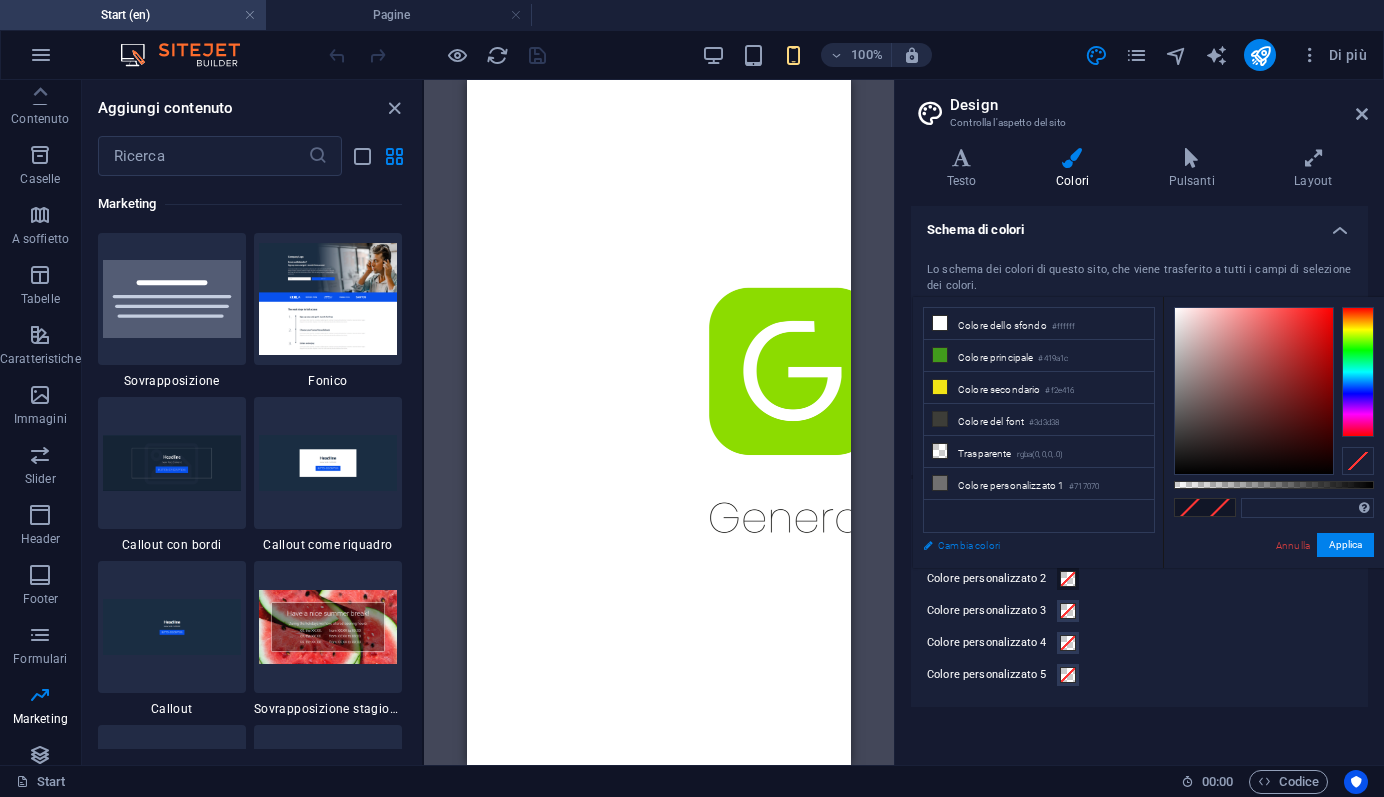 click on "Cambia colori" at bounding box center [1029, 545] 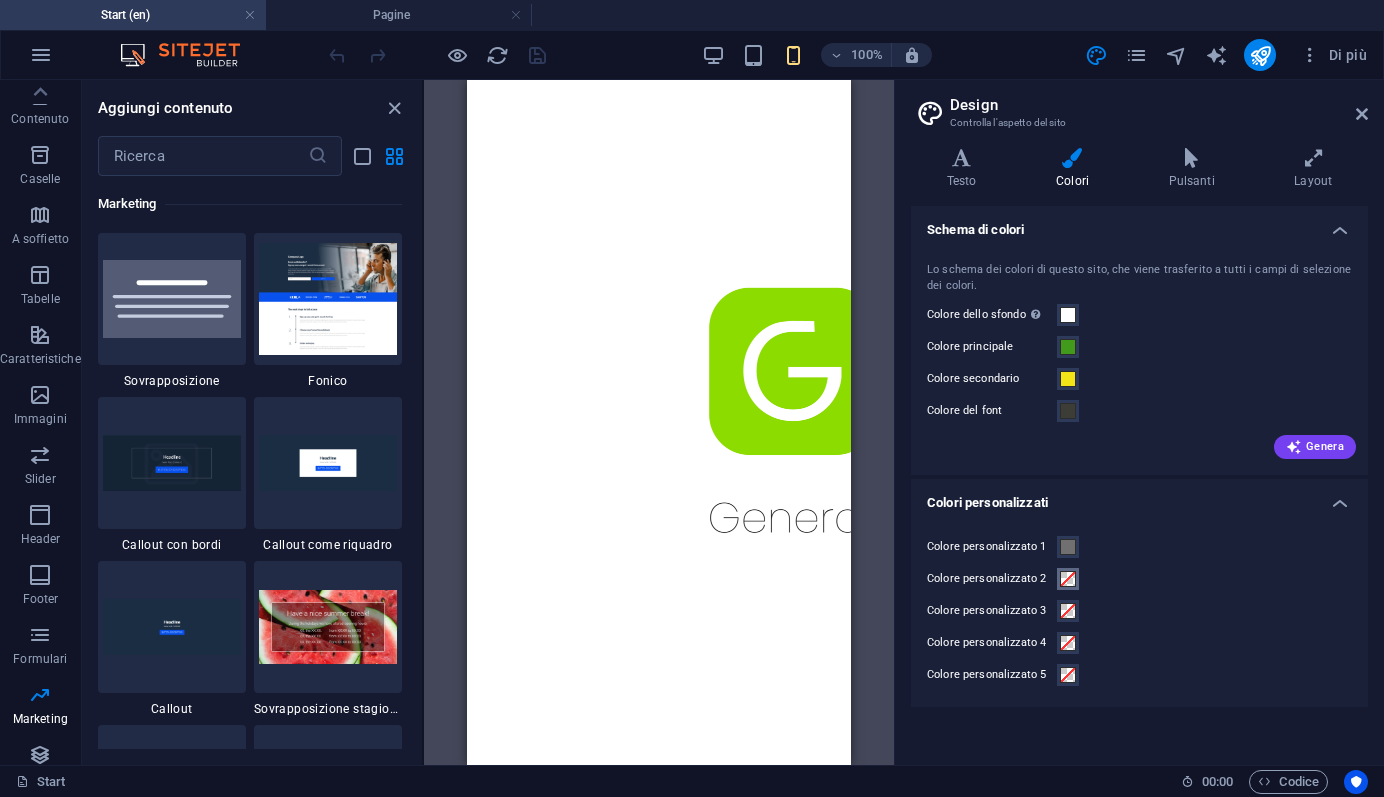 click at bounding box center [1068, 579] 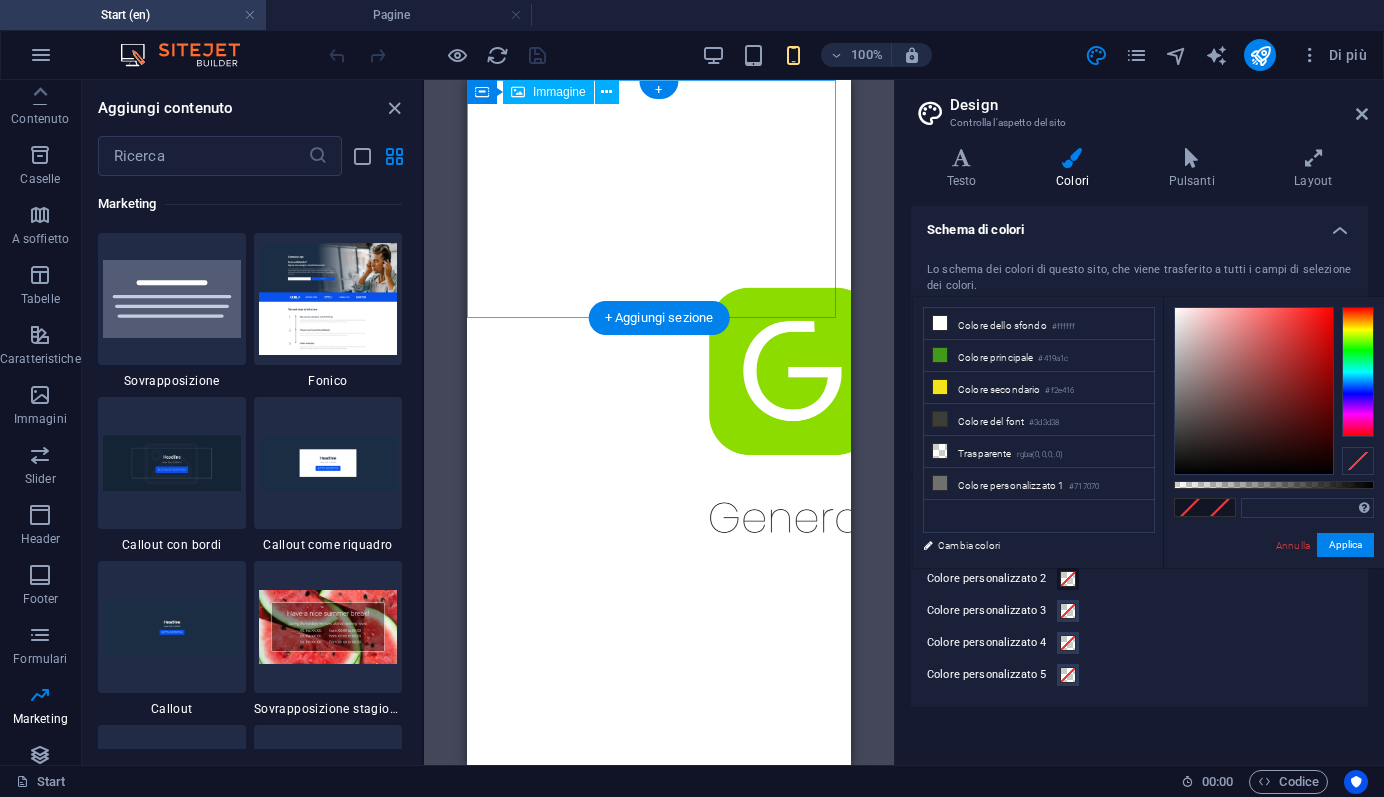 click at bounding box center [659, 410] 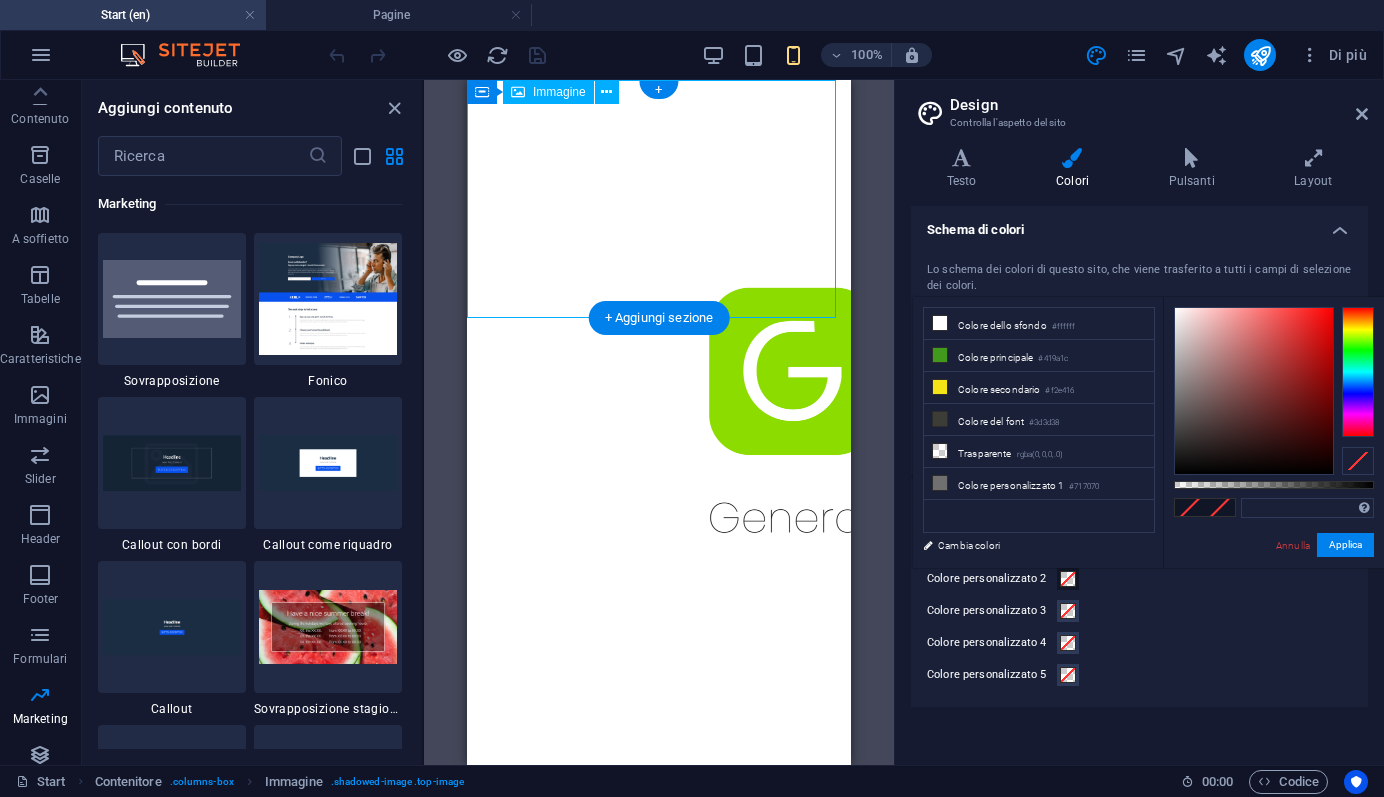 scroll, scrollTop: 0, scrollLeft: 0, axis: both 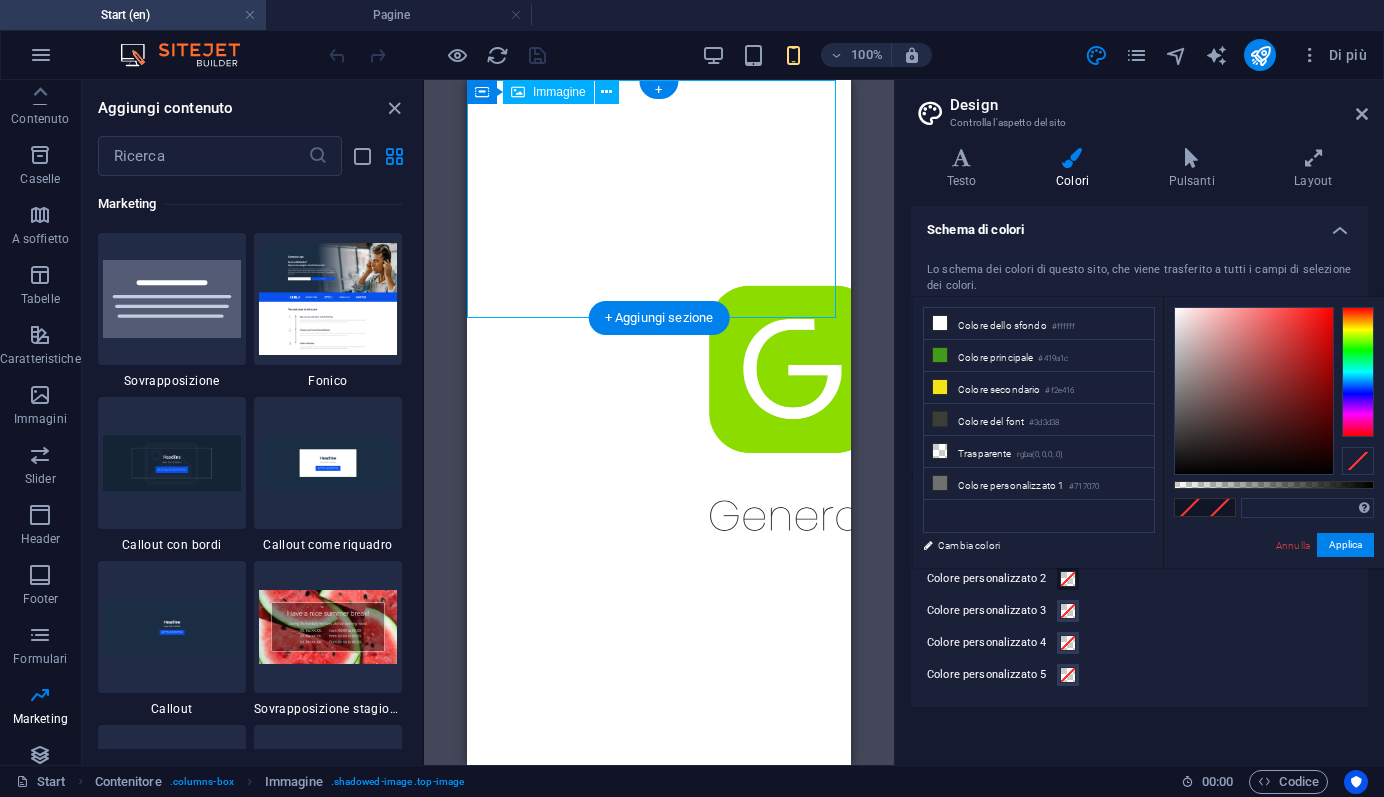click at bounding box center (659, 408) 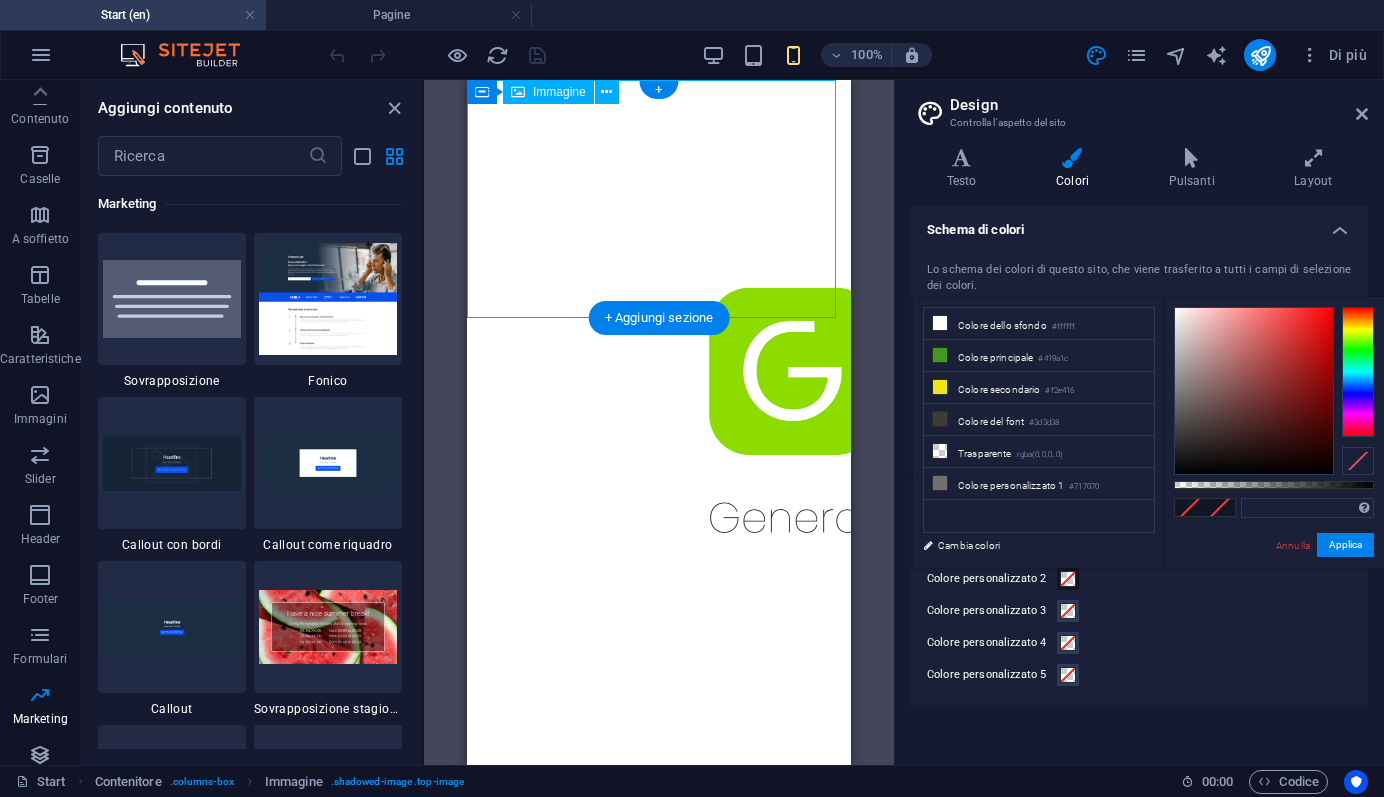 scroll, scrollTop: 7, scrollLeft: 0, axis: vertical 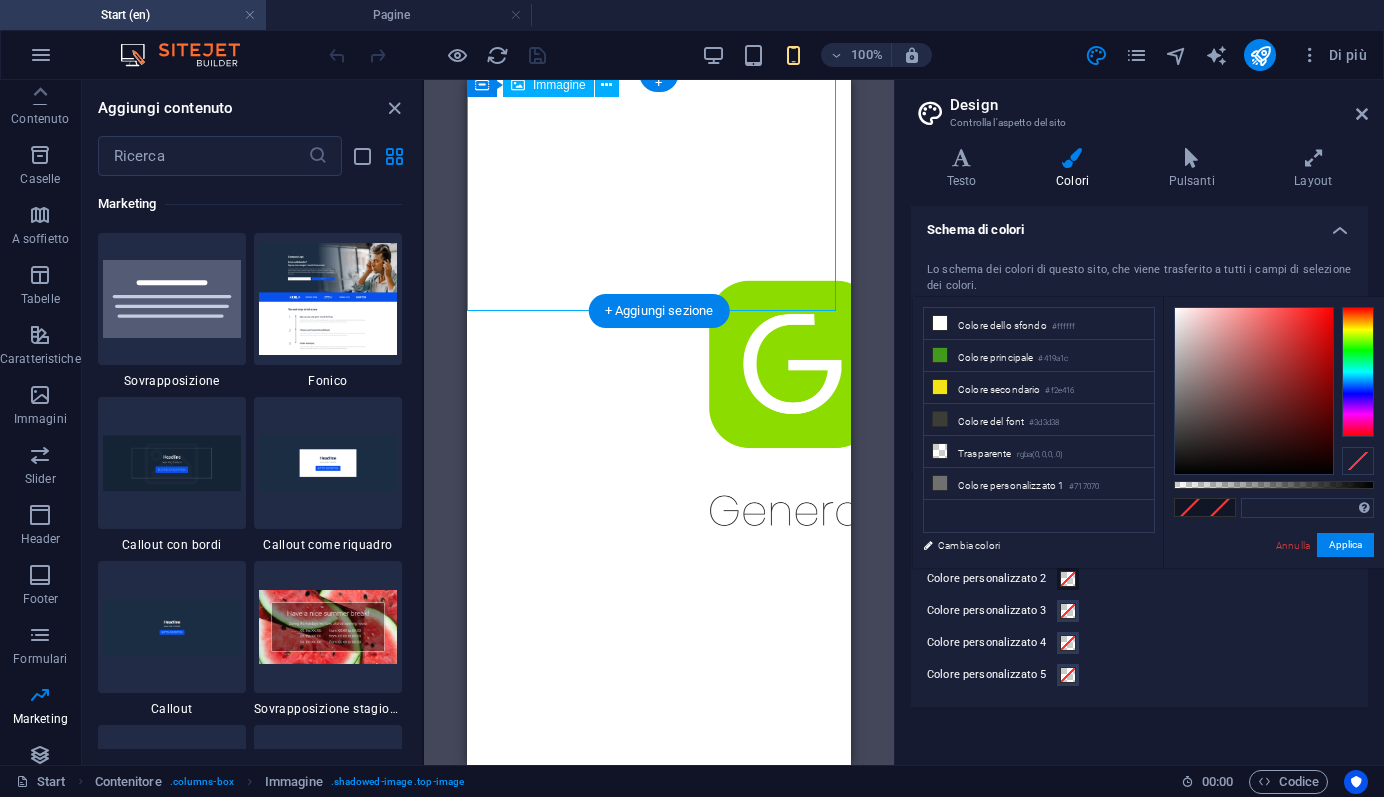 click at bounding box center [659, 403] 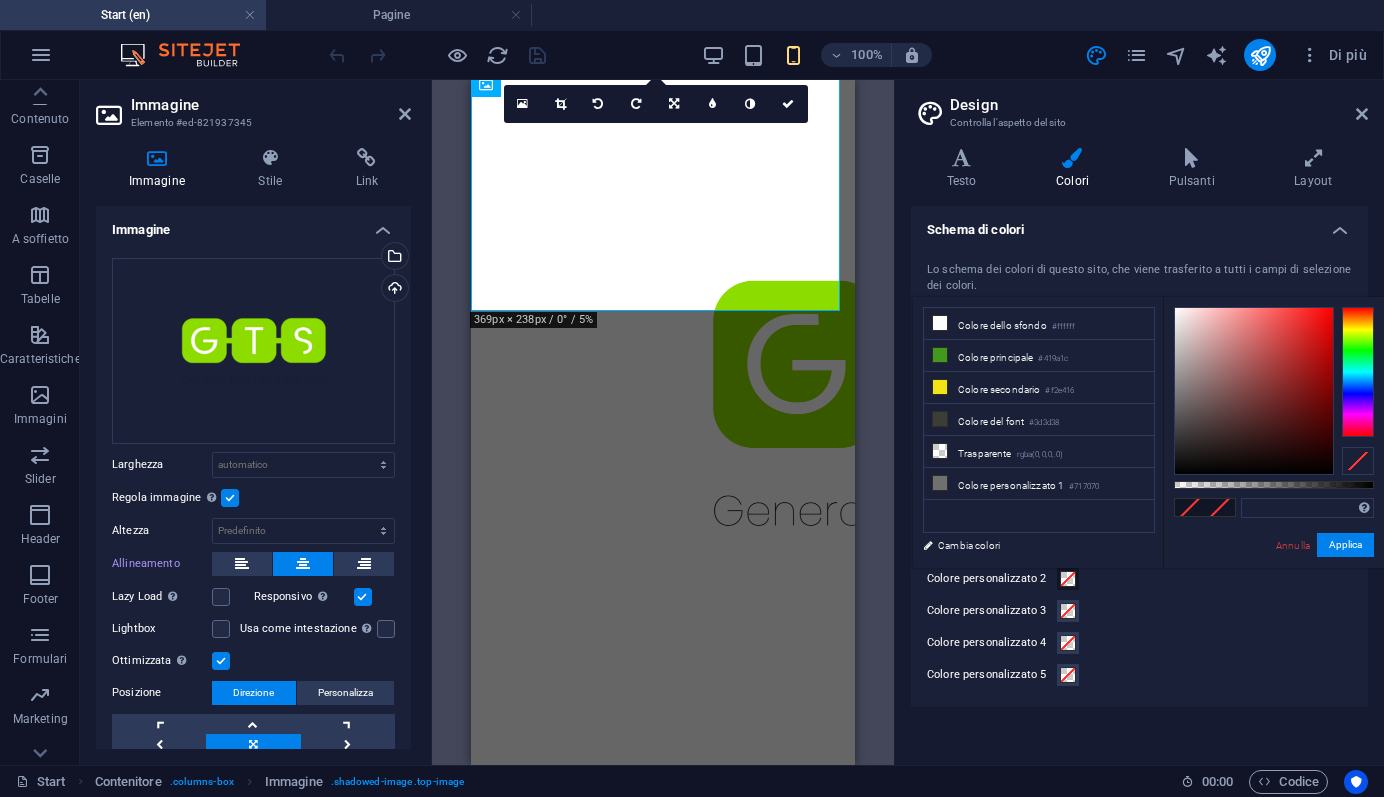click at bounding box center [1068, 579] 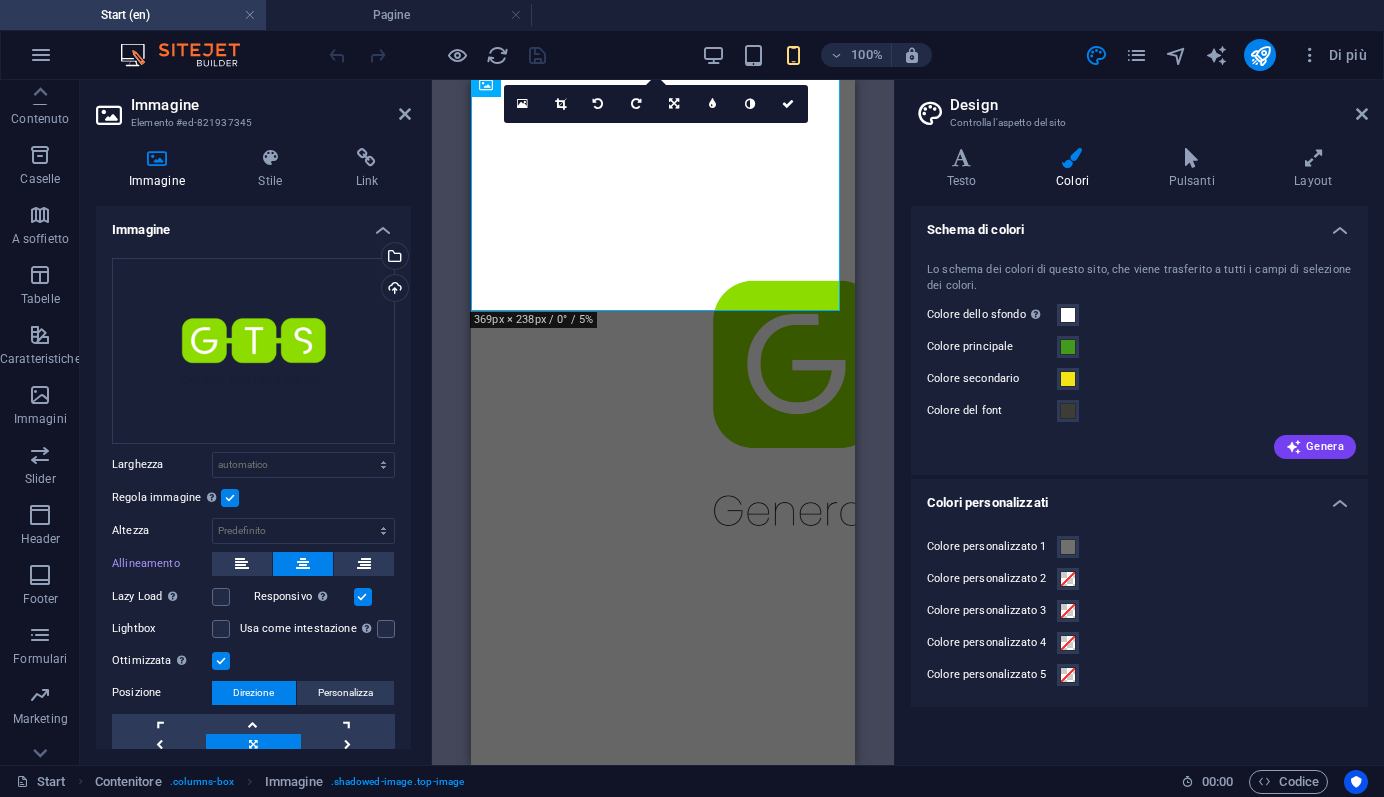 click at bounding box center (1072, 158) 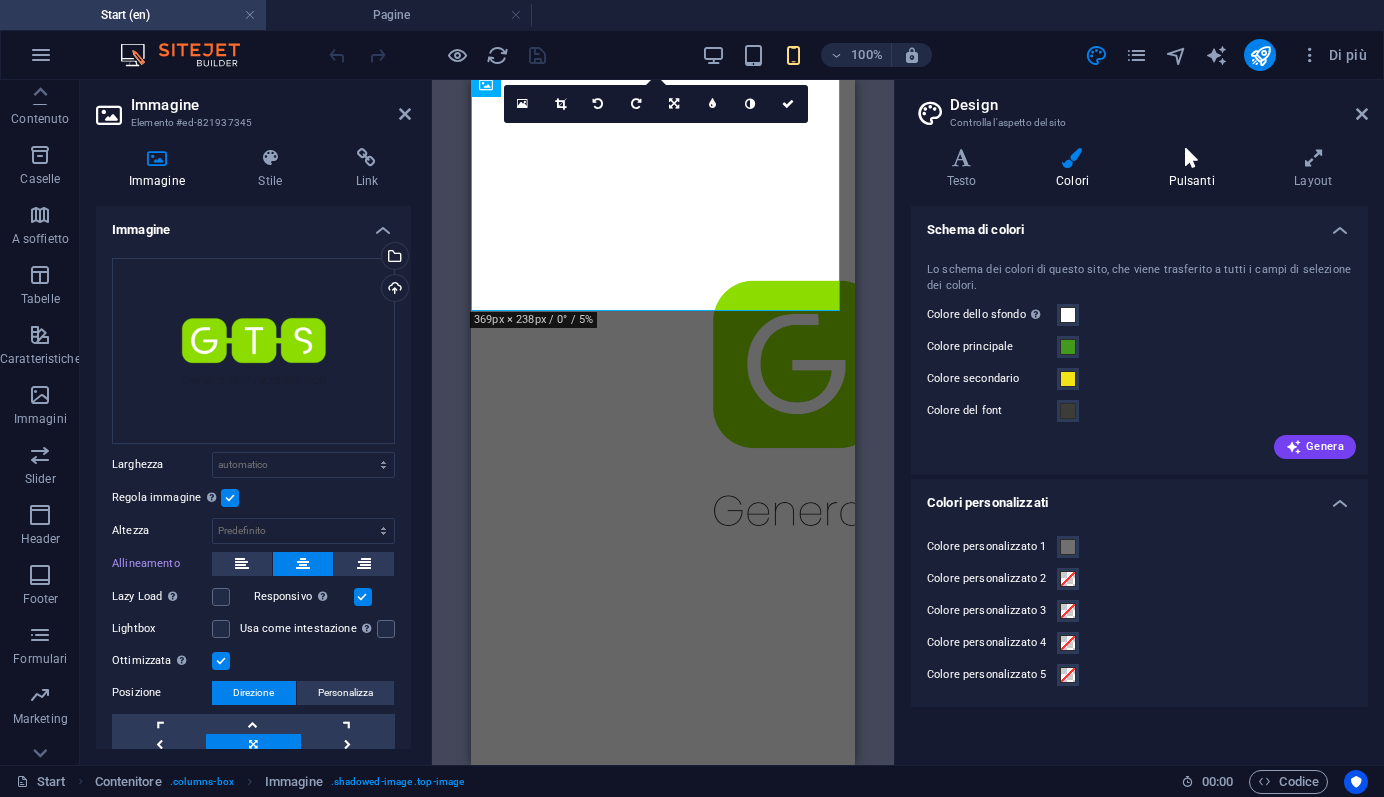 click at bounding box center (1192, 158) 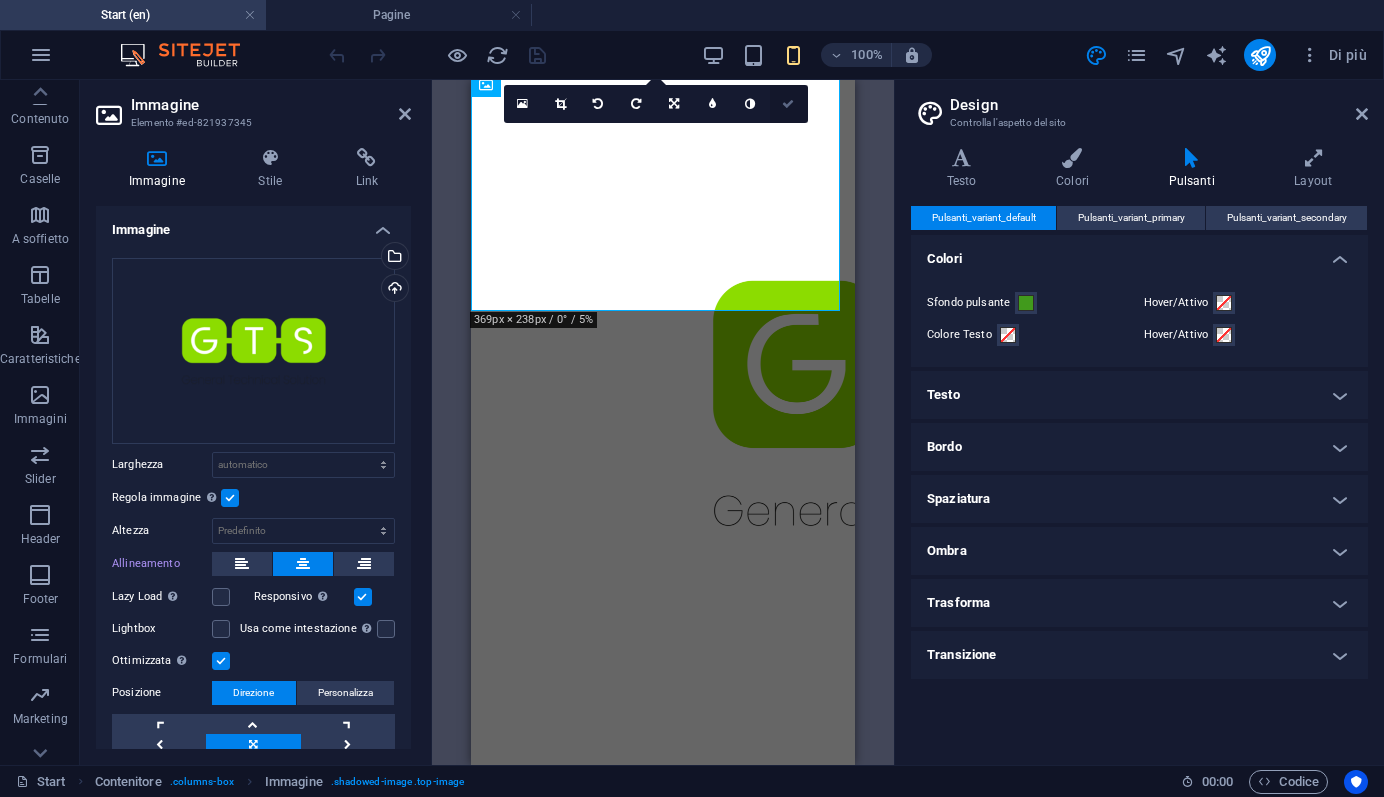 click at bounding box center [788, 104] 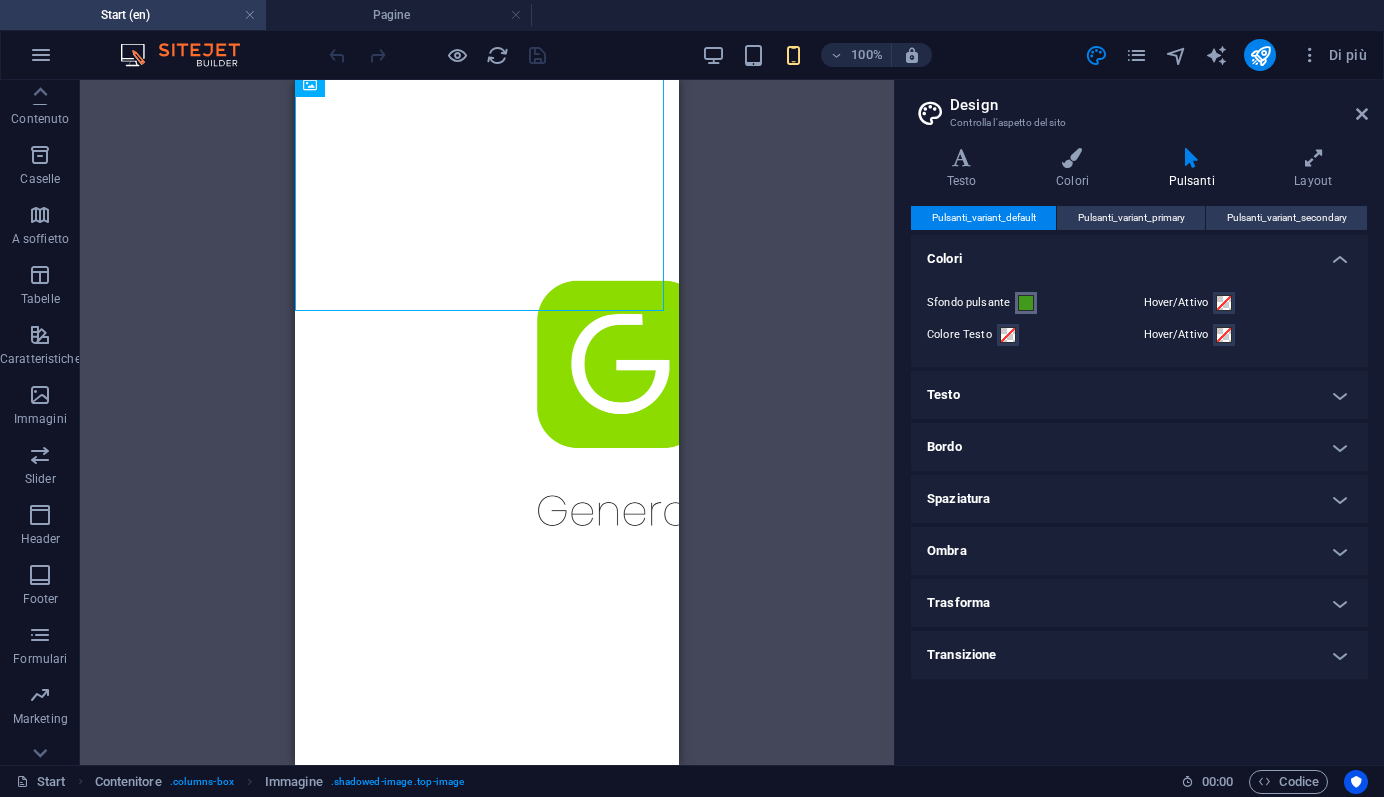 click at bounding box center [1026, 303] 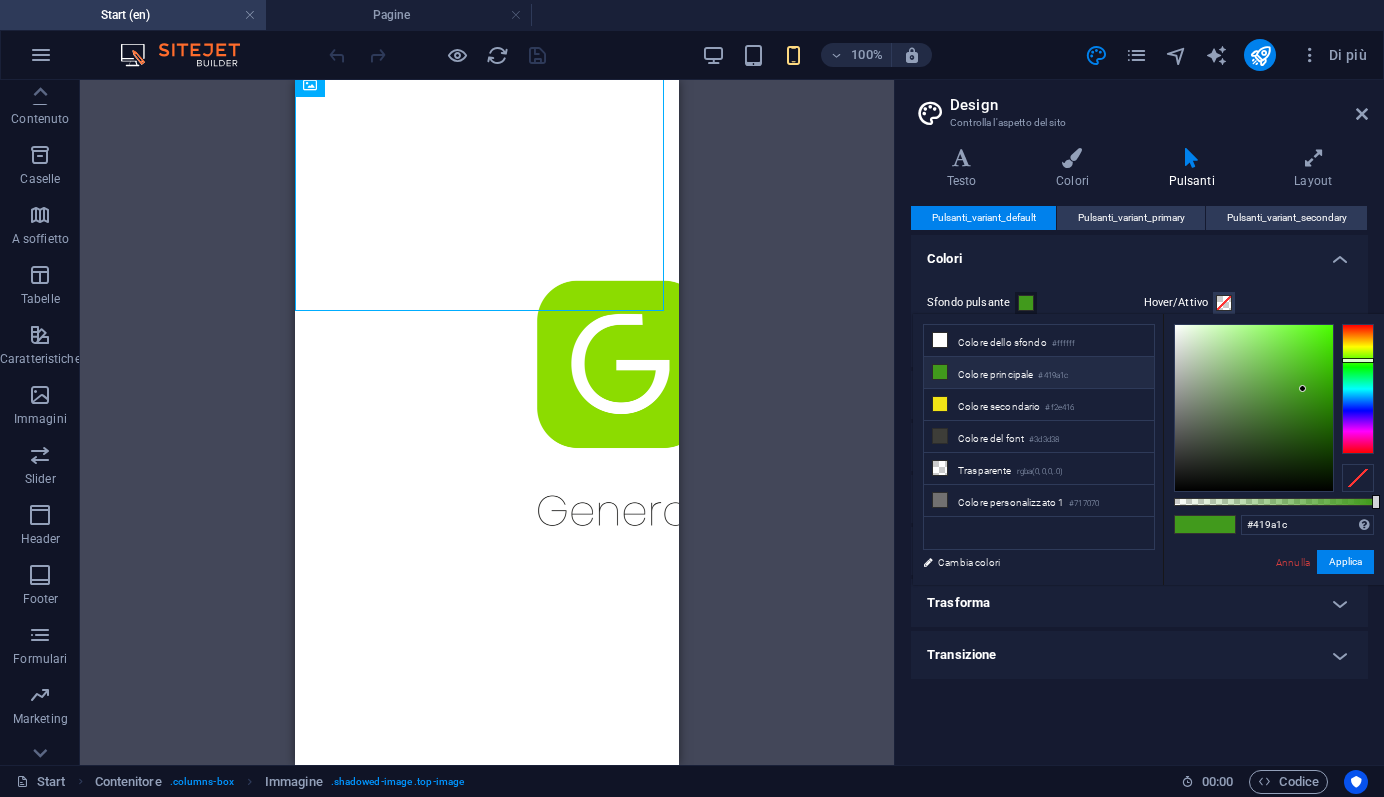 click on "Cambia colori" at bounding box center (1029, 562) 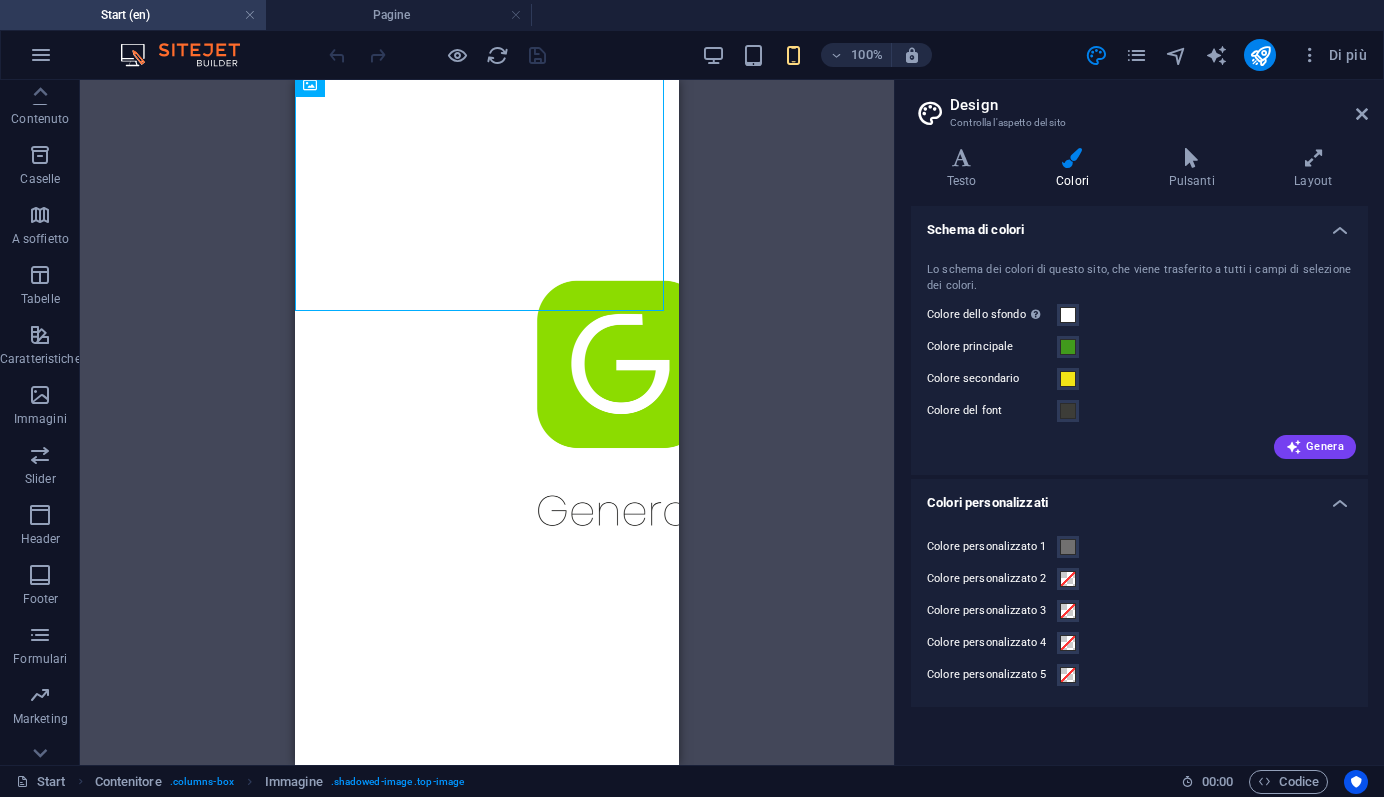 click on "Colori personalizzati" at bounding box center [1139, 497] 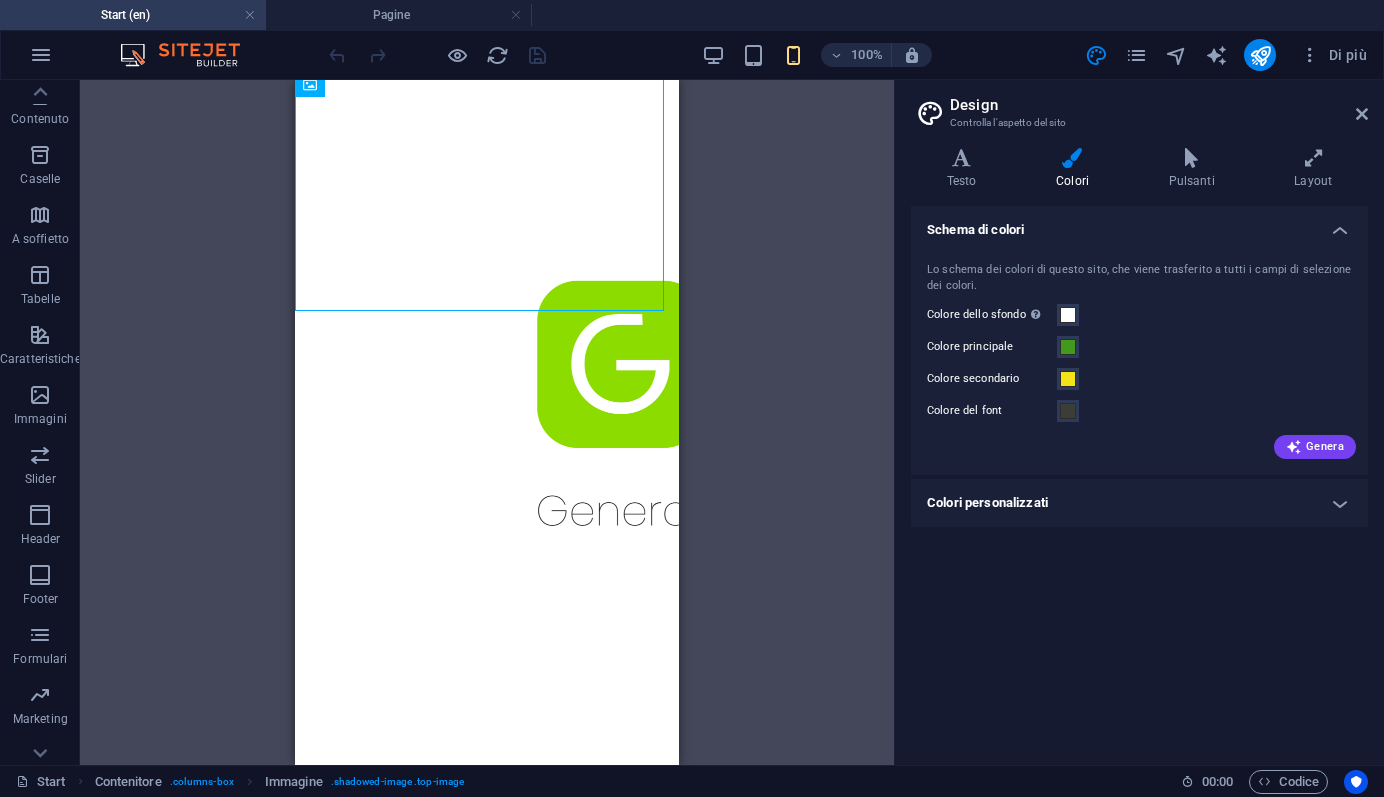 click on "Colori personalizzati" at bounding box center [1139, 503] 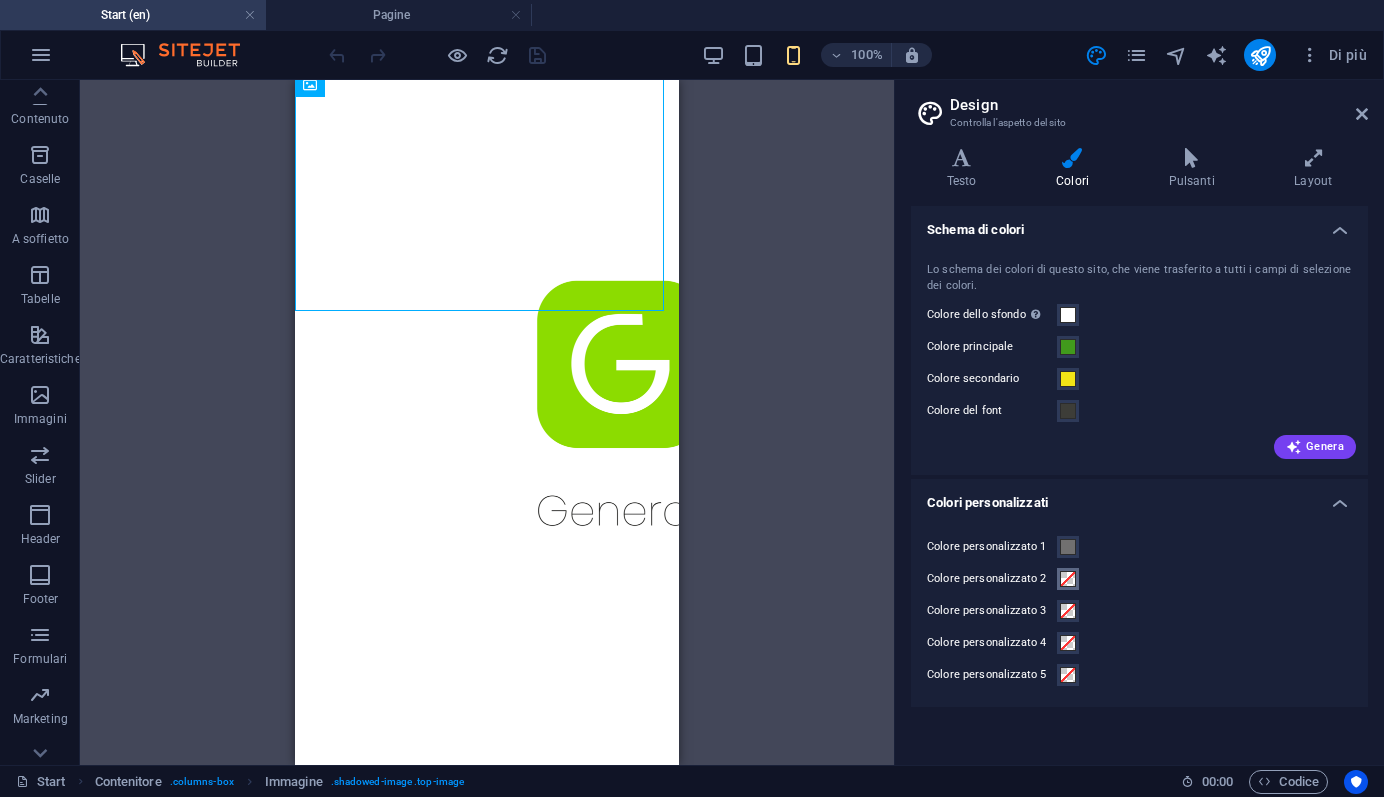 click at bounding box center (1068, 579) 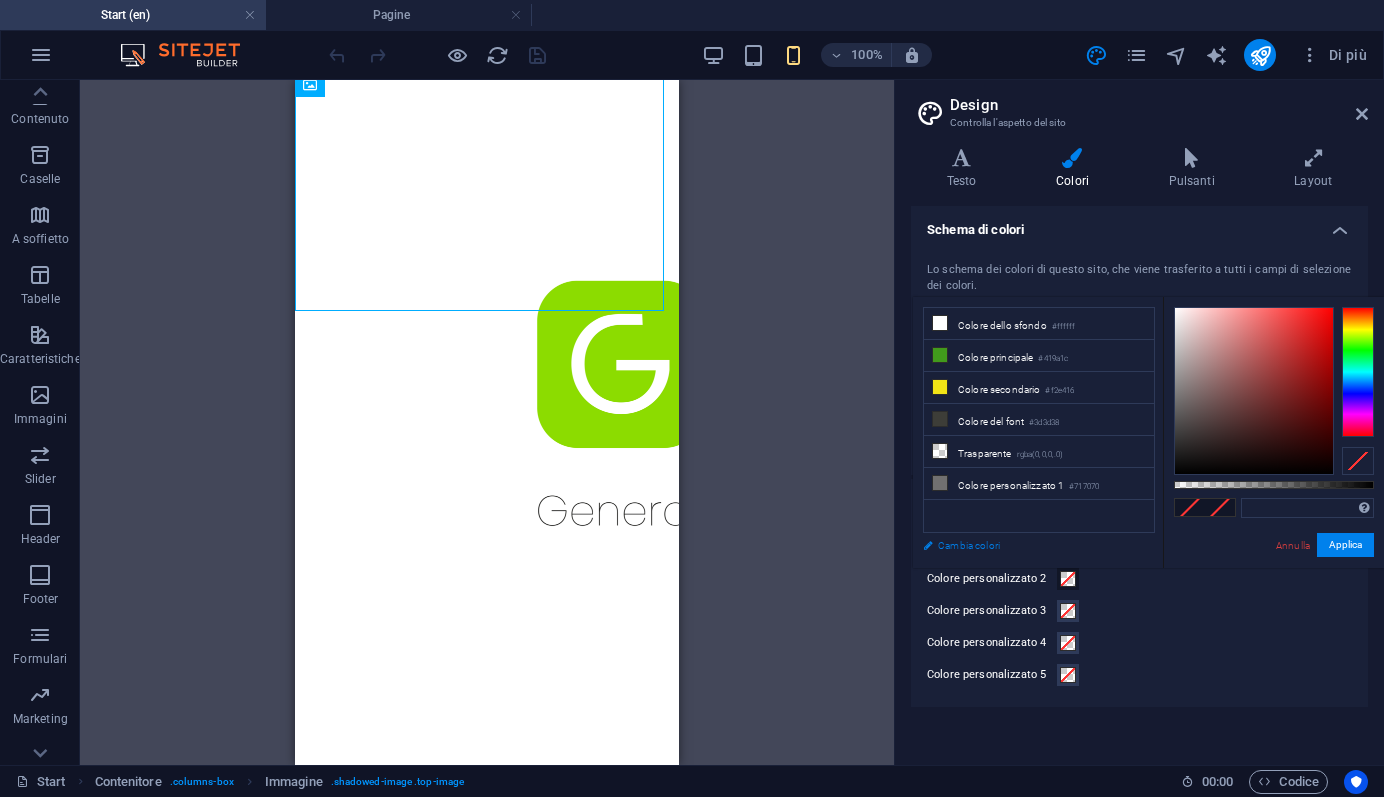 click on "Cambia colori" at bounding box center [1029, 545] 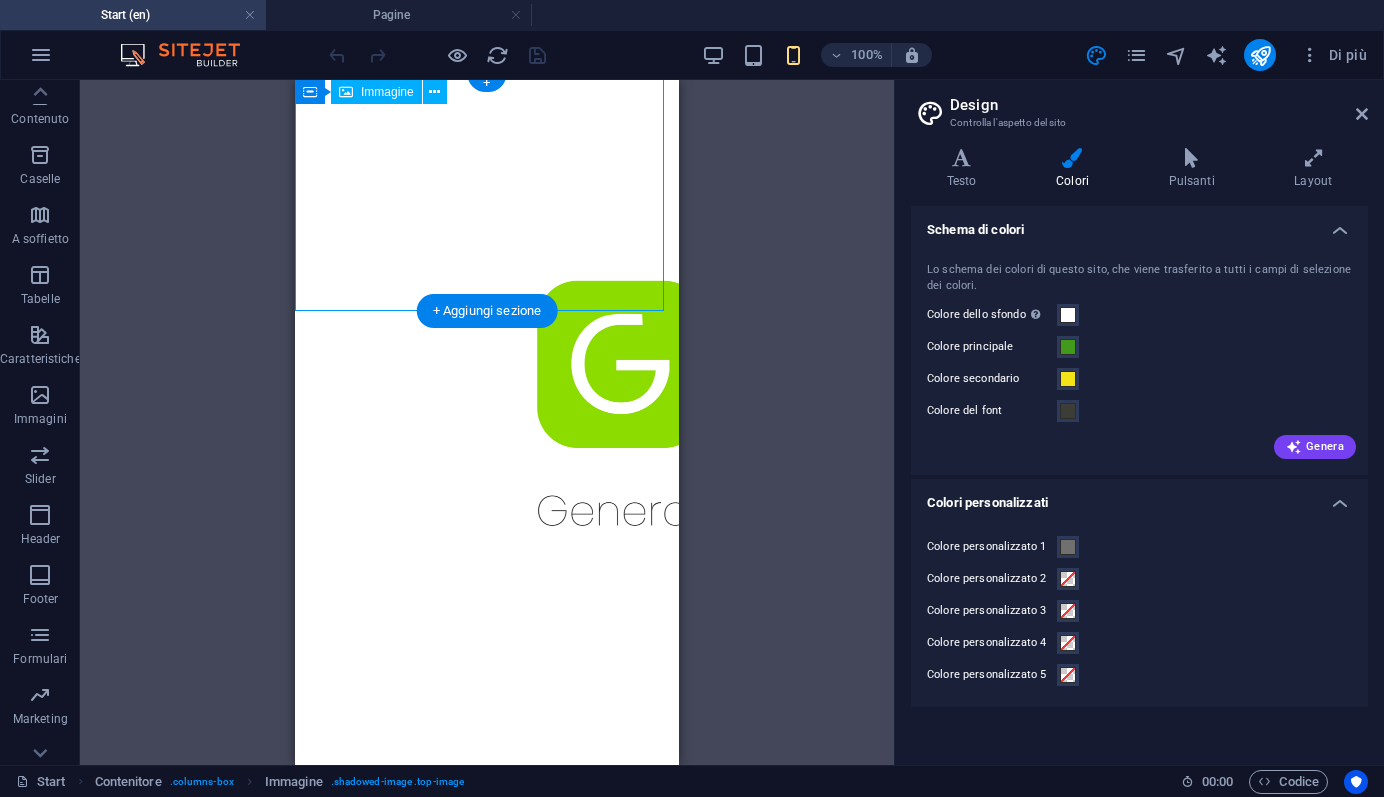 click at bounding box center [487, 403] 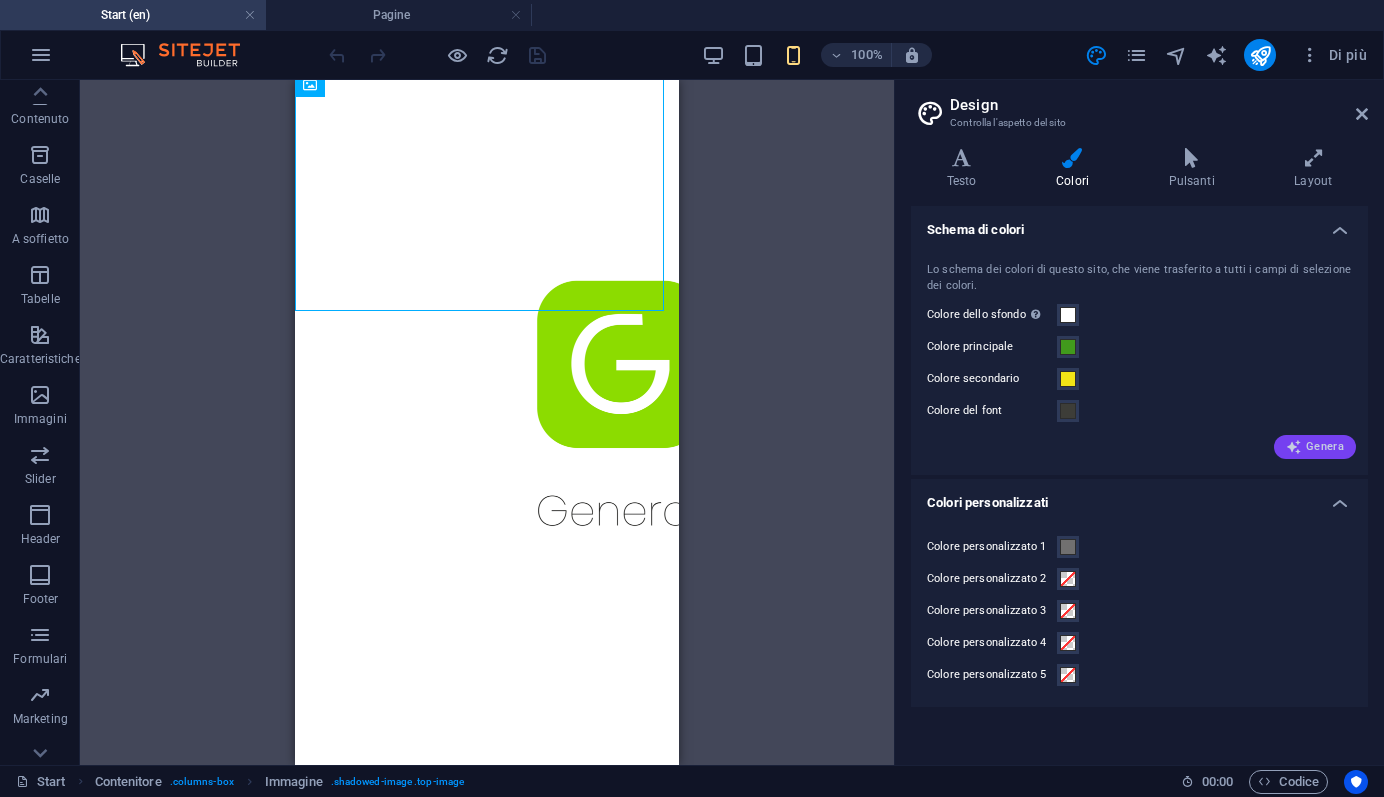 click on "Genera" at bounding box center (1315, 447) 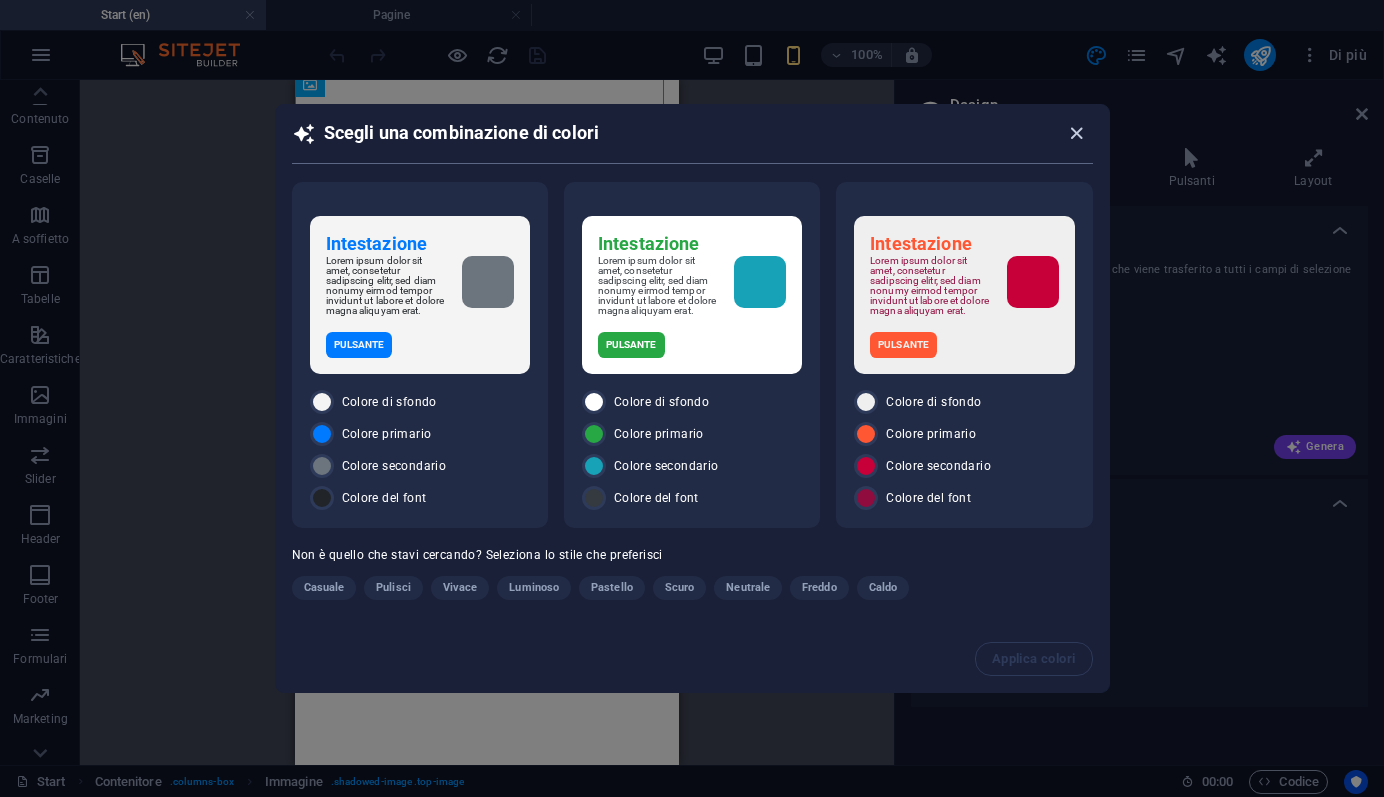 click at bounding box center (1076, 133) 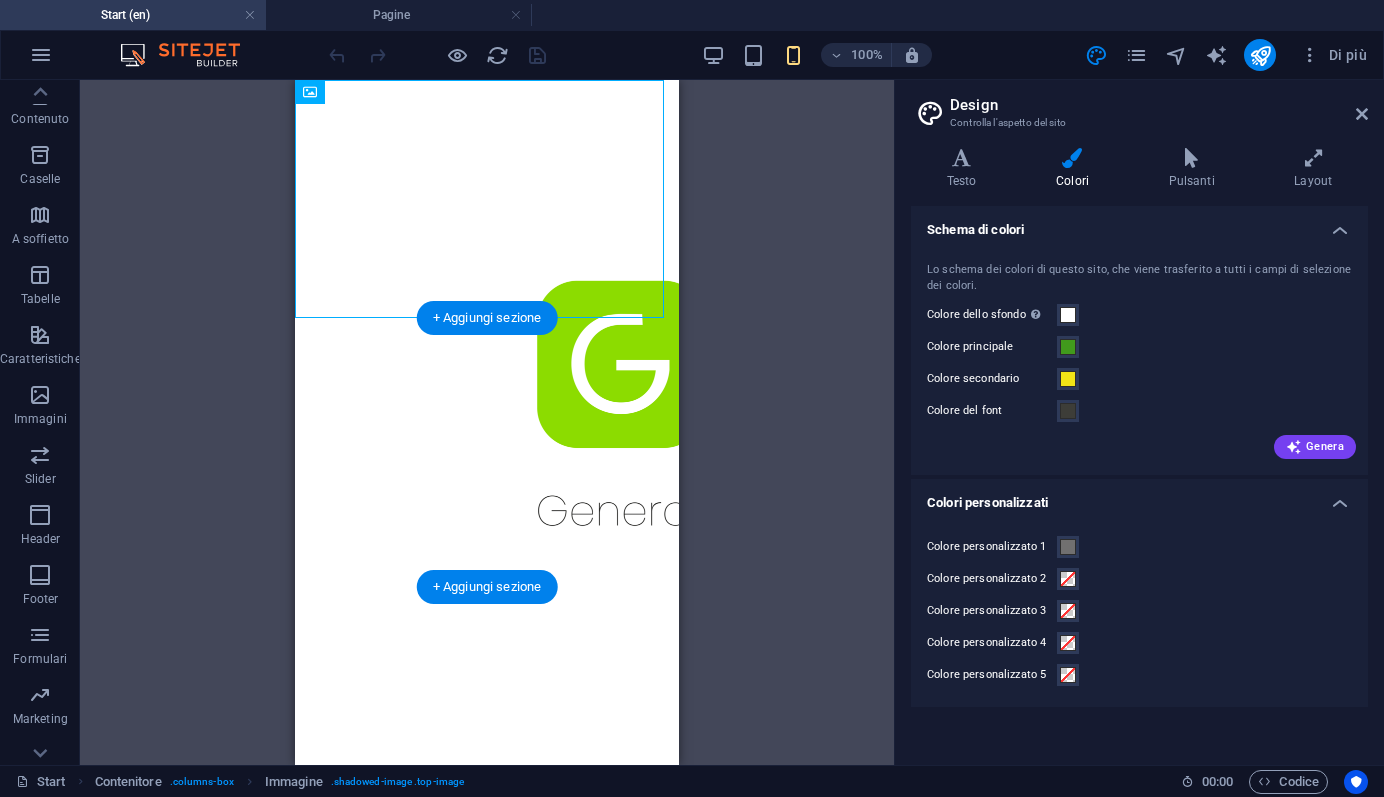 scroll, scrollTop: 0, scrollLeft: 0, axis: both 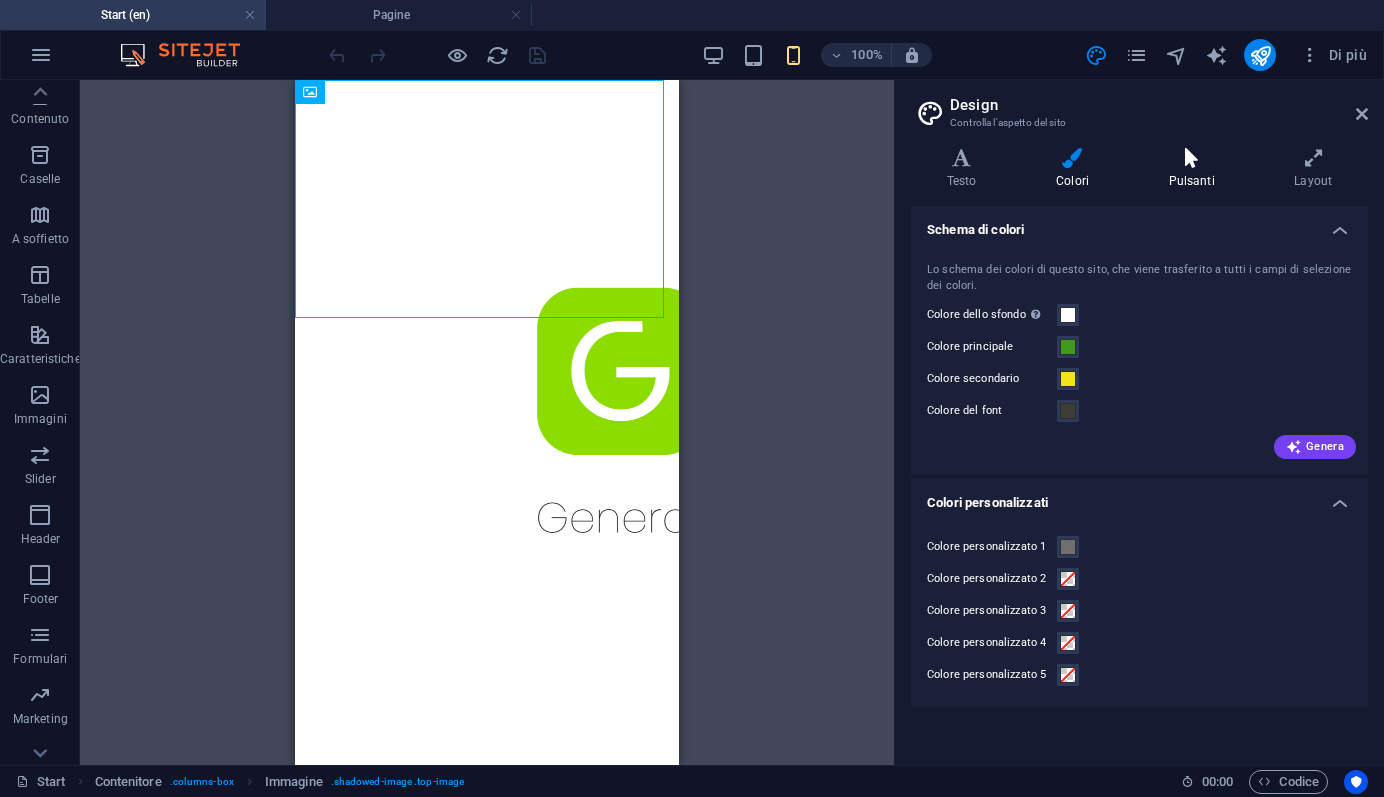 click at bounding box center (1192, 158) 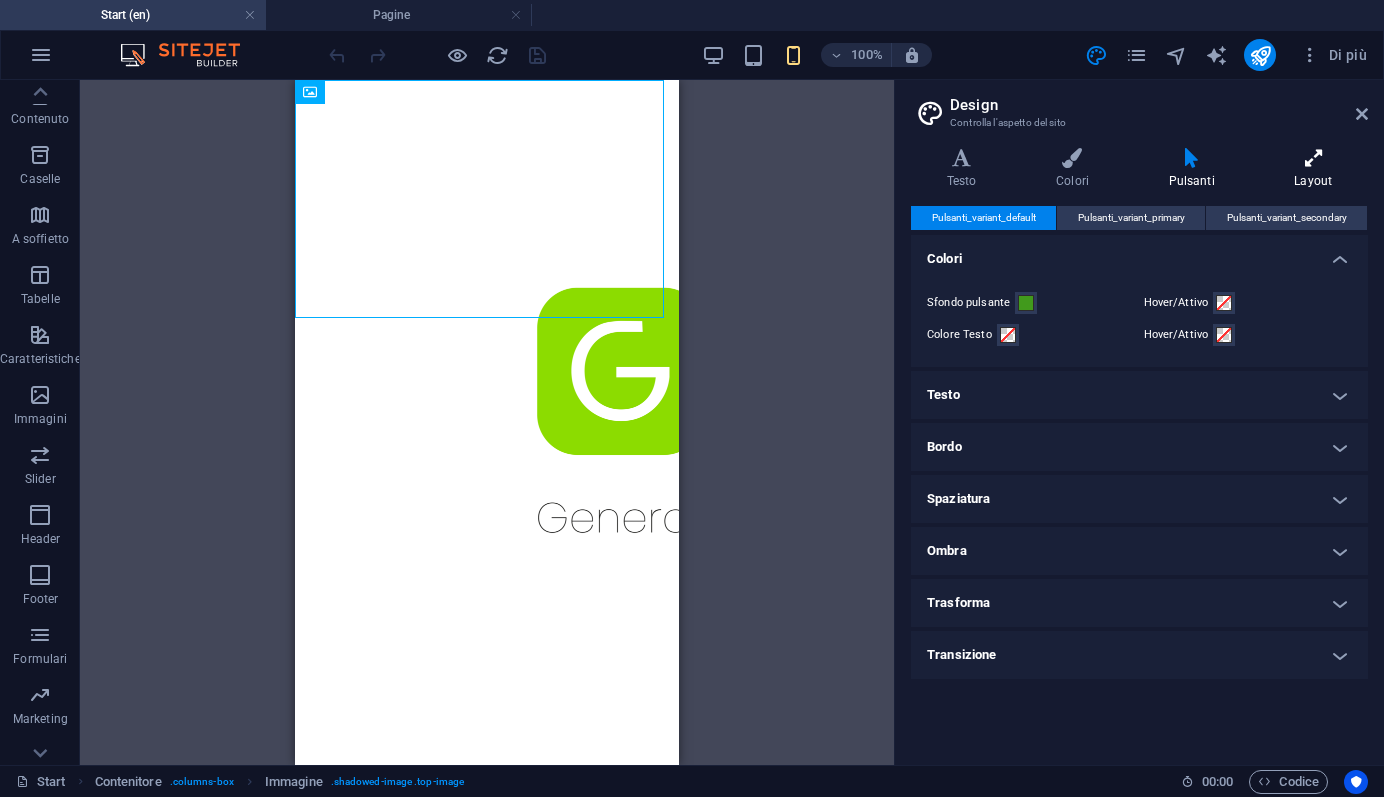 click at bounding box center [1313, 158] 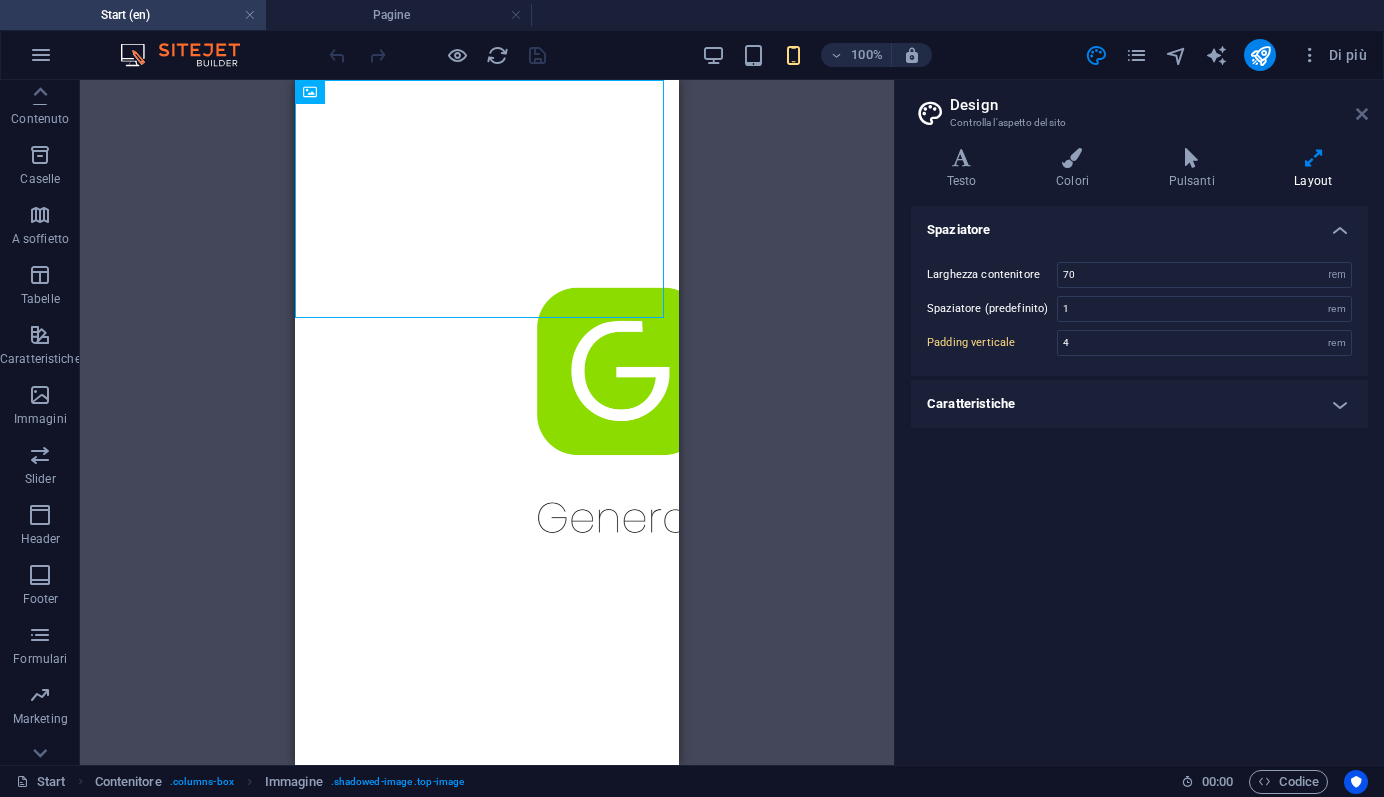click at bounding box center [1362, 114] 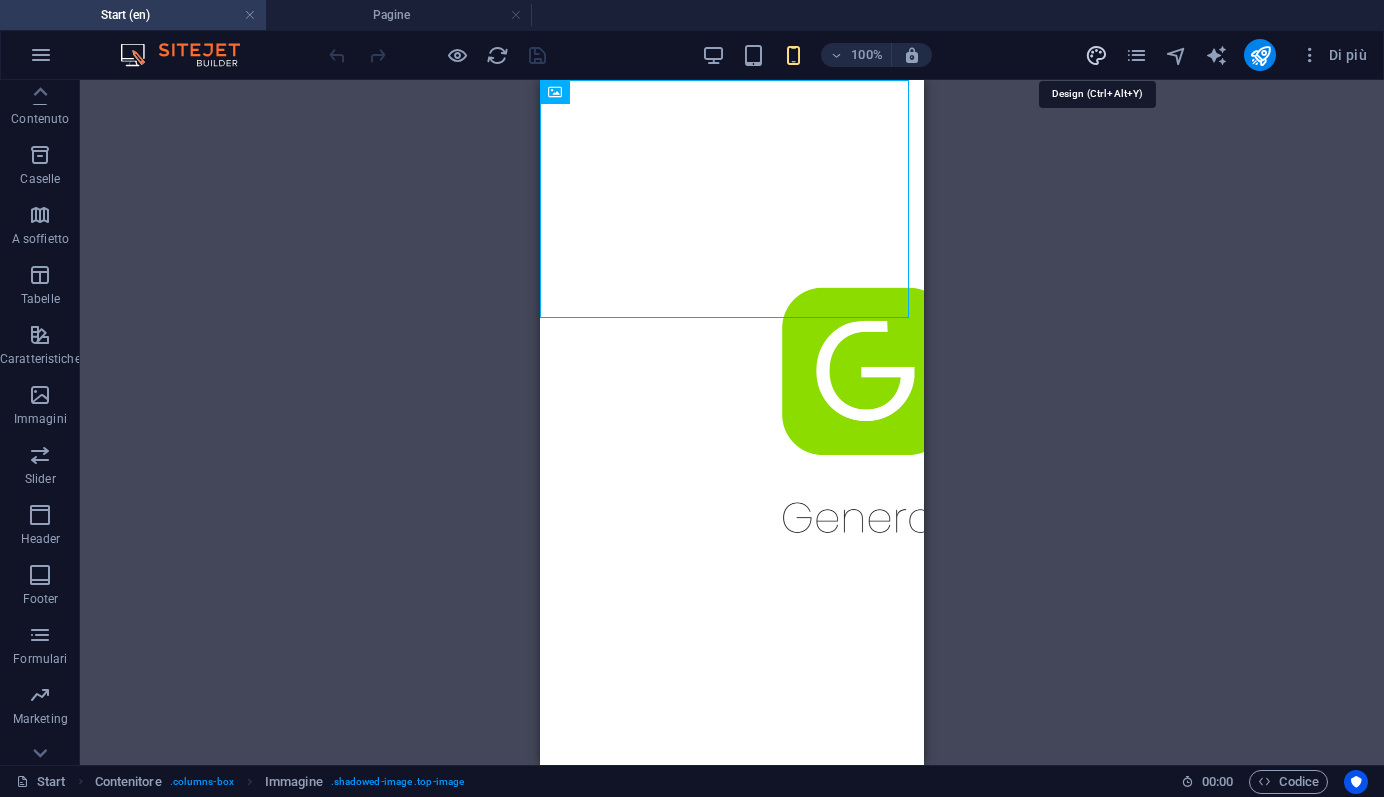 click at bounding box center [1096, 55] 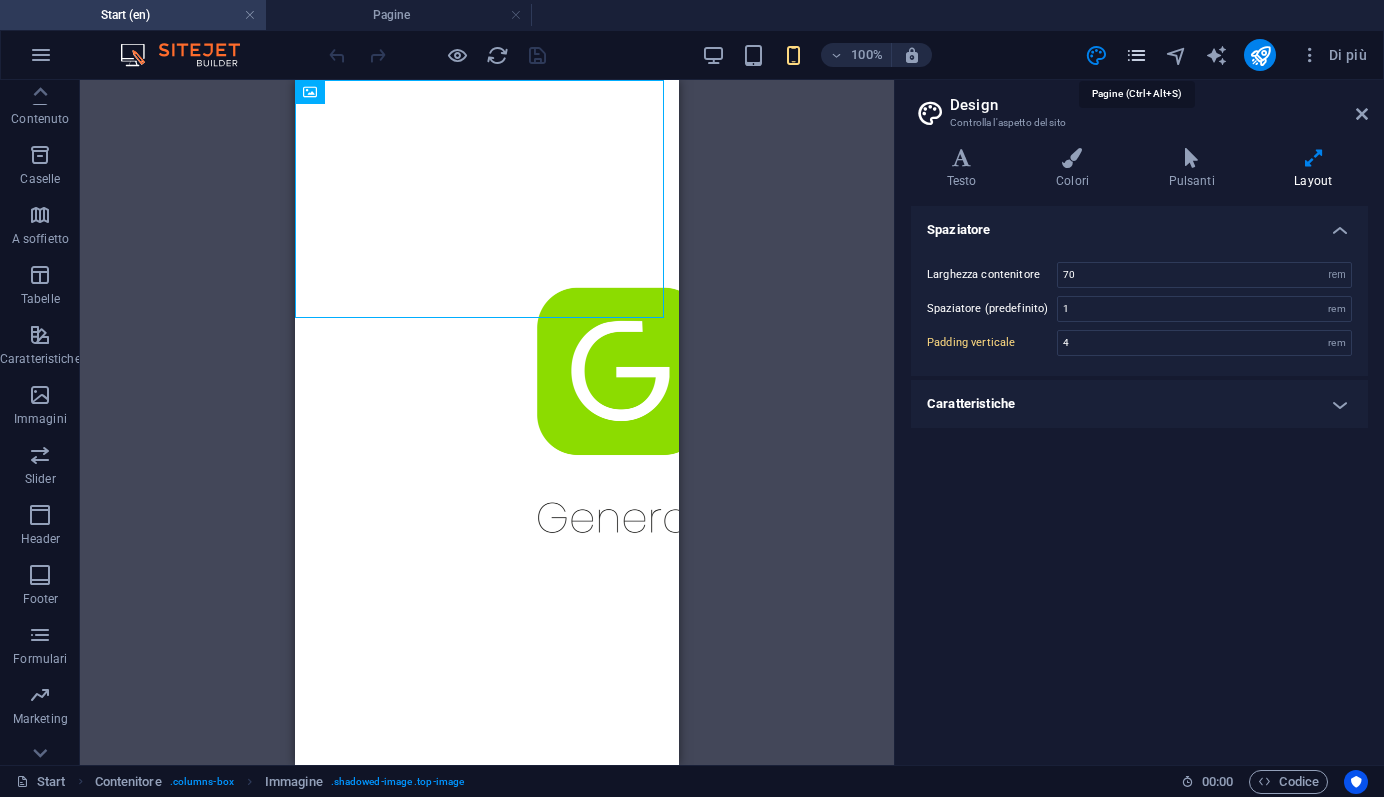 click at bounding box center [1136, 55] 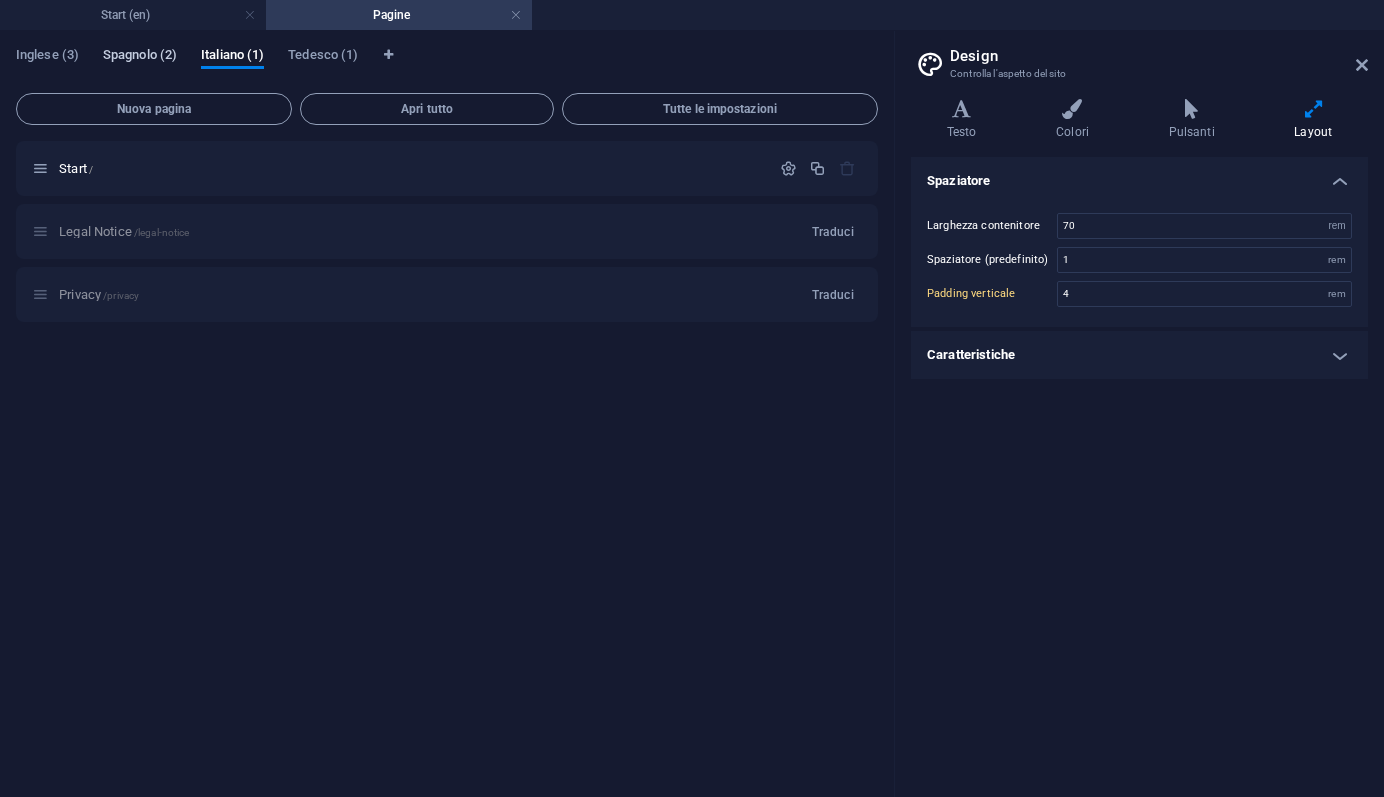 click on "Spagnolo (2)" at bounding box center [140, 57] 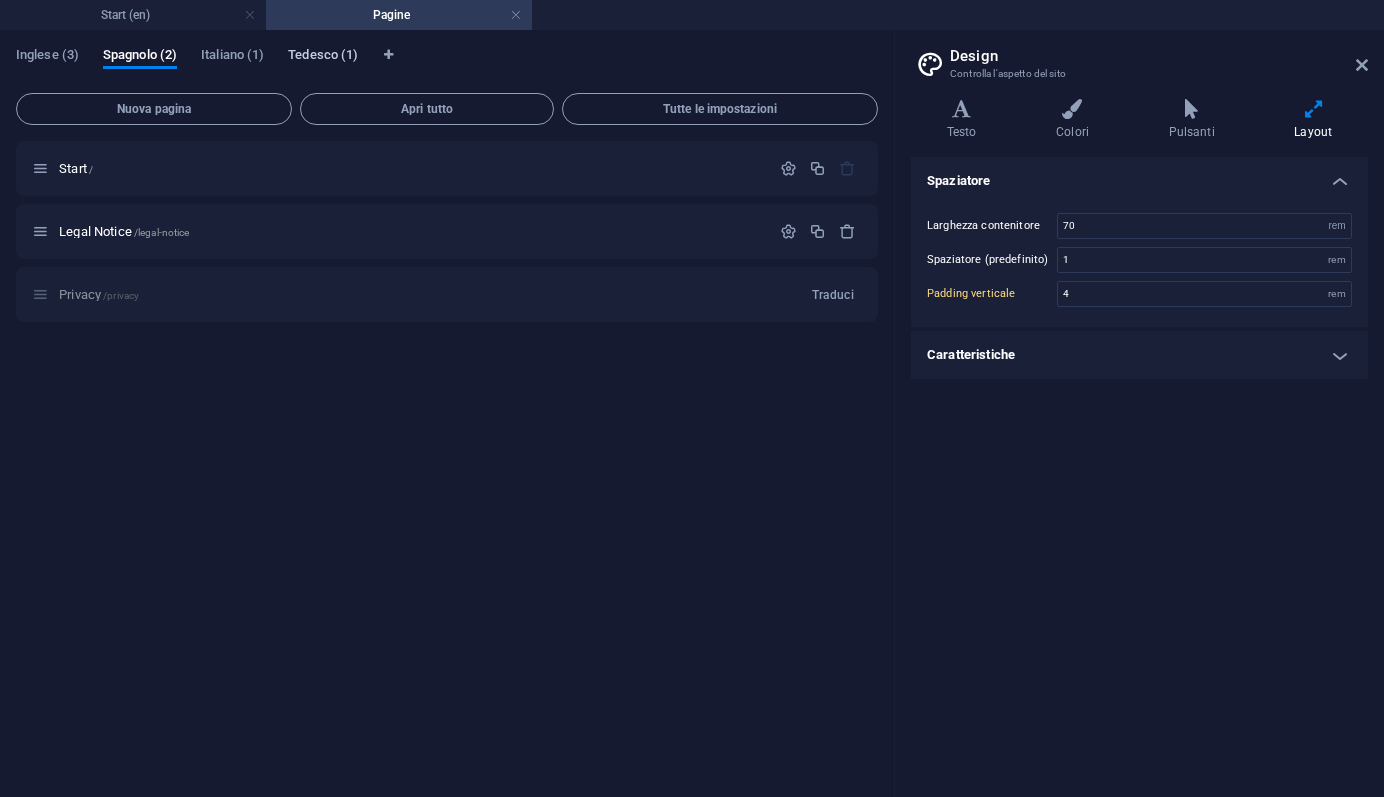 click on "Tedesco (1)" at bounding box center (323, 57) 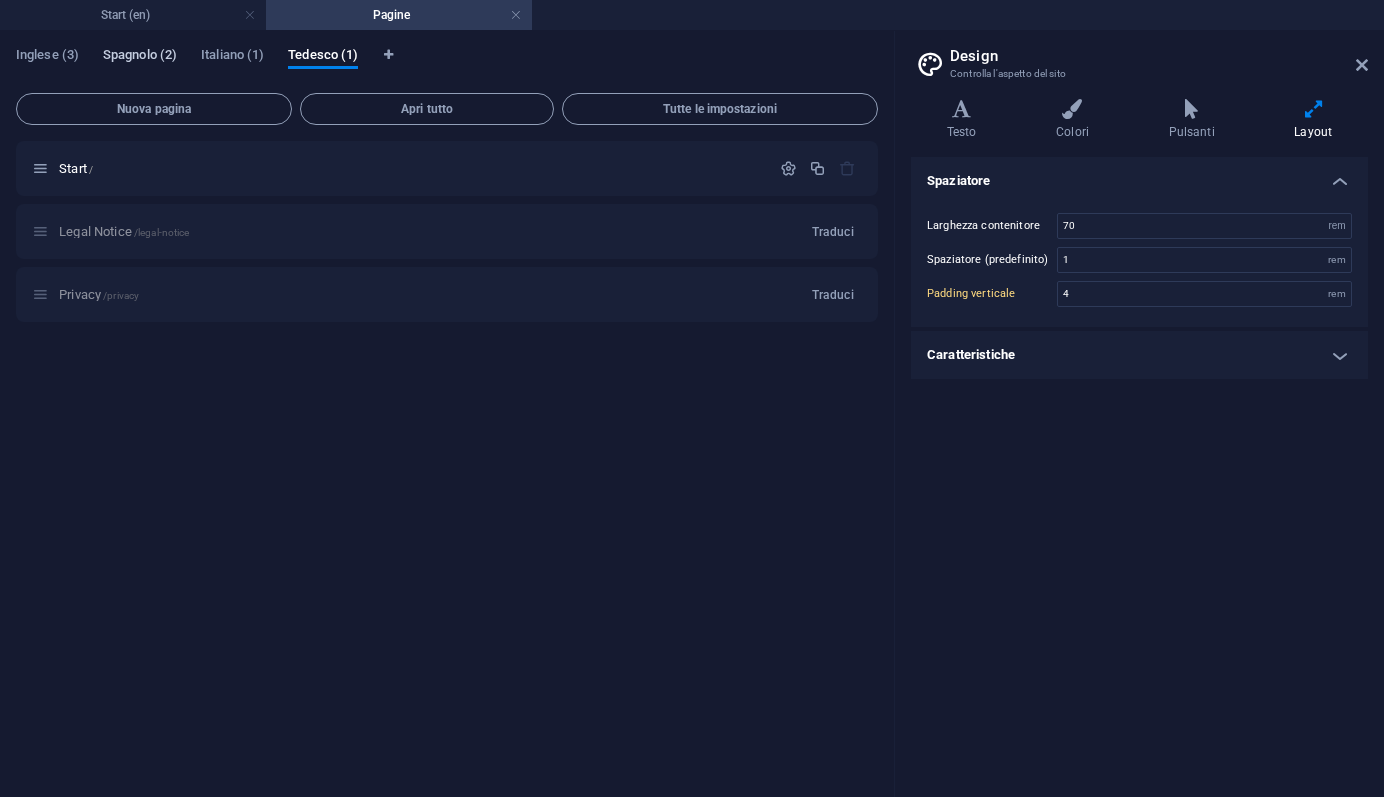 click on "Spagnolo (2)" at bounding box center [140, 57] 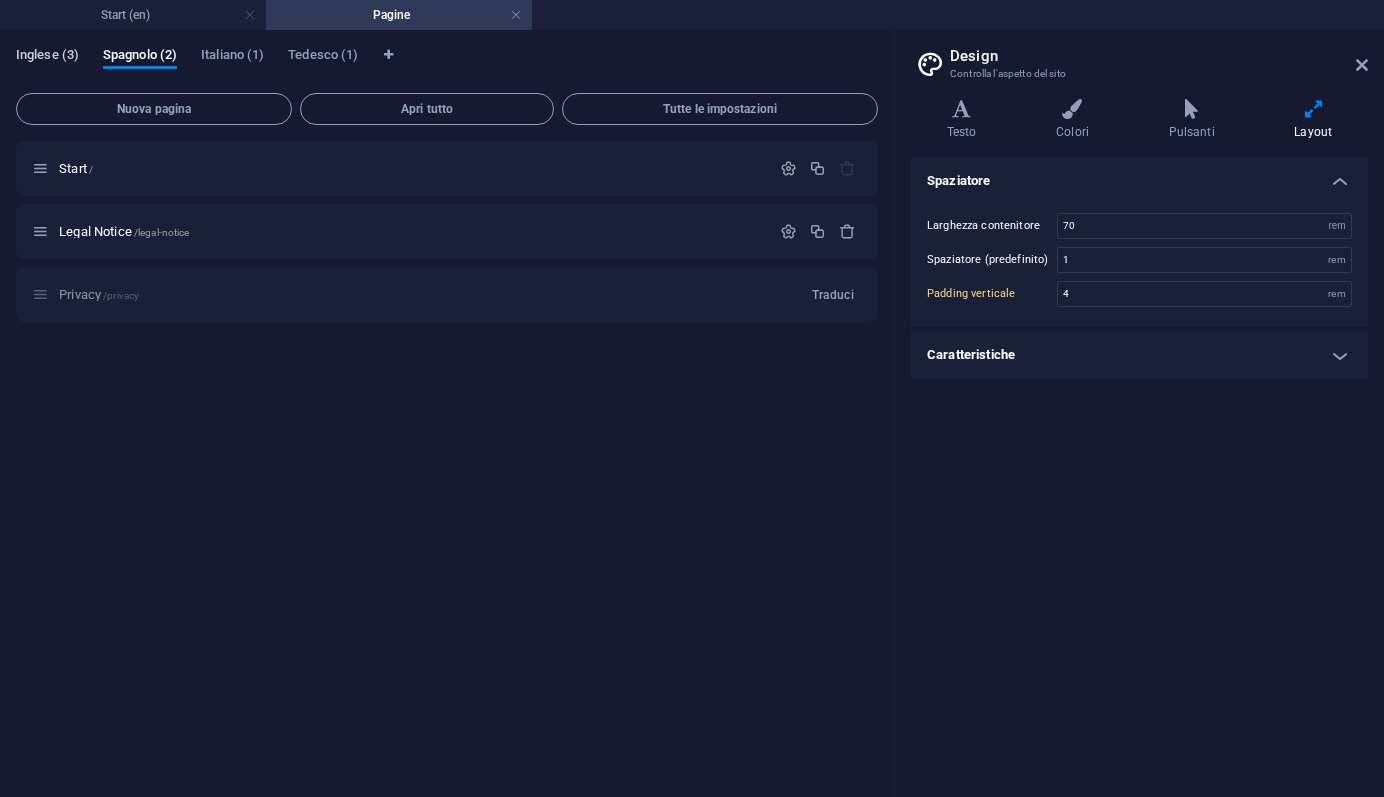 click on "Inglese (3)" at bounding box center (47, 57) 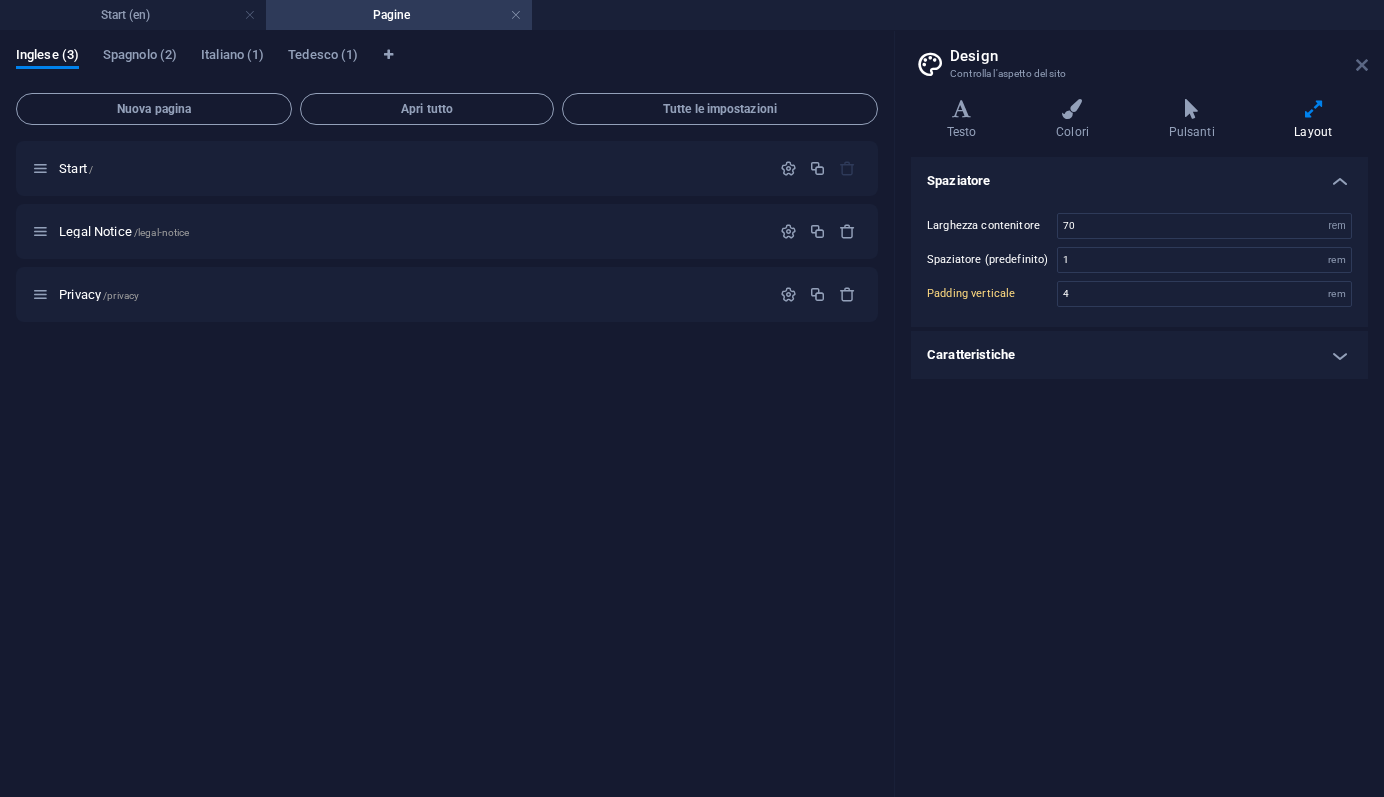click at bounding box center [1362, 65] 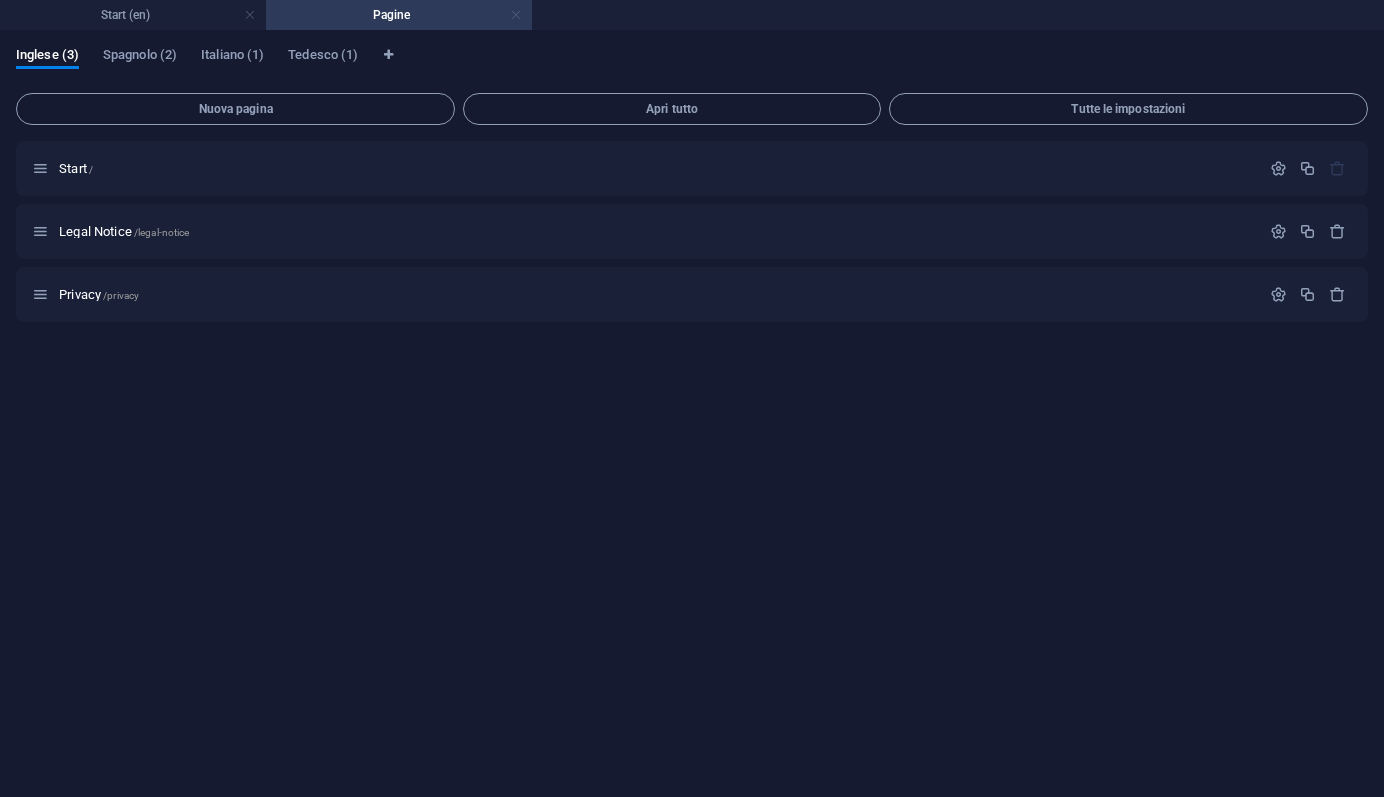 click at bounding box center (516, 15) 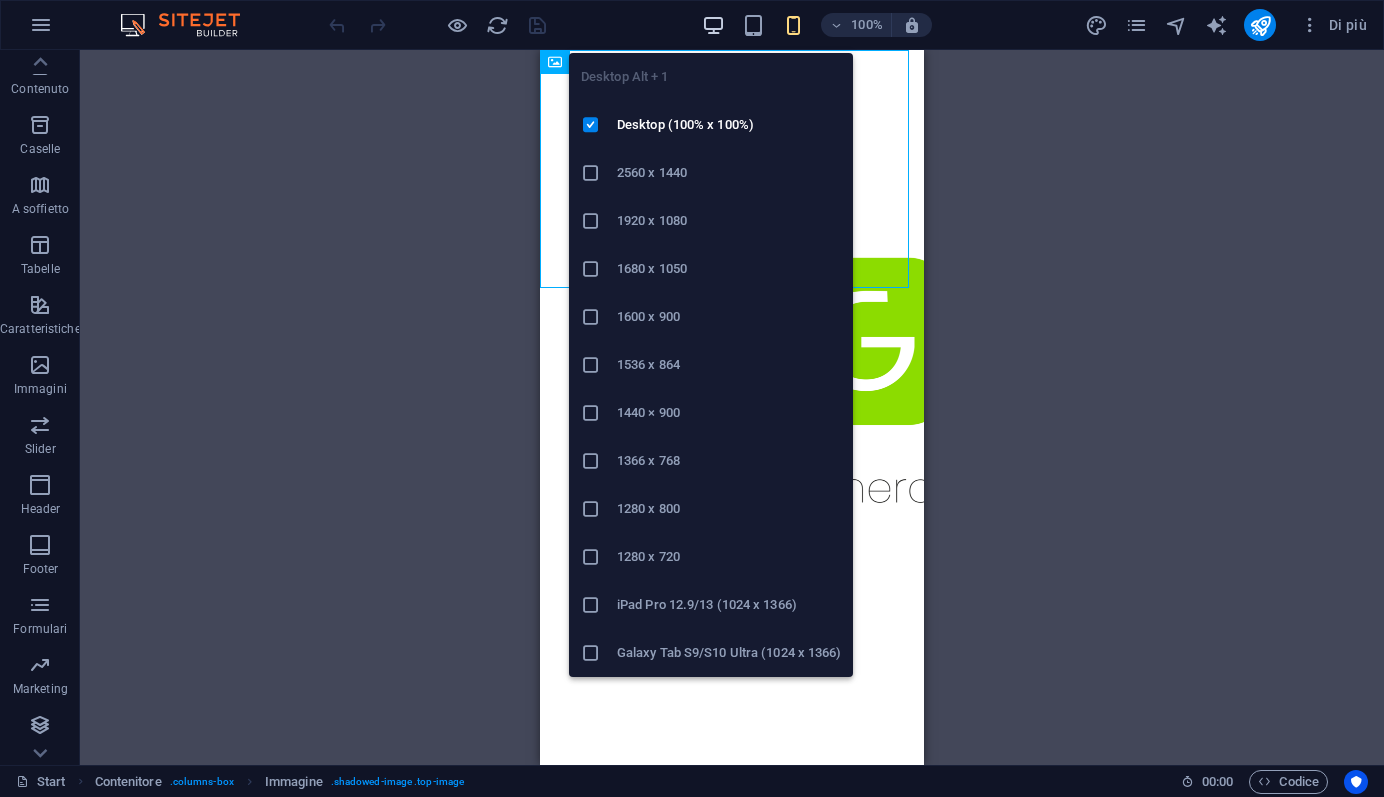 click at bounding box center [713, 25] 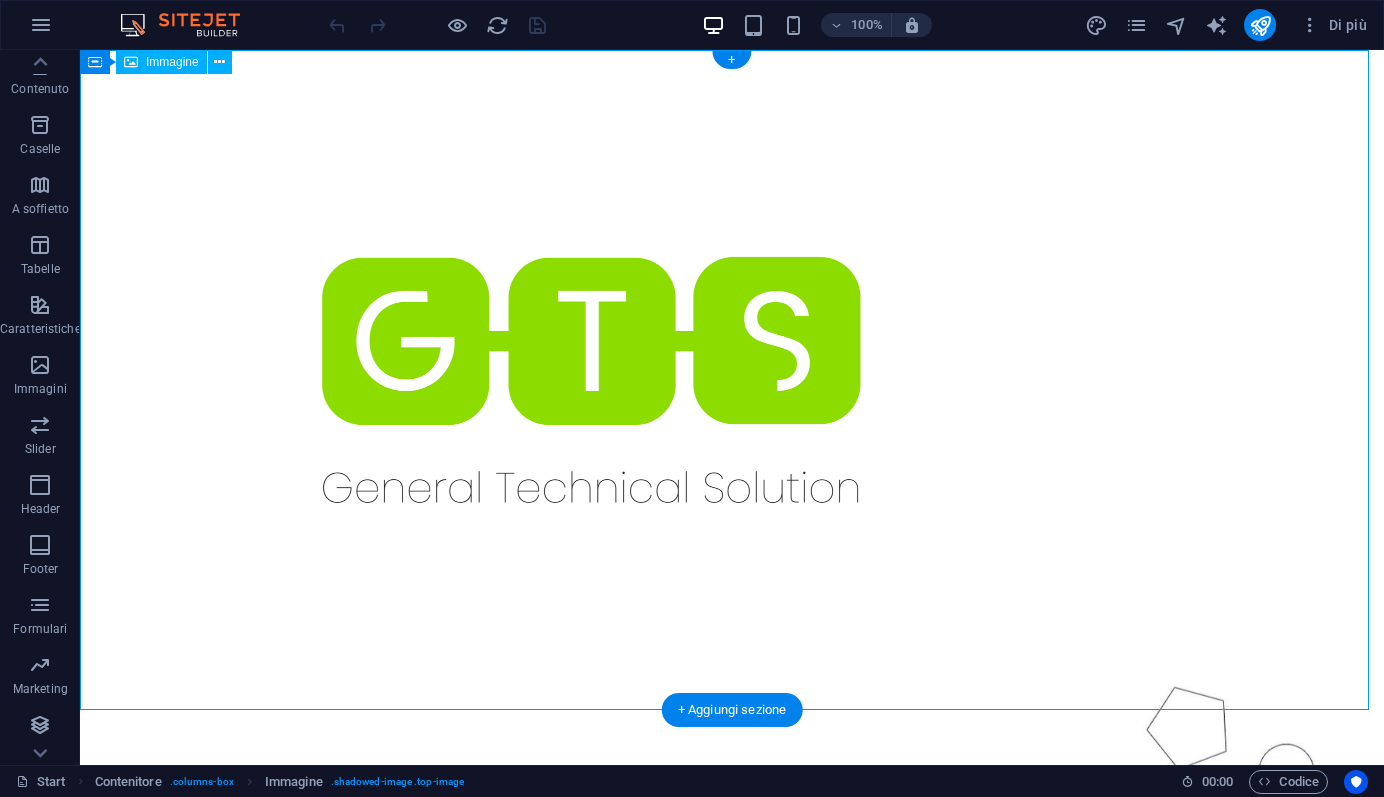 click at bounding box center (732, 380) 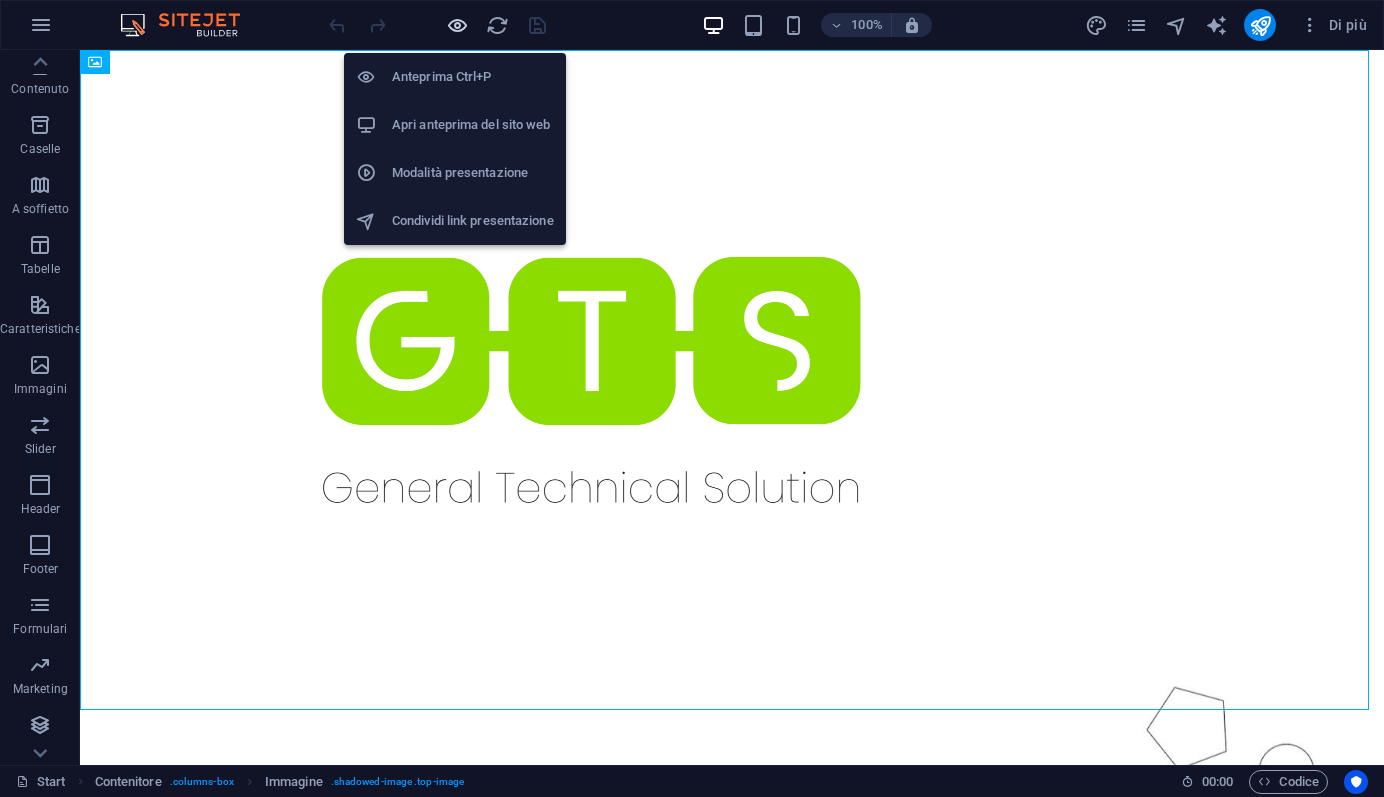 click at bounding box center (457, 25) 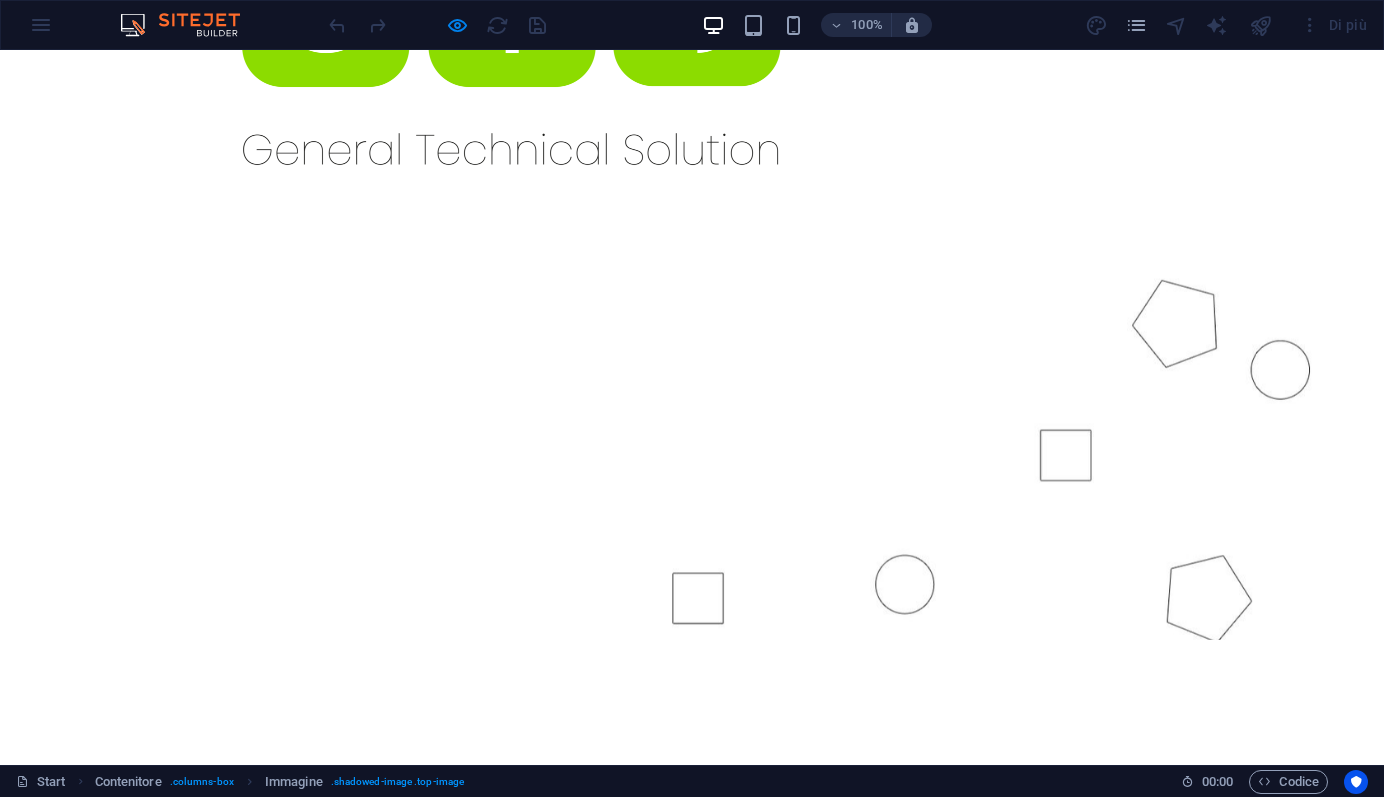 scroll, scrollTop: 0, scrollLeft: 0, axis: both 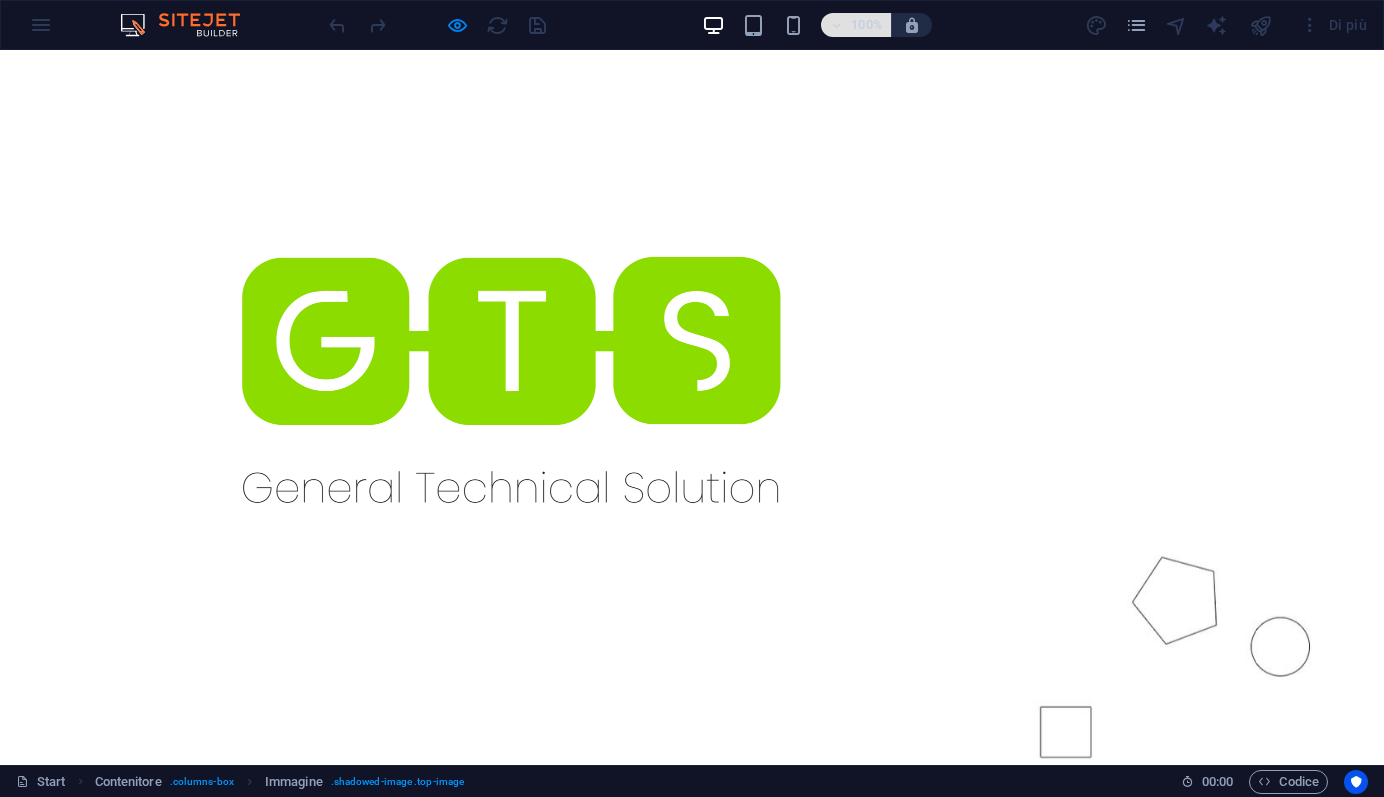click at bounding box center (836, 25) 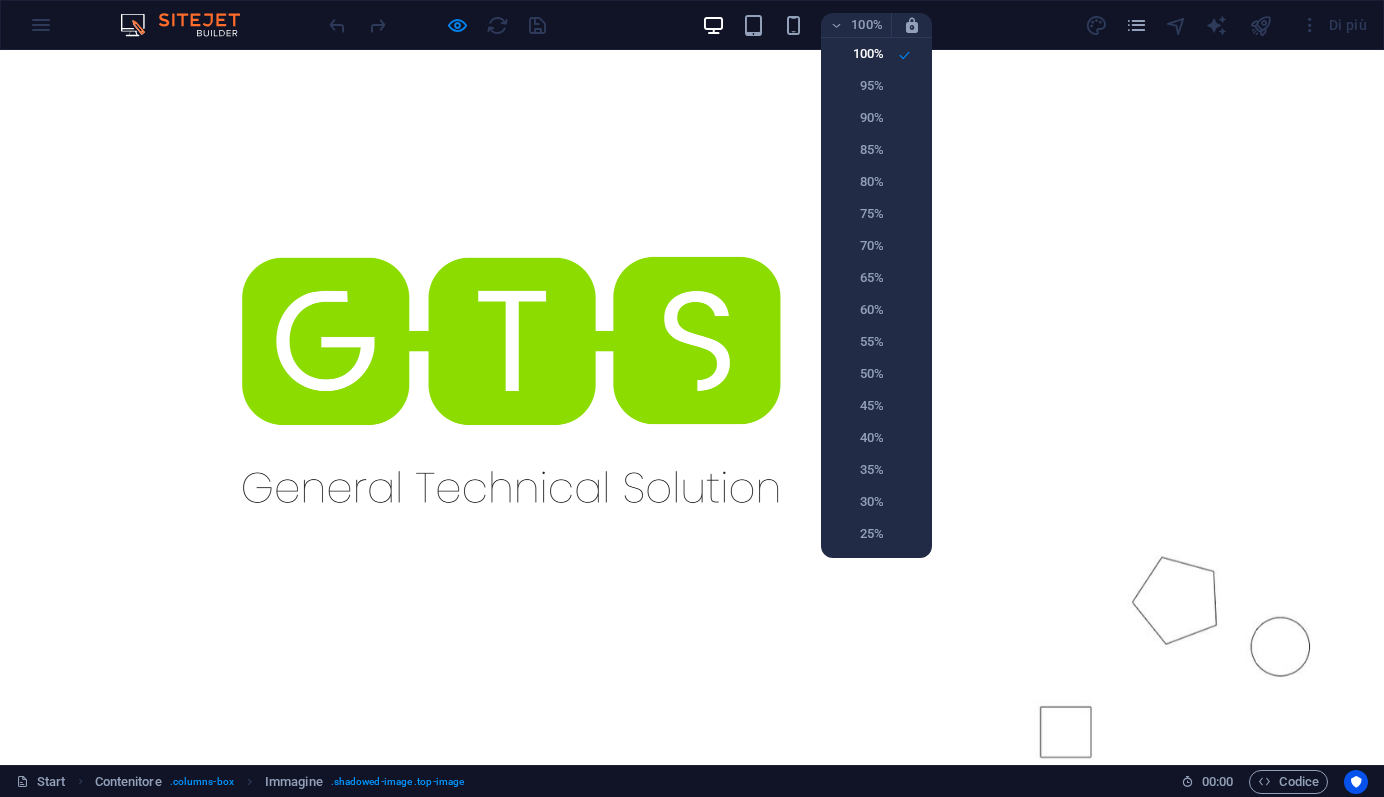 click at bounding box center (692, 398) 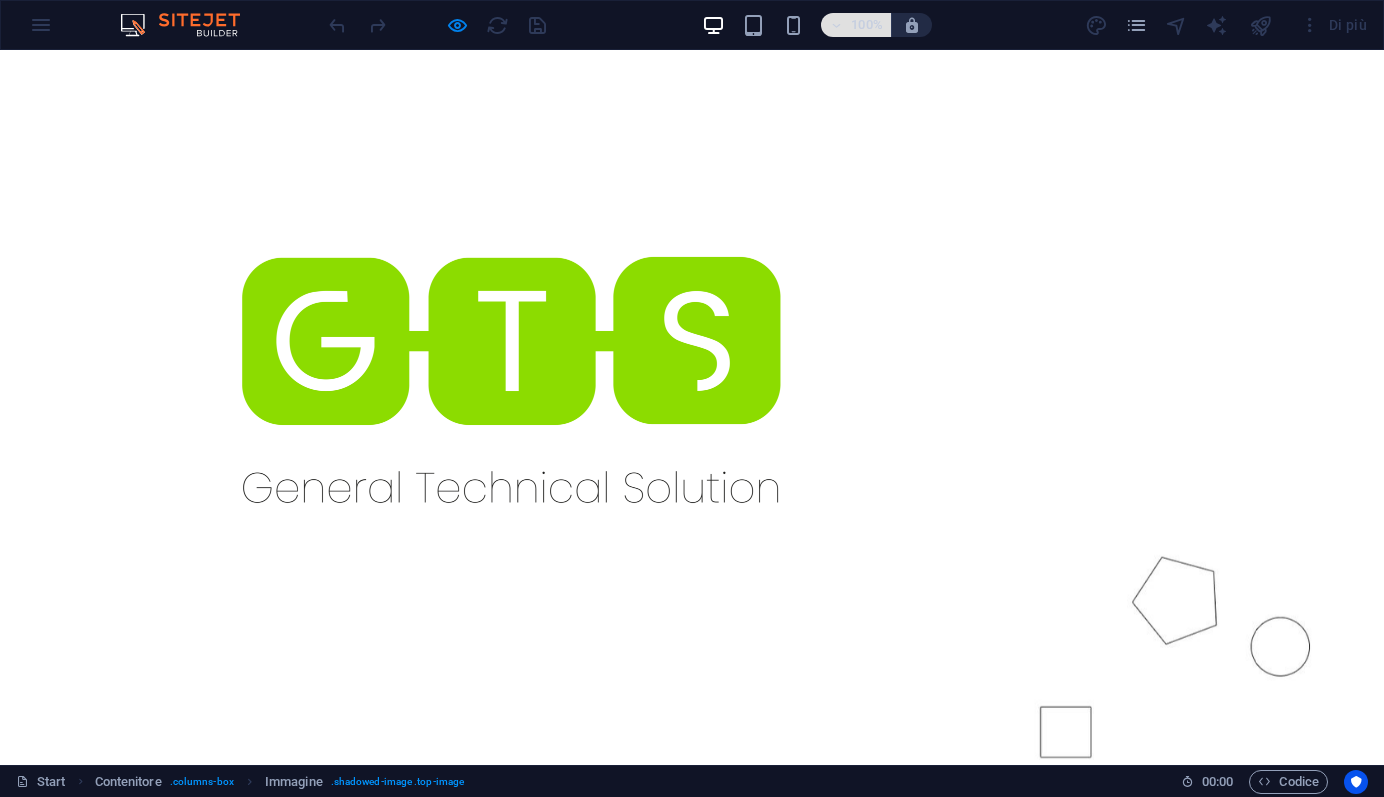 click on "100%" at bounding box center [856, 25] 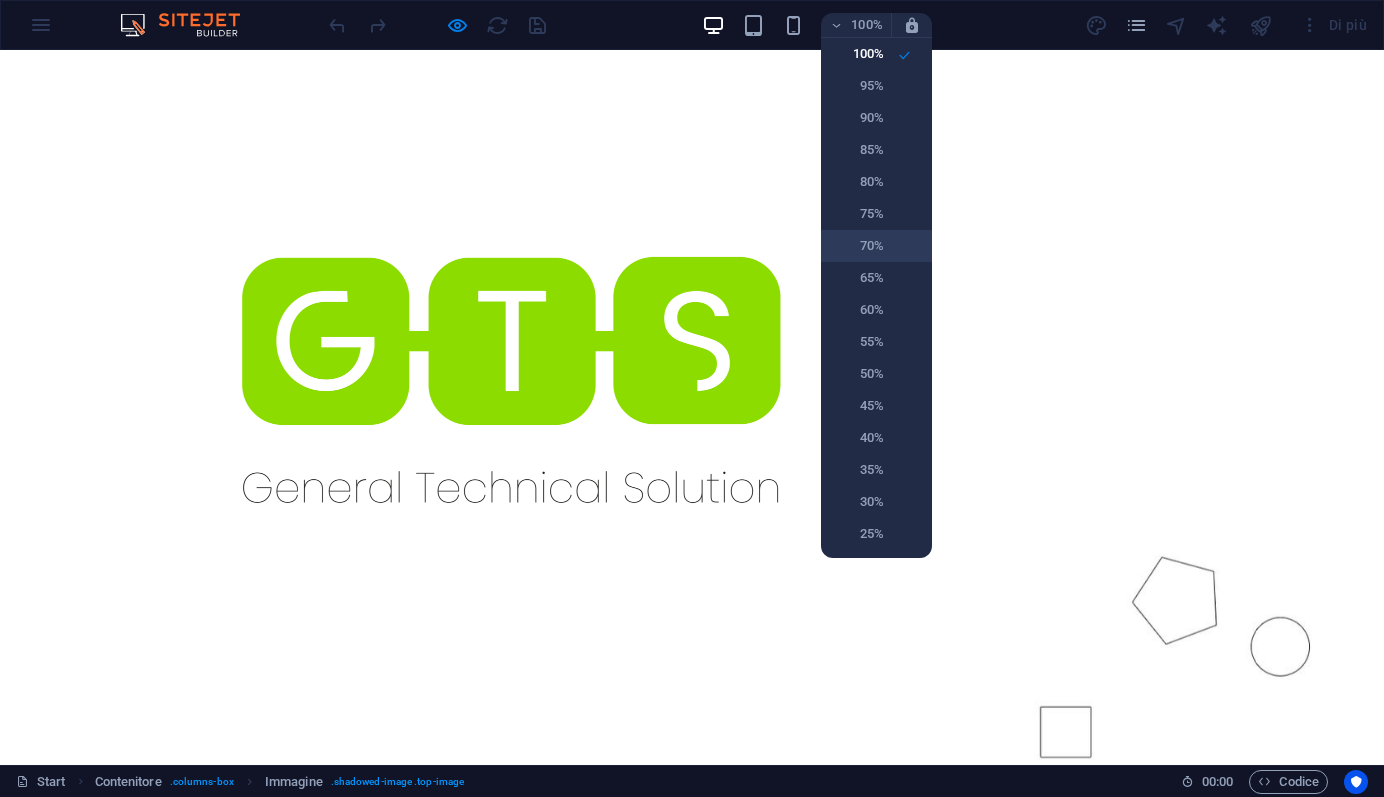 click on "70%" at bounding box center (858, 246) 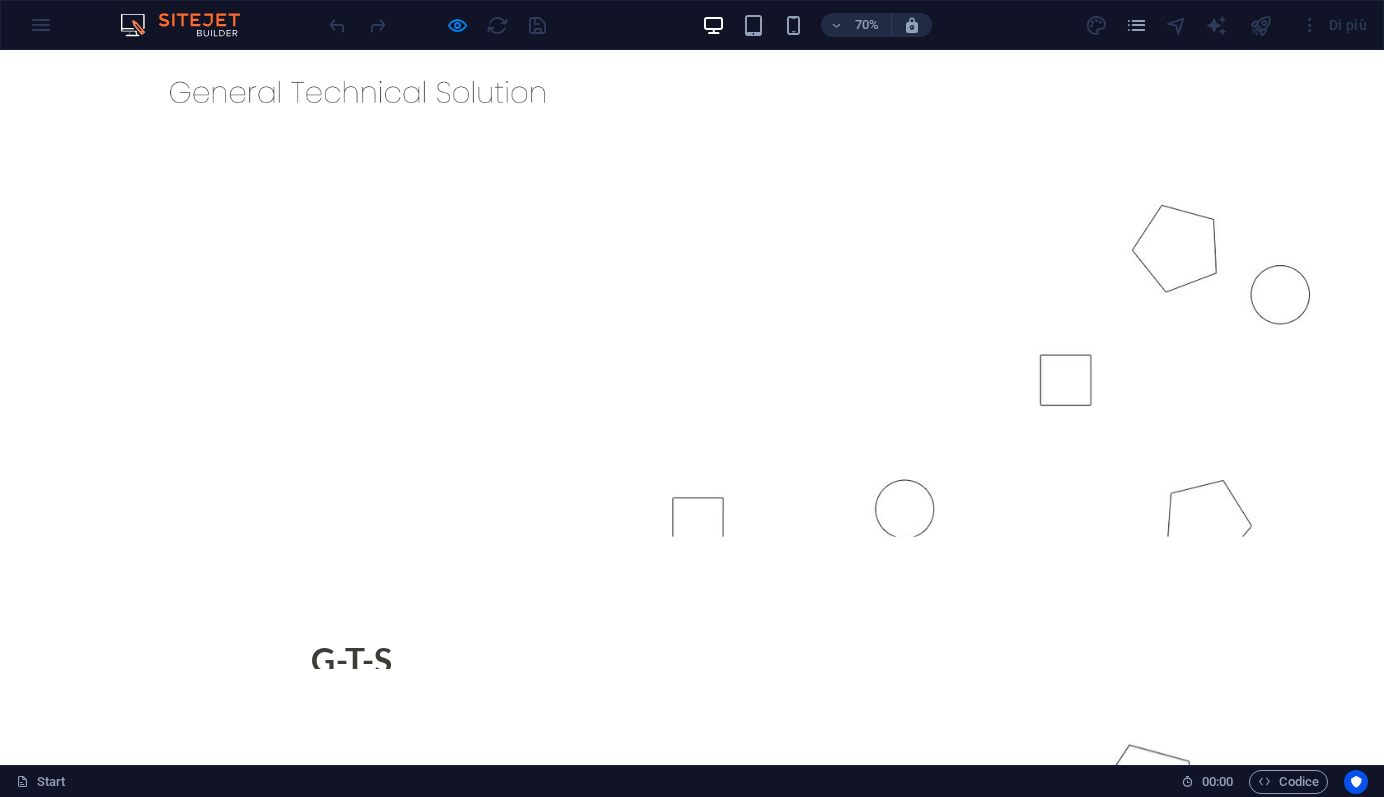 scroll, scrollTop: 378, scrollLeft: 0, axis: vertical 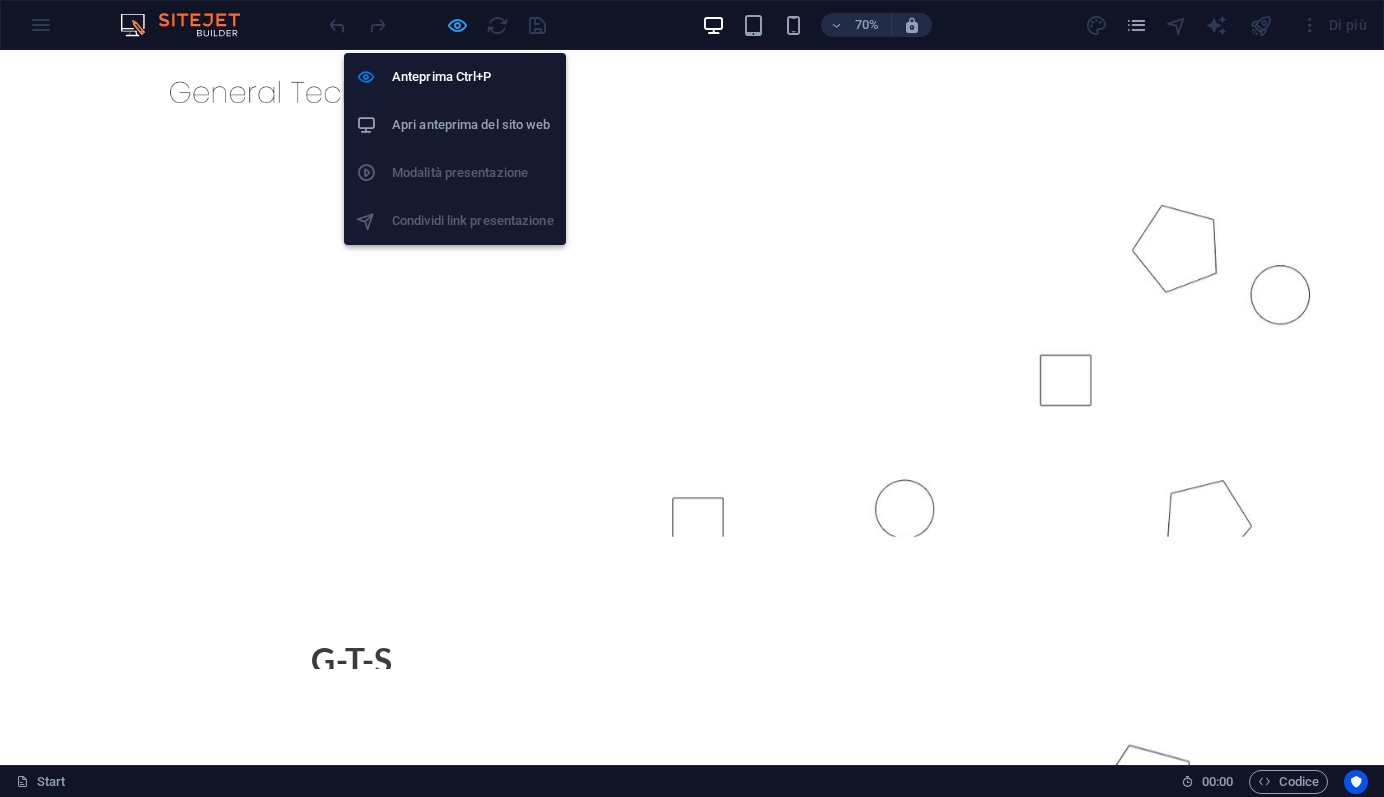 click at bounding box center (457, 25) 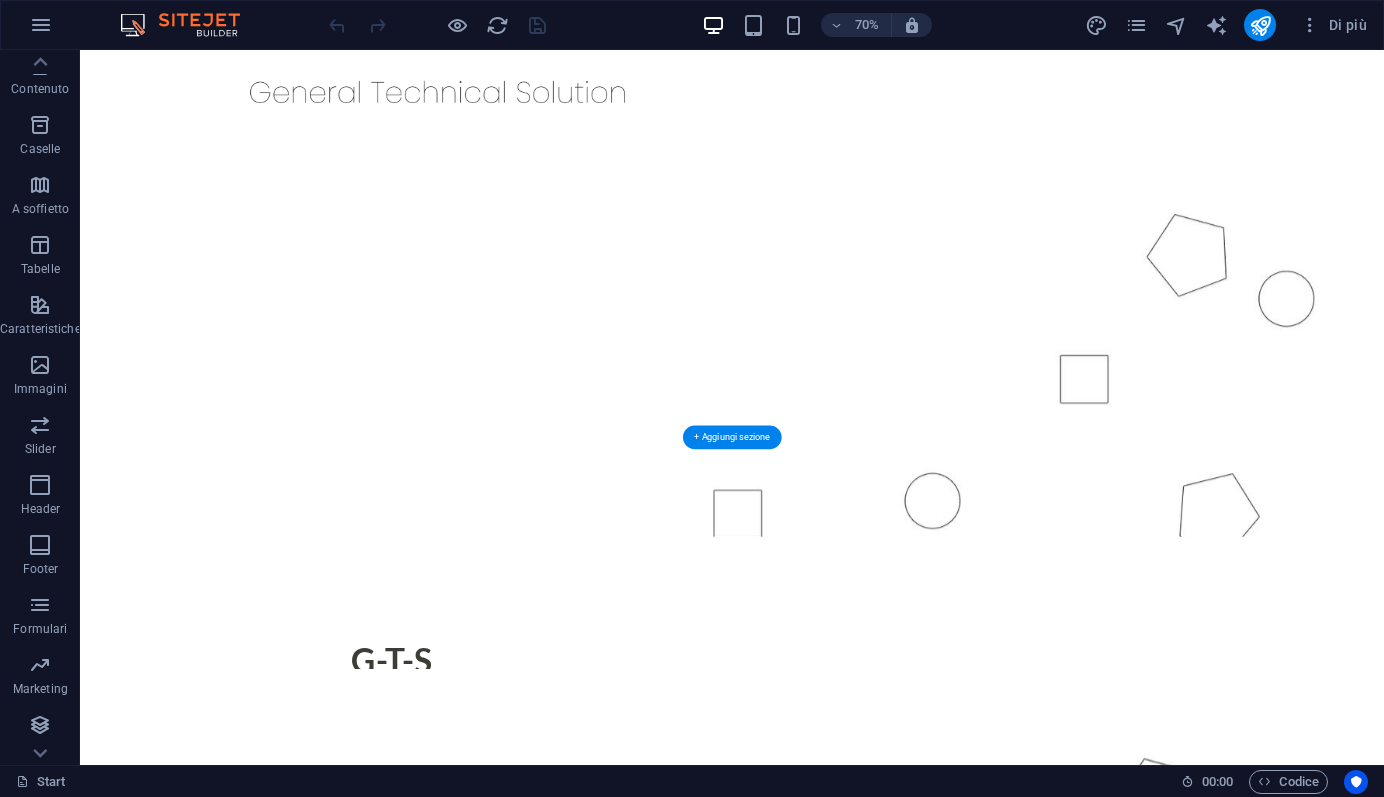click at bounding box center (1011, 1380) 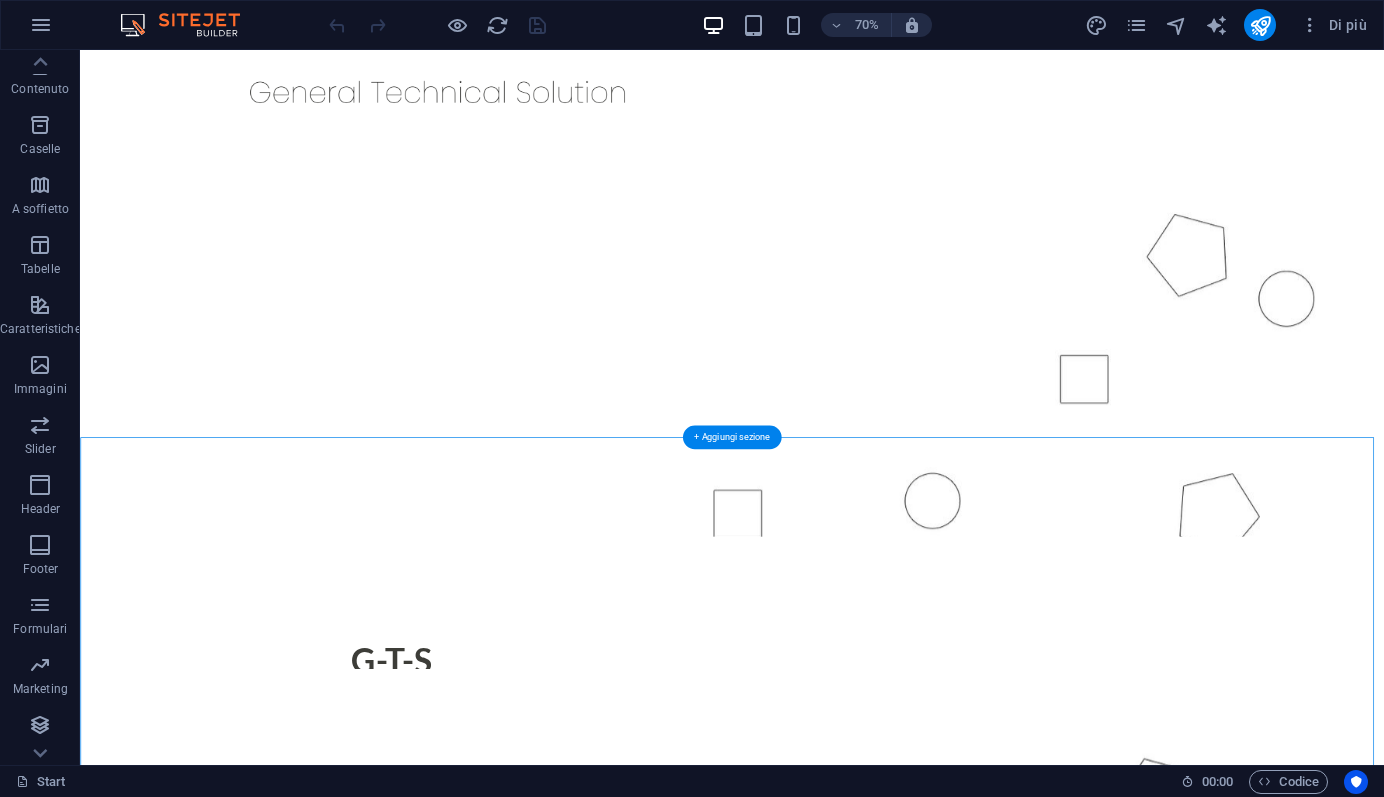 click at bounding box center (1011, 1380) 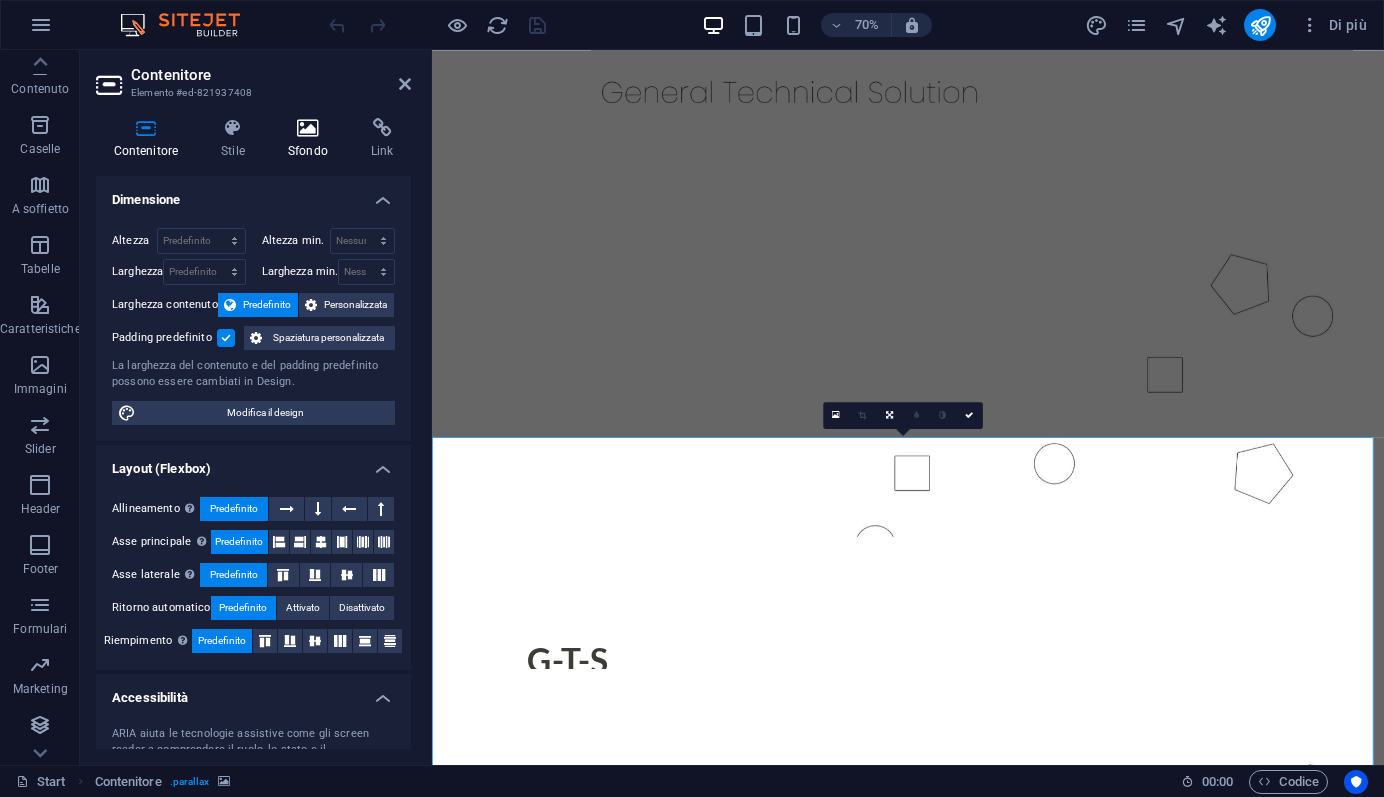 click at bounding box center (307, 128) 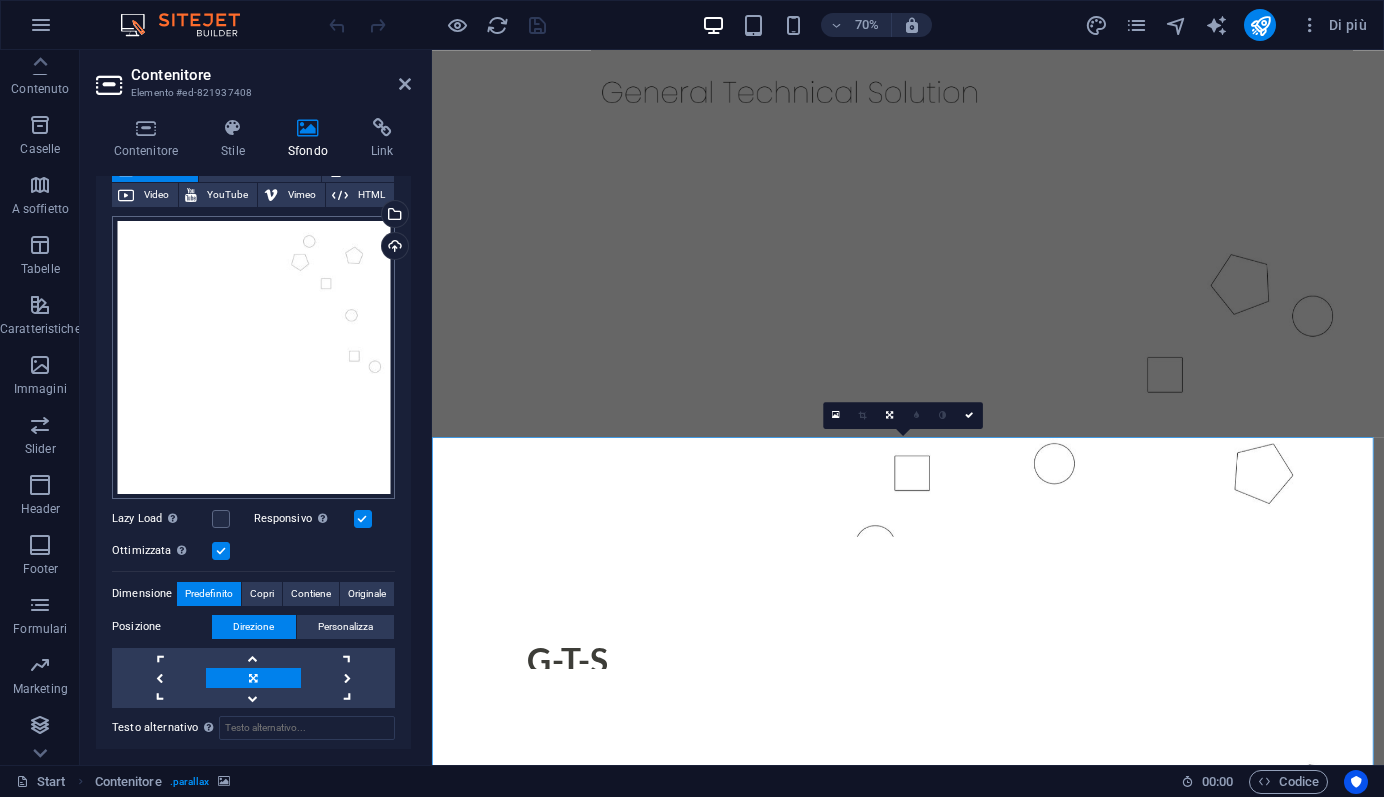 scroll, scrollTop: 146, scrollLeft: 0, axis: vertical 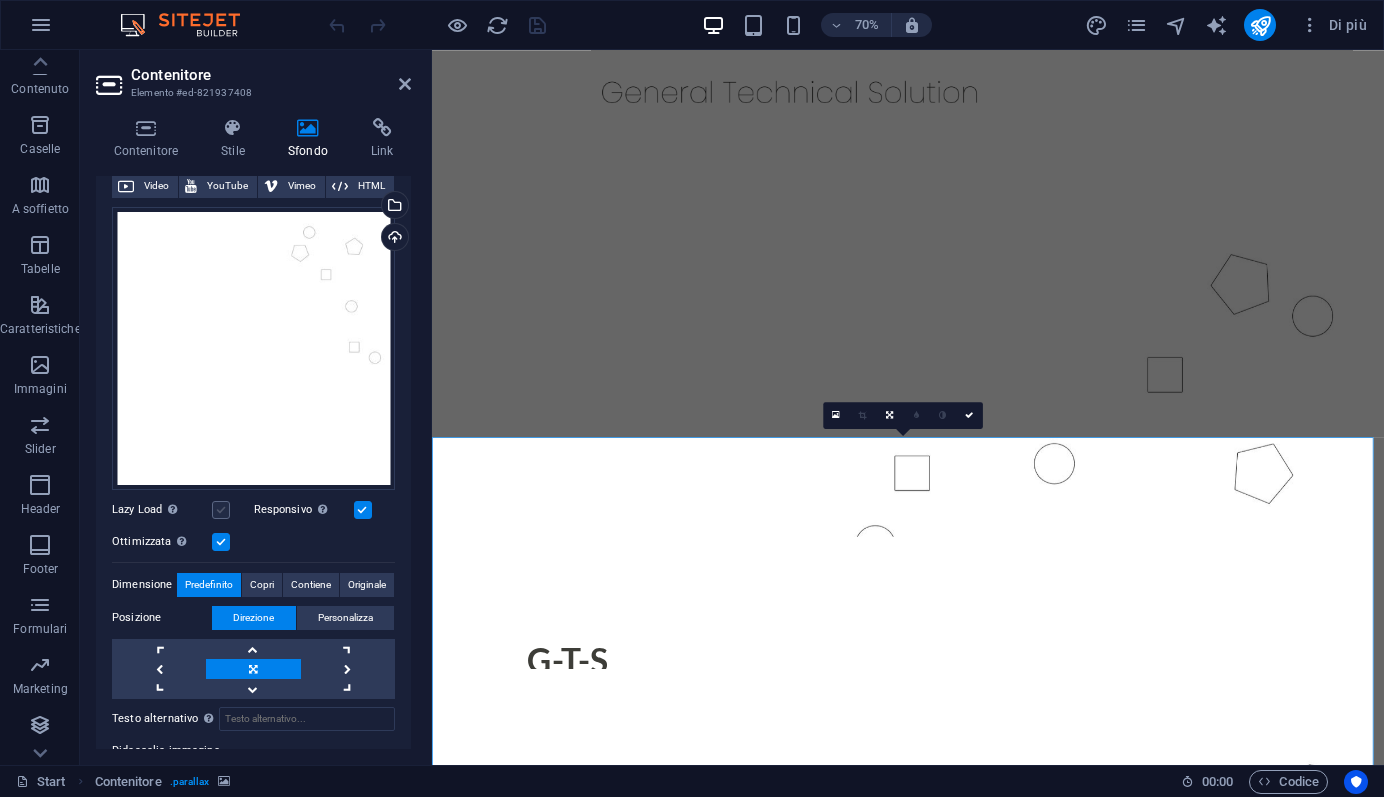click at bounding box center [221, 510] 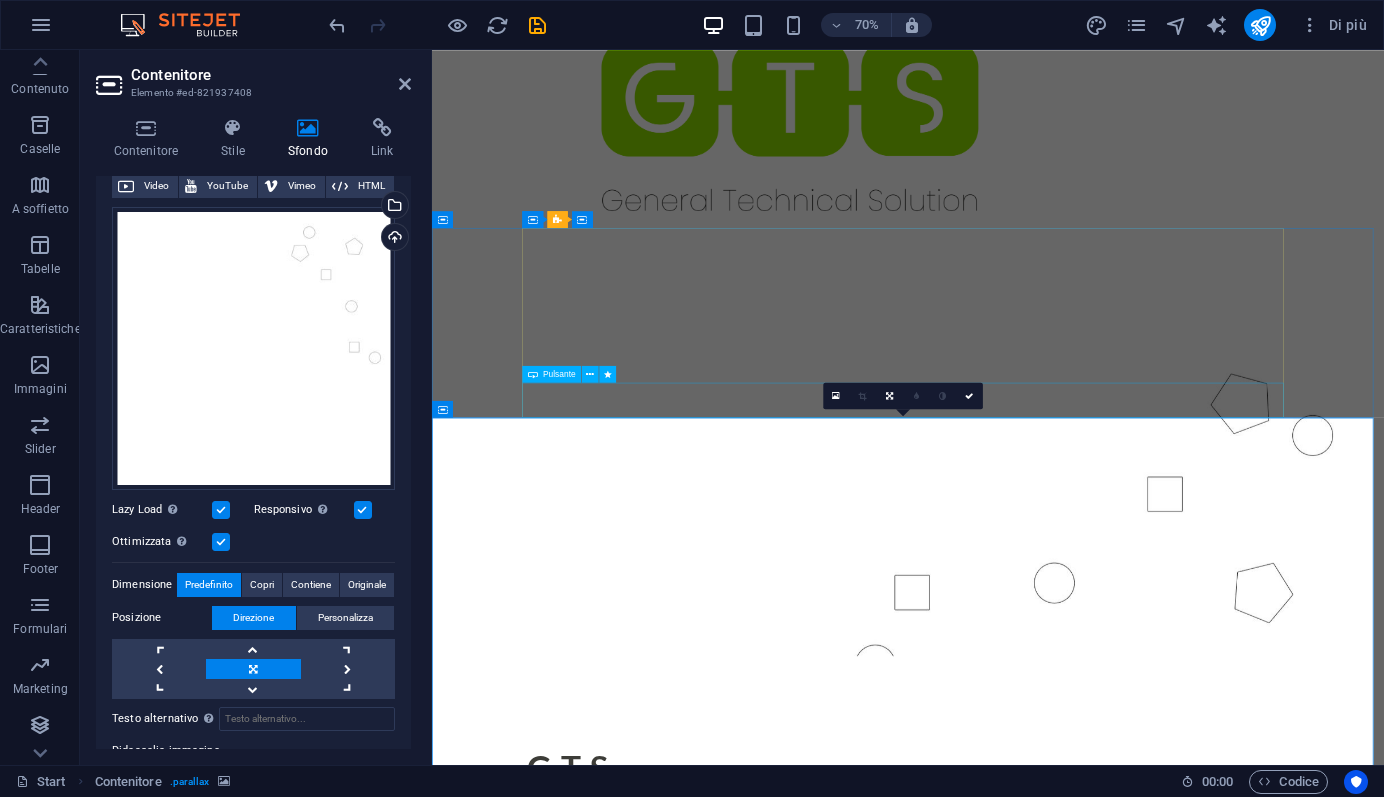 scroll, scrollTop: 0, scrollLeft: 0, axis: both 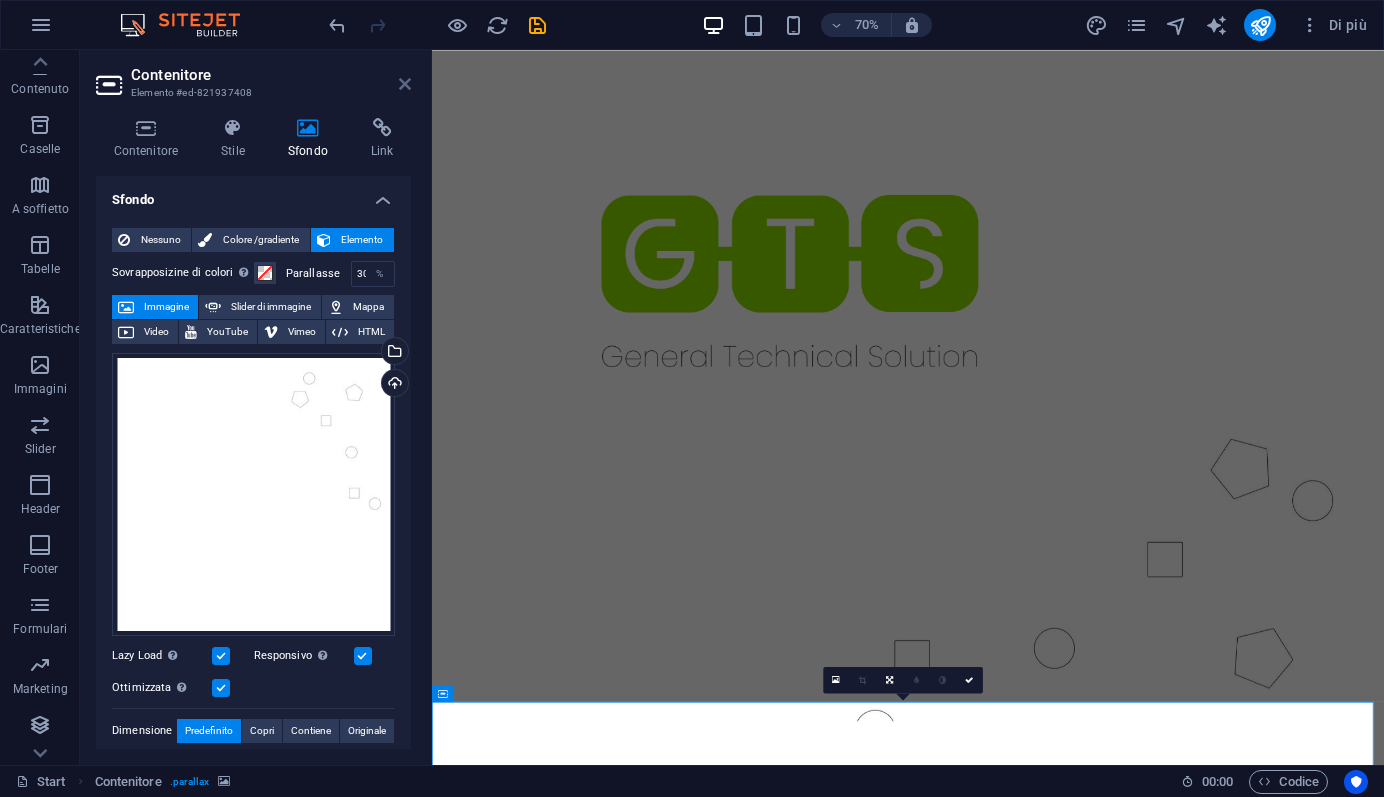drag, startPoint x: 400, startPoint y: 85, endPoint x: 457, endPoint y: 49, distance: 67.41662 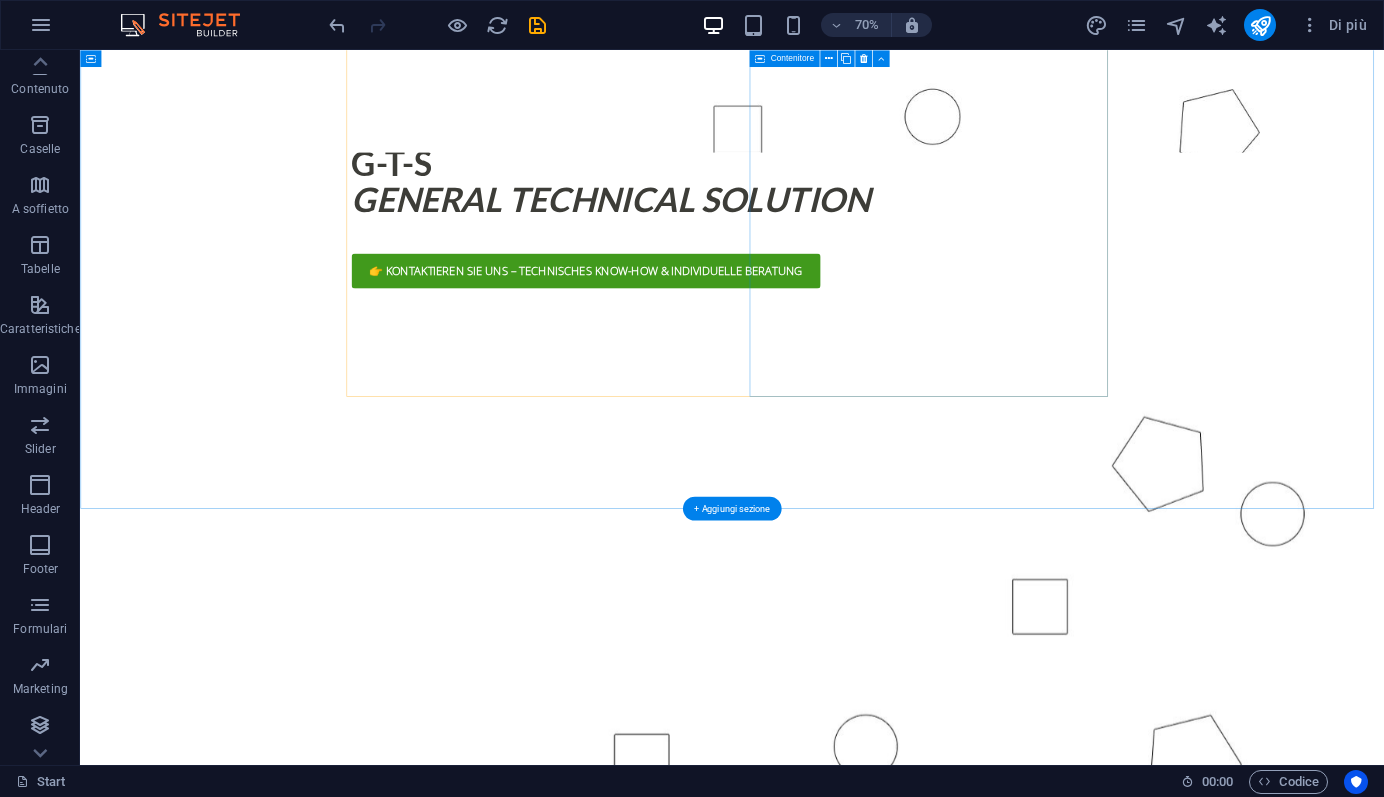 scroll, scrollTop: 1083, scrollLeft: 0, axis: vertical 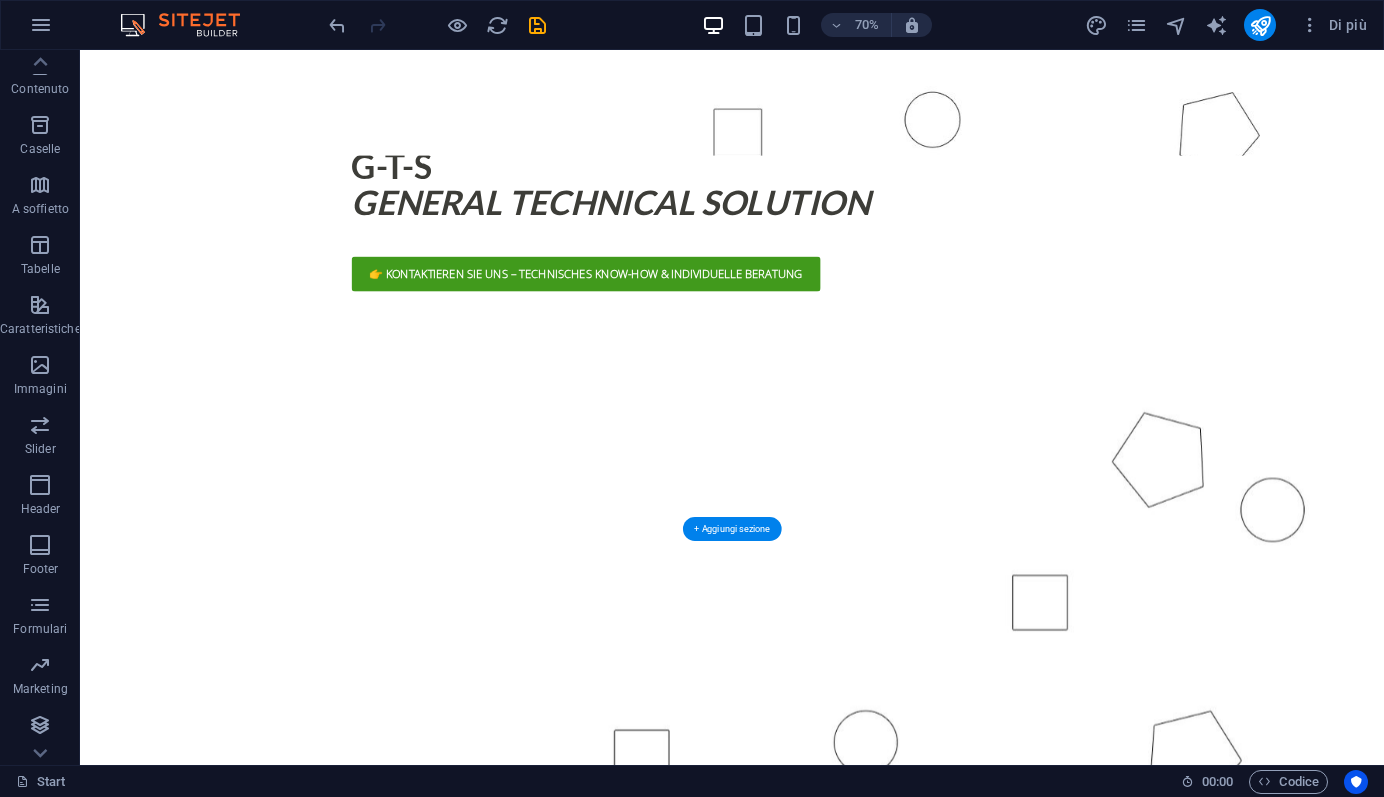 click at bounding box center (1011, 887) 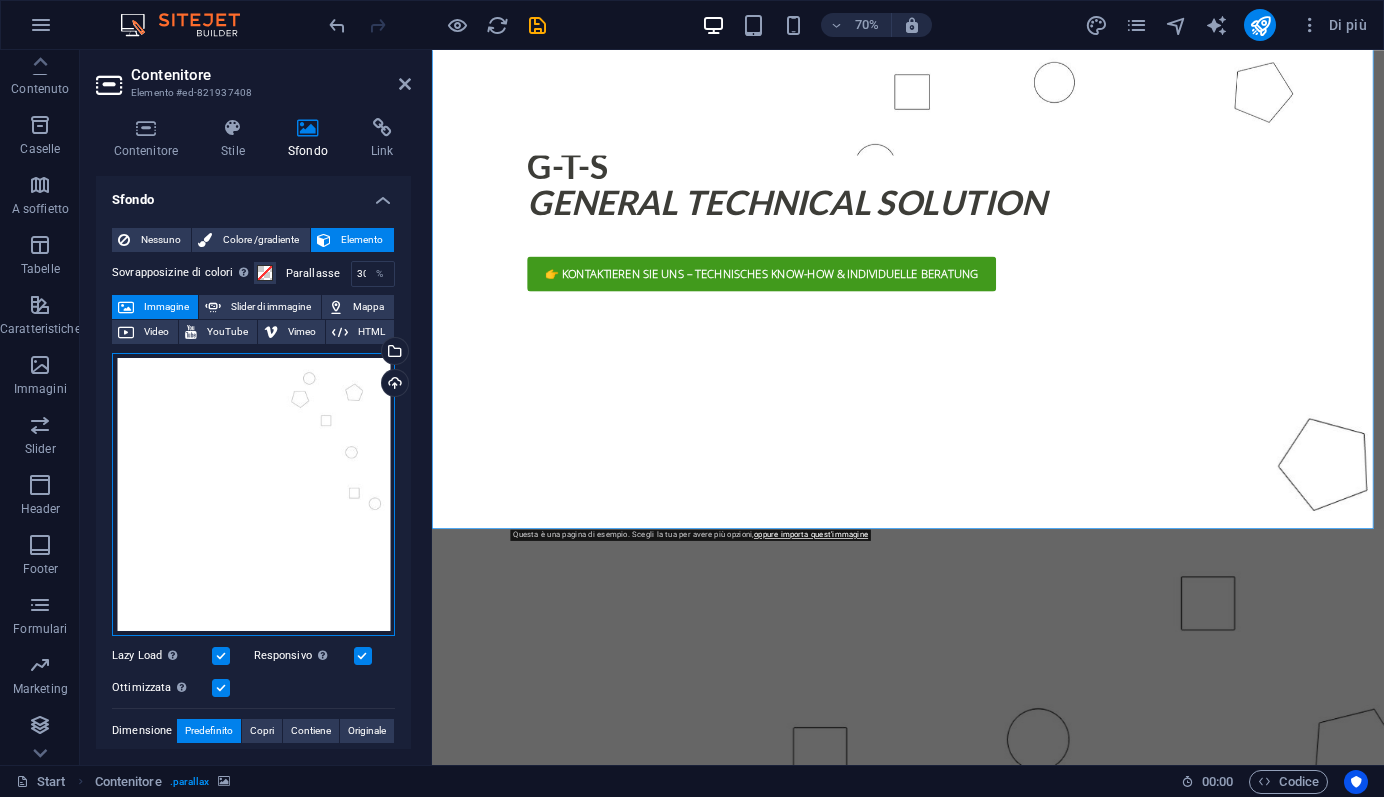 click on "Trascina qui i file, fai clic per sceglierli o selezionali da File o dalle nostre foto e video stock gratuiti" at bounding box center (253, 494) 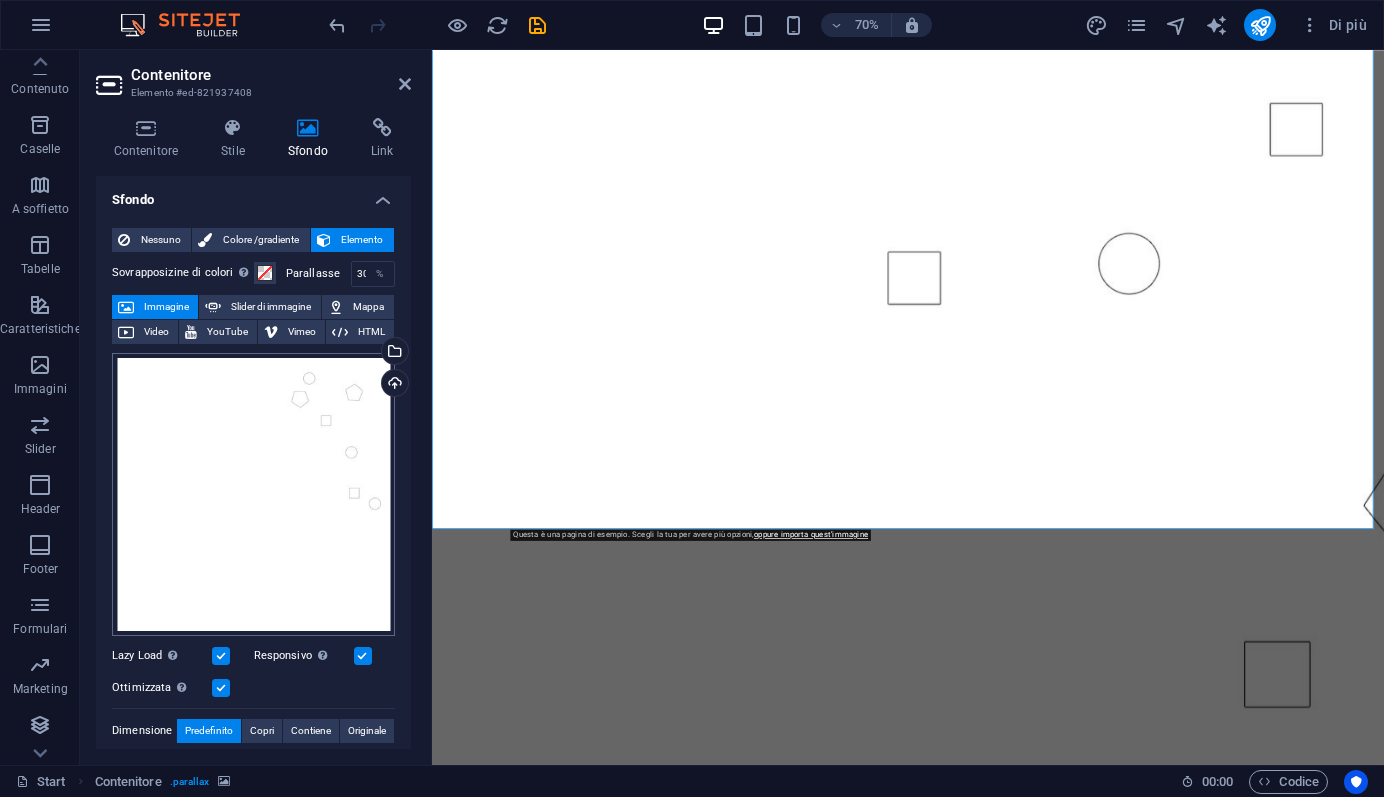 scroll, scrollTop: 852, scrollLeft: 0, axis: vertical 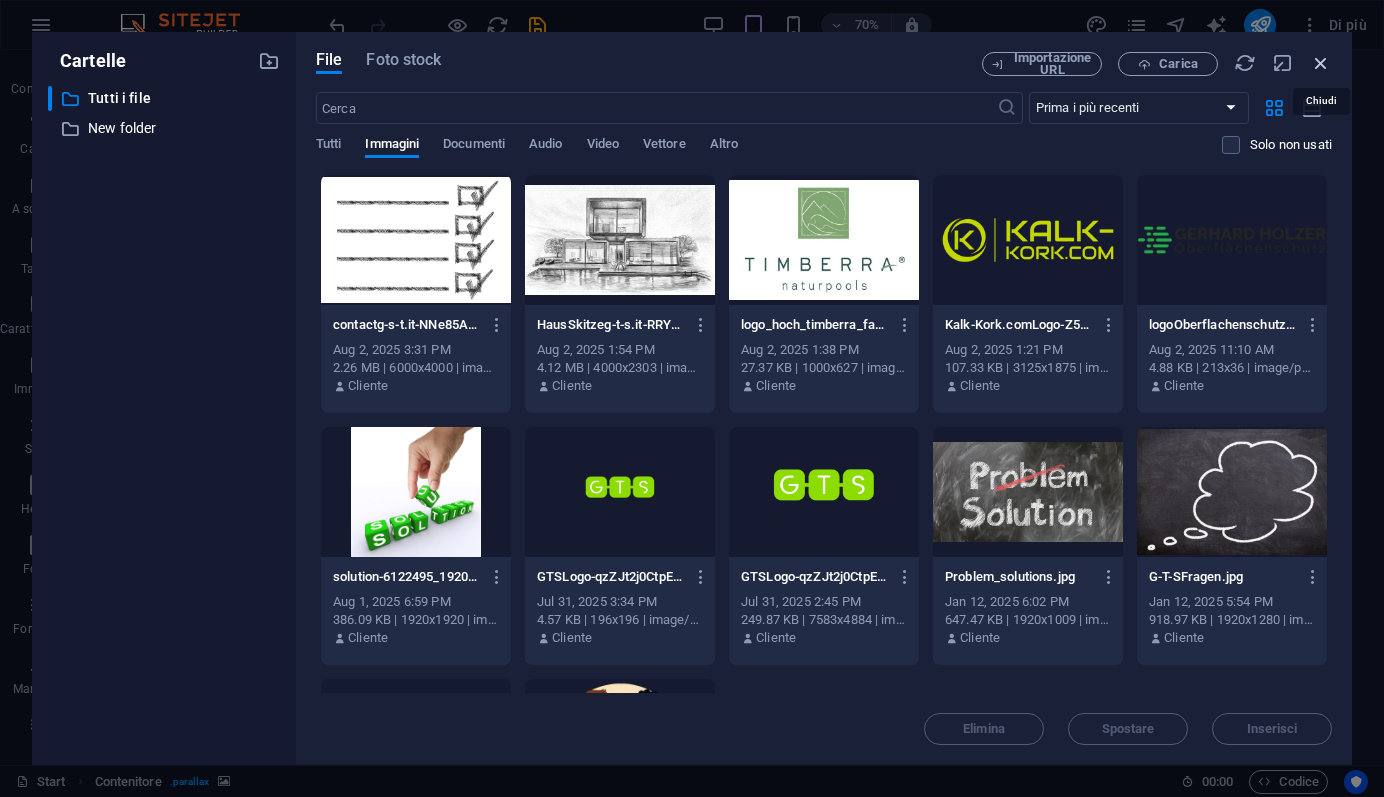 click at bounding box center [1321, 63] 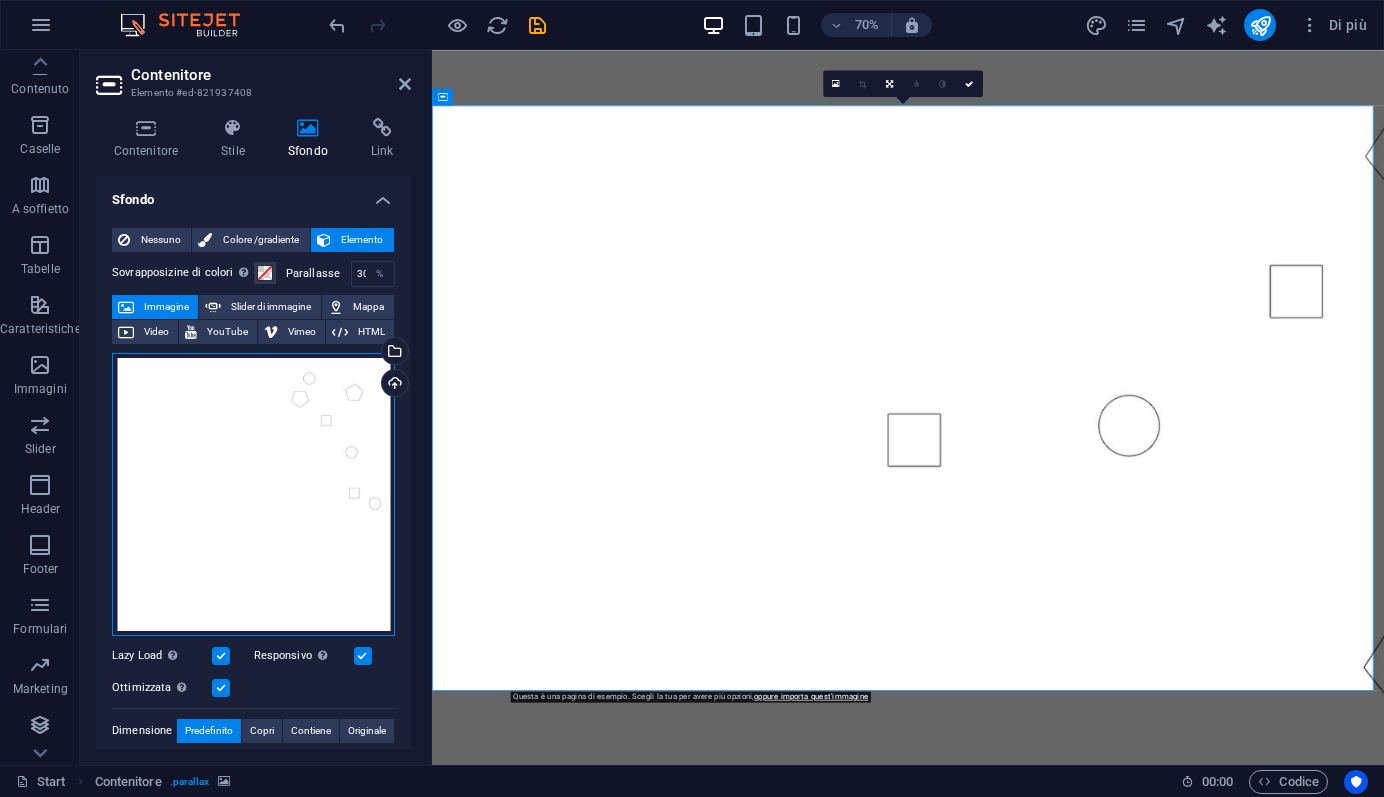click on "Trascina qui i file, fai clic per sceglierli o selezionali da File o dalle nostre foto e video stock gratuiti" at bounding box center [253, 494] 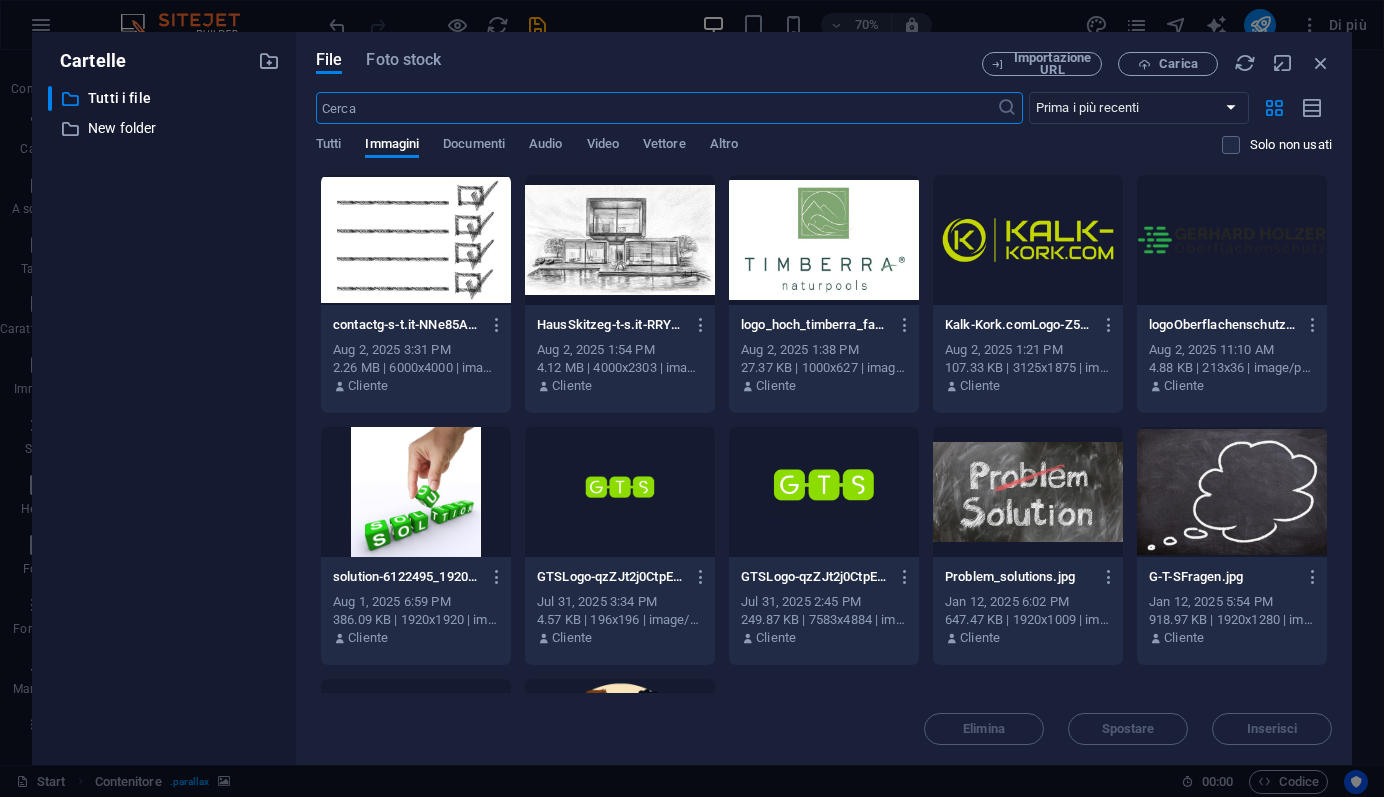scroll, scrollTop: 607, scrollLeft: 0, axis: vertical 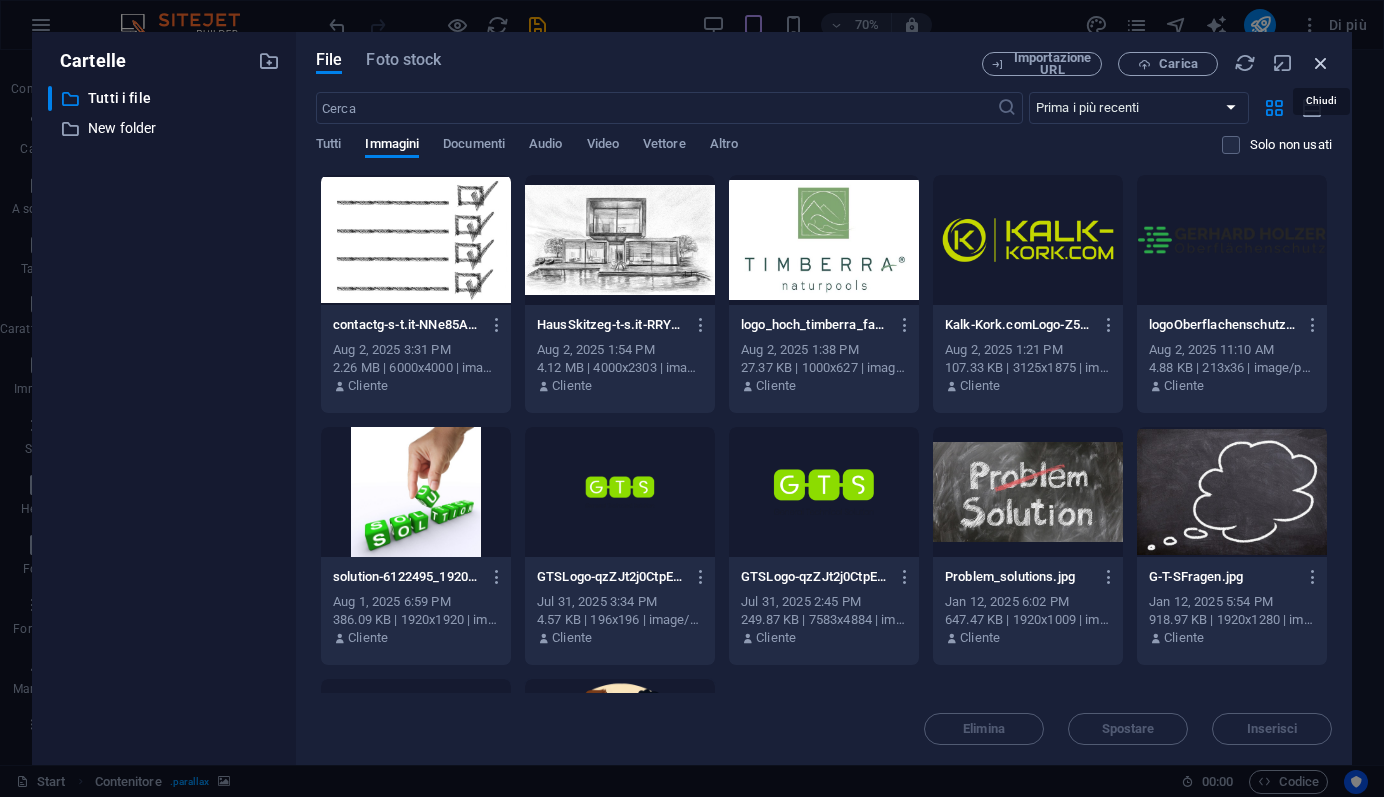 drag, startPoint x: 1324, startPoint y: 67, endPoint x: 834, endPoint y: 150, distance: 496.9799 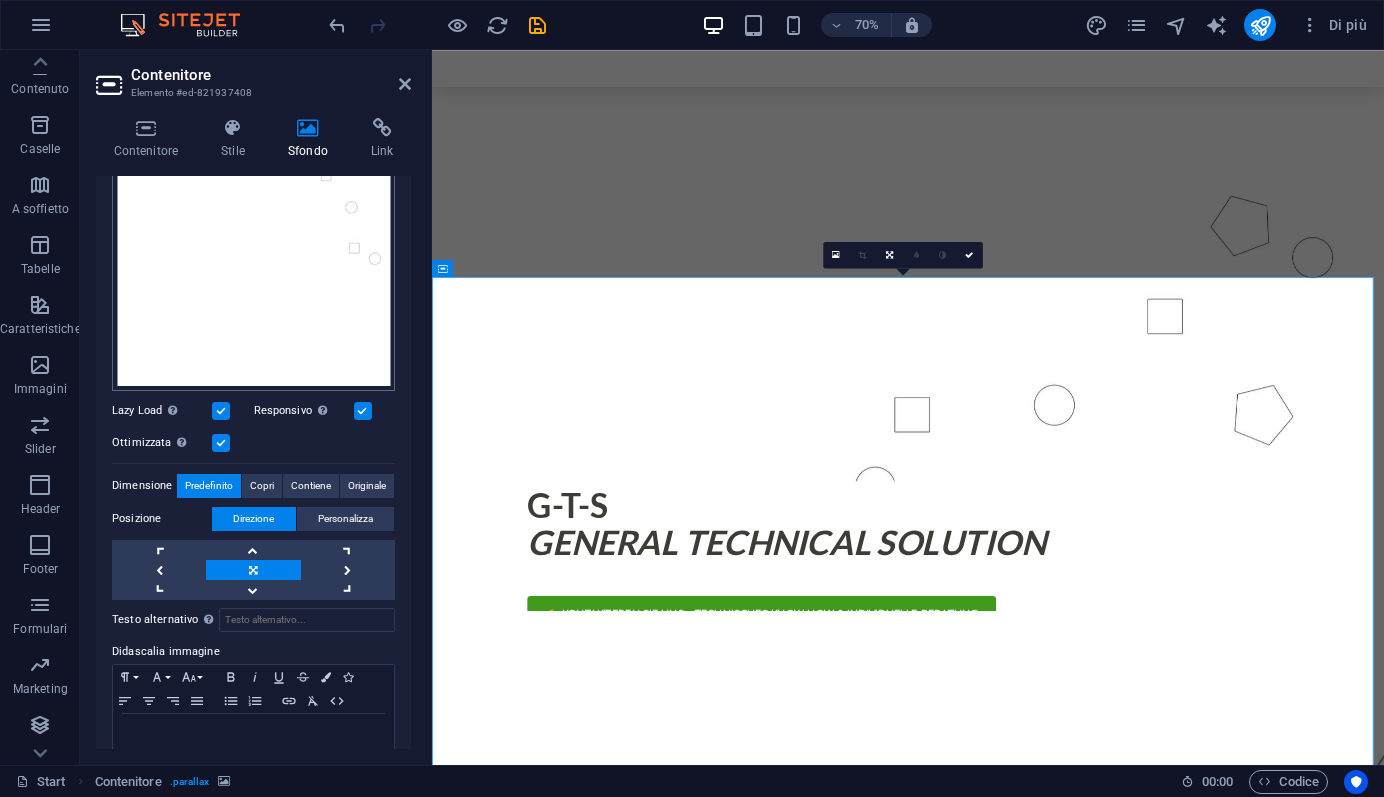 scroll, scrollTop: 247, scrollLeft: 0, axis: vertical 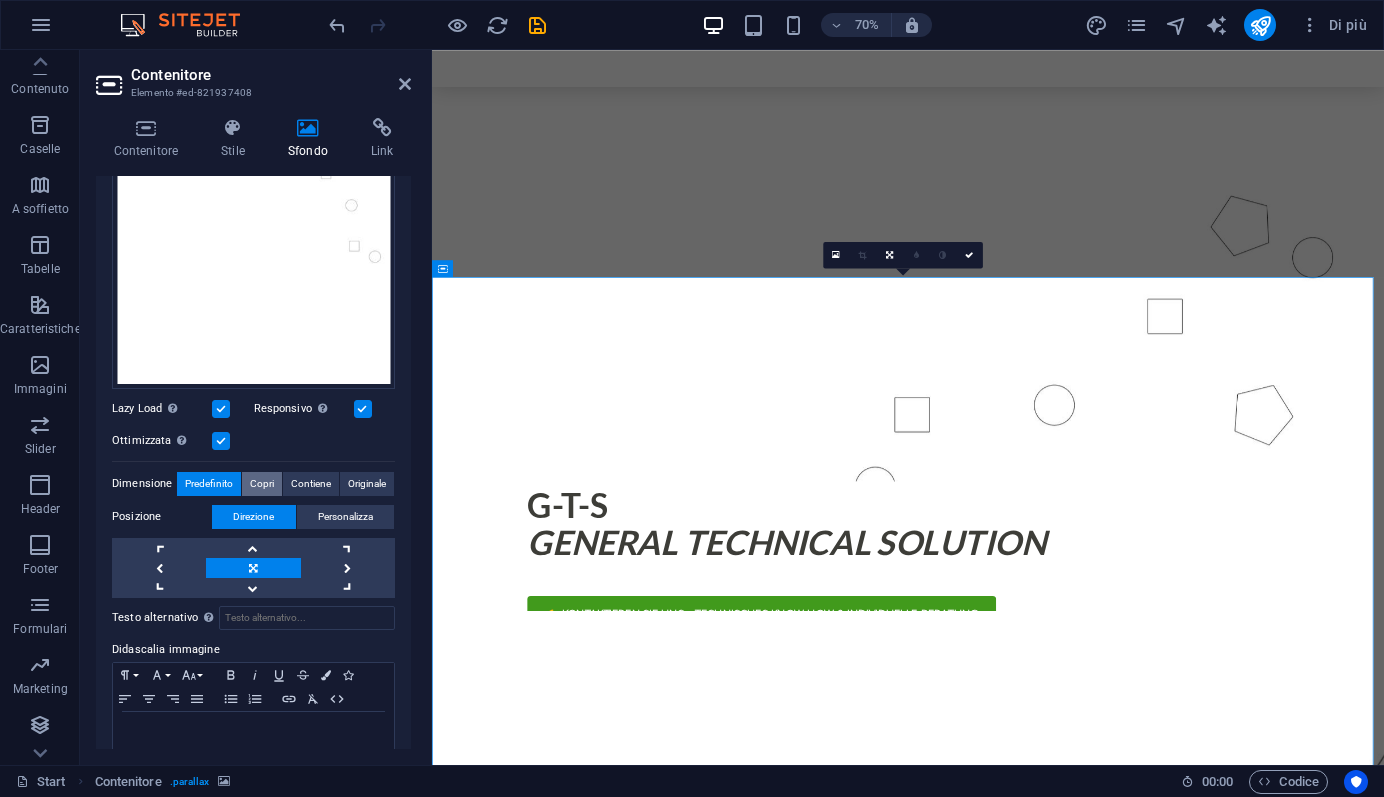 click on "Copri" at bounding box center [262, 484] 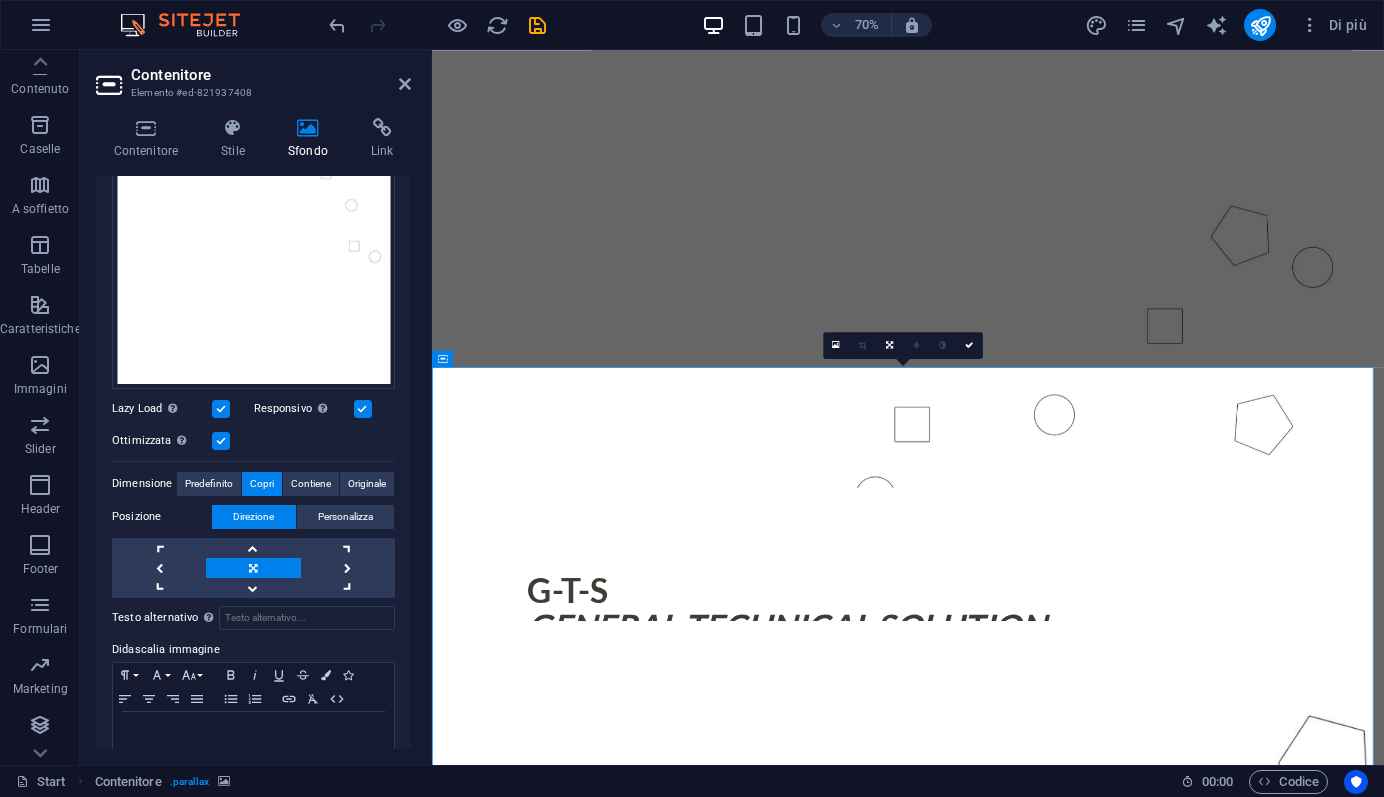 scroll, scrollTop: 477, scrollLeft: 0, axis: vertical 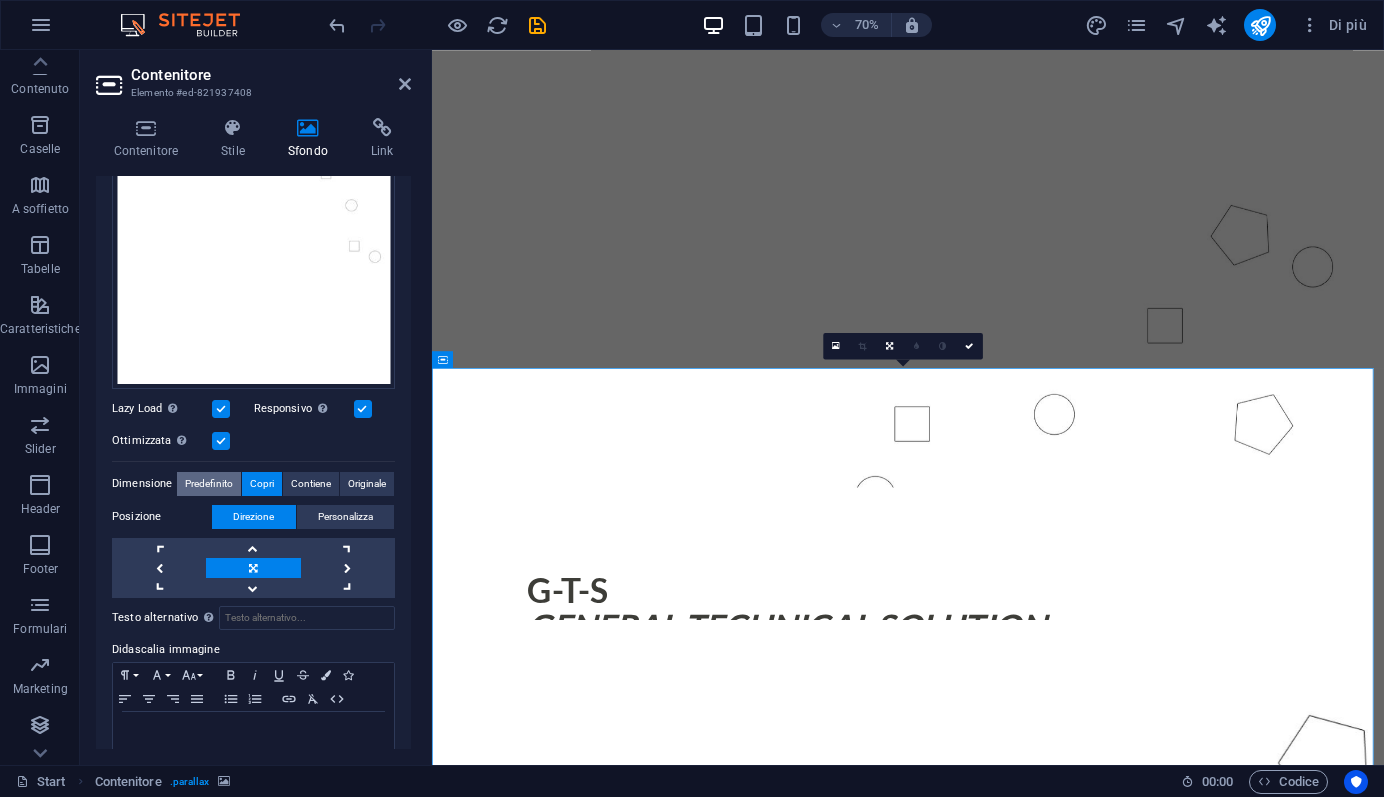 click on "Predefinito" at bounding box center (209, 484) 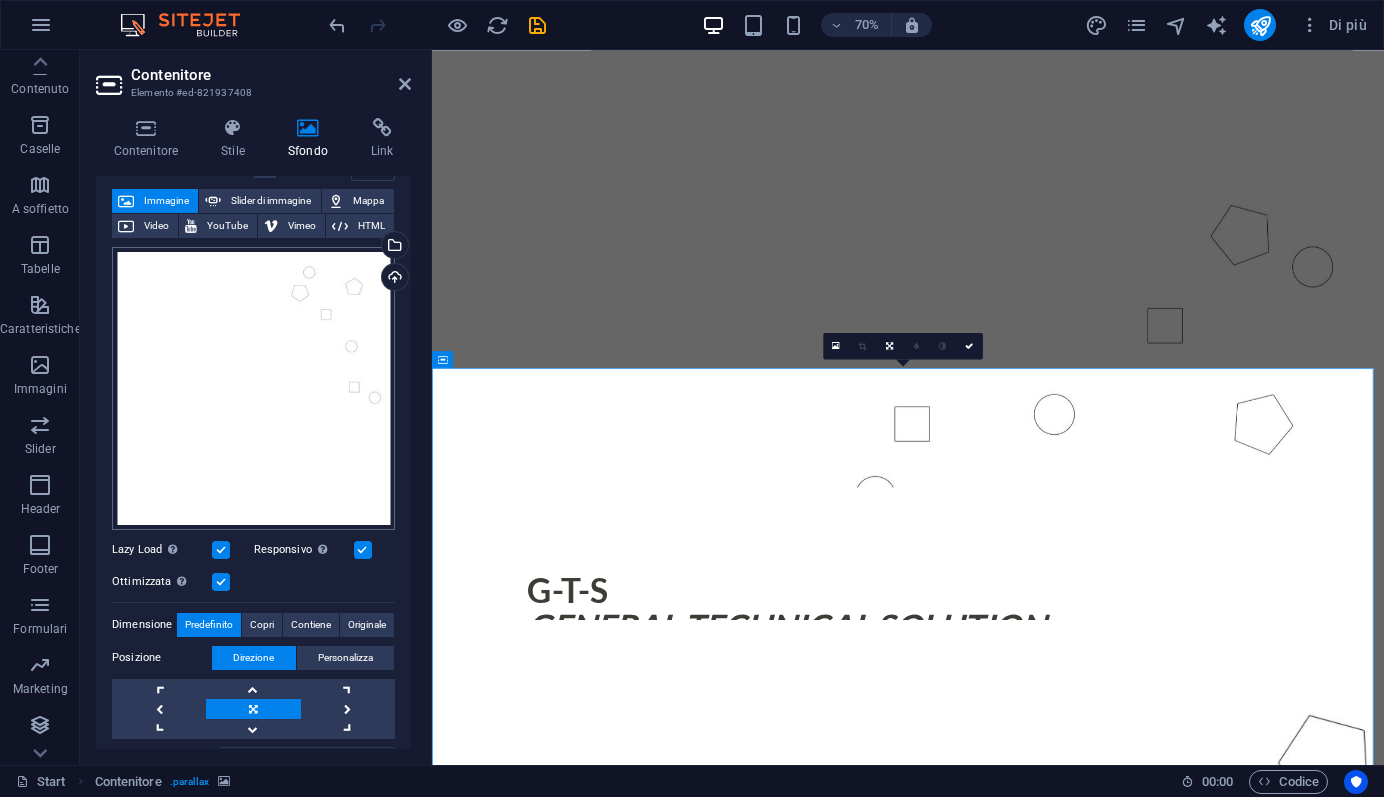 scroll, scrollTop: 0, scrollLeft: 0, axis: both 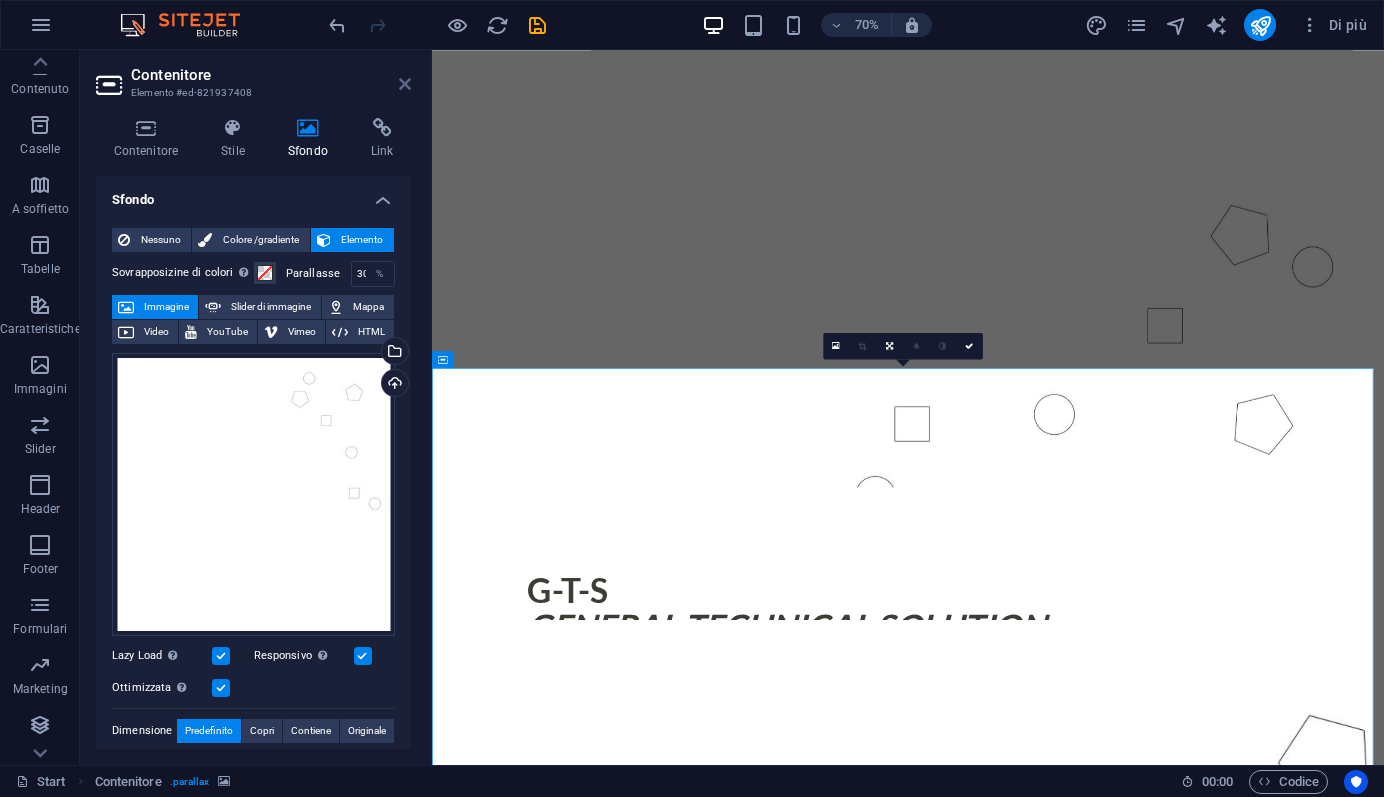 drag, startPoint x: 407, startPoint y: 80, endPoint x: 468, endPoint y: 43, distance: 71.34424 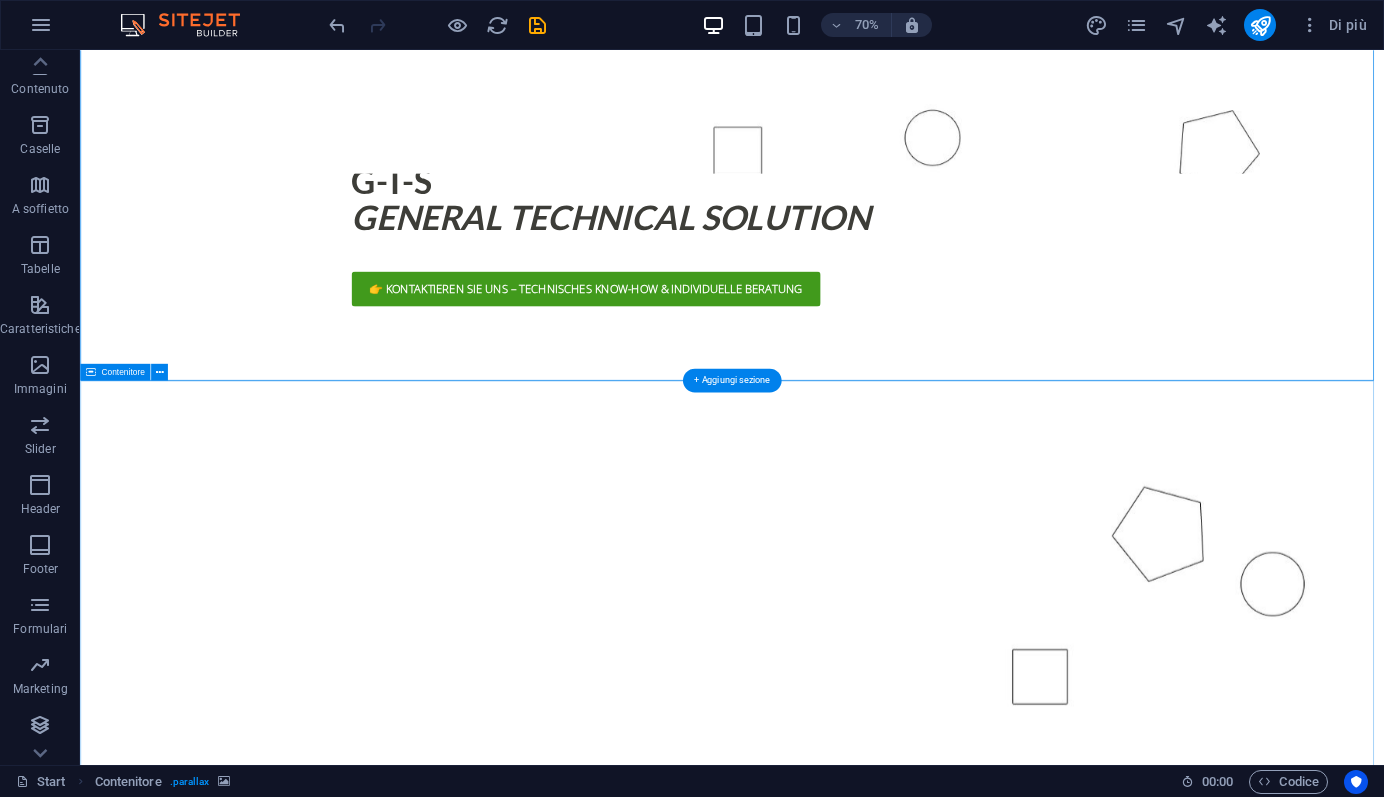 scroll, scrollTop: 0, scrollLeft: 0, axis: both 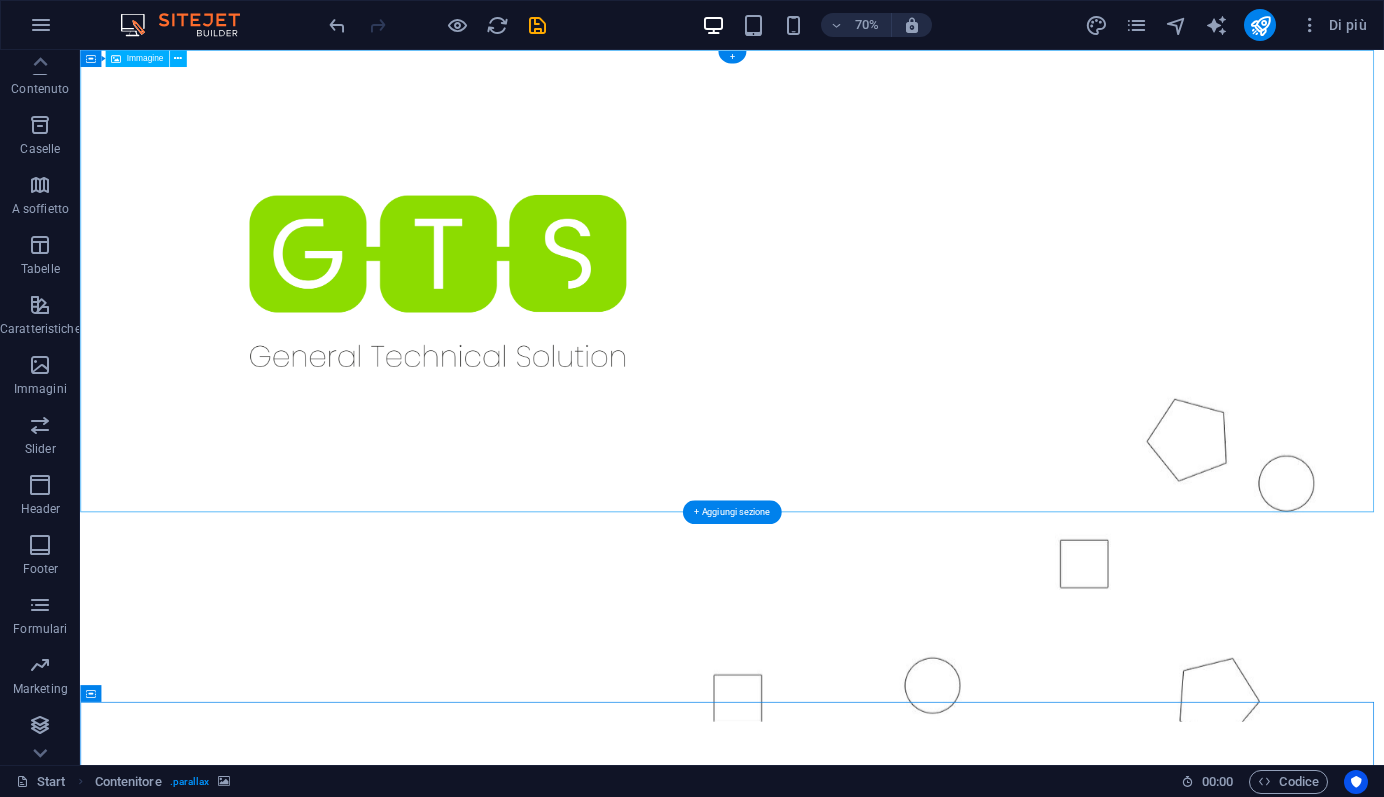 click at bounding box center (1011, 380) 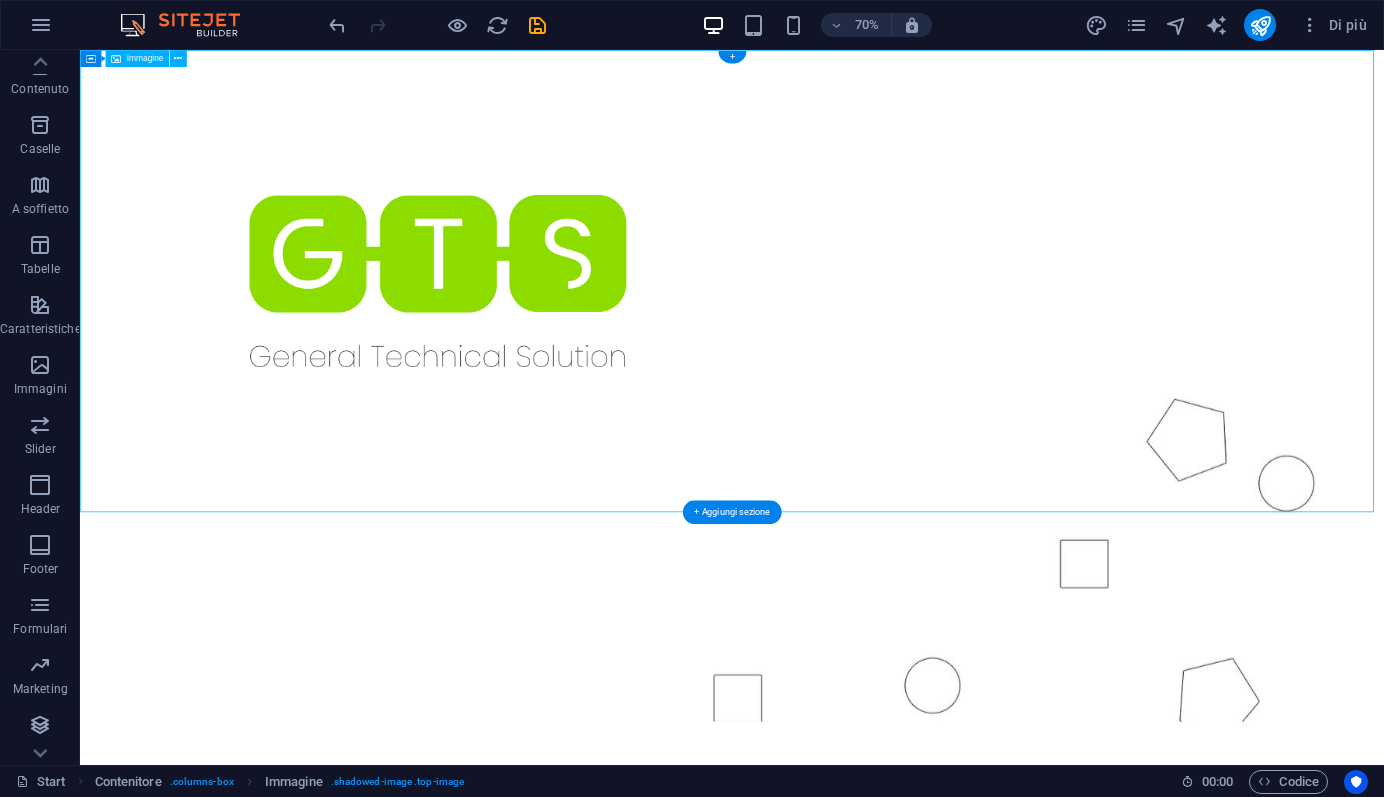 click at bounding box center (1011, 380) 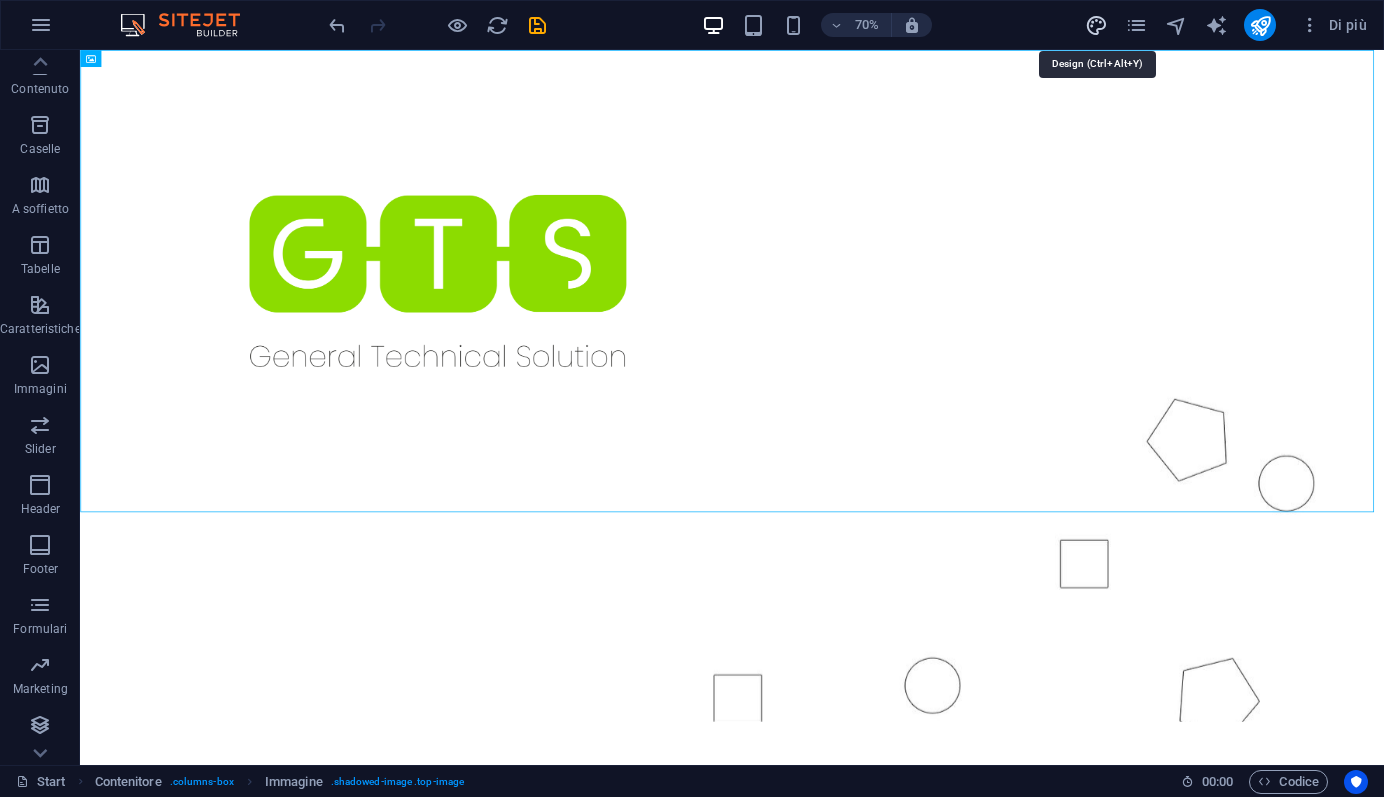 click at bounding box center [1096, 25] 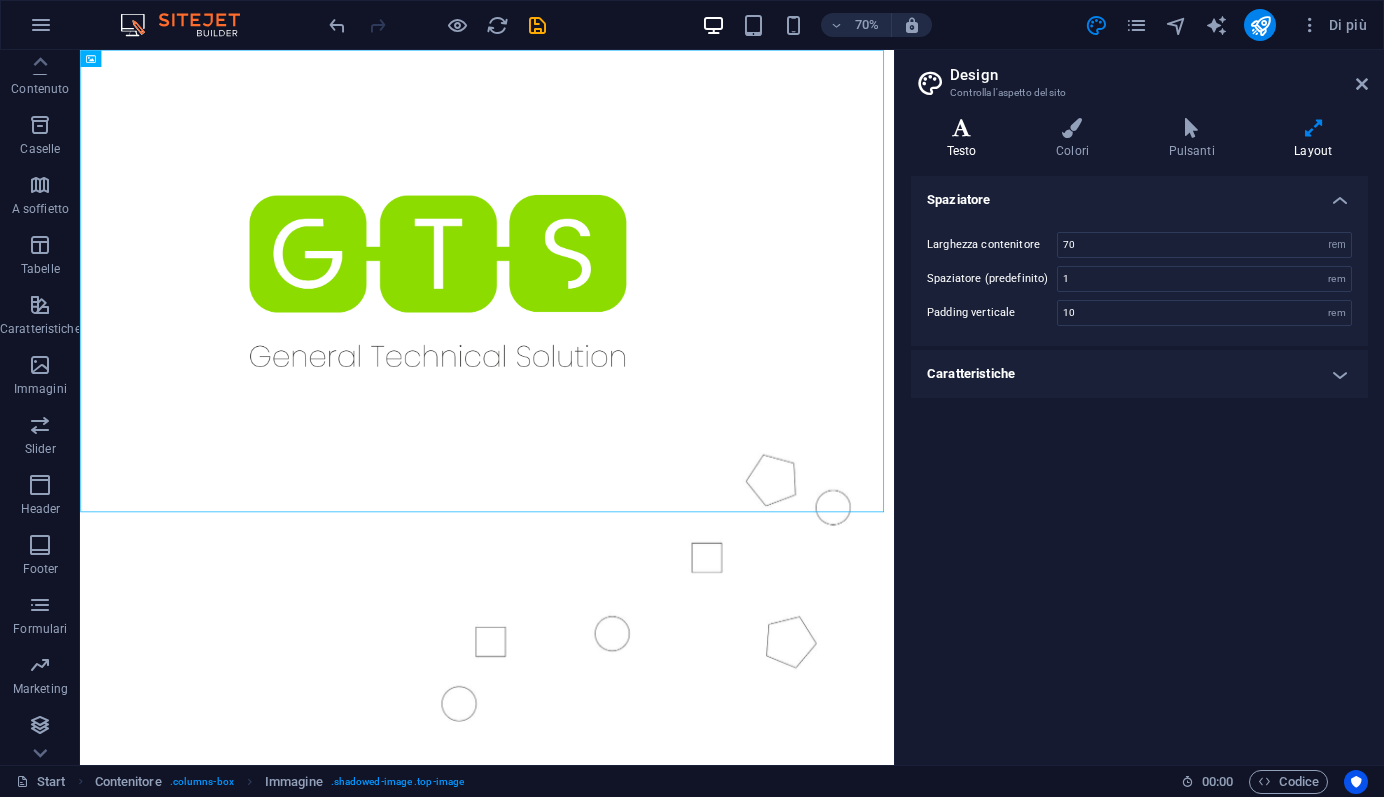 click at bounding box center (961, 128) 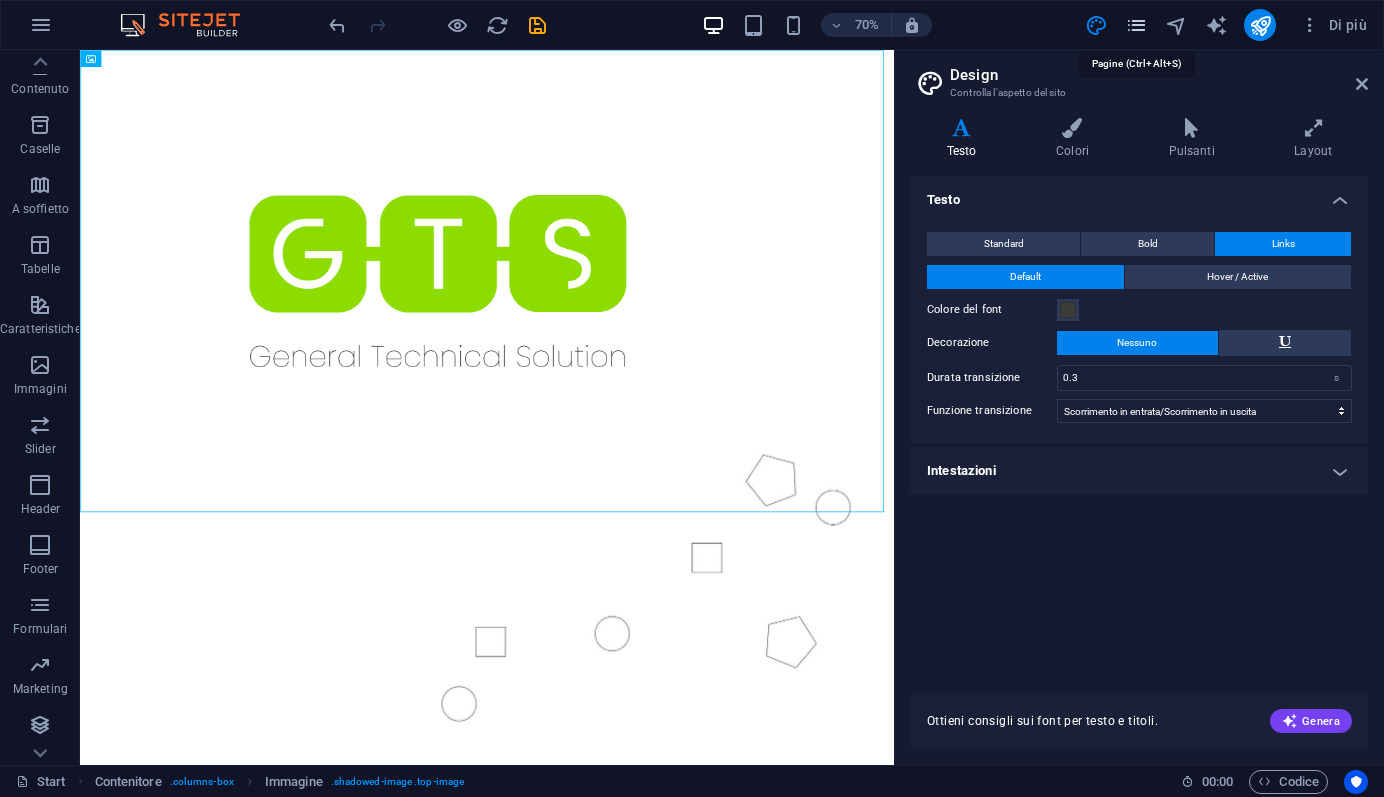 click at bounding box center [1136, 25] 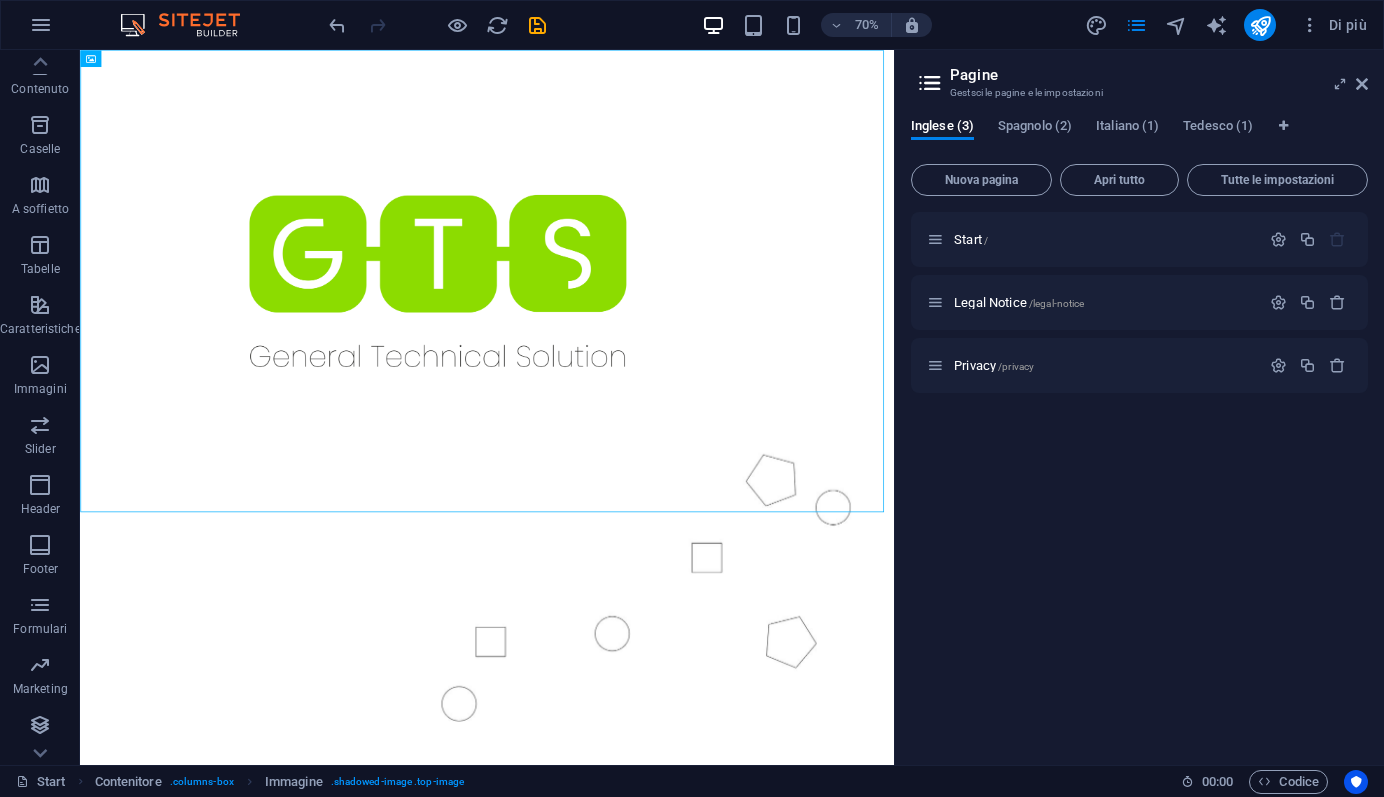 click at bounding box center [930, 83] 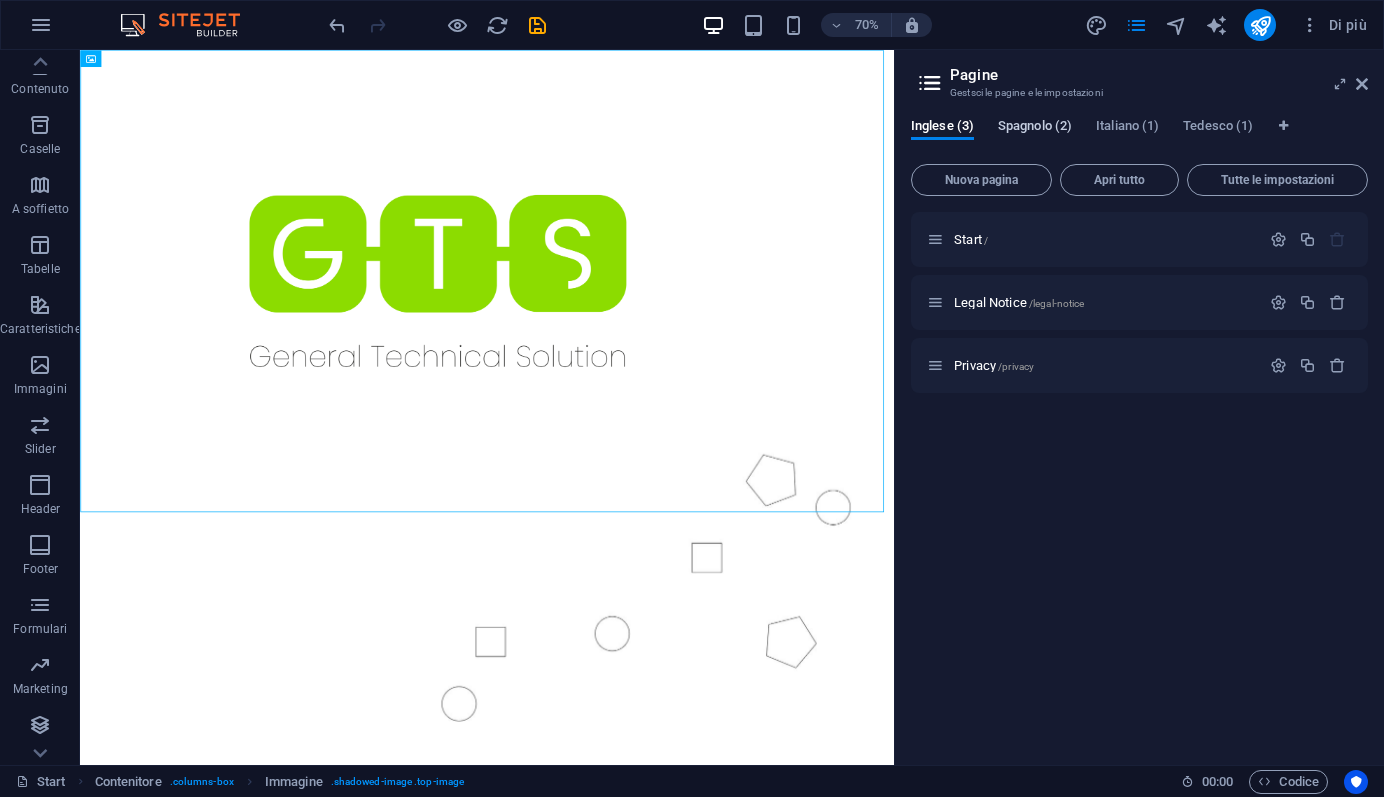 click on "Spagnolo (2)" at bounding box center (1035, 128) 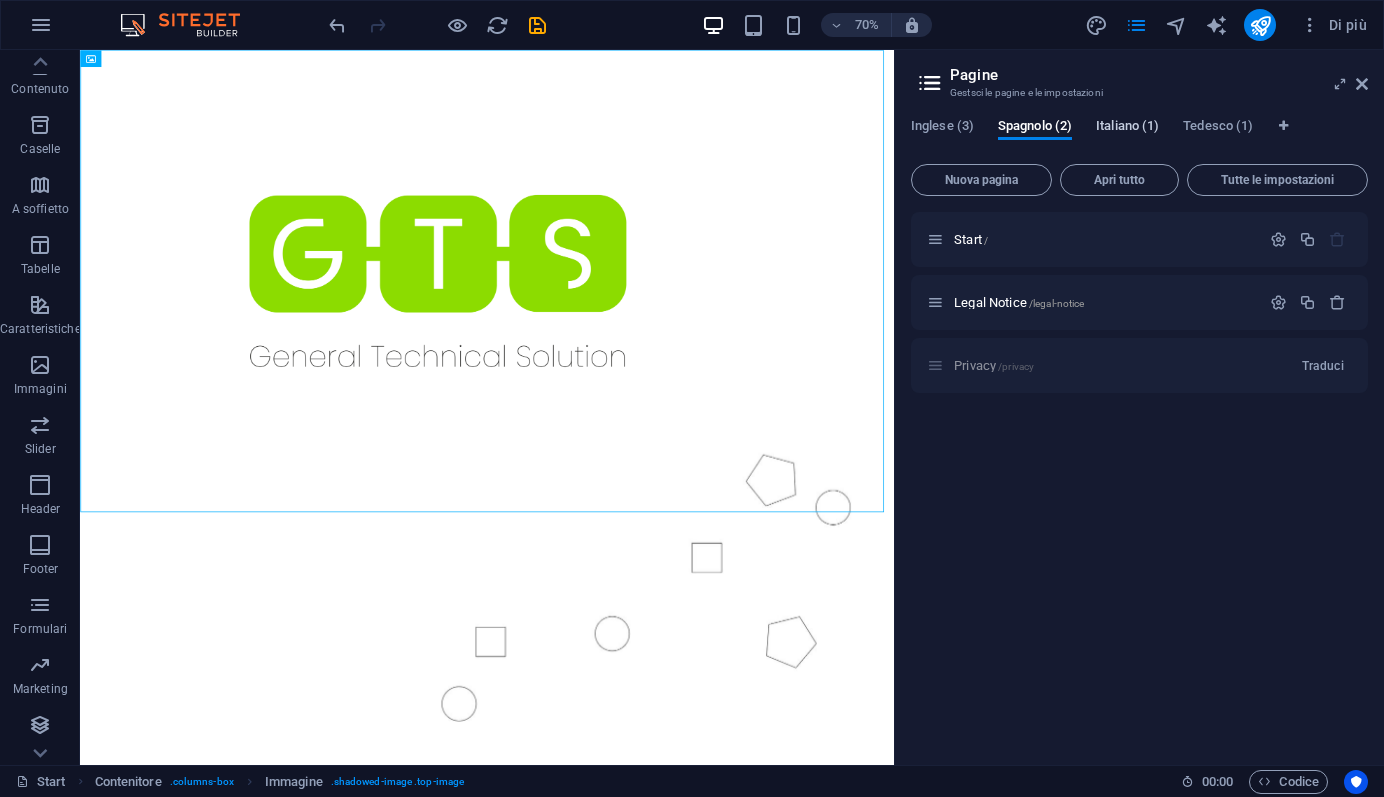 click on "Italiano (1)" at bounding box center (1127, 128) 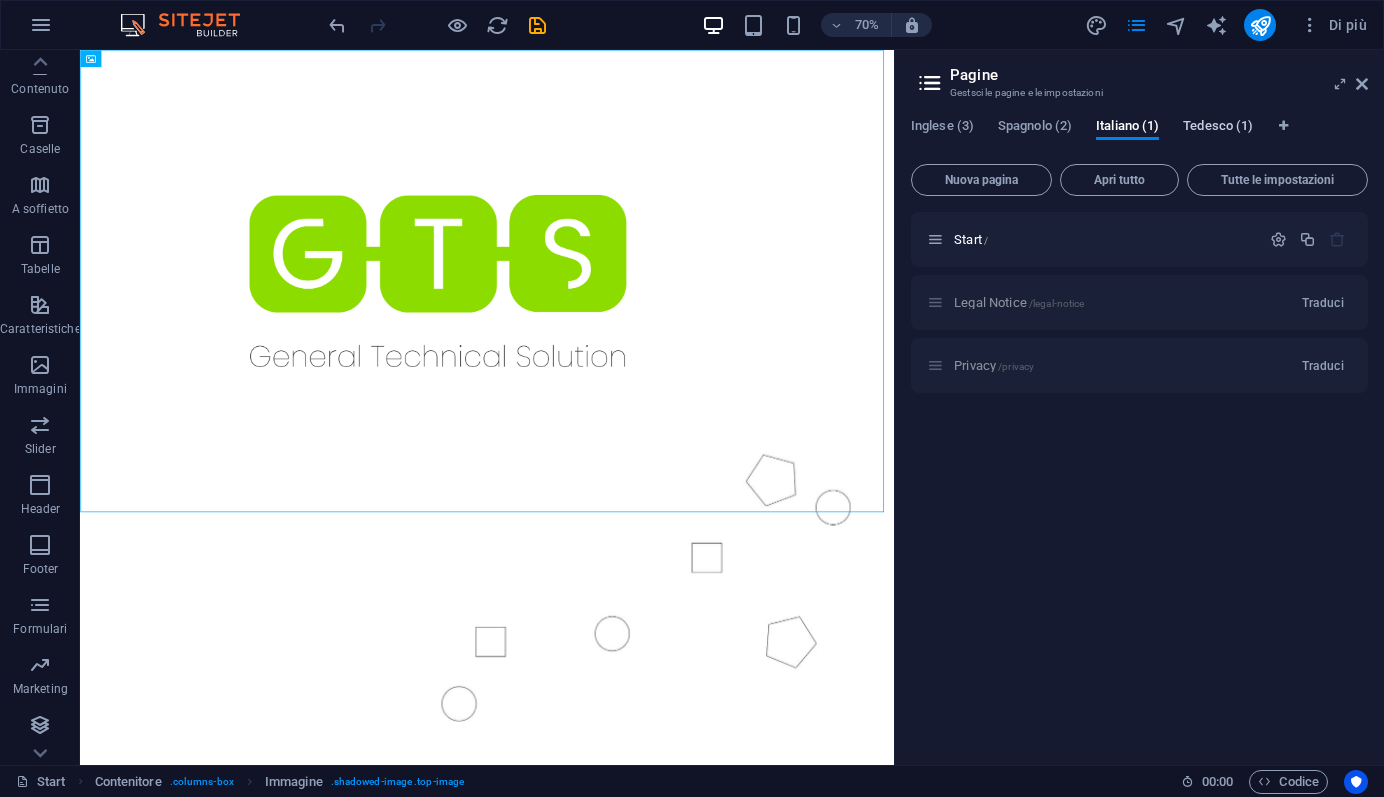 click on "Tedesco (1)" at bounding box center [1218, 128] 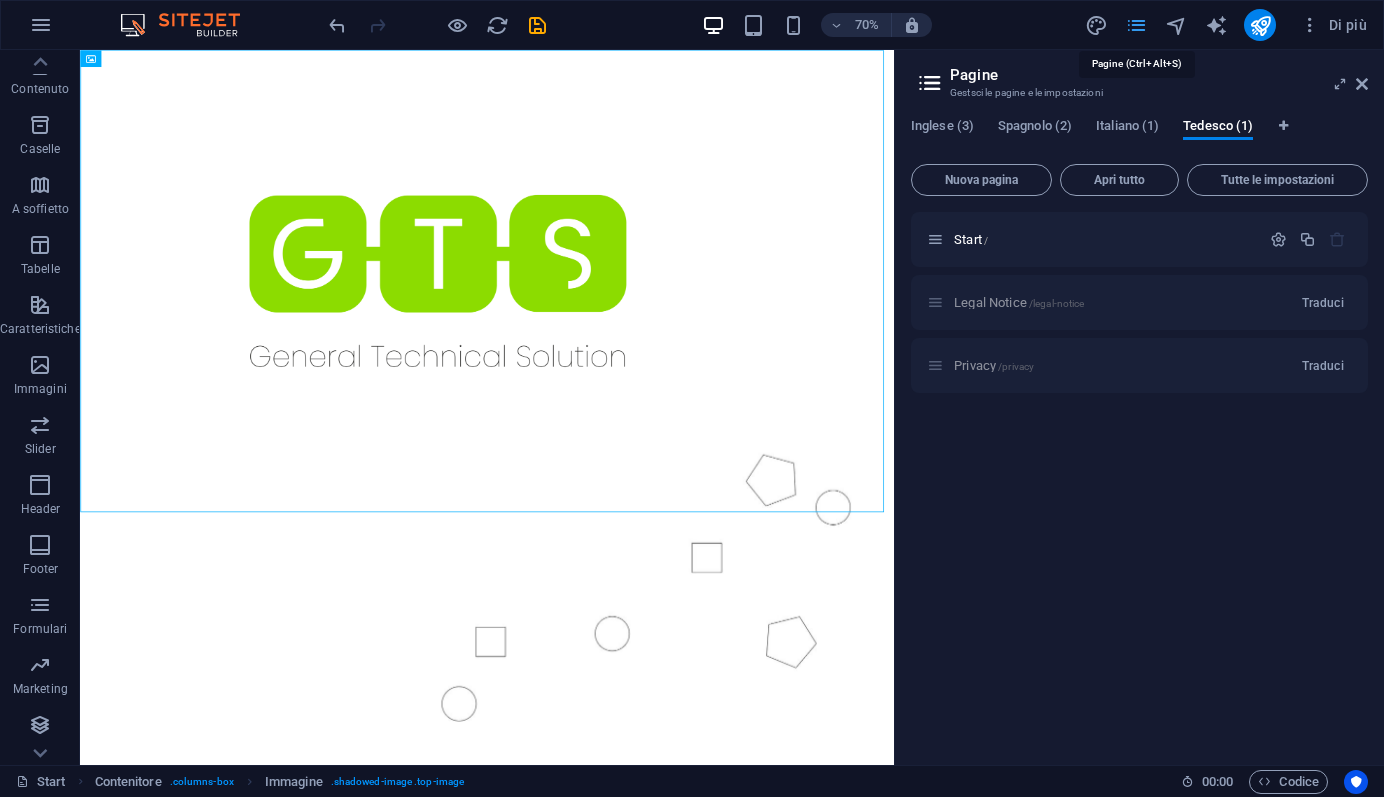 click at bounding box center (1136, 25) 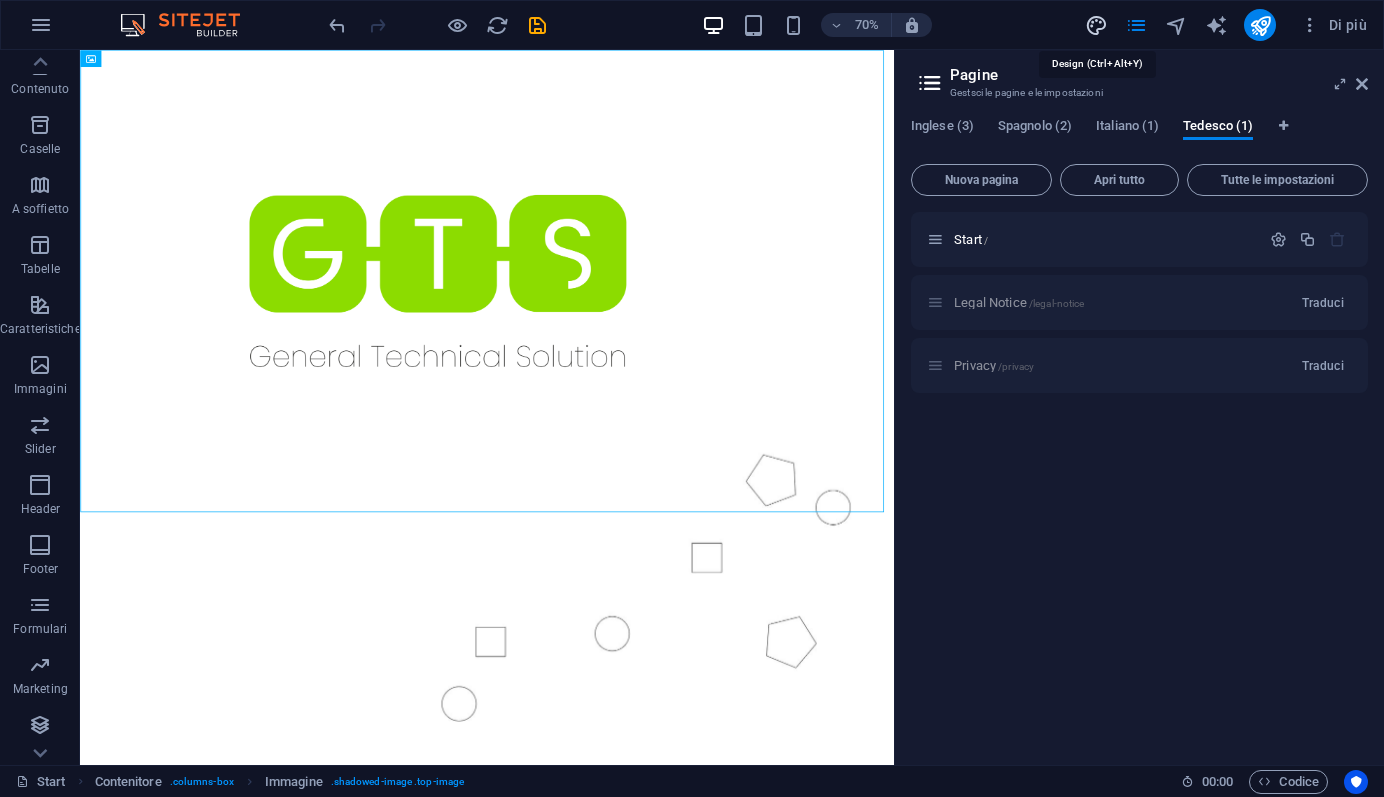 click at bounding box center [1096, 25] 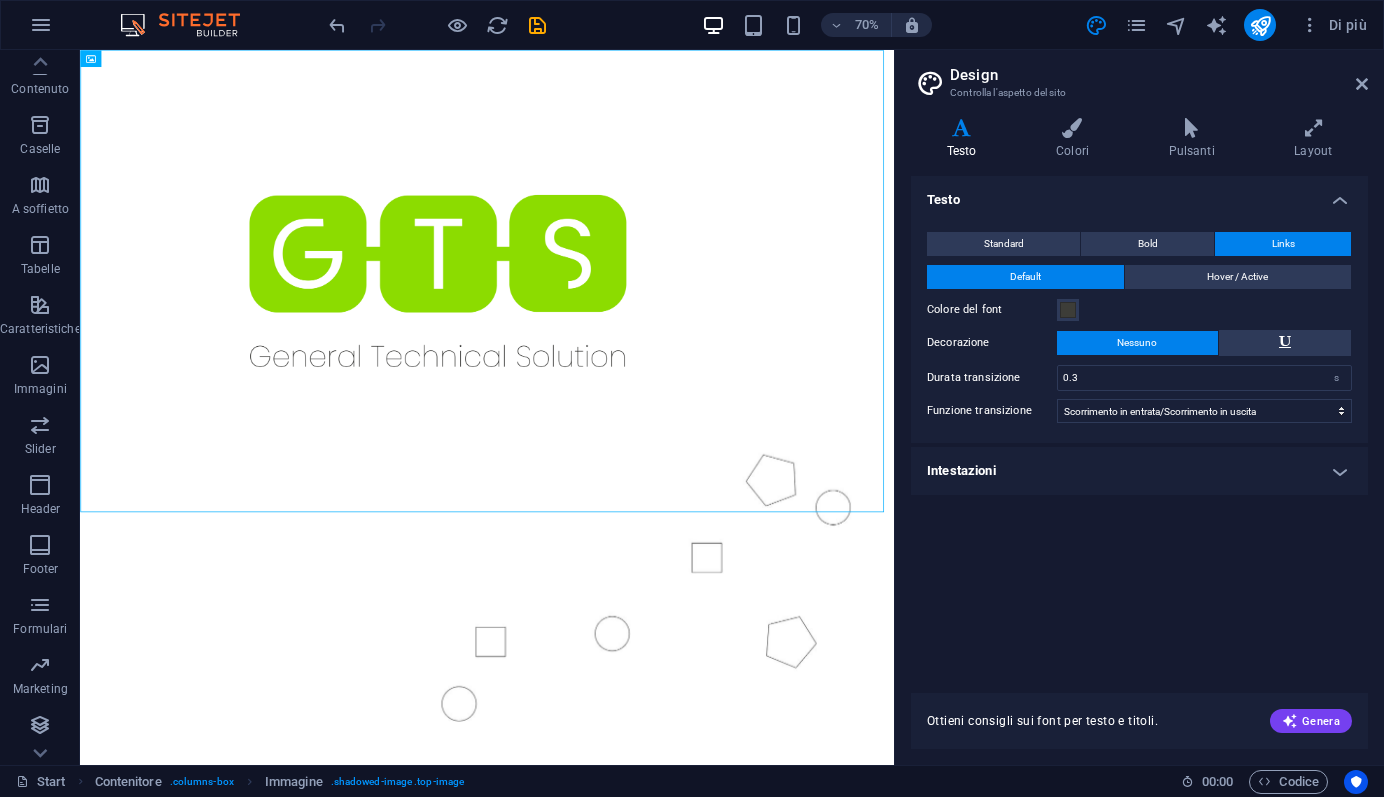click on "Intestazioni" at bounding box center (1139, 471) 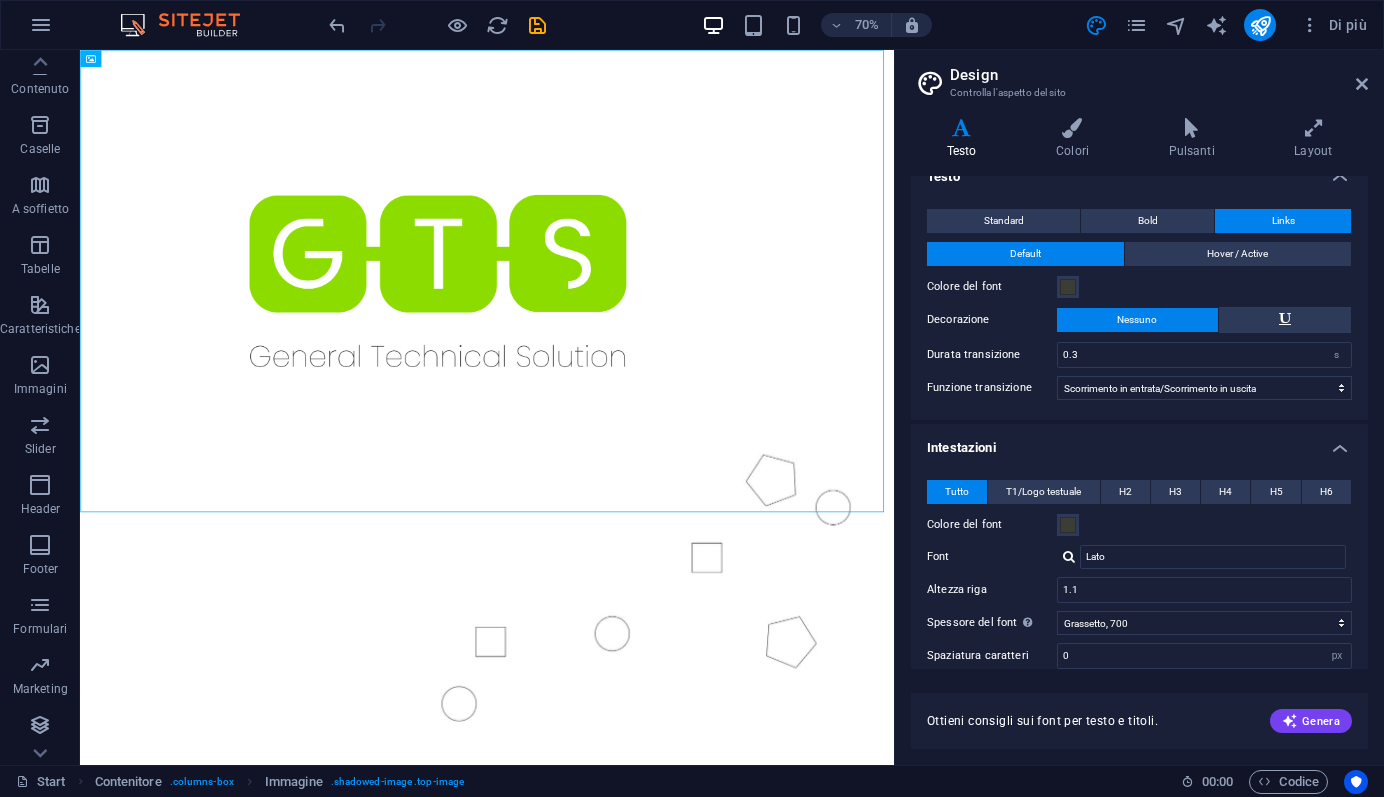 scroll, scrollTop: 0, scrollLeft: 0, axis: both 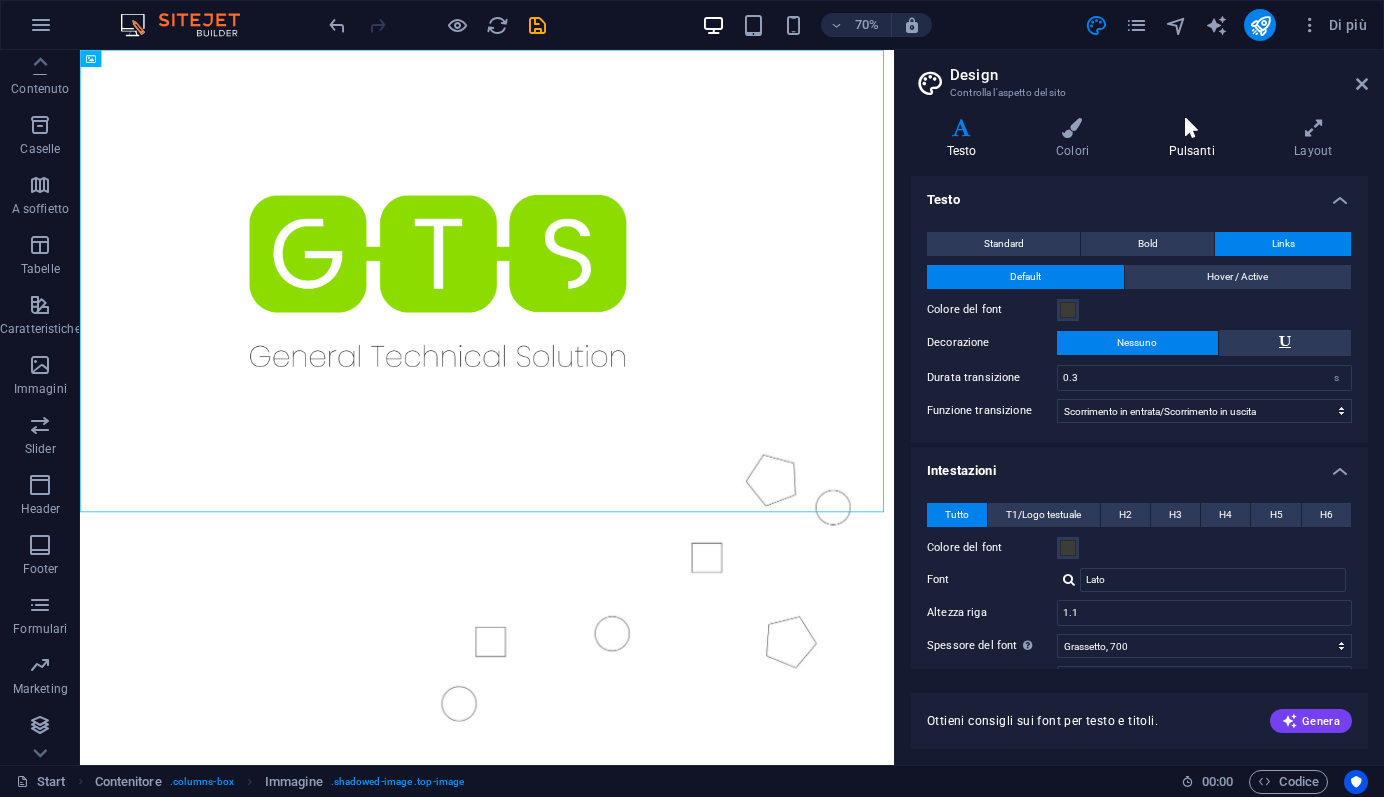 click at bounding box center [1192, 128] 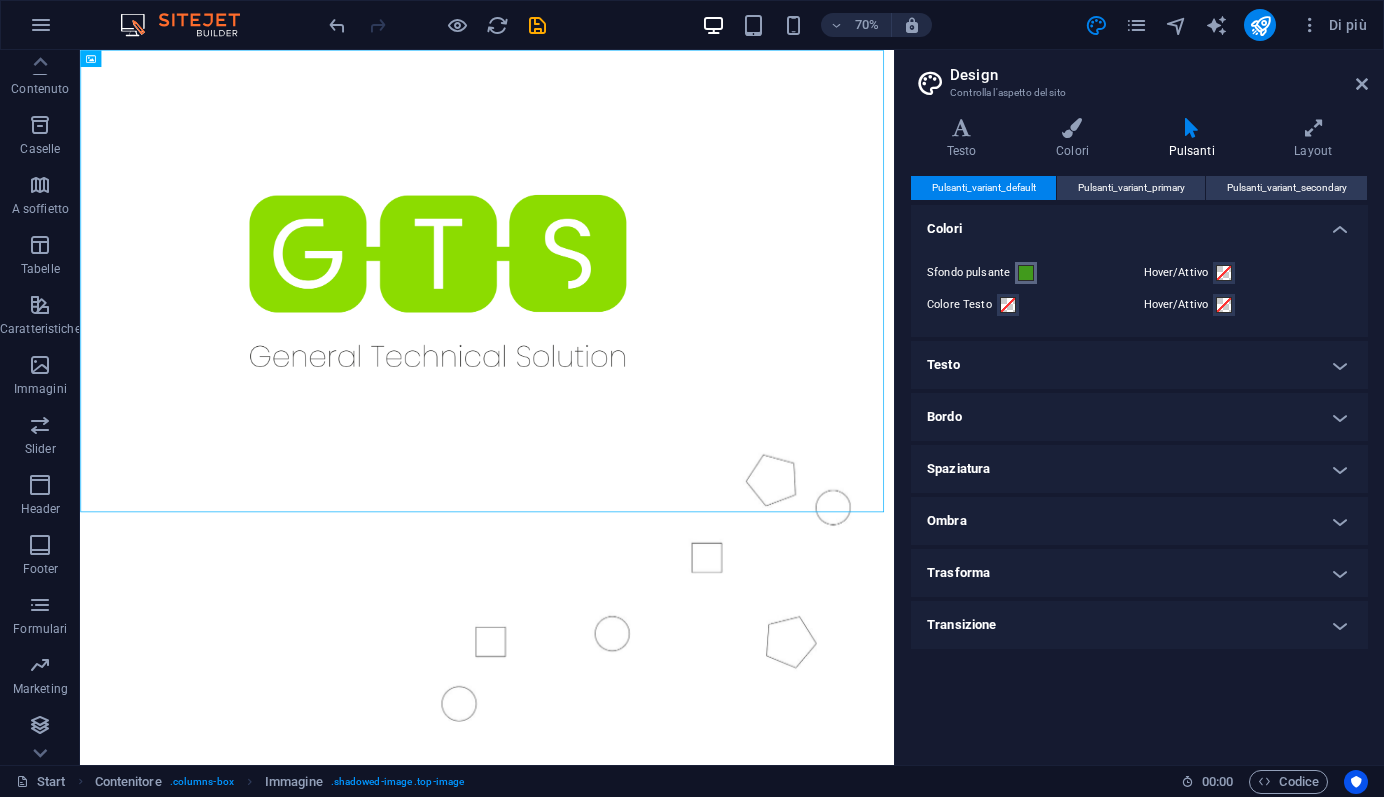 click at bounding box center (1026, 273) 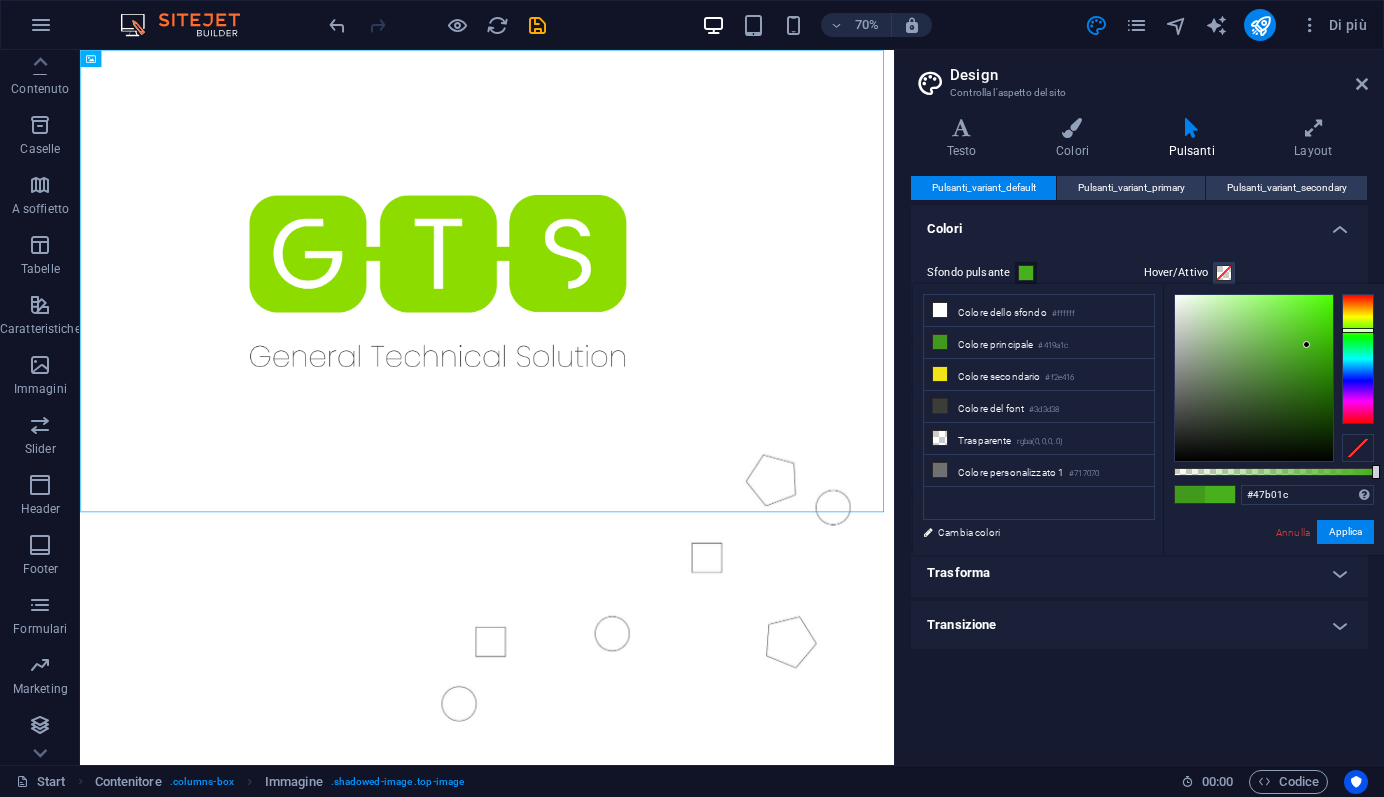 drag, startPoint x: 1304, startPoint y: 358, endPoint x: 1307, endPoint y: 345, distance: 13.341664 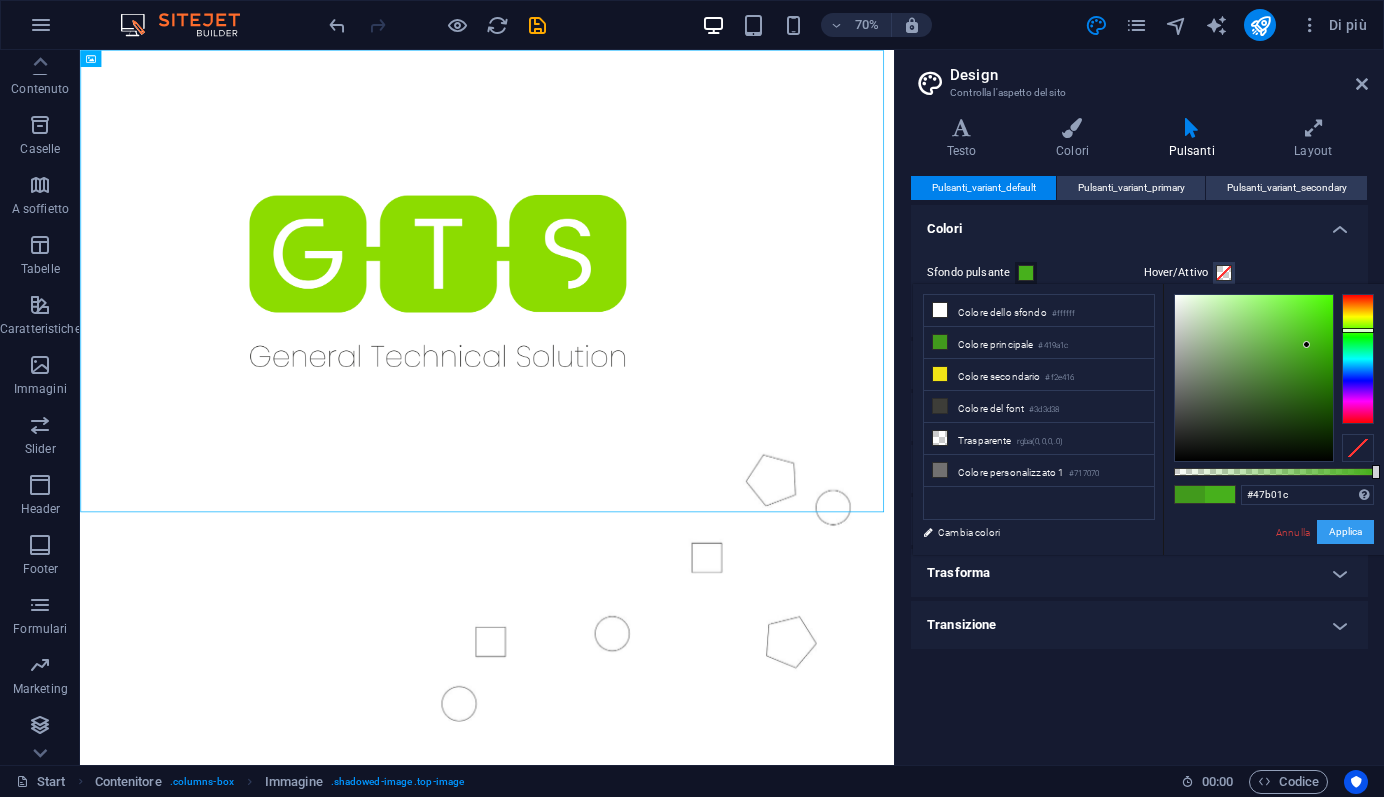 click on "Applica" at bounding box center (1345, 532) 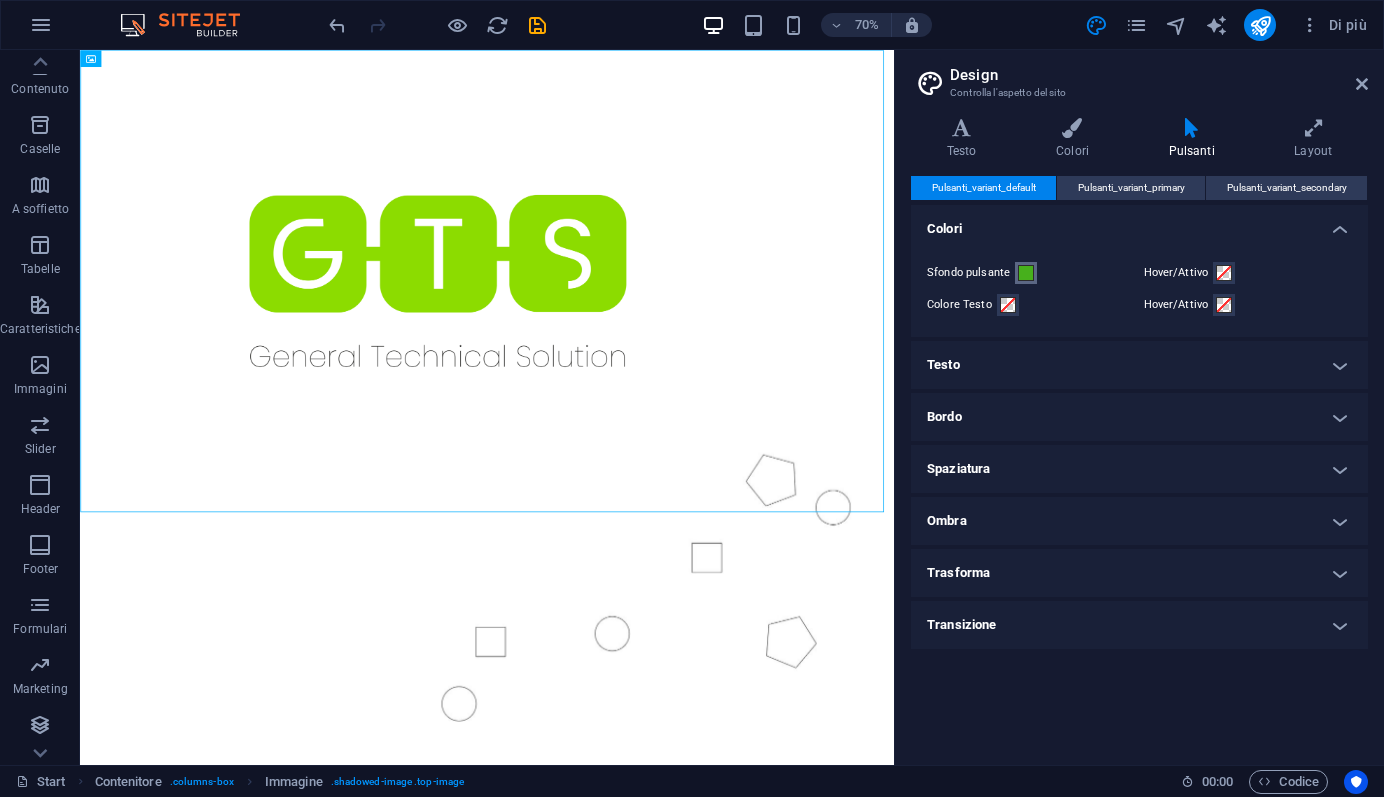 click at bounding box center [1026, 273] 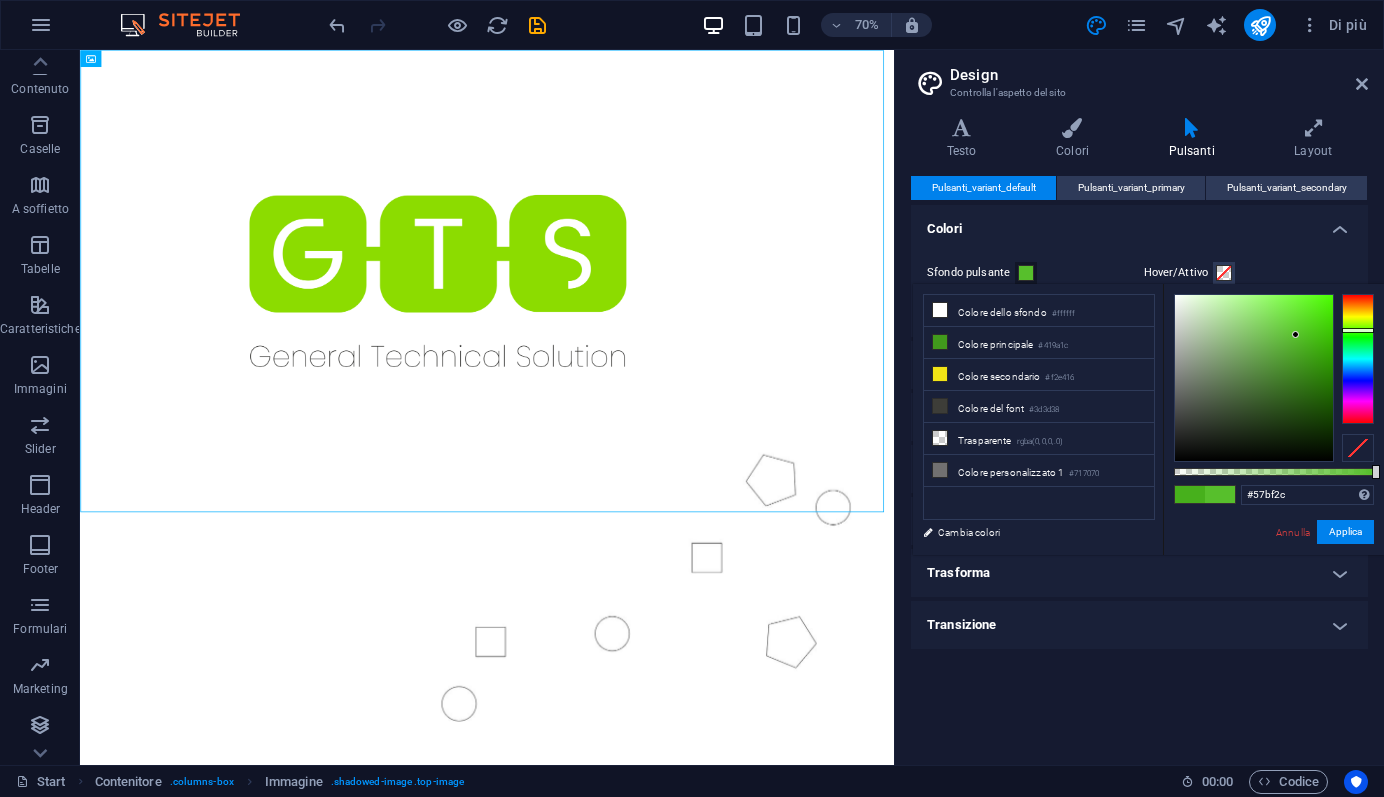type on "#56be2b" 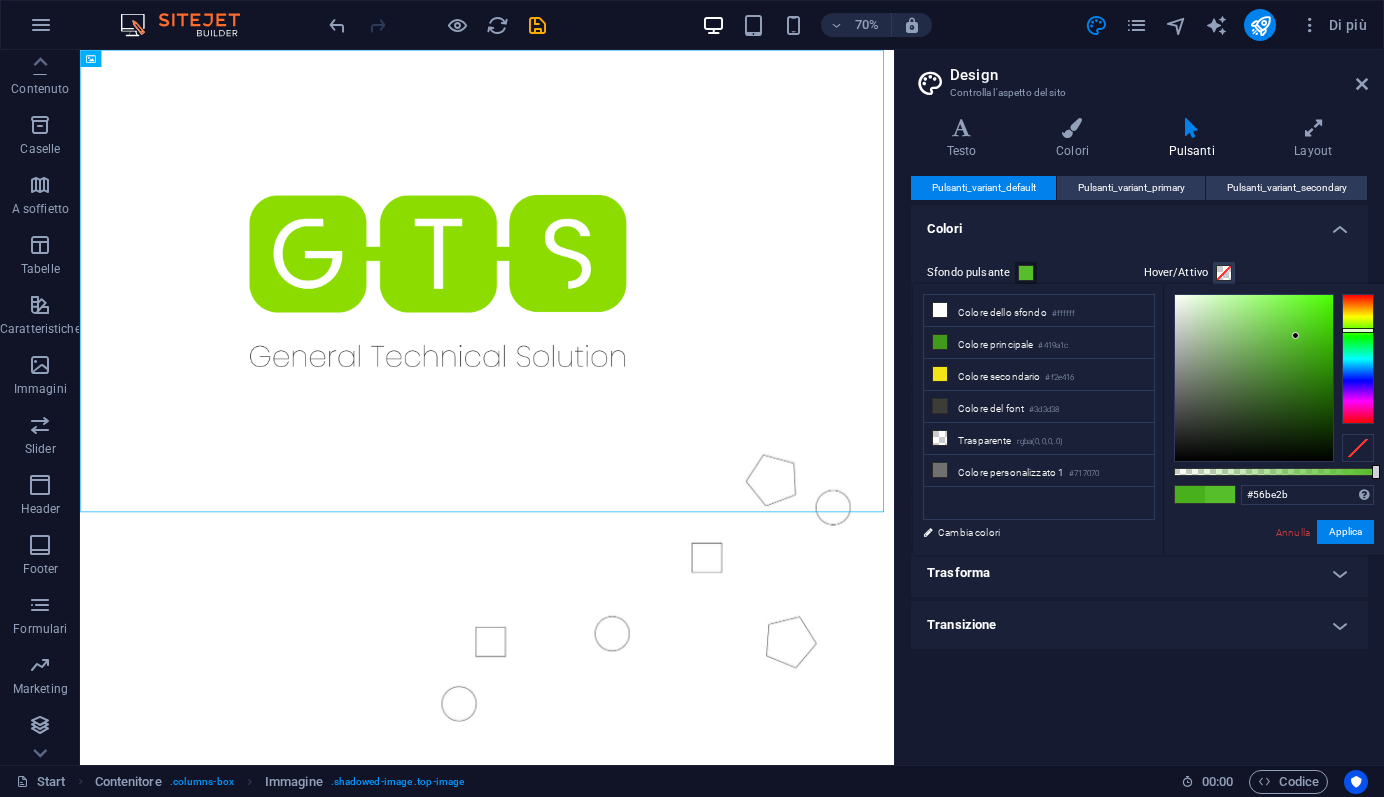 drag, startPoint x: 1308, startPoint y: 345, endPoint x: 1381, endPoint y: 464, distance: 139.60658 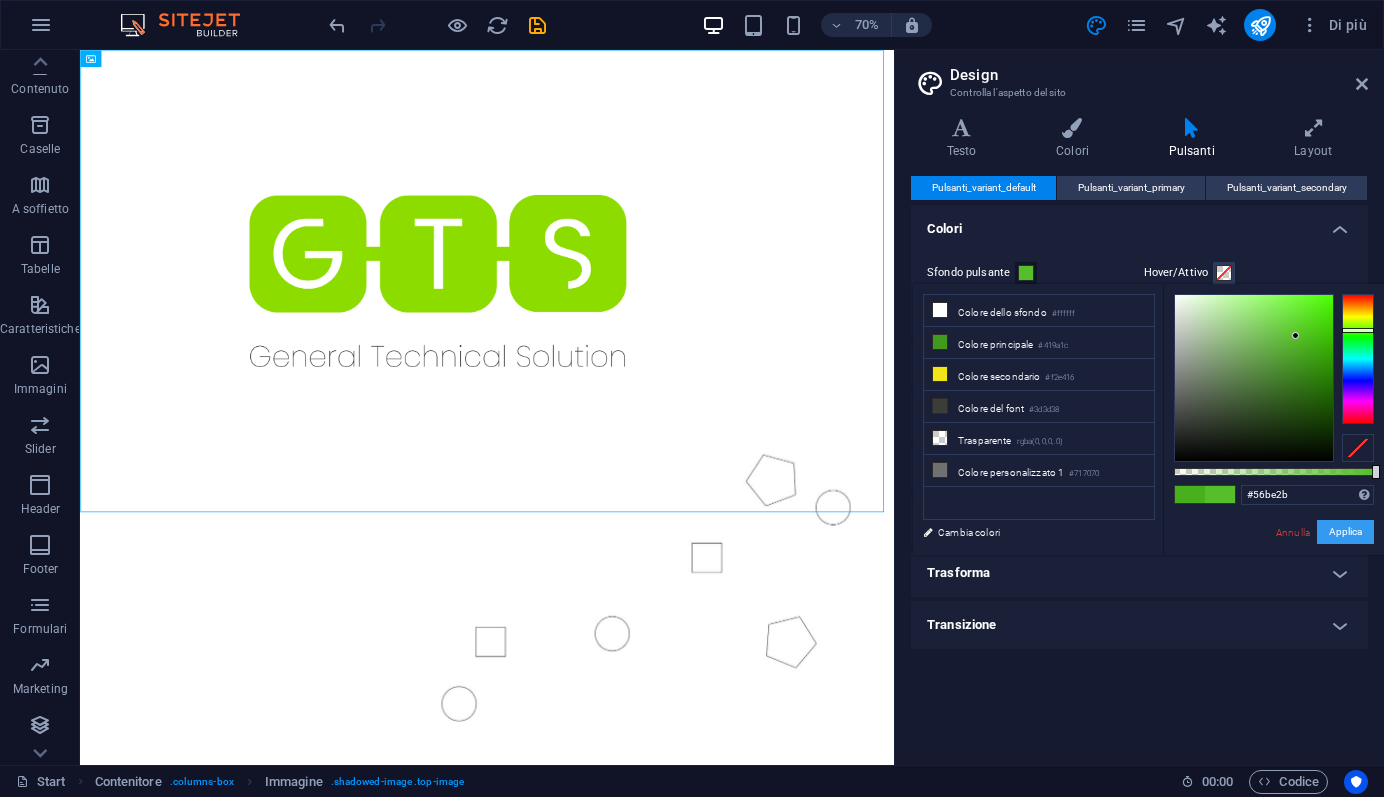click on "Applica" at bounding box center [1345, 532] 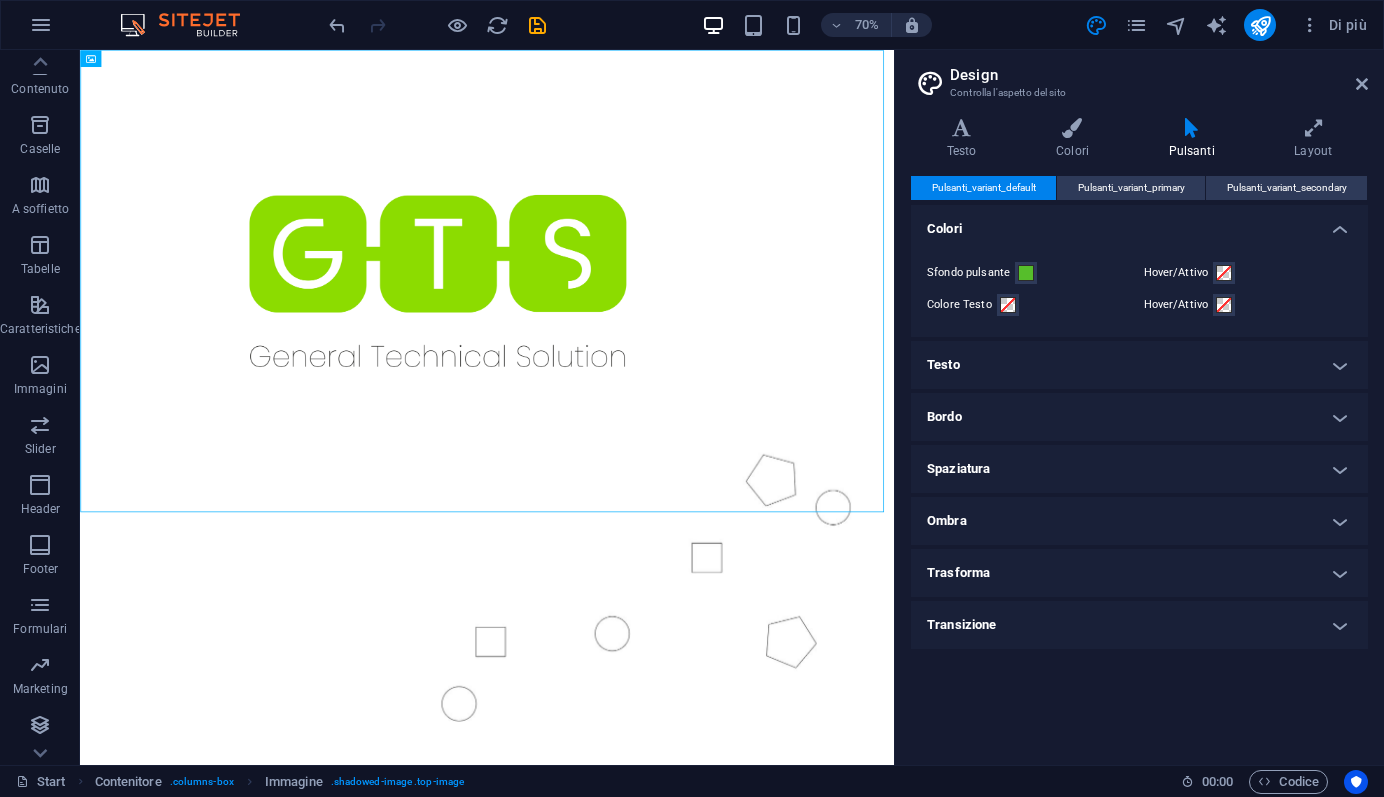 click on "Controlla l'aspetto del sito" at bounding box center (1139, 93) 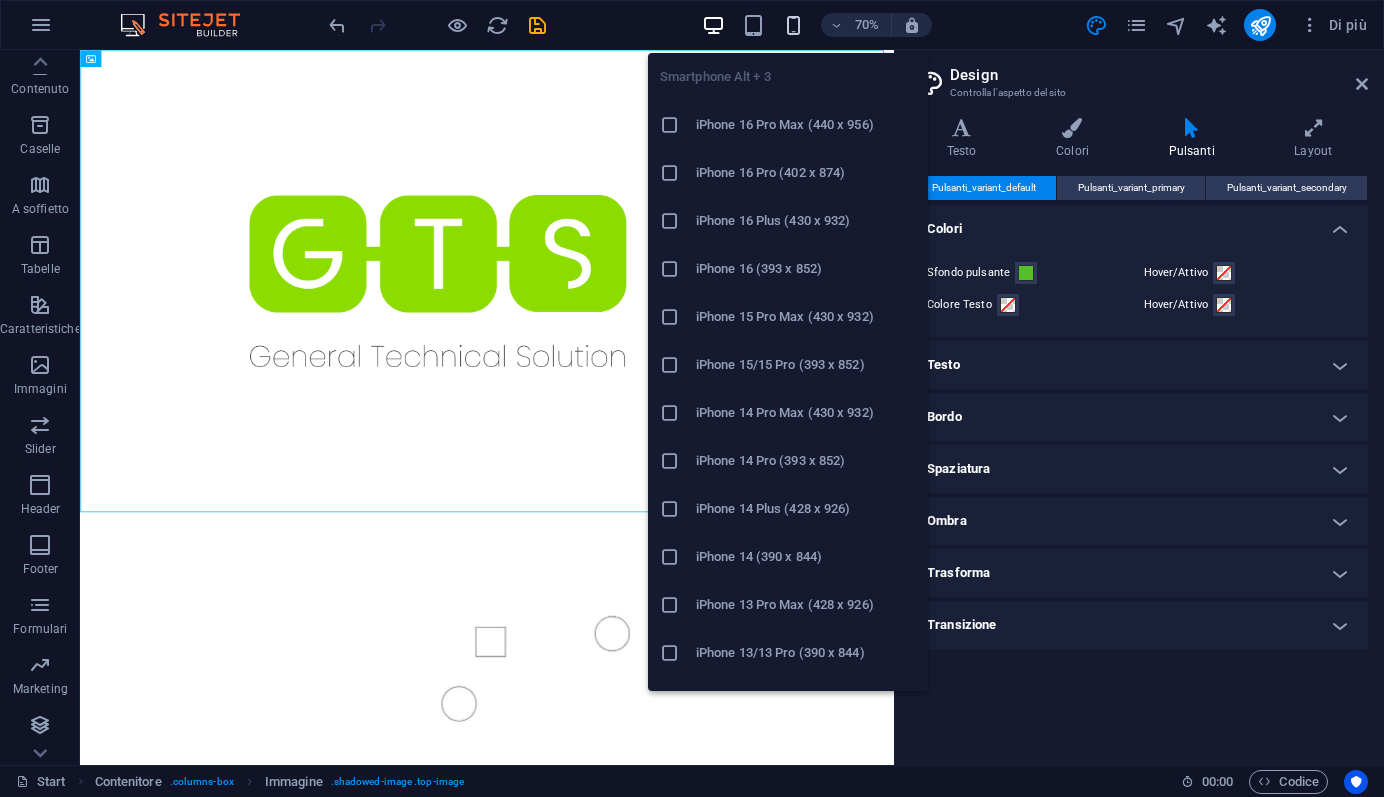 click at bounding box center [793, 25] 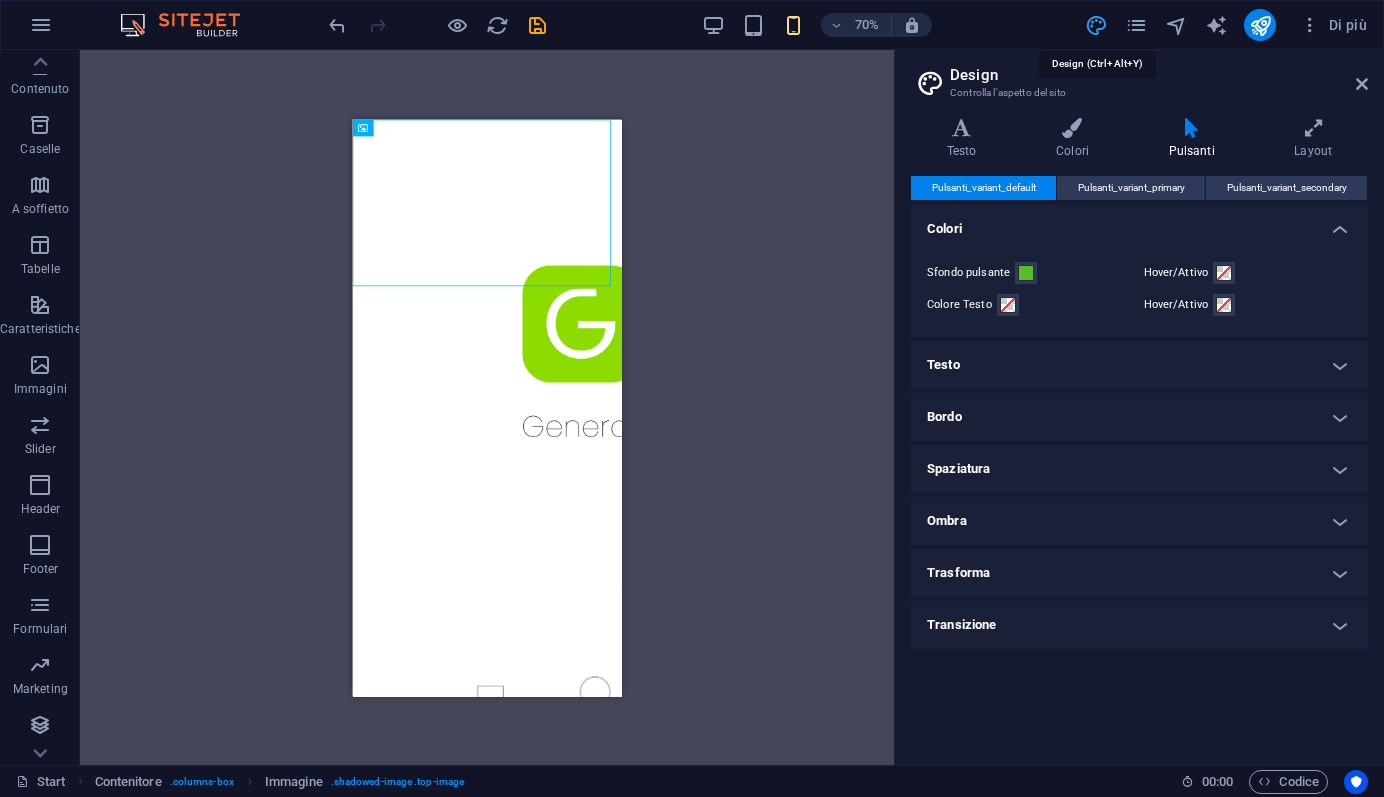 click at bounding box center (1096, 25) 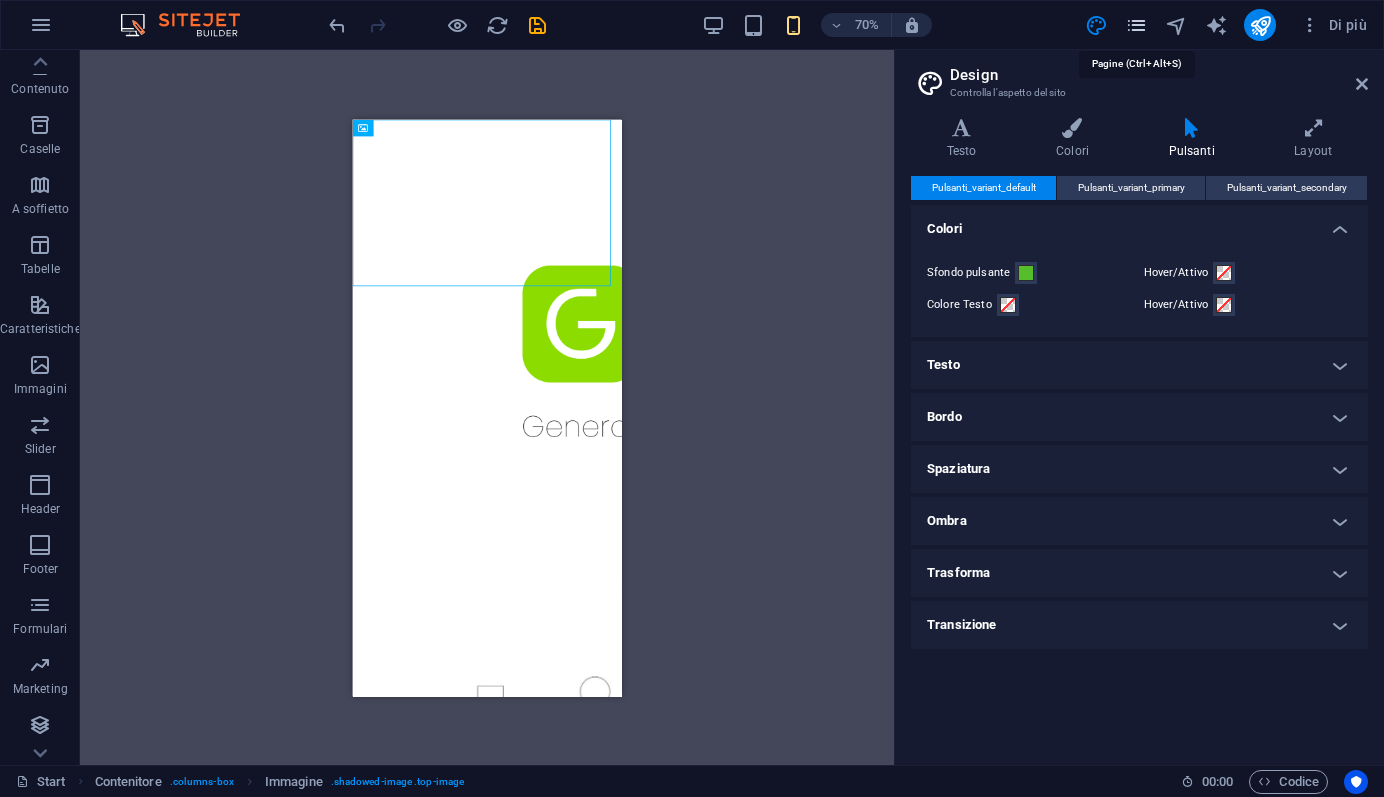 click at bounding box center (1136, 25) 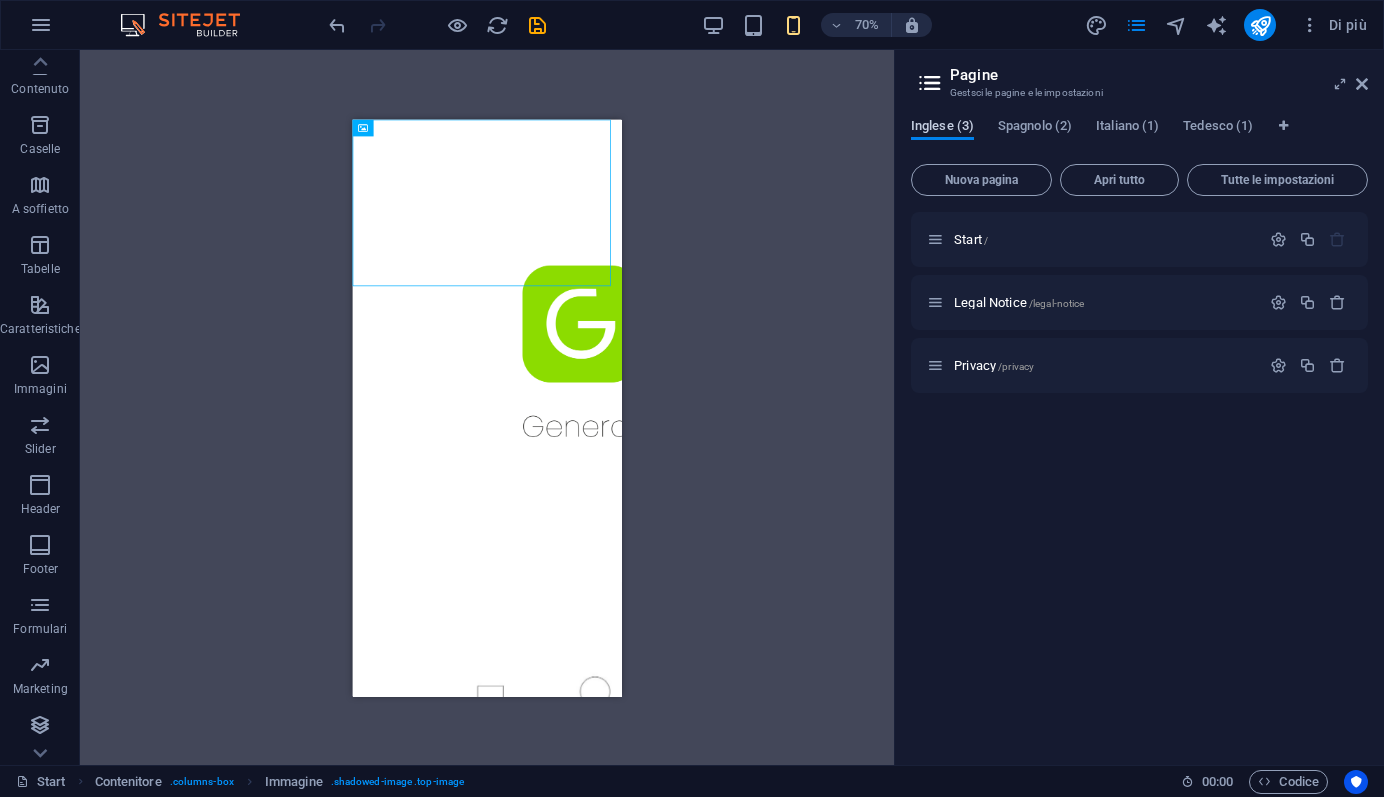 click on "Inglese (3)" at bounding box center (942, 128) 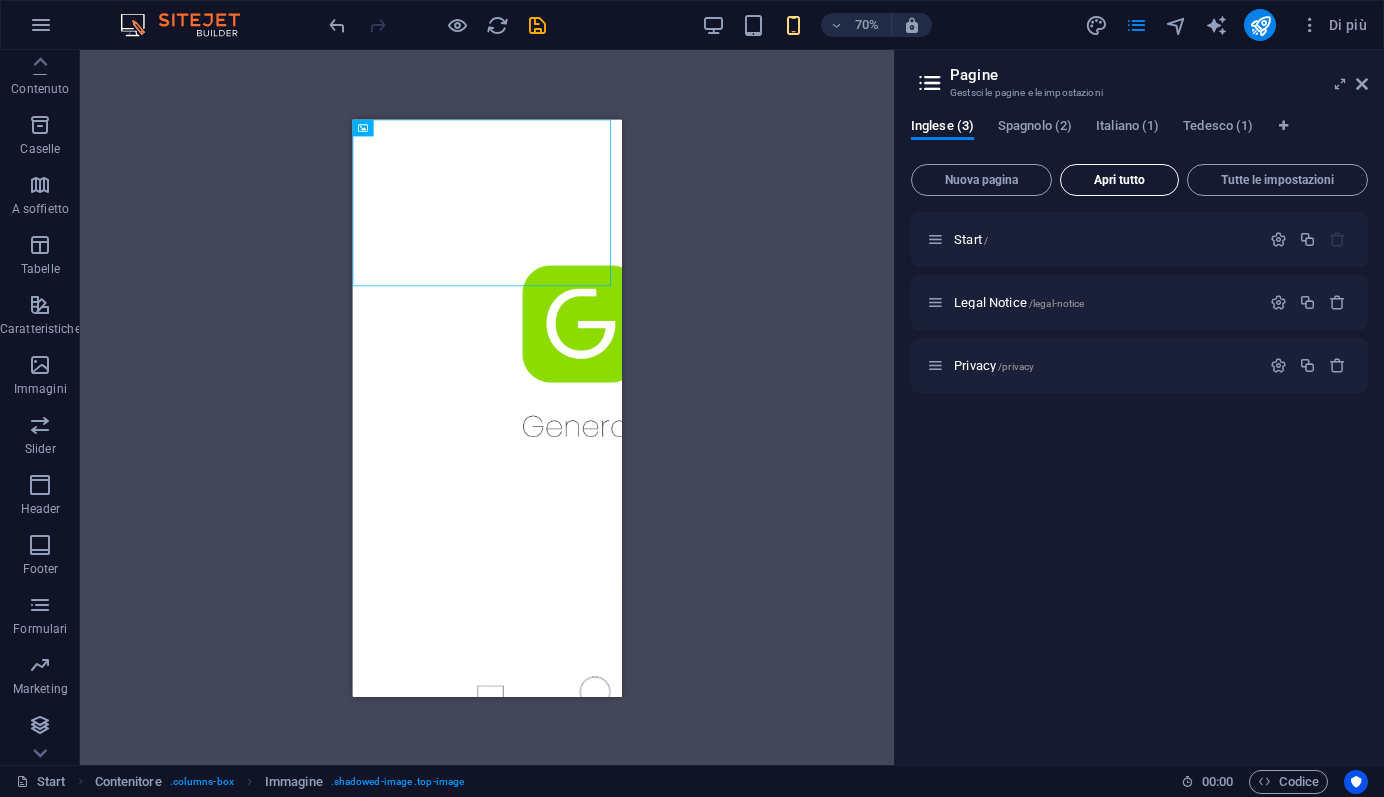 click on "Apri tutto" at bounding box center [1119, 180] 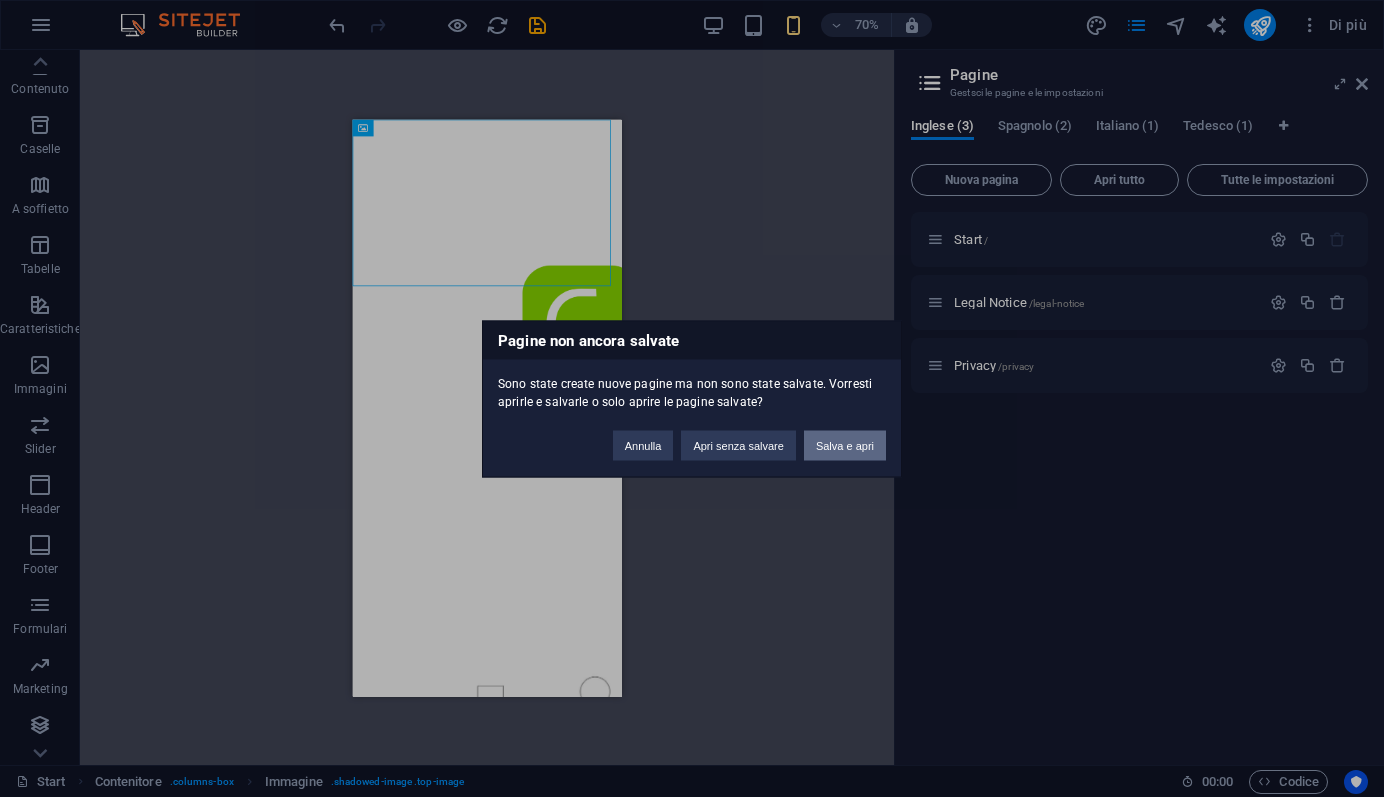 click on "Salva e apri" at bounding box center (845, 445) 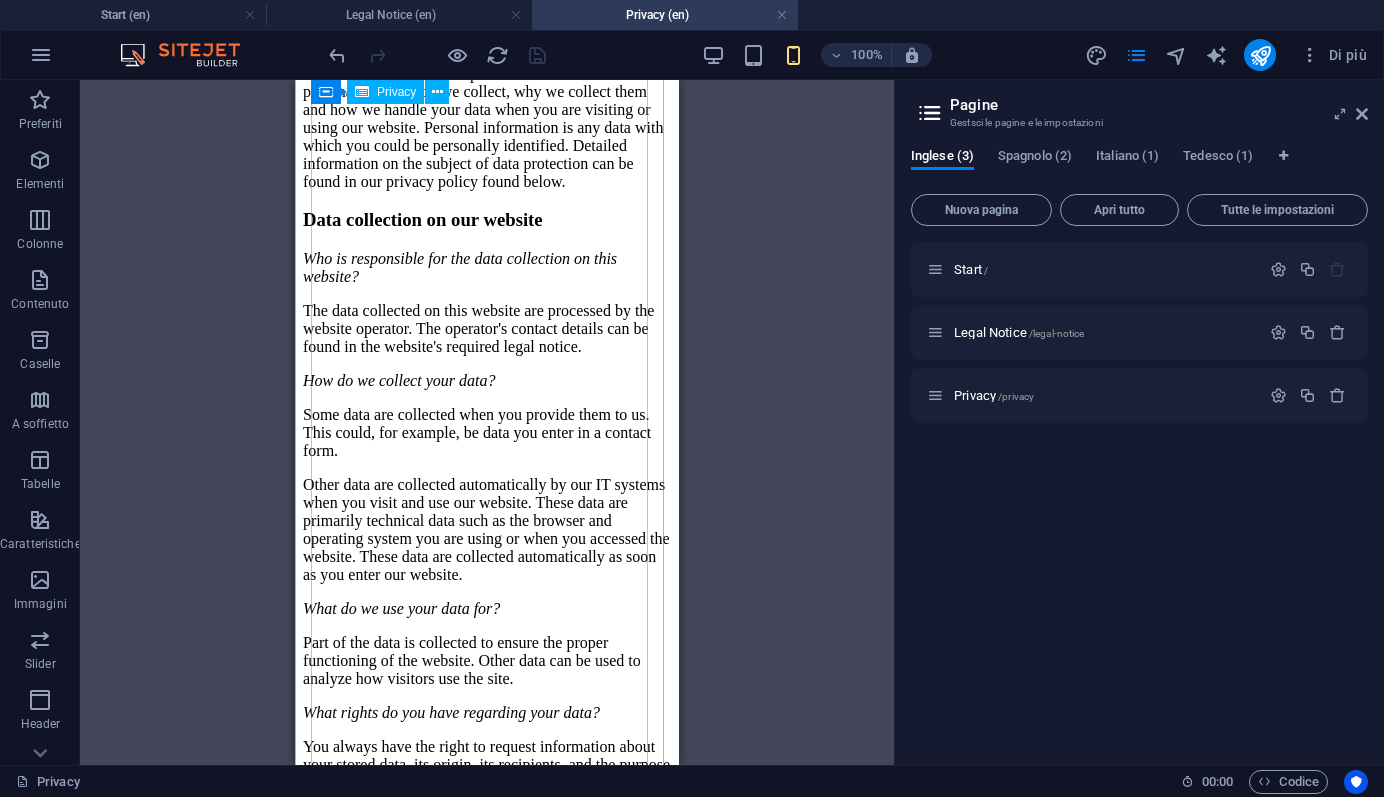 scroll, scrollTop: 0, scrollLeft: 0, axis: both 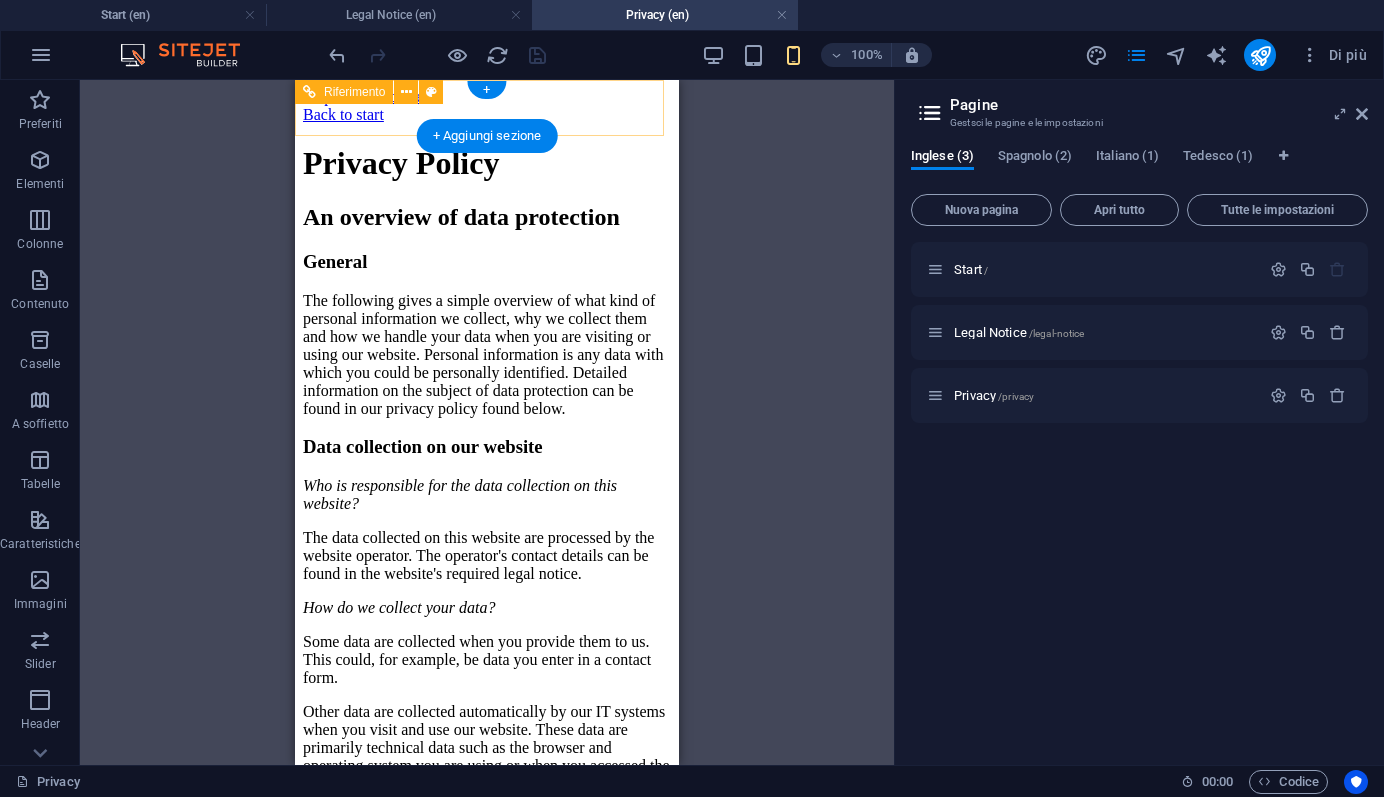 click on "Back to start" at bounding box center [487, 115] 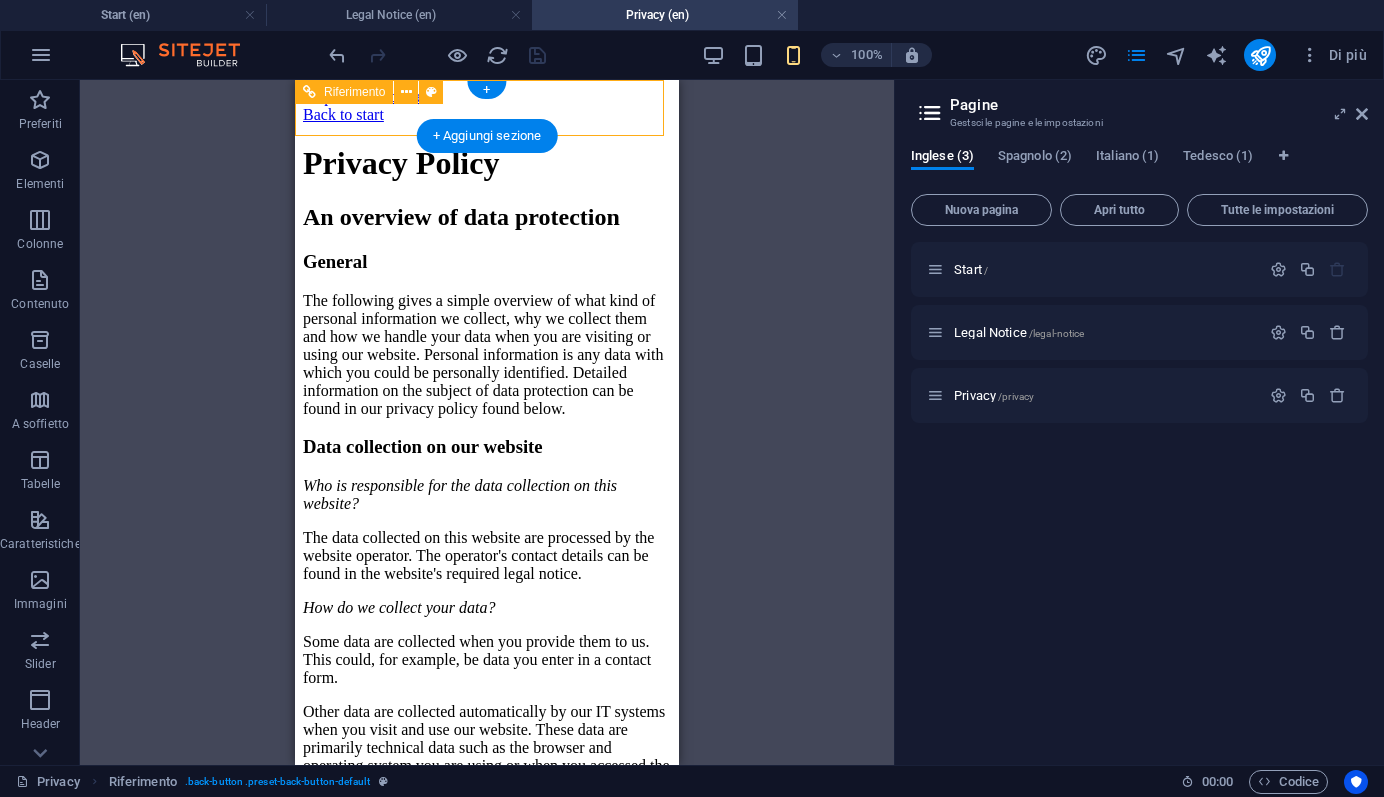 click on "Back to start" at bounding box center [487, 115] 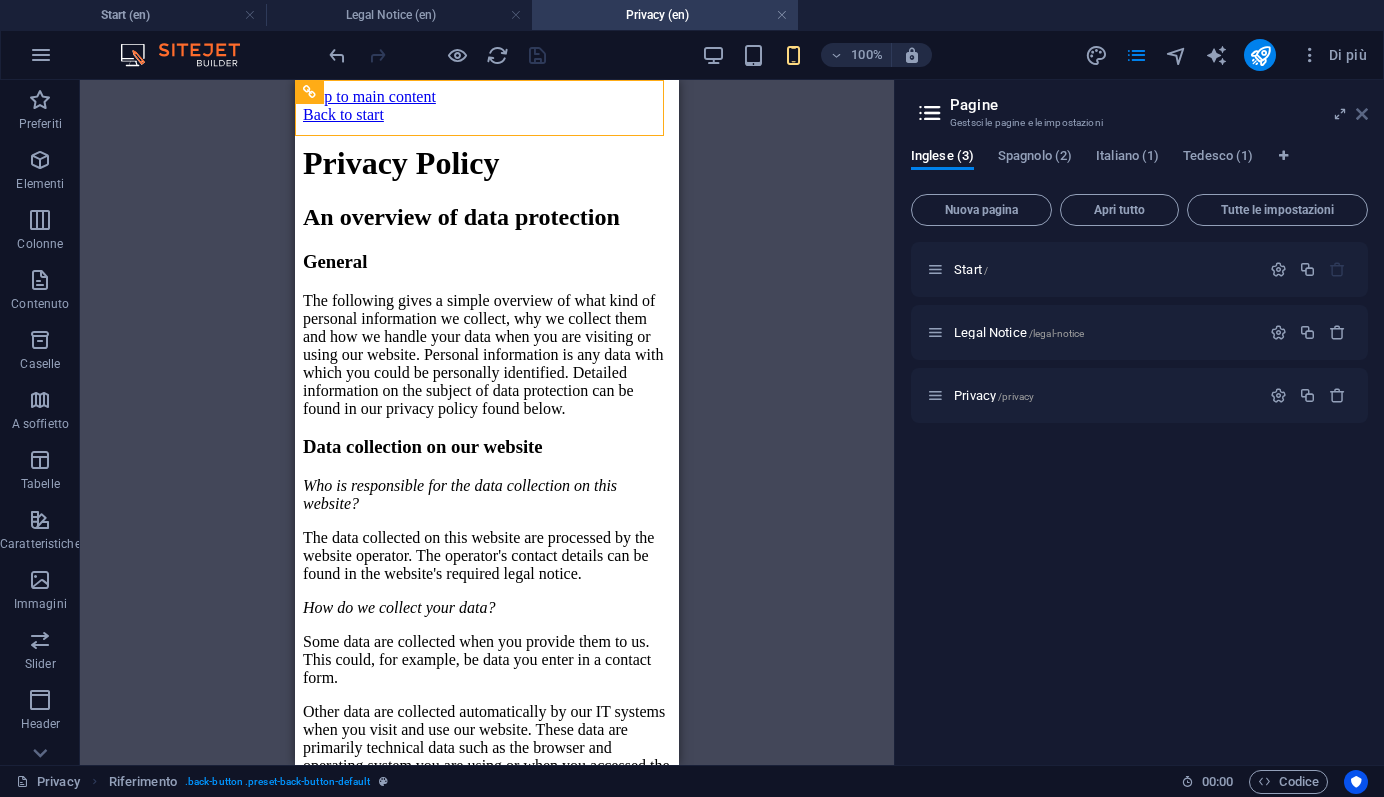 click at bounding box center (1362, 114) 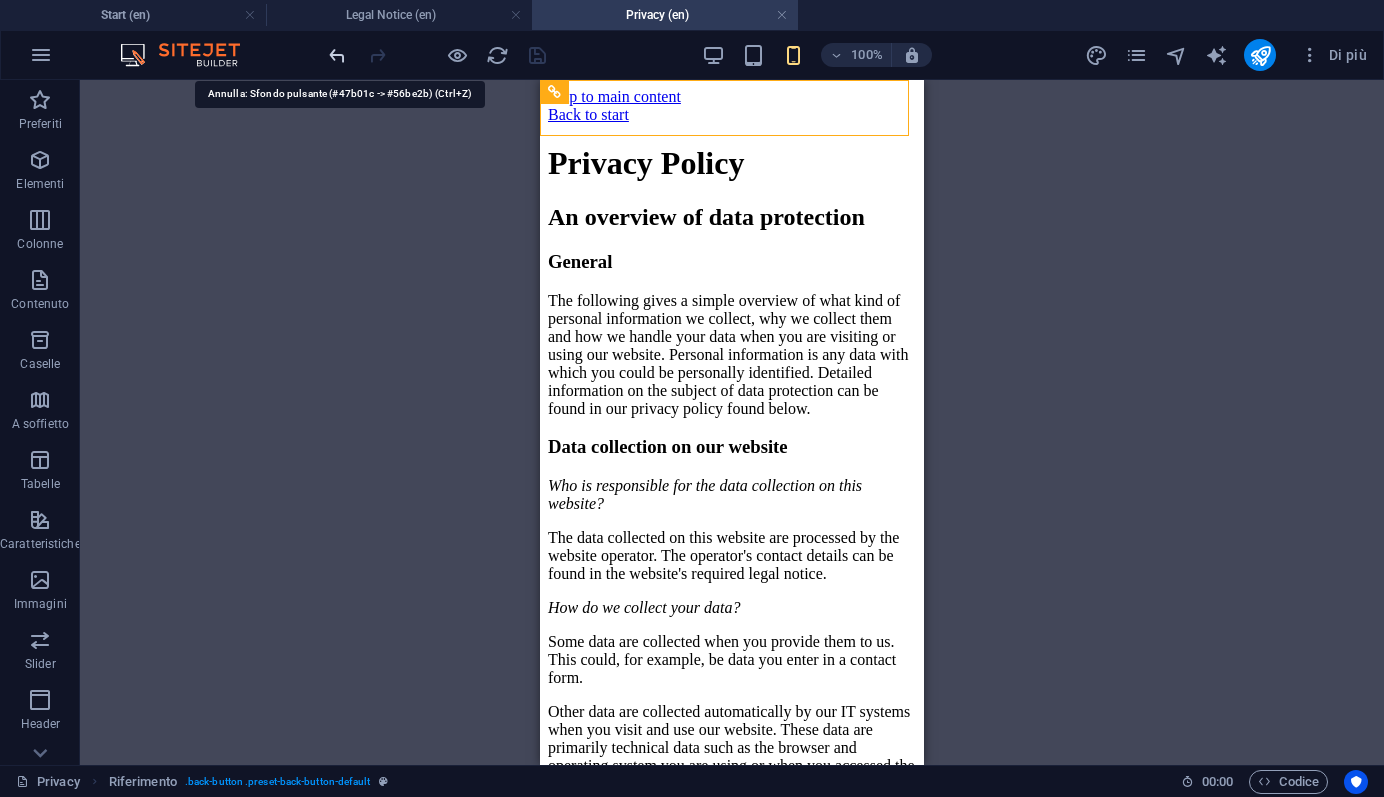 click at bounding box center (337, 55) 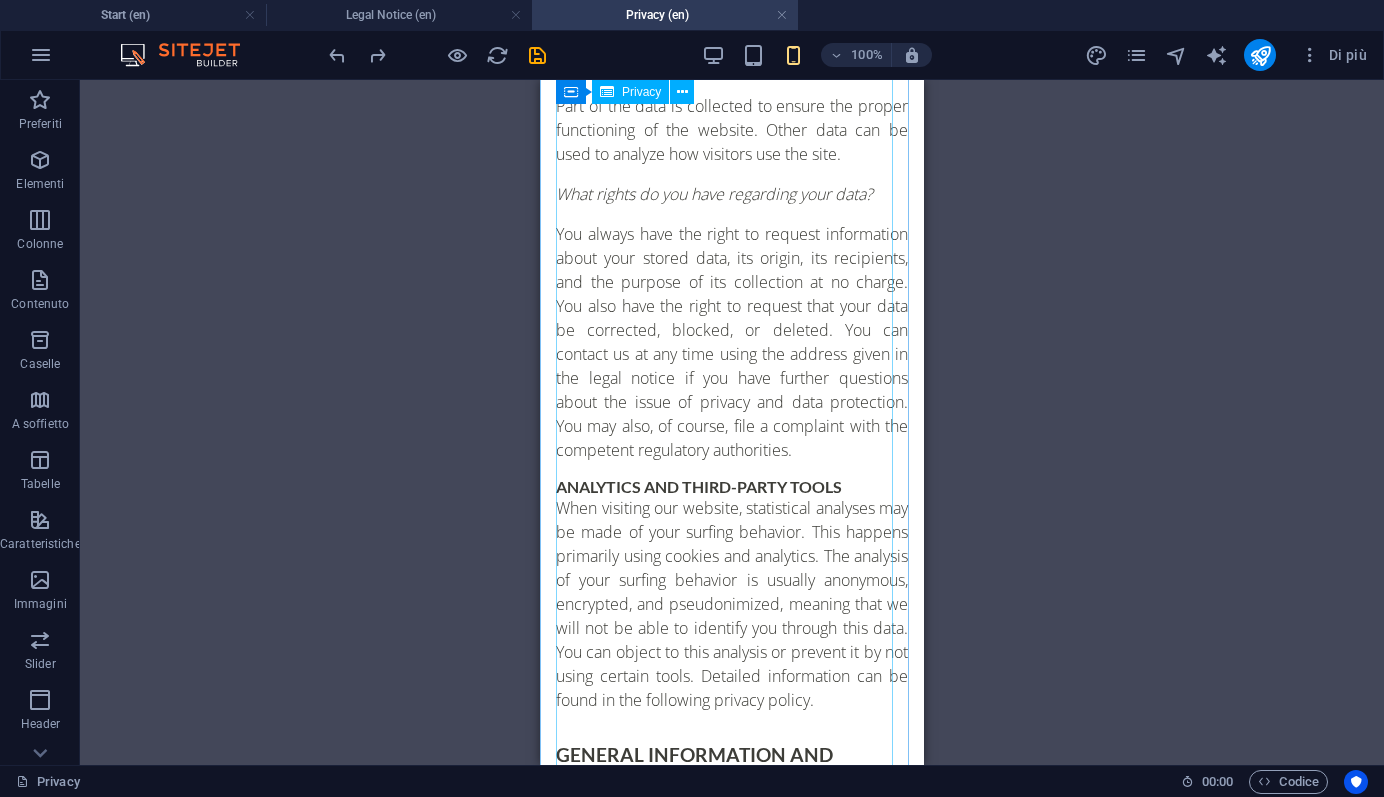 scroll, scrollTop: 0, scrollLeft: 0, axis: both 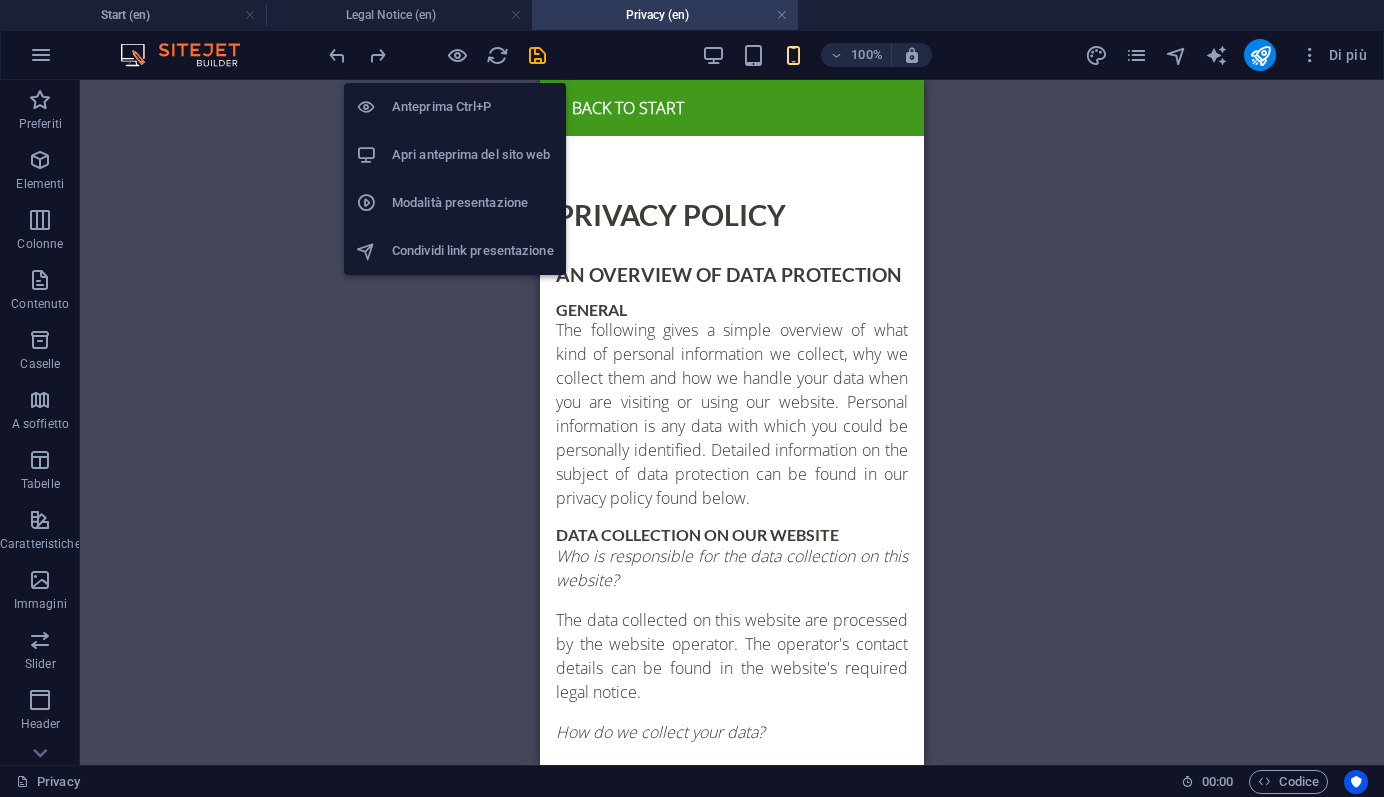 click on "Anteprima Ctrl+P" at bounding box center (473, 107) 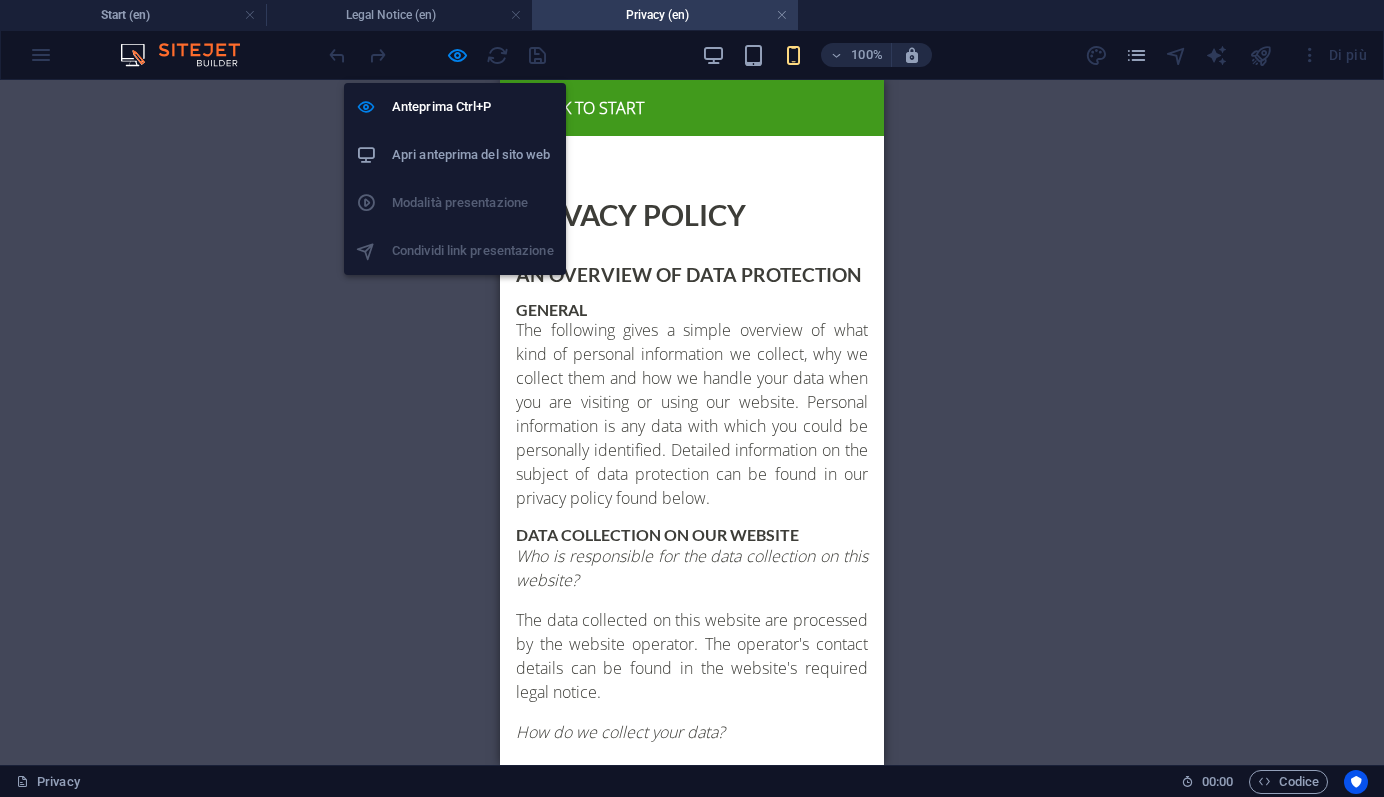 click on "Apri anteprima del sito web" at bounding box center [473, 155] 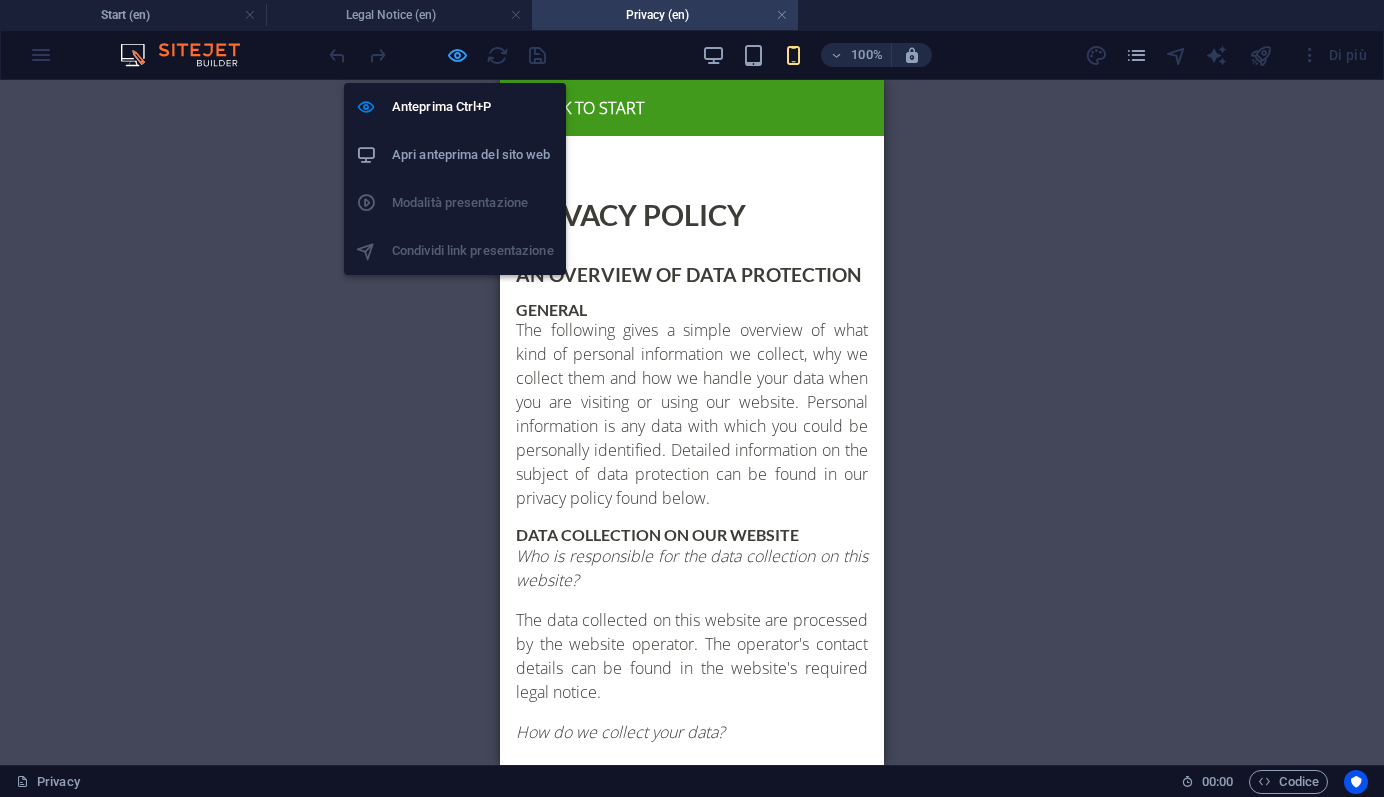 click at bounding box center (457, 55) 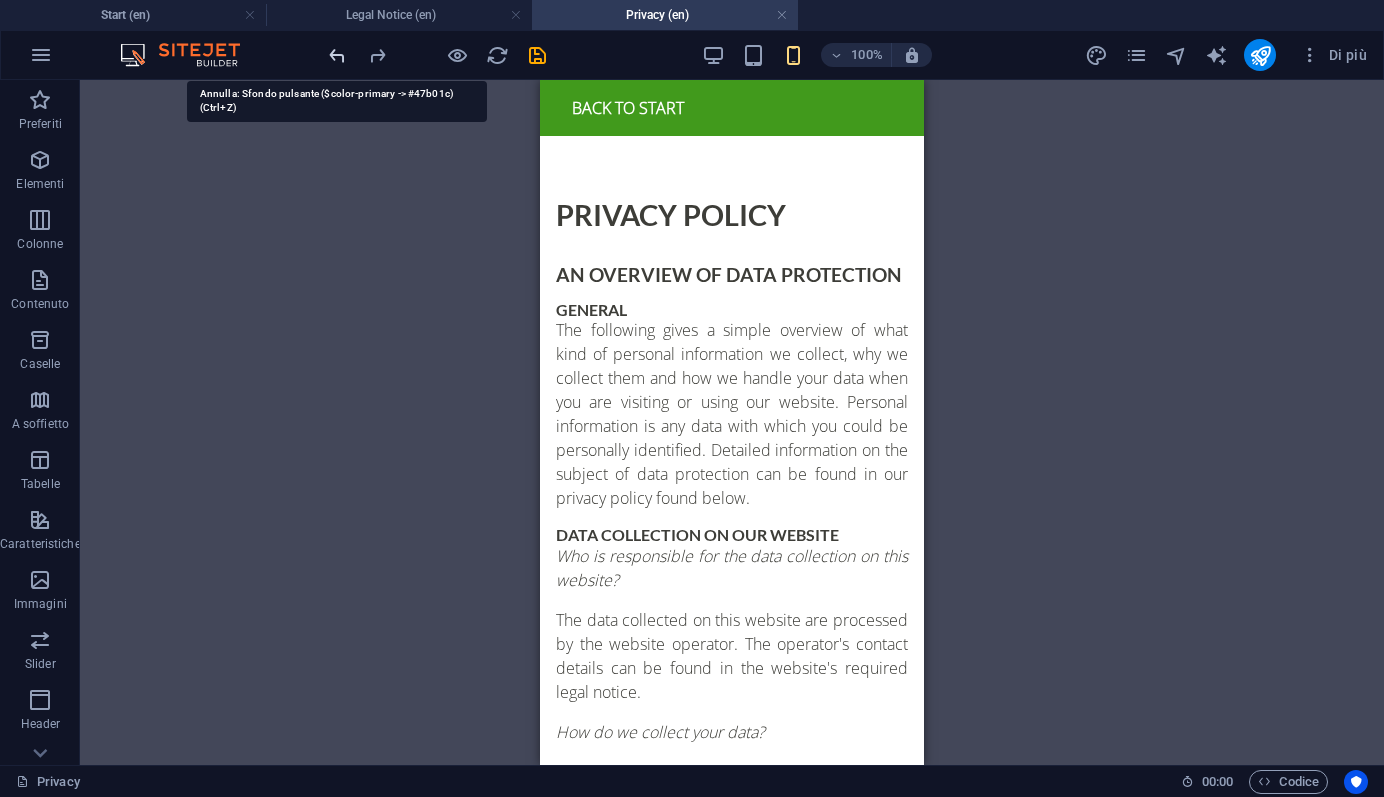 click at bounding box center [337, 55] 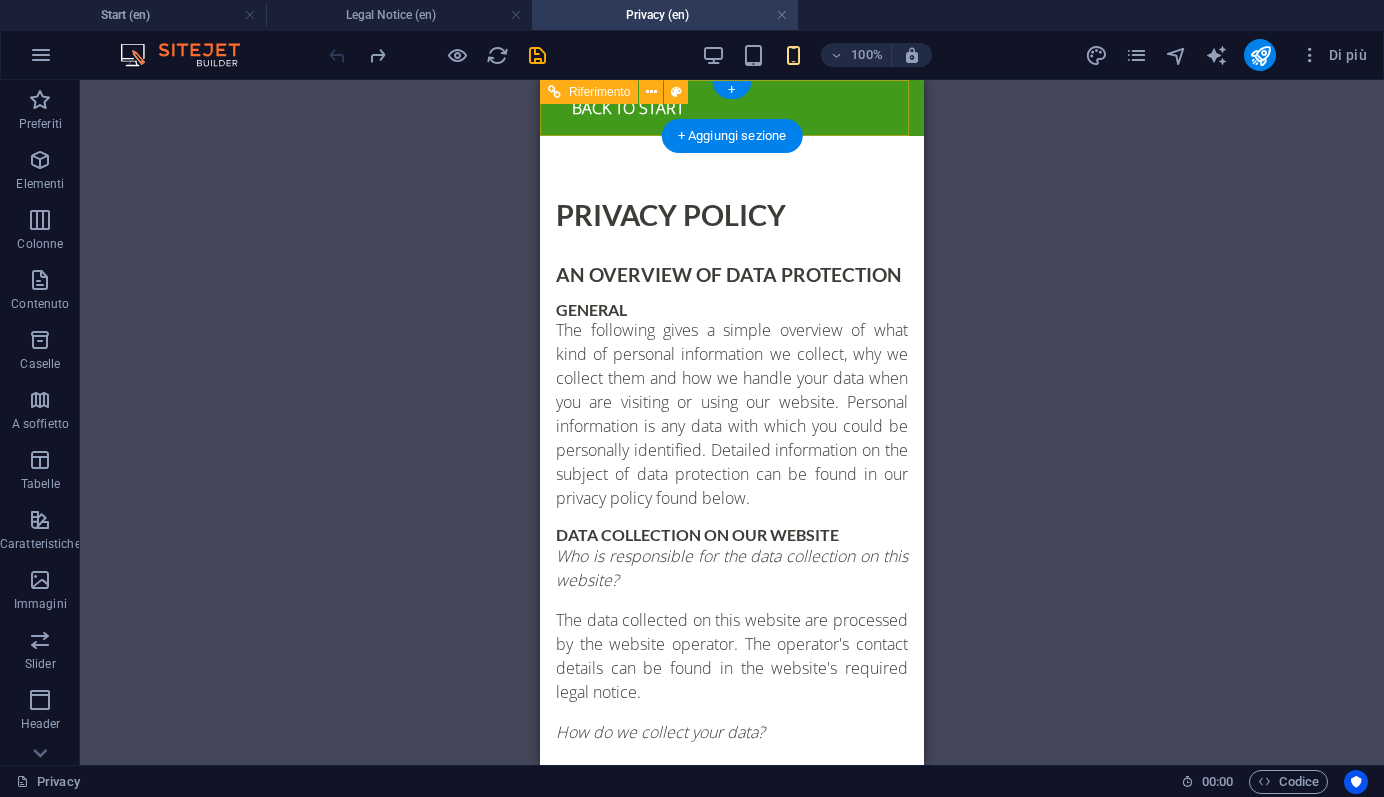 click on "Back to start" at bounding box center (732, 108) 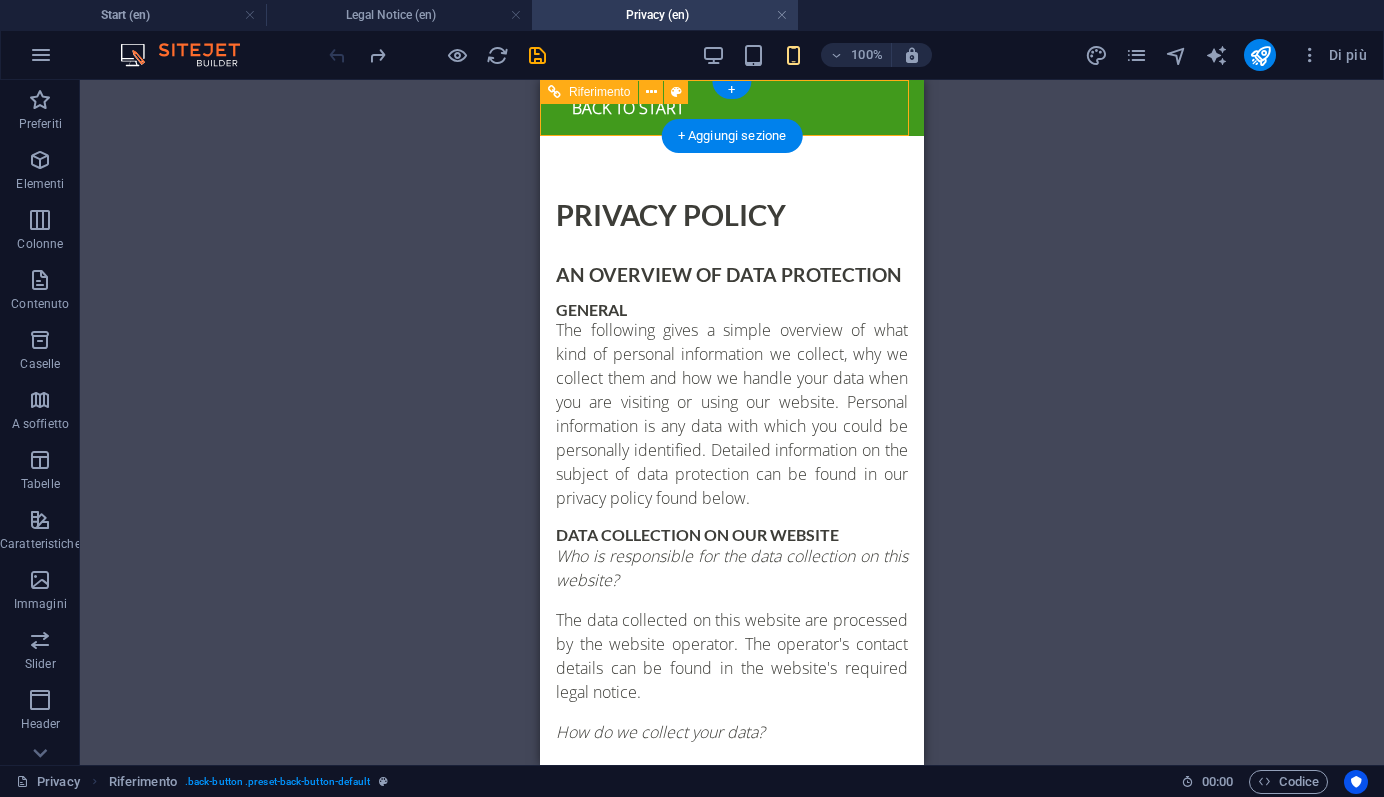 click on "Back to start" at bounding box center [732, 108] 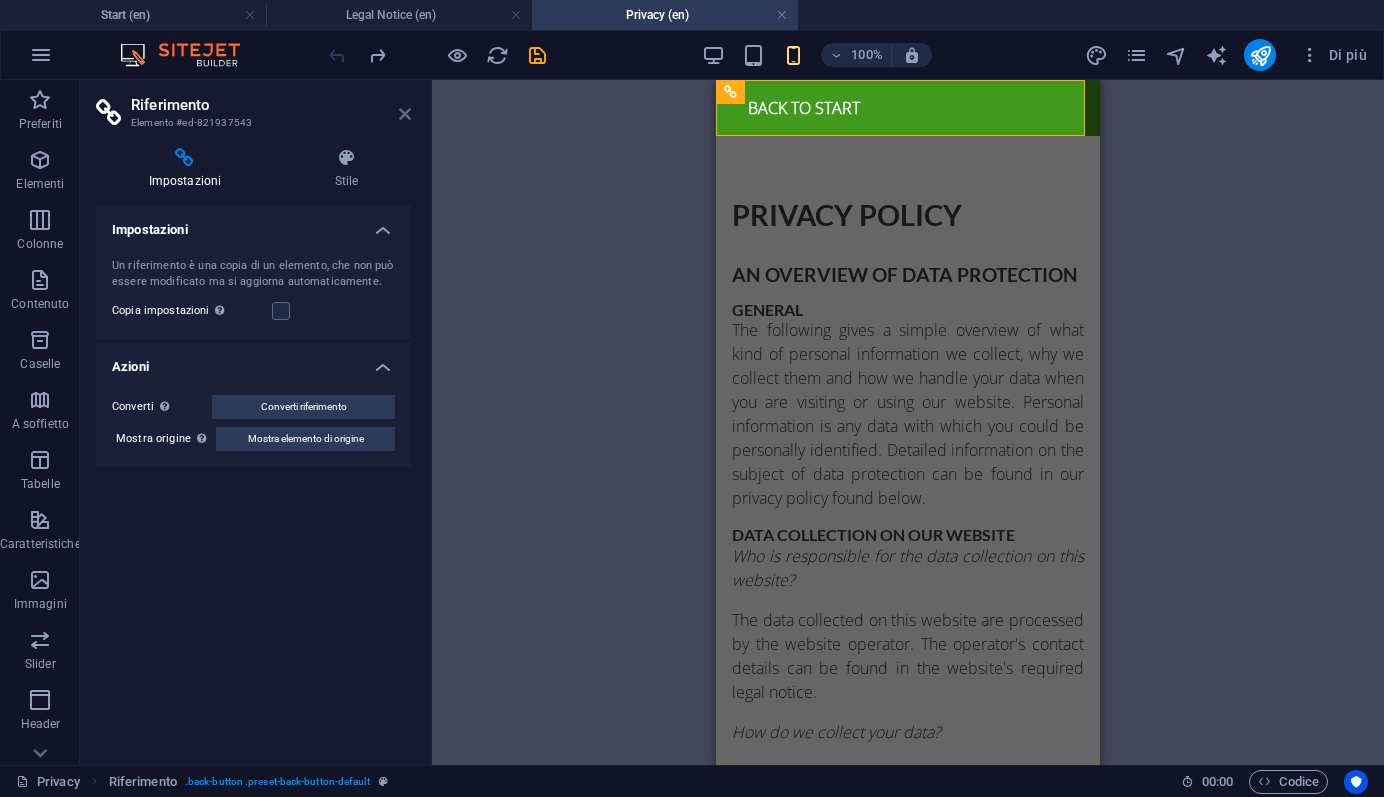click at bounding box center [405, 114] 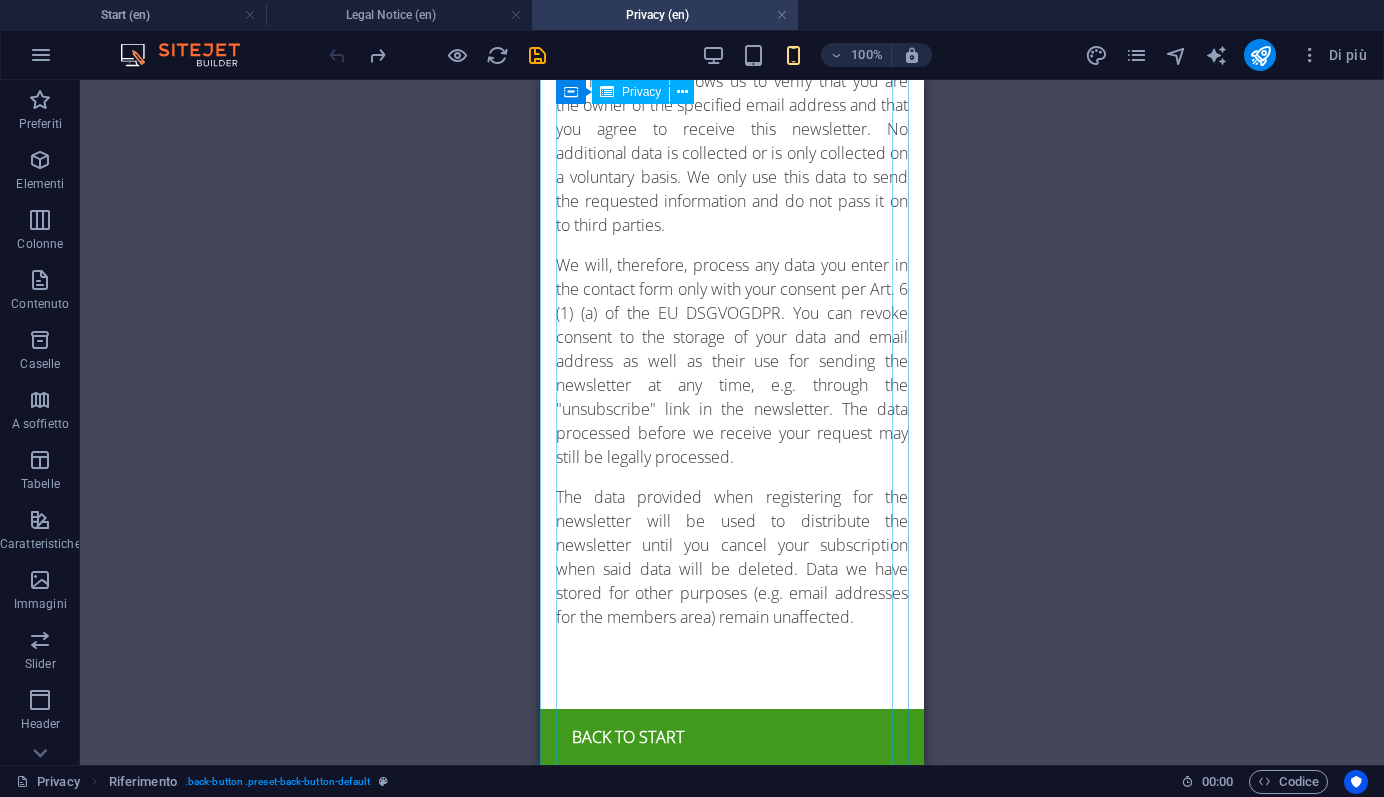 scroll, scrollTop: 8681, scrollLeft: 0, axis: vertical 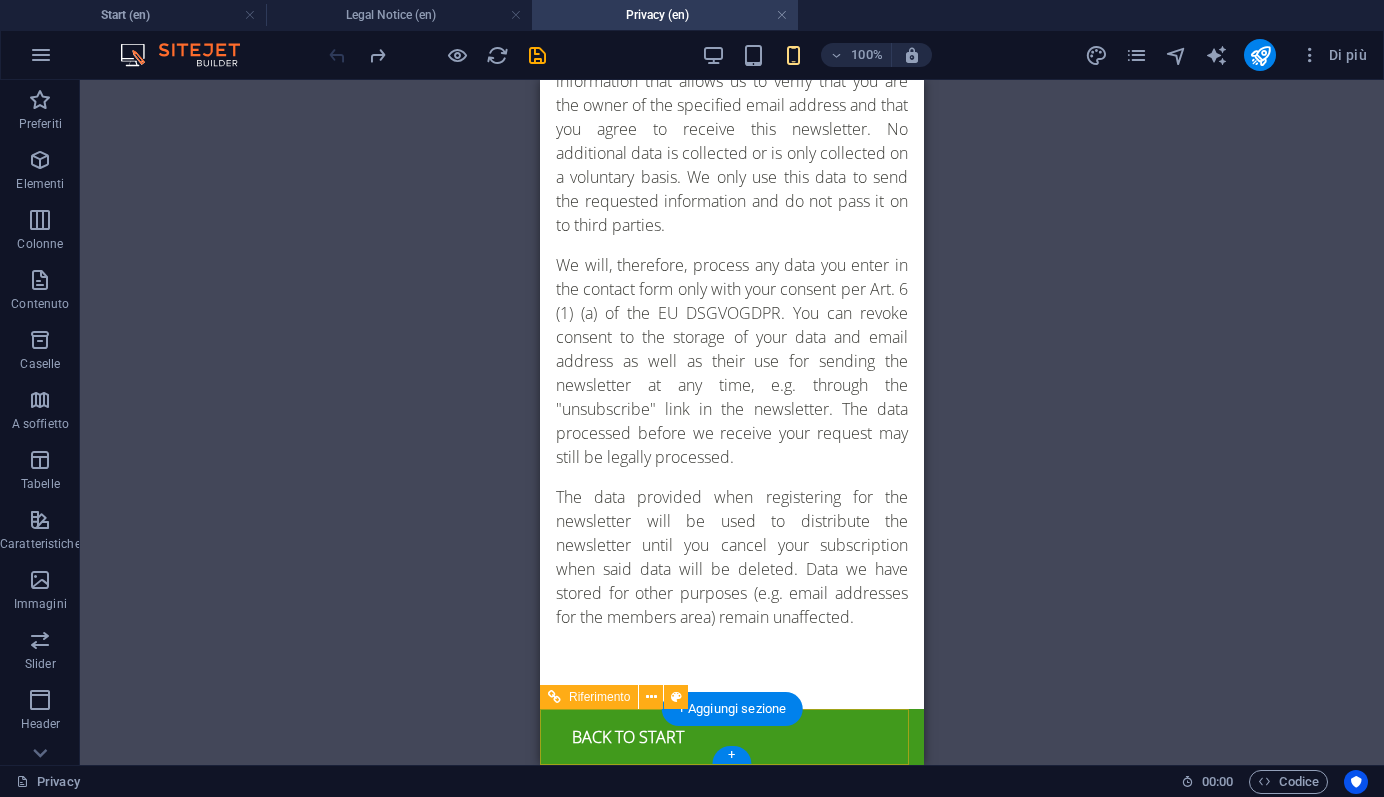 click on "Back to start" at bounding box center (732, 737) 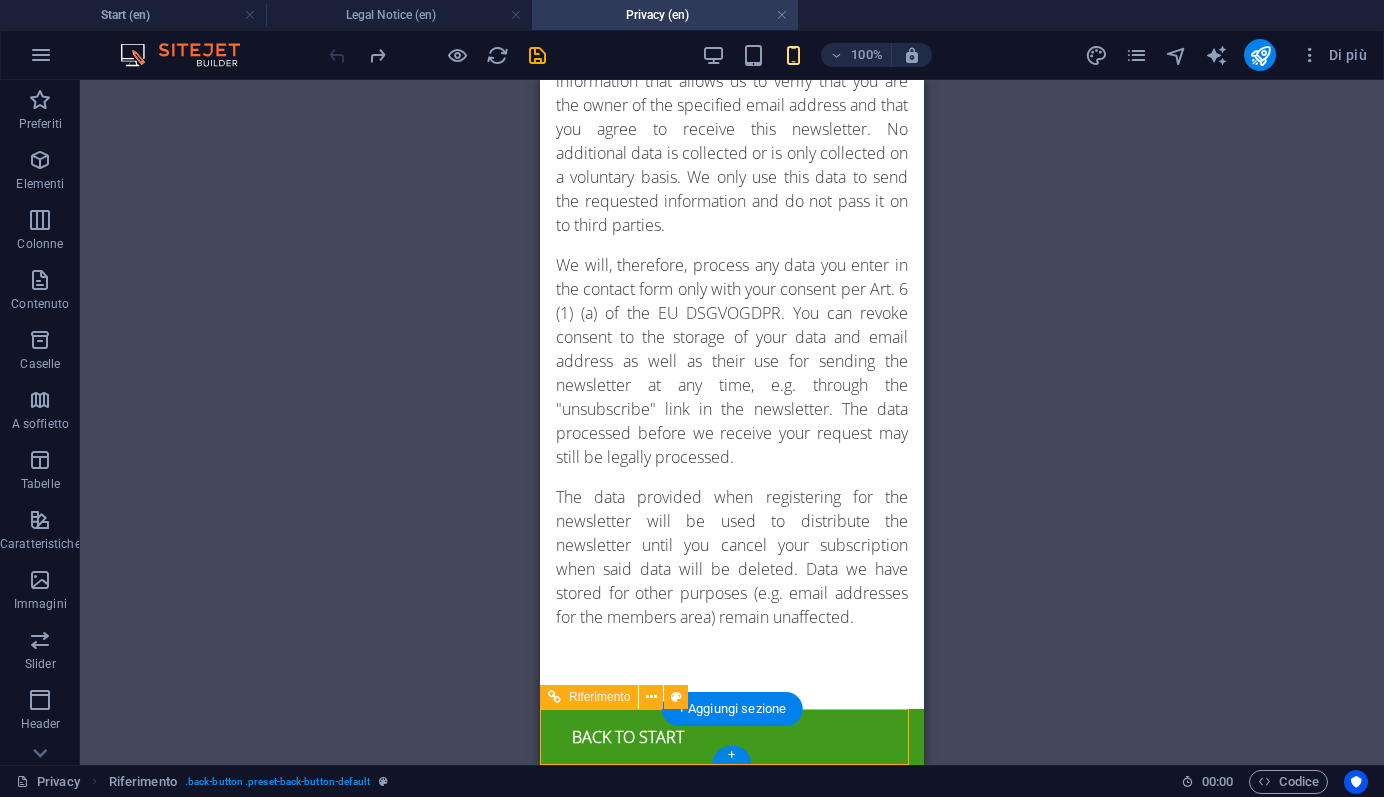 click on "Back to start" at bounding box center [732, 737] 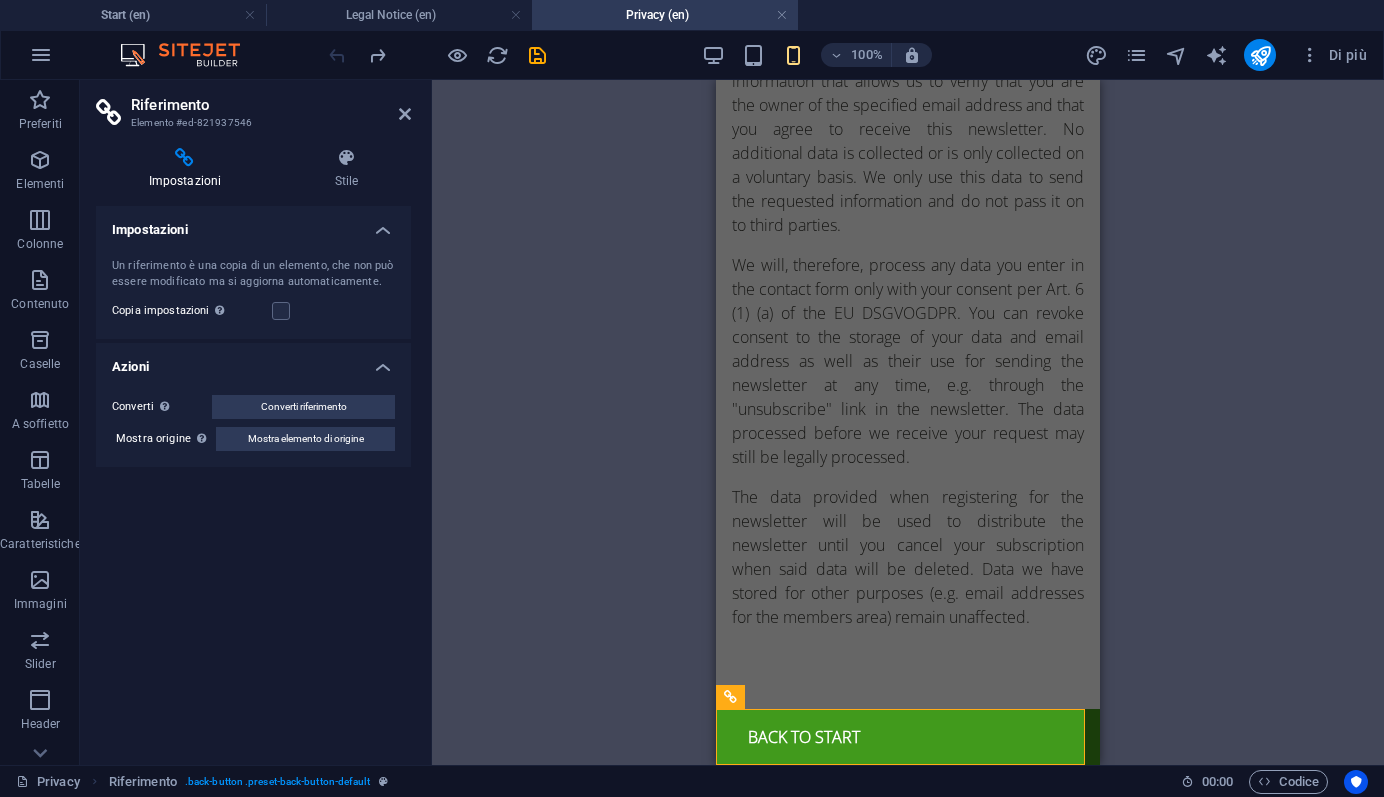 click on "Contenitore   Privacy   Riferimento   Riferimento" at bounding box center (908, 422) 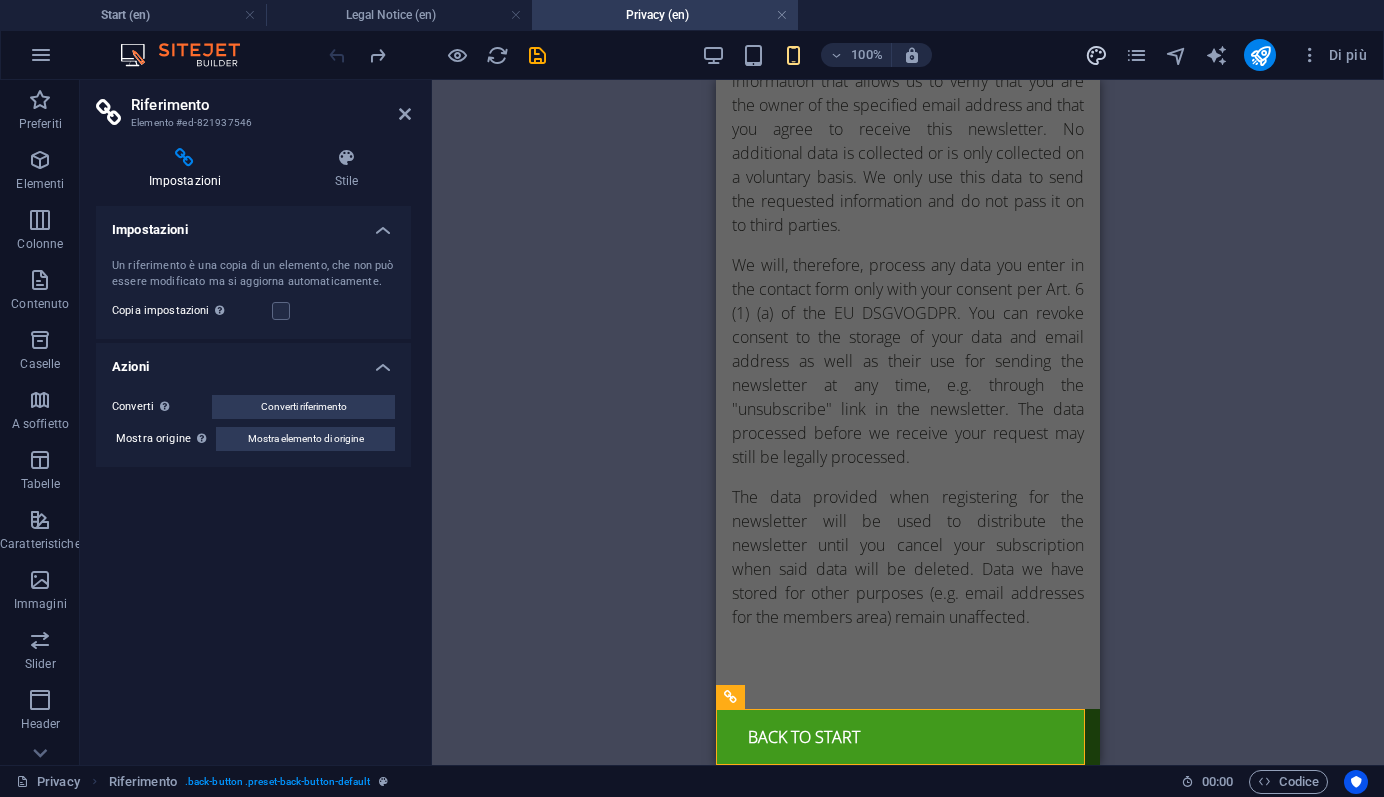 click at bounding box center [1096, 55] 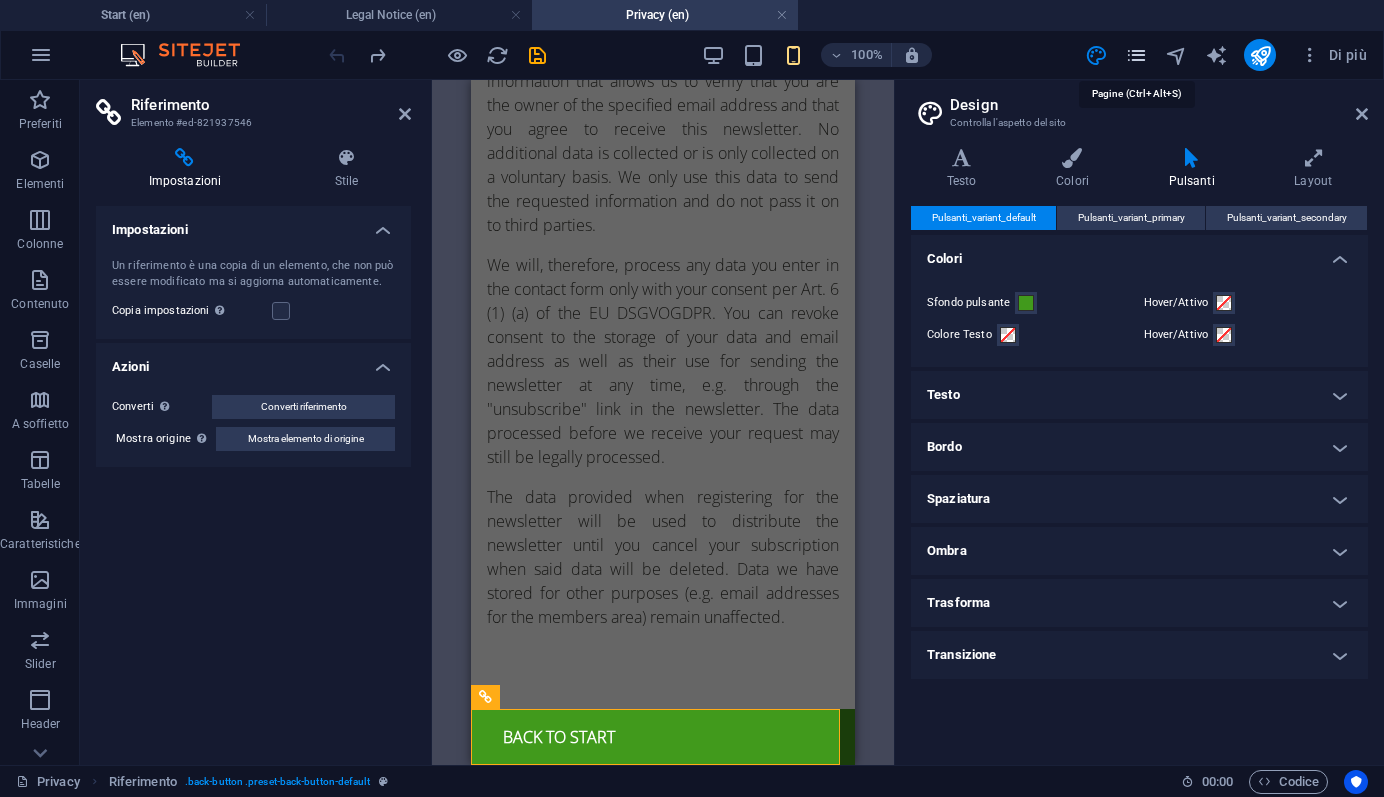click at bounding box center [1136, 55] 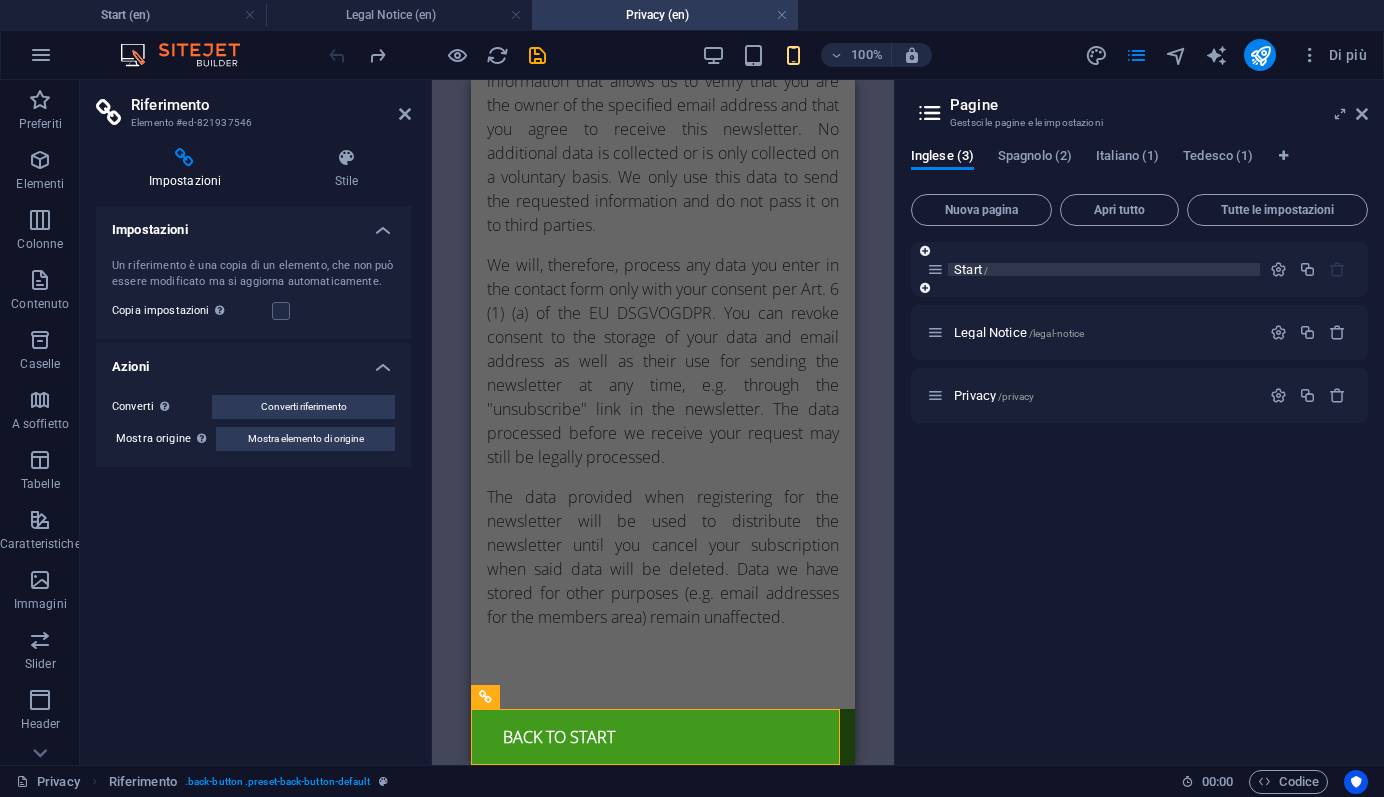 click on "Start /" at bounding box center (971, 269) 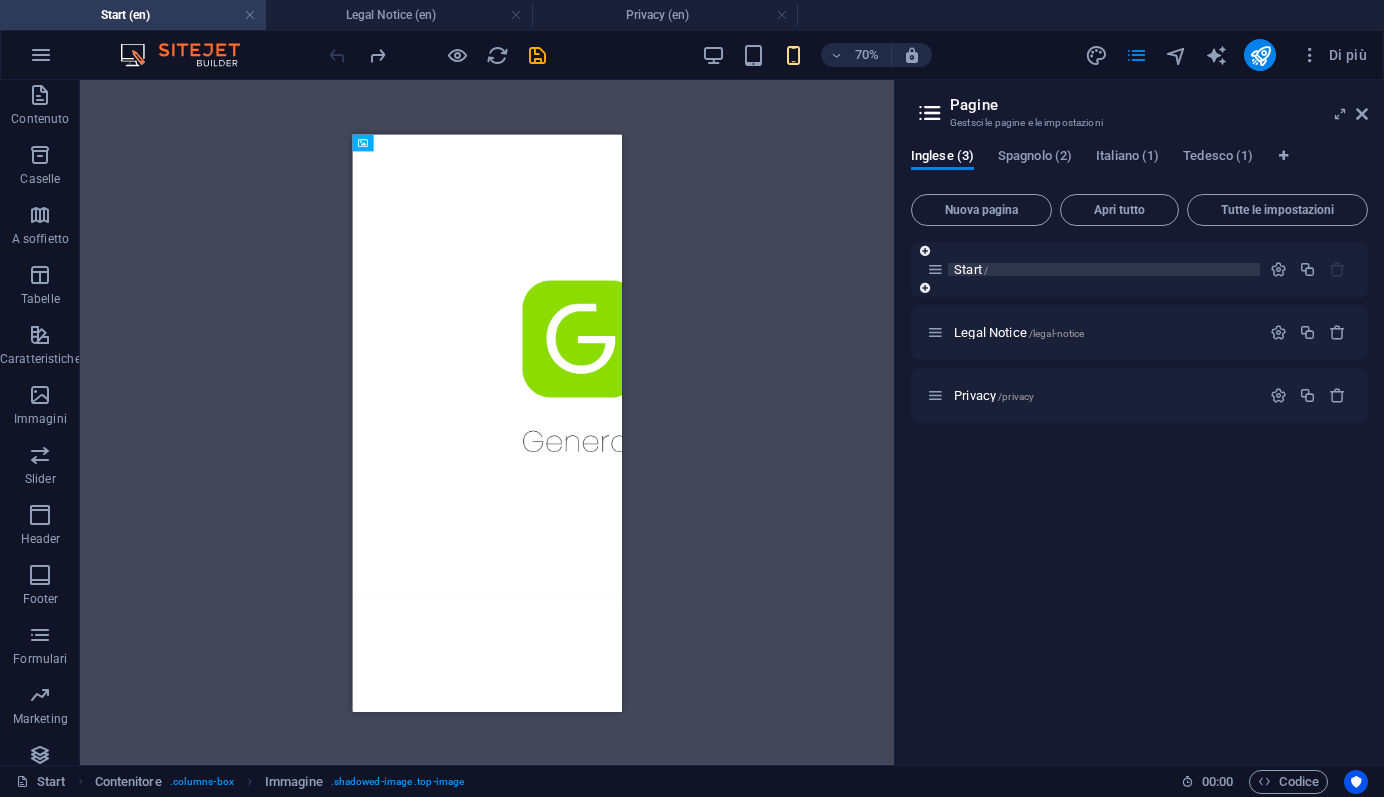 scroll, scrollTop: 0, scrollLeft: 0, axis: both 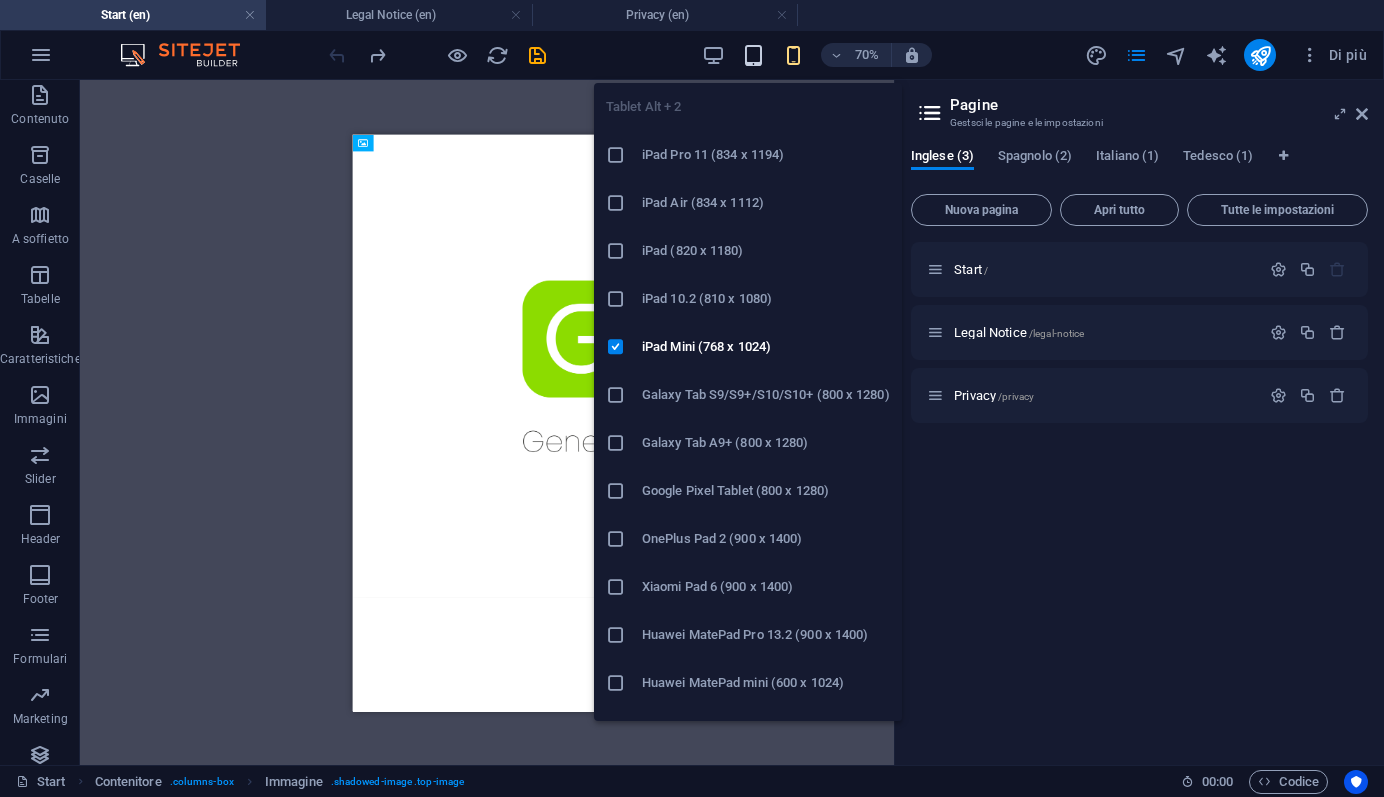 click at bounding box center [753, 55] 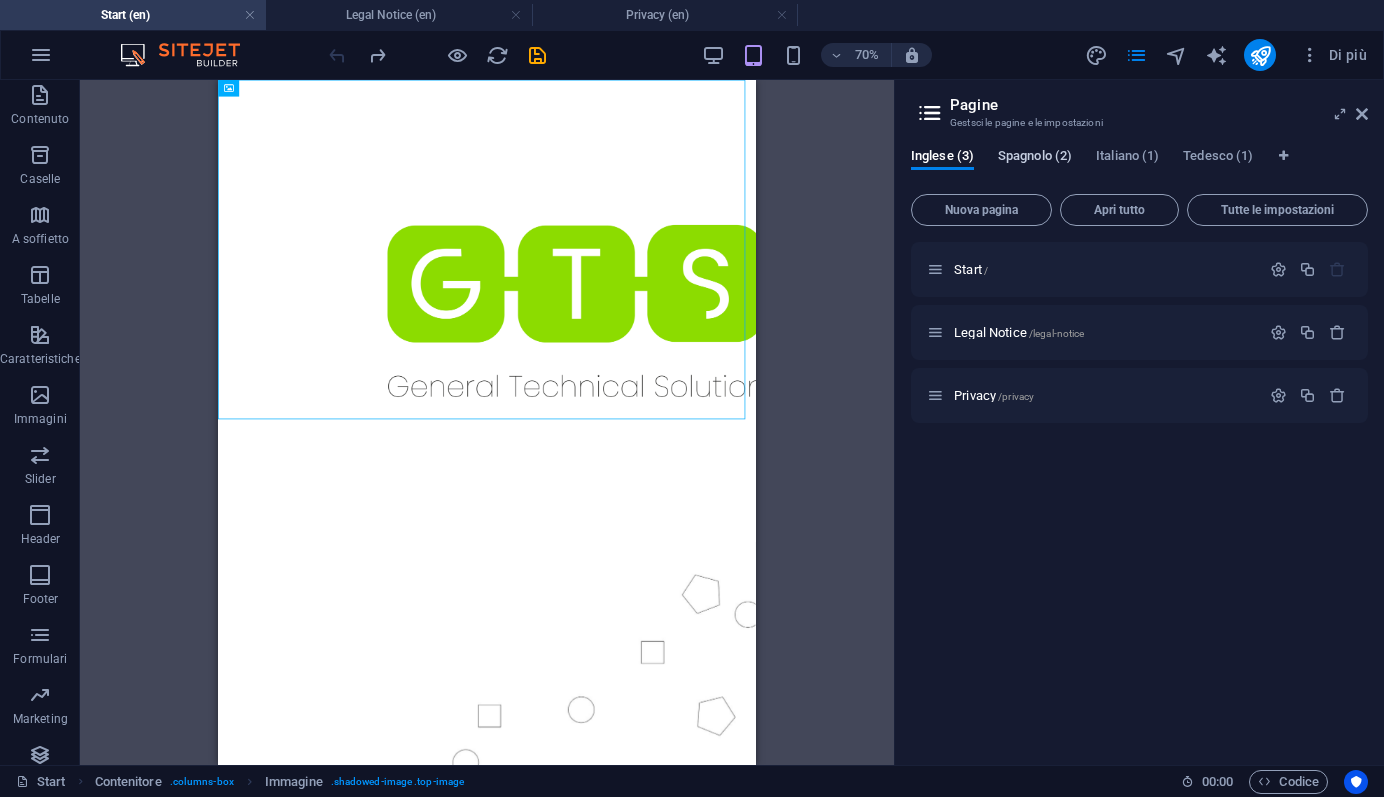 click on "Spagnolo (2)" at bounding box center (1035, 158) 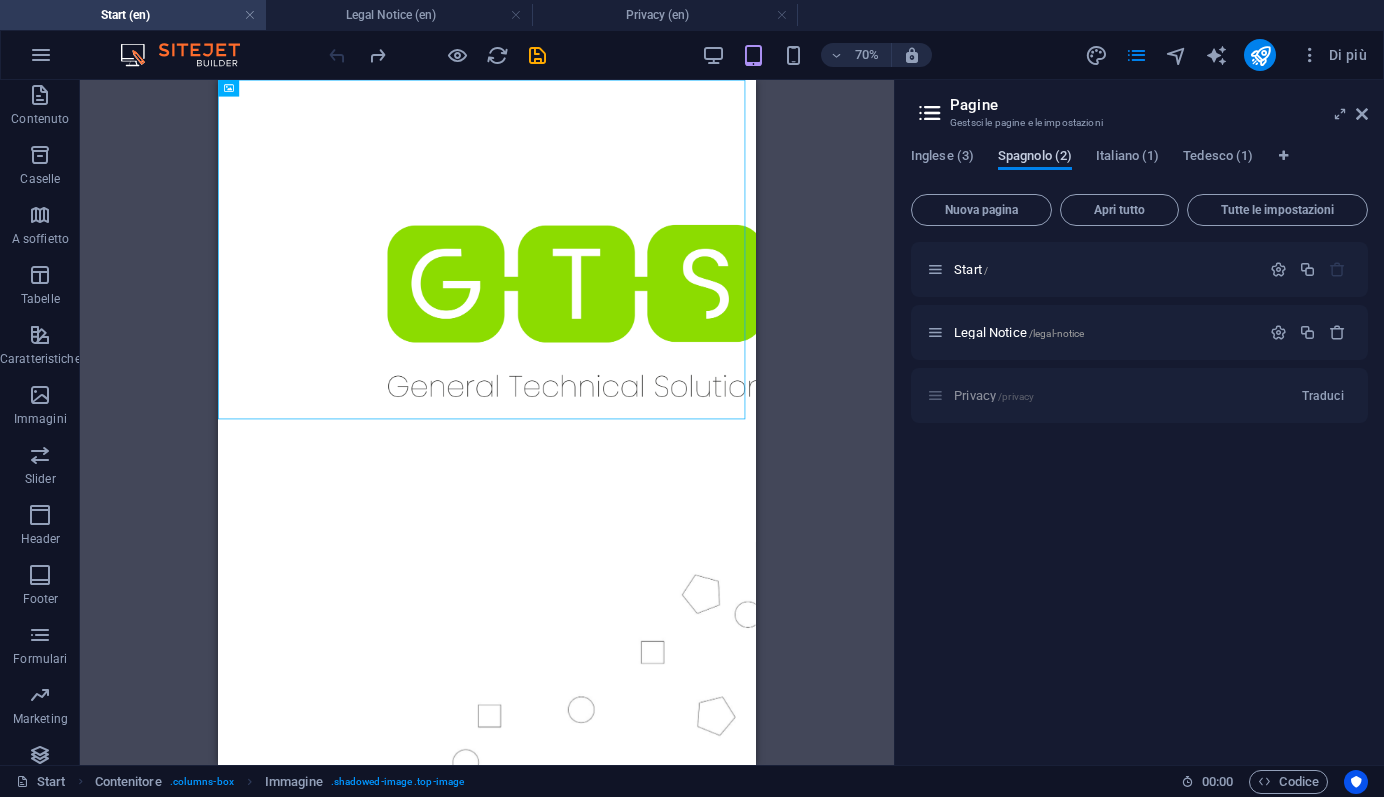 click on "Spagnolo (2)" at bounding box center (1035, 158) 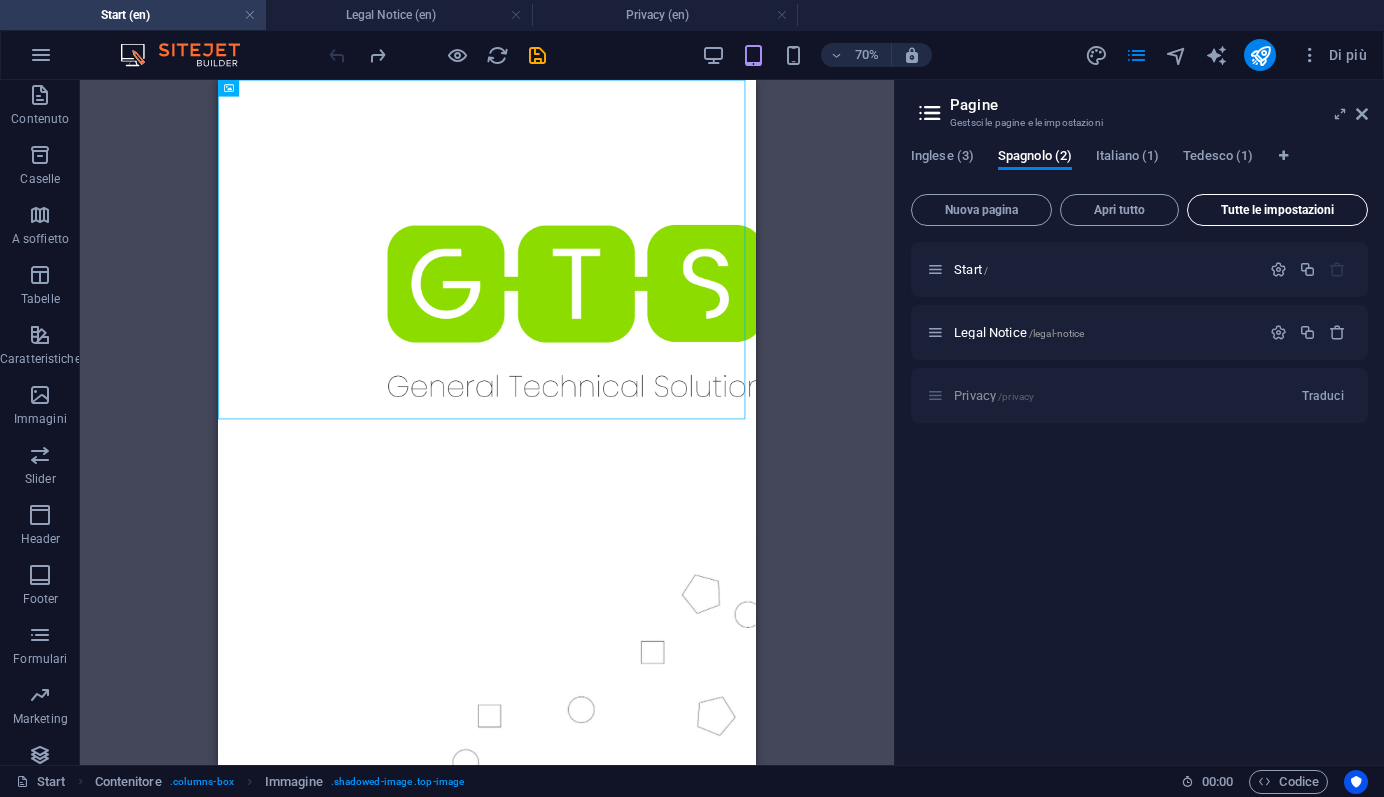 click on "Tutte le impostazioni" at bounding box center (1277, 210) 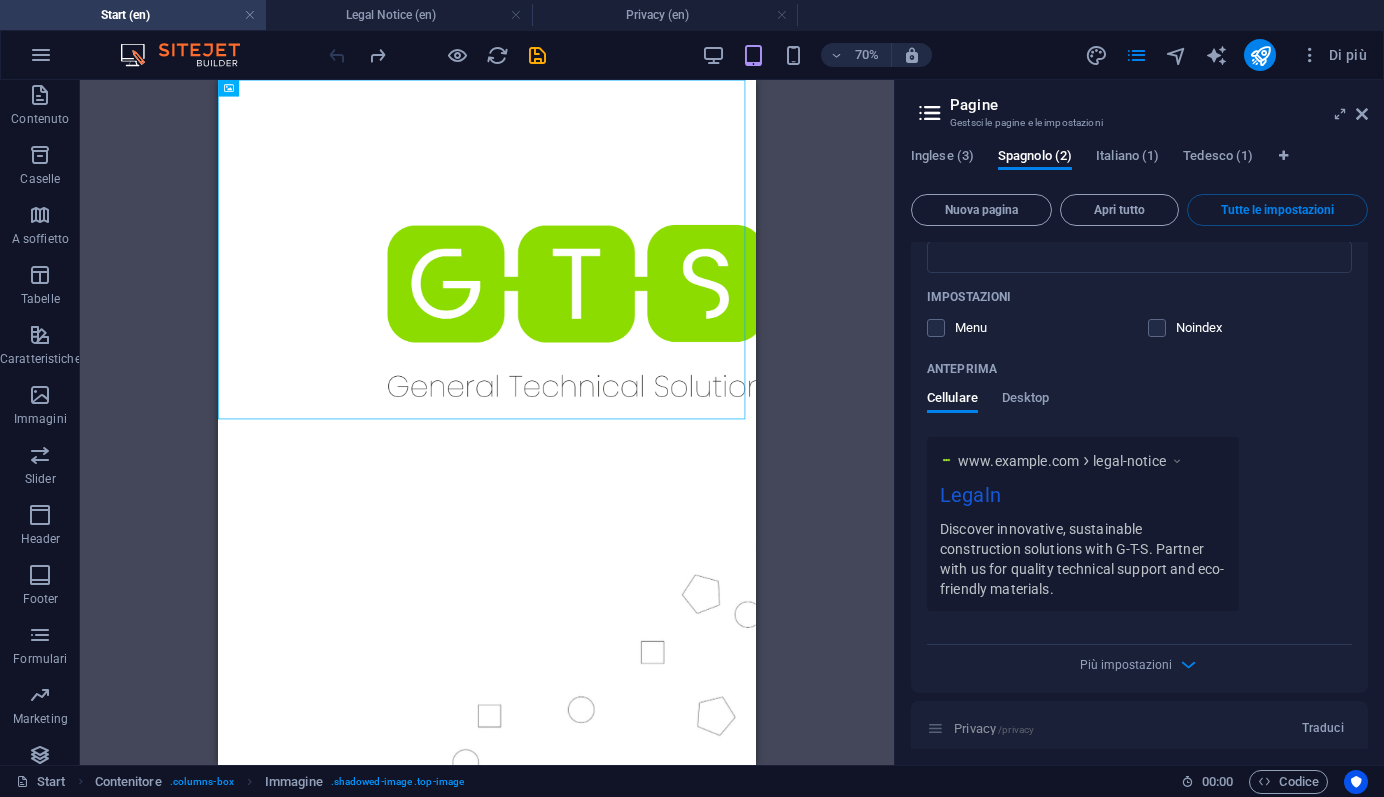 scroll, scrollTop: 1321, scrollLeft: 0, axis: vertical 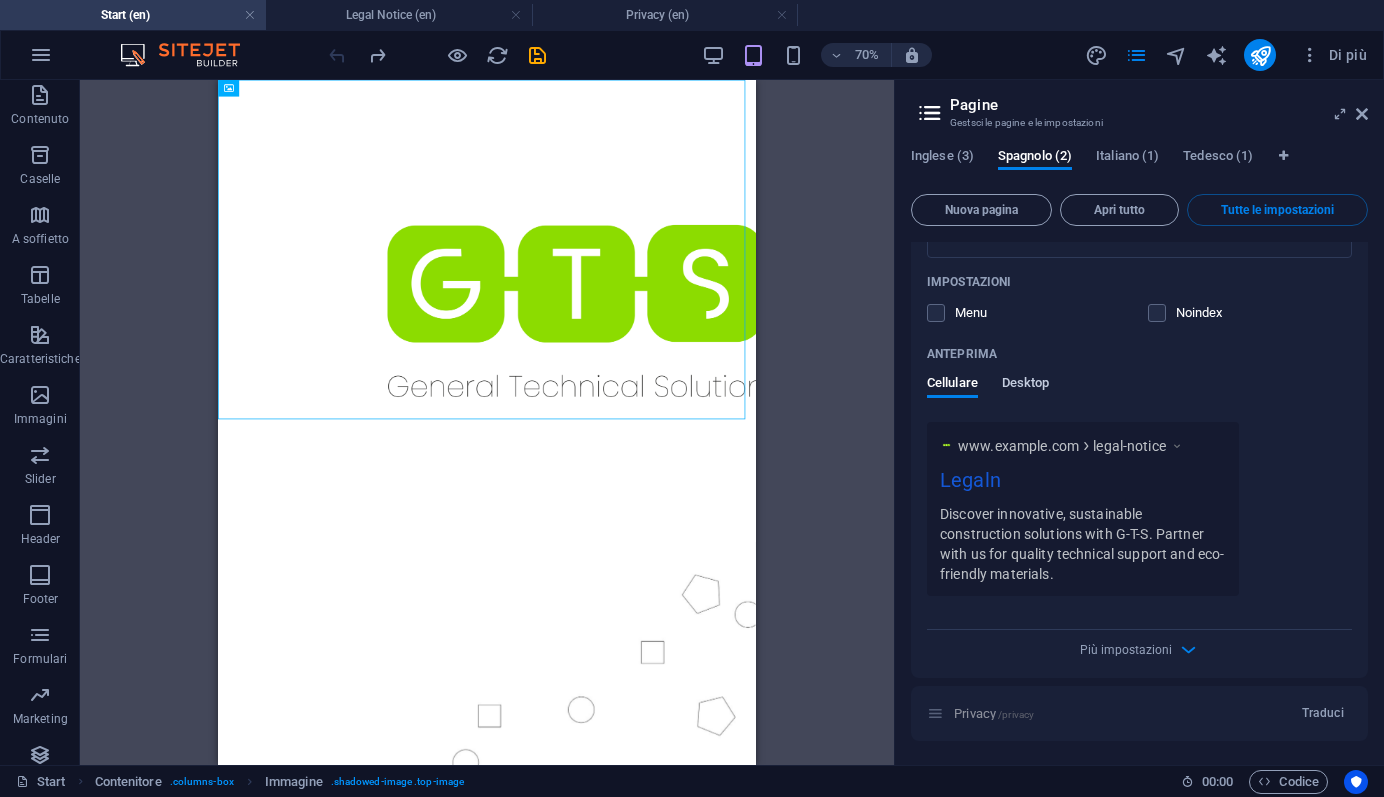 click on "Desktop" at bounding box center [1026, 385] 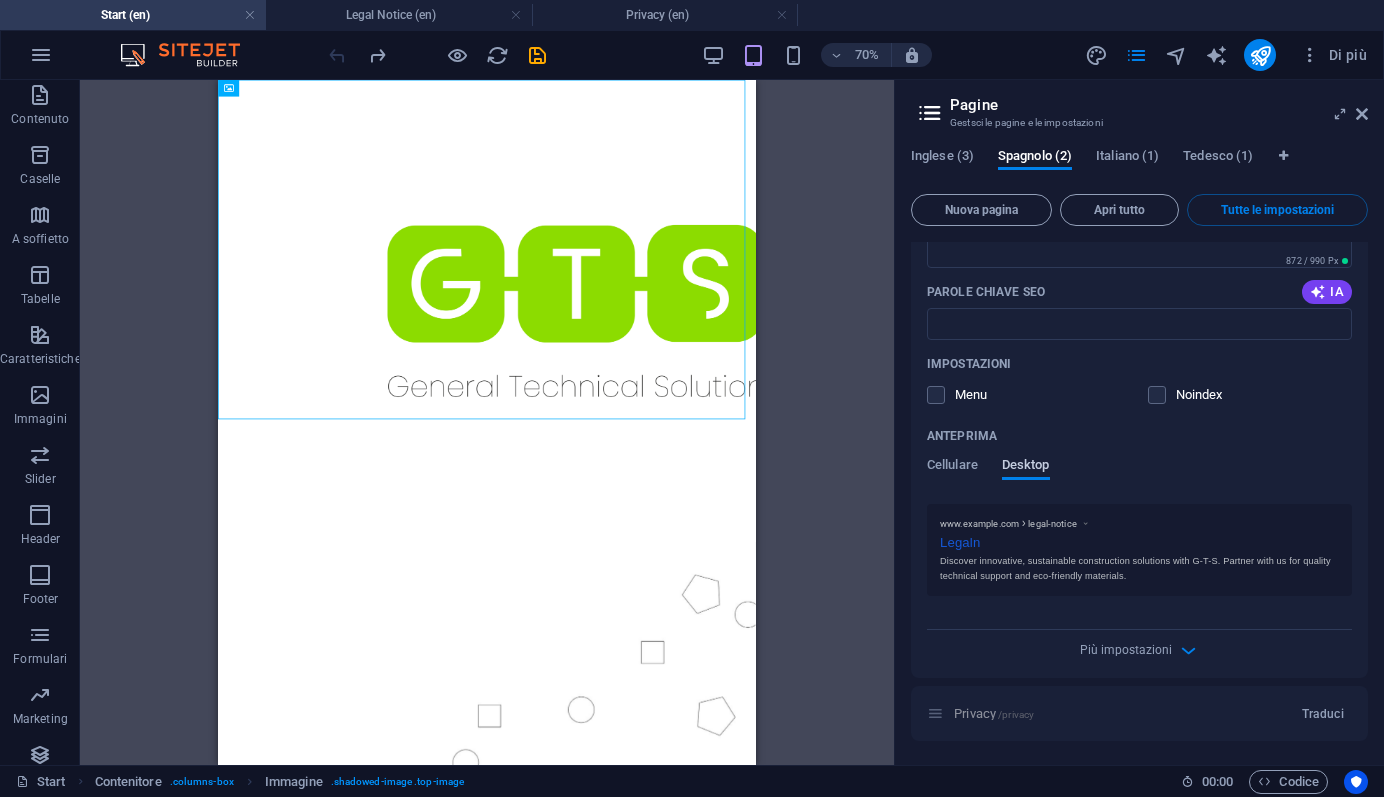 scroll, scrollTop: 1239, scrollLeft: 0, axis: vertical 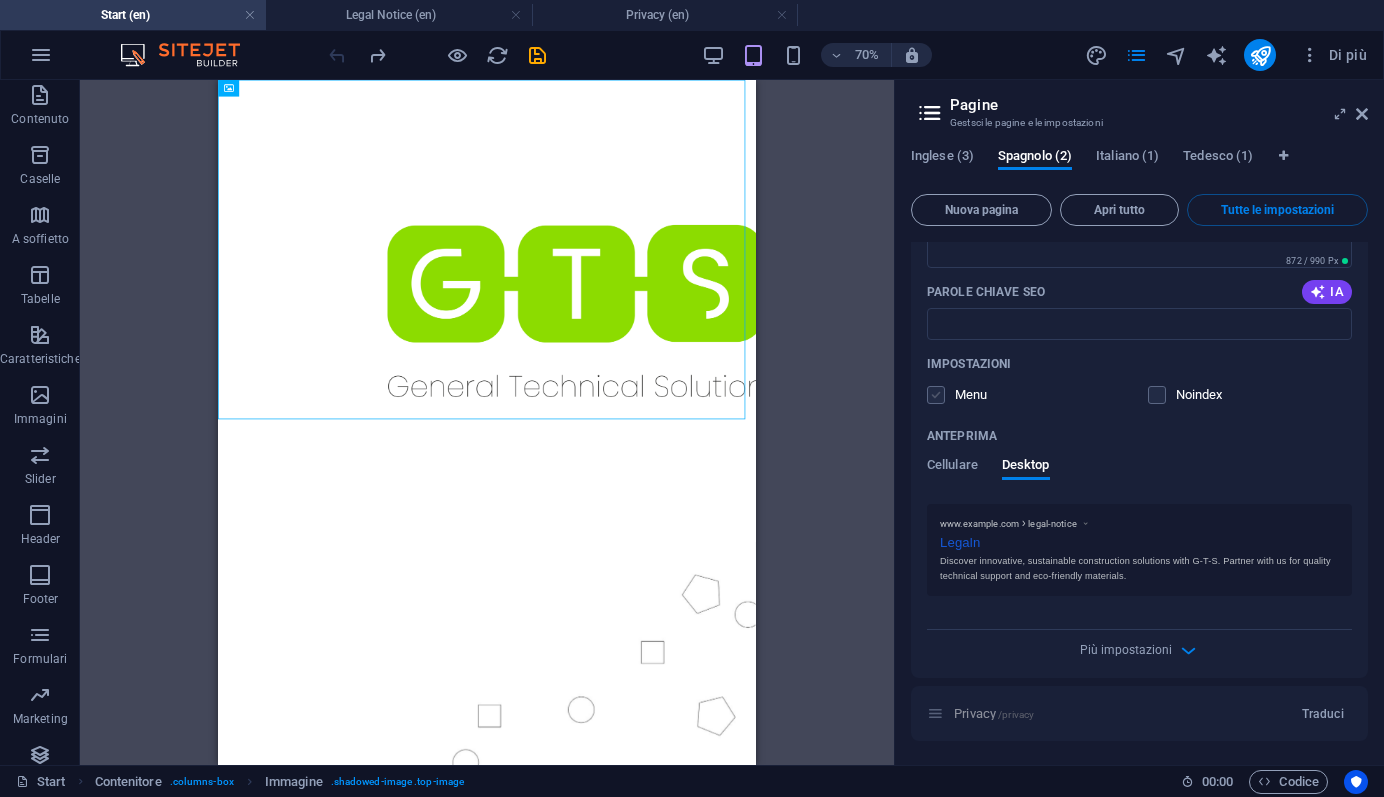 click at bounding box center [936, 395] 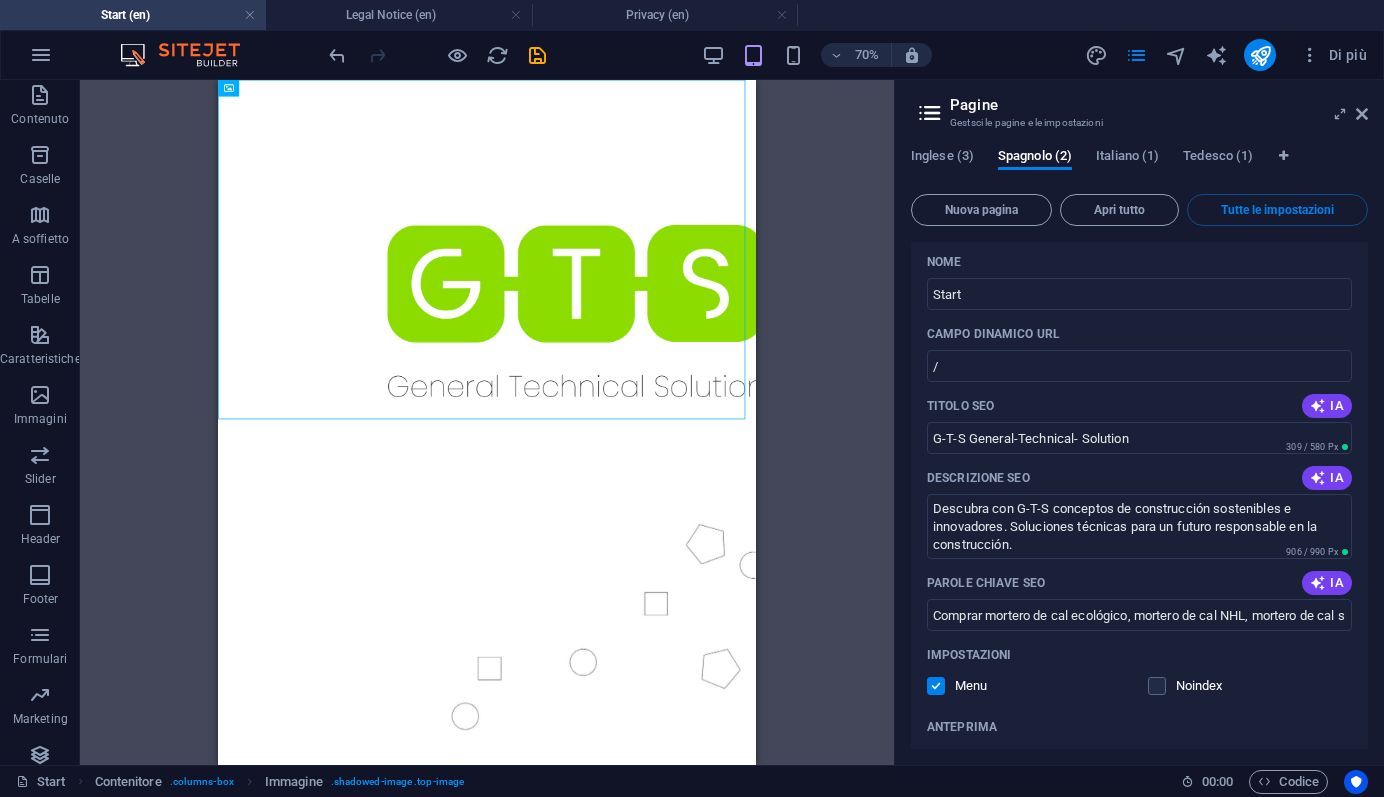 scroll, scrollTop: 0, scrollLeft: 0, axis: both 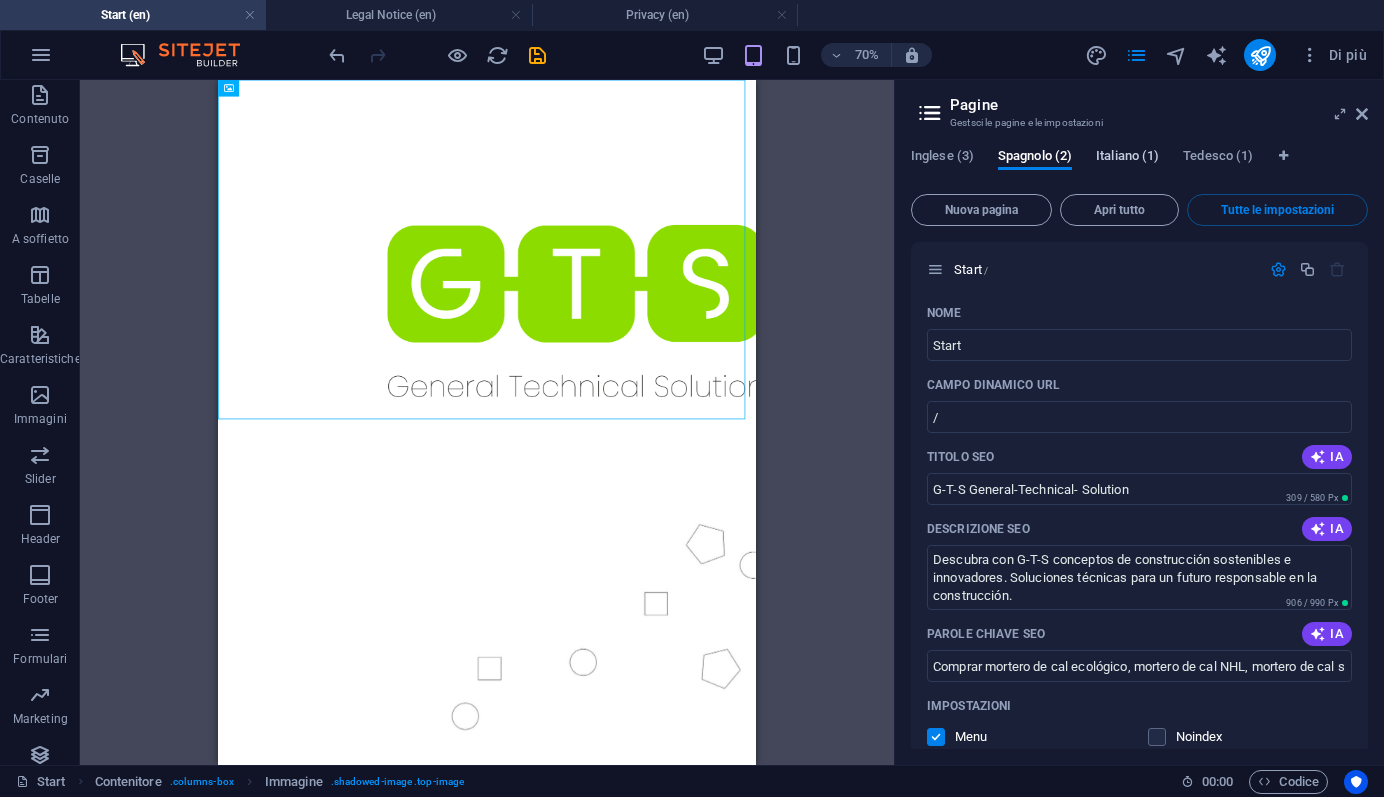 drag, startPoint x: 1104, startPoint y: 147, endPoint x: 1123, endPoint y: 153, distance: 19.924858 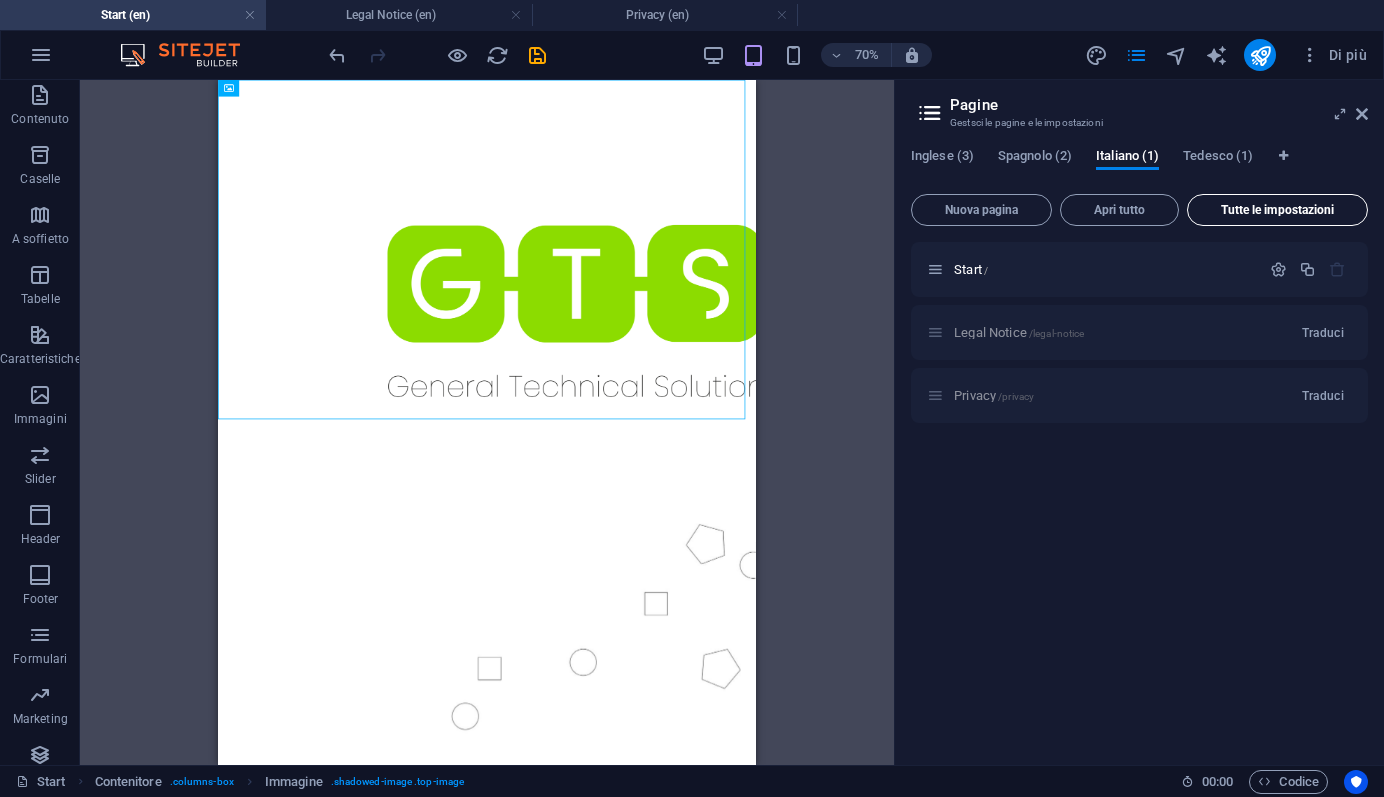 click on "Tutte le impostazioni" at bounding box center (1277, 210) 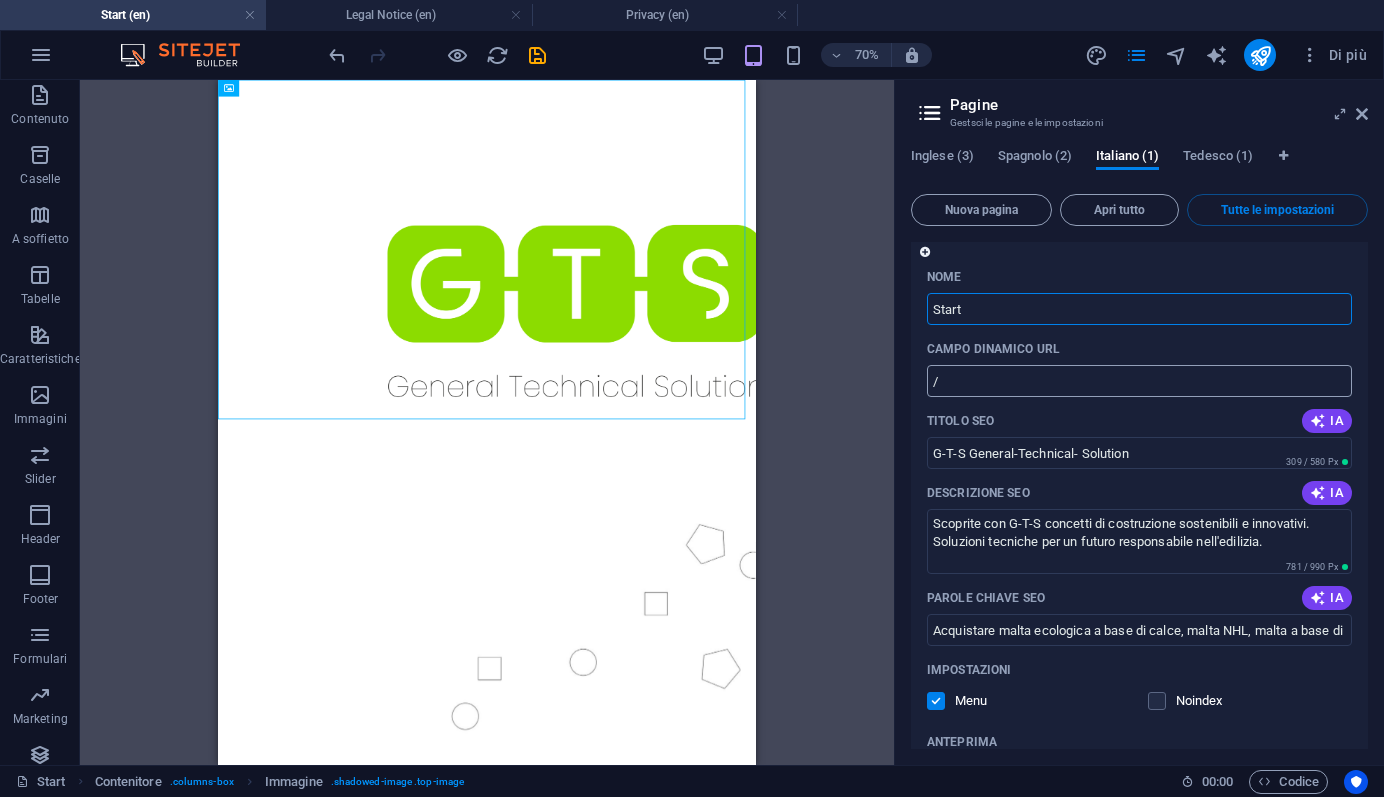 scroll, scrollTop: 0, scrollLeft: 0, axis: both 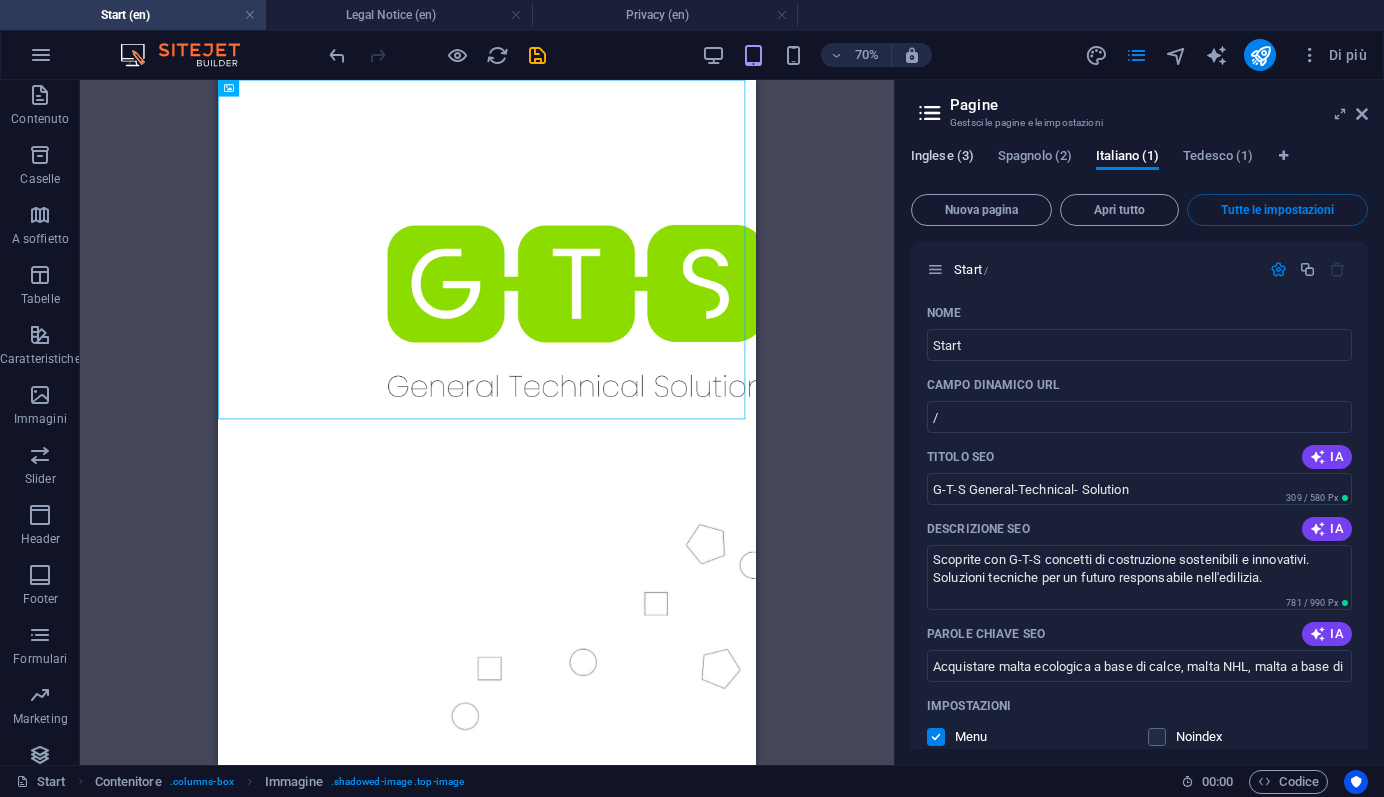 click on "Inglese (3)" at bounding box center (942, 158) 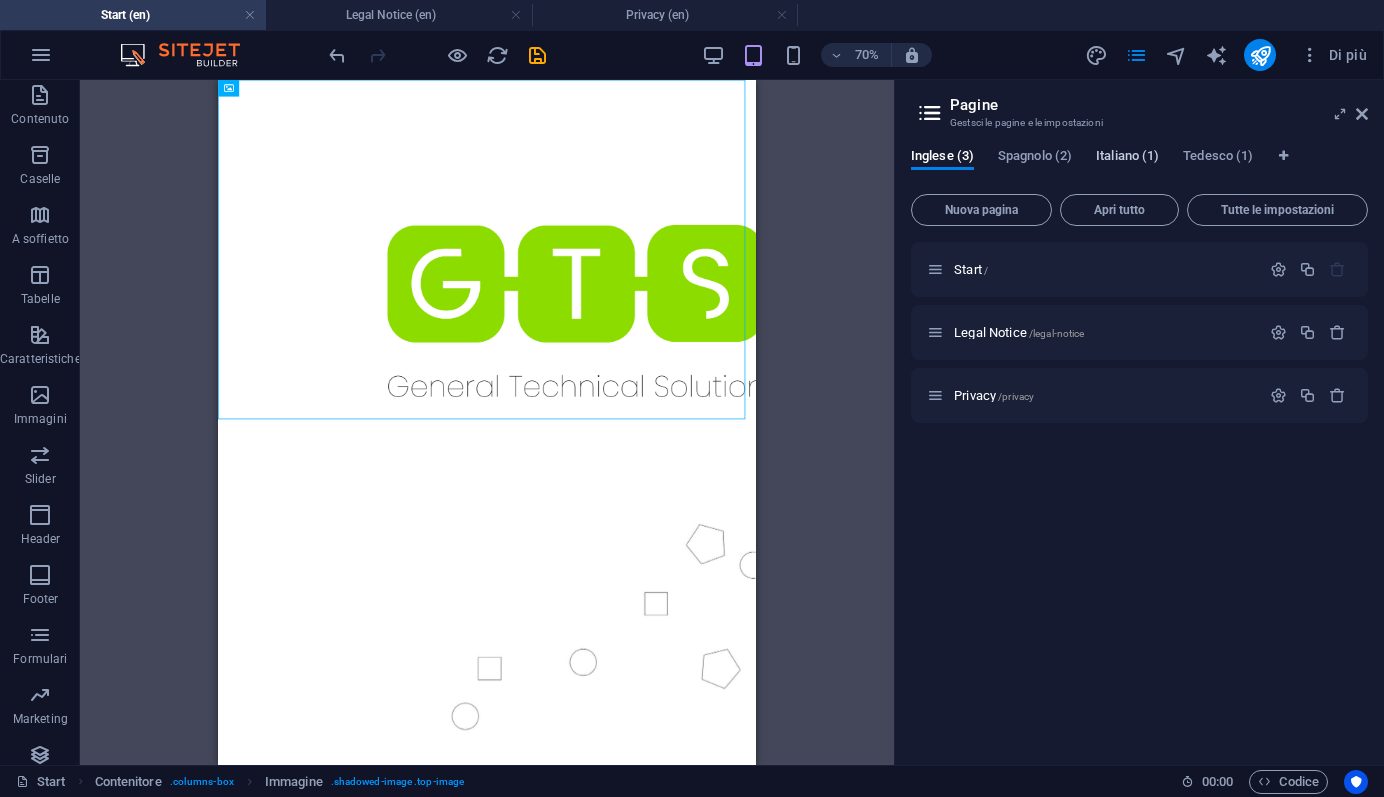 click on "Italiano (1)" at bounding box center (1127, 158) 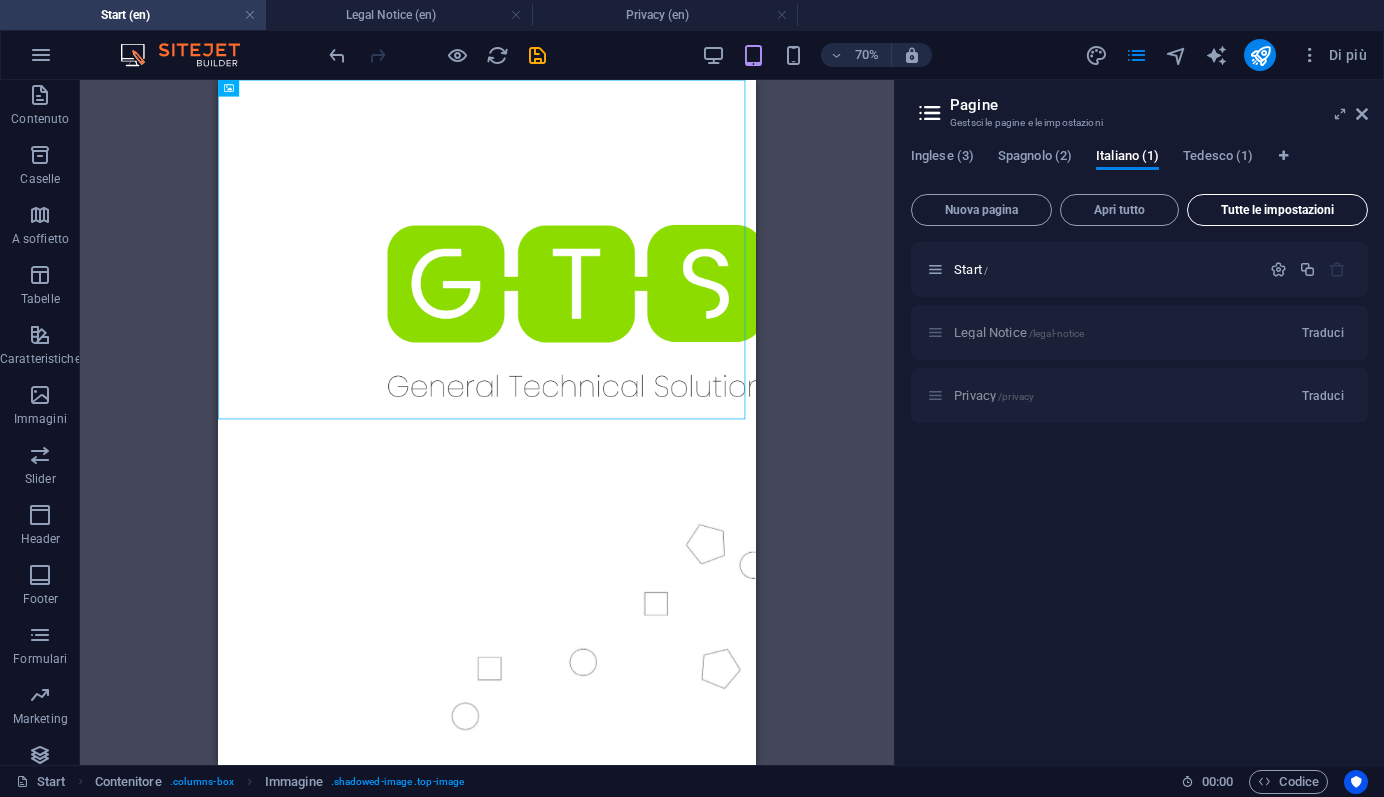 click on "Tutte le impostazioni" at bounding box center (1277, 210) 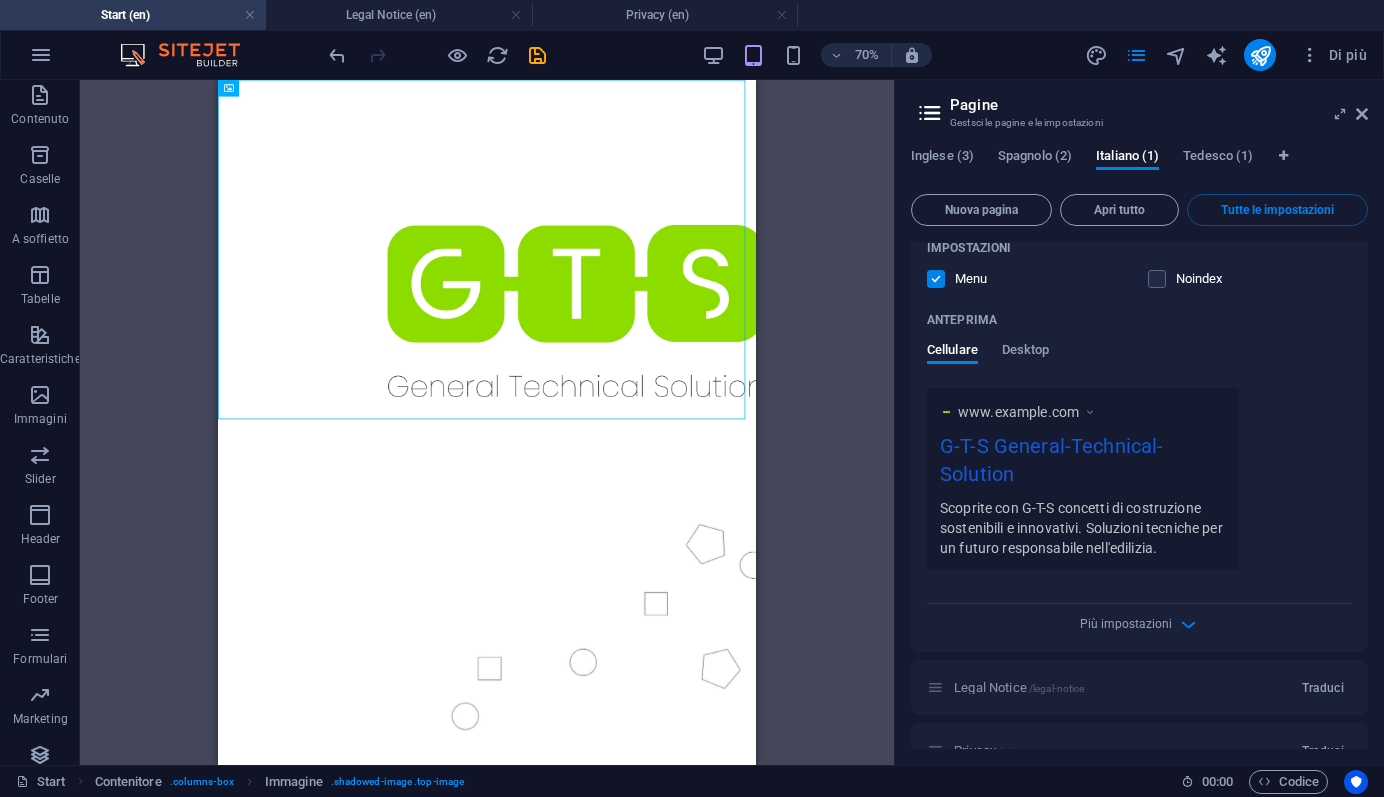 scroll, scrollTop: 495, scrollLeft: 0, axis: vertical 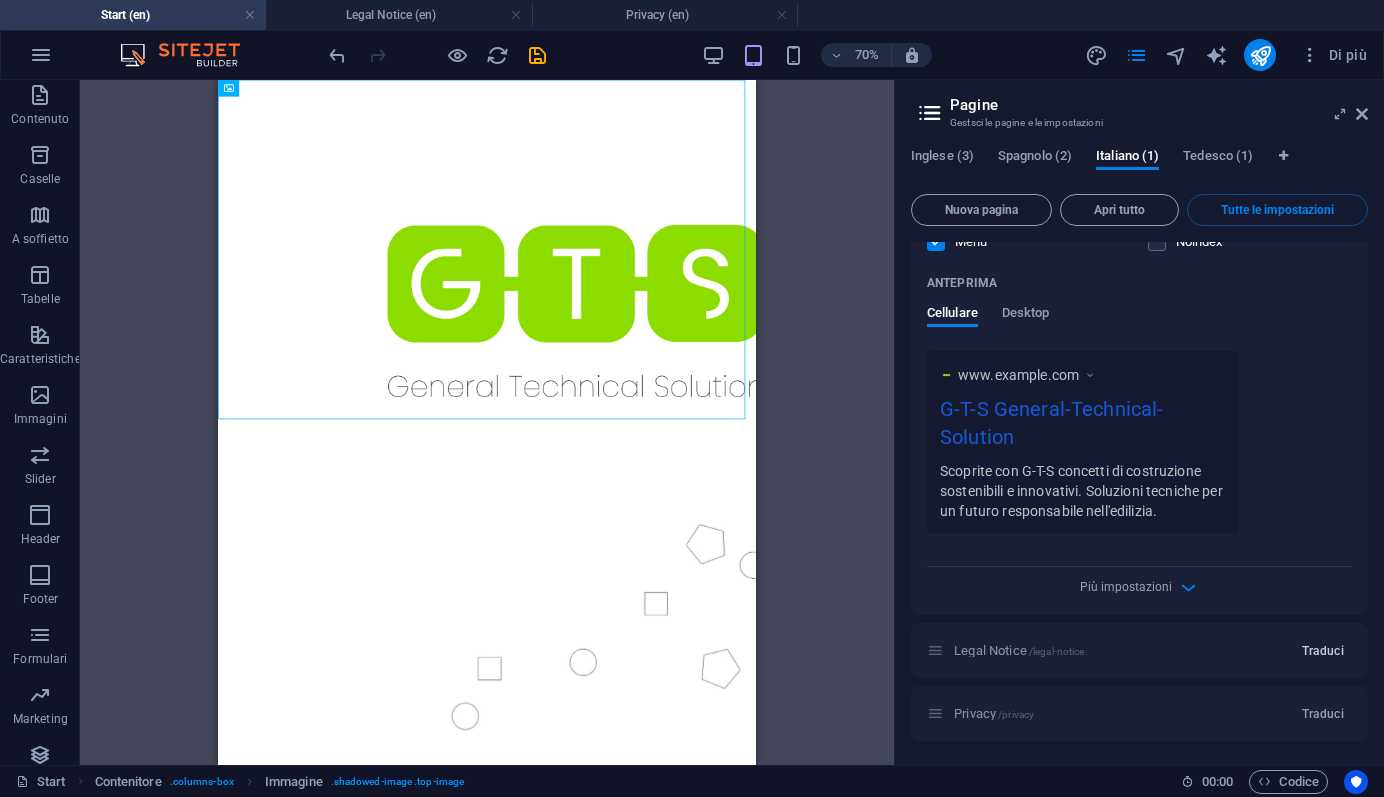 click on "Traduci" at bounding box center [1323, 651] 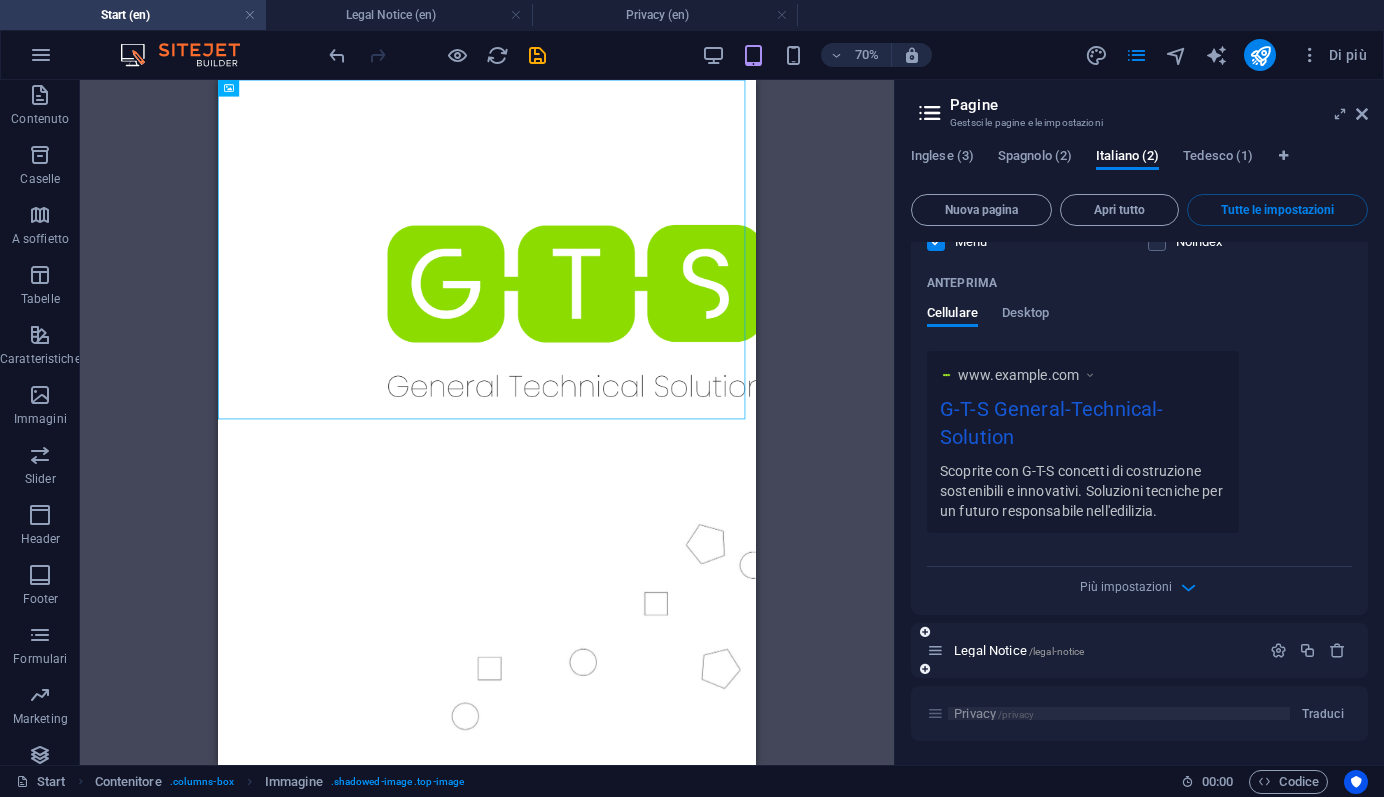 drag, startPoint x: 1323, startPoint y: 718, endPoint x: 1243, endPoint y: 718, distance: 80 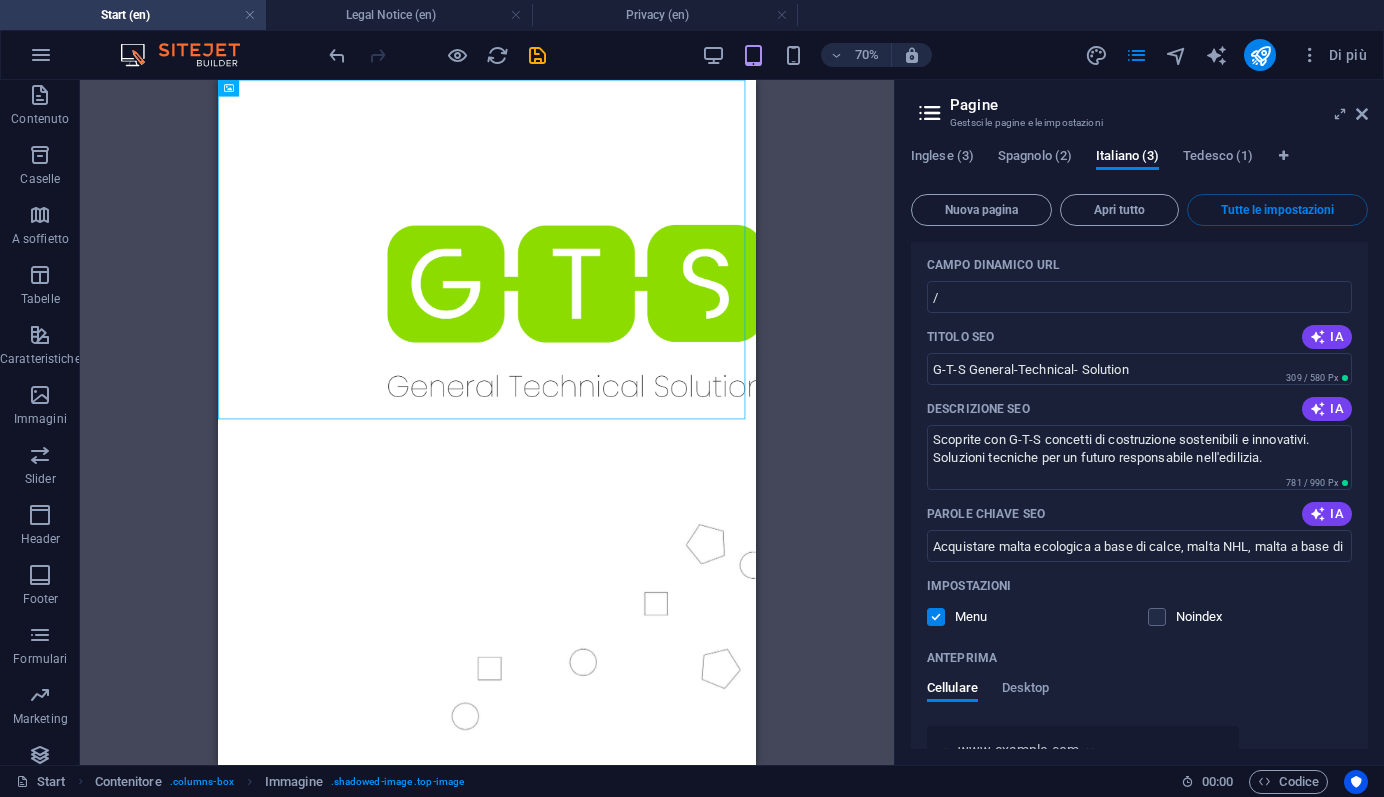 scroll, scrollTop: 0, scrollLeft: 0, axis: both 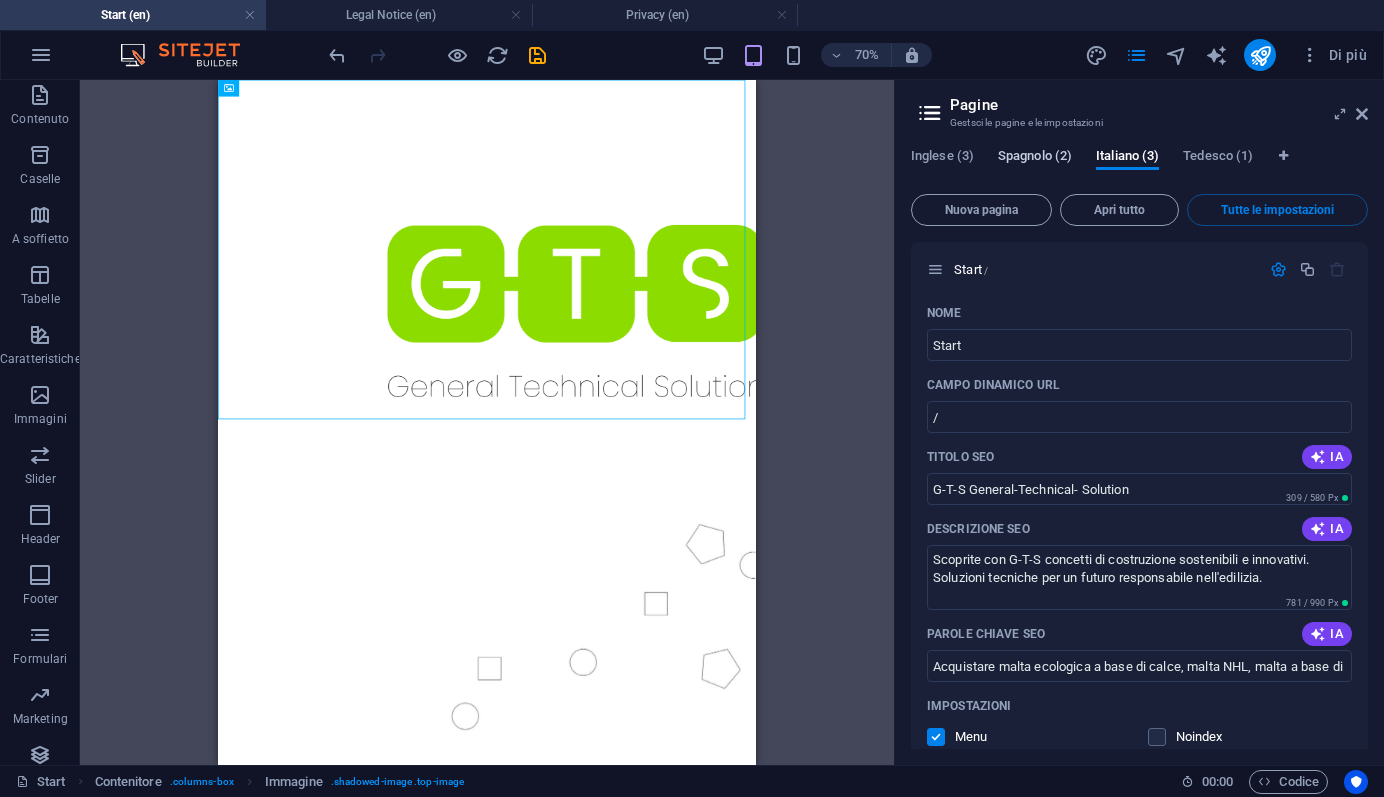 click on "Spagnolo (2)" at bounding box center [1035, 158] 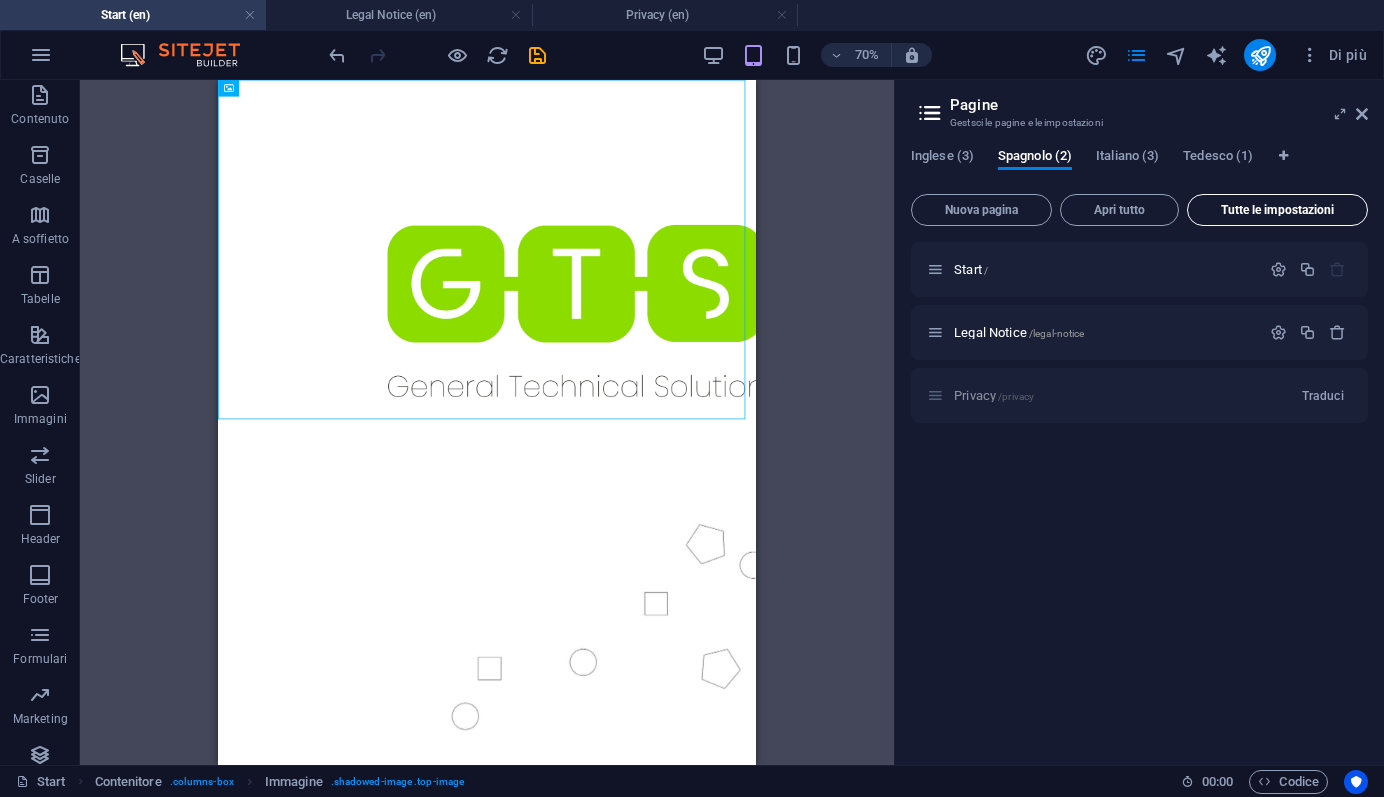 click on "Tutte le impostazioni" at bounding box center (1277, 210) 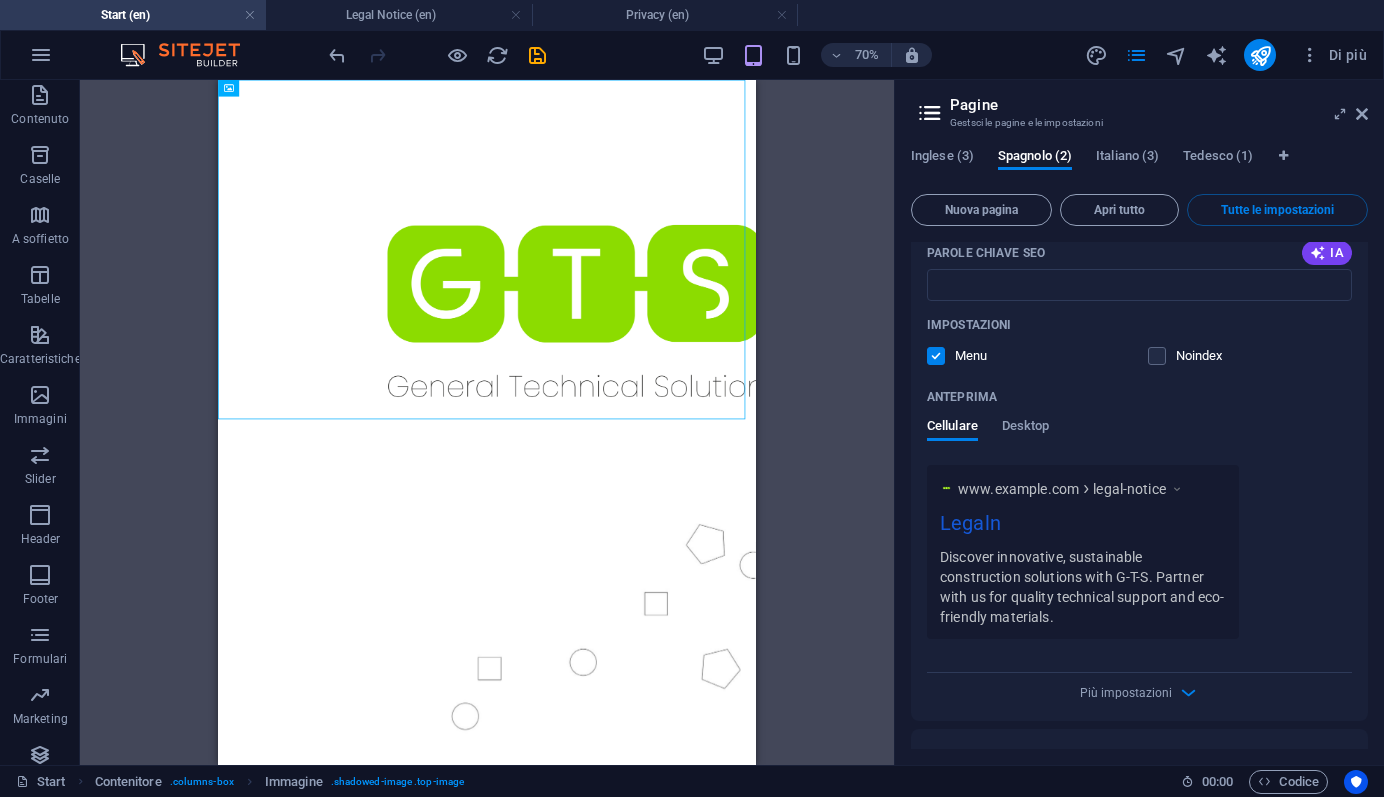 scroll, scrollTop: 1321, scrollLeft: 0, axis: vertical 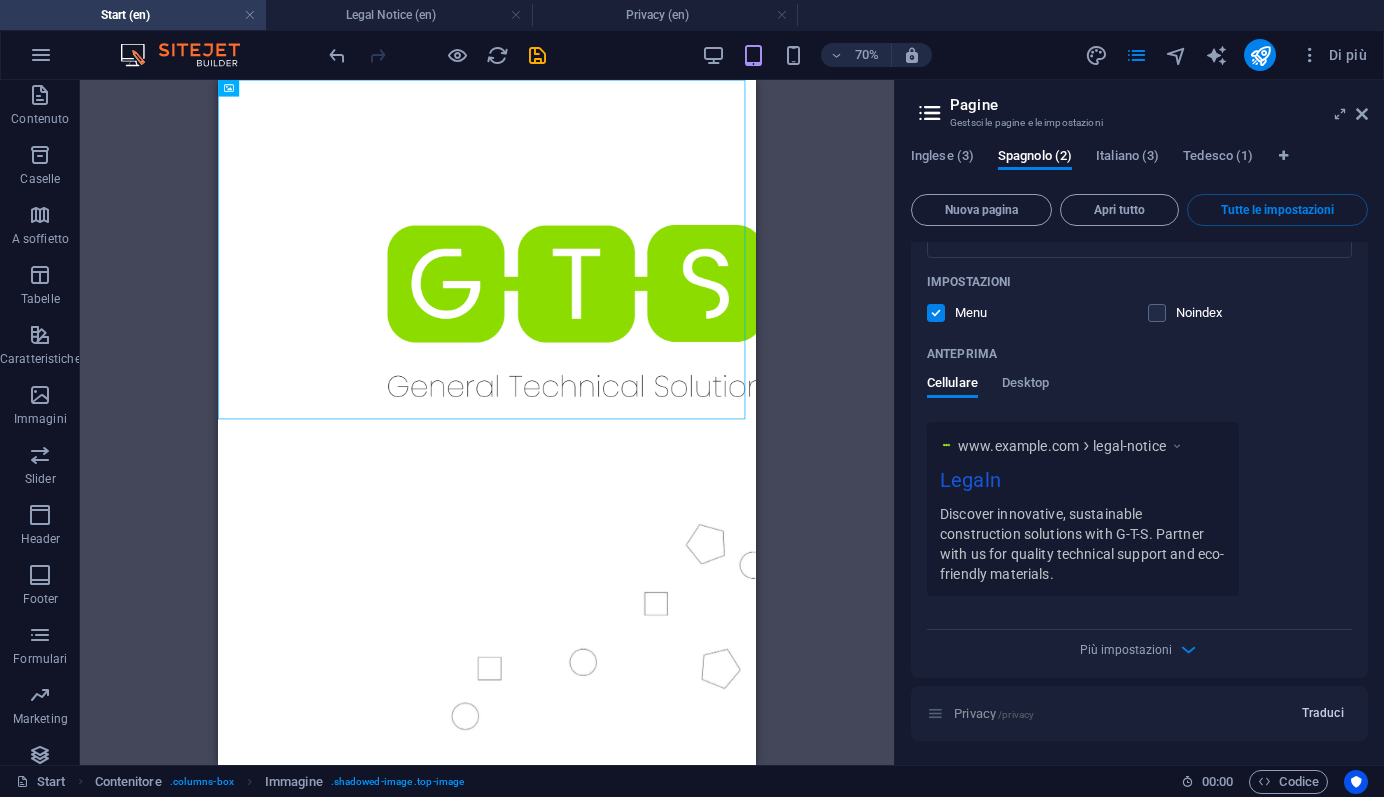 click on "Traduci" at bounding box center (1323, 713) 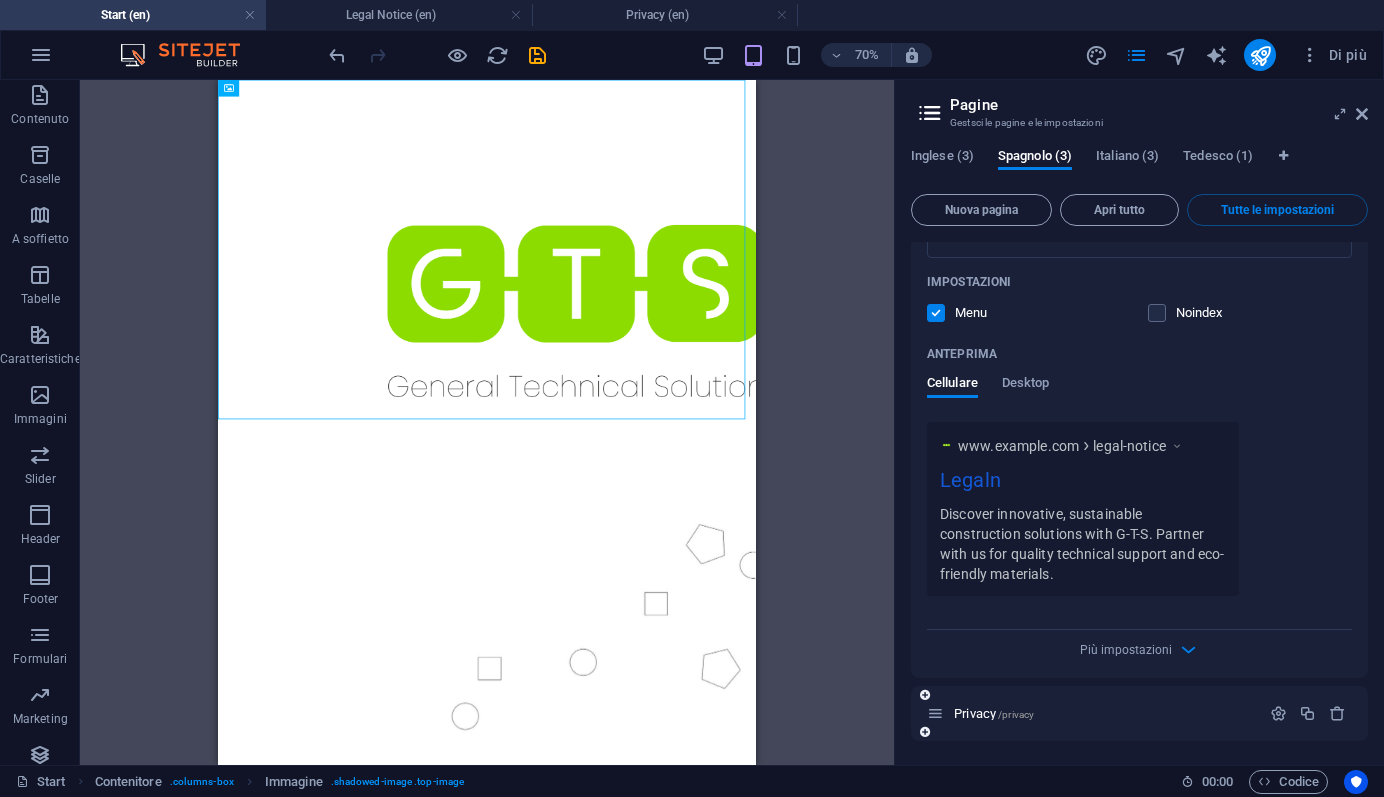 scroll, scrollTop: 0, scrollLeft: 0, axis: both 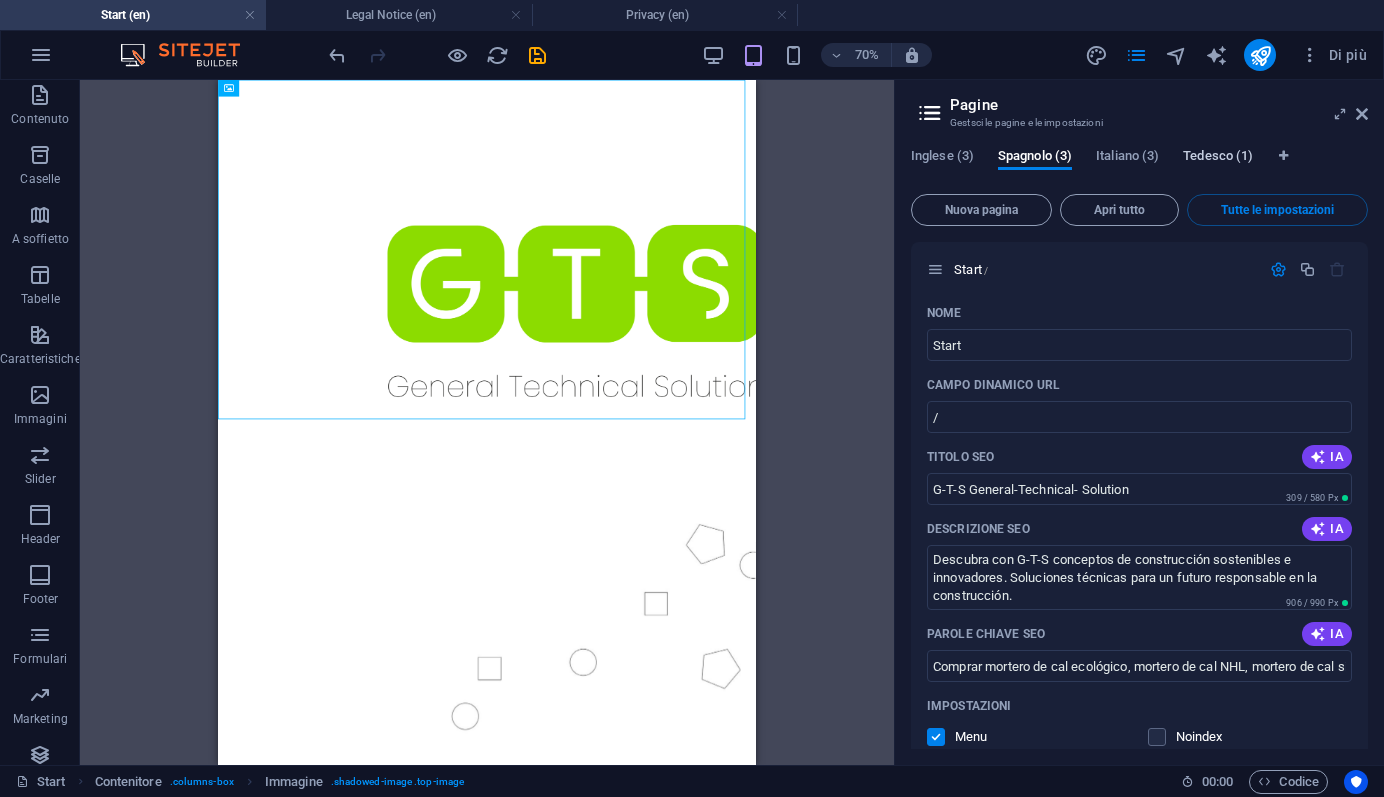 click on "Tedesco (1)" at bounding box center (1218, 158) 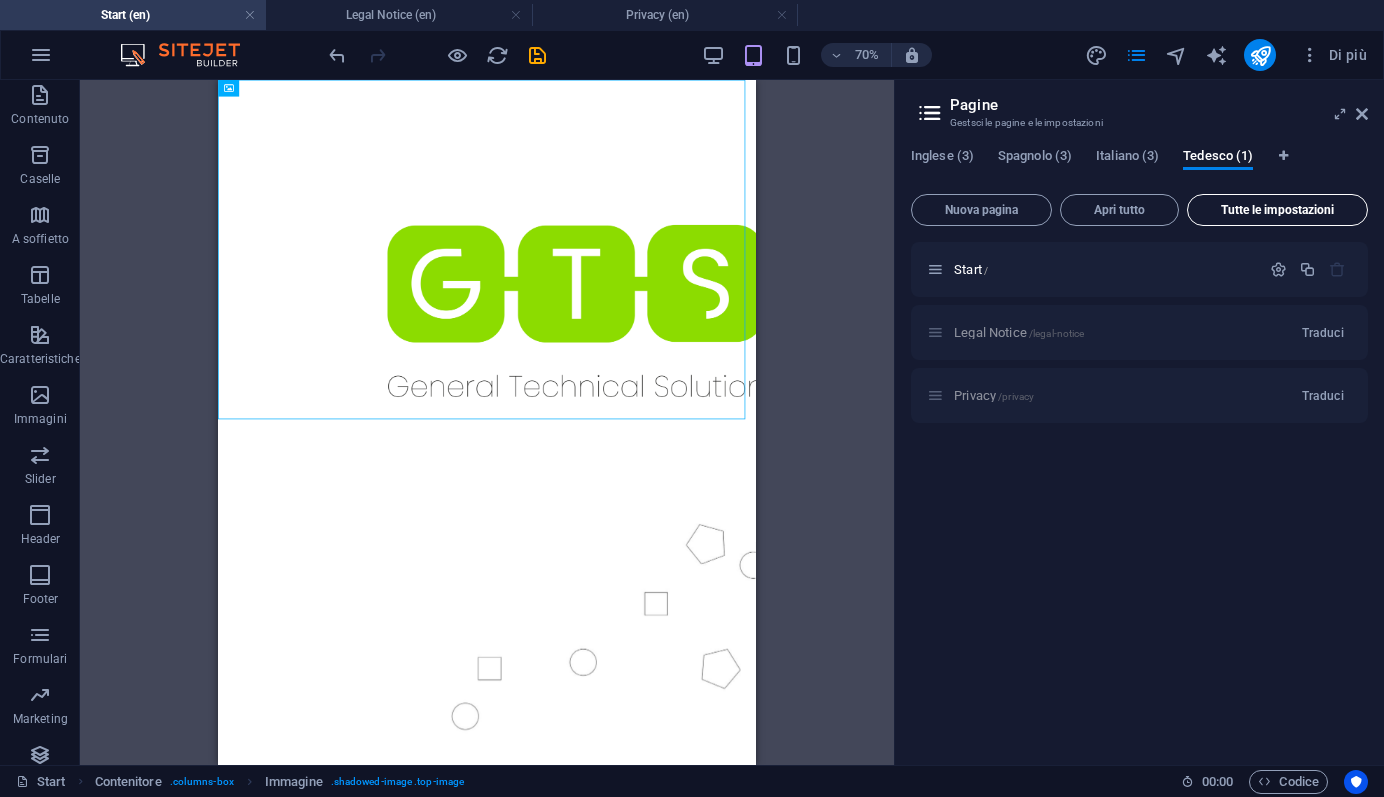 click on "Tutte le impostazioni" at bounding box center [1277, 210] 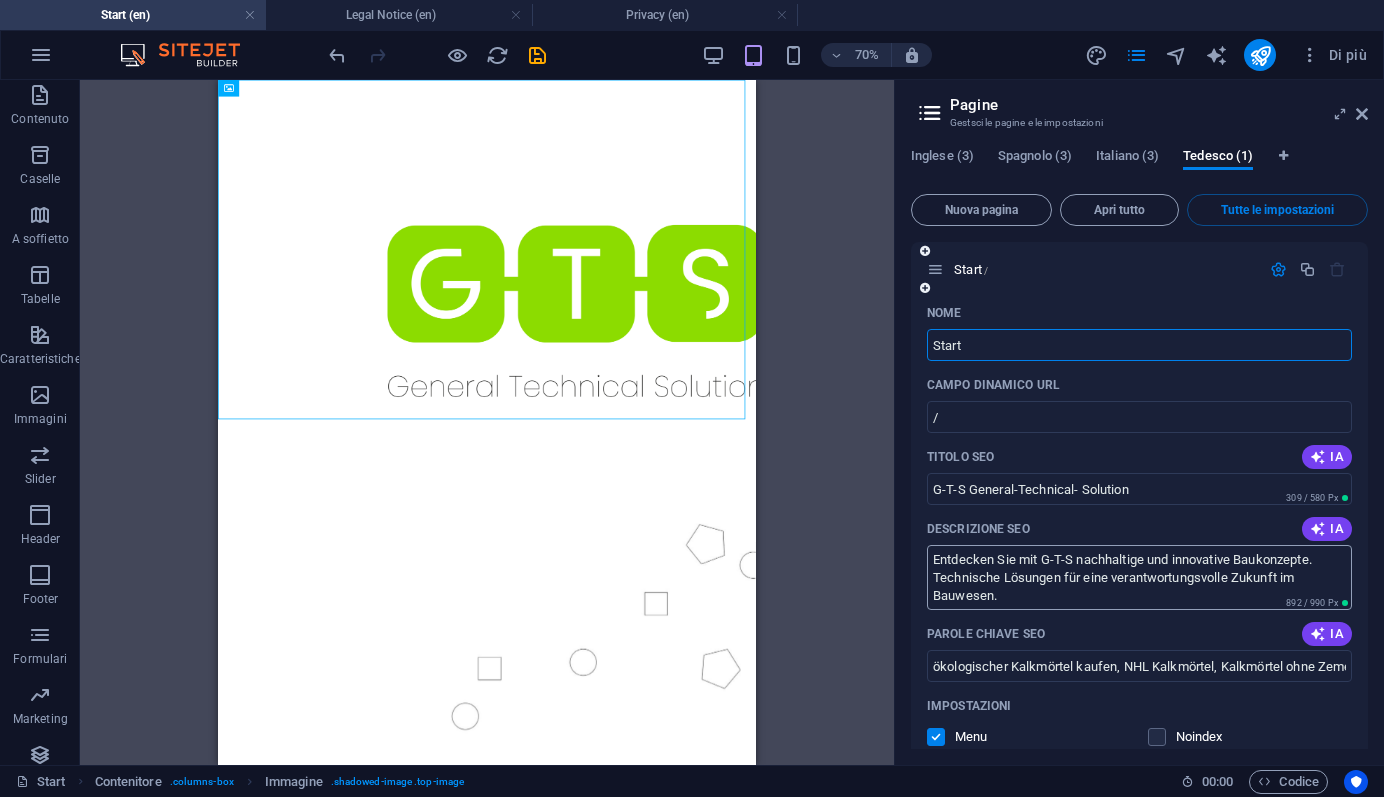 scroll, scrollTop: 515, scrollLeft: 0, axis: vertical 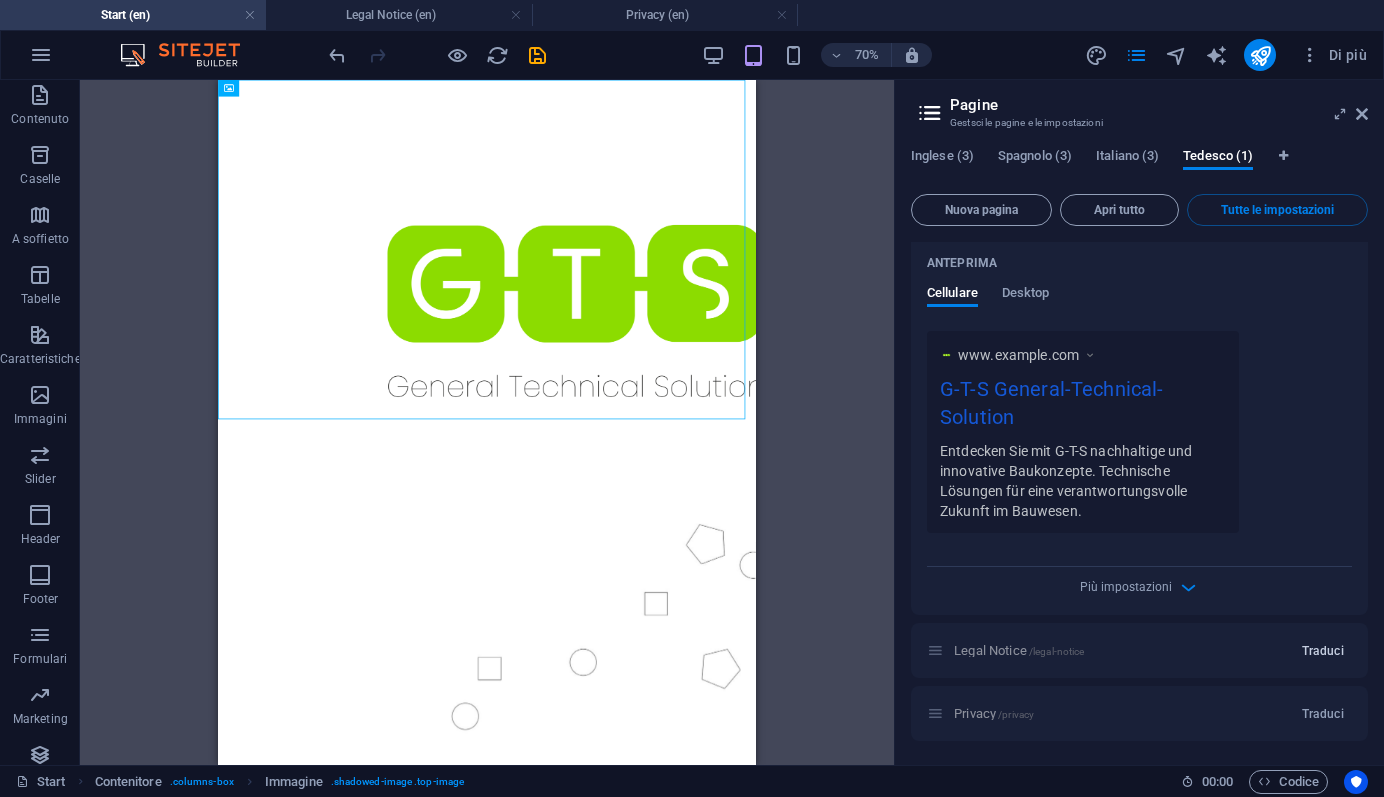 click on "Traduci" at bounding box center [1323, 651] 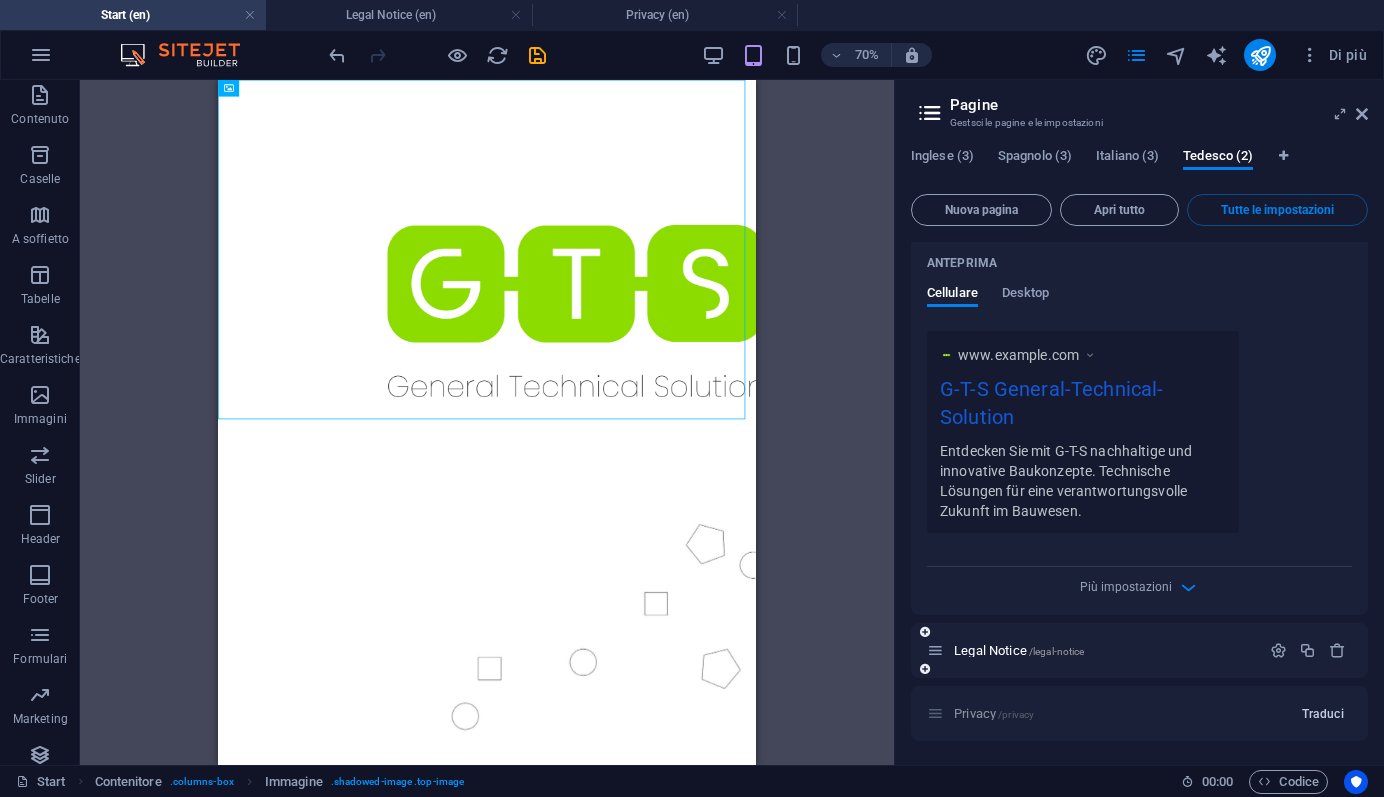 click on "Traduci" at bounding box center [1323, 714] 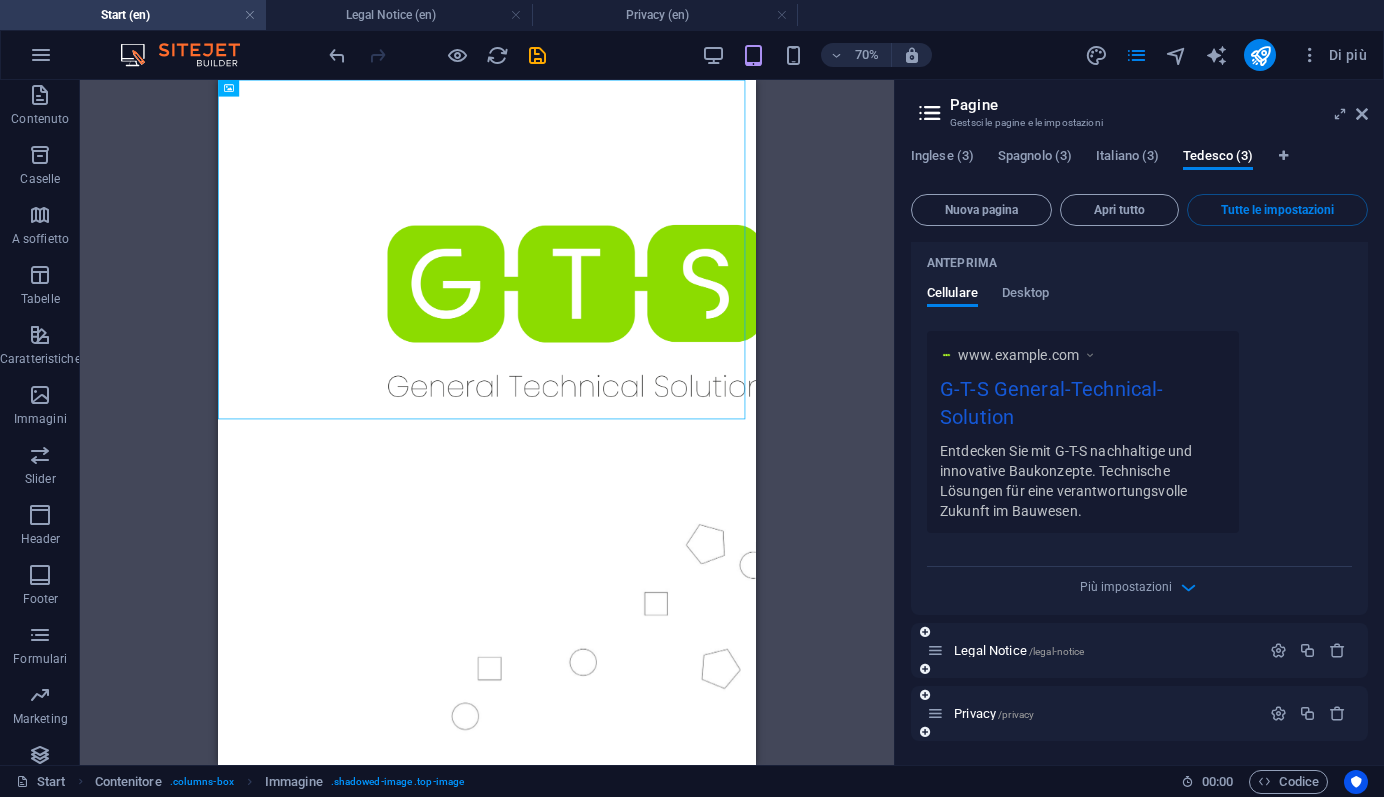 scroll, scrollTop: 0, scrollLeft: 0, axis: both 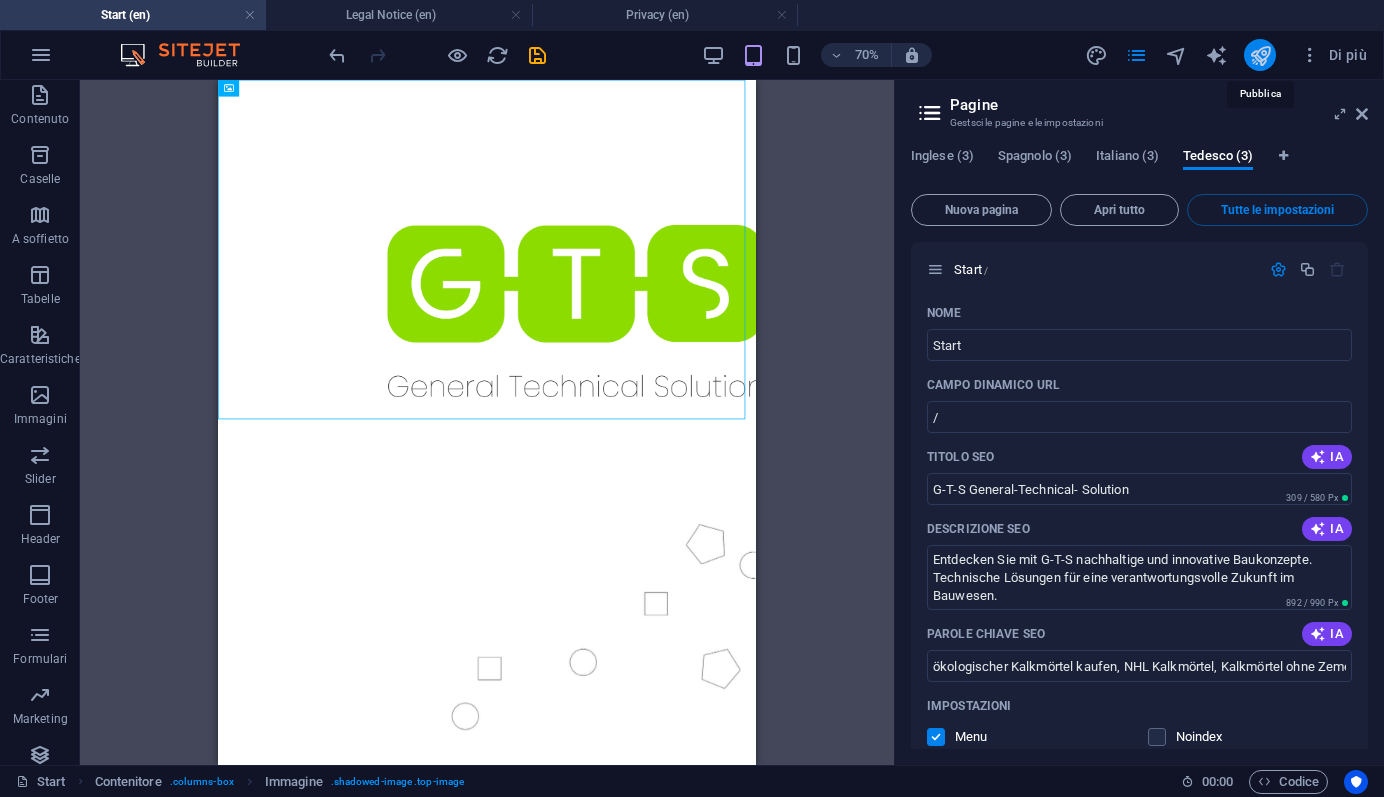 click at bounding box center (1260, 55) 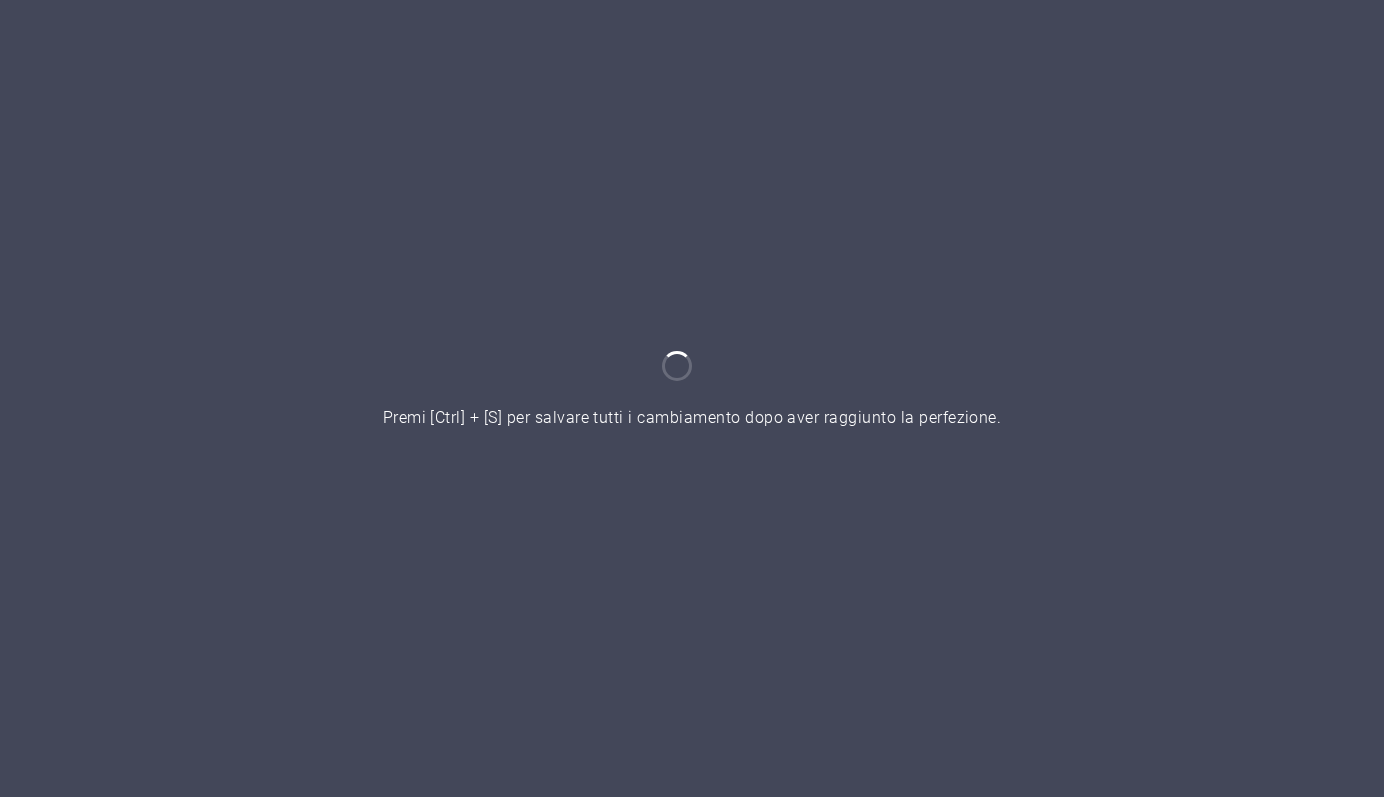 scroll, scrollTop: 0, scrollLeft: 0, axis: both 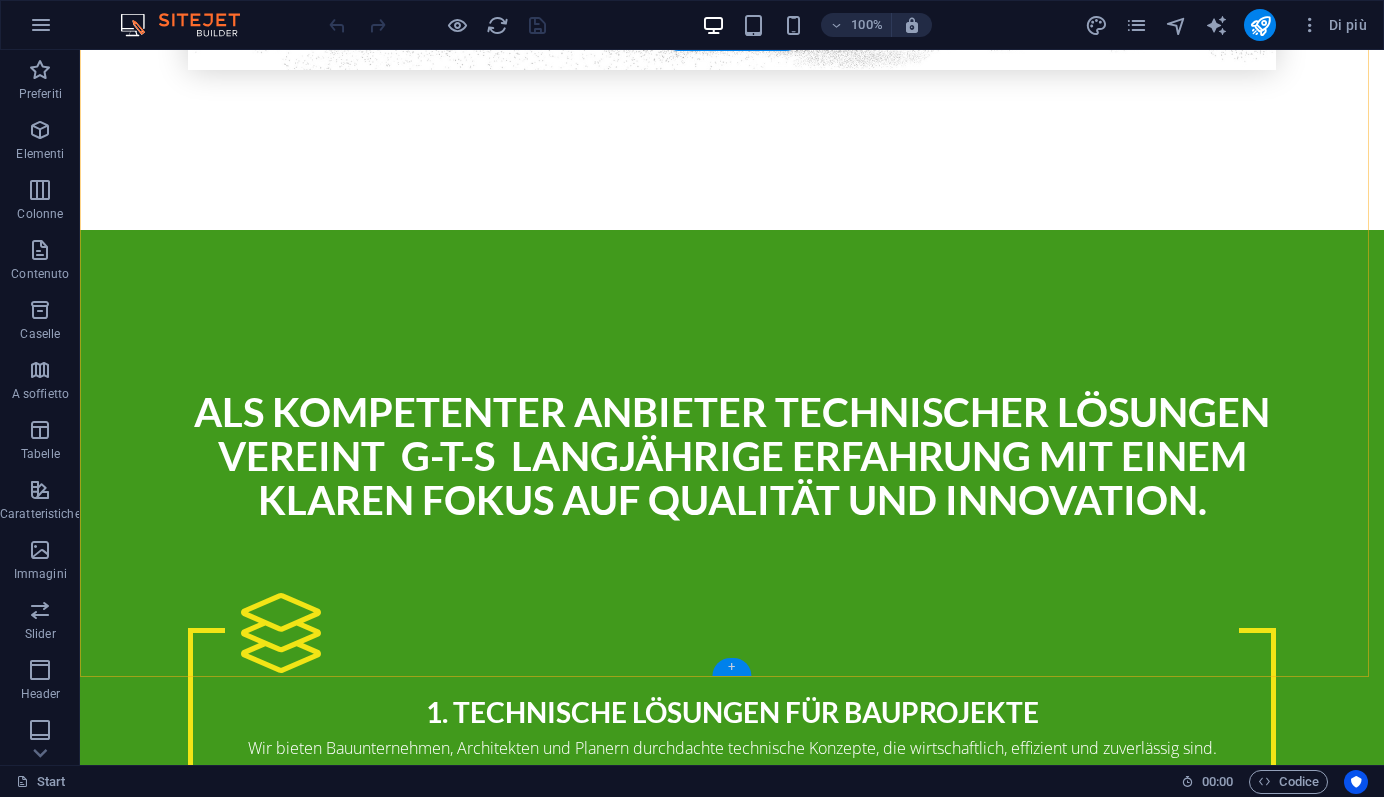 click on "+" at bounding box center [731, 667] 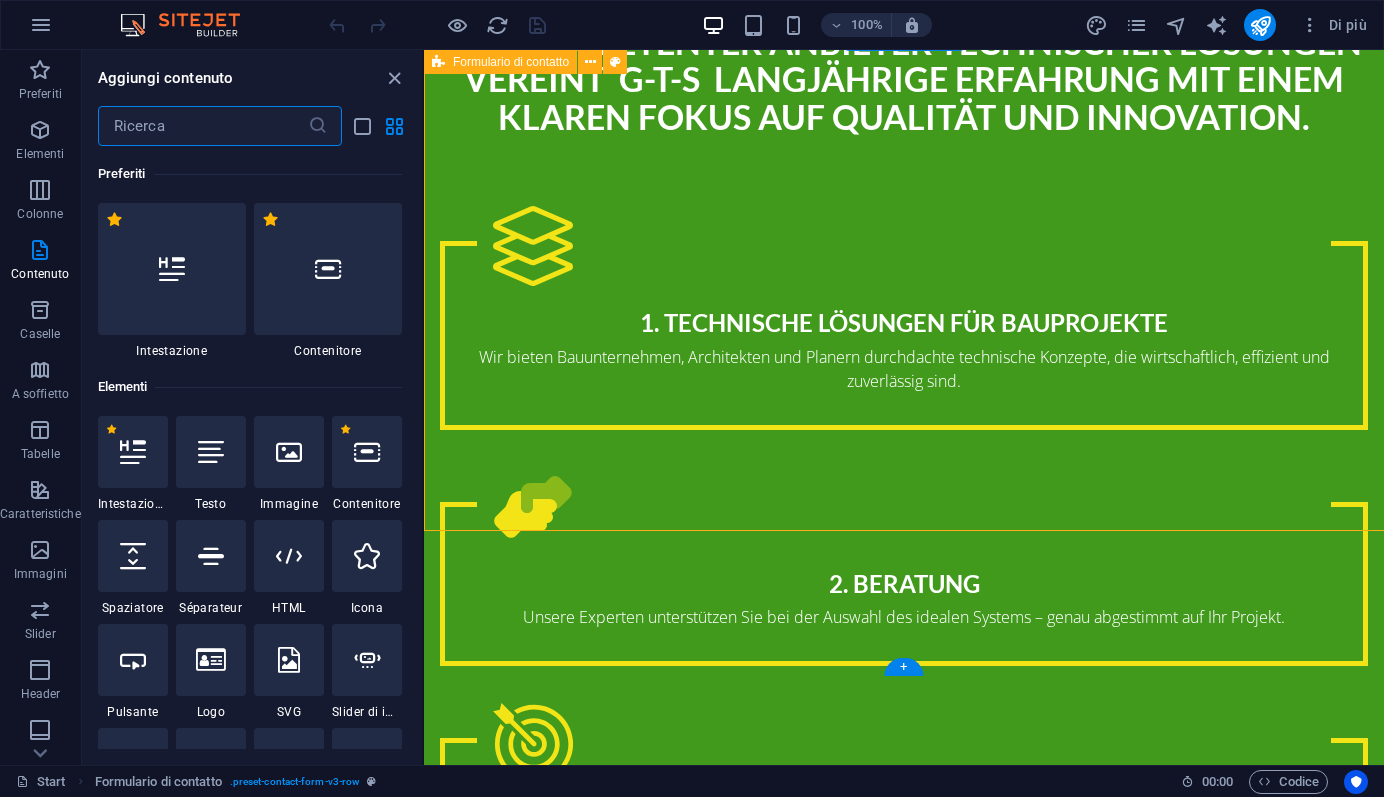 scroll, scrollTop: 3845, scrollLeft: 0, axis: vertical 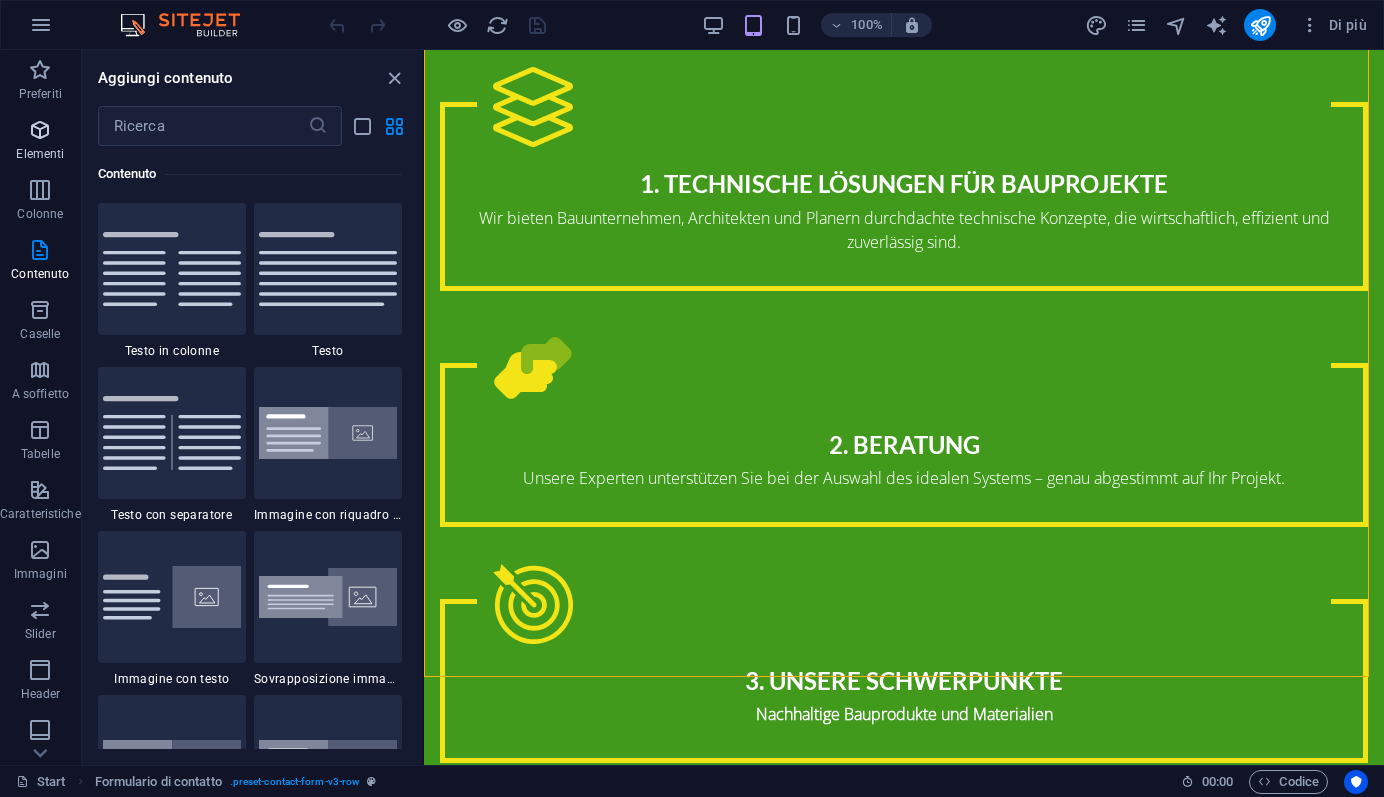 click at bounding box center (40, 130) 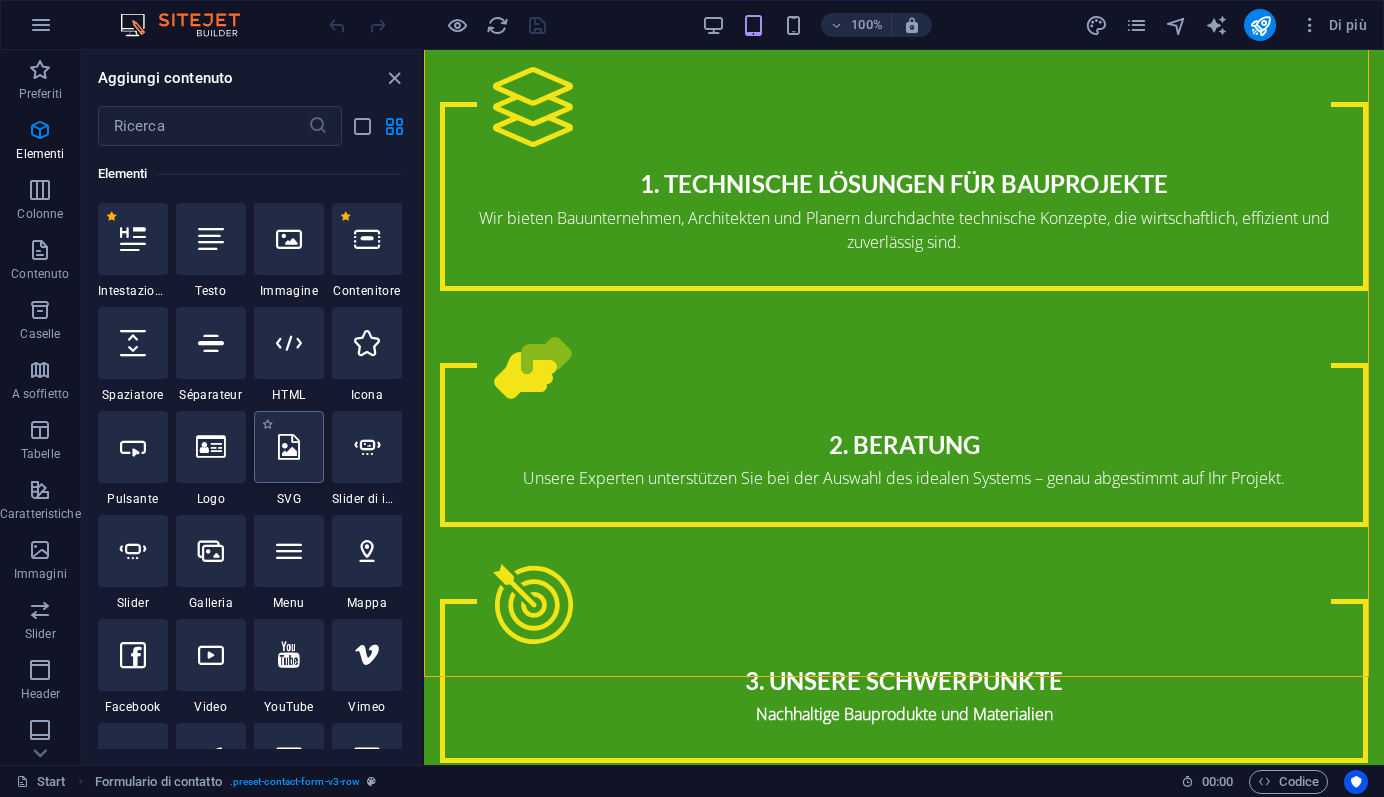 scroll, scrollTop: 229, scrollLeft: 0, axis: vertical 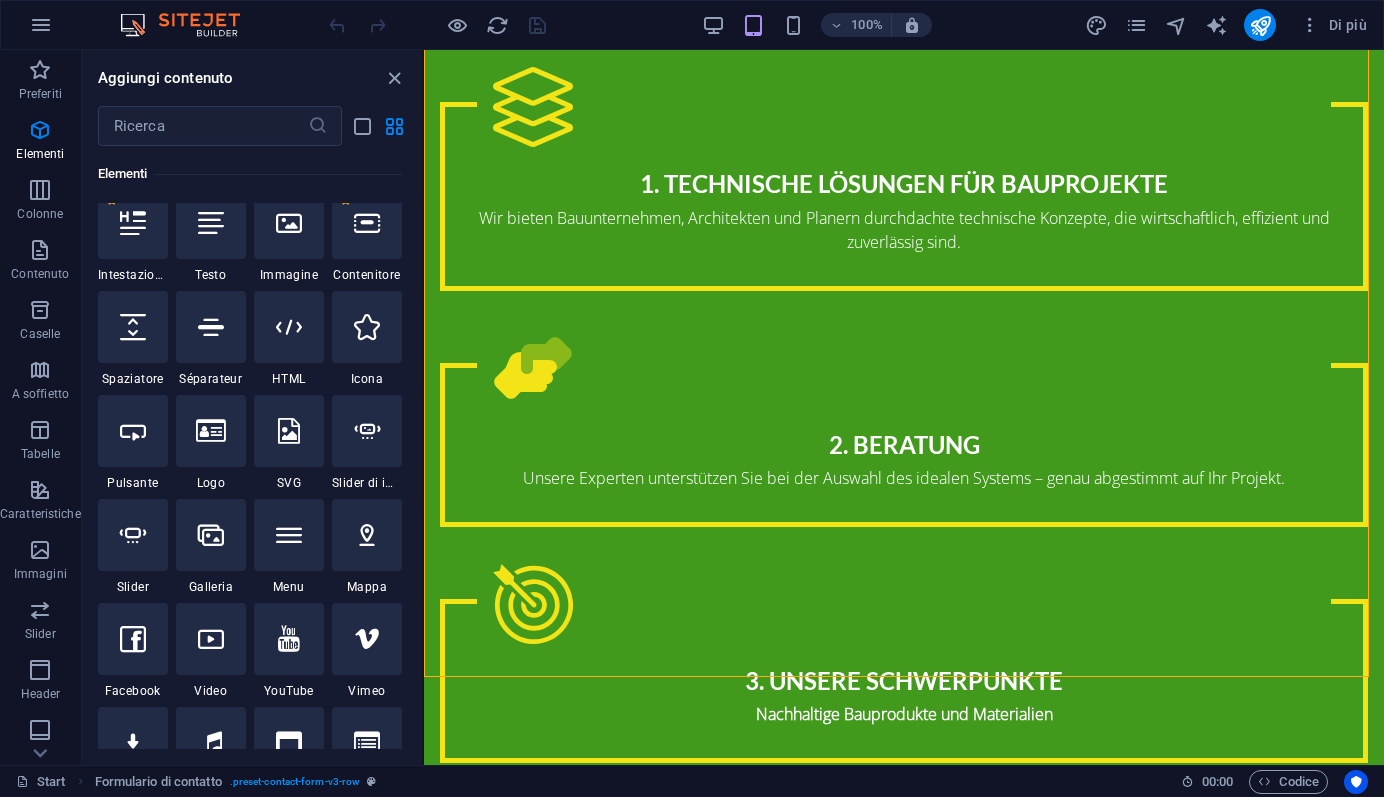 click at bounding box center [367, 535] 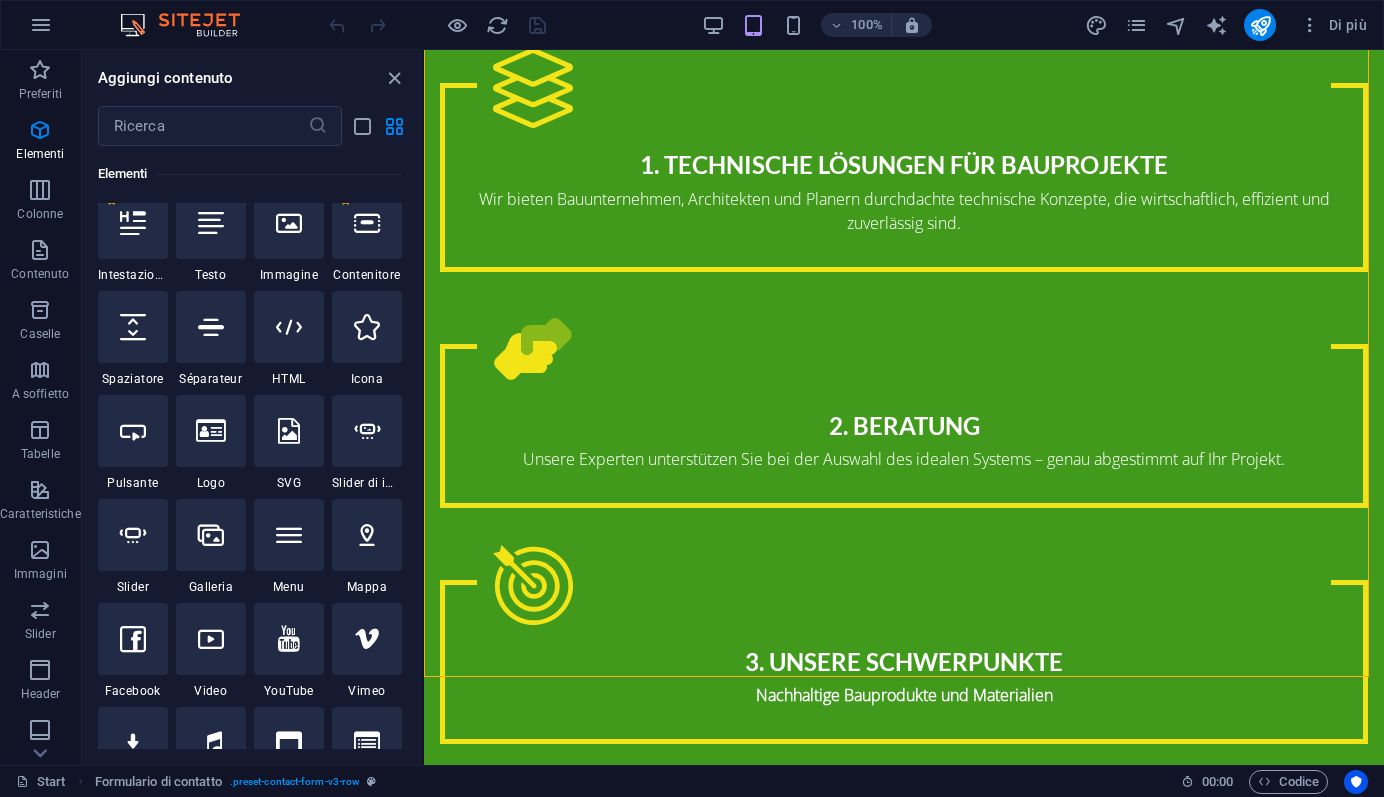 select on "1" 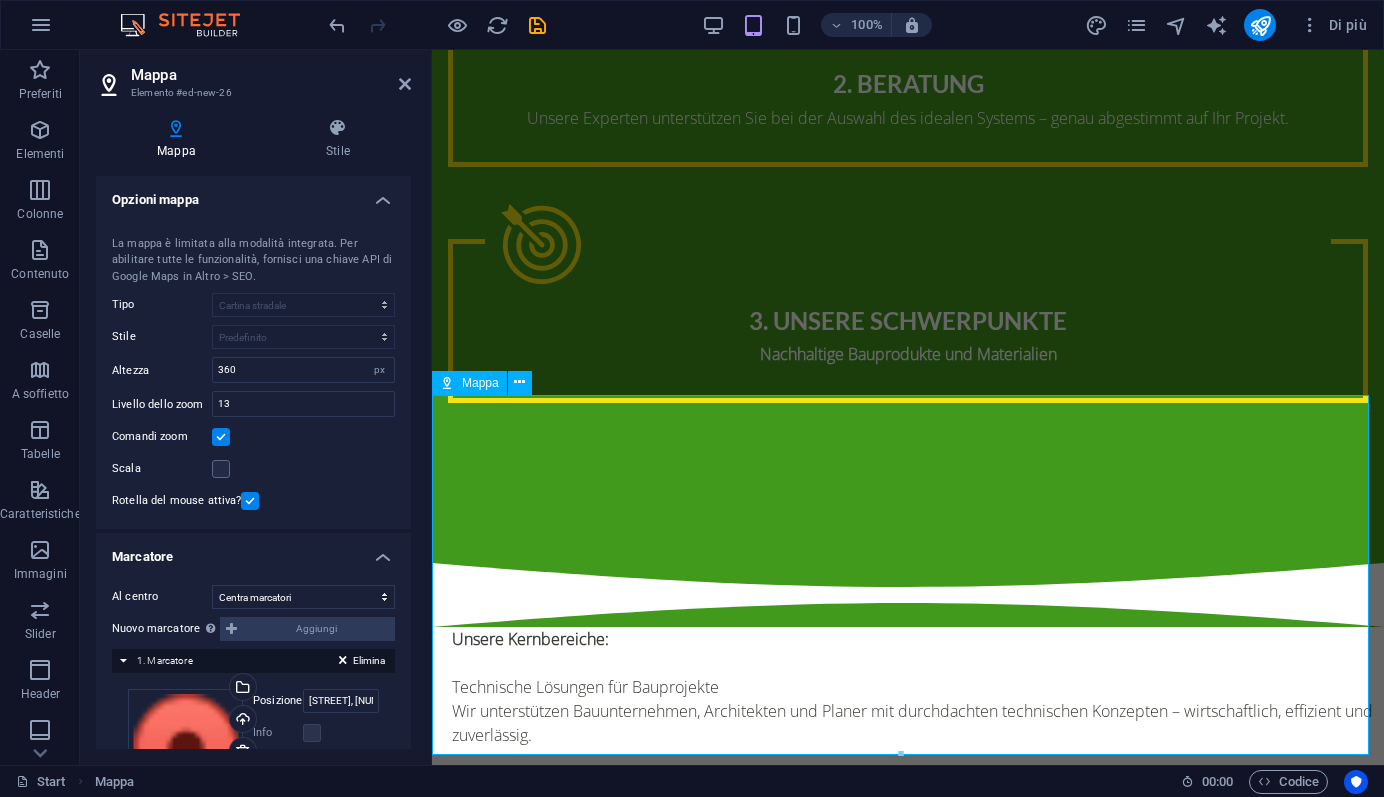 scroll, scrollTop: 4224, scrollLeft: 0, axis: vertical 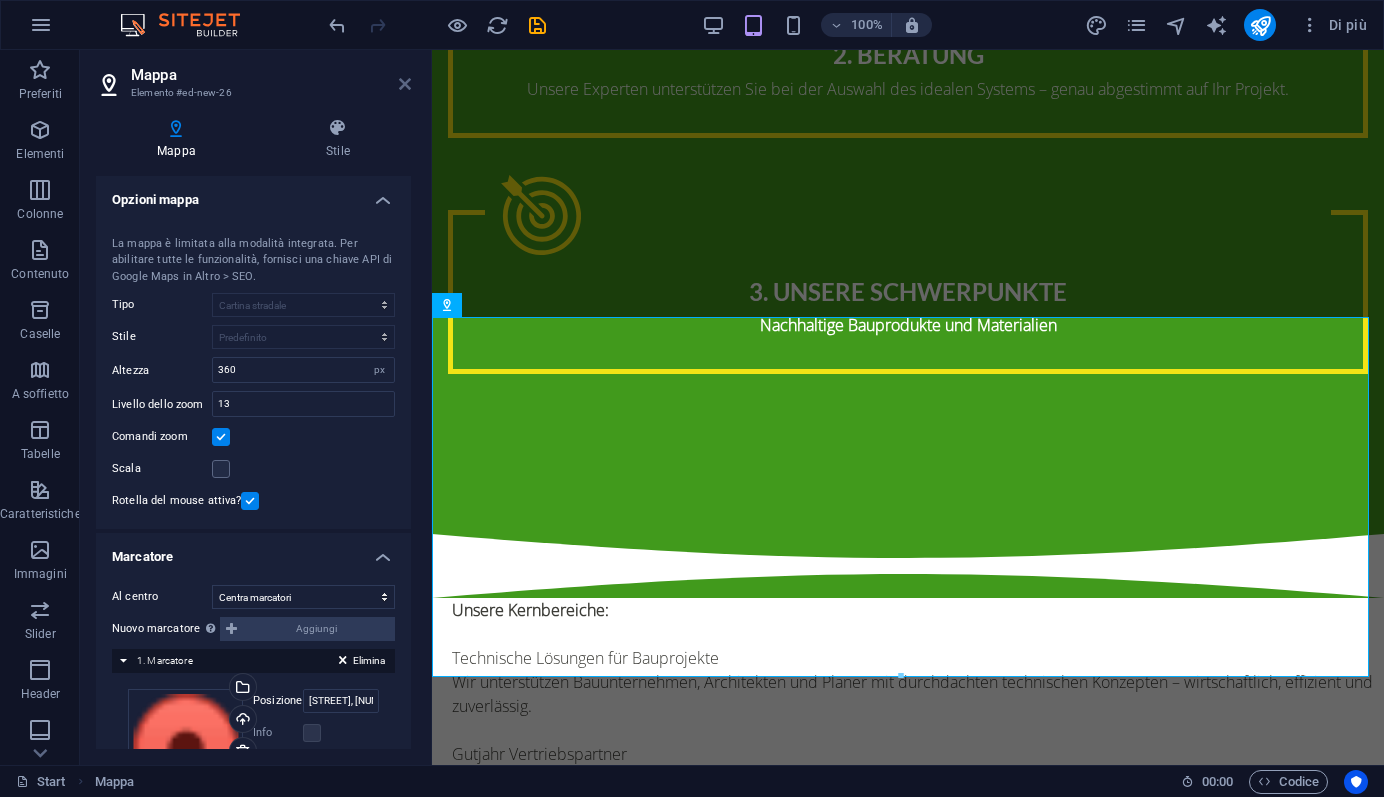 click at bounding box center (405, 84) 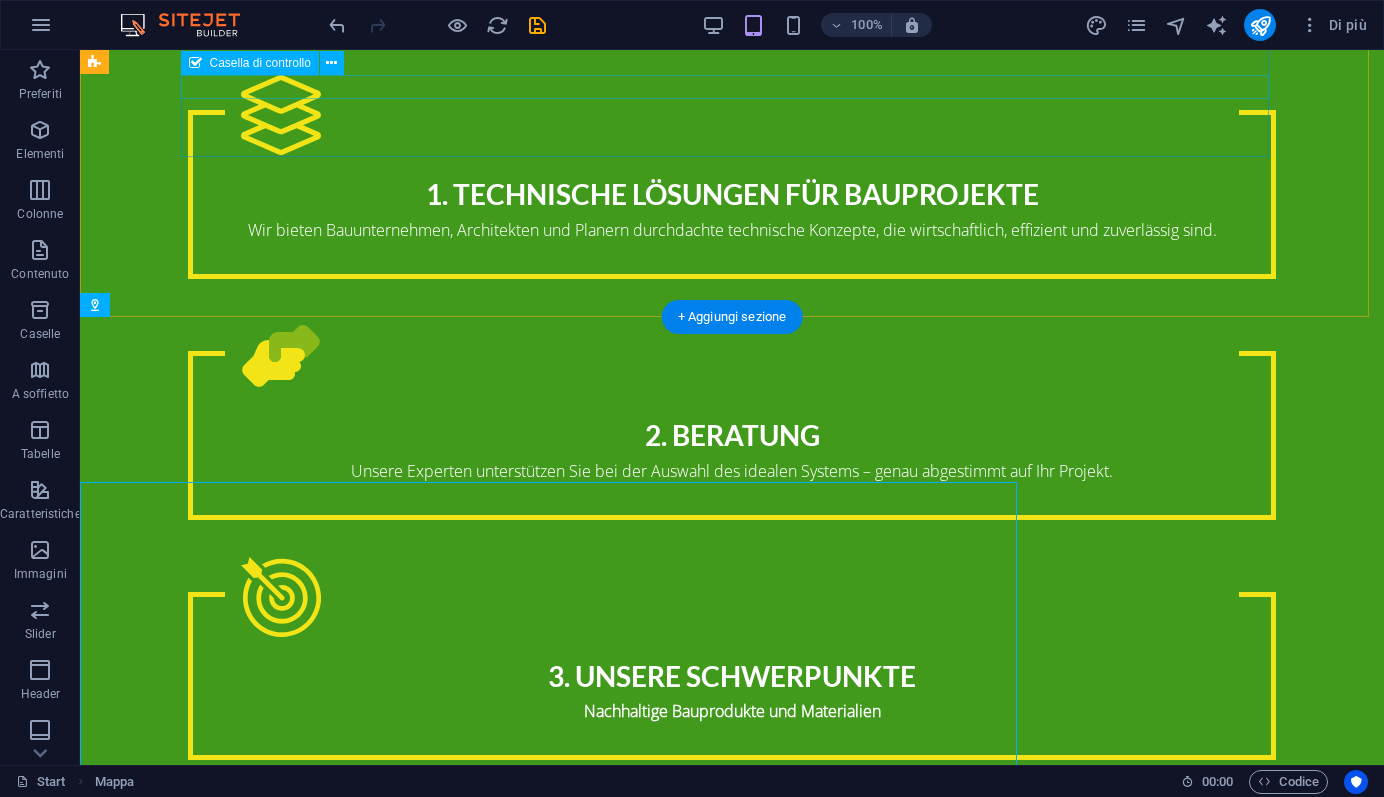 scroll, scrollTop: 4059, scrollLeft: 0, axis: vertical 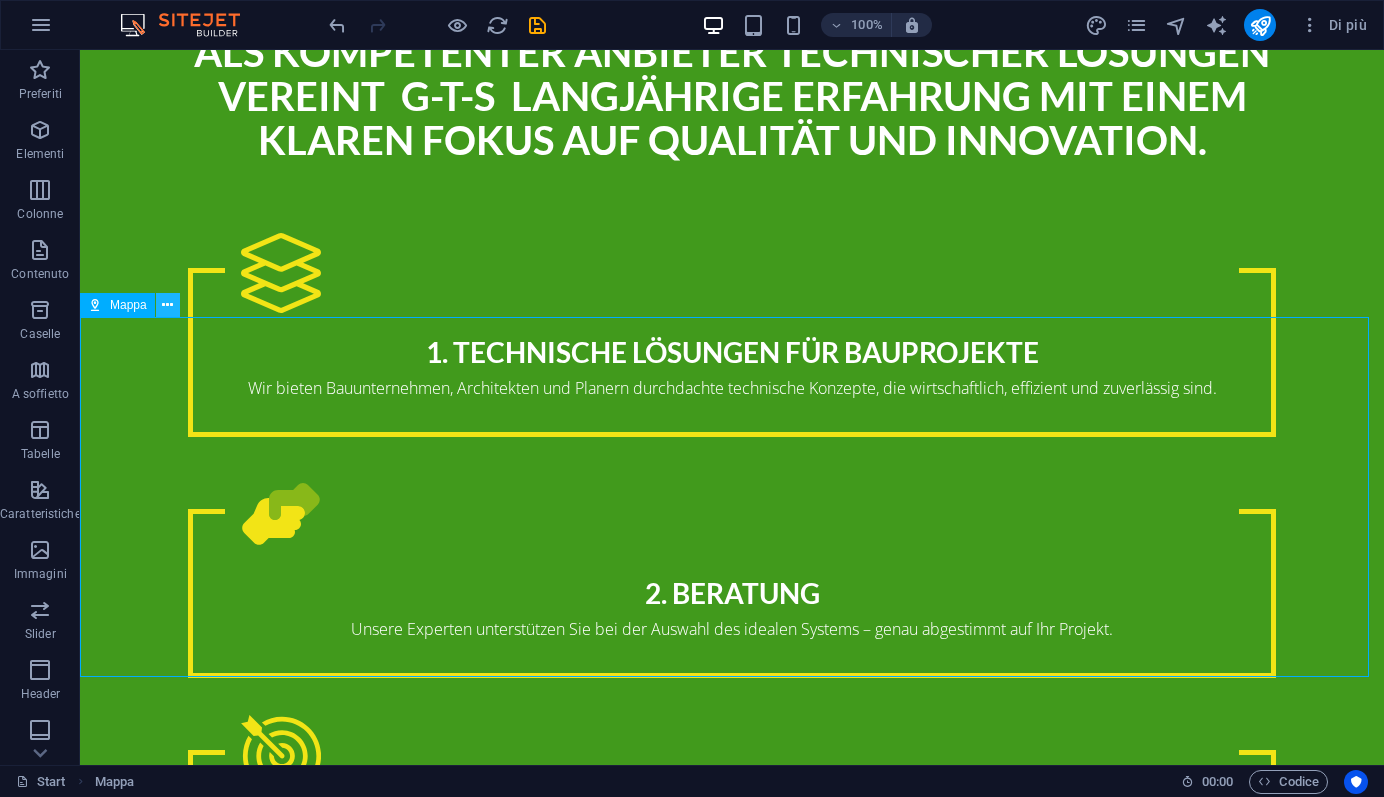 click at bounding box center (167, 305) 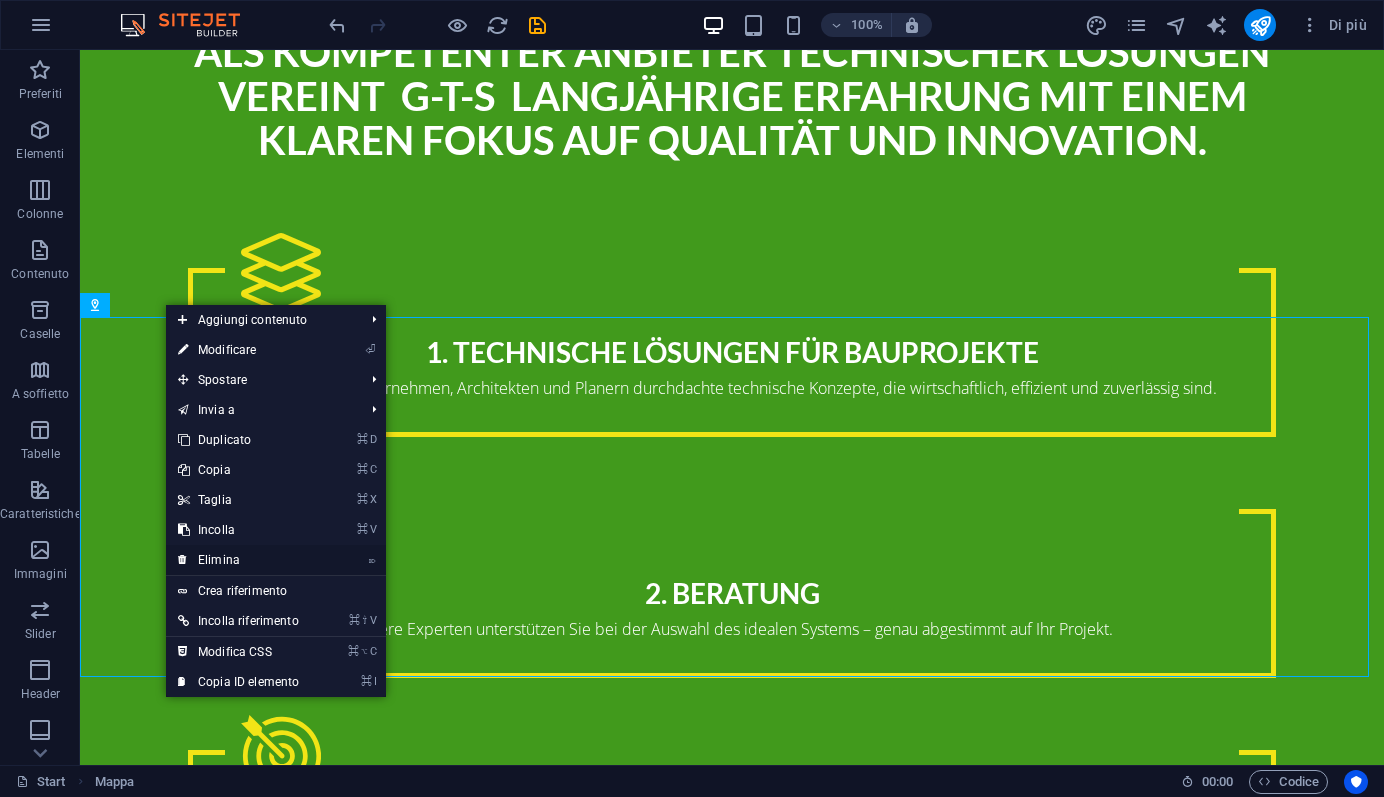 click on "⌦  Elimina" at bounding box center (238, 560) 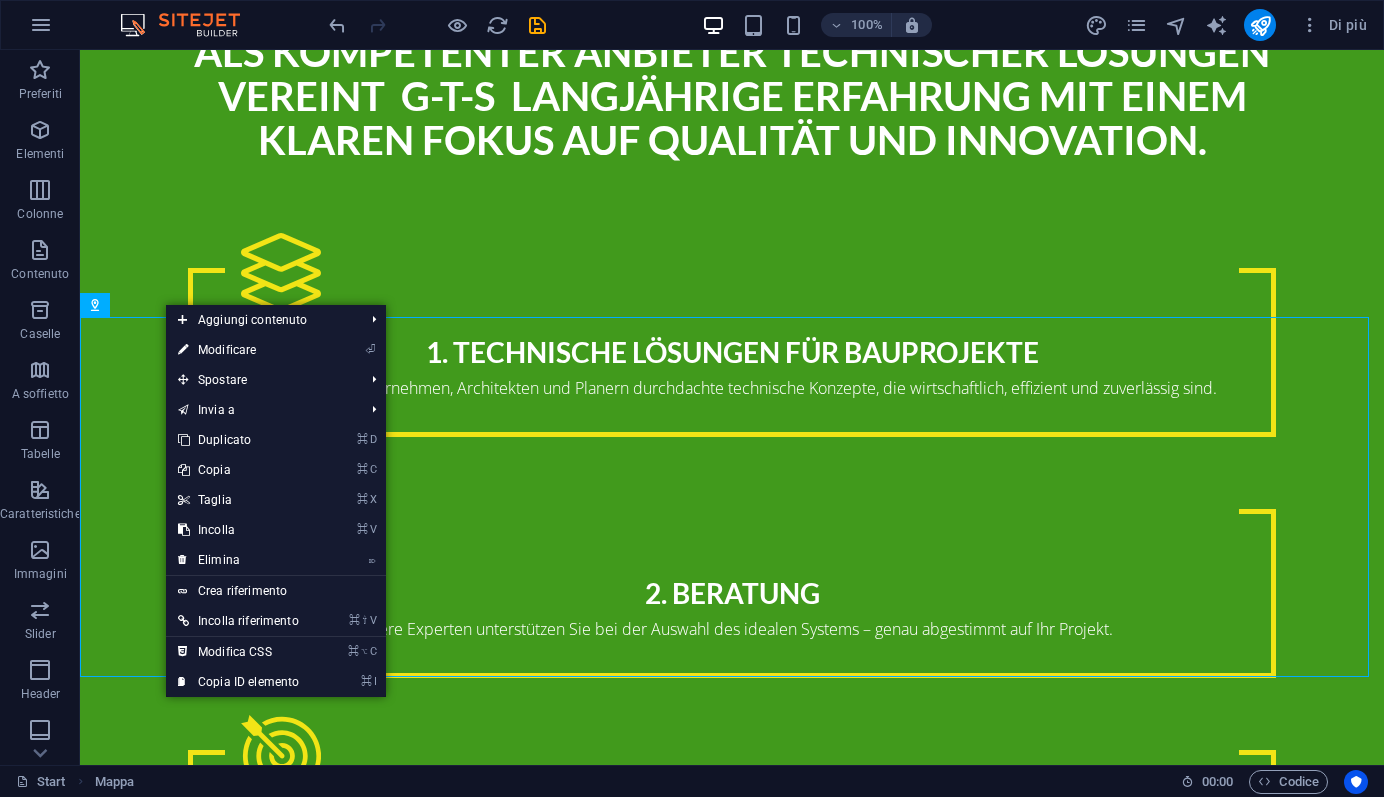 scroll, scrollTop: 3699, scrollLeft: 0, axis: vertical 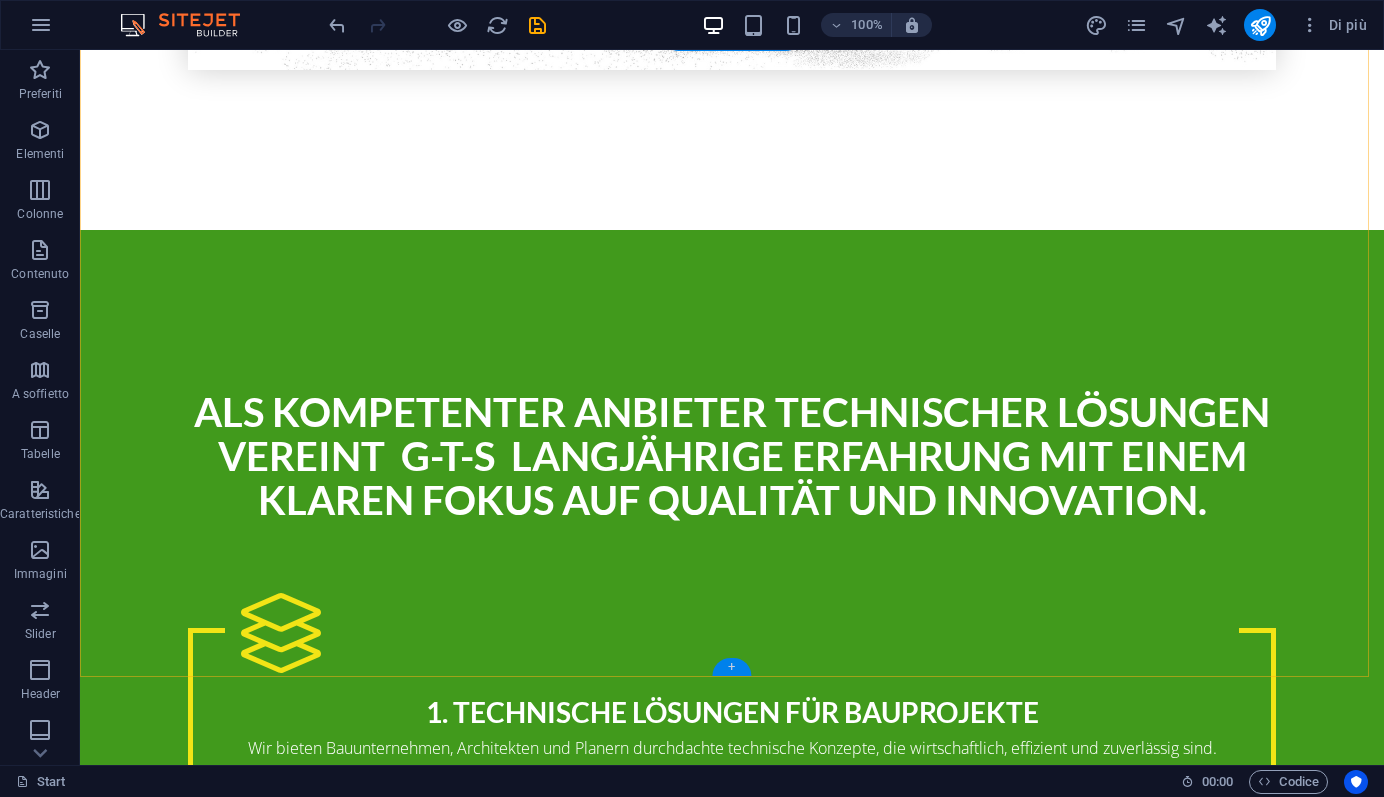 click on "+" at bounding box center (731, 667) 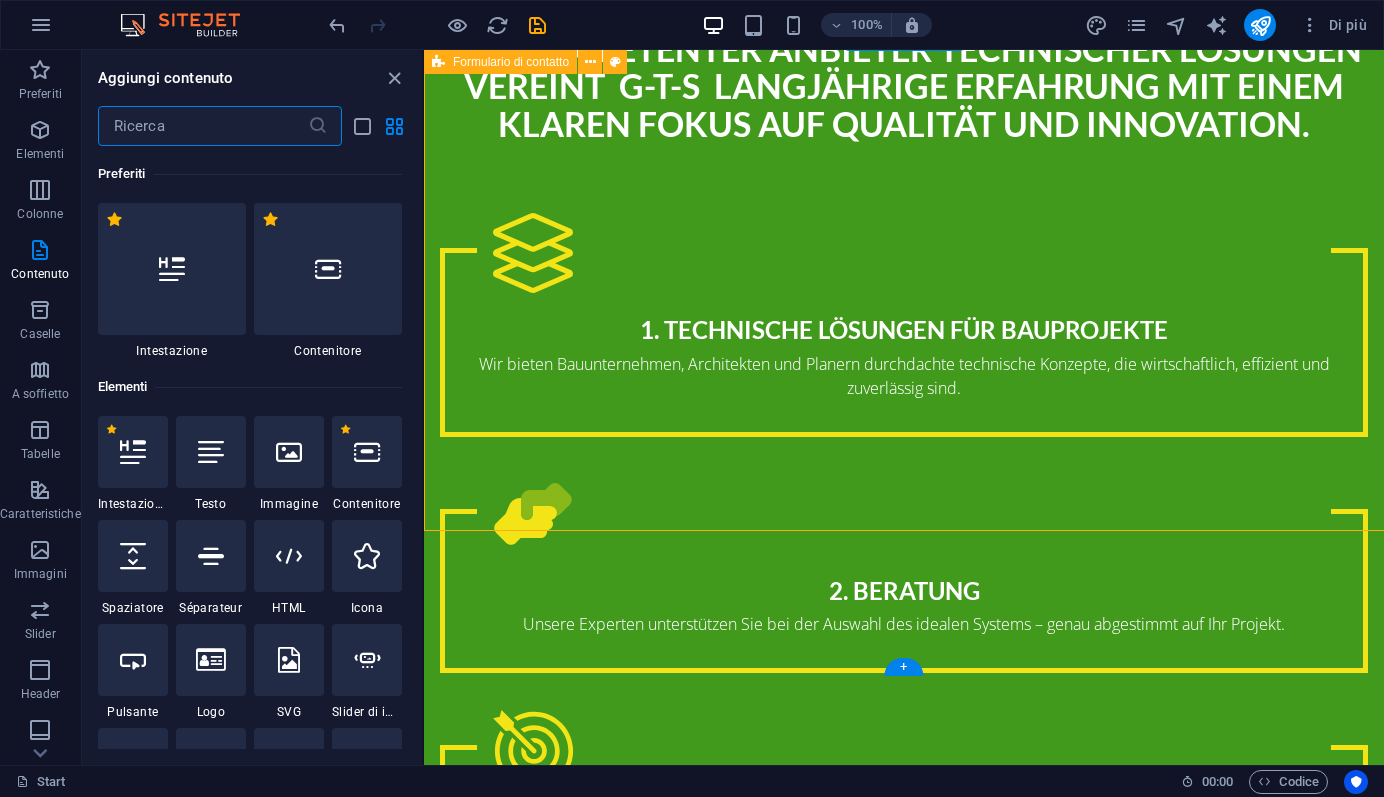 scroll, scrollTop: 3845, scrollLeft: 0, axis: vertical 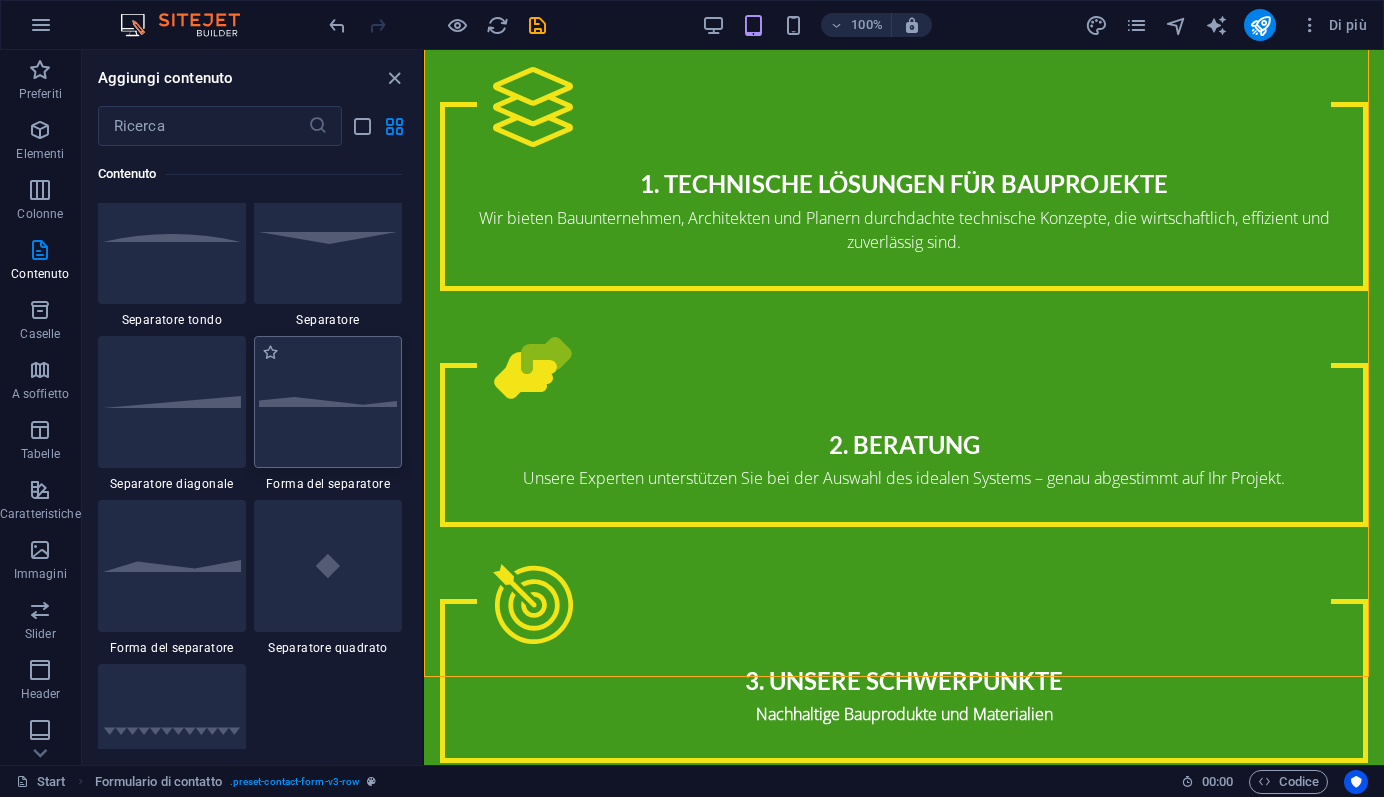 click at bounding box center [328, 402] 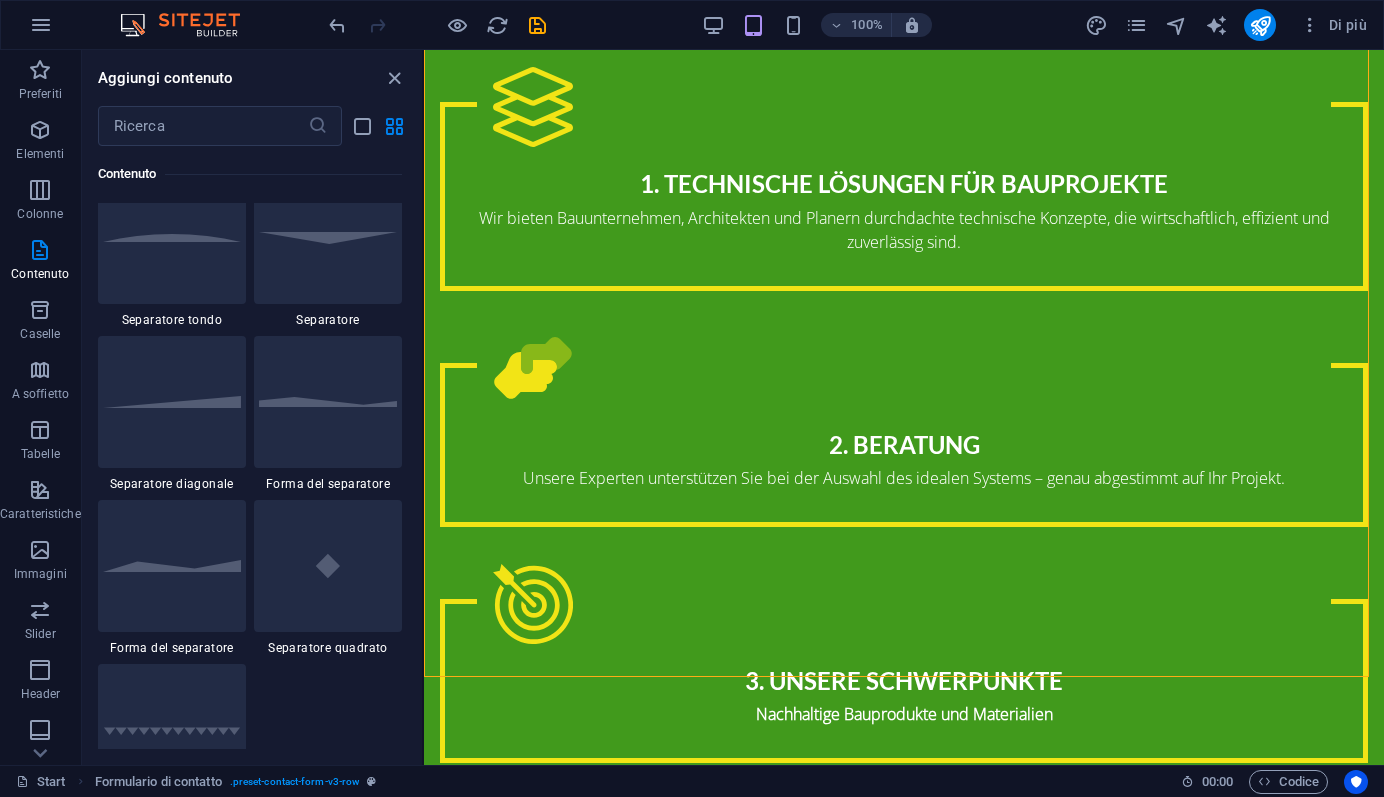 select on "polygon1" 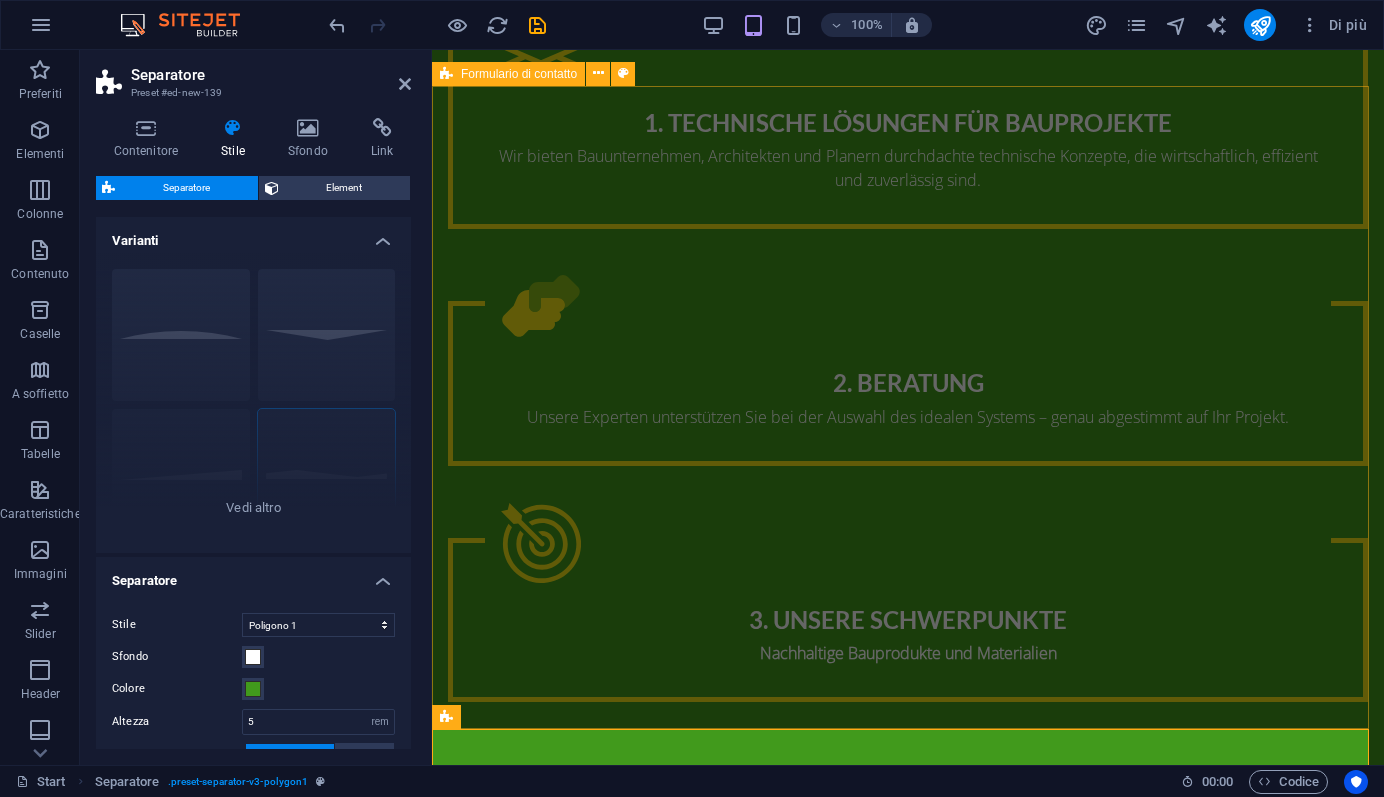 scroll, scrollTop: 3944, scrollLeft: 0, axis: vertical 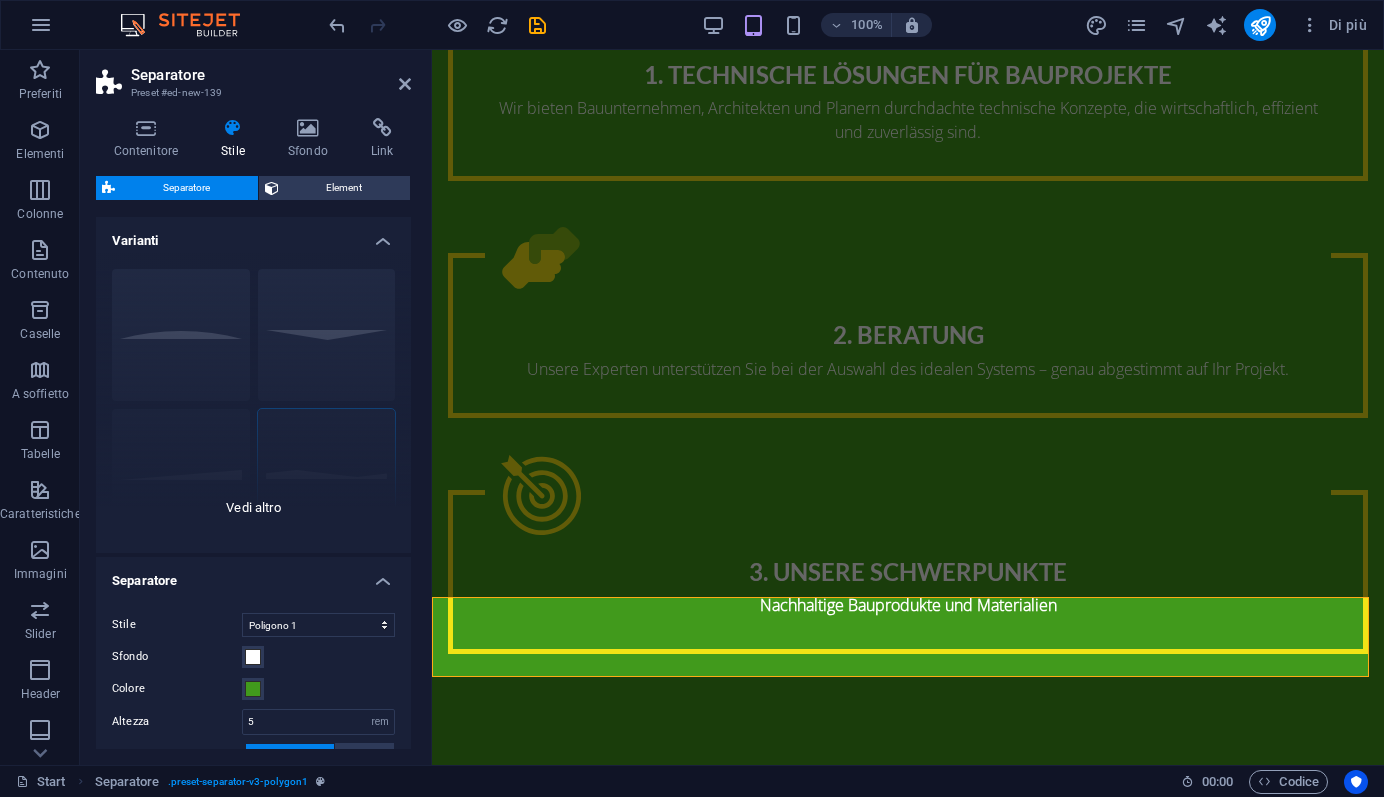click on "Cerchio Predefinito Diagonale Poligono 1 Poligono 2 Quadrato Zigzag" at bounding box center [253, 403] 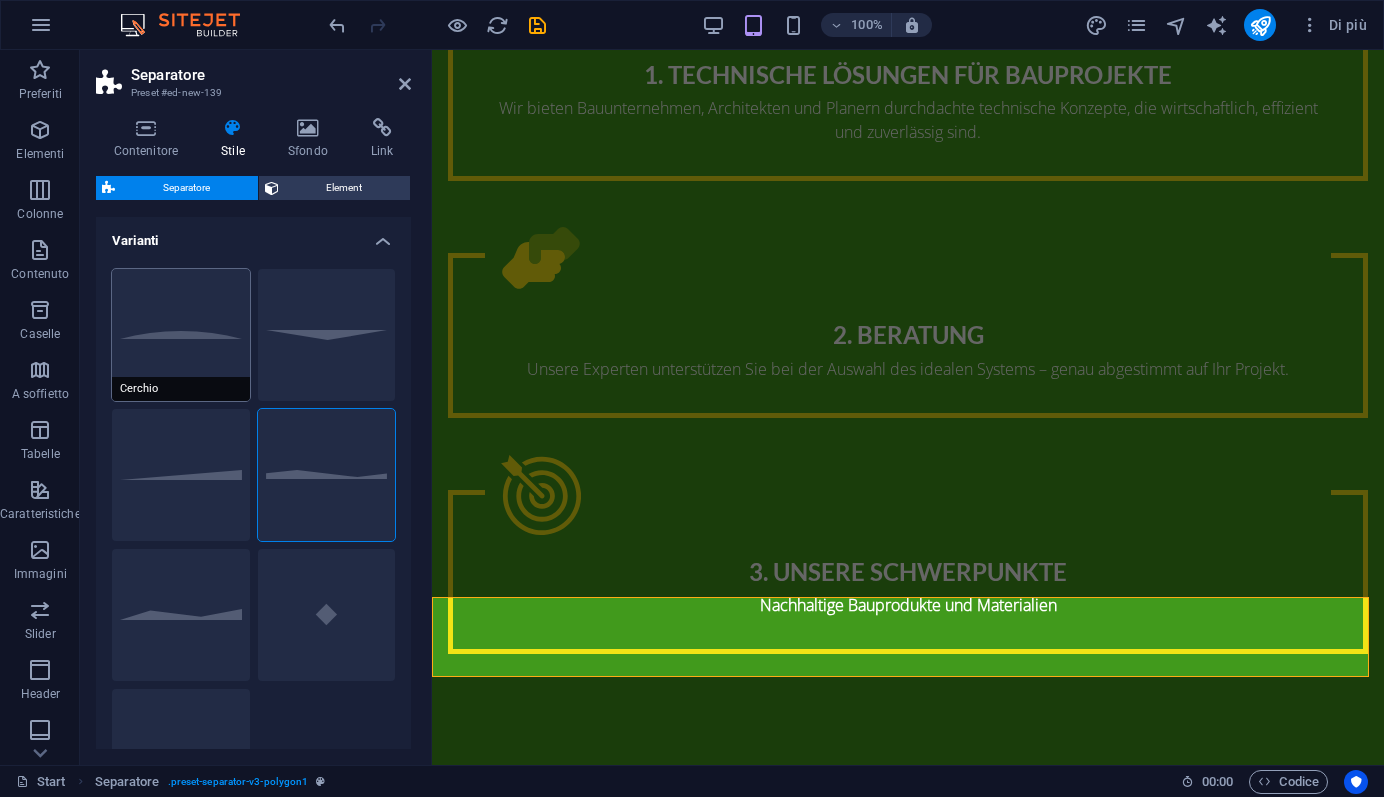 click on "Cerchio" at bounding box center (181, 335) 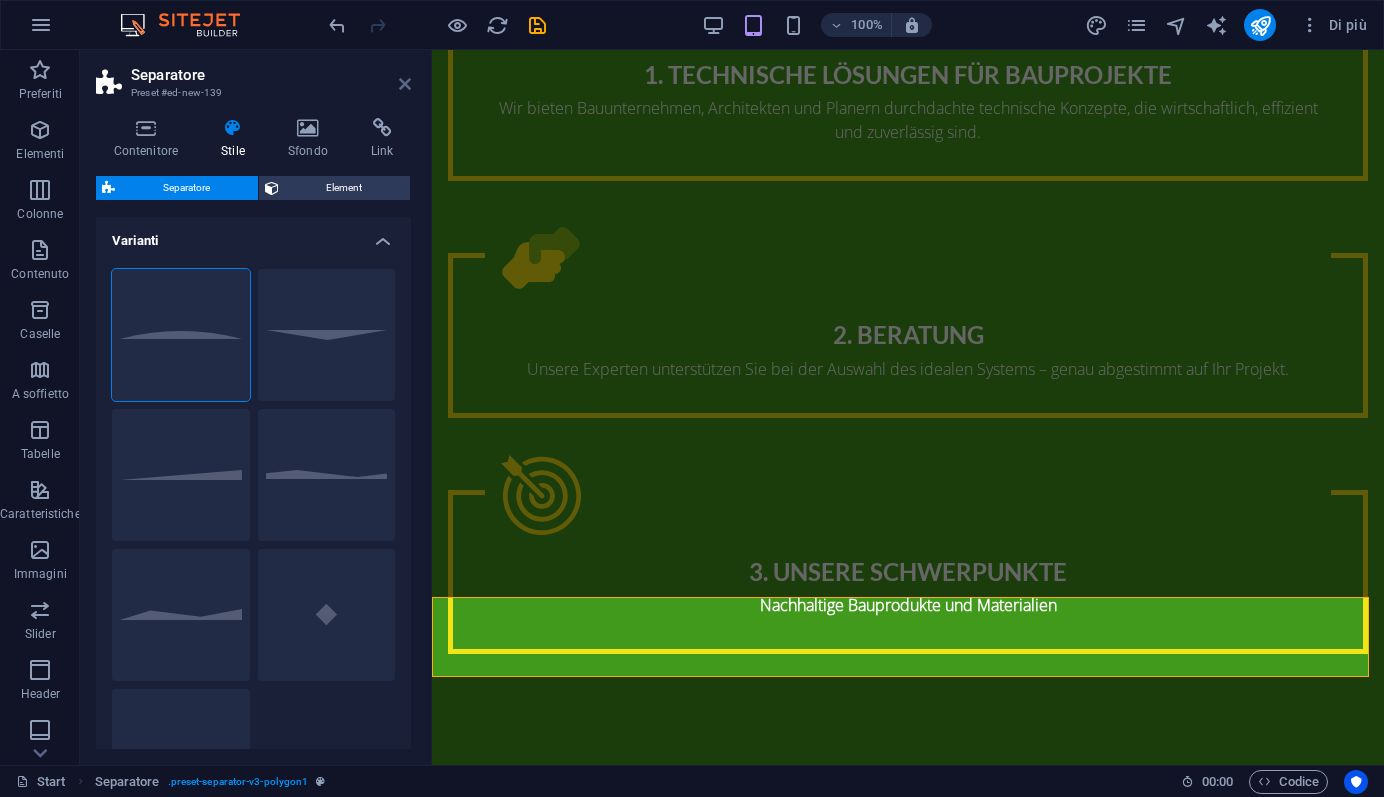click at bounding box center (405, 84) 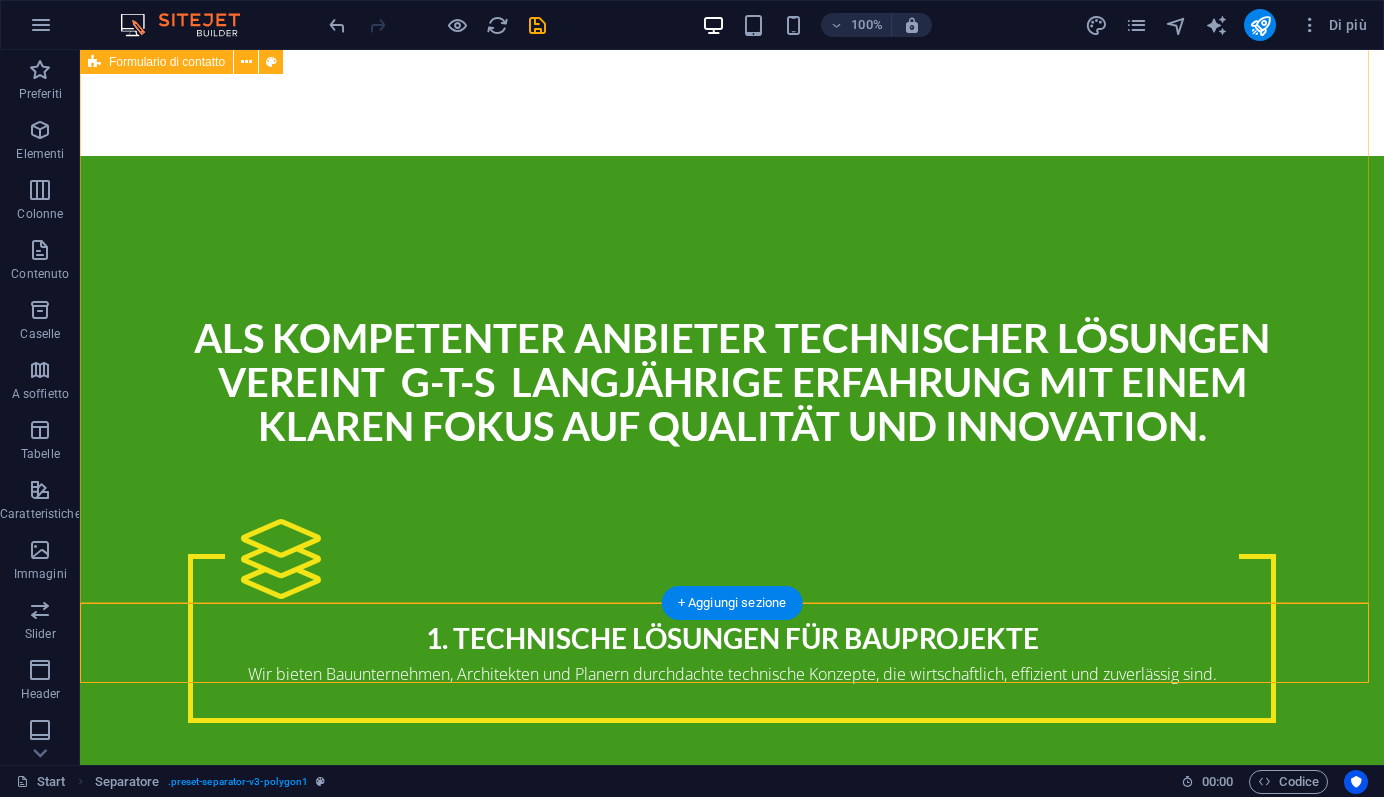 scroll, scrollTop: 3779, scrollLeft: 0, axis: vertical 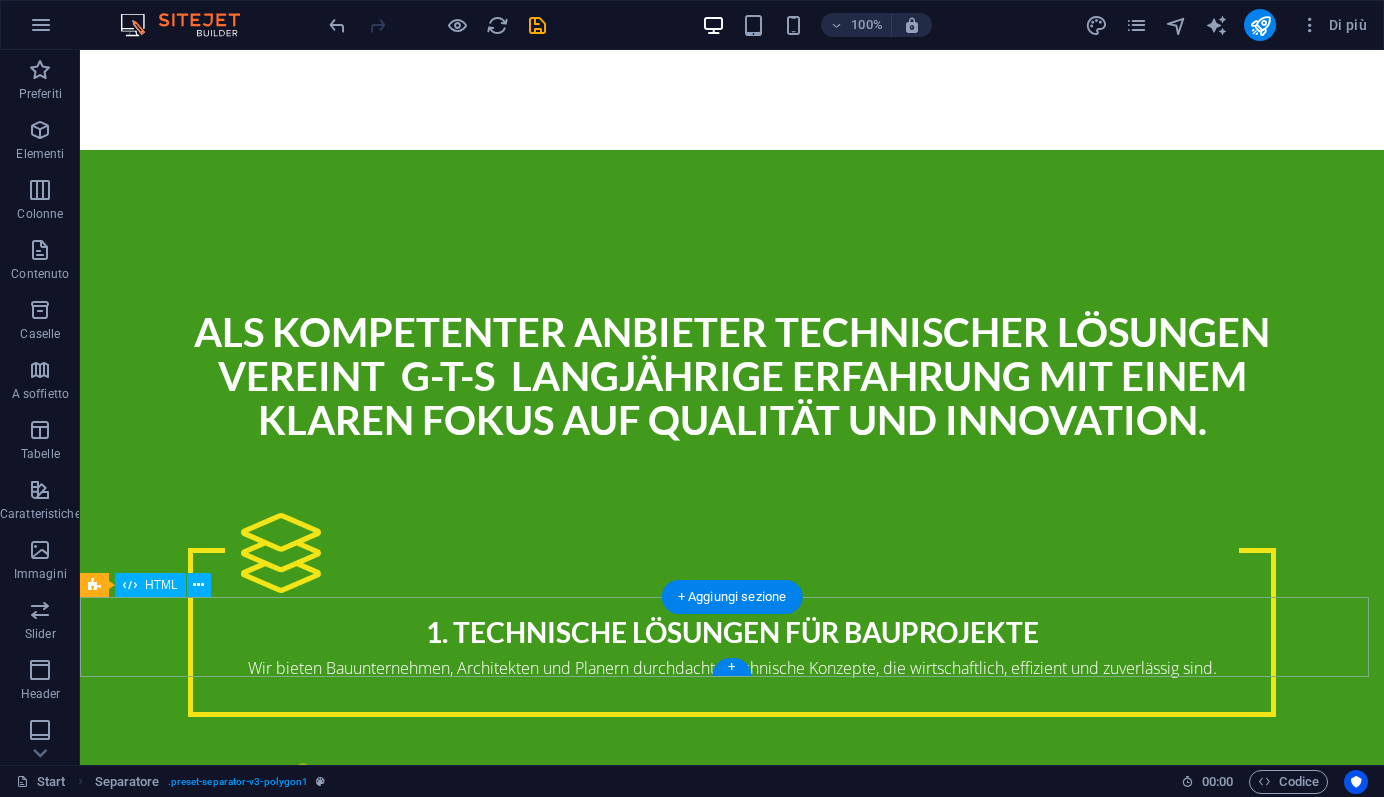 click at bounding box center [732, 3081] 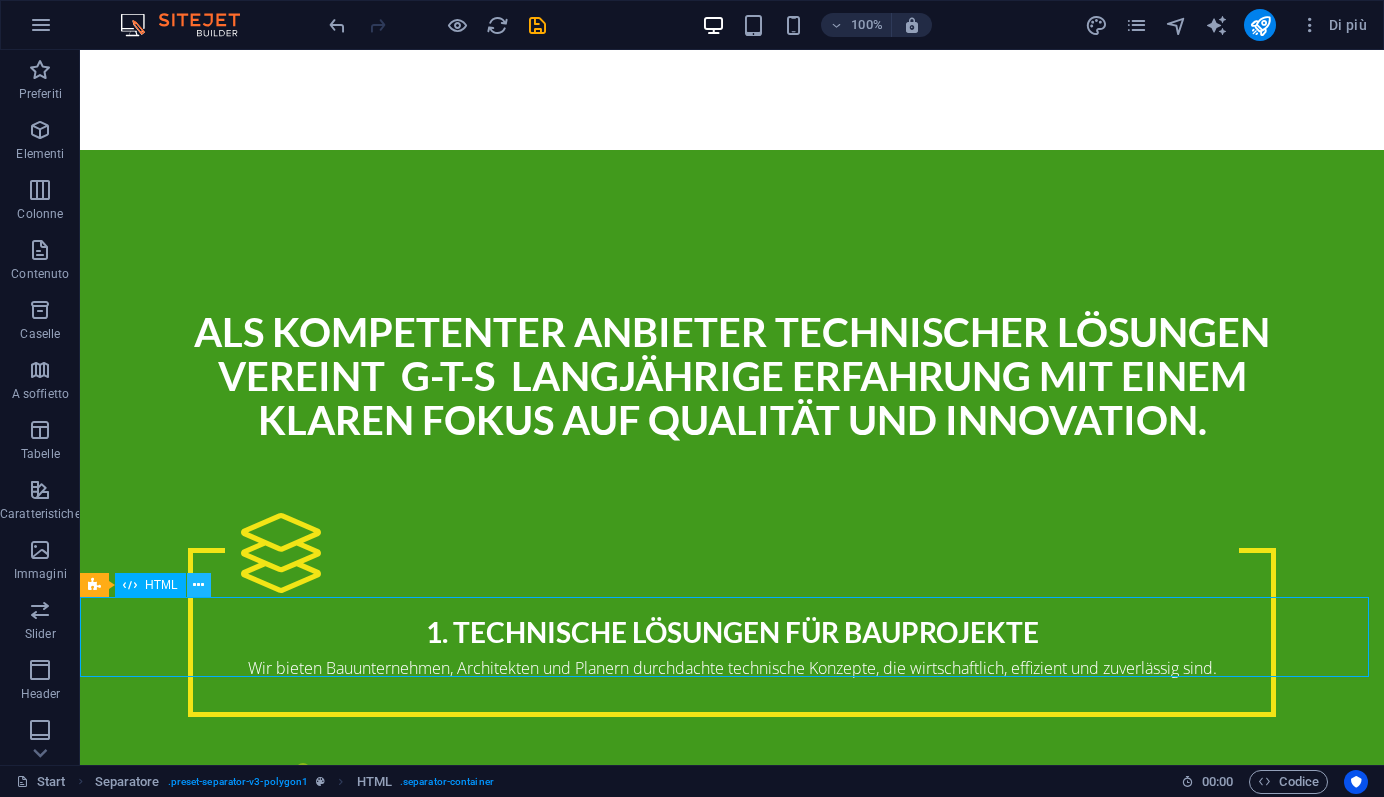 click at bounding box center [198, 585] 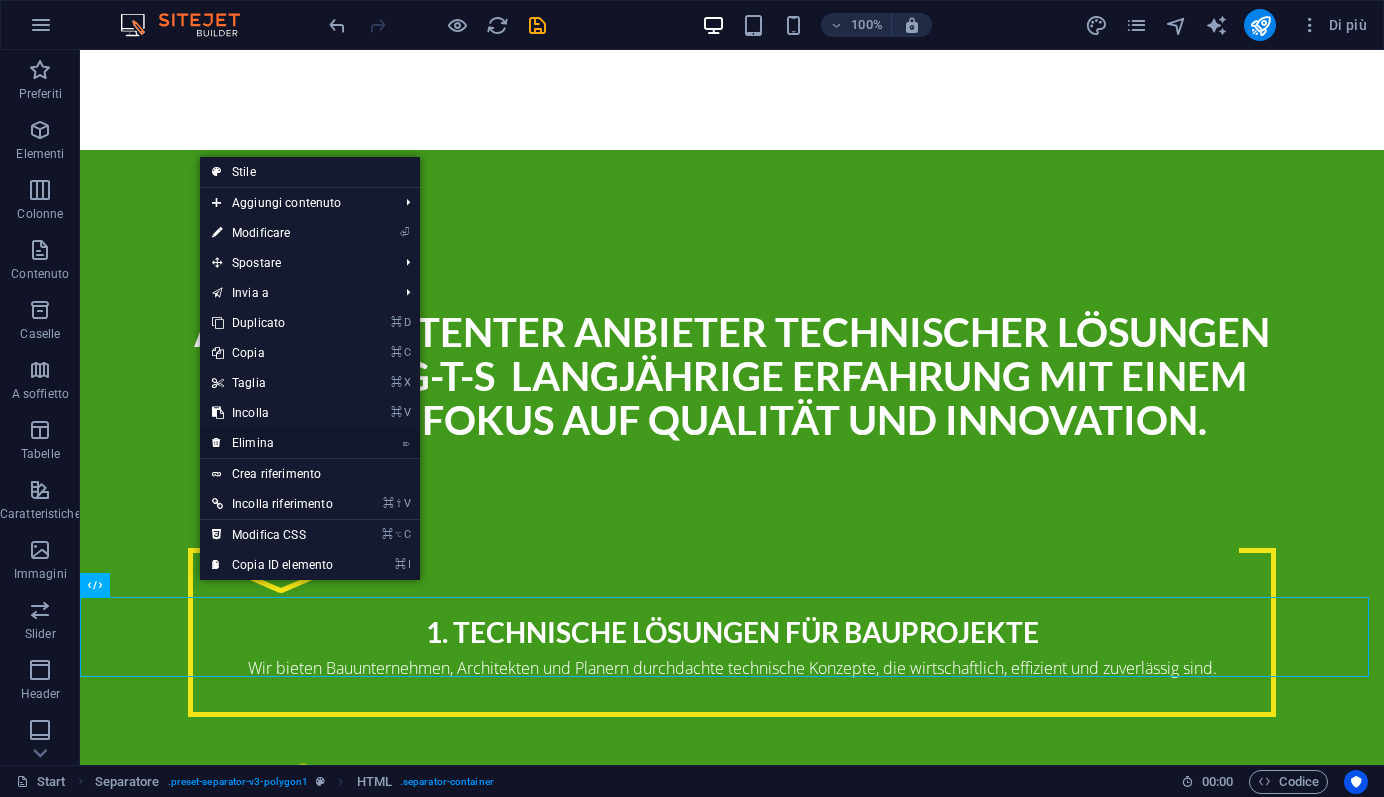 click on "⌦  Elimina" at bounding box center [272, 443] 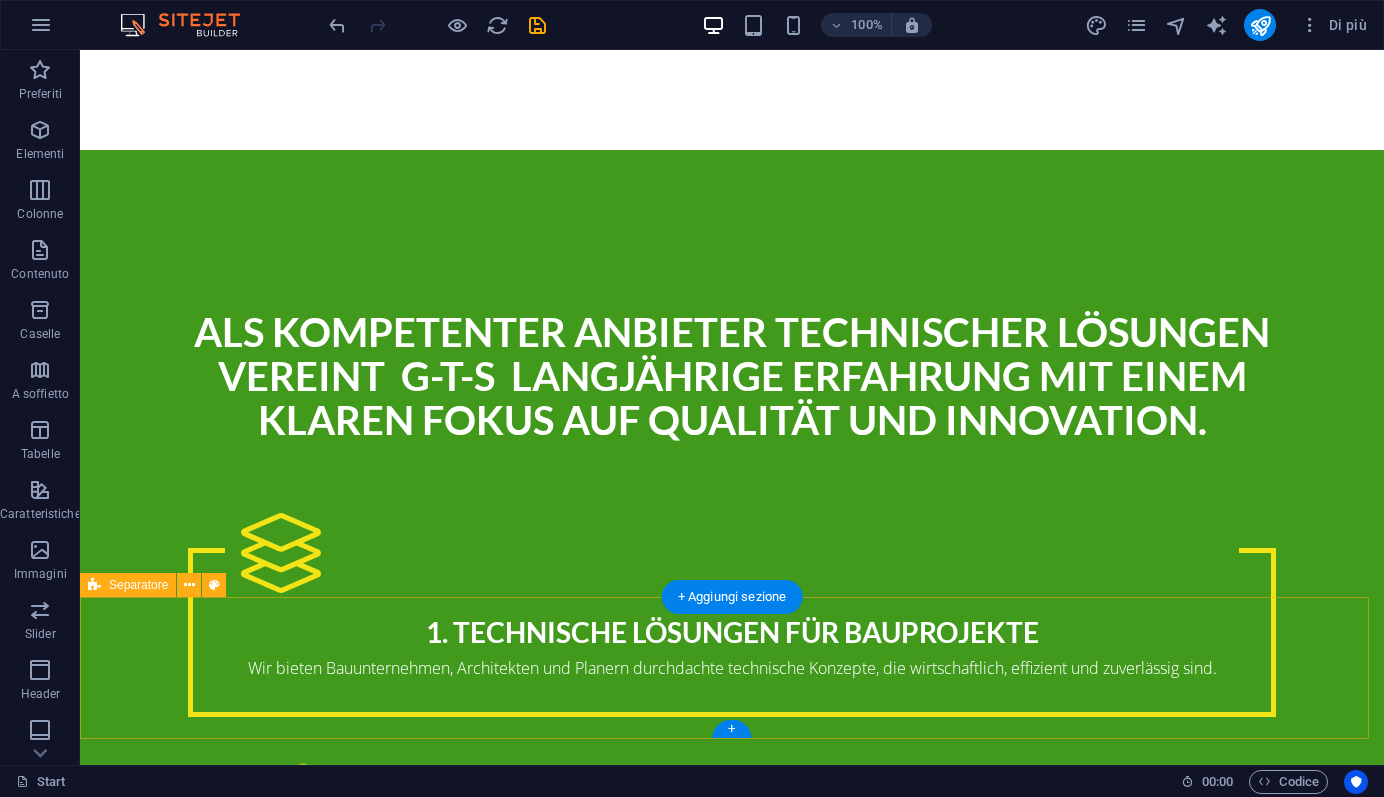 click on "Aggiungi elementi" at bounding box center (676, 3142) 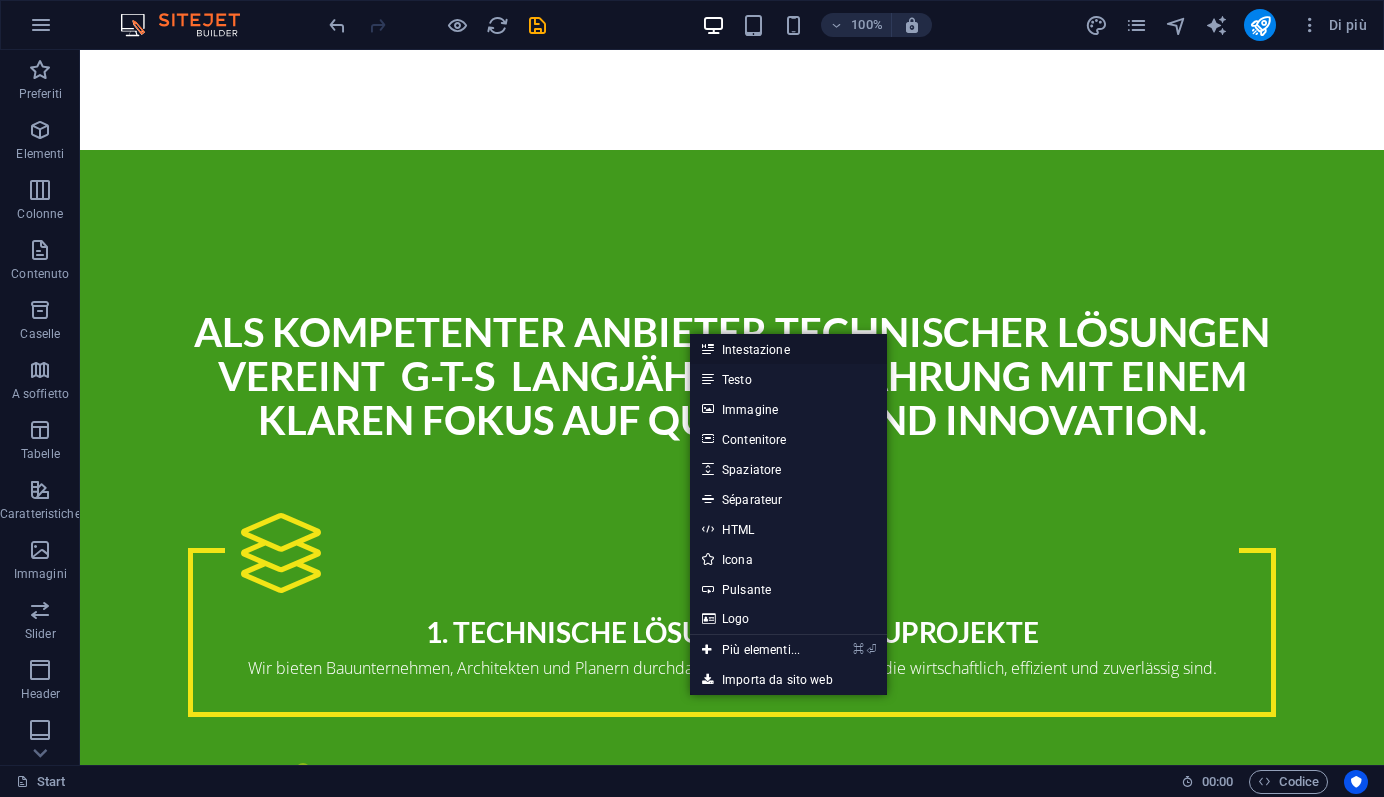 click on "Intestazione" at bounding box center [788, 349] 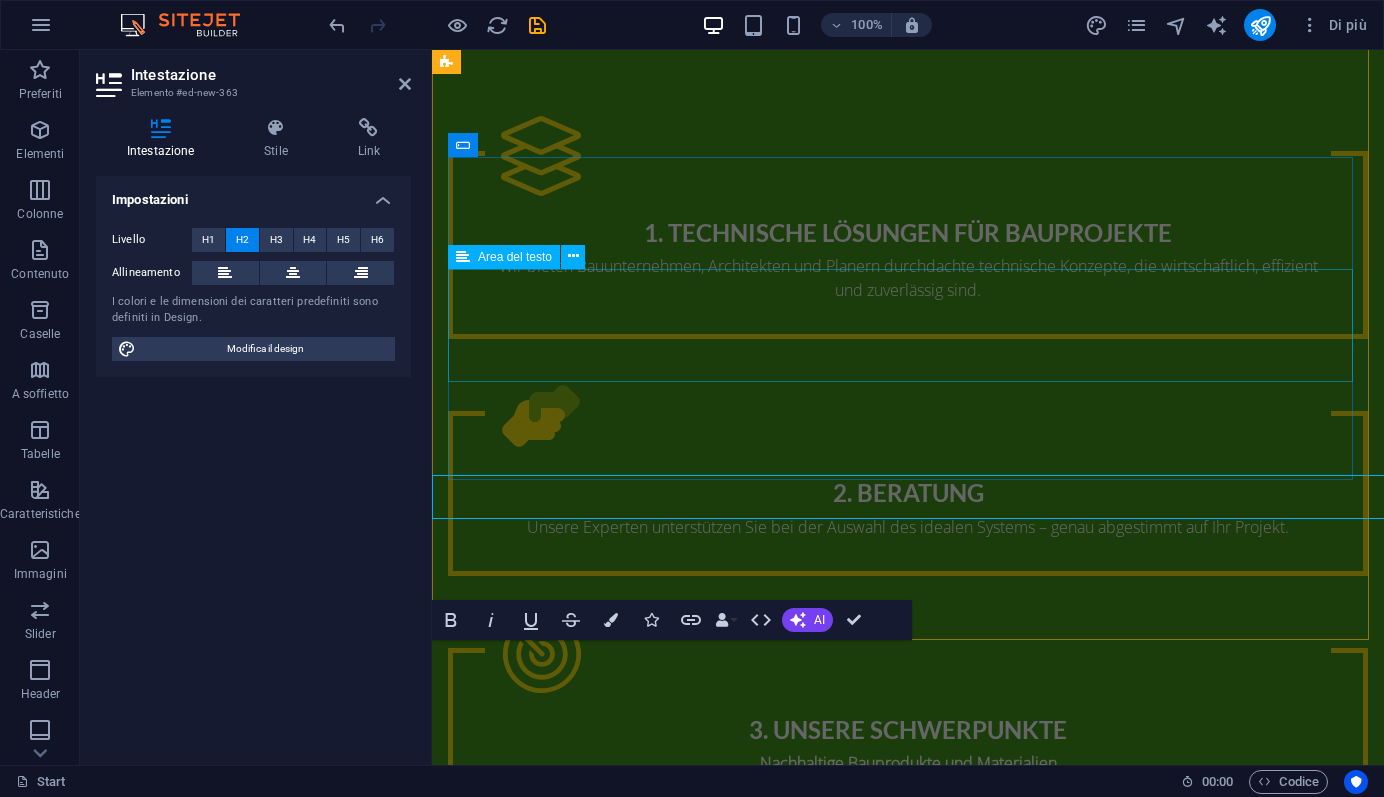scroll, scrollTop: 3901, scrollLeft: 0, axis: vertical 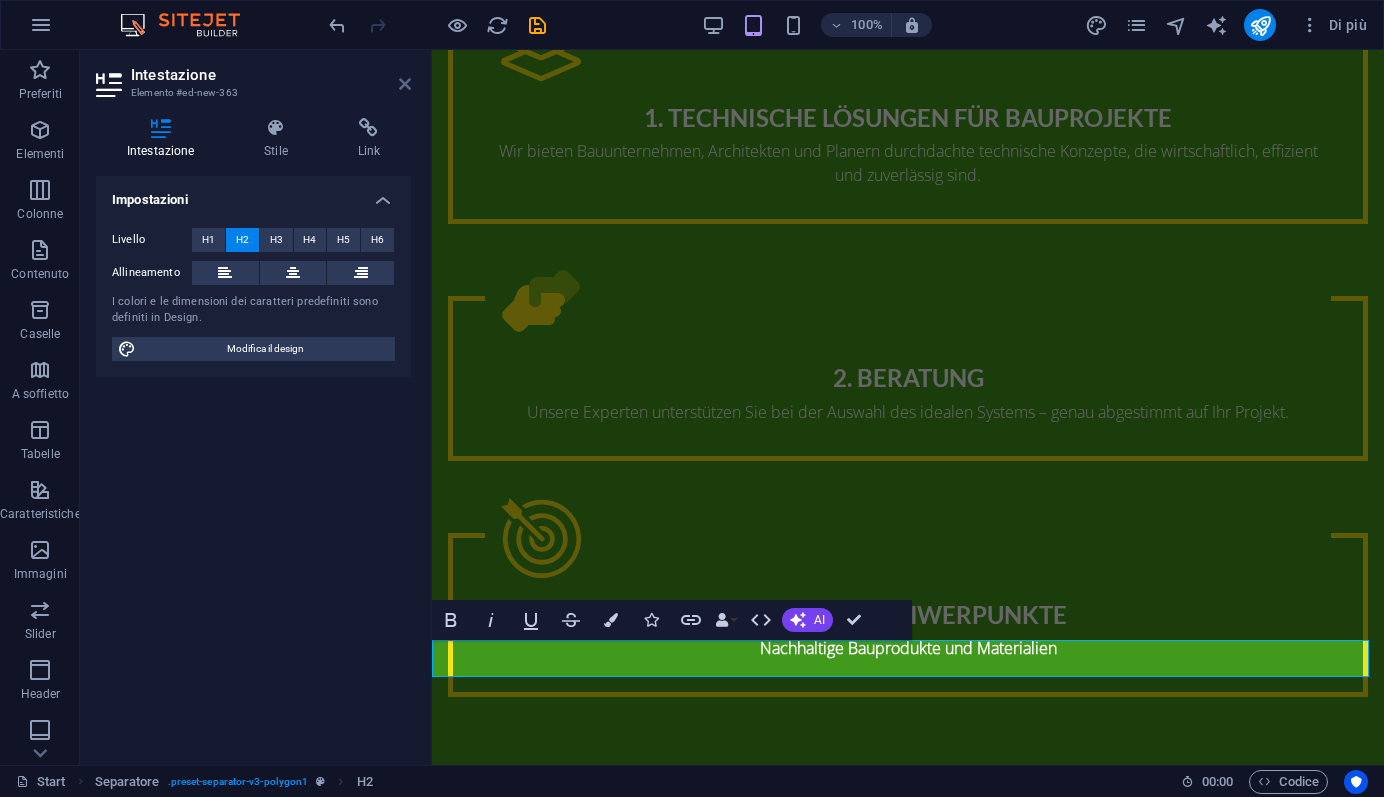 click at bounding box center (405, 84) 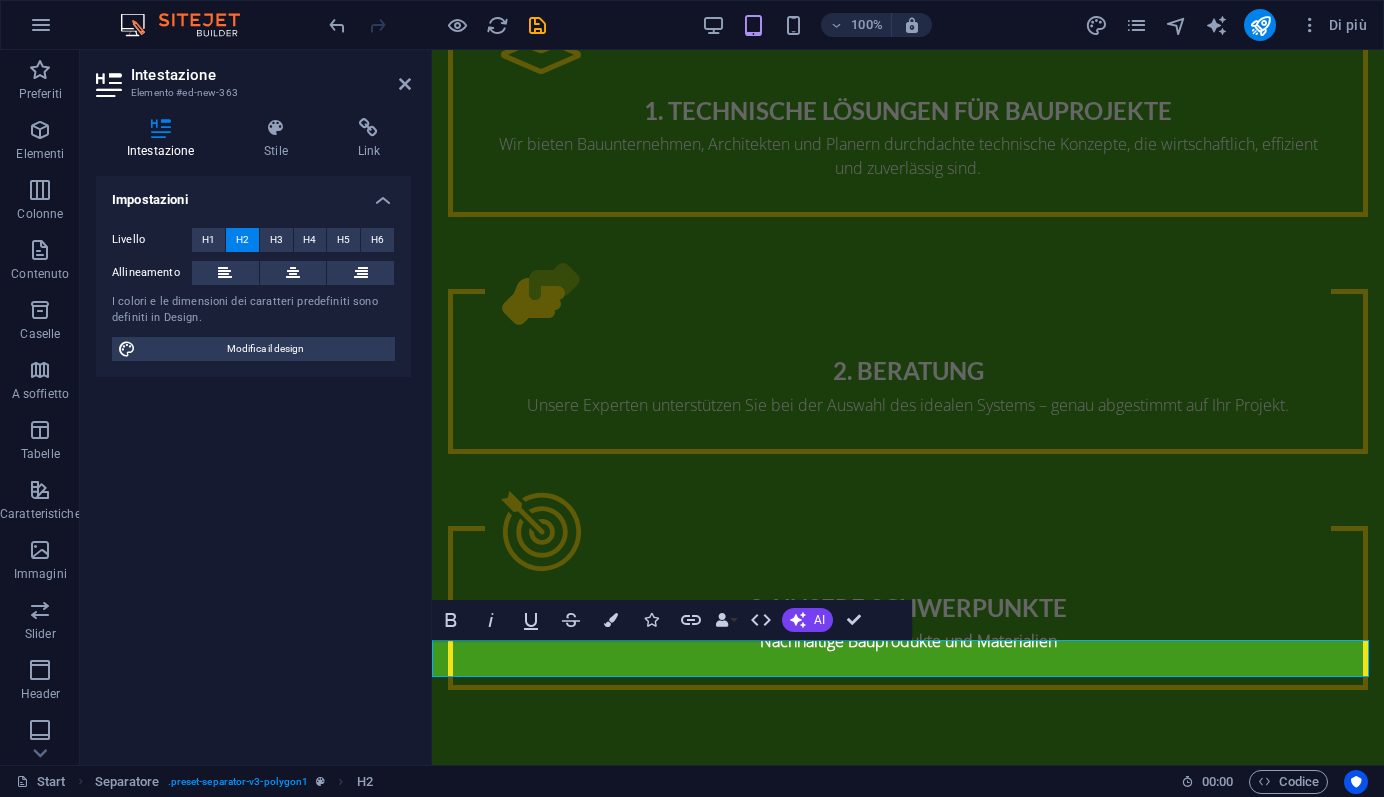 scroll, scrollTop: 3736, scrollLeft: 0, axis: vertical 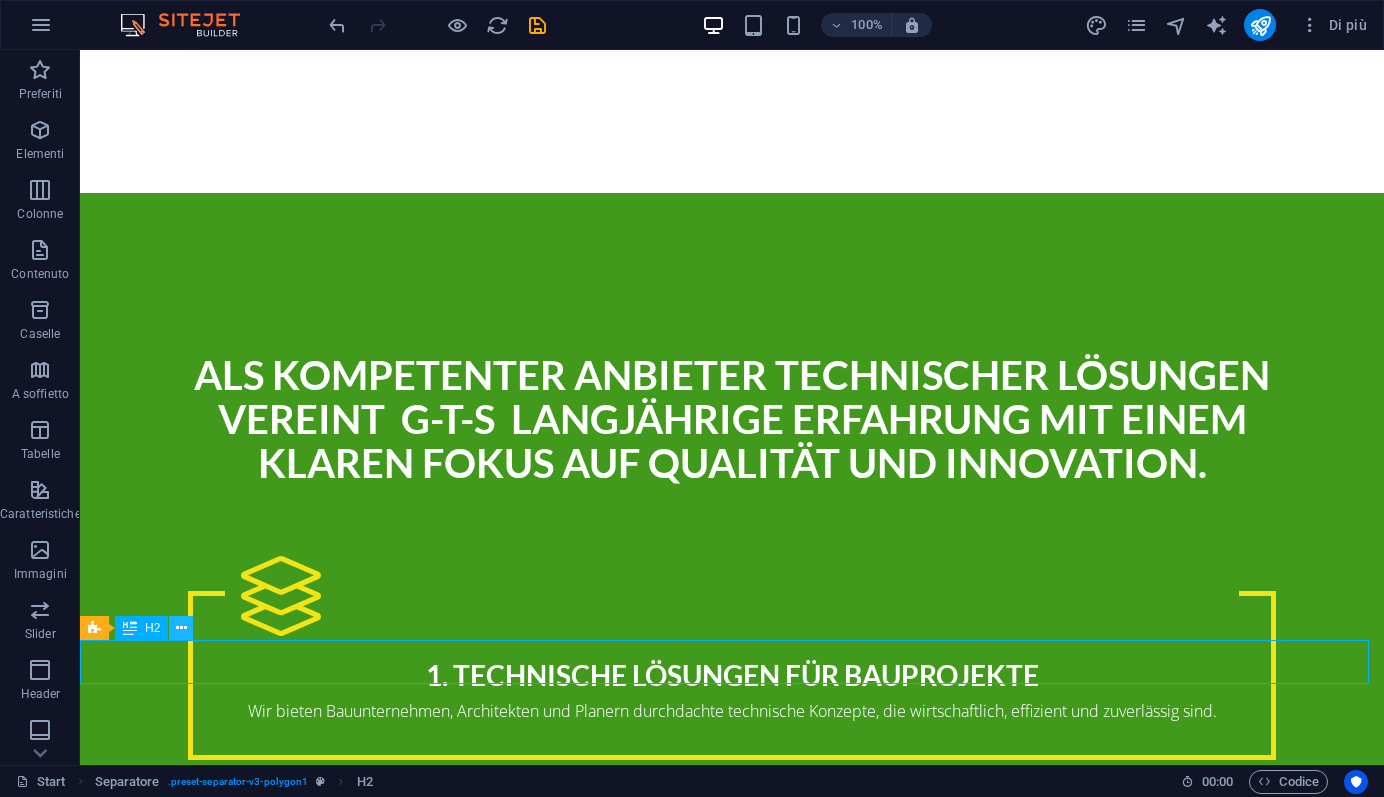 click at bounding box center (181, 628) 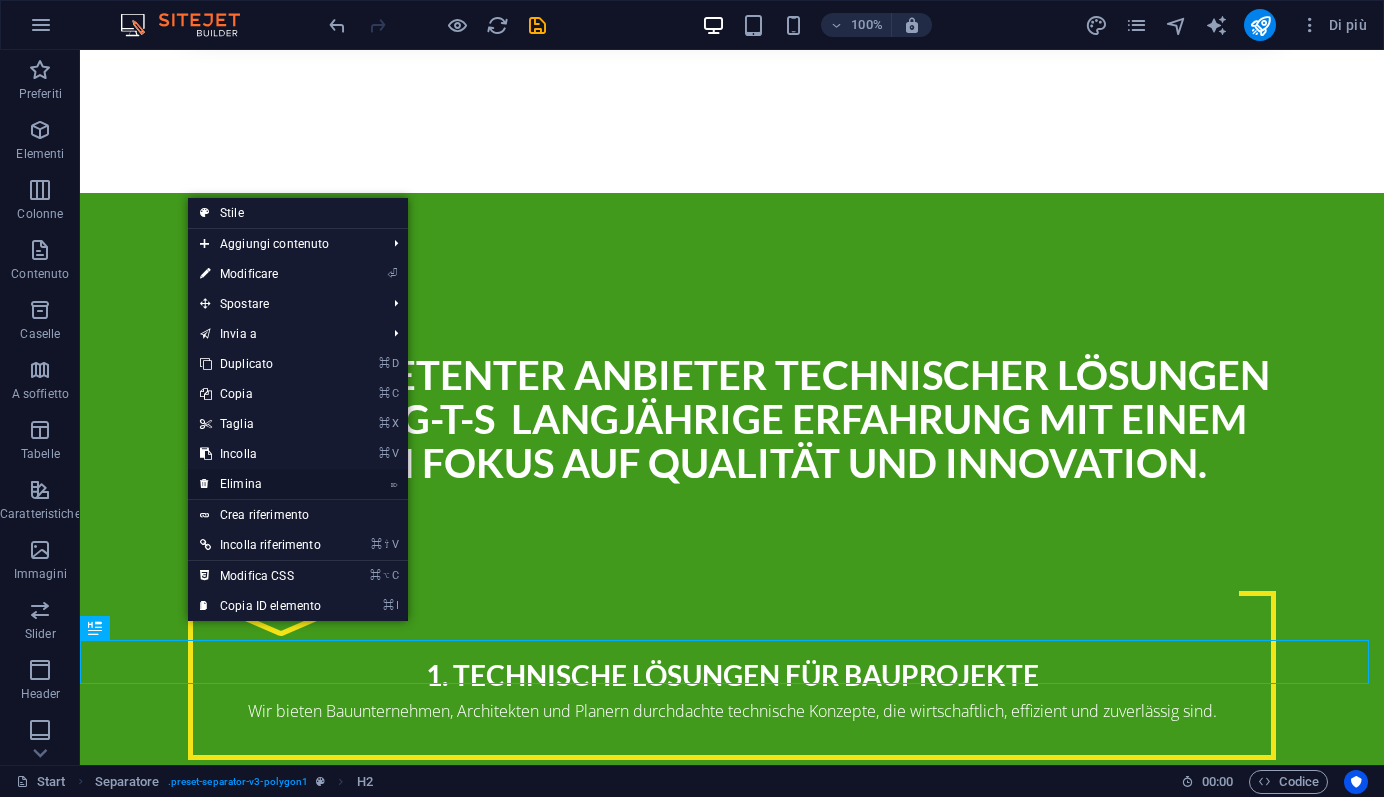 click on "⌦  Elimina" at bounding box center [260, 484] 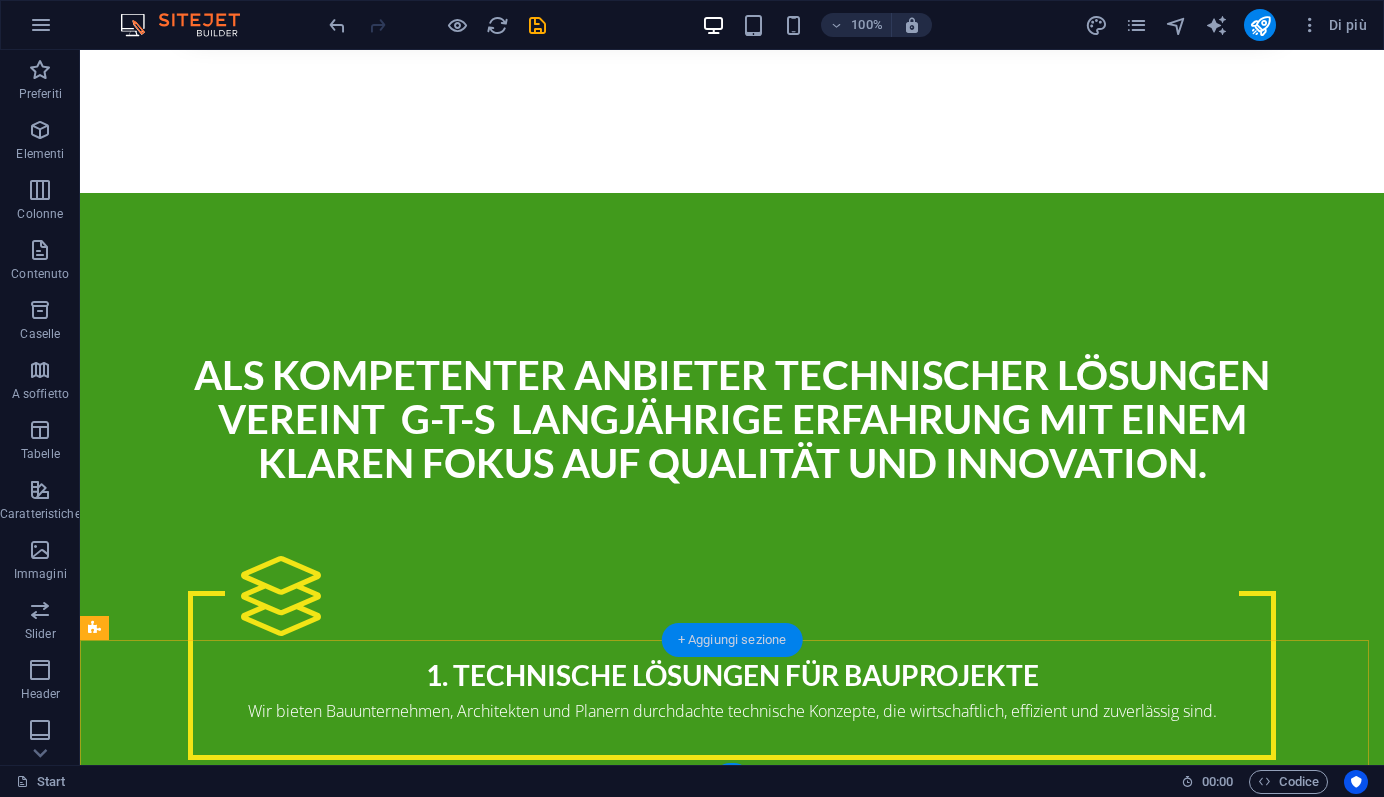 click on "+ Aggiungi sezione" at bounding box center (732, 640) 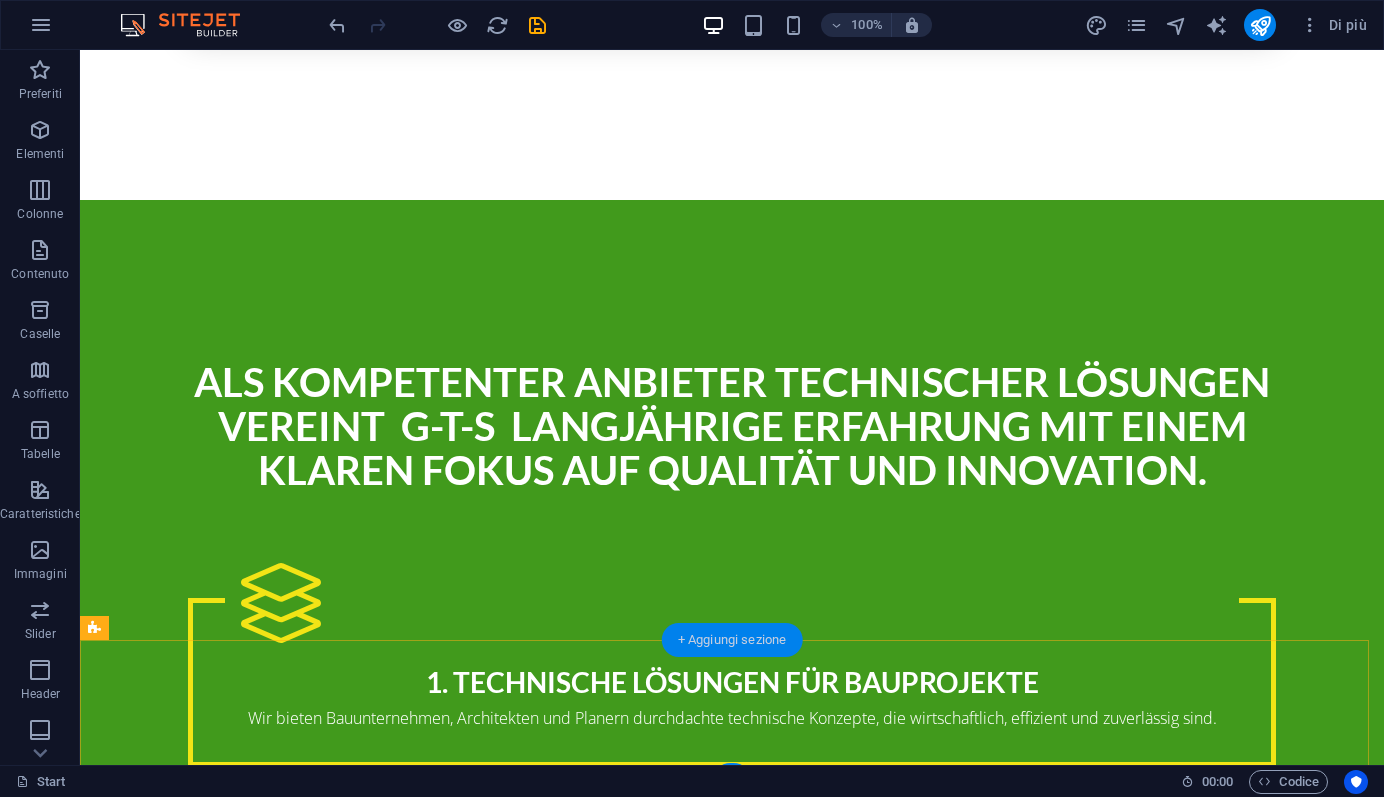 scroll, scrollTop: 3882, scrollLeft: 0, axis: vertical 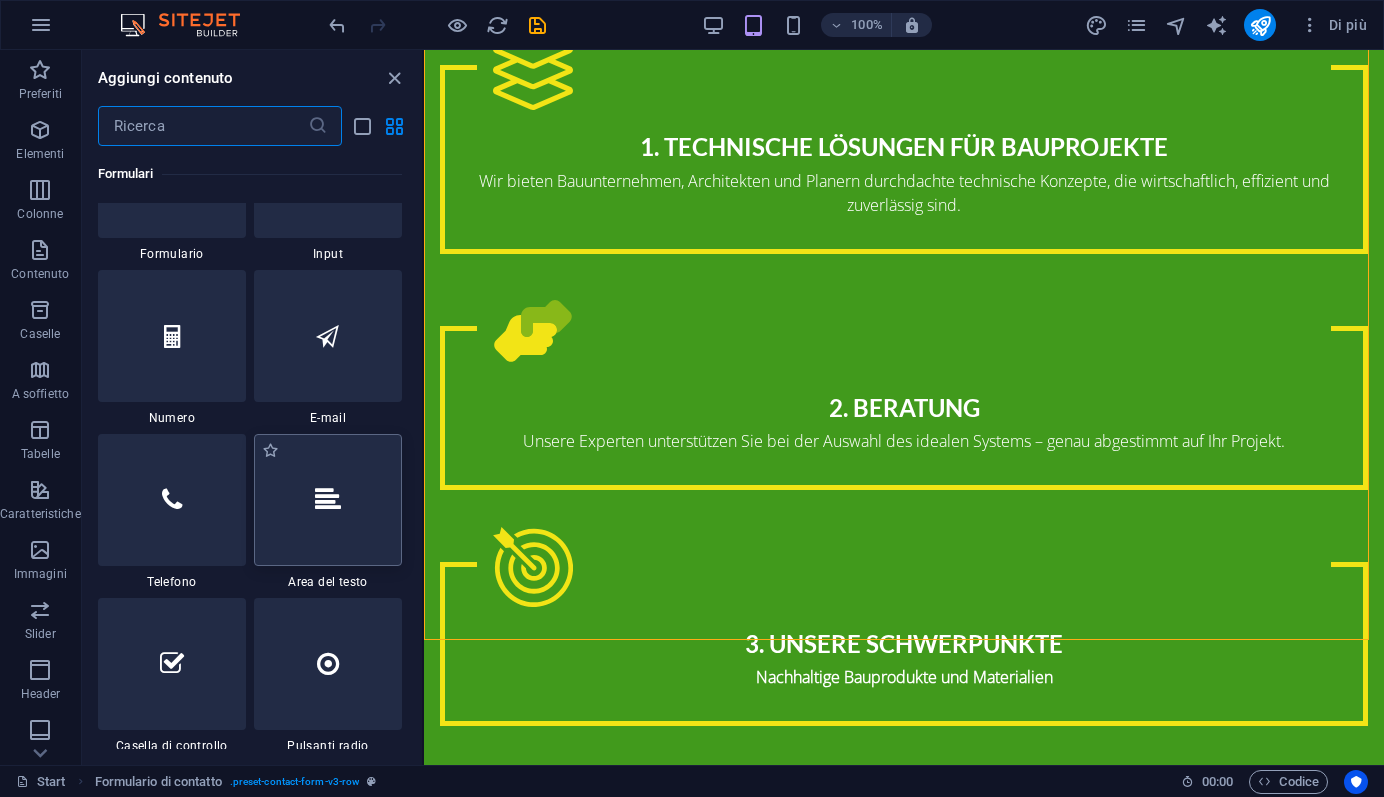 click at bounding box center (328, 500) 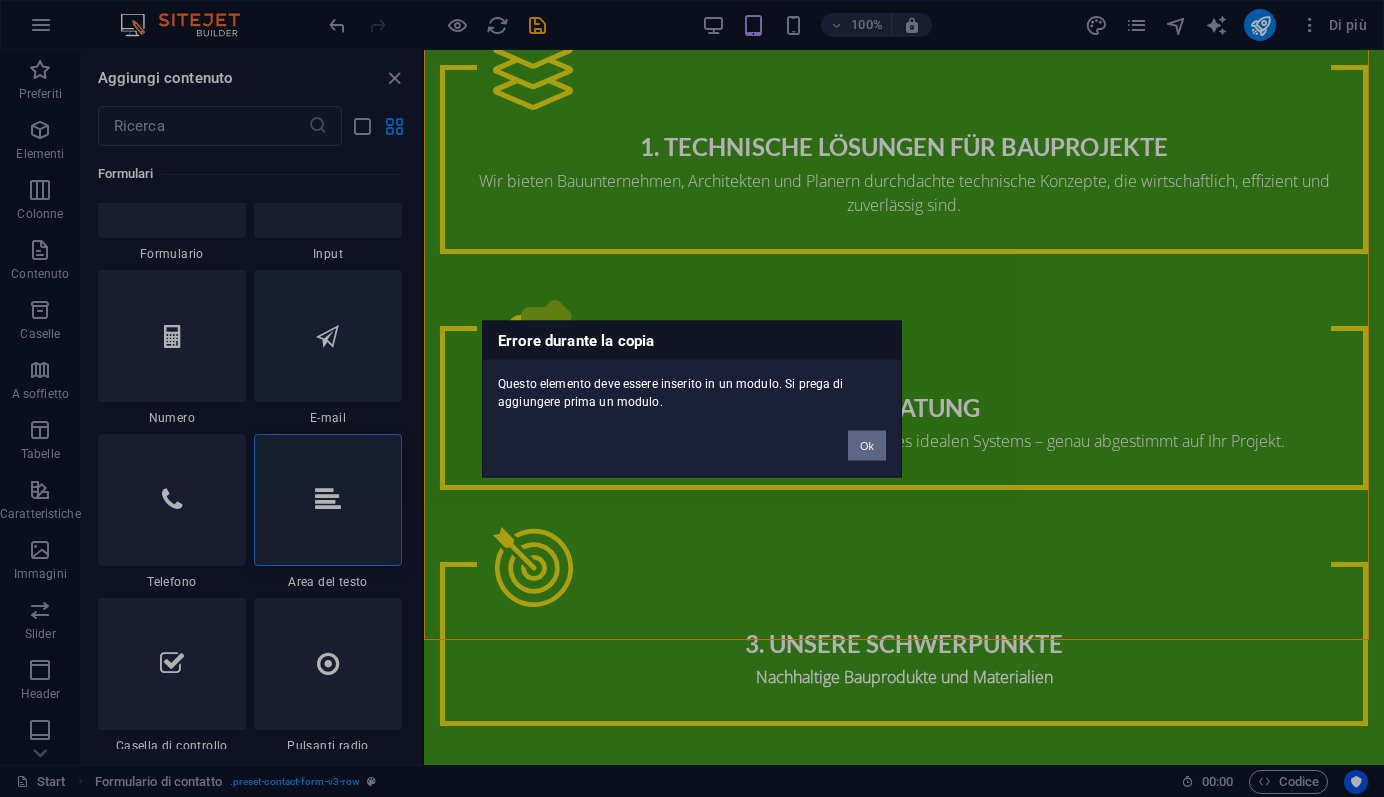 click on "Ok" at bounding box center [867, 445] 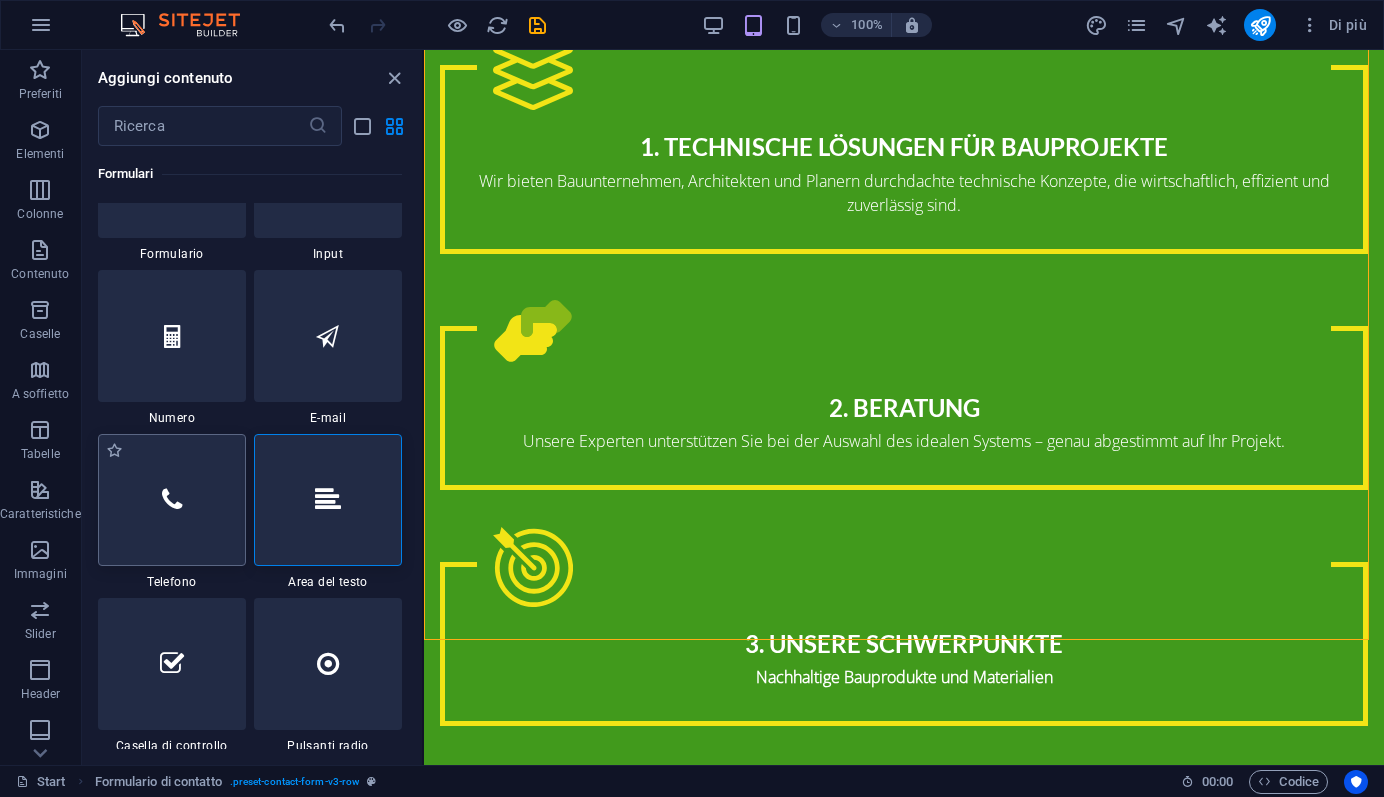 click at bounding box center (172, 500) 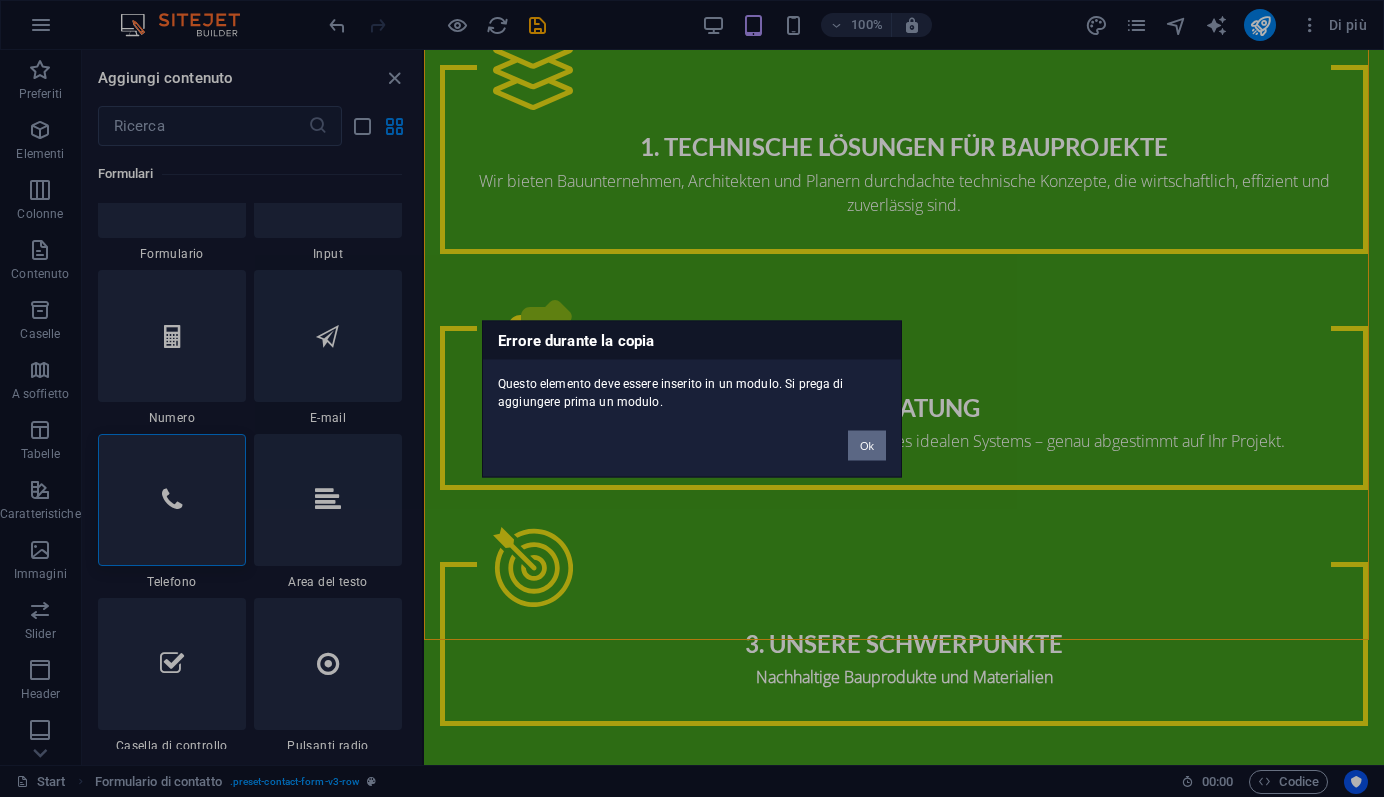 click on "Ok" at bounding box center (867, 445) 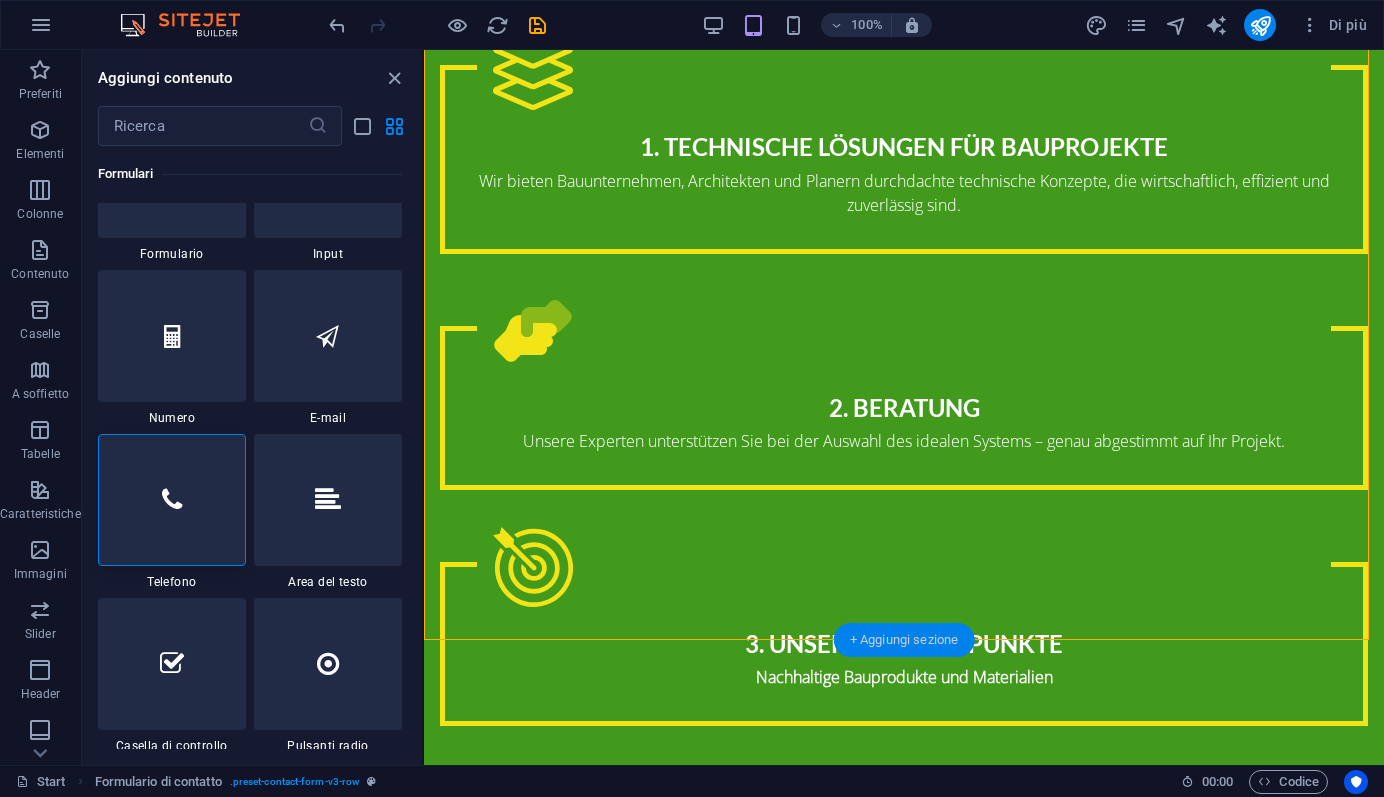 click on "+ Aggiungi sezione" at bounding box center [904, 640] 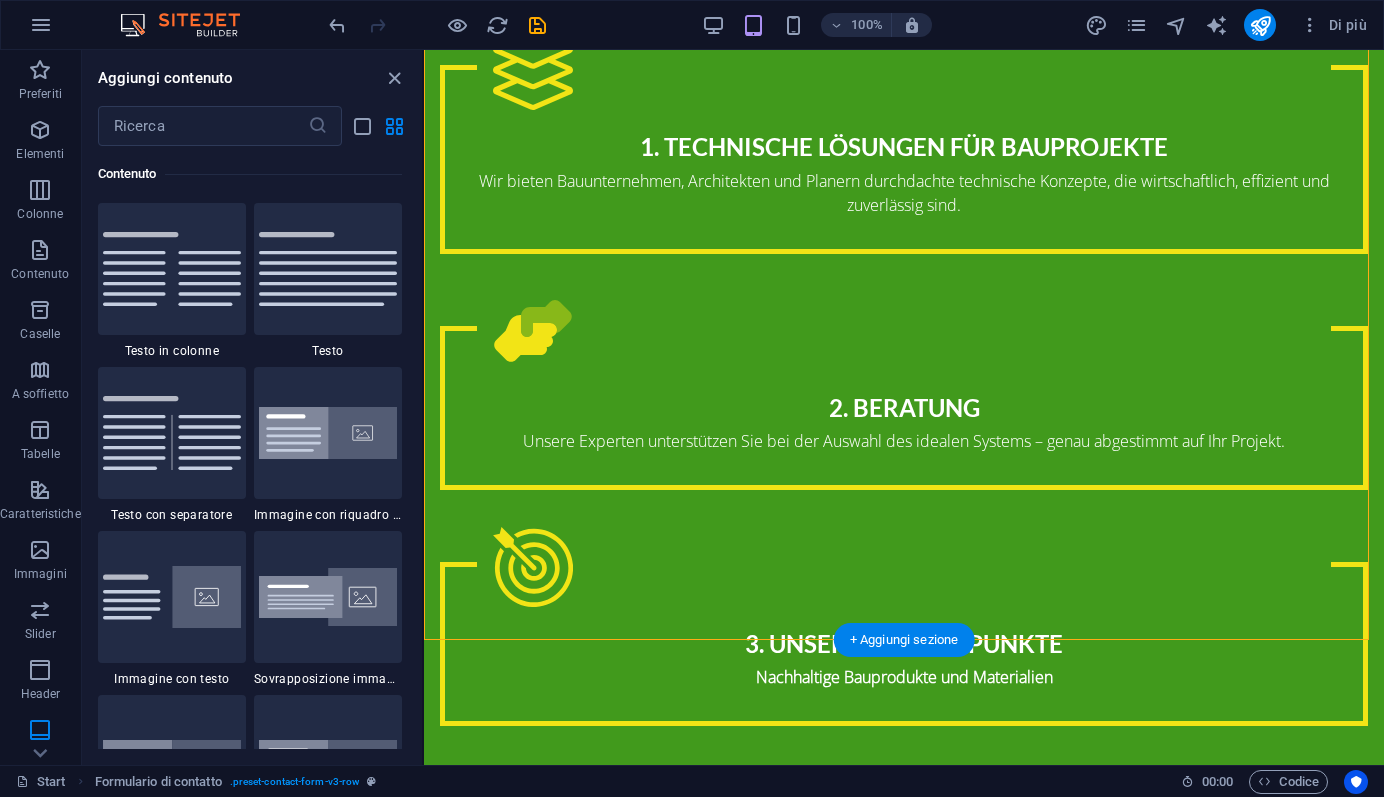 scroll, scrollTop: 3499, scrollLeft: 0, axis: vertical 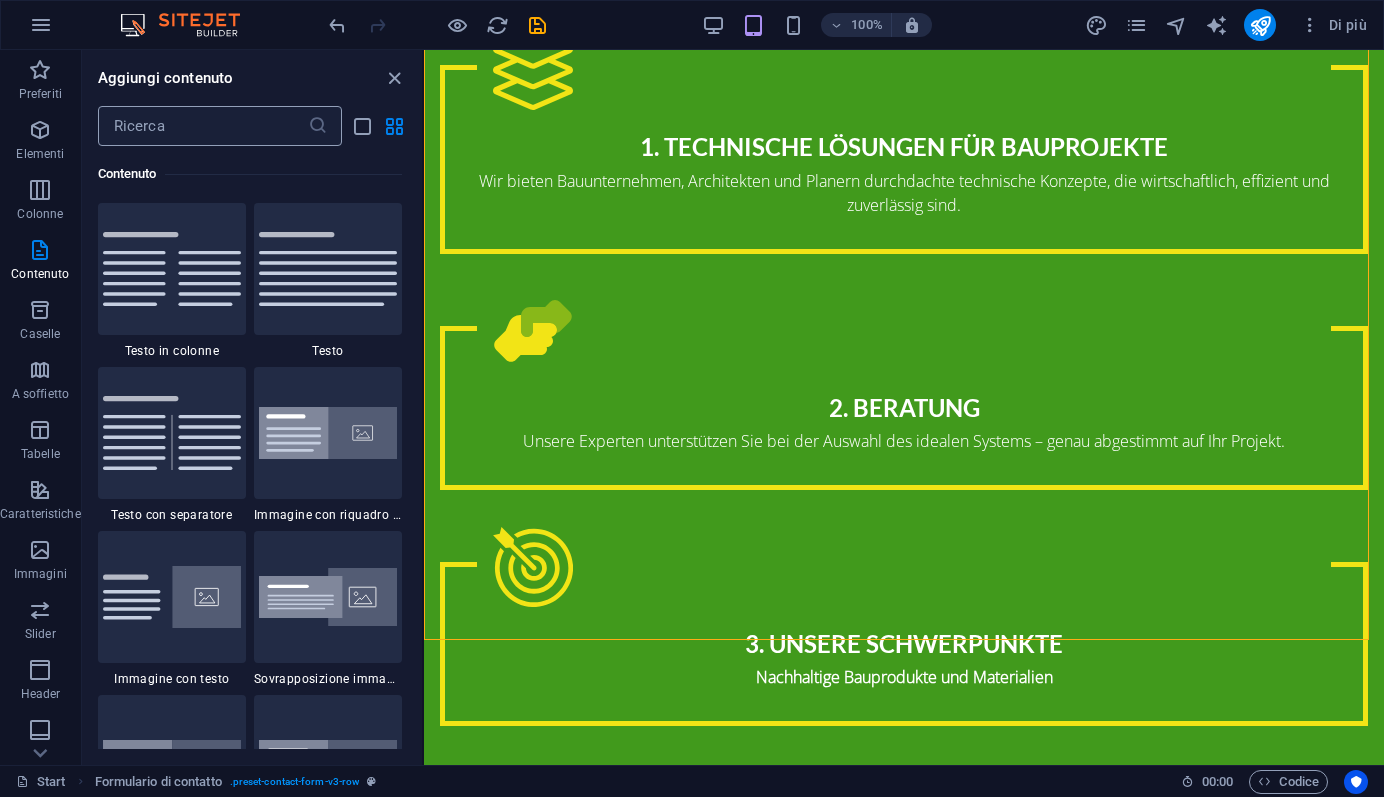 click at bounding box center [203, 126] 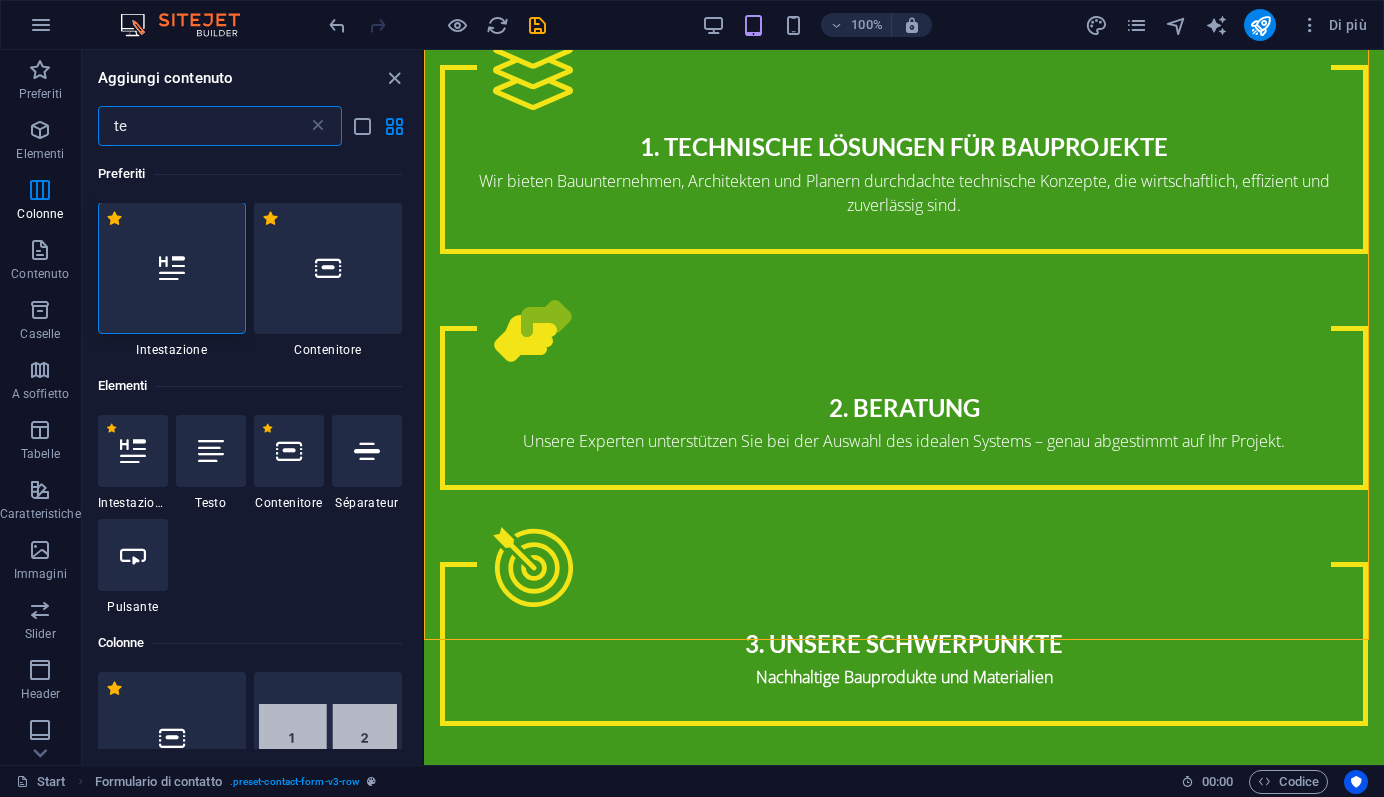 scroll, scrollTop: 0, scrollLeft: 0, axis: both 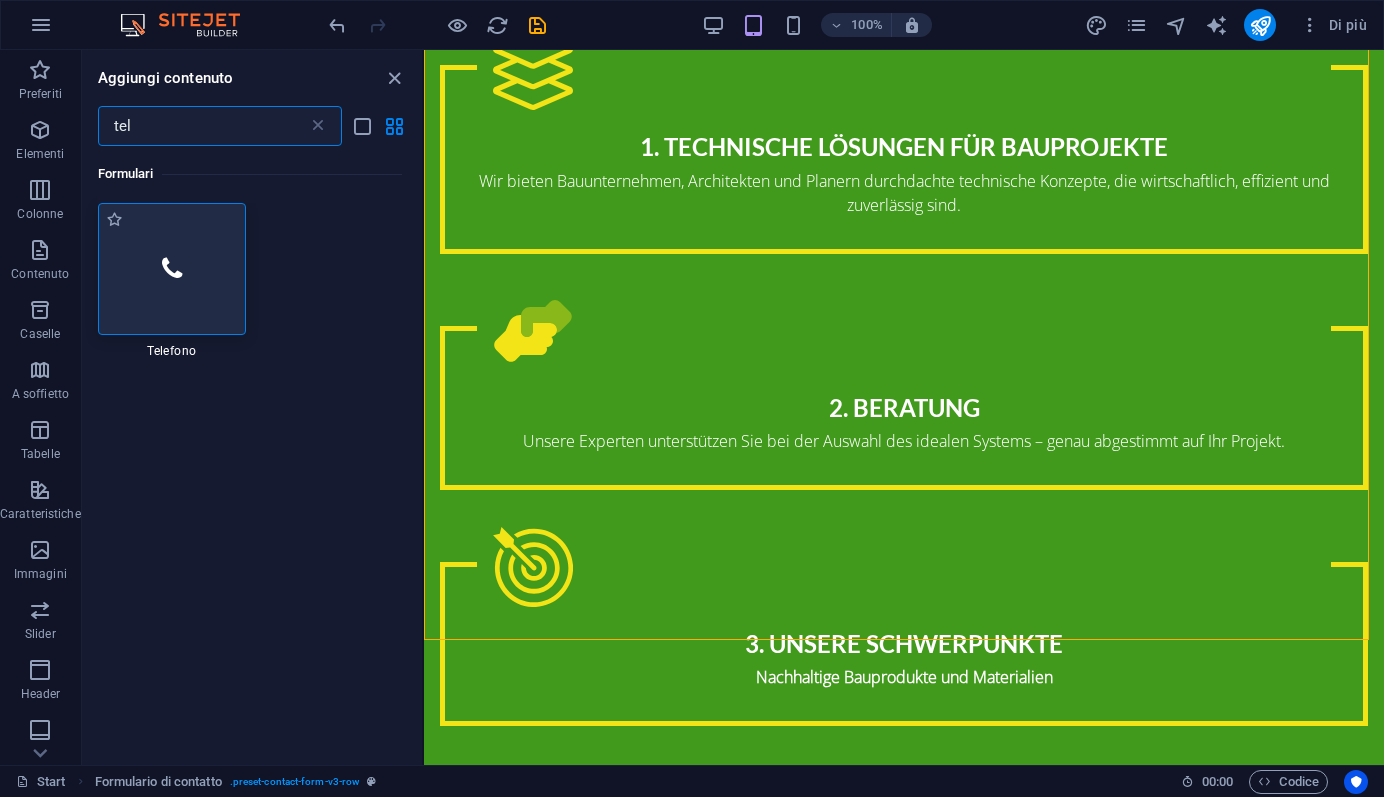 type on "tel" 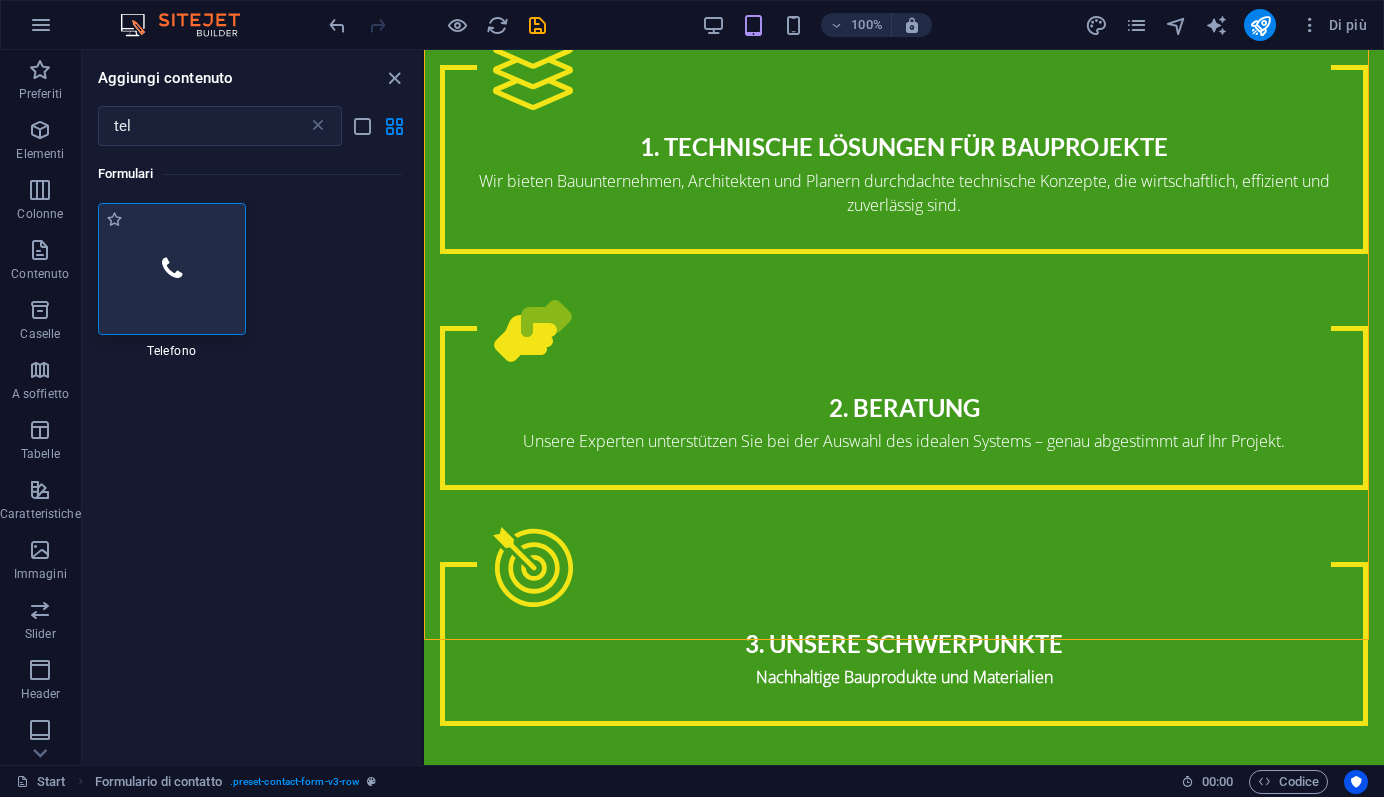 click at bounding box center [172, 269] 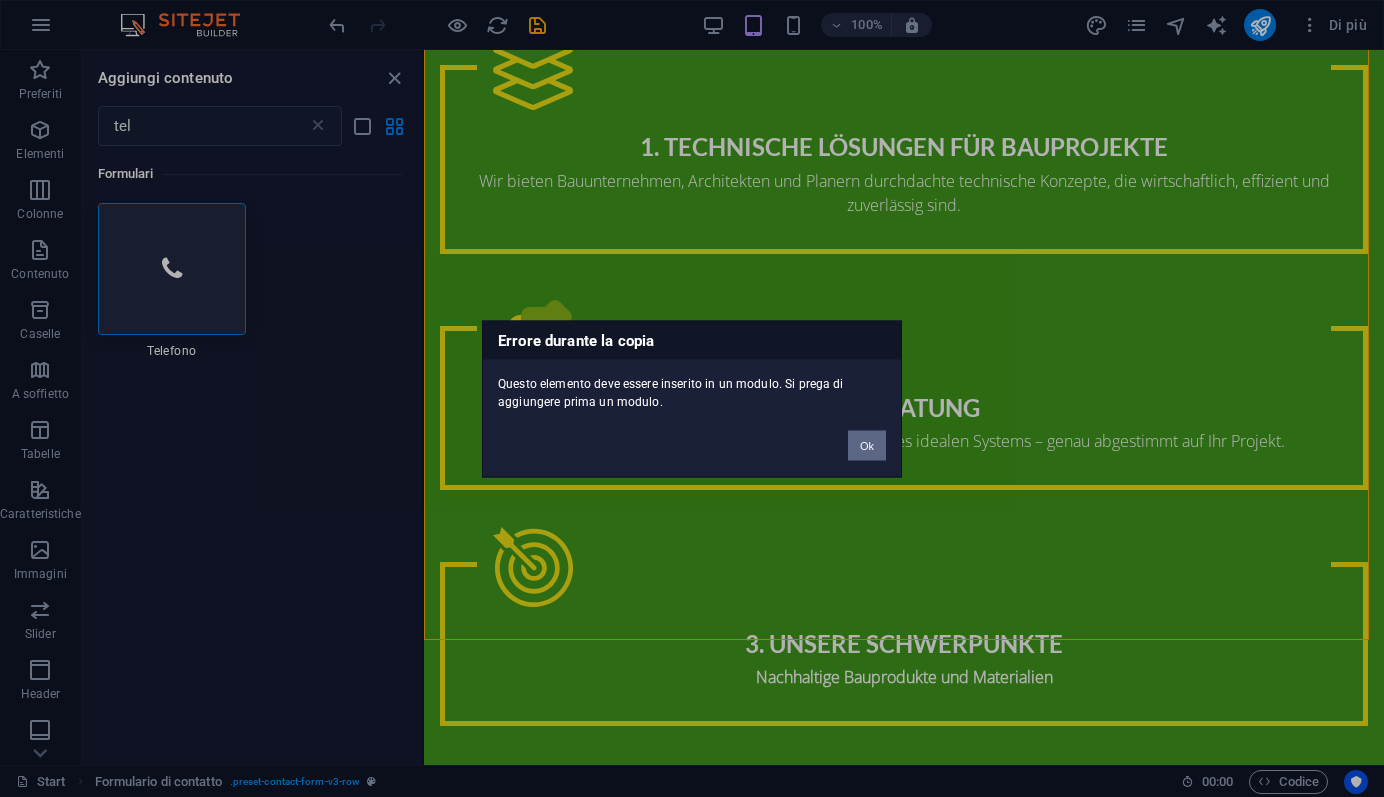 click on "Ok" at bounding box center [867, 445] 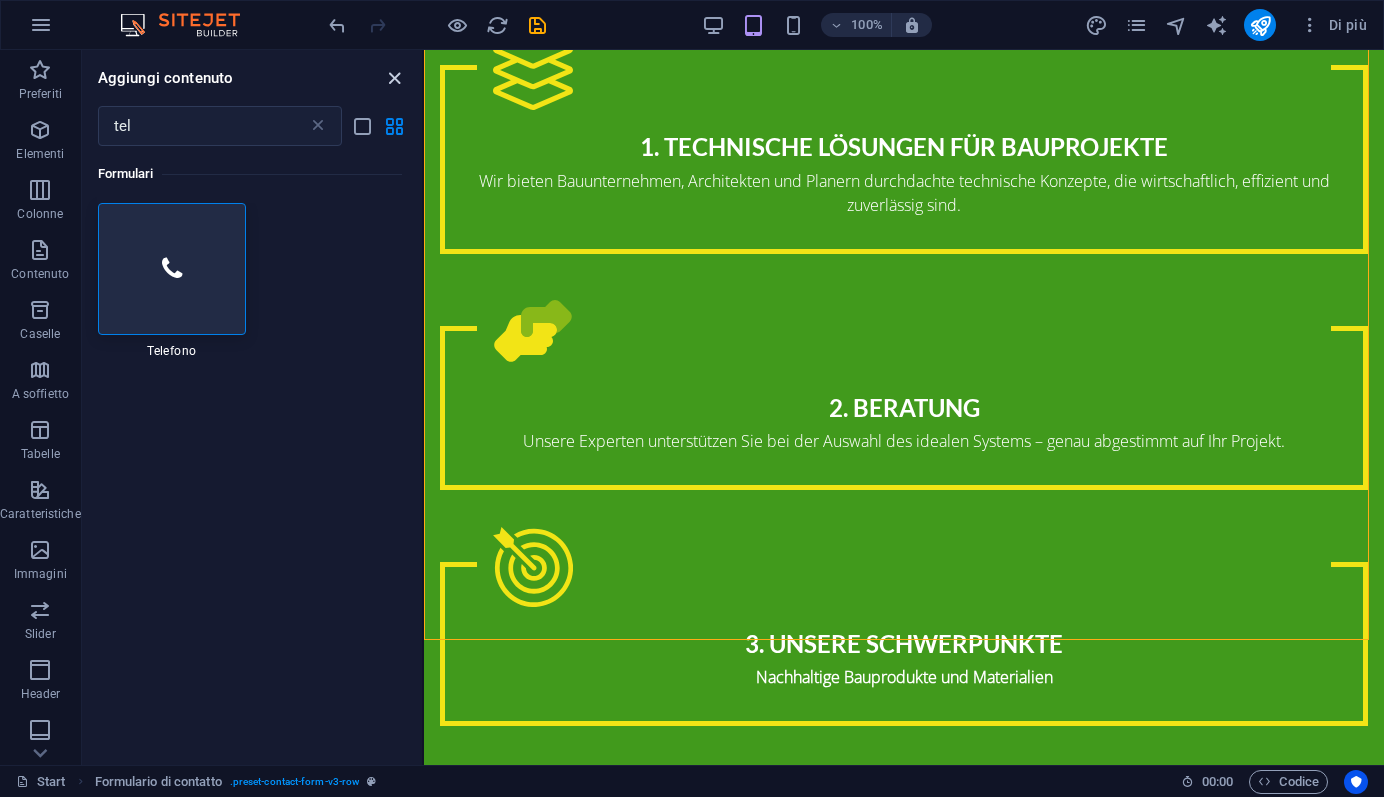 click at bounding box center [394, 78] 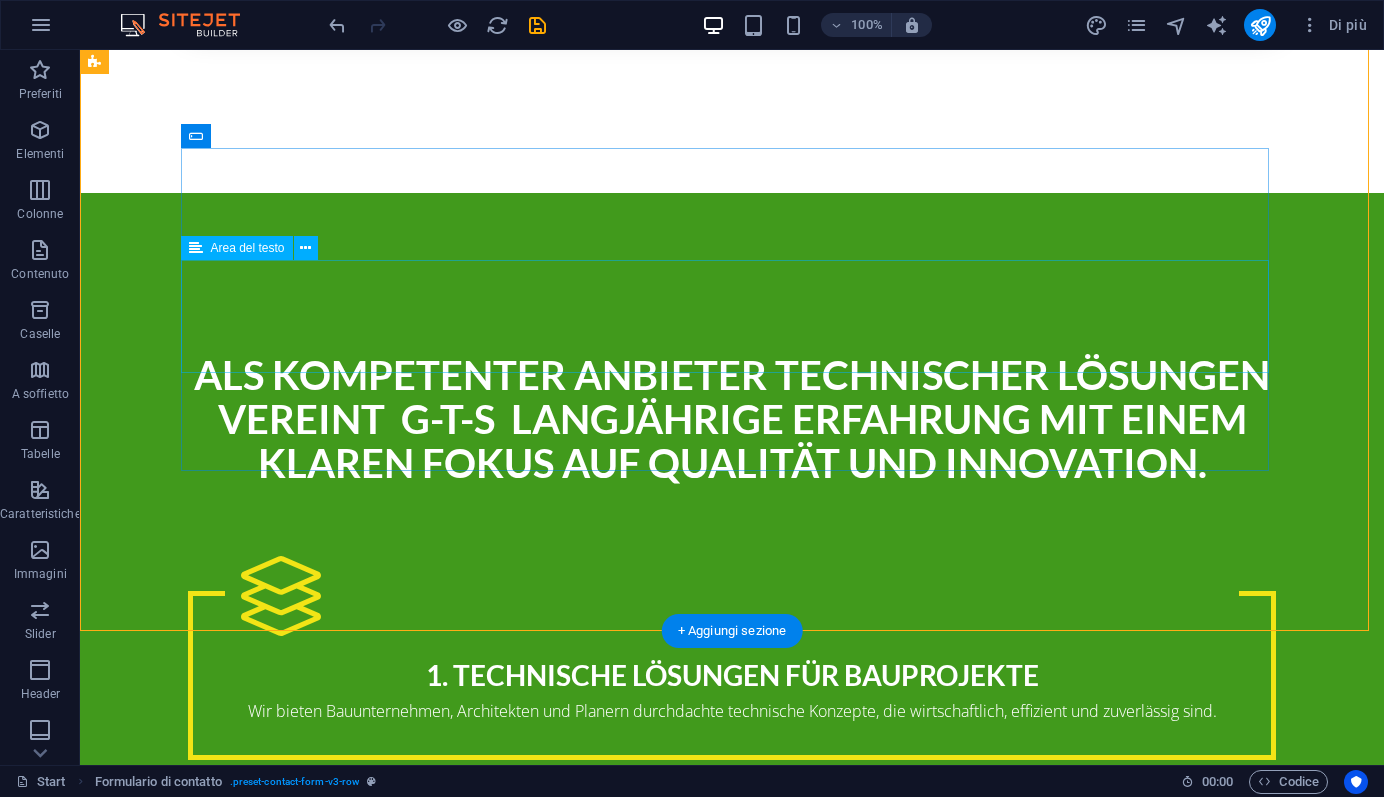 scroll, scrollTop: 3841, scrollLeft: 0, axis: vertical 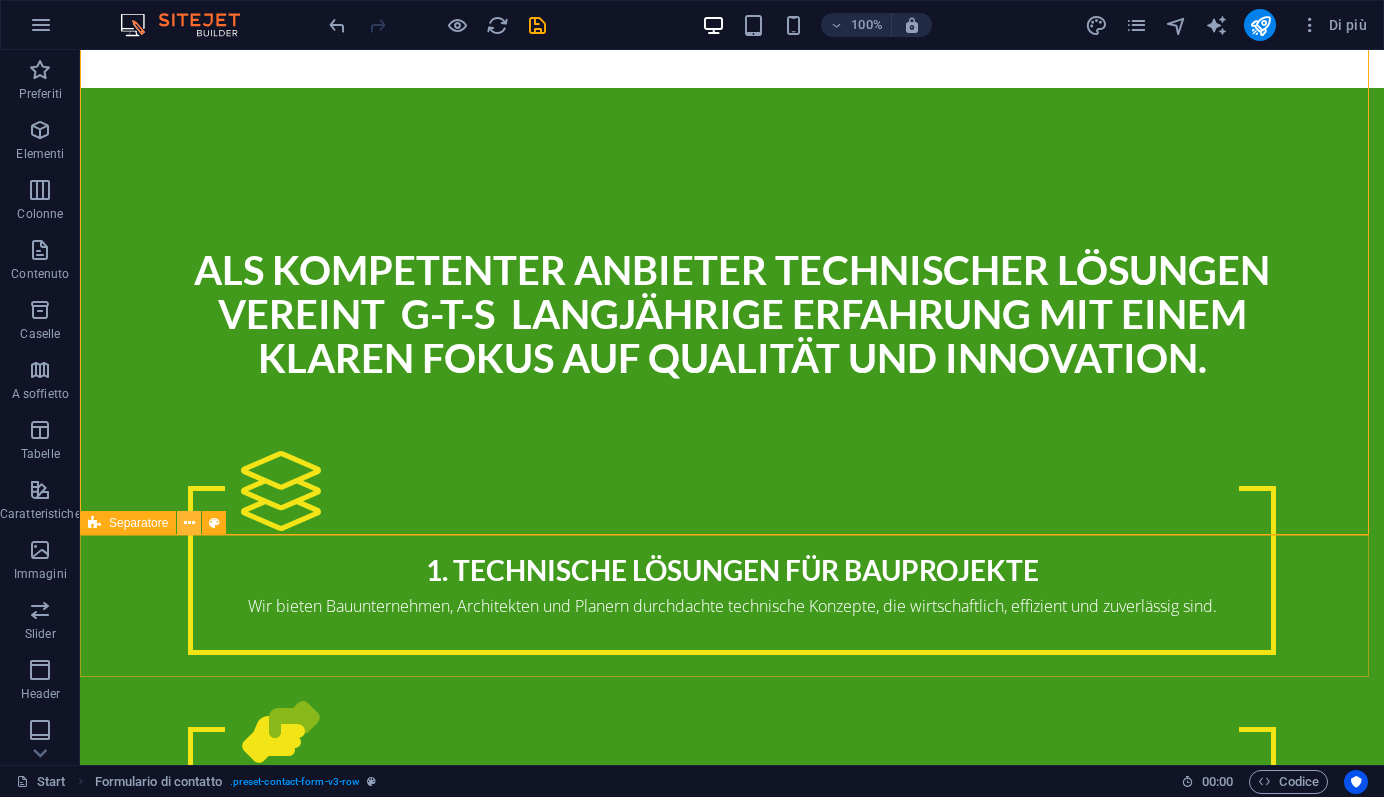 click at bounding box center [189, 523] 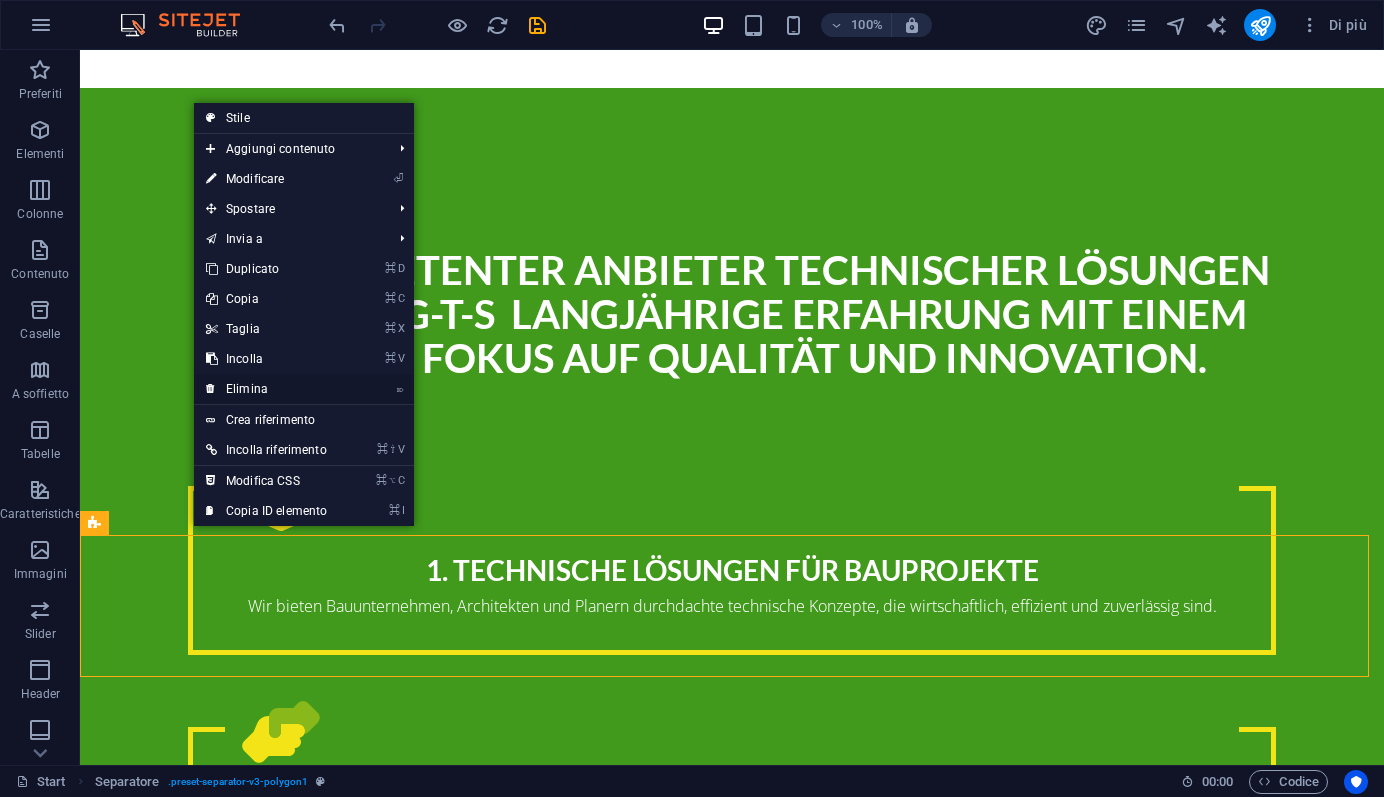 click on "⌦  Elimina" at bounding box center (266, 389) 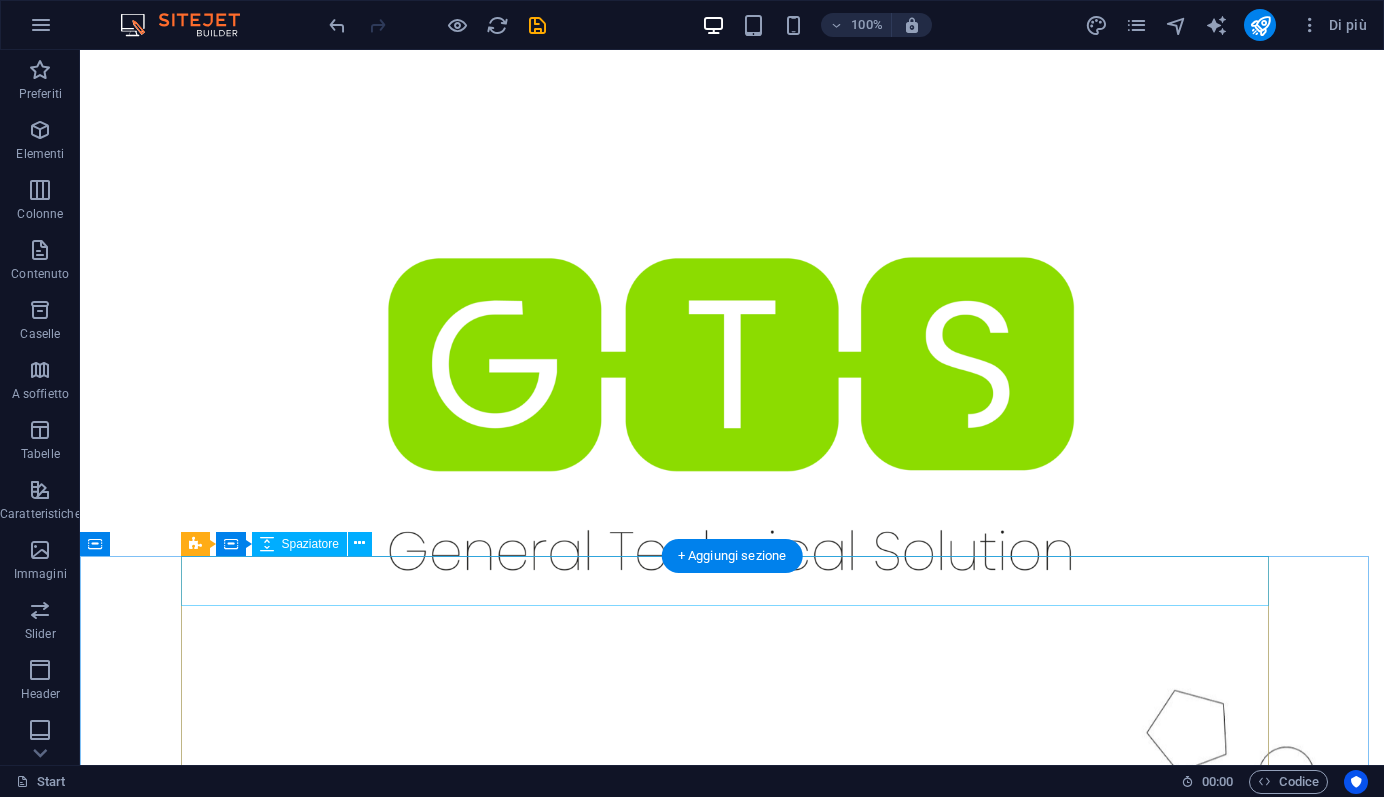 scroll, scrollTop: 0, scrollLeft: 0, axis: both 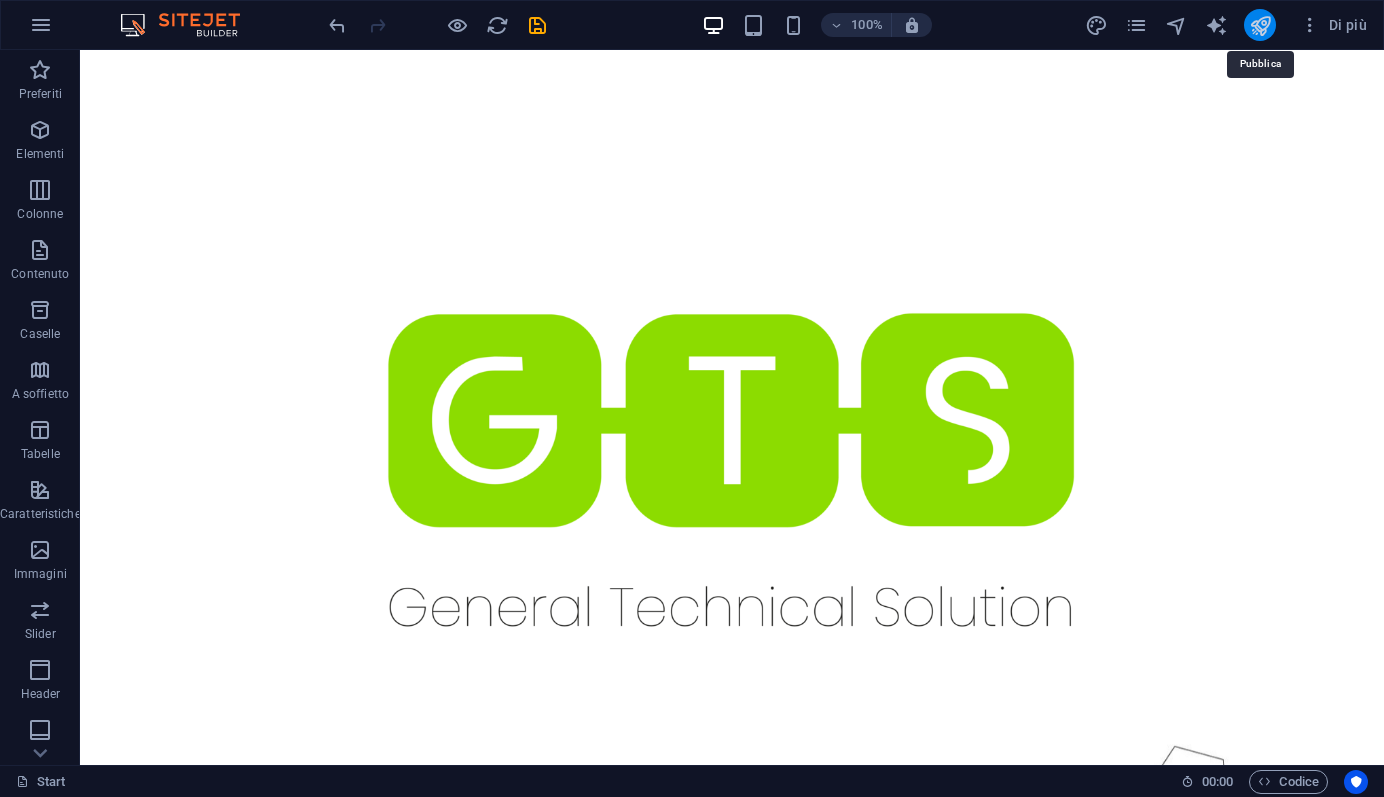 click at bounding box center [1260, 25] 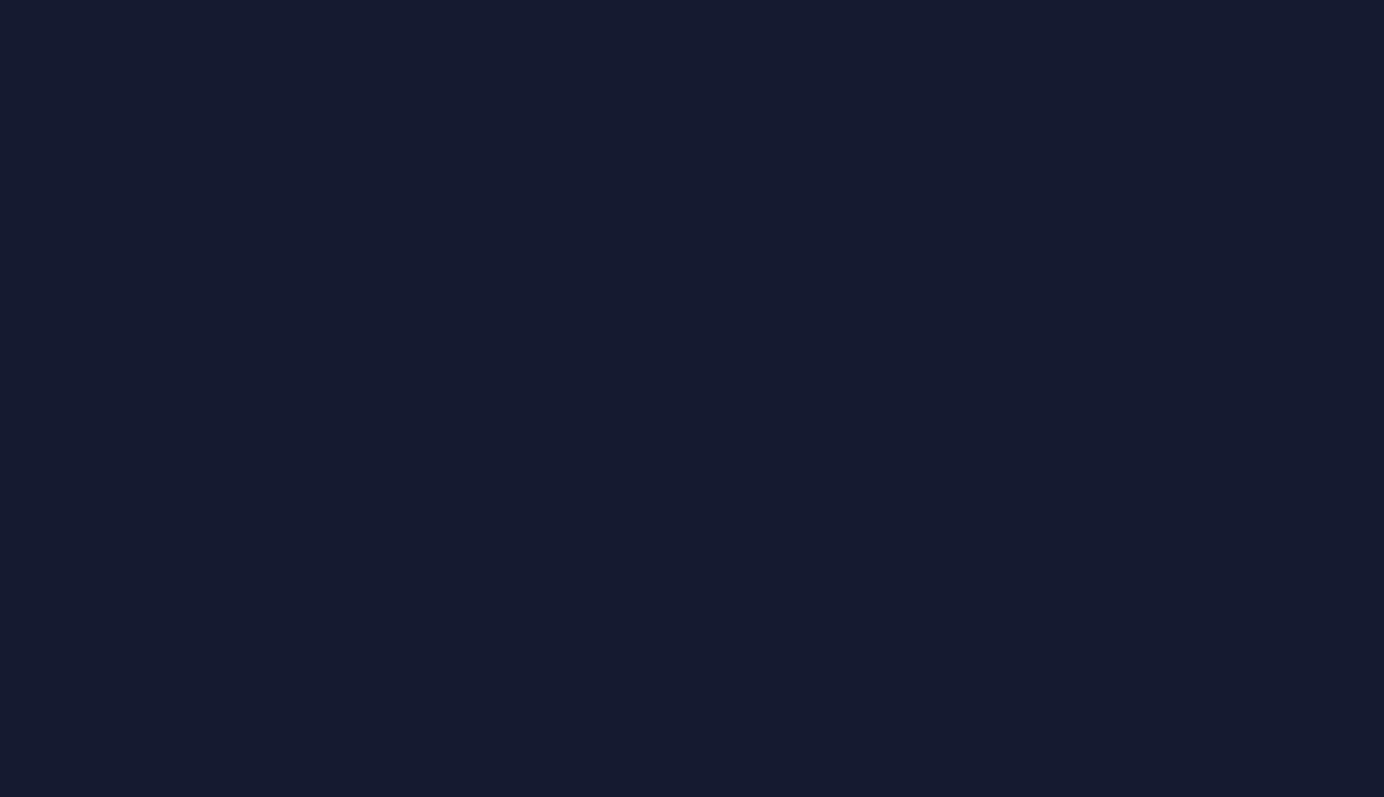 scroll, scrollTop: 0, scrollLeft: 0, axis: both 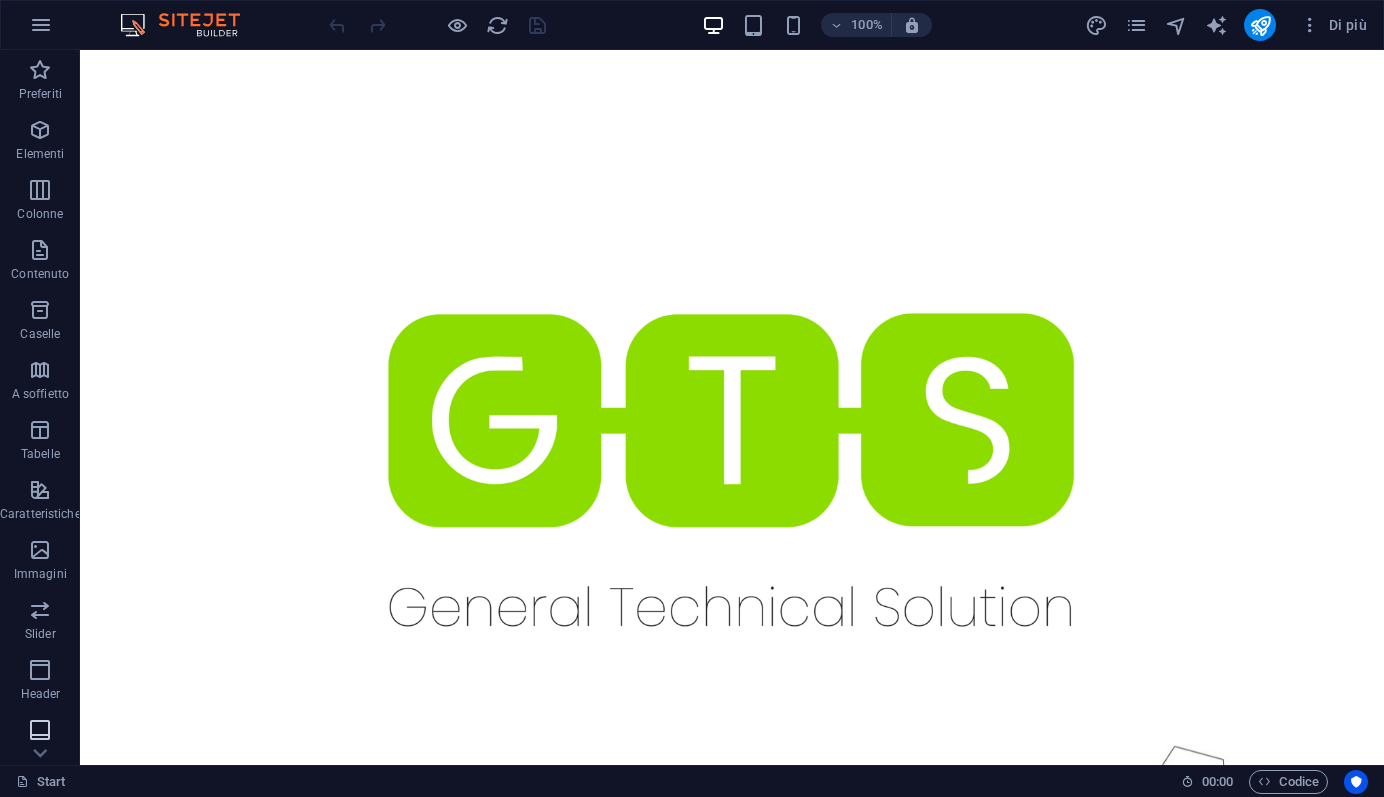 click at bounding box center (40, 730) 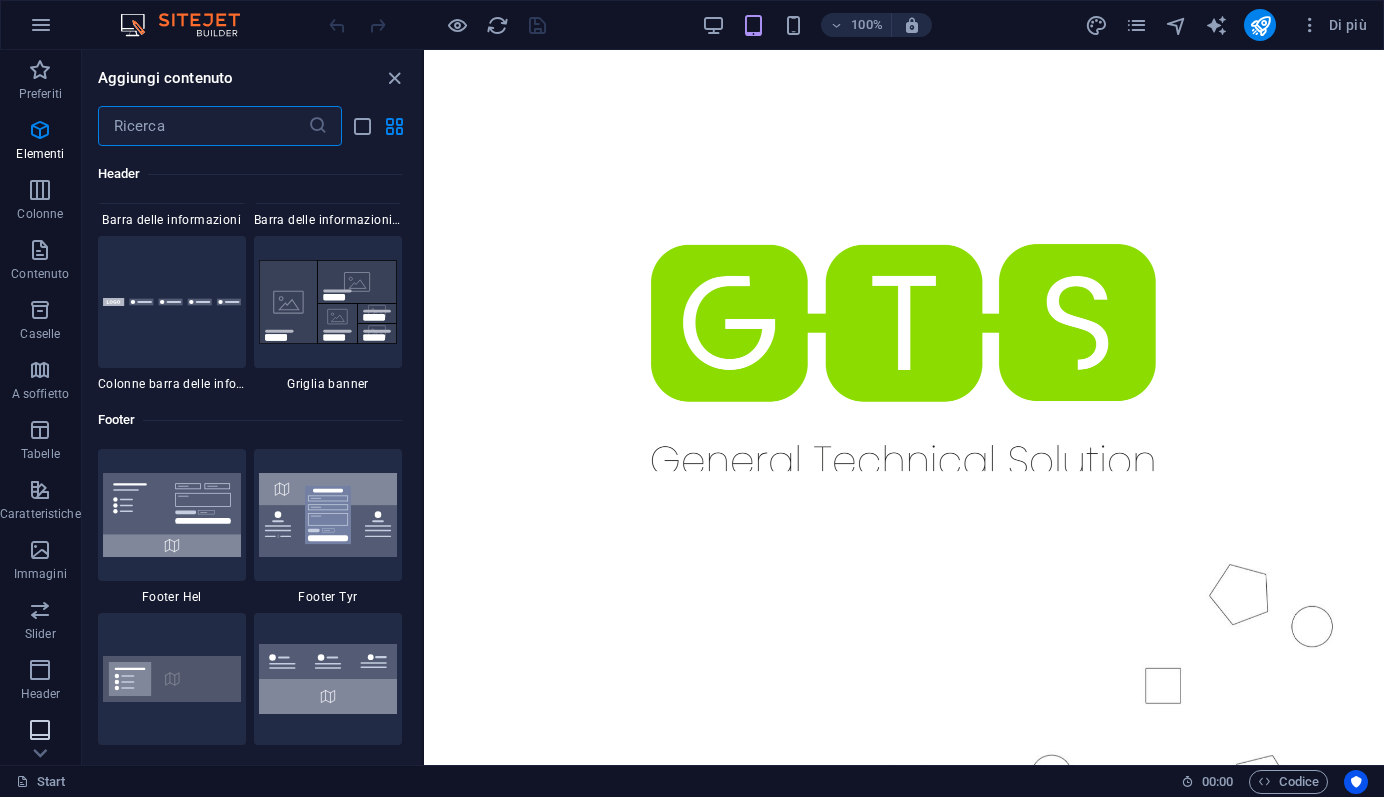 scroll, scrollTop: 13239, scrollLeft: 0, axis: vertical 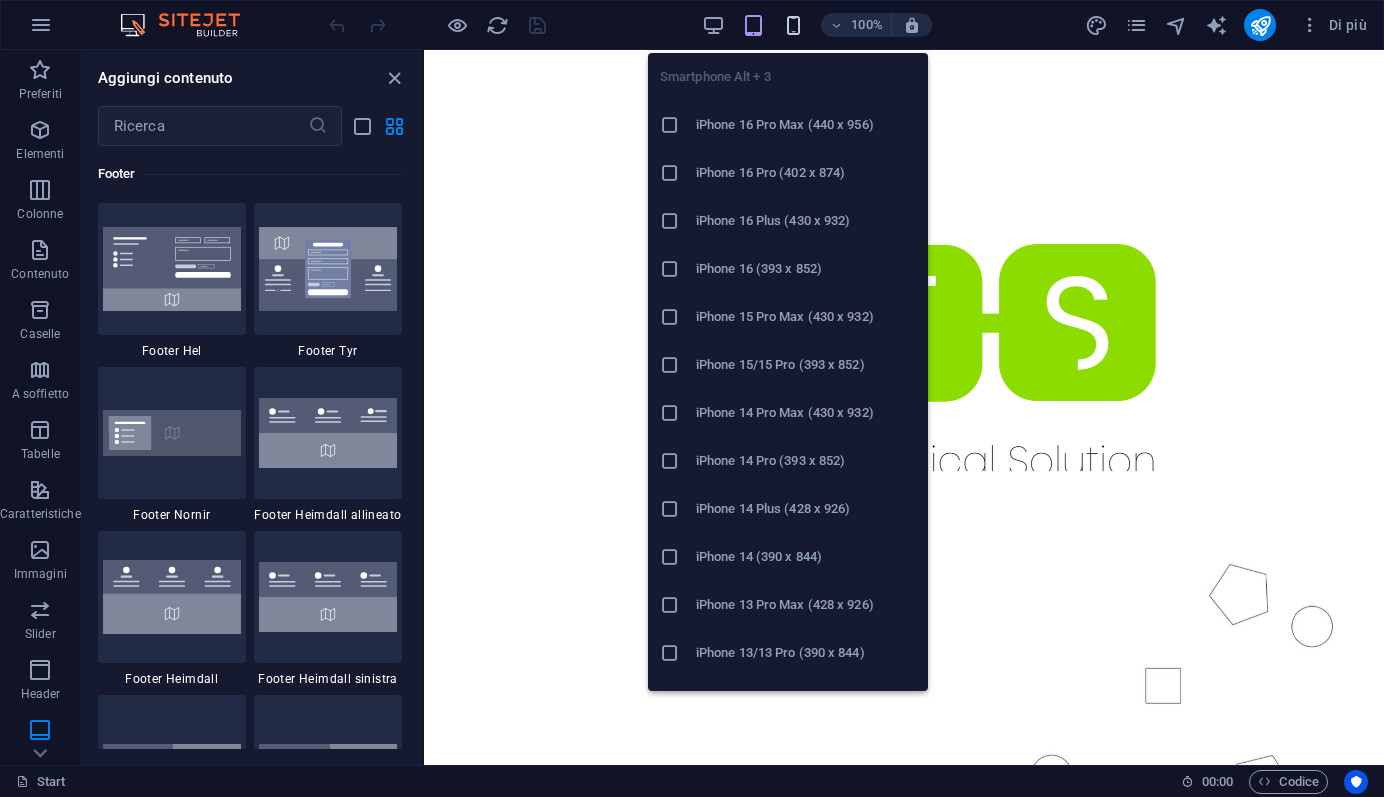 click at bounding box center (793, 25) 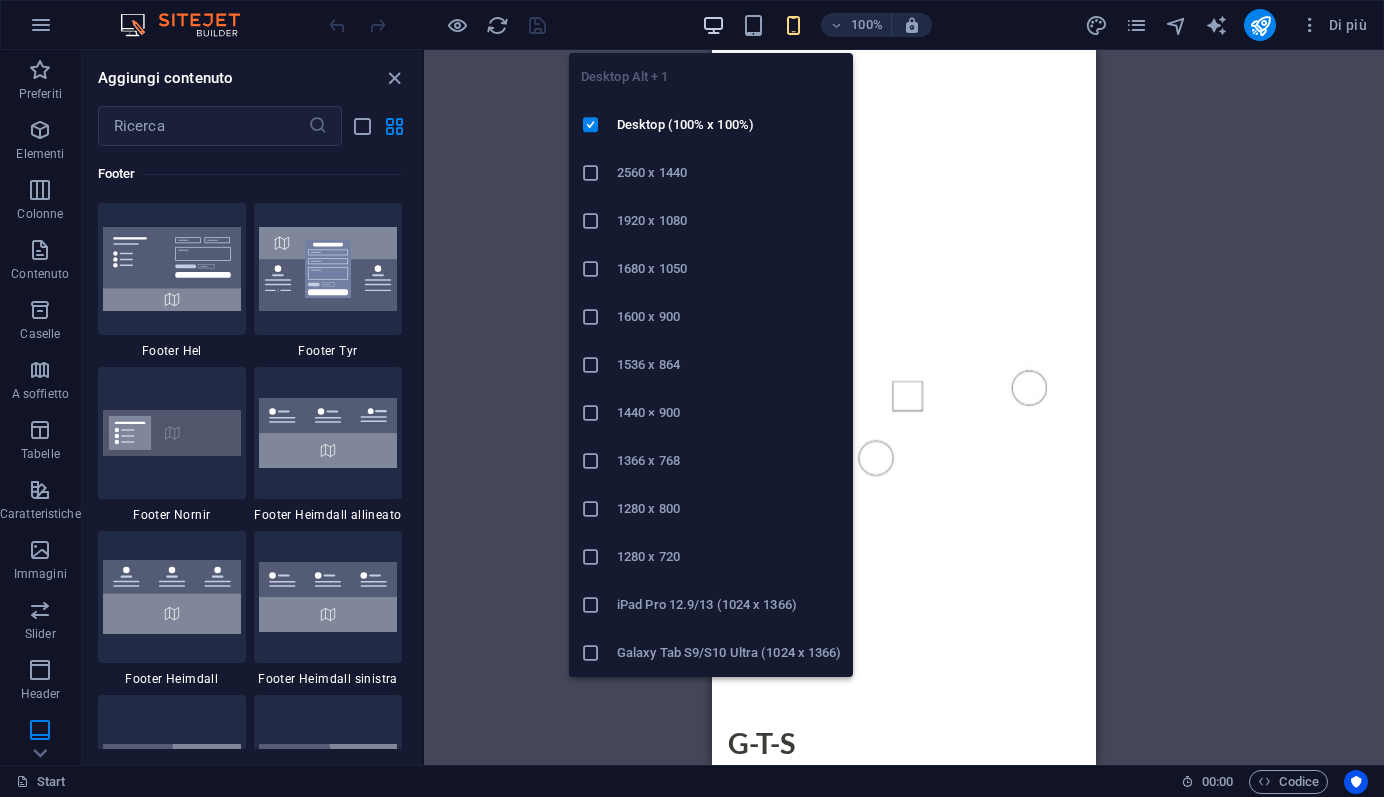 click at bounding box center [713, 25] 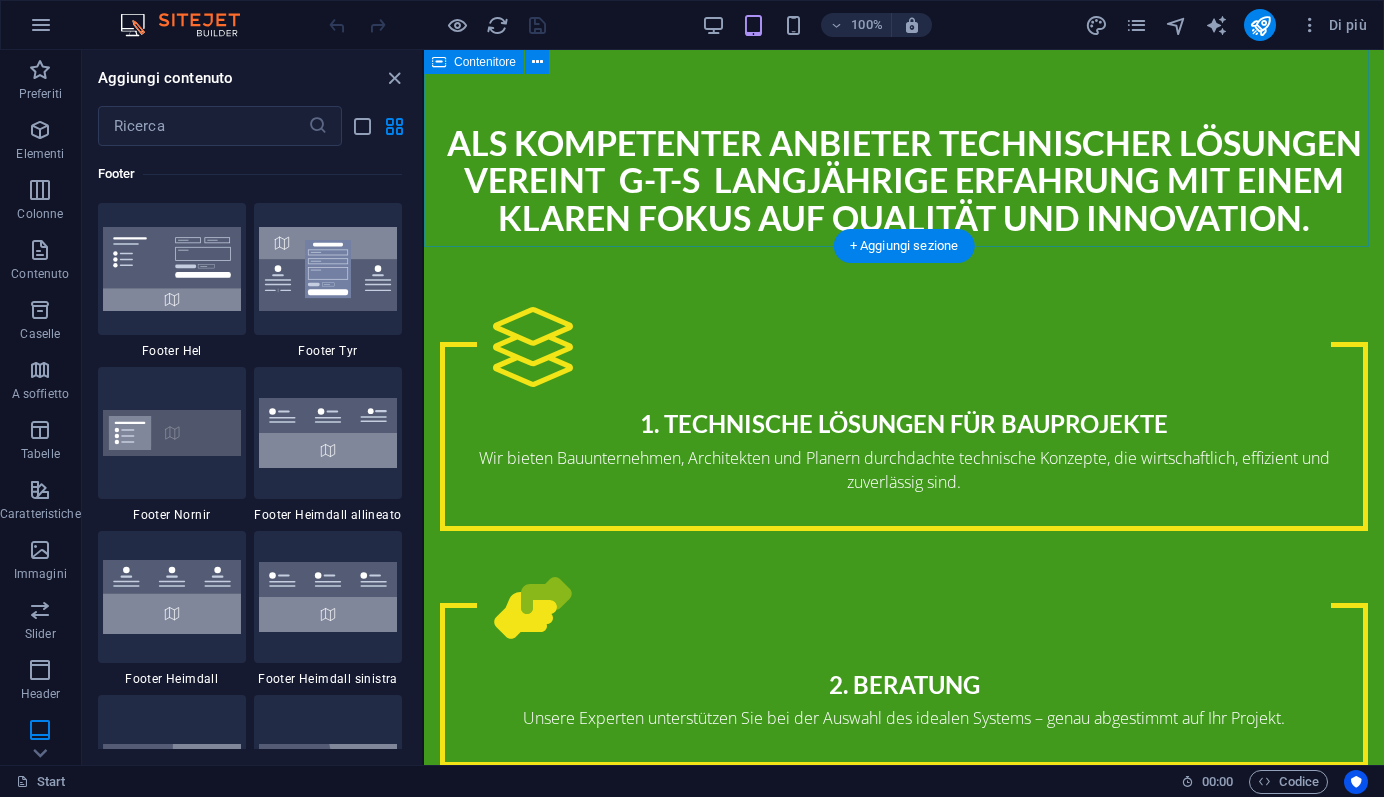 scroll, scrollTop: 3603, scrollLeft: 0, axis: vertical 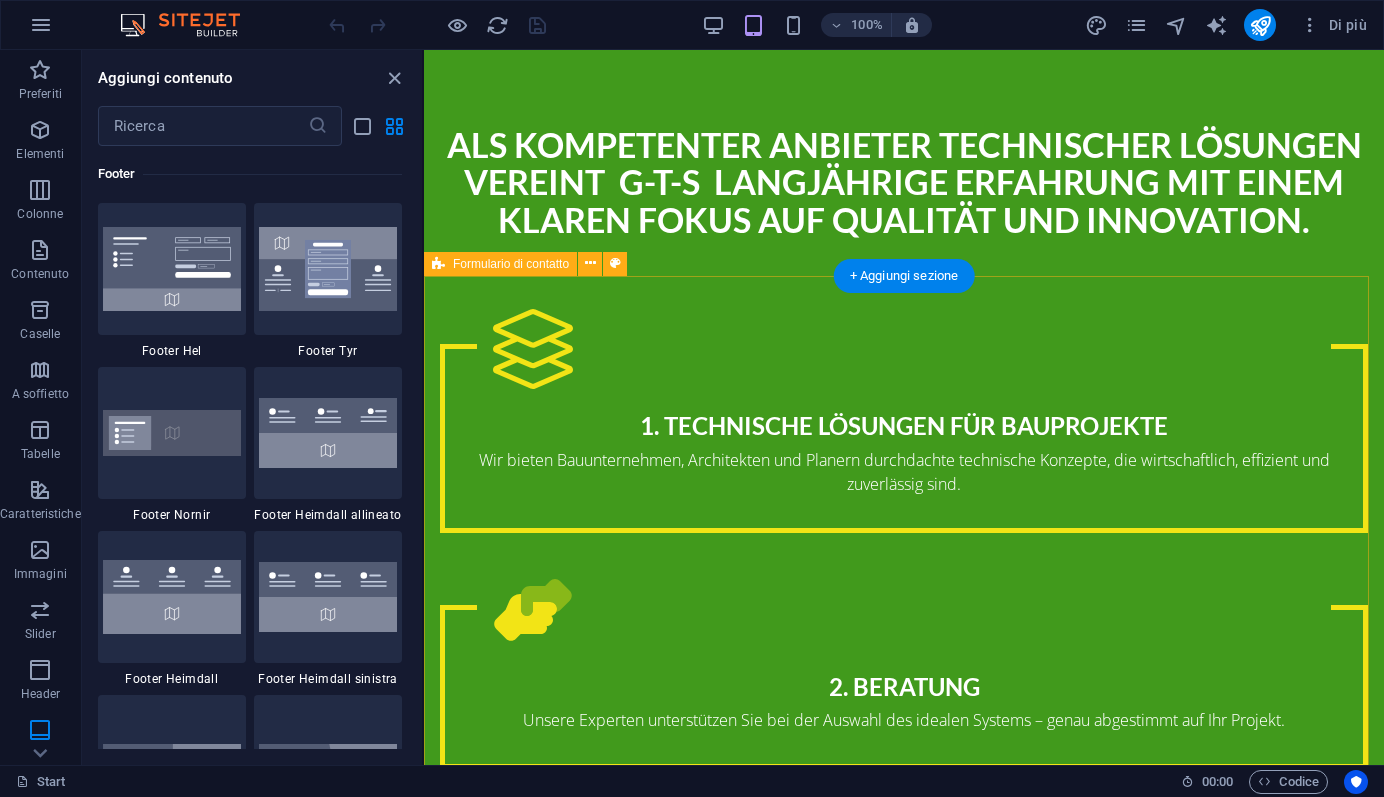 click on "{{ 'content.forms.privacy'|trans }} Illeggibile? Carica nuovo Senden" at bounding box center (904, 2527) 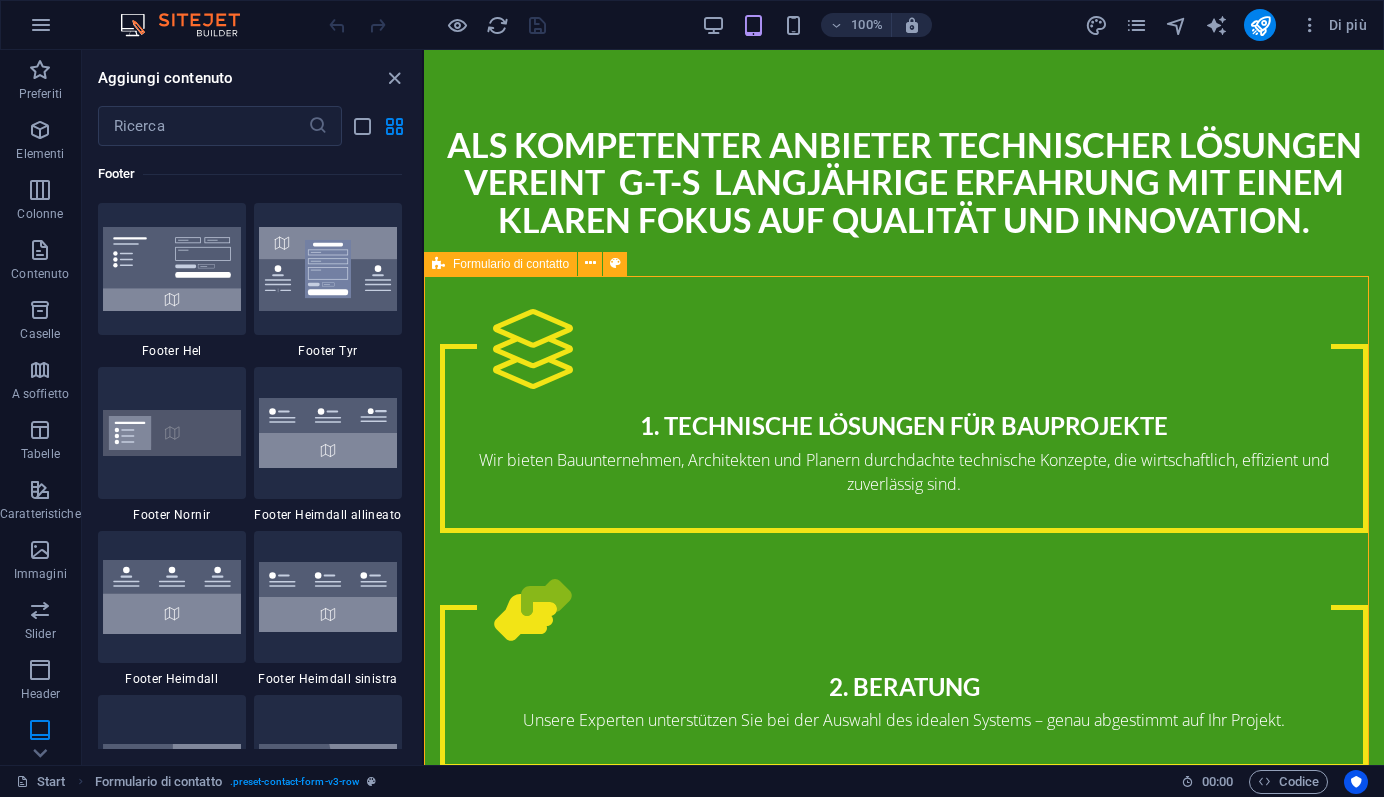 click on "Formulario di contatto" at bounding box center (511, 264) 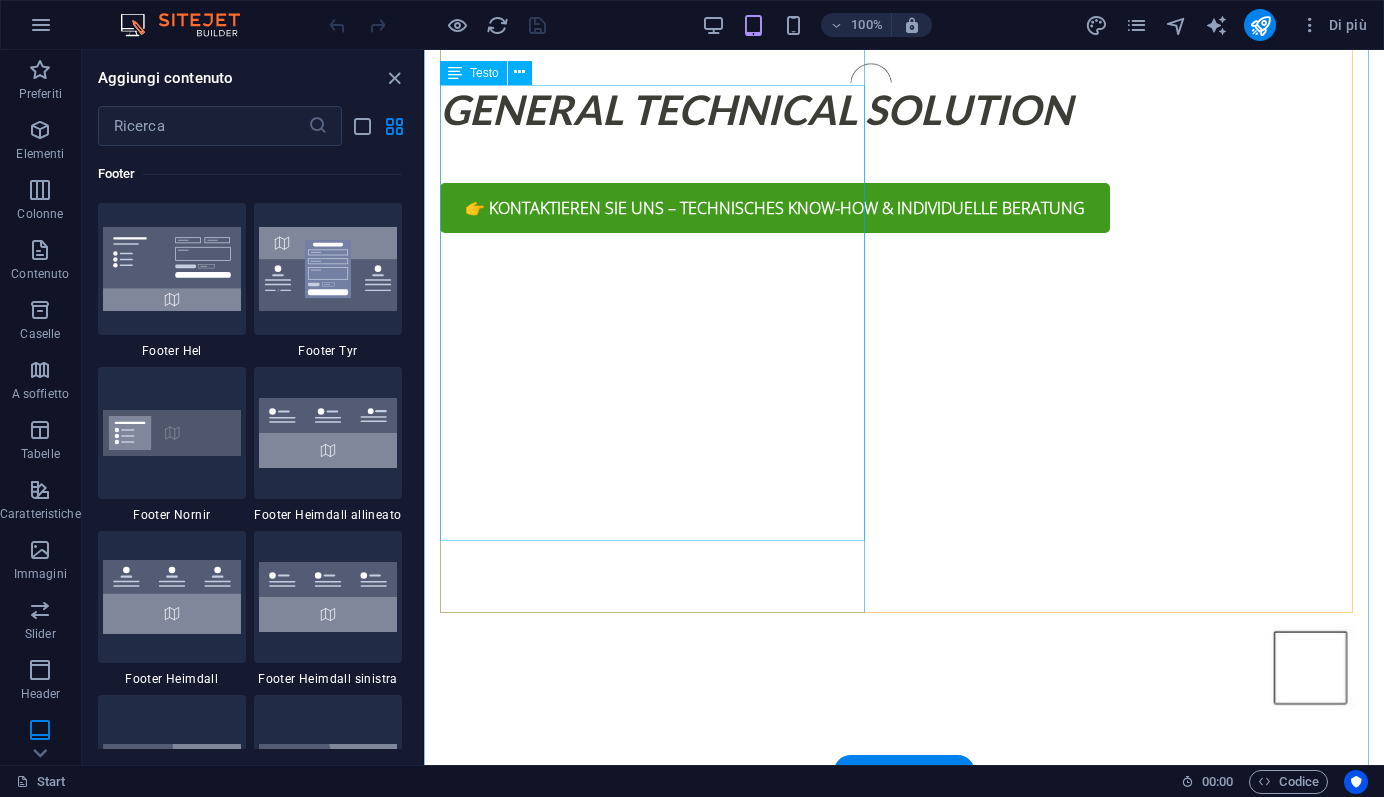 scroll, scrollTop: 1023, scrollLeft: 0, axis: vertical 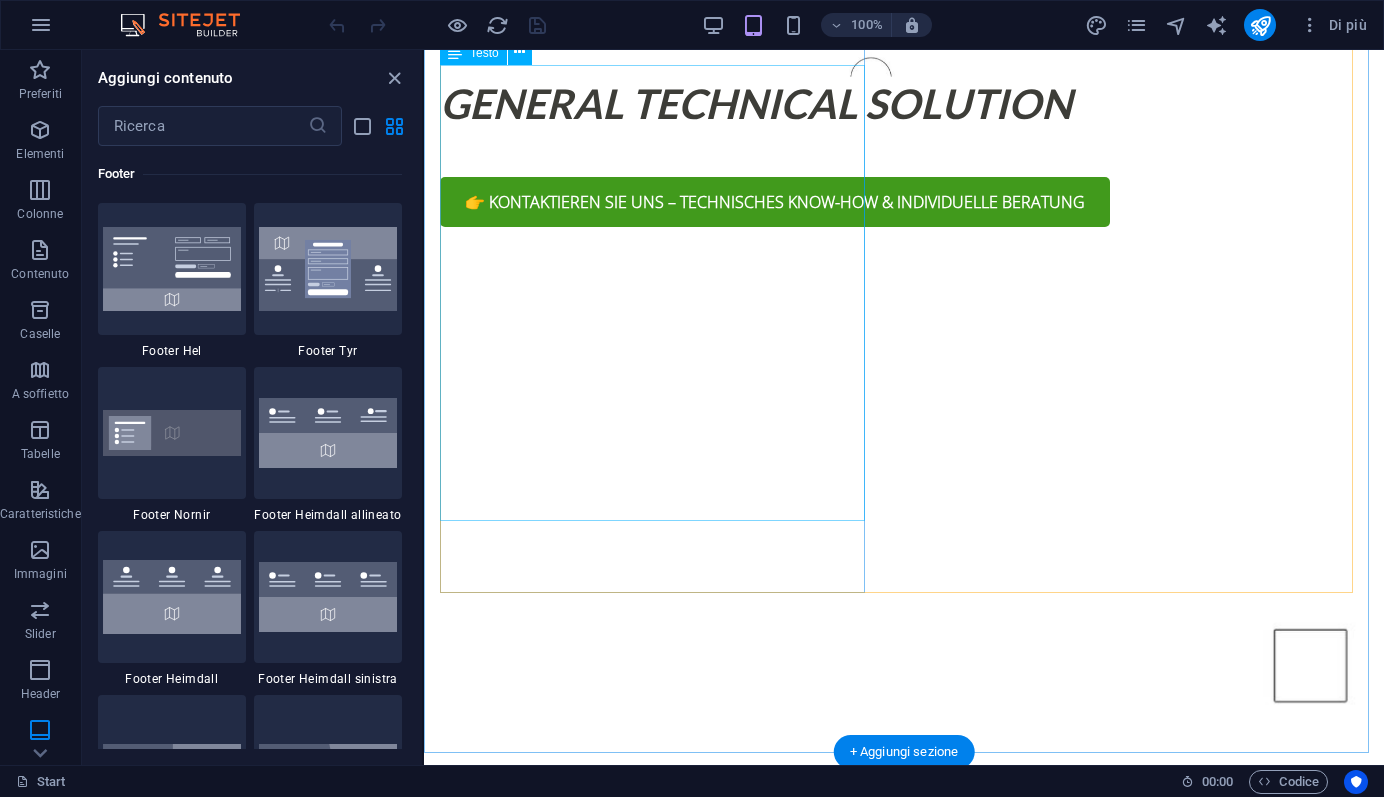 click on "General Technical Solutions – Fortschritt mit Verantwortung G-T-S steht für innovative Lösungen im Bauwesen: technisch fundiert, nachhaltig ausgerichtet und partnerschaftlich umgesetzt. Wir verstehen uns nicht nur als Produktlieferant, sondern auch als Ideengeber und technischer Partner, der zukunftsfähige Baukonzepte realisiert. Unser Netzwerk umfasst renommierte Partner wie  O berflächenschutz.eu ,  Gutjahr Systemtechnik  sowie  Kalk & Kork , deren Produkte wir gezielt in maßgeschneiderte Lösungen integrieren. Mit klarem Fokus auf Qualität, Umweltfreundlichkeit und Funktionalität begleiten wir unsere Kunden von der Produktauswahl bis zur vollständigen Umsetzung." at bounding box center [904, 1431] 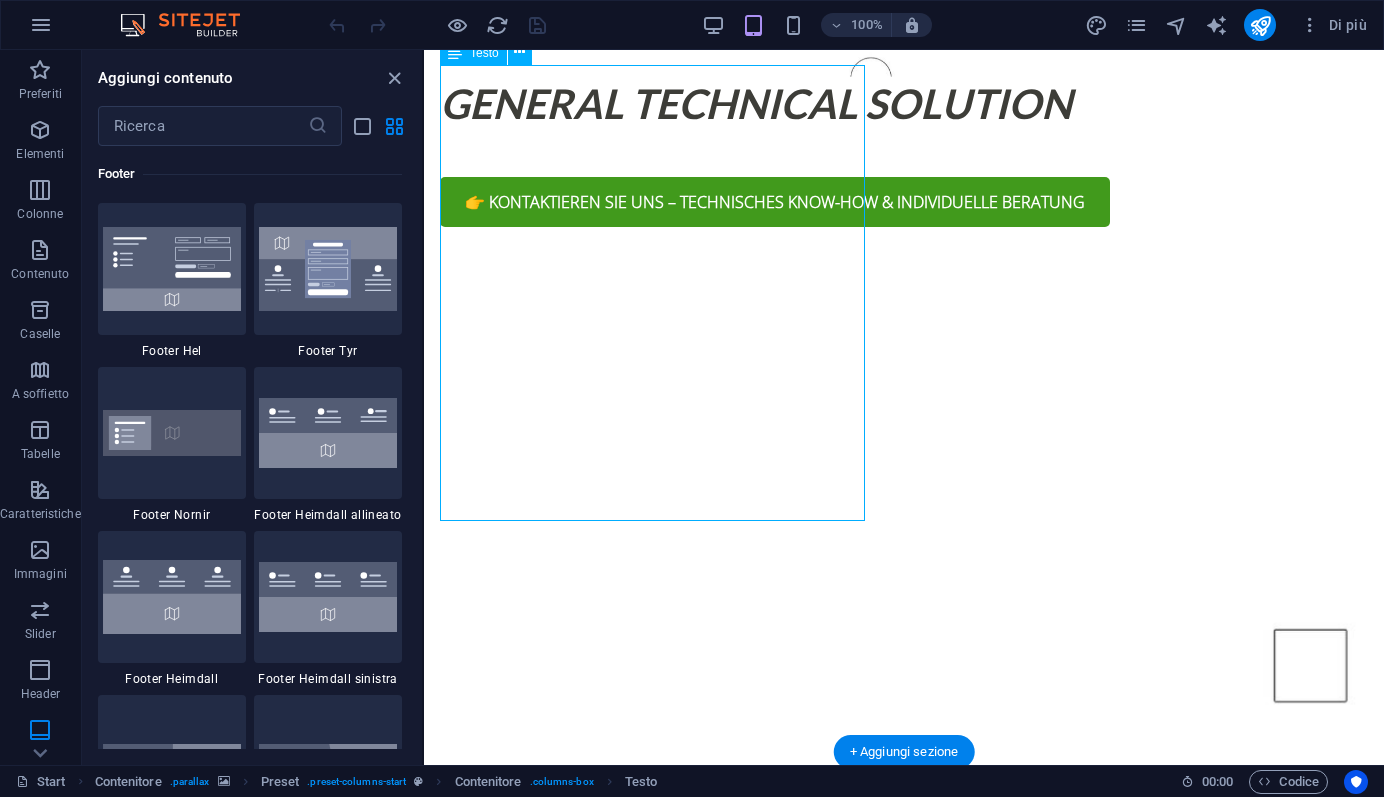 click on "General Technical Solutions – Fortschritt mit Verantwortung G-T-S steht für innovative Lösungen im Bauwesen: technisch fundiert, nachhaltig ausgerichtet und partnerschaftlich umgesetzt. Wir verstehen uns nicht nur als Produktlieferant, sondern auch als Ideengeber und technischer Partner, der zukunftsfähige Baukonzepte realisiert. Unser Netzwerk umfasst renommierte Partner wie  O berflächenschutz.eu ,  Gutjahr Systemtechnik  sowie  Kalk & Kork , deren Produkte wir gezielt in maßgeschneiderte Lösungen integrieren. Mit klarem Fokus auf Qualität, Umweltfreundlichkeit und Funktionalität begleiten wir unsere Kunden von der Produktauswahl bis zur vollständigen Umsetzung." at bounding box center [904, 1431] 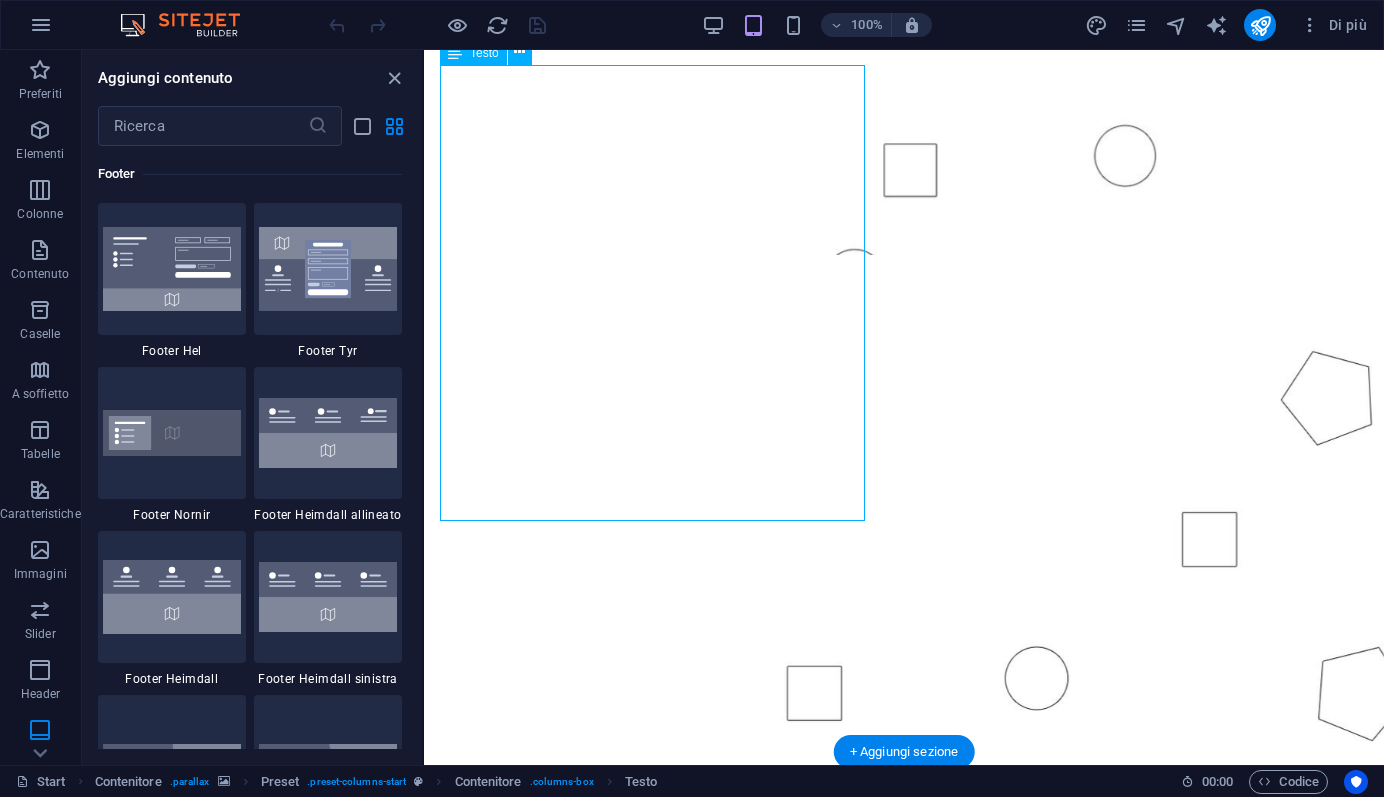 scroll, scrollTop: 911, scrollLeft: 0, axis: vertical 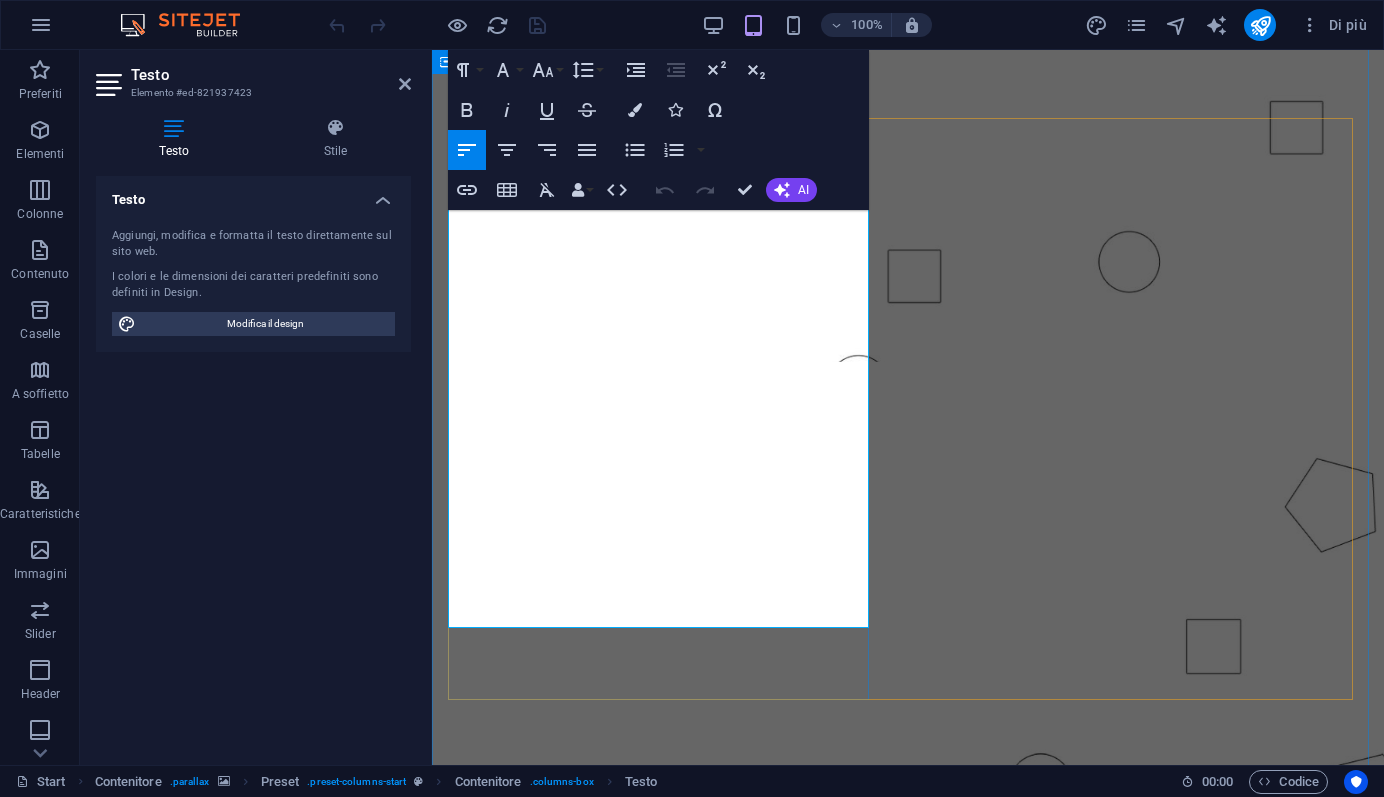 drag, startPoint x: 617, startPoint y: 472, endPoint x: 773, endPoint y: 477, distance: 156.08011 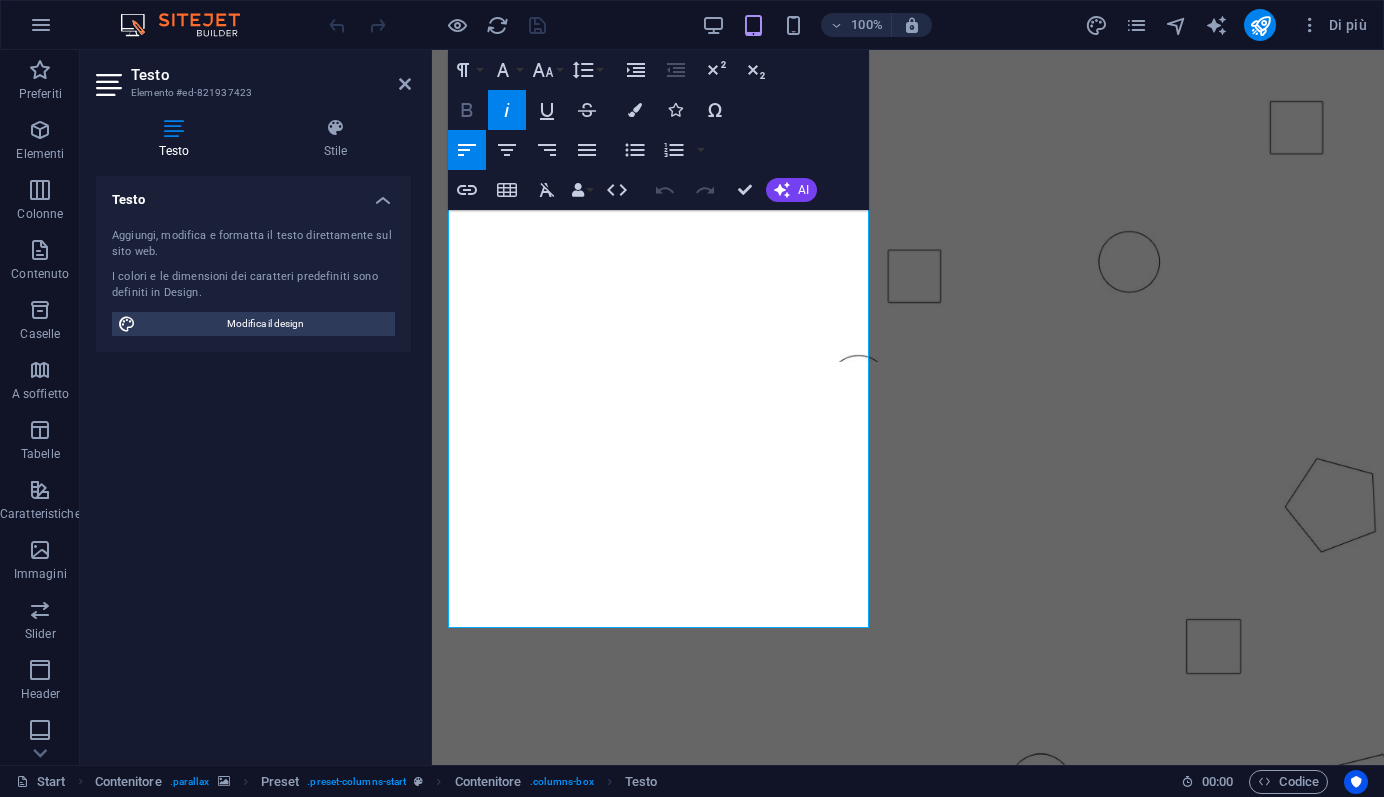 click 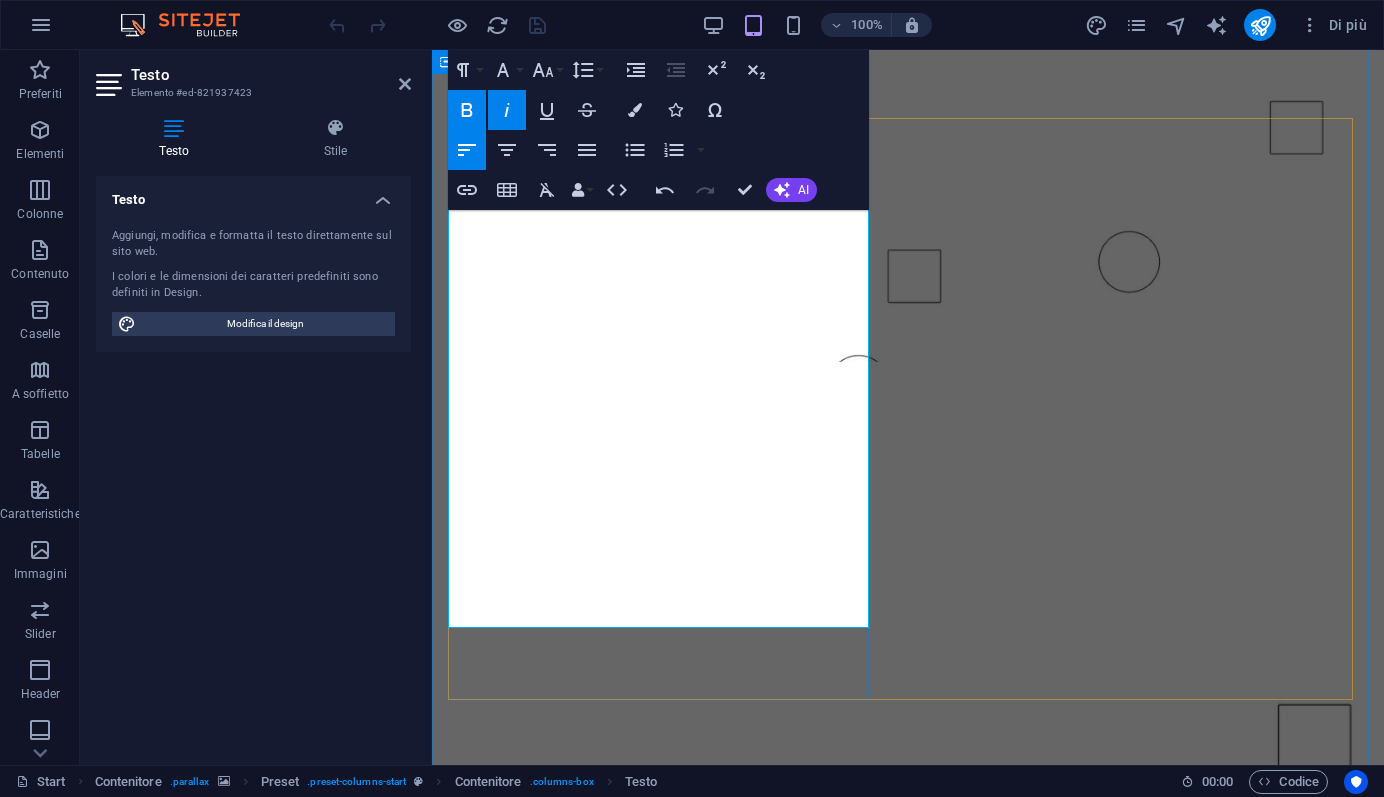 drag, startPoint x: 827, startPoint y: 470, endPoint x: 495, endPoint y: 489, distance: 332.54324 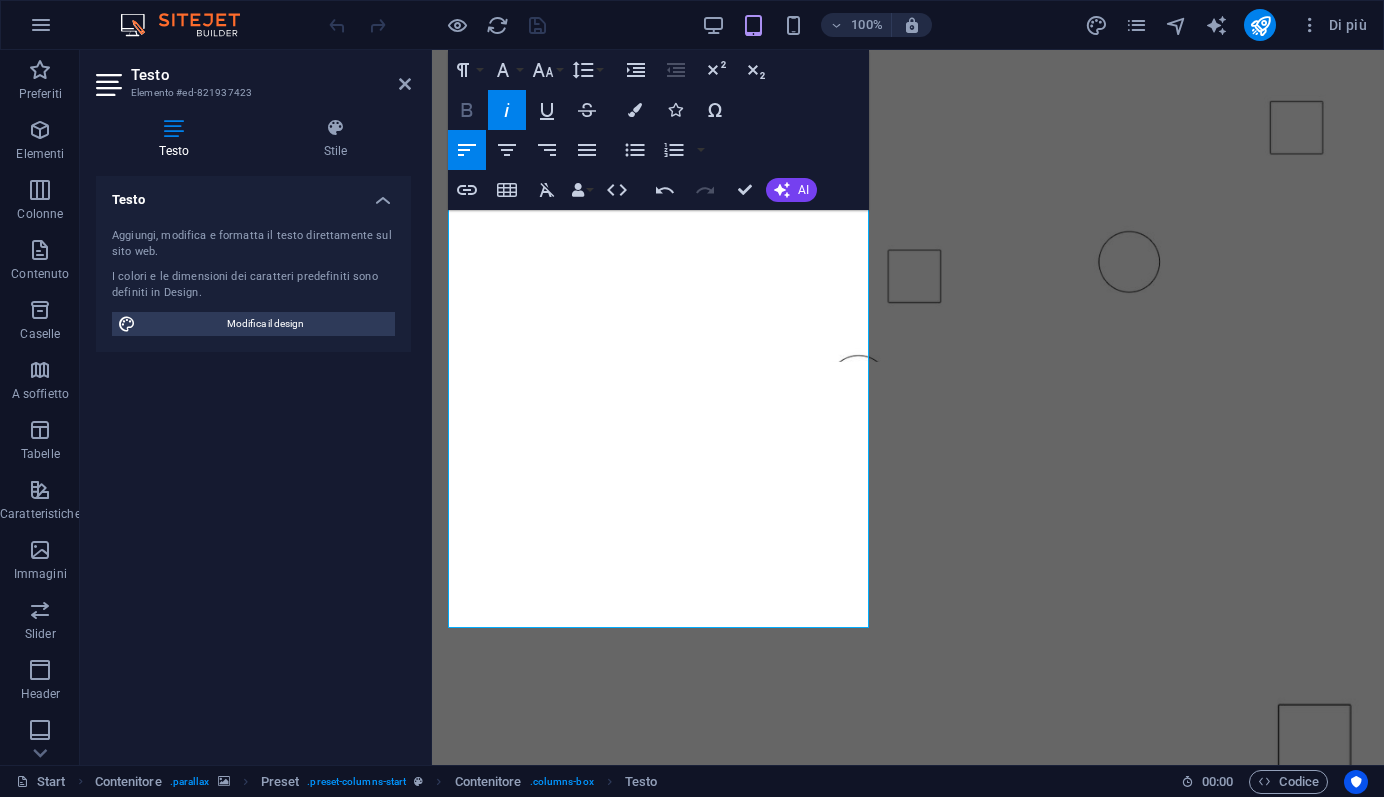 click 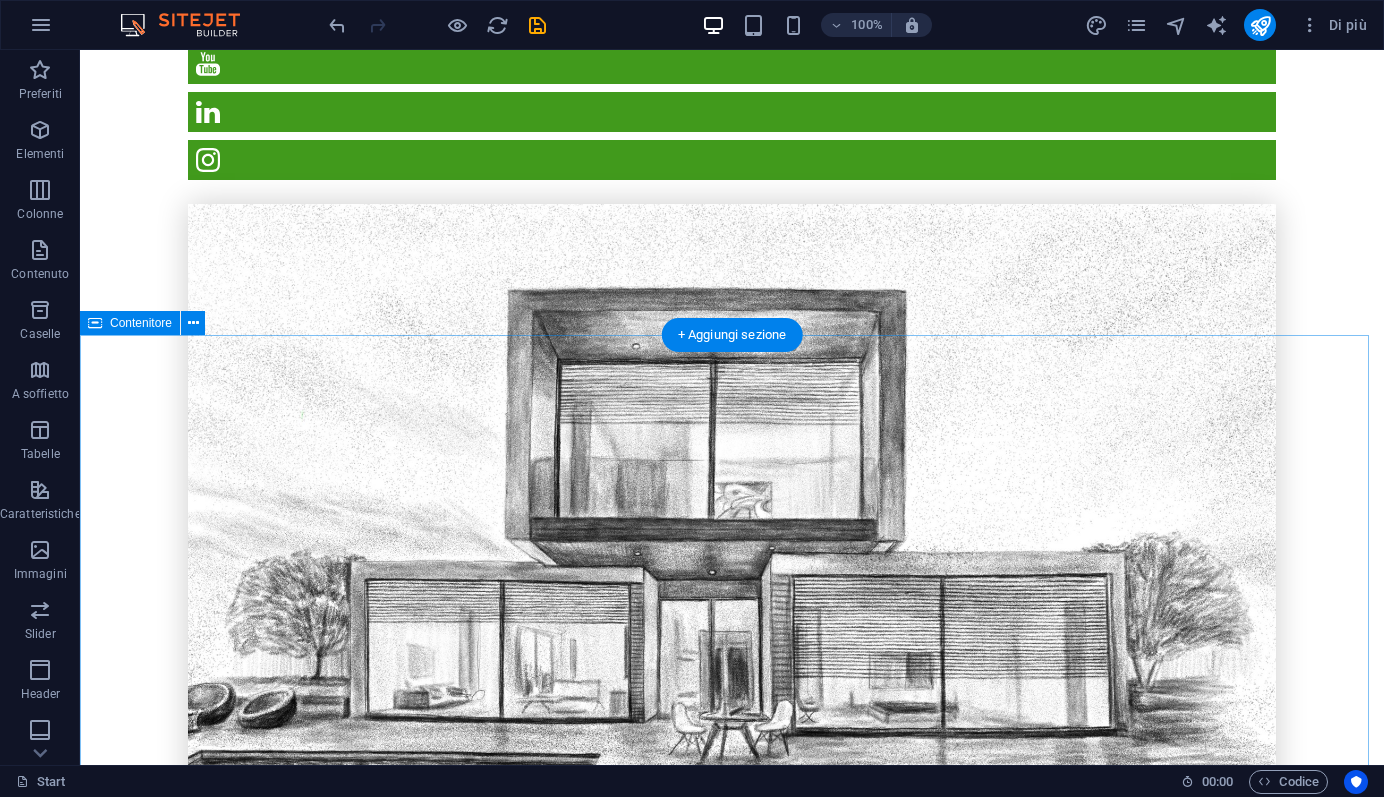 scroll, scrollTop: 2840, scrollLeft: 0, axis: vertical 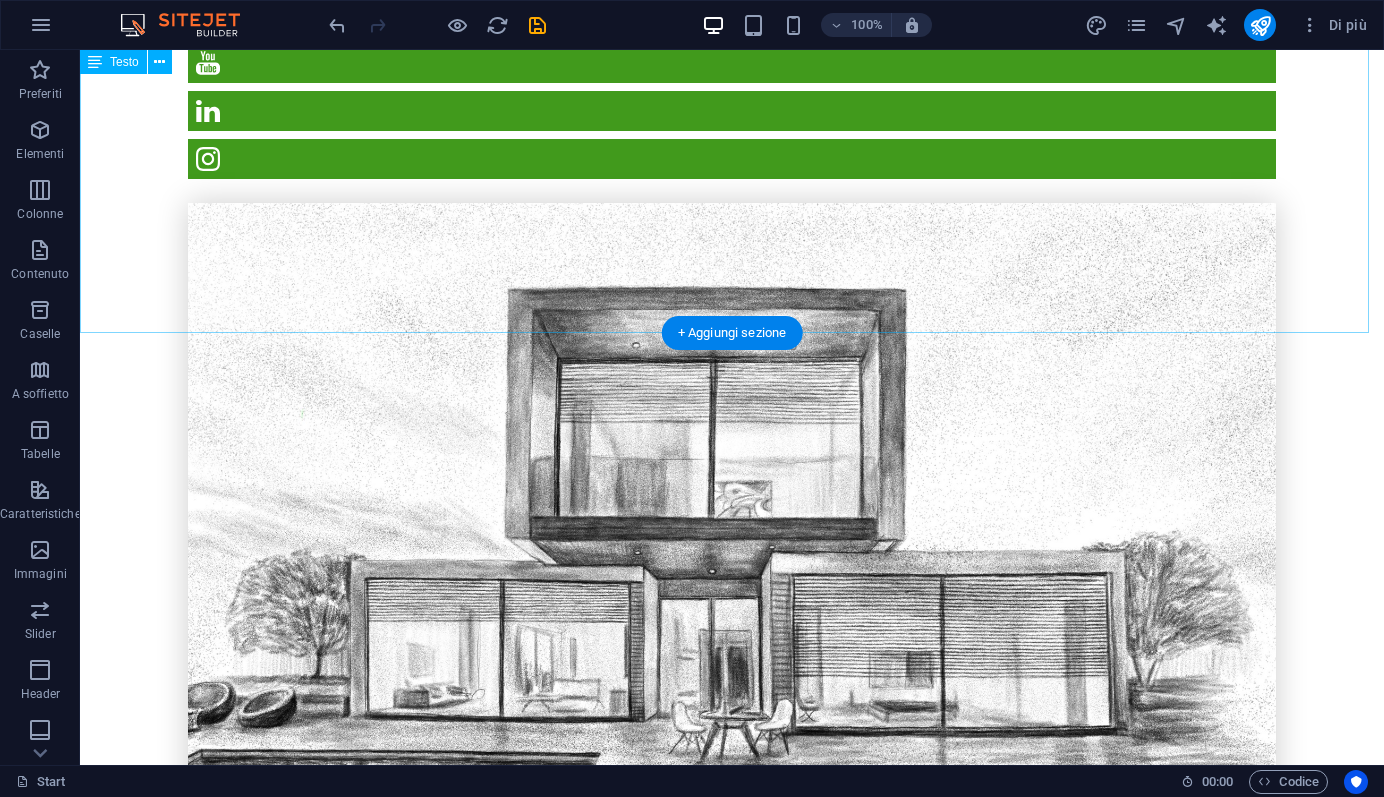 click on "Unsere Kernbereiche: Technische Lösungen für Bauprojekte   Wir unterstützen Bauunternehmen, Architekten und Planer mit durchdachten technischen Konzepten – wirtschaftlich, effizient und zuverlässig. Gutjahr Vertriebspartner   Als autorisierter Vertriebspartner von  Gutjahr Systemtechnik  bieten wir intelligente Entwässerungs-, Belags- und Abdichtungssysteme für Balkon, Terrasse und Fassade – für zuverlässige und langlebige Lösungen. Bodenbeschichtungen & Oberflächenschutz   Als offizieller Partner von  Oberflächenschutz.eu  bieten wir hochwertige Bodenbeschichtungssysteme für gewerbliche, industrielle und private Anwendungen. Unsere Produkte zeichnen sich durch Langlebigkeit, Belastbarkeit und einfache Verarbeitung aus. NATÜRLICH BAUEN. GESUND WOHNEN. NACHHALTIG LEBEN .Es ist möglich, mit natürlichen Materialien zu bauen oder zu renovieren – ressourcenschonend, energieeffizient und gesund für die Bewohner. Kork  und  natürlicher Kalkmörtel" at bounding box center [732, 2565] 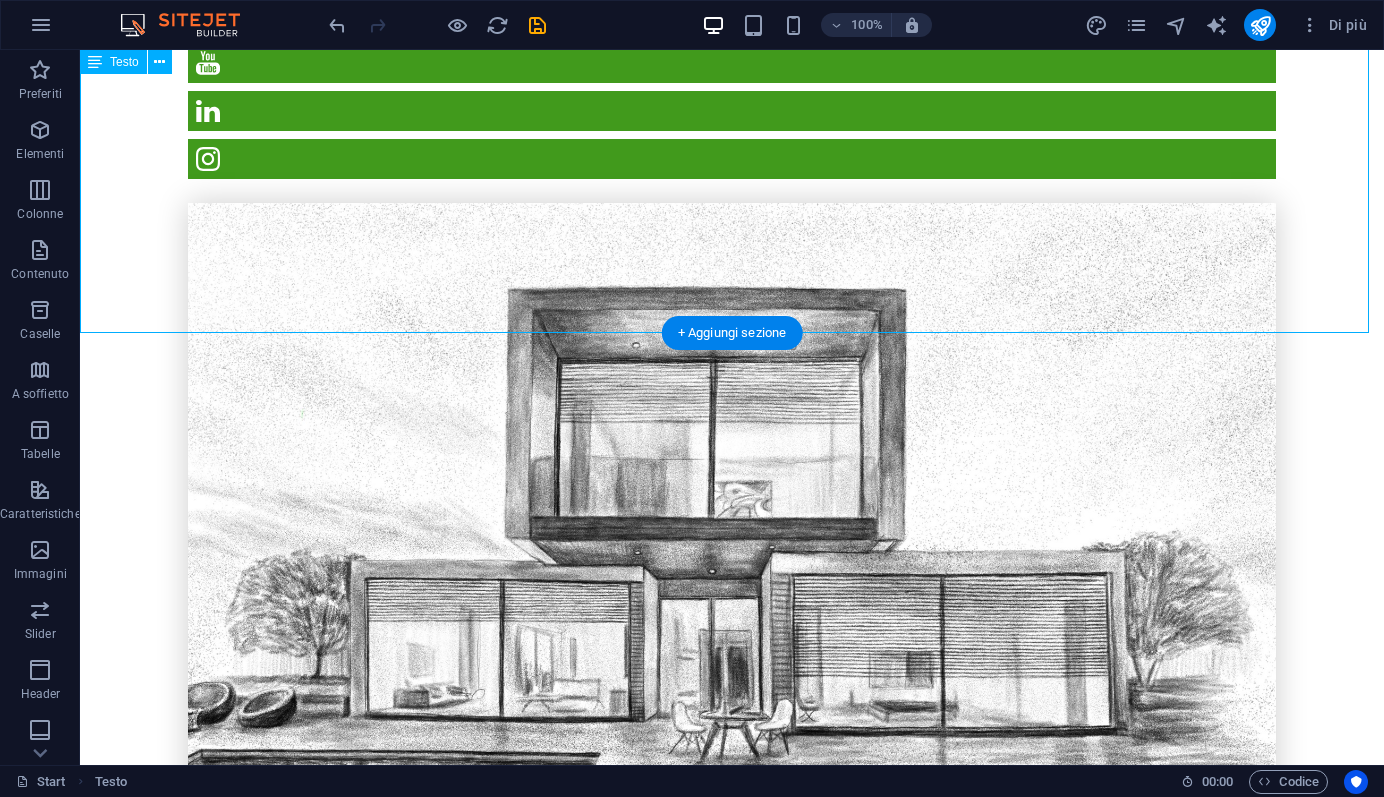 click on "Unsere Kernbereiche: Technische Lösungen für Bauprojekte   Wir unterstützen Bauunternehmen, Architekten und Planer mit durchdachten technischen Konzepten – wirtschaftlich, effizient und zuverlässig. Gutjahr Vertriebspartner   Als autorisierter Vertriebspartner von  Gutjahr Systemtechnik  bieten wir intelligente Entwässerungs-, Belags- und Abdichtungssysteme für Balkon, Terrasse und Fassade – für zuverlässige und langlebige Lösungen. Bodenbeschichtungen & Oberflächenschutz   Als offizieller Partner von  Oberflächenschutz.eu  bieten wir hochwertige Bodenbeschichtungssysteme für gewerbliche, industrielle und private Anwendungen. Unsere Produkte zeichnen sich durch Langlebigkeit, Belastbarkeit und einfache Verarbeitung aus. NATÜRLICH BAUEN. GESUND WOHNEN. NACHHALTIG LEBEN .Es ist möglich, mit natürlichen Materialien zu bauen oder zu renovieren – ressourcenschonend, energieeffizient und gesund für die Bewohner. Kork  und  natürlicher Kalkmörtel" at bounding box center [732, 2565] 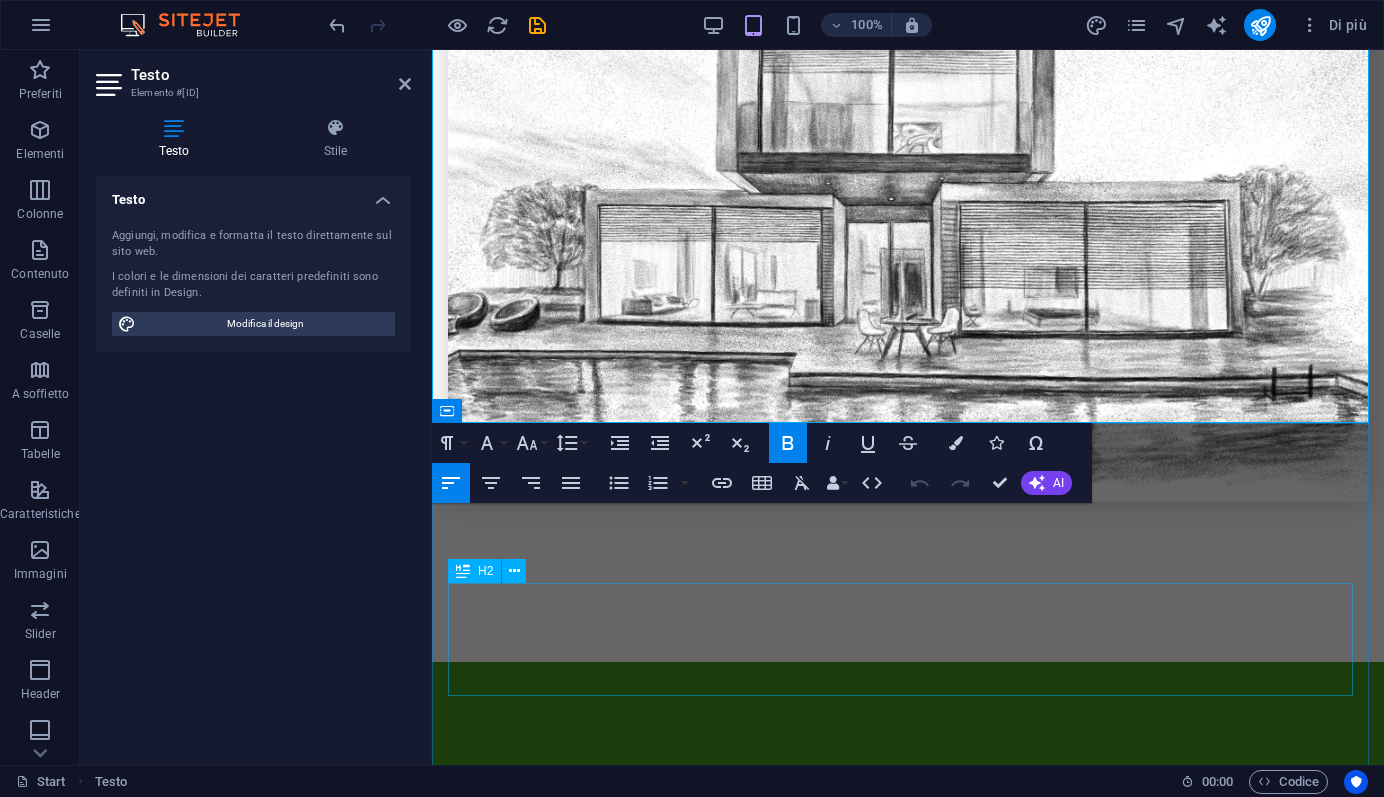 scroll, scrollTop: 2887, scrollLeft: 0, axis: vertical 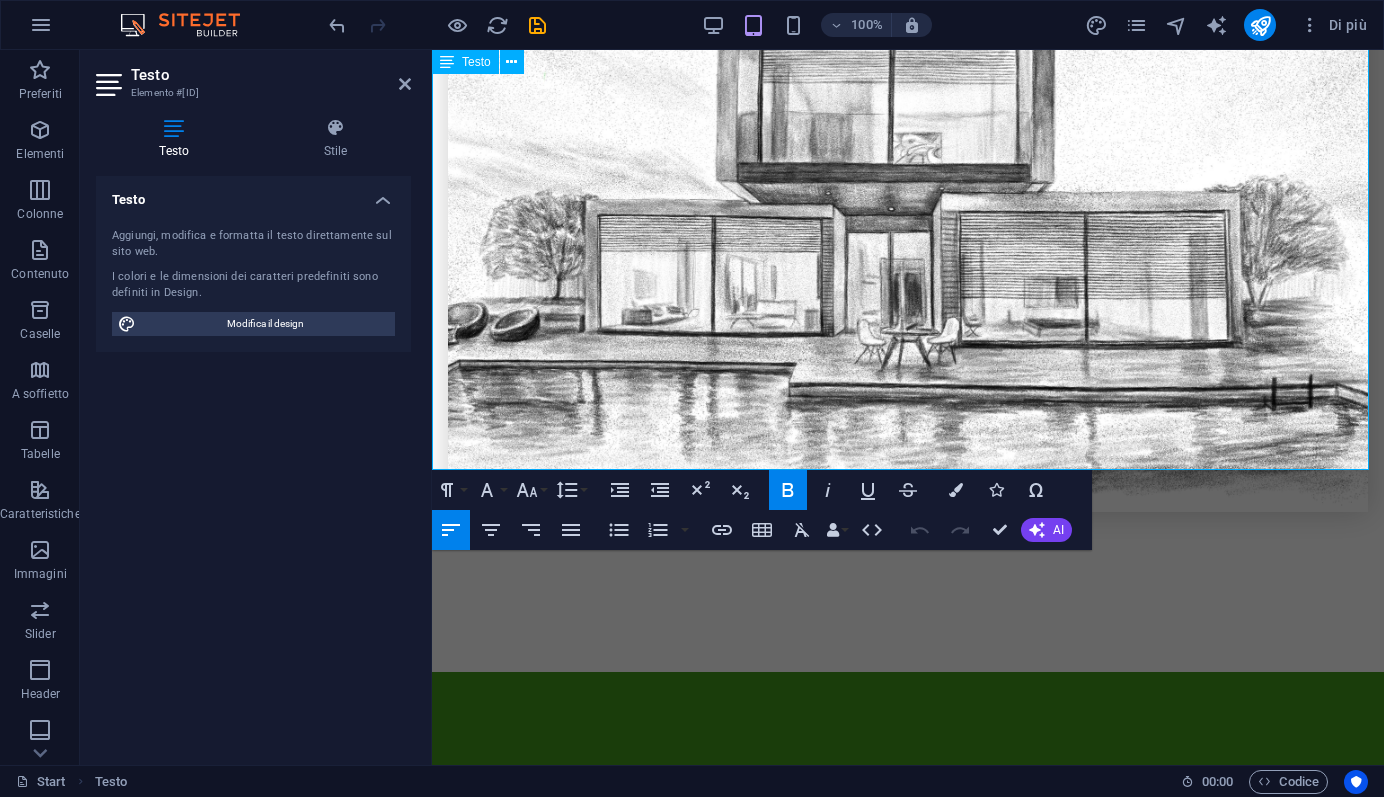 click on "Deshalb entwickeln wir innovative Öko-Baumaterialien aus nachwachsenden Rohstoffen. Unser Fokus:  Kork  und  natürlicher Kalkmörtel  – zwei Werkstoffe, die Tradition und Zukunft vereinen." at bounding box center (918, 2343) 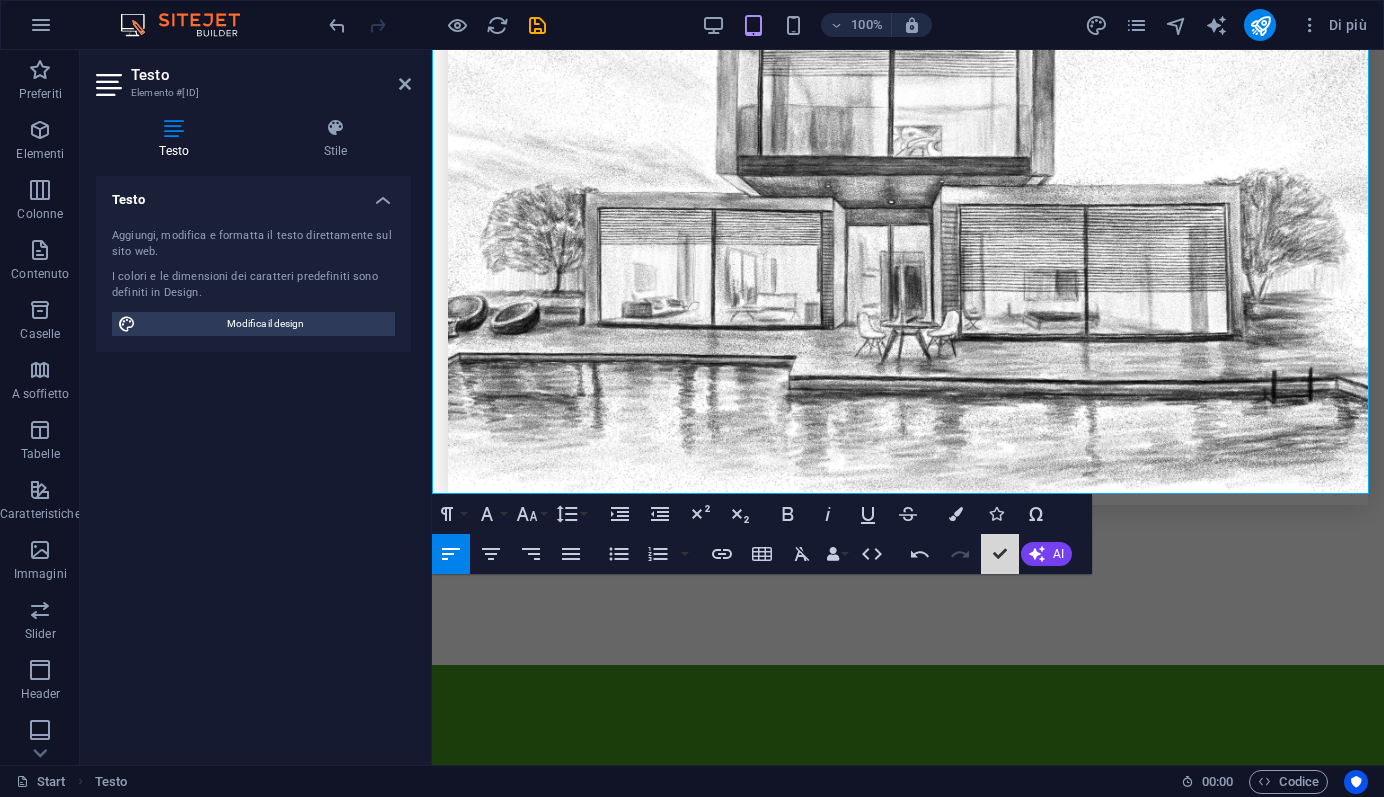 scroll, scrollTop: 2751, scrollLeft: 0, axis: vertical 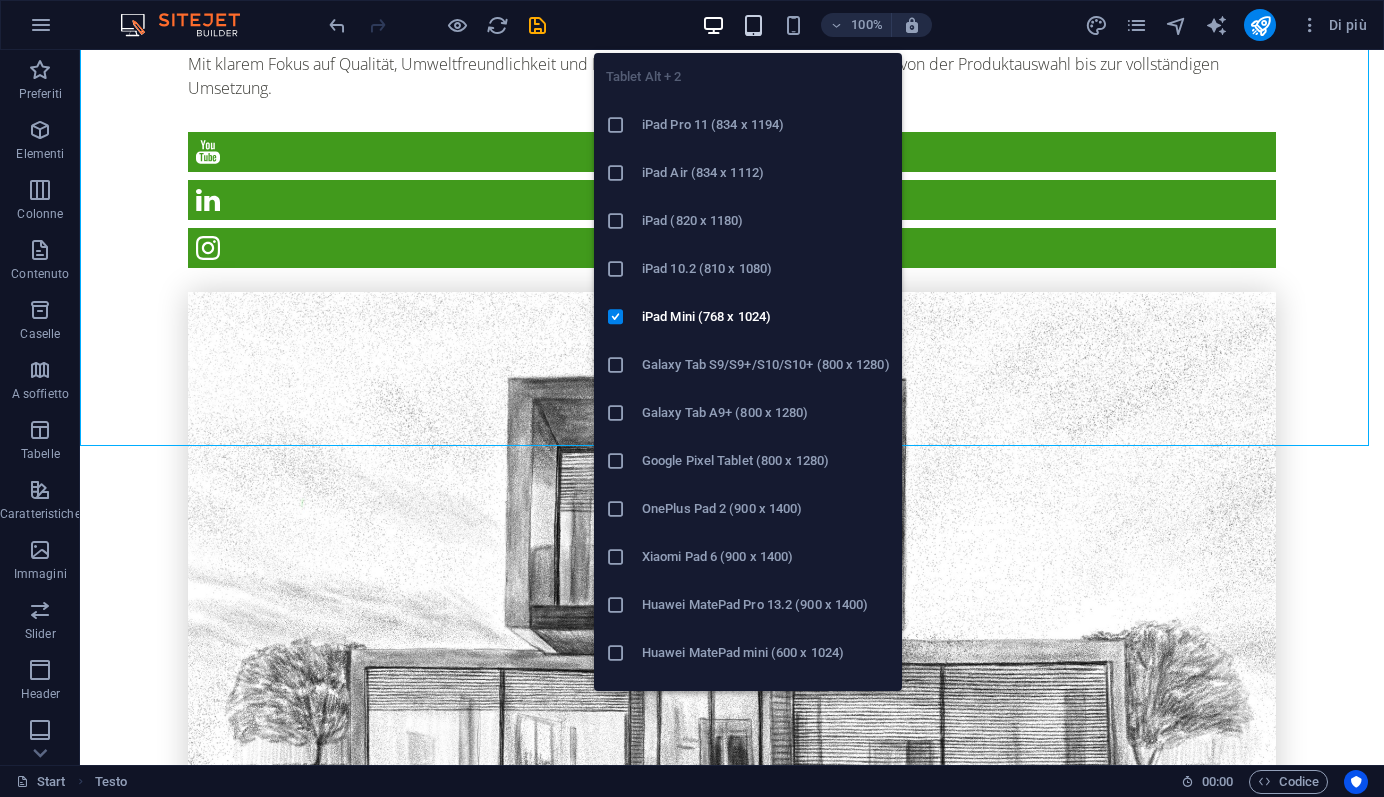 click at bounding box center [753, 25] 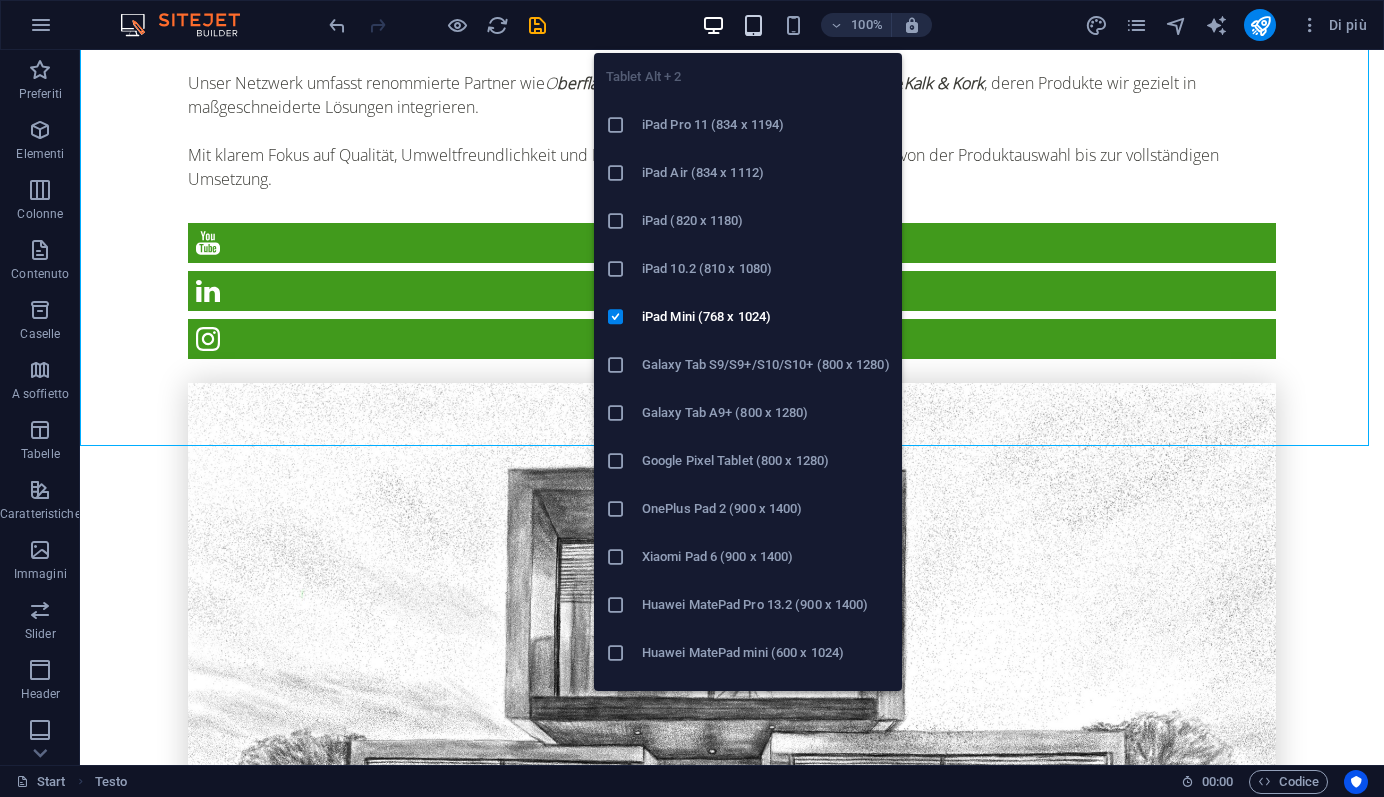 scroll, scrollTop: 3001, scrollLeft: 0, axis: vertical 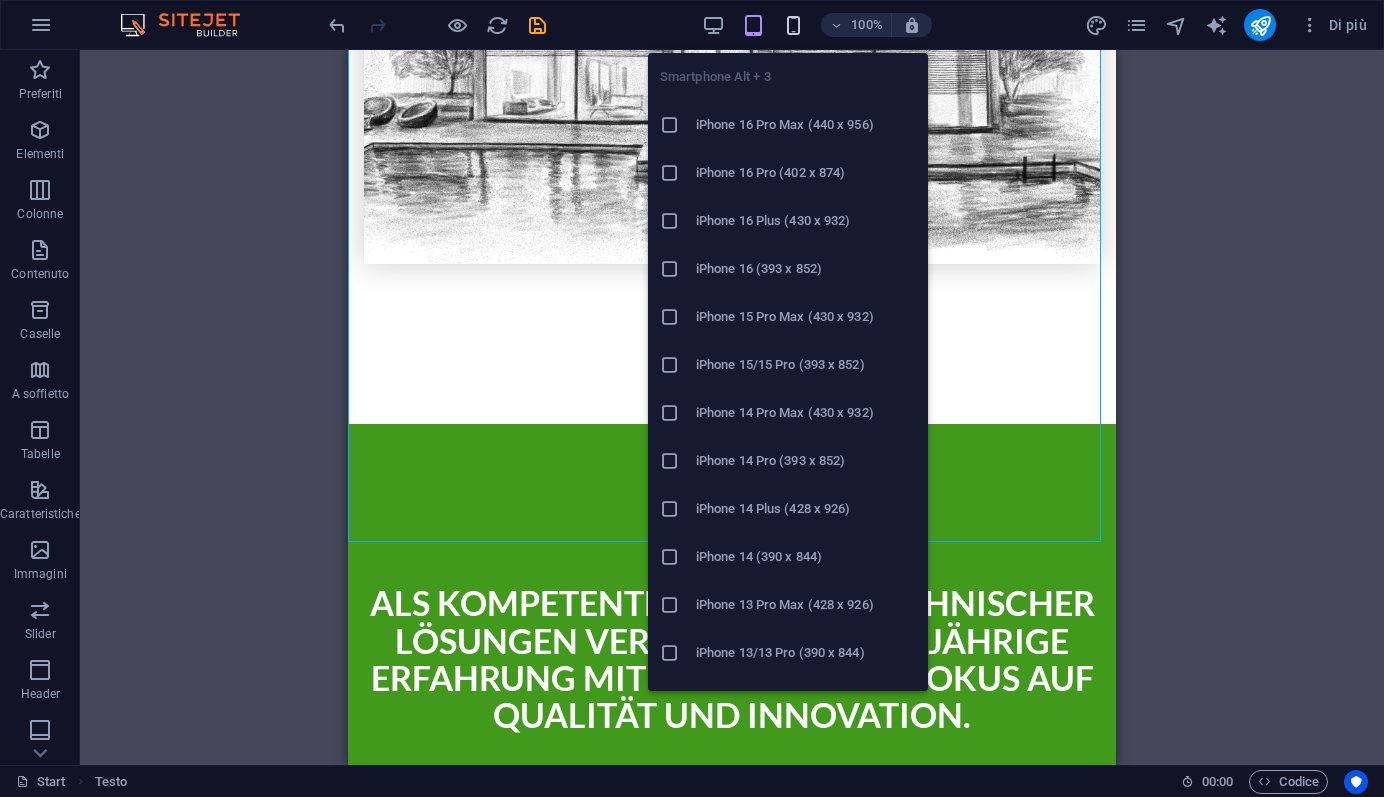 click at bounding box center (793, 25) 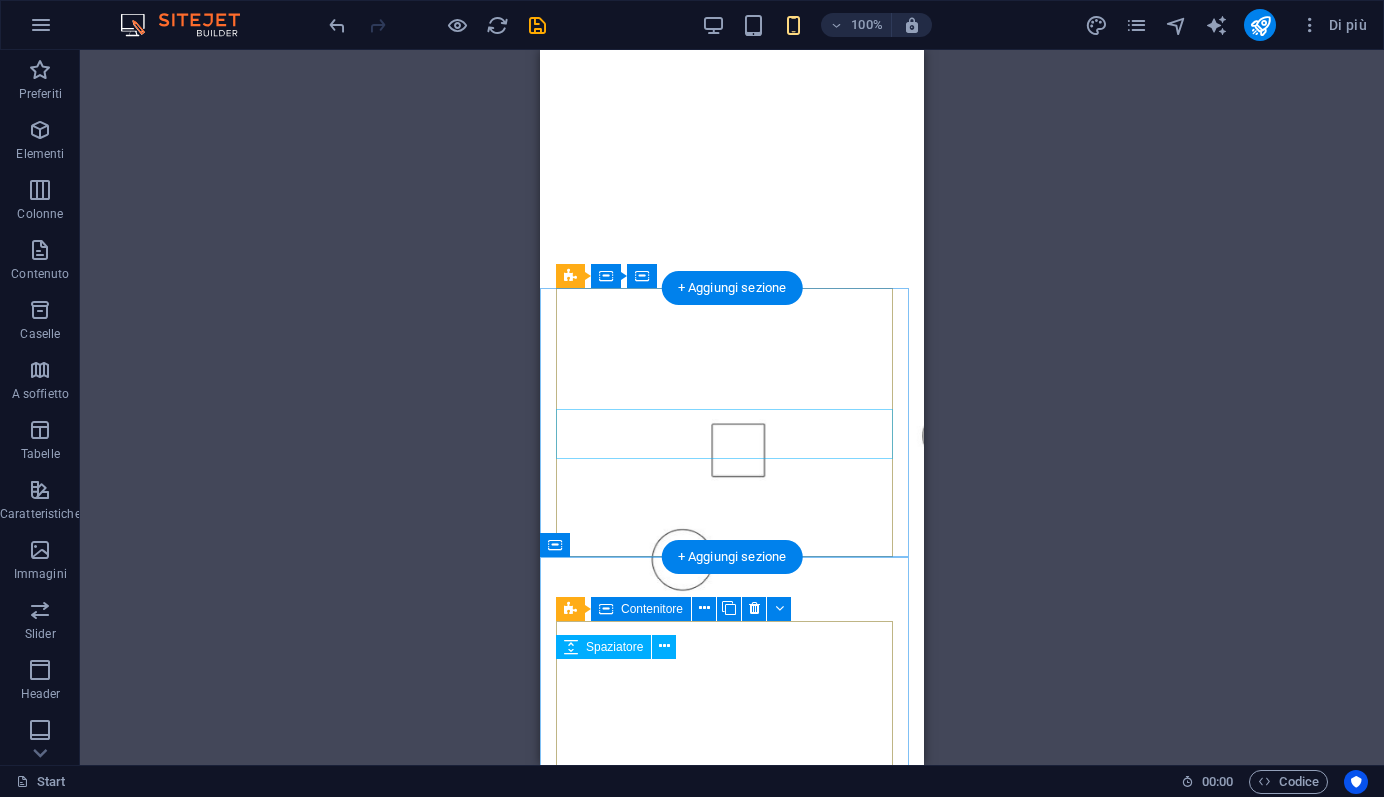 scroll, scrollTop: 0, scrollLeft: 0, axis: both 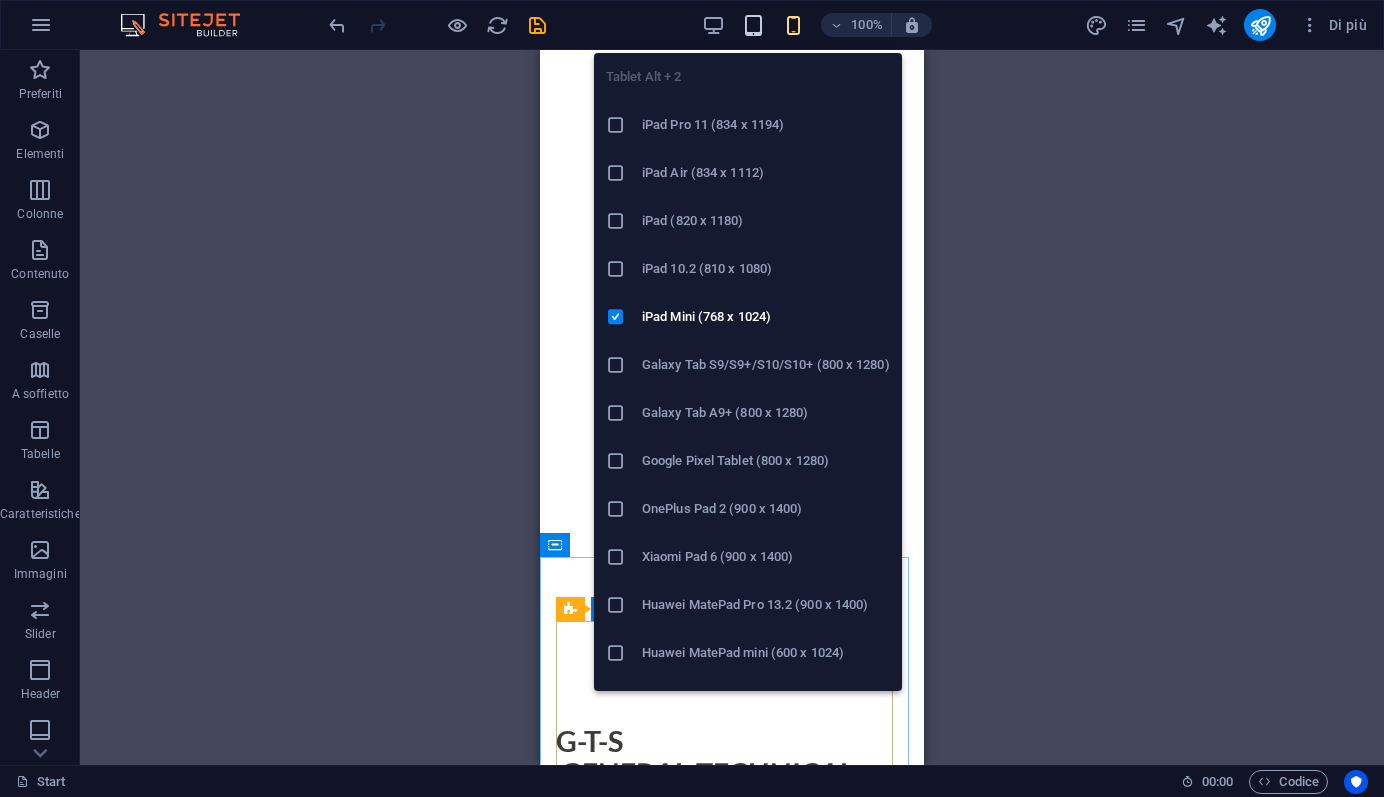 click at bounding box center (753, 25) 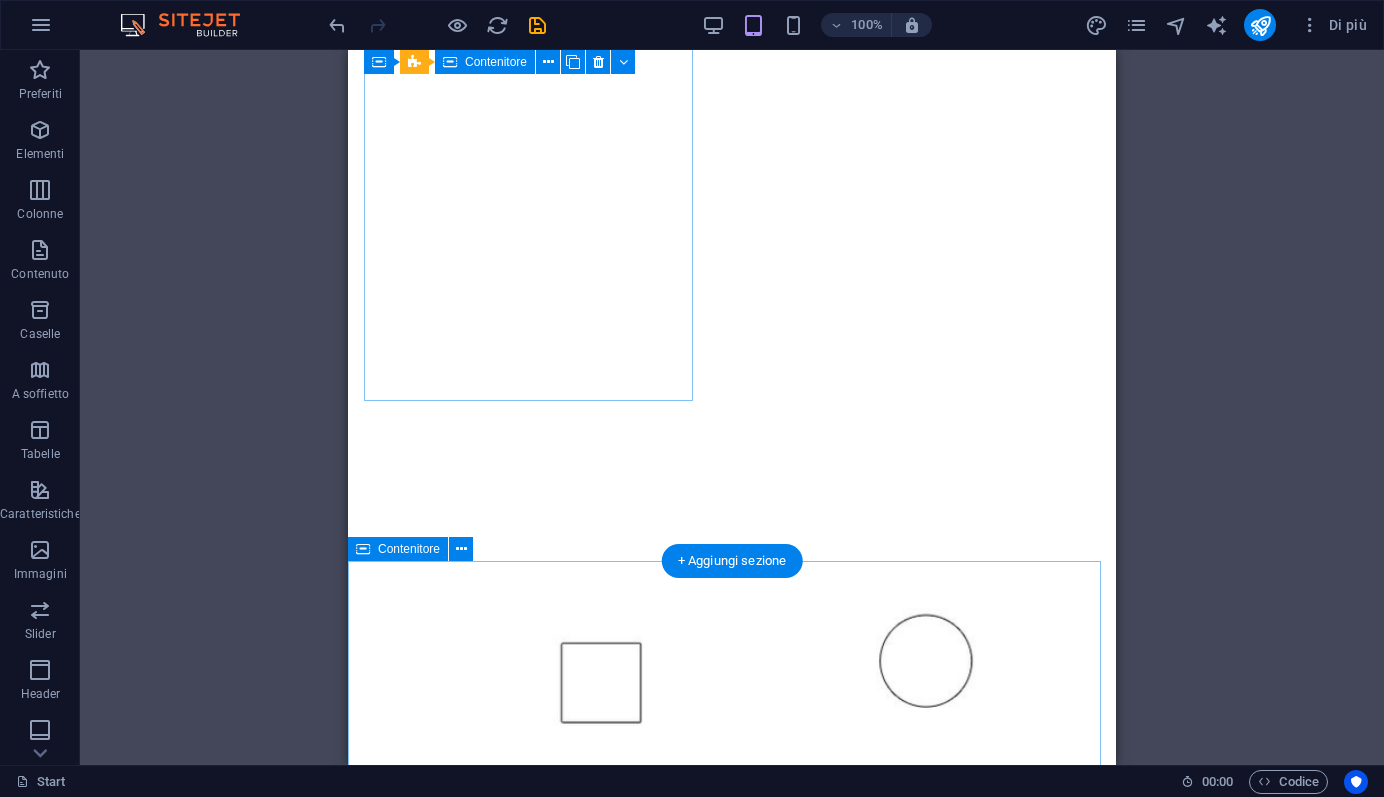 scroll, scrollTop: 1118, scrollLeft: 0, axis: vertical 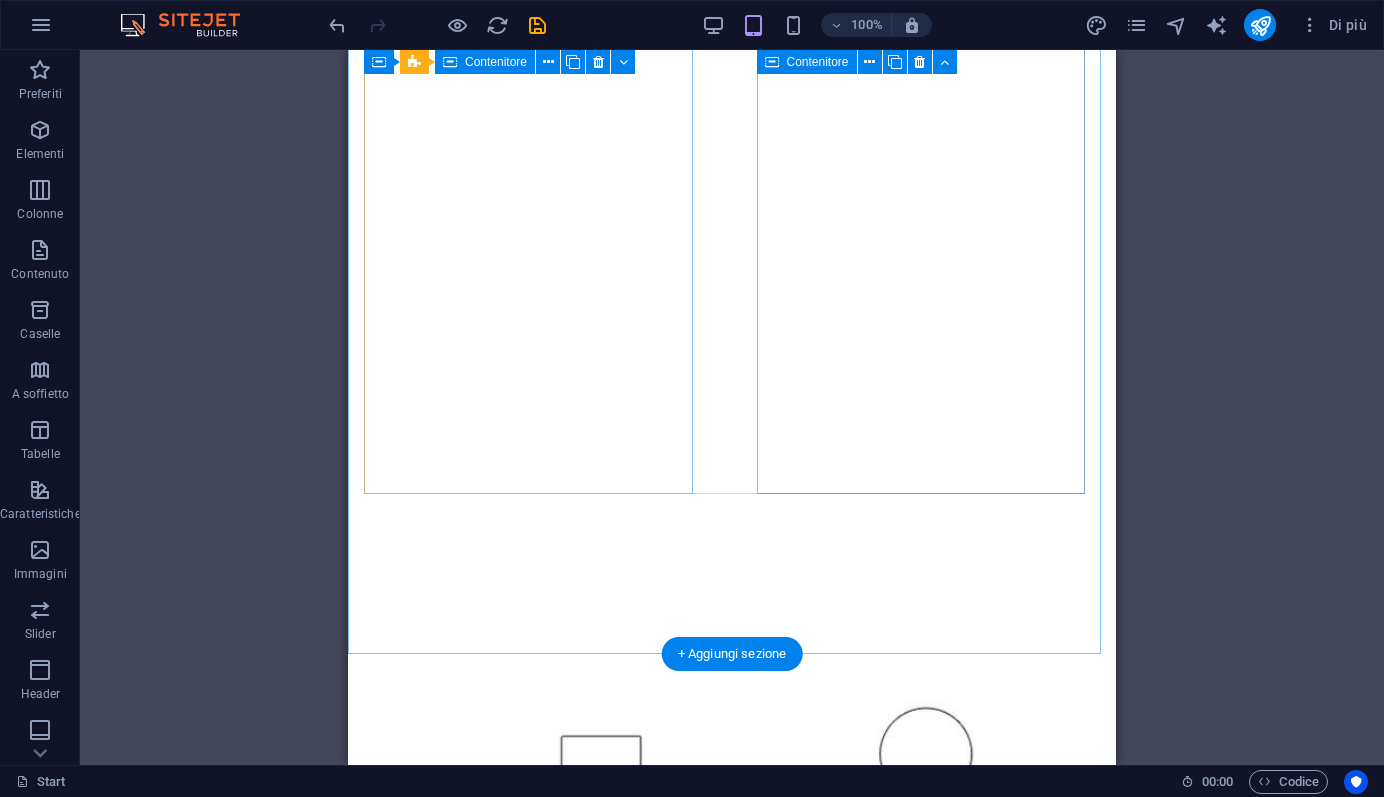 click at bounding box center (732, 1901) 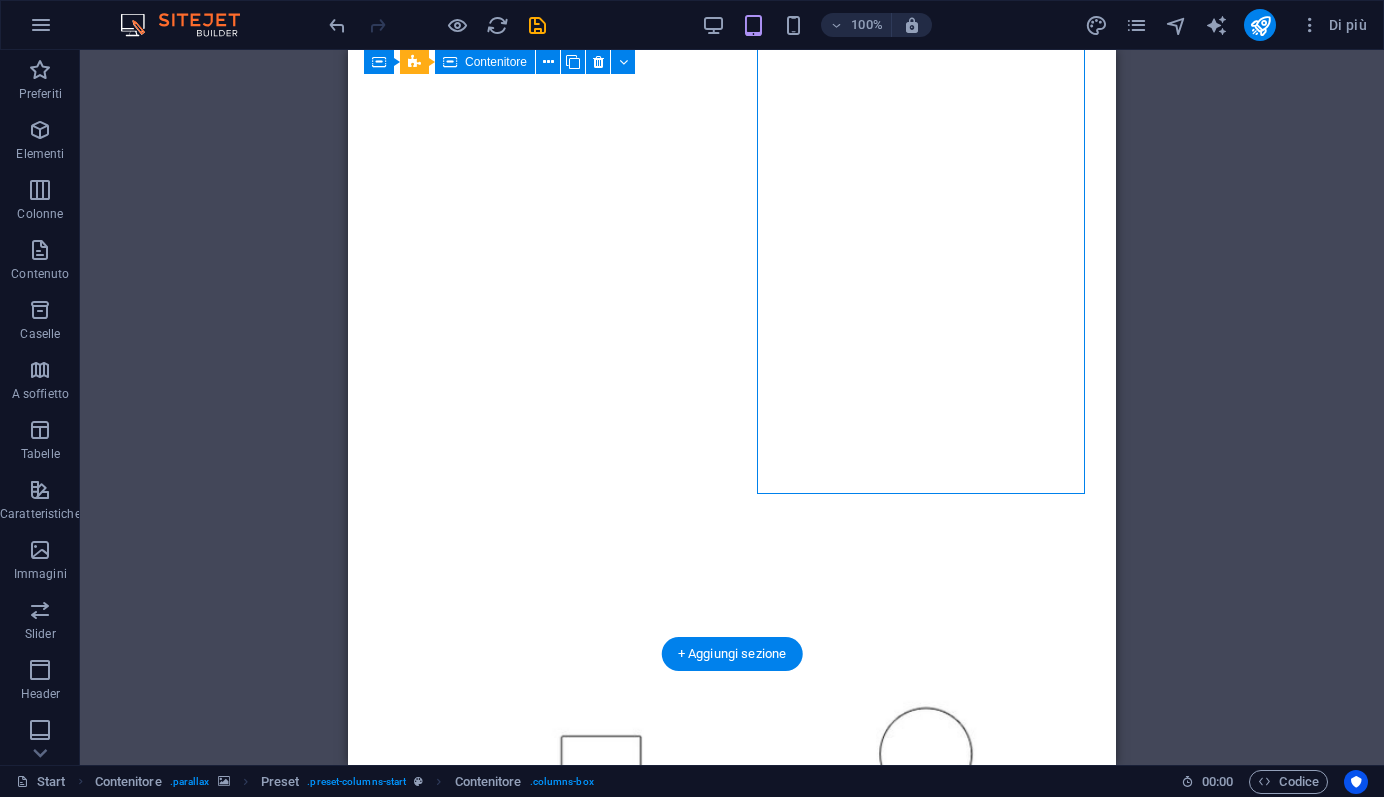 click at bounding box center (732, 599) 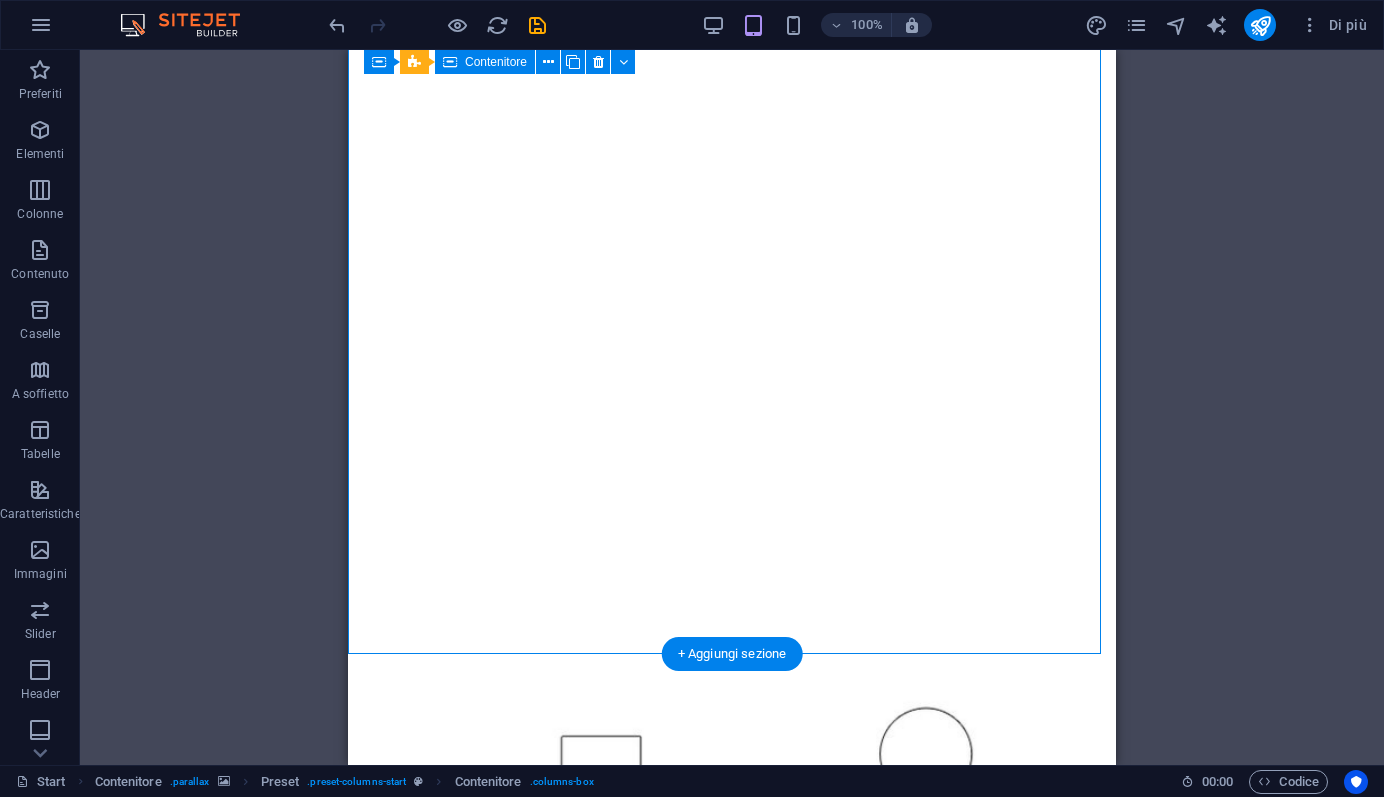 click at bounding box center [732, 599] 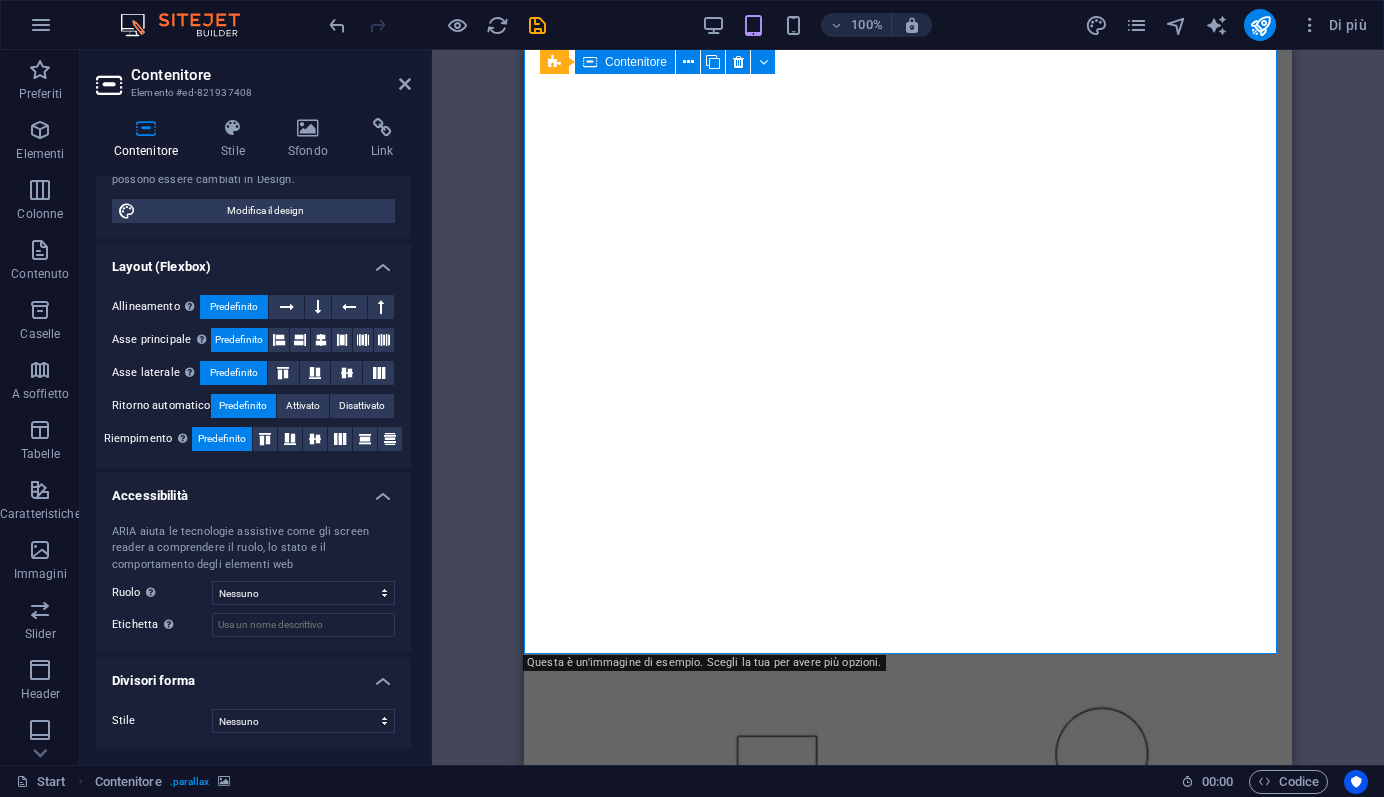 scroll, scrollTop: 0, scrollLeft: 0, axis: both 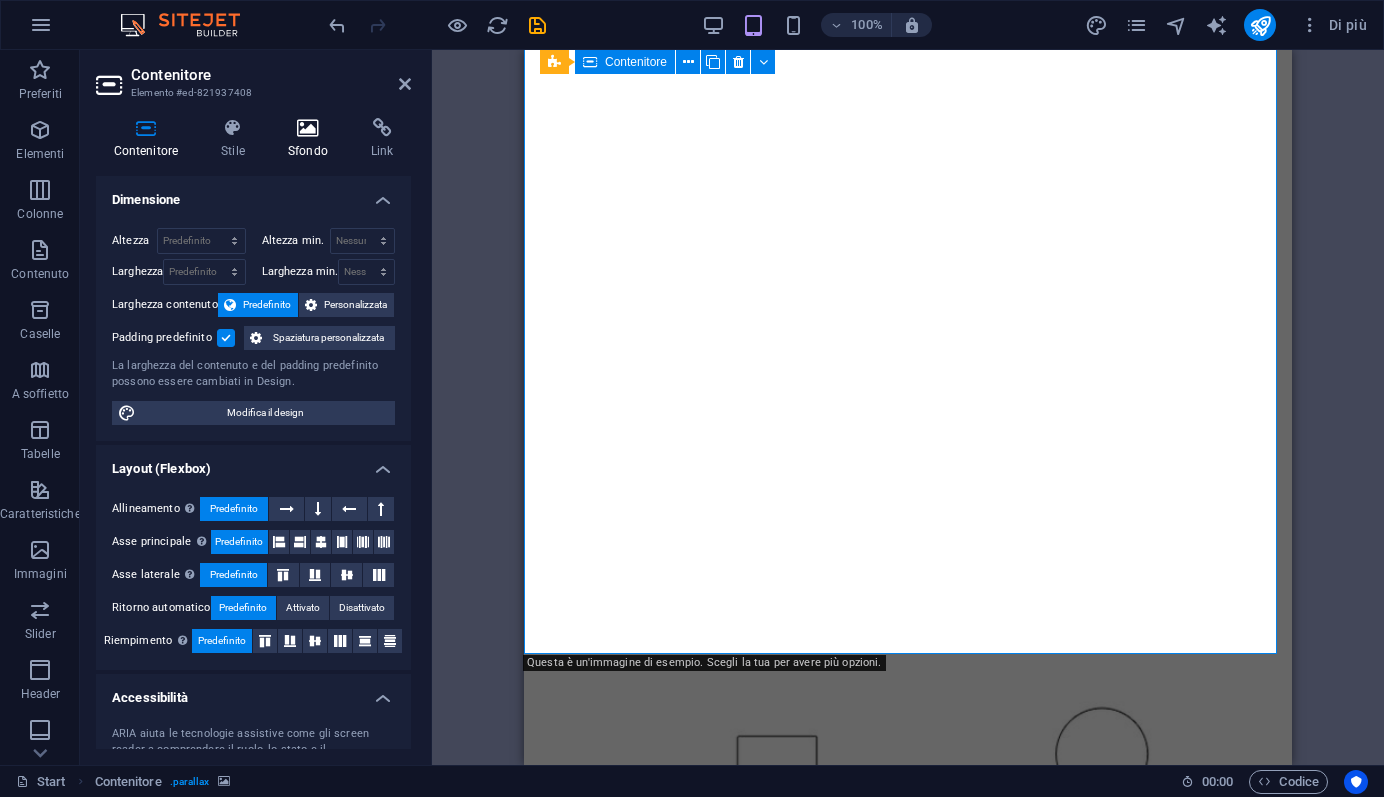 click at bounding box center [307, 128] 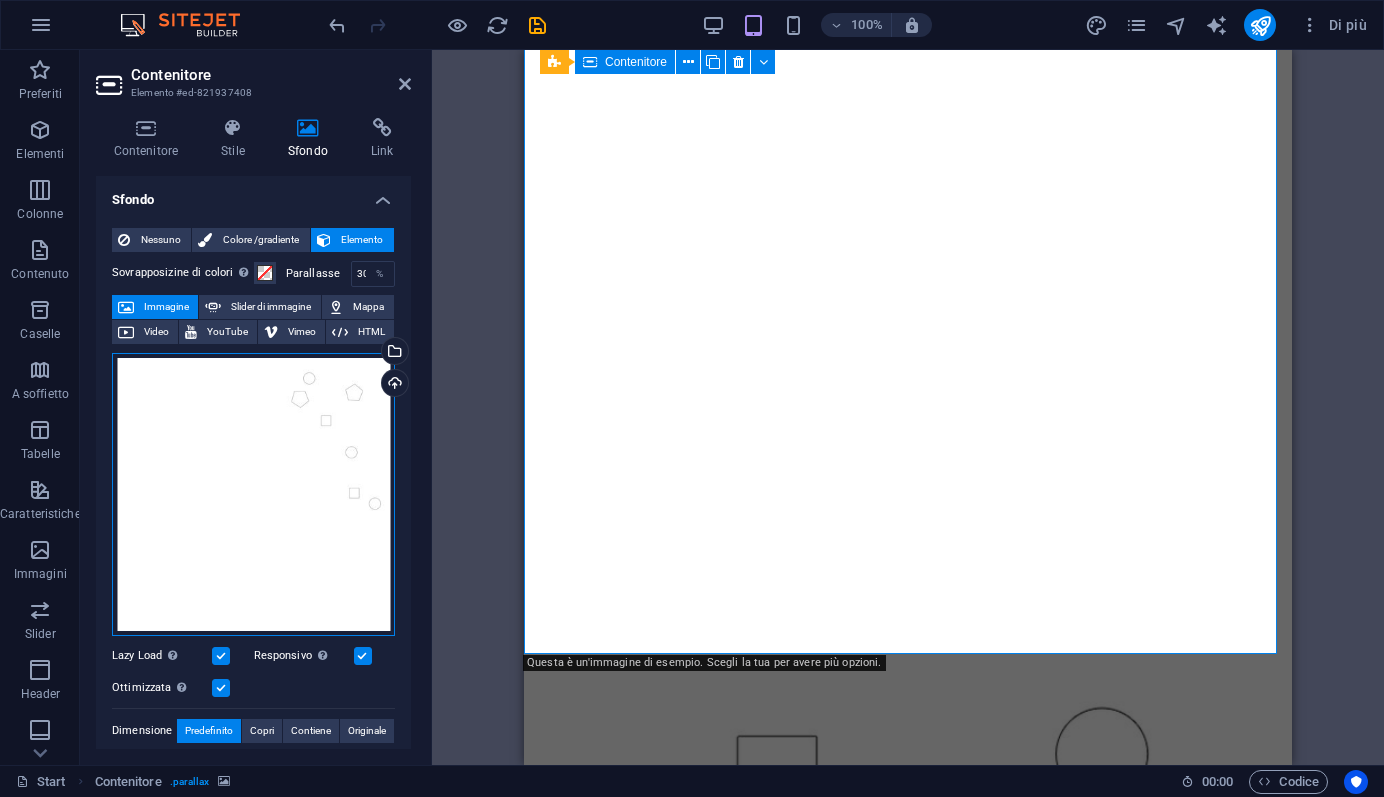 click on "Trascina qui i file, fai clic per sceglierli o selezionali da File o dalle nostre foto e video stock gratuiti" at bounding box center [253, 494] 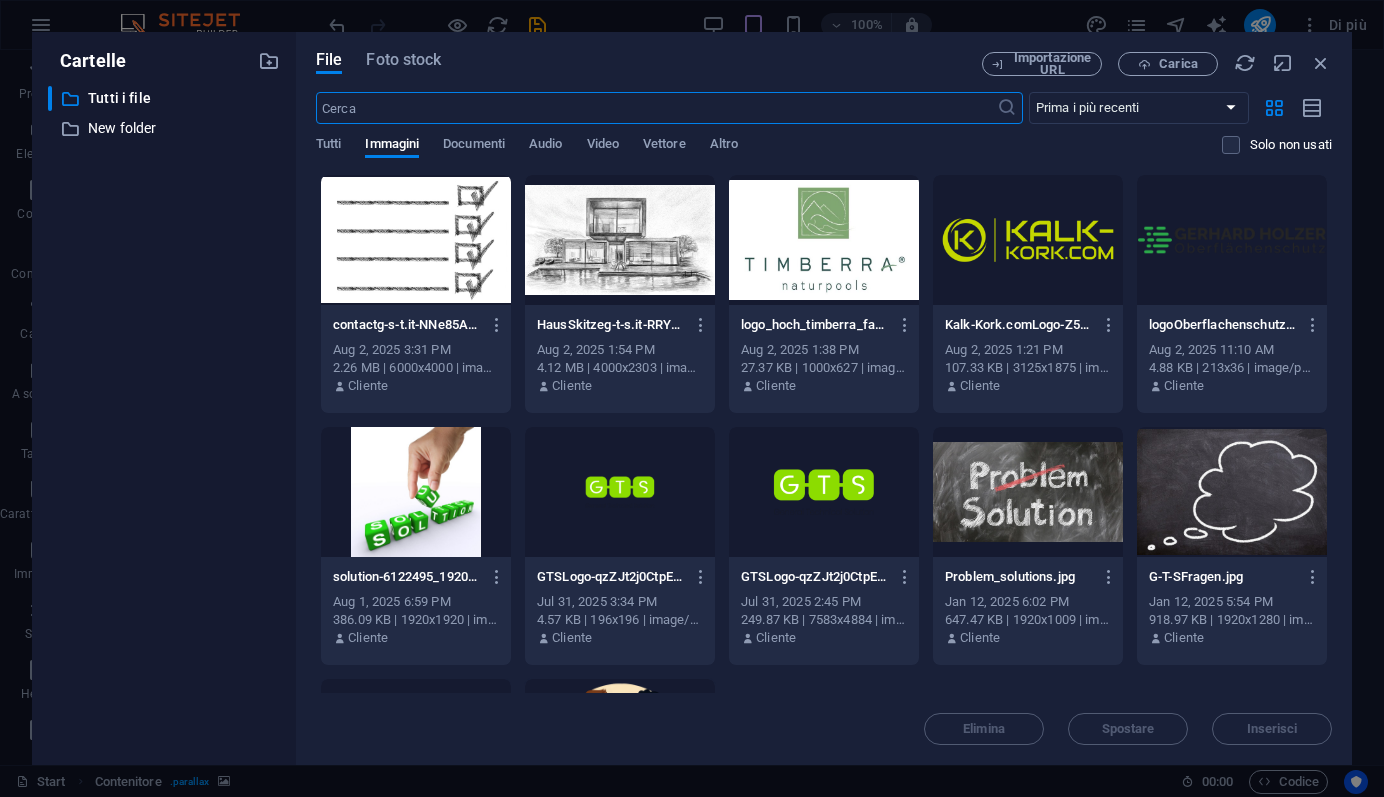 click on "File Foto stock Importazione URL Carica ​ Prima i più recenti Prima i più vecchi Nome (A-Z) Nome (Z-A) Dimensione (0-9) Dimensione (9-0) Risoluzione (0-9) Risoluzione (9-0) Tutti Immagini Documenti Audio Video Vettore Altro Solo non usati Lascia i file qui per caricarli all'istante contactg-s-t.it-[ID].jpg contactg-s-t.it-[ID].jpg [MONTH] [DAY], [YEAR] [HOUR]:[MINUTE] [SIZE] | [DIMENSION] | [TYPE] Cliente HausSkitzeg-t-s.it-[ID].jpg HausSkitzeg-t-s.it-[ID].jpg [MONTH] [DAY], [YEAR] [HOUR]:[MINUTE] [SIZE] | [DIMENSION] | [TYPE] Cliente logo_hoch_timberra_farbe_RGB_web-[ID].jpg logo_hoch_timberra_farbe_RGB_web-[ID].jpg [MONTH] [DAY], [YEAR] [HOUR]:[MINUTE] [SIZE] | [DIMENSION] | [TYPE] Cliente Kalk-Kork.comLogo-[ID].png Kalk-Kork.comLogo-[ID].png [MONTH] [DAY], [YEAR] [HOUR]:[MINUTE] [SIZE] | [DIMENSION] | [TYPE] Cliente logoOberflachenschutz-[ID].png logoOberflachenschutz-[ID].png" at bounding box center (824, 398) 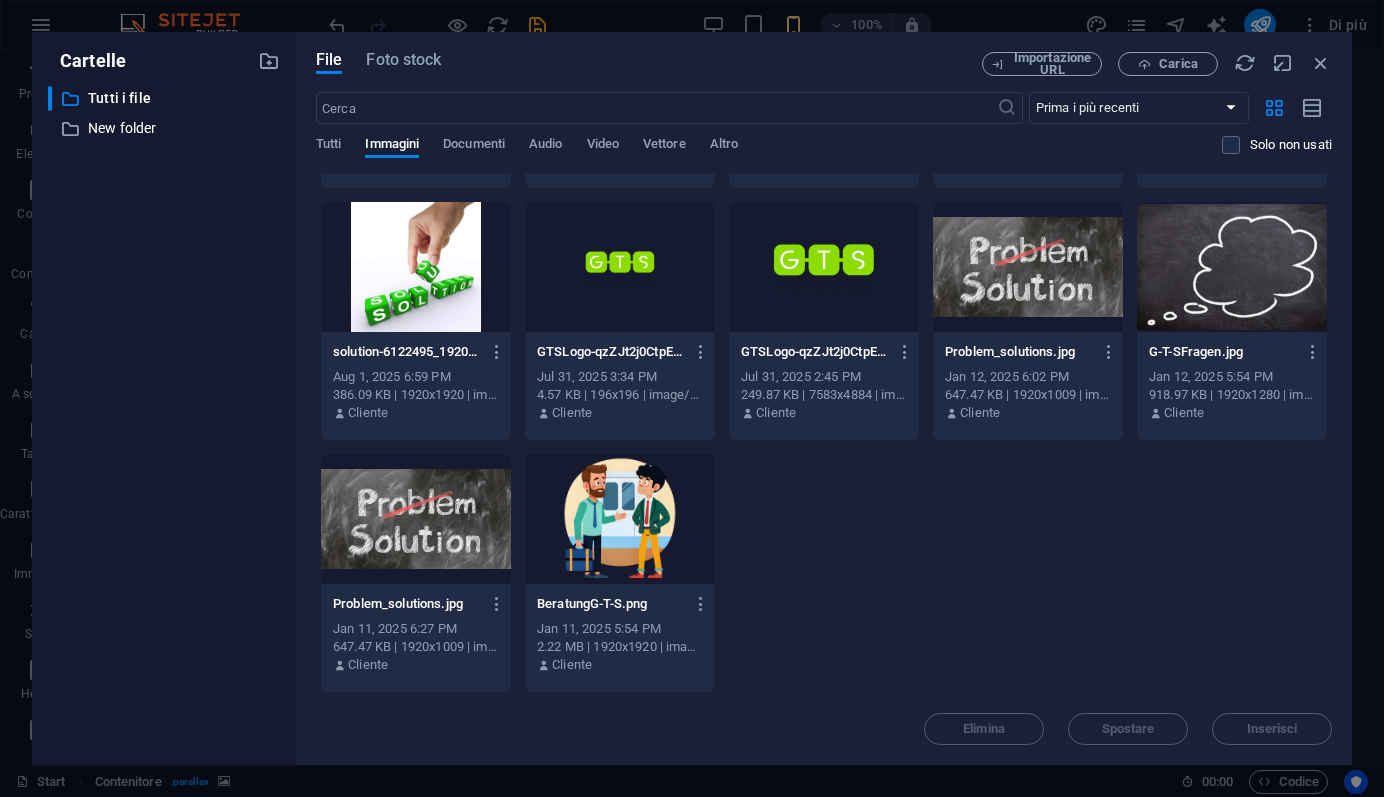 scroll, scrollTop: 0, scrollLeft: 0, axis: both 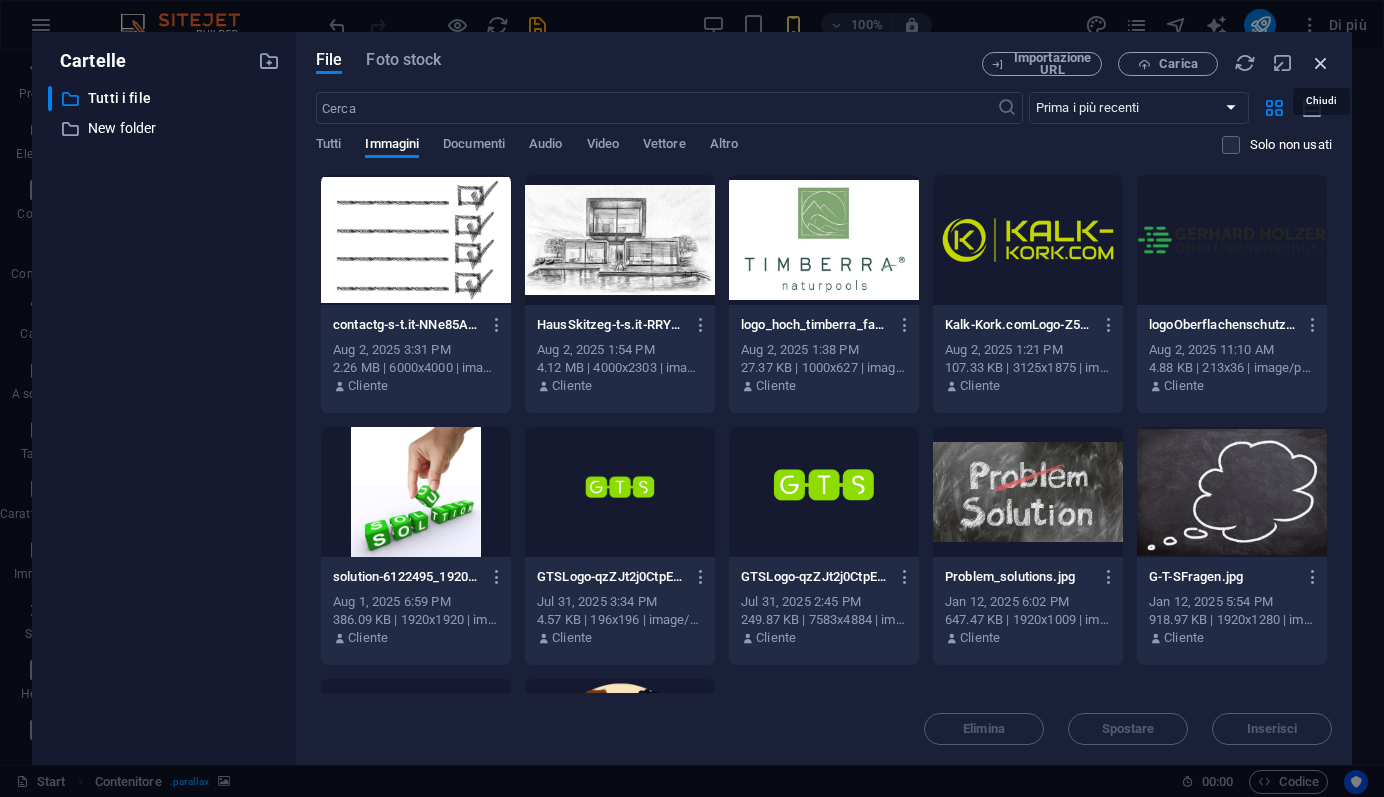 click at bounding box center [1321, 63] 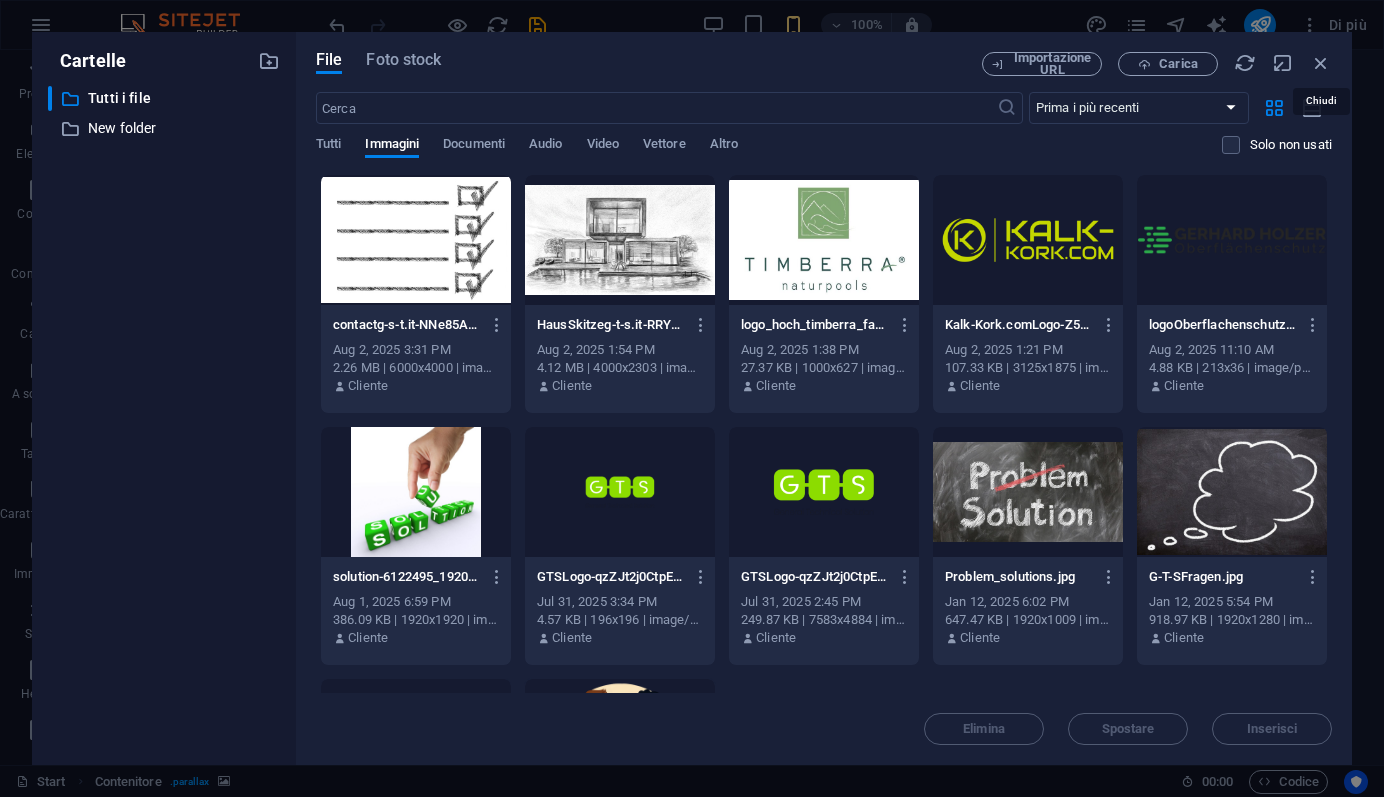 scroll, scrollTop: 1286, scrollLeft: 0, axis: vertical 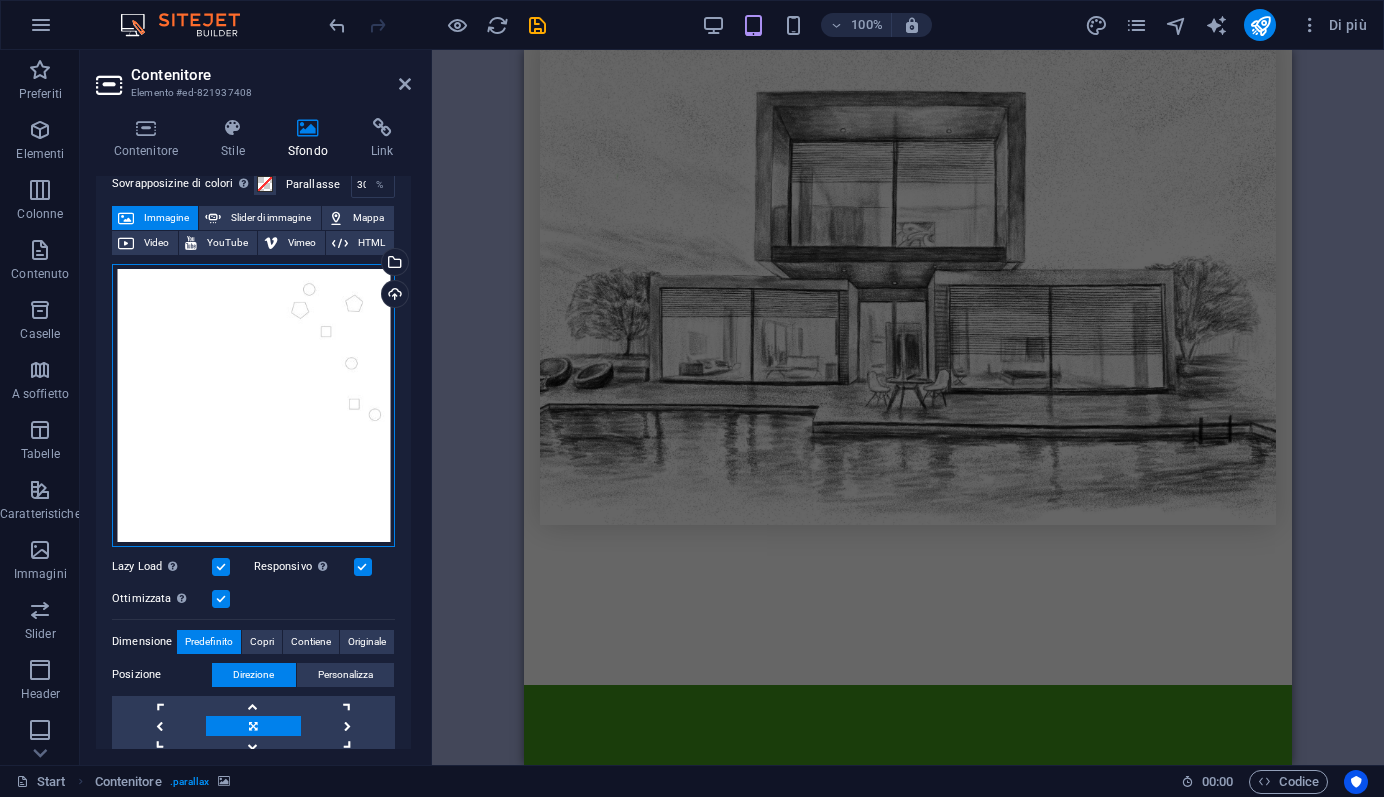 click on "Trascina qui i file, fai clic per sceglierli o selezionali da File o dalle nostre foto e video stock gratuiti" at bounding box center (253, 405) 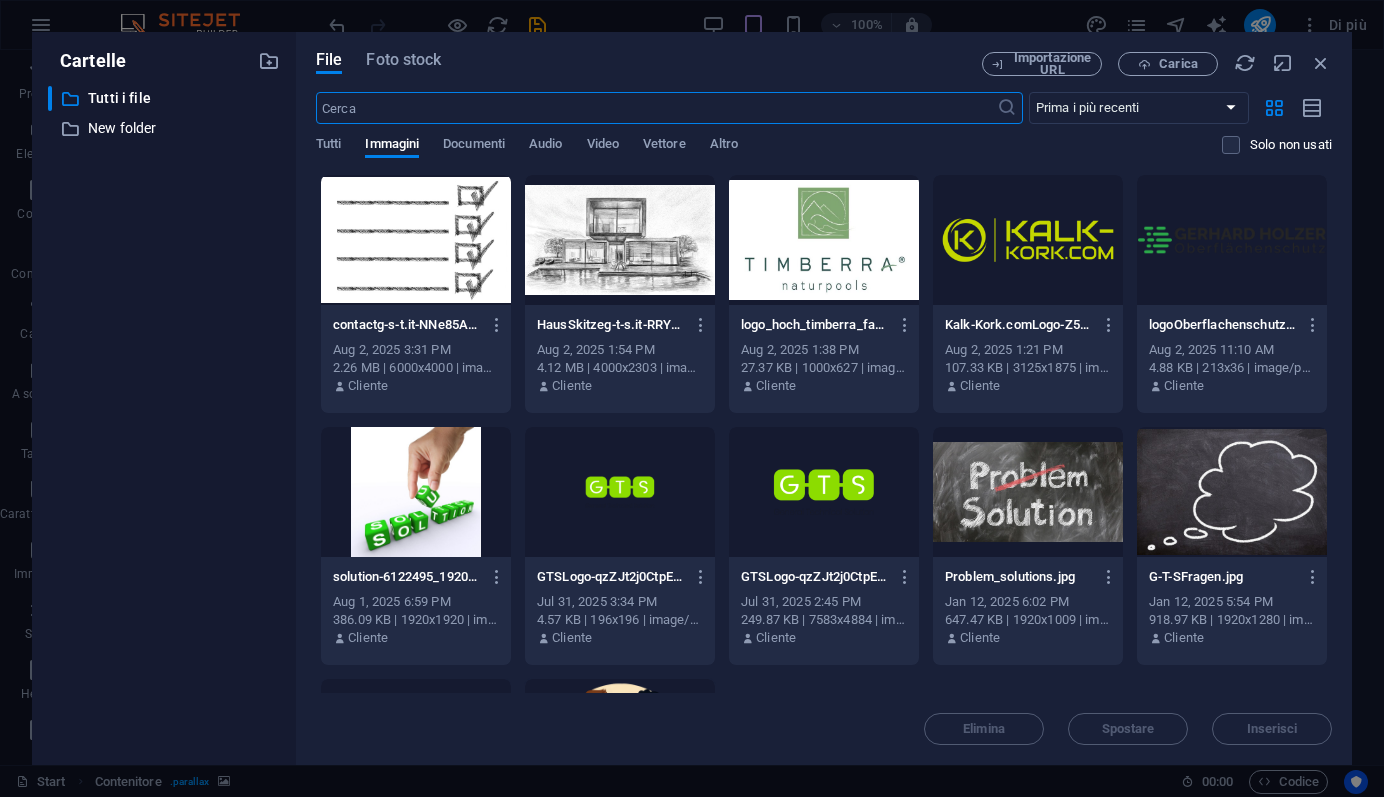 scroll, scrollTop: 695, scrollLeft: 0, axis: vertical 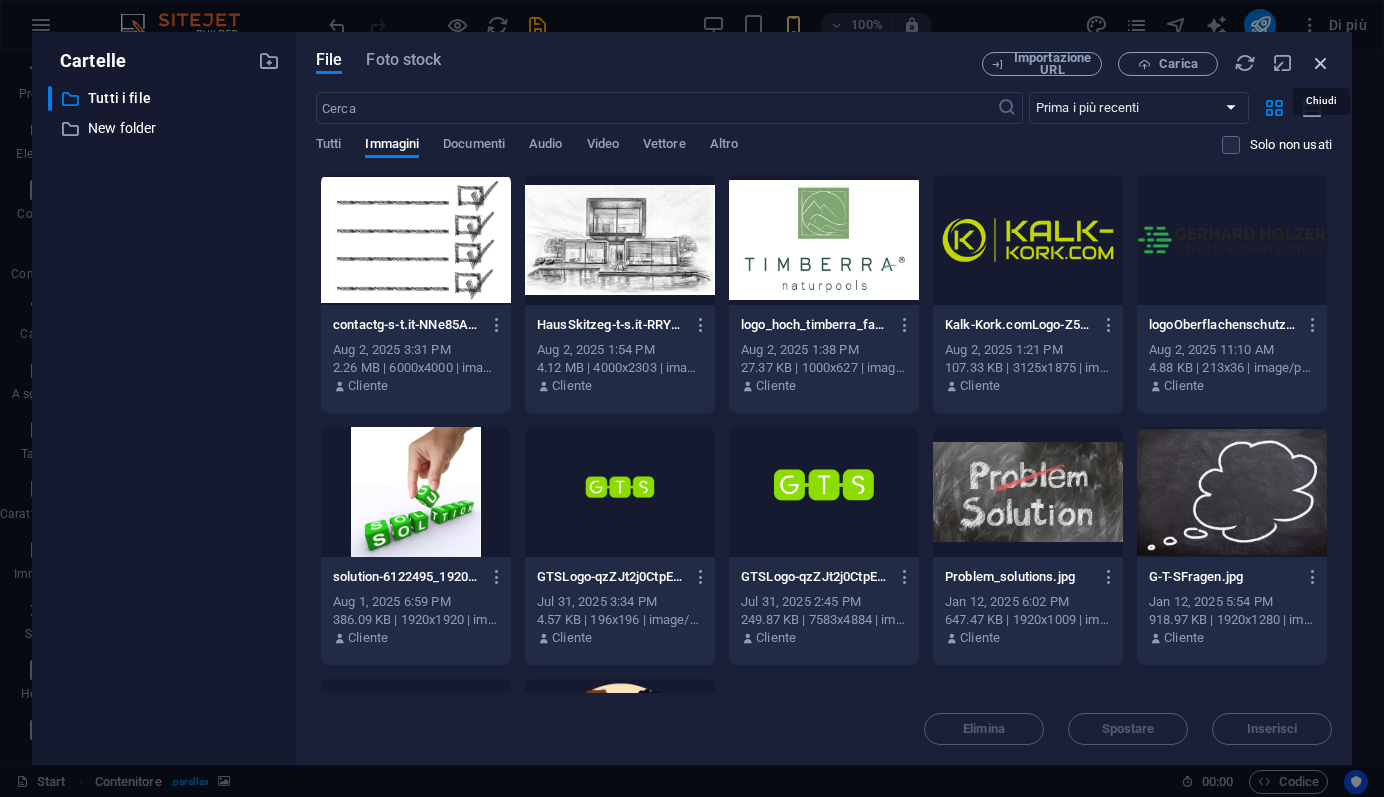 click at bounding box center (1321, 63) 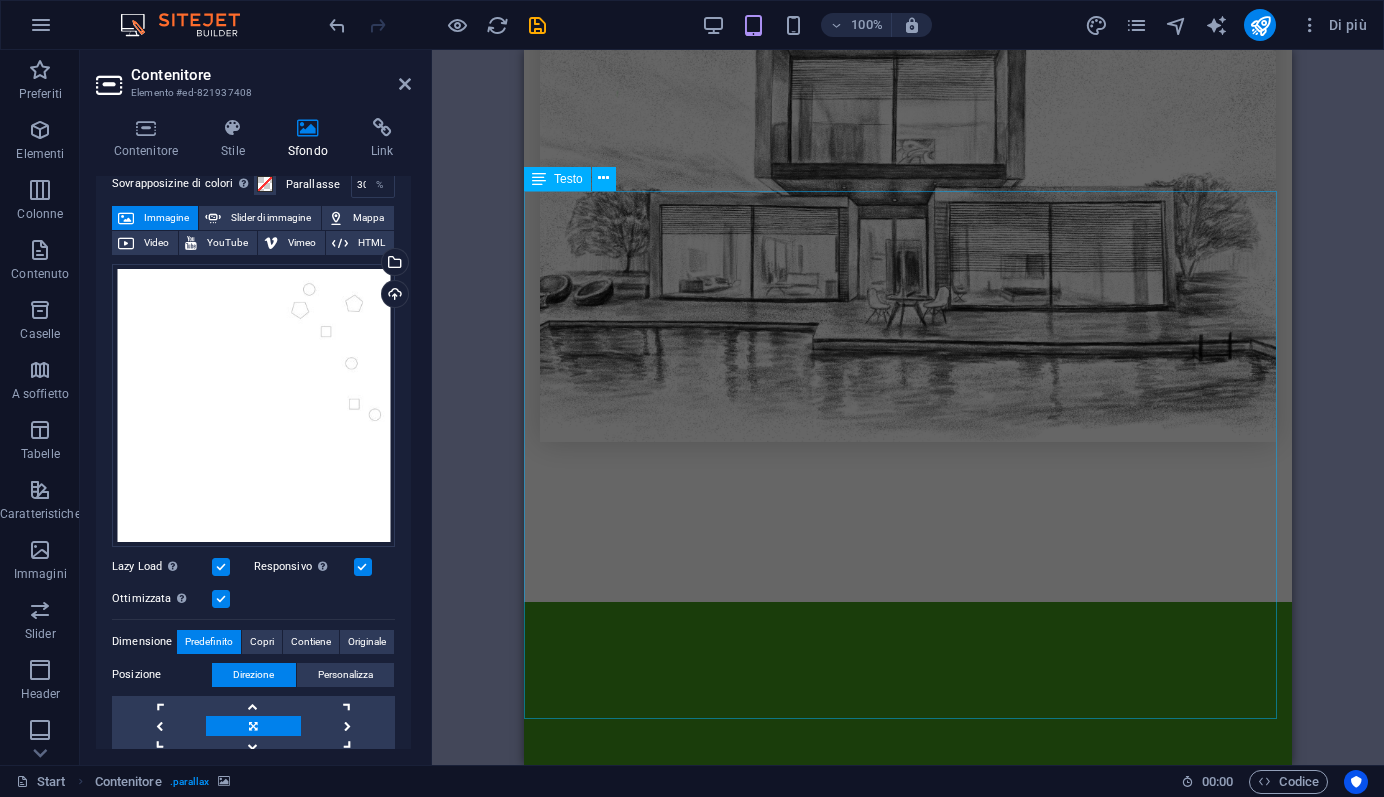 scroll, scrollTop: 2824, scrollLeft: 0, axis: vertical 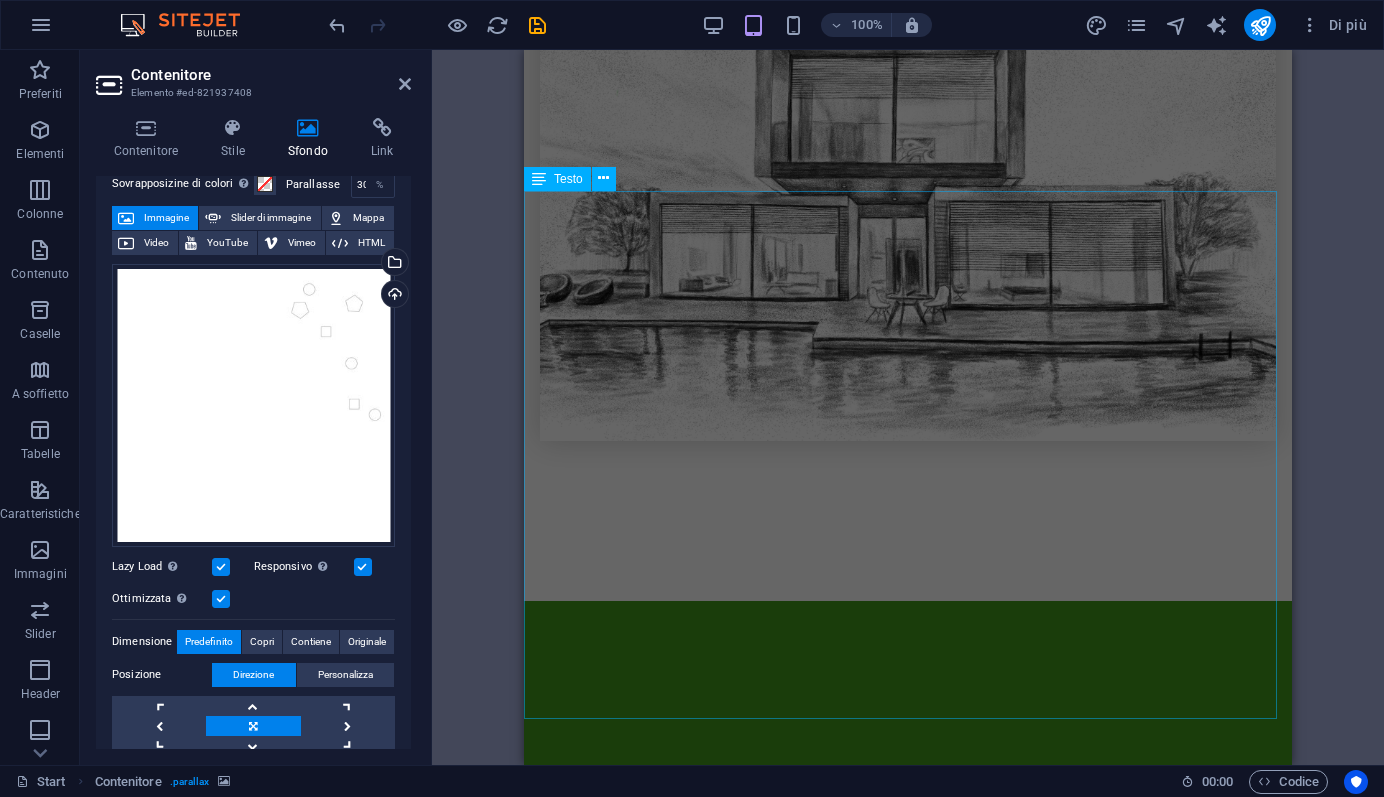 click on "Unsere Kernbereiche: Technische Lösungen für Bauprojekte   Wir unterstützen Bauunternehmen, Architekten und Planer mit durchdachten technischen Konzepten – wirtschaftlich, effizient und zuverlässig. Gutjahr Vertriebspartner   Als autorisierter Vertriebspartner von  Gutjahr Systemtechnik  bieten wir intelligente Entwässerungs-, Belags- und Abdichtungssysteme für Balkon, Terrasse und Fassade – für zuverlässige und langlebige Lösungen. Bodenbeschichtungen & Oberflächenschutz   Als offizieller Partner von  Oberflächenschutz.eu  bieten wir hochwertige Bodenbeschichtungssysteme für gewerbliche, industrielle und private Anwendungen. Unsere Produkte zeichnen sich durch Langlebigkeit, Belastbarkeit und einfache Verarbeitung aus. NATÜRLICH BAUEN. GESUND WOHNEN. NACHHALTIG LEBEN .Es ist möglich, mit natürlichen Materialien zu bauen oder zu renovieren – ressourcenschonend, energieeffizient und gesund für die Bewohner. Kork  und  natürlicher Kalkmörtel" at bounding box center [908, 2178] 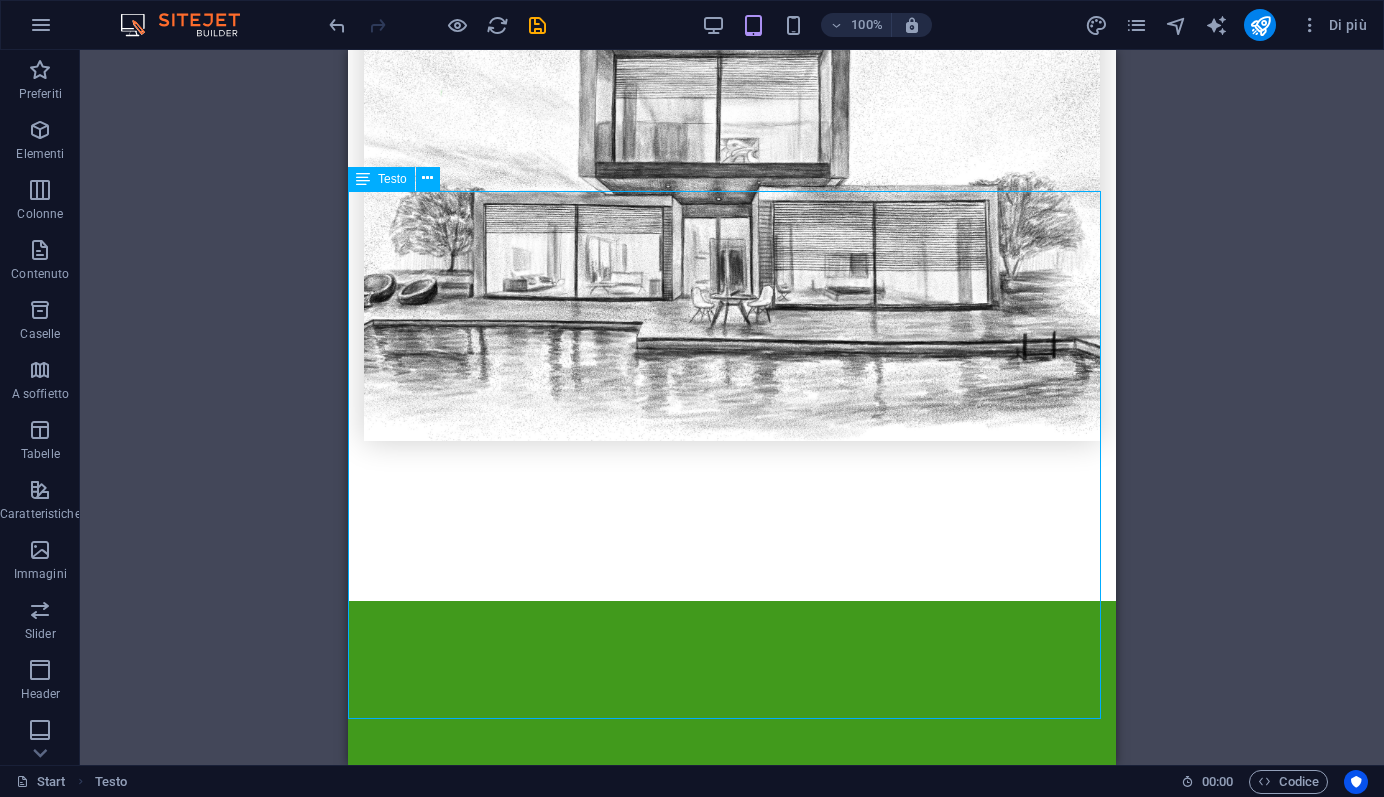 click on "Unsere Kernbereiche: Technische Lösungen für Bauprojekte   Wir unterstützen Bauunternehmen, Architekten und Planer mit durchdachten technischen Konzepten – wirtschaftlich, effizient und zuverlässig. Gutjahr Vertriebspartner   Als autorisierter Vertriebspartner von  Gutjahr Systemtechnik  bieten wir intelligente Entwässerungs-, Belags- und Abdichtungssysteme für Balkon, Terrasse und Fassade – für zuverlässige und langlebige Lösungen. Bodenbeschichtungen & Oberflächenschutz   Als offizieller Partner von  Oberflächenschutz.eu  bieten wir hochwertige Bodenbeschichtungssysteme für gewerbliche, industrielle und private Anwendungen. Unsere Produkte zeichnen sich durch Langlebigkeit, Belastbarkeit und einfache Verarbeitung aus. NATÜRLICH BAUEN. GESUND WOHNEN. NACHHALTIG LEBEN .Es ist möglich, mit natürlichen Materialien zu bauen oder zu renovieren – ressourcenschonend, energieeffizient und gesund für die Bewohner. Kork  und  natürlicher Kalkmörtel" at bounding box center (732, 2178) 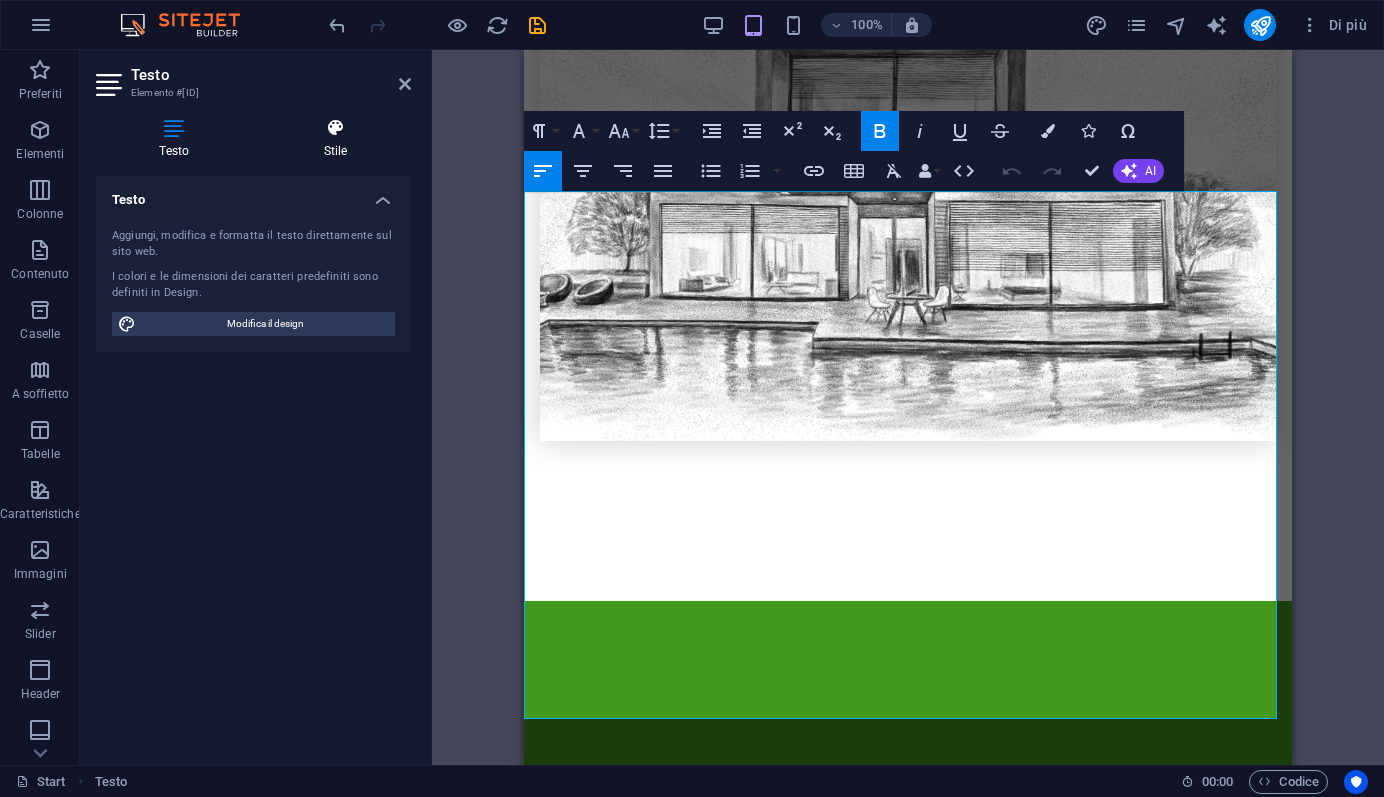 click at bounding box center [336, 128] 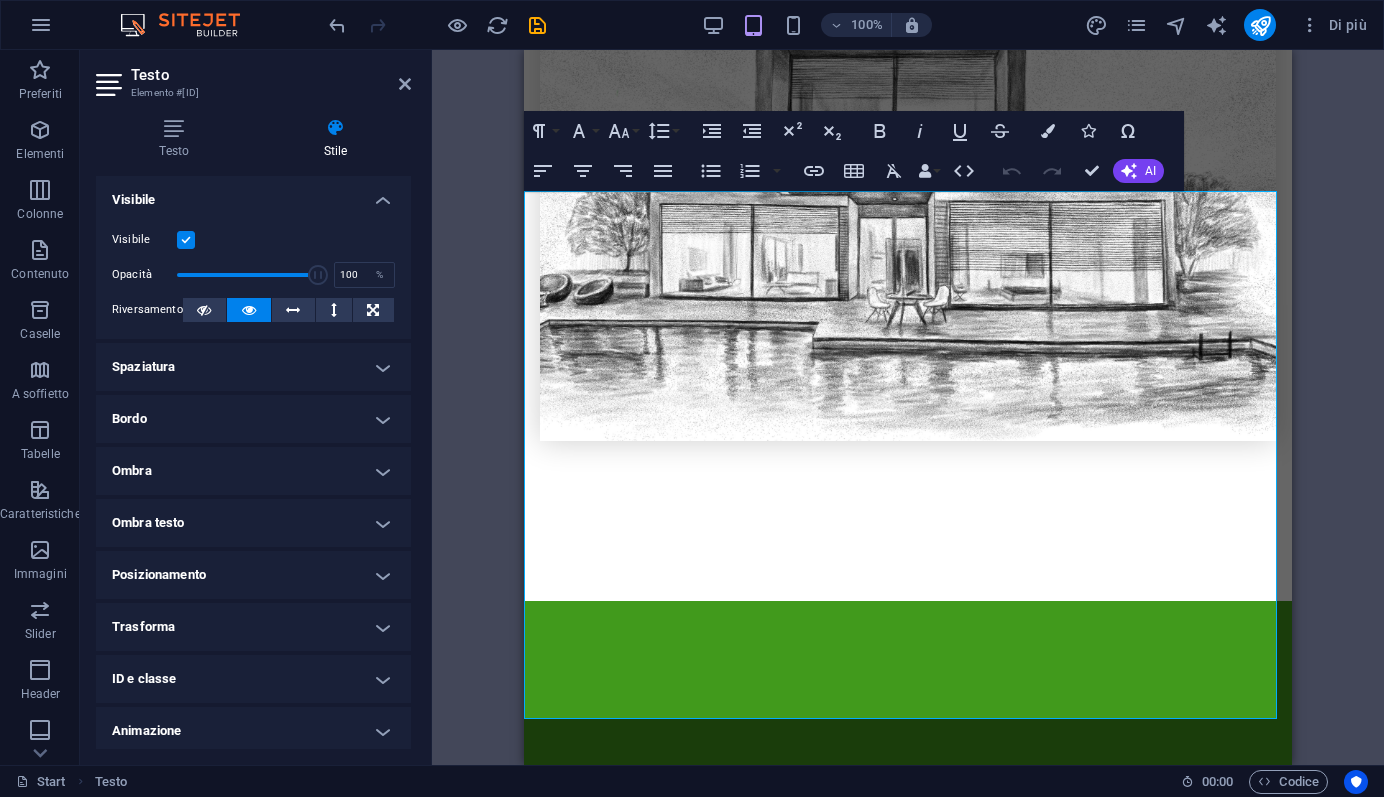 scroll, scrollTop: 10, scrollLeft: 0, axis: vertical 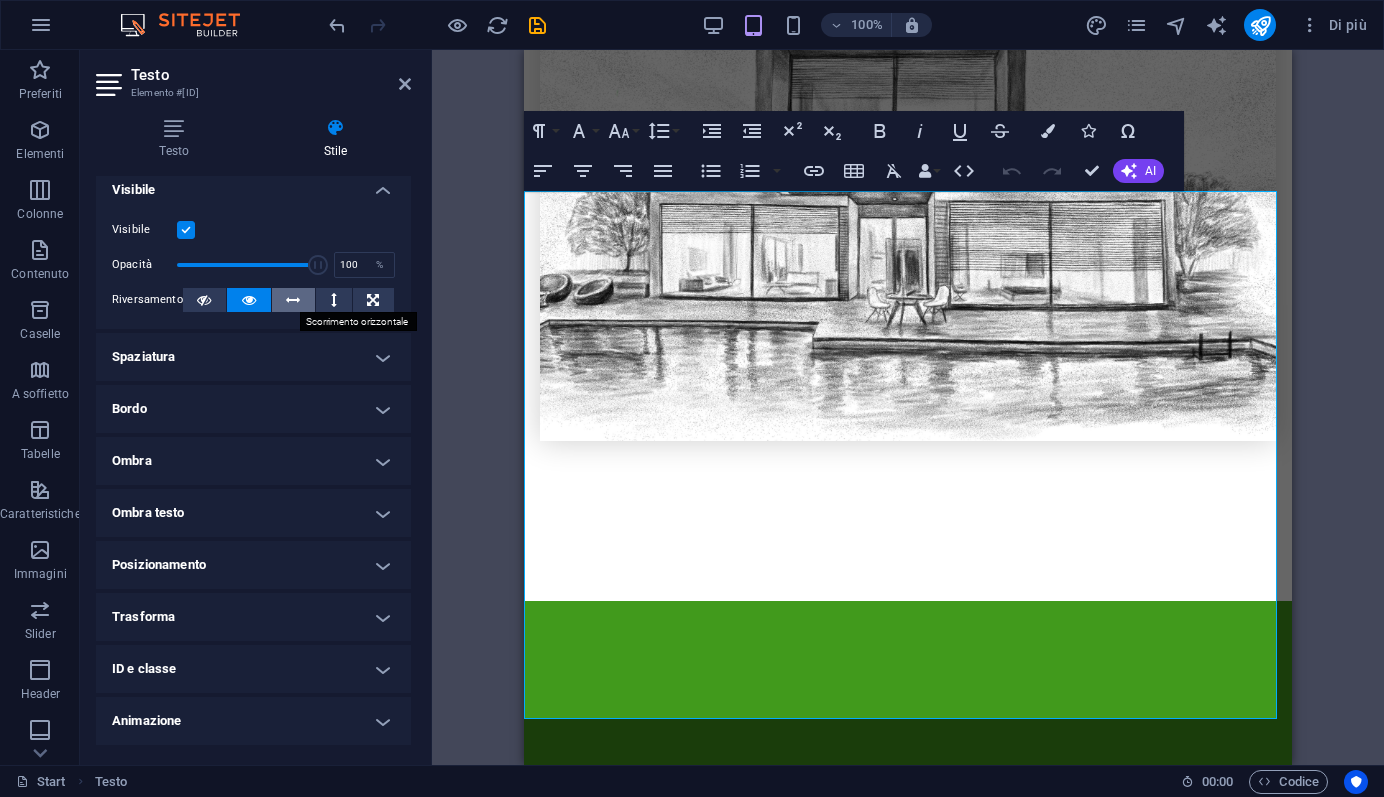 click at bounding box center (293, 300) 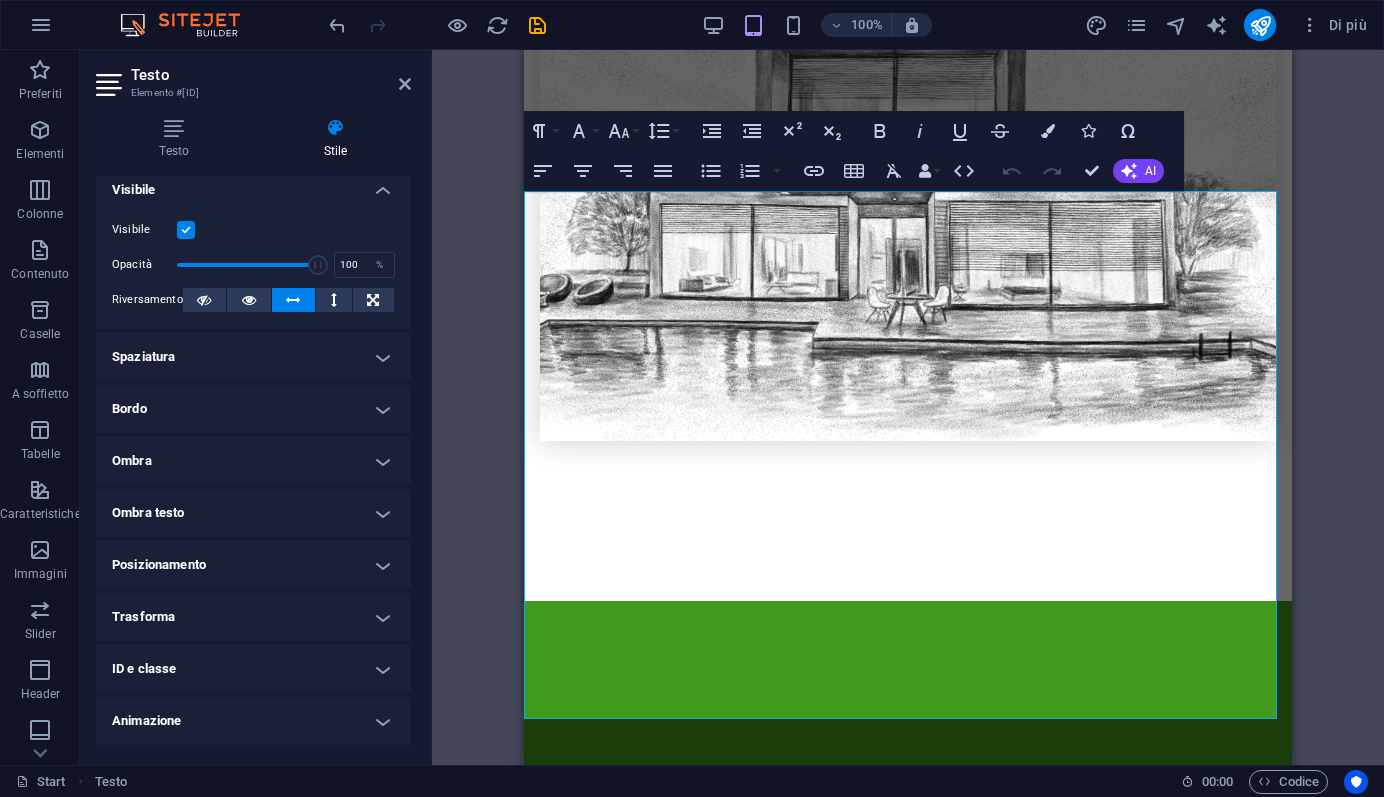 click at bounding box center [293, 300] 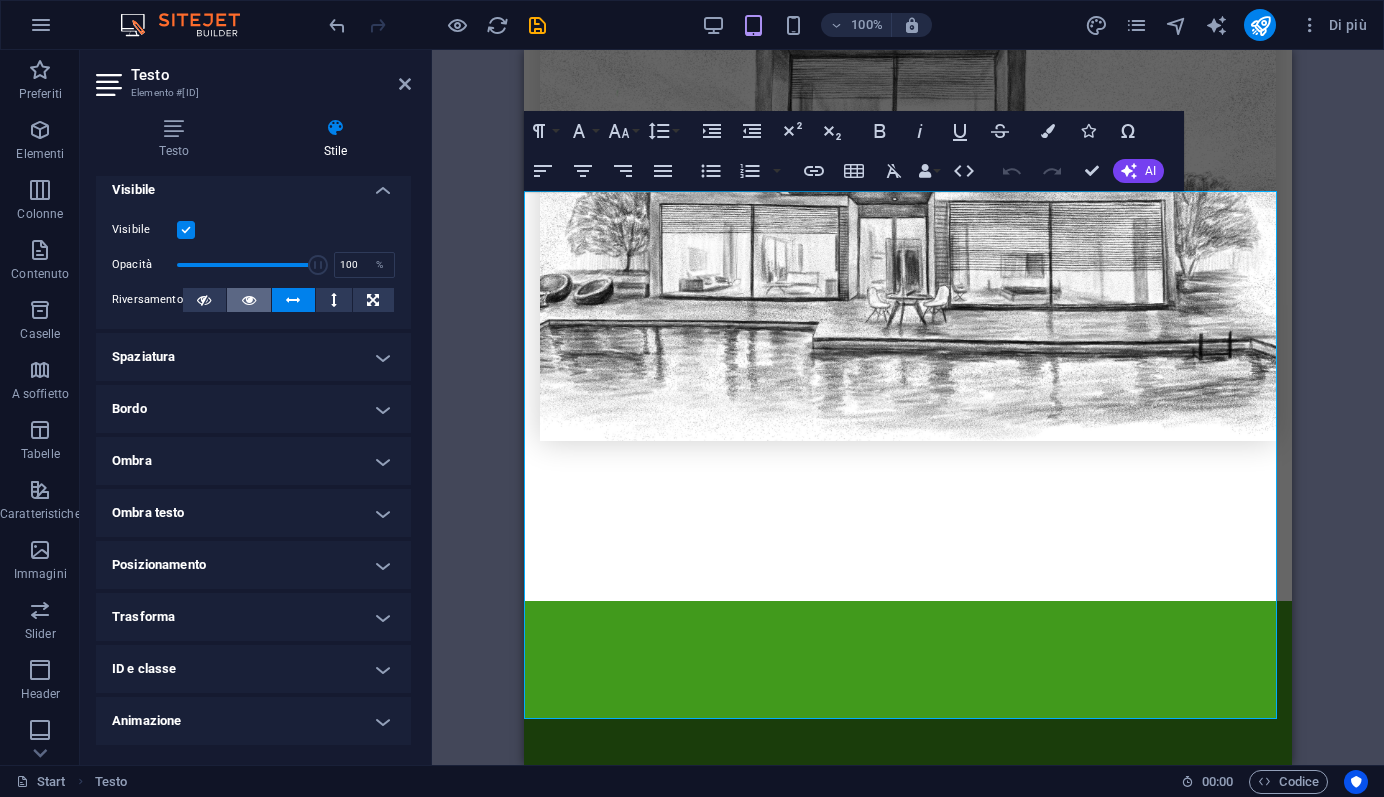 click at bounding box center [249, 300] 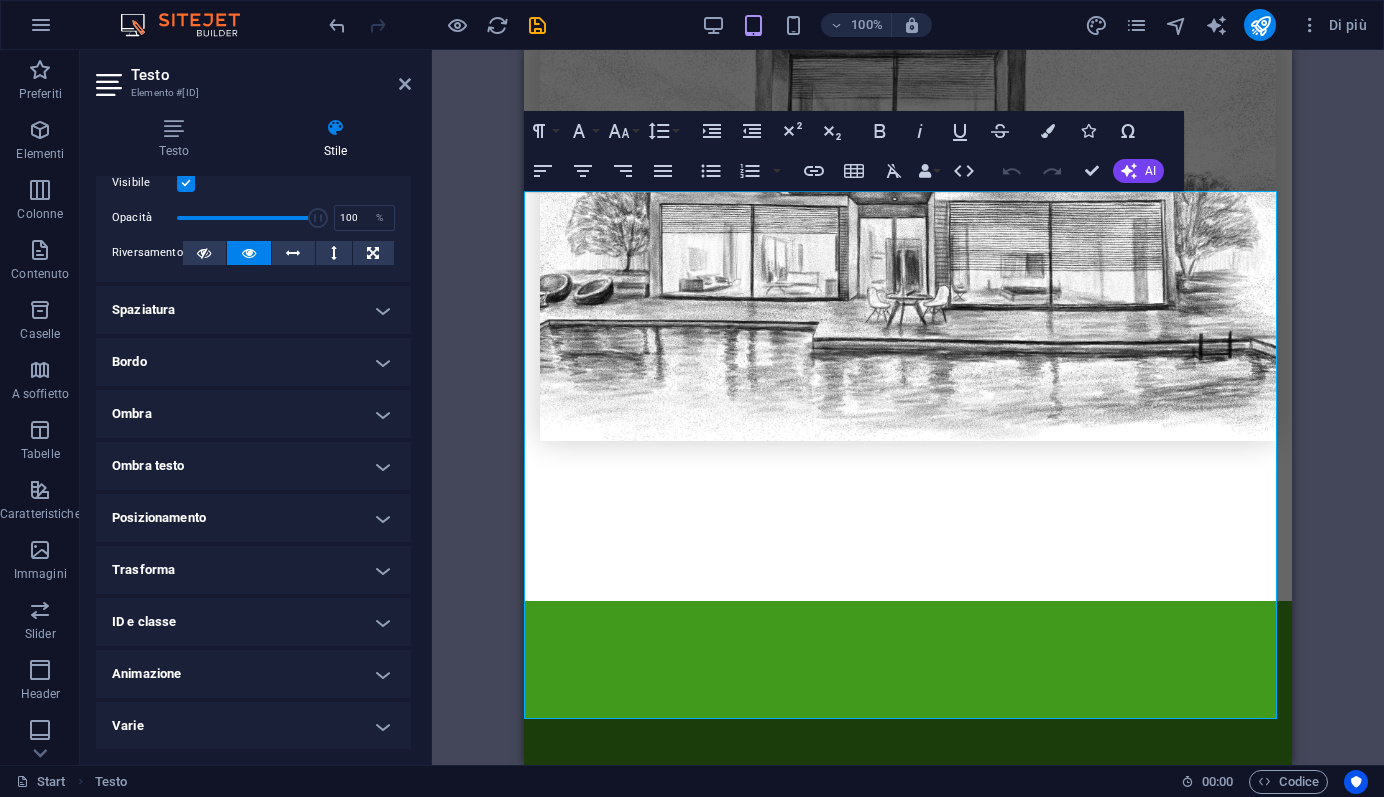 scroll, scrollTop: 58, scrollLeft: 0, axis: vertical 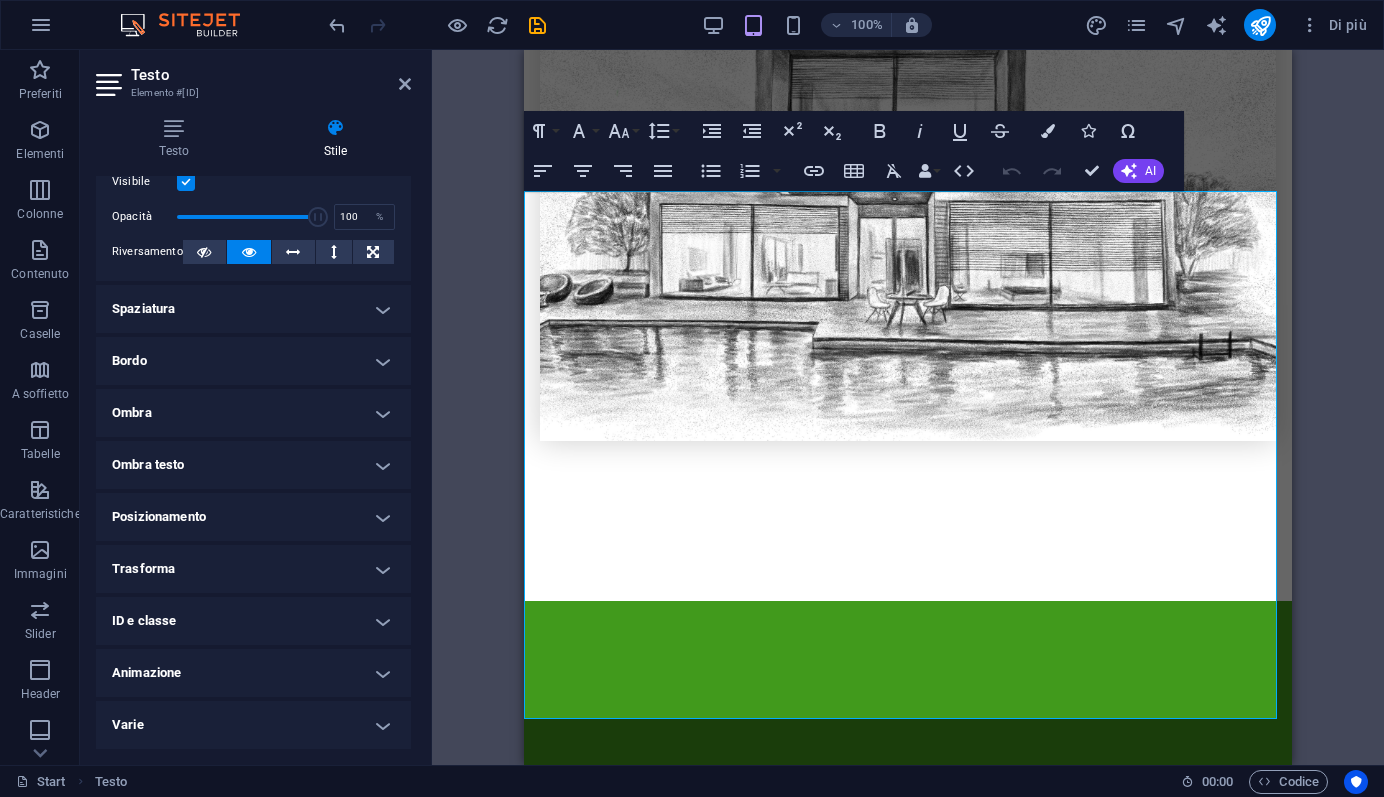click on "Animazione" at bounding box center [253, 673] 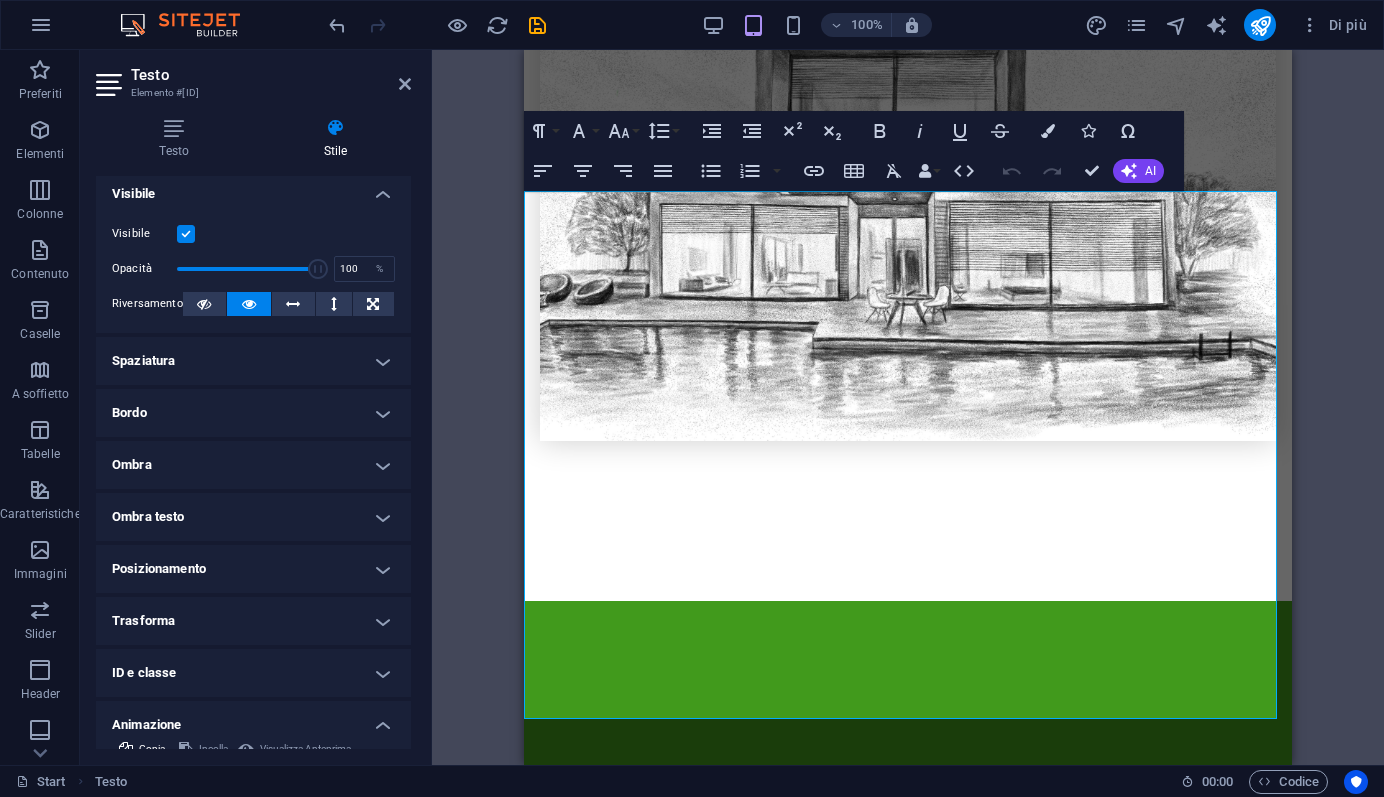 scroll, scrollTop: 0, scrollLeft: 0, axis: both 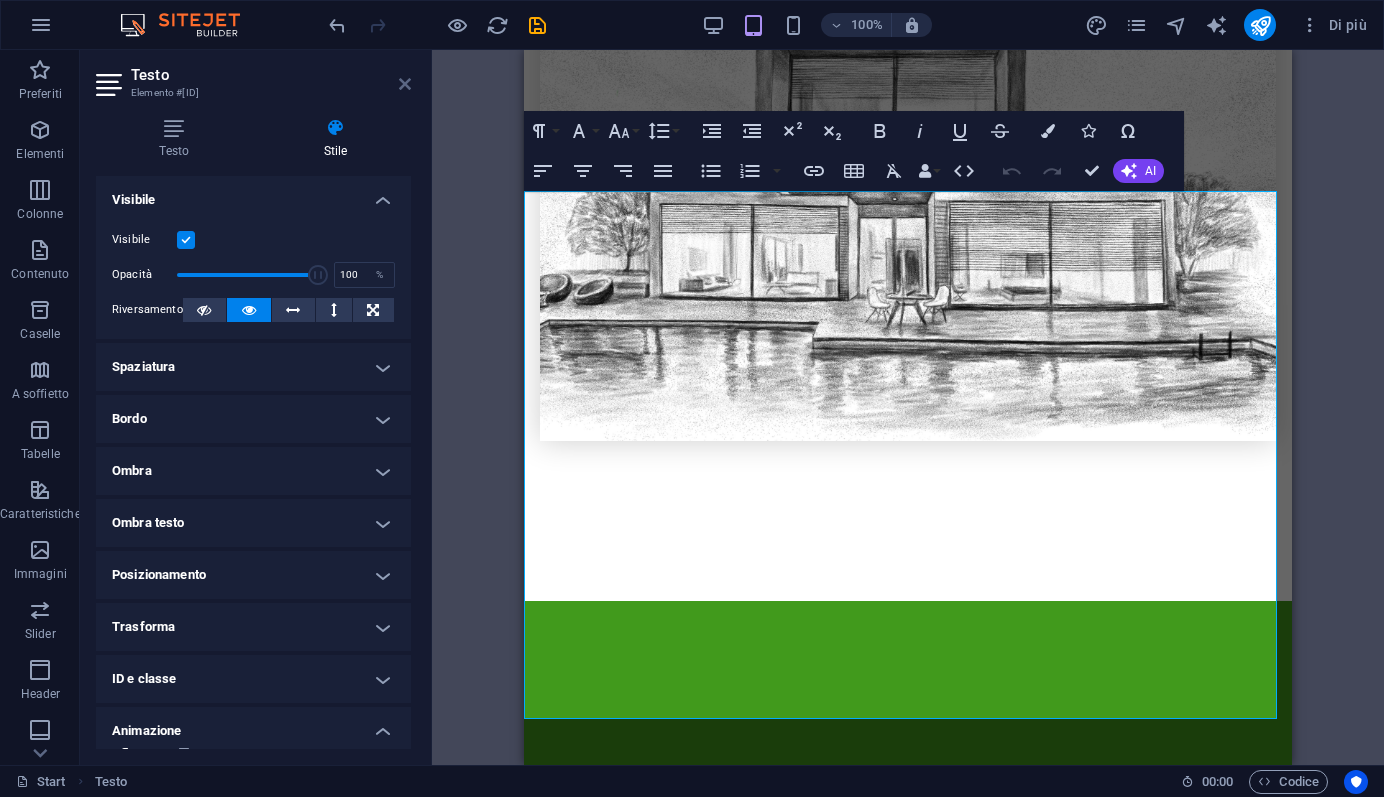 click at bounding box center (405, 84) 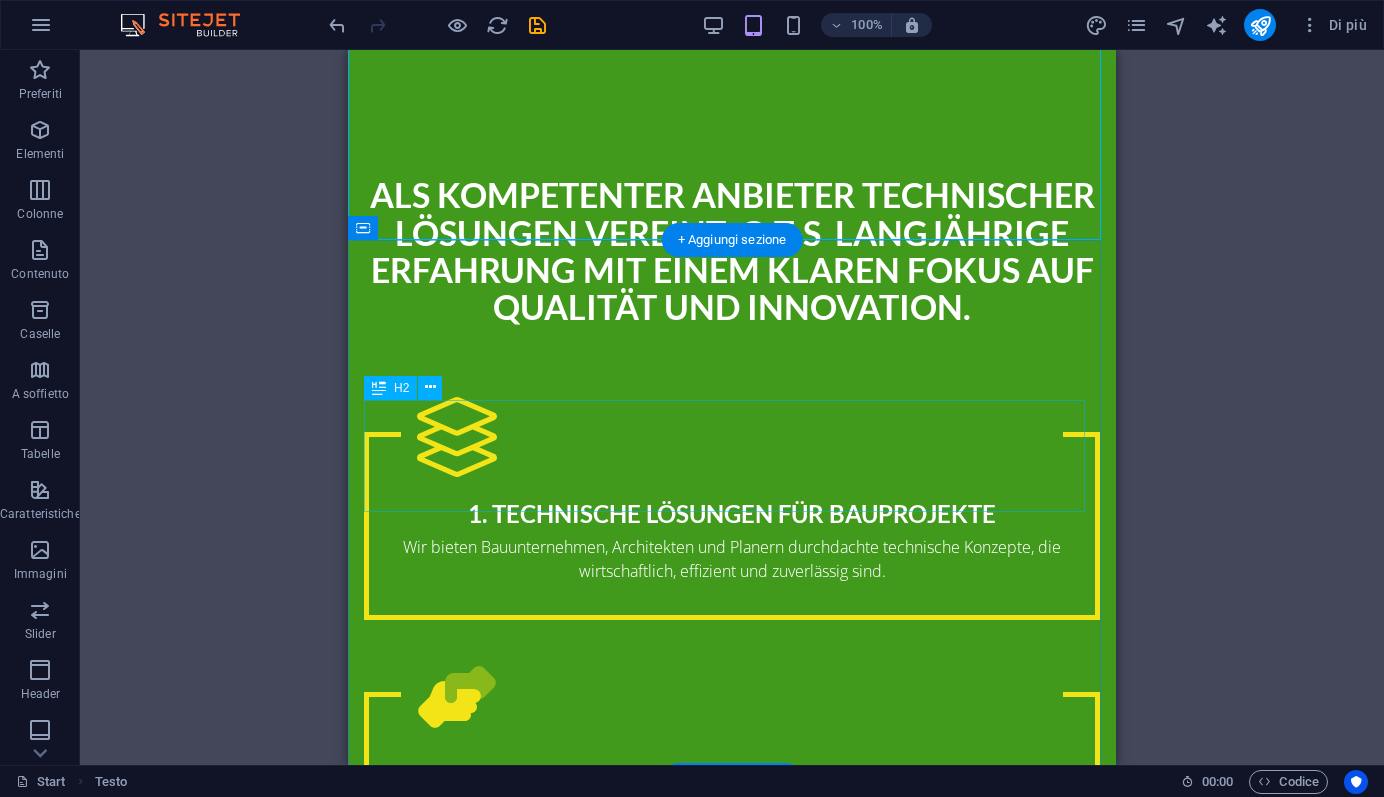 scroll, scrollTop: 3551, scrollLeft: 0, axis: vertical 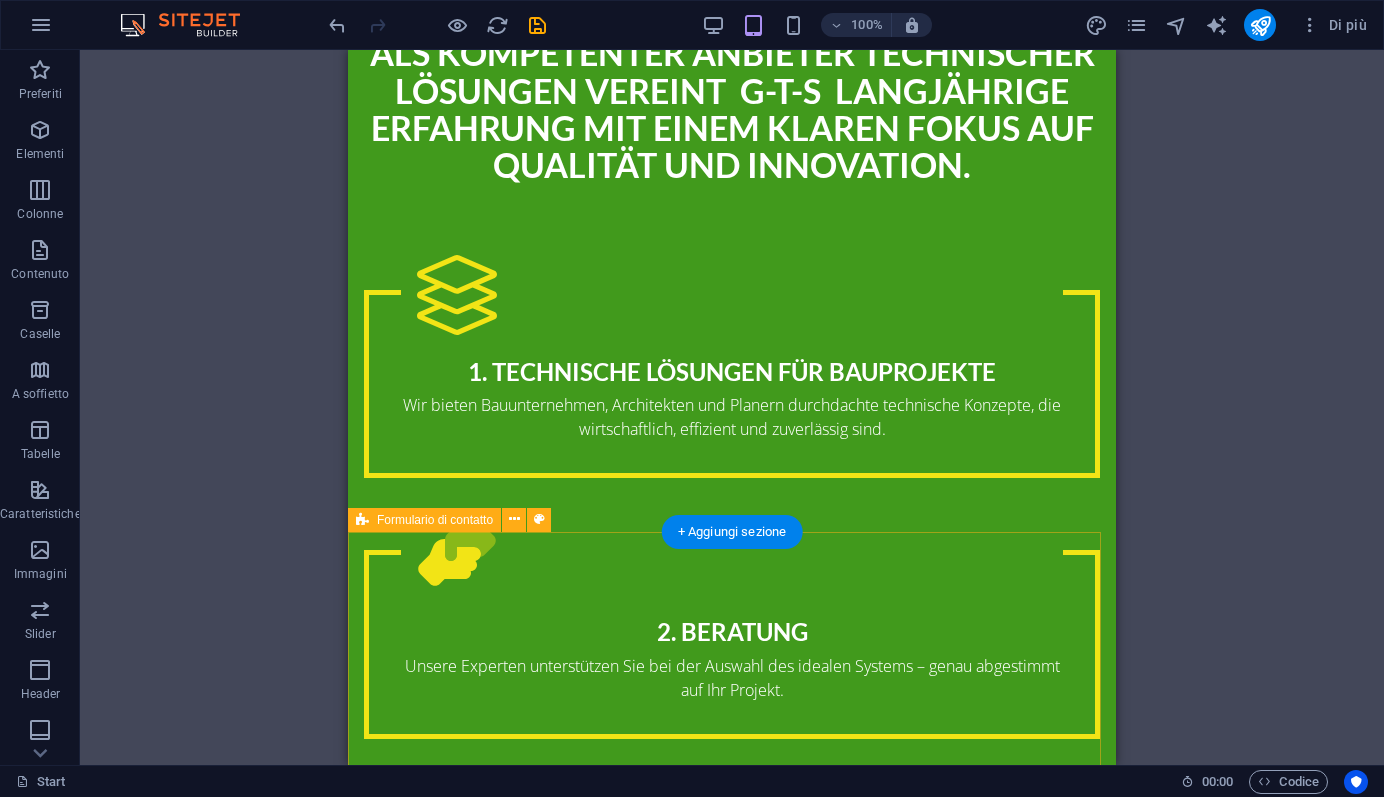 click on "{{ 'content.forms.privacy'|trans }} Illeggibile? Carica nuovo Senden" at bounding box center [732, 2568] 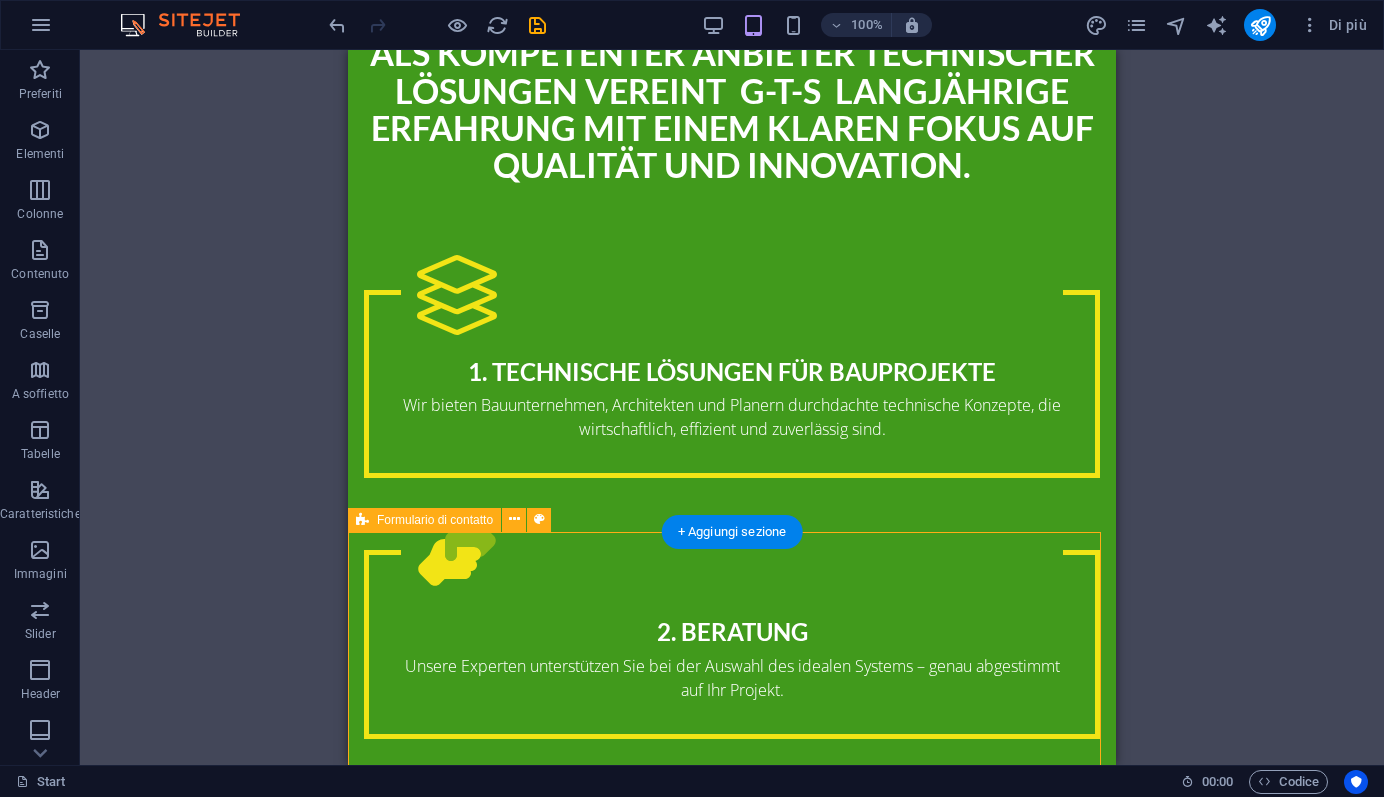 click on "{{ 'content.forms.privacy'|trans }} Illeggibile? Carica nuovo Senden" at bounding box center (732, 2568) 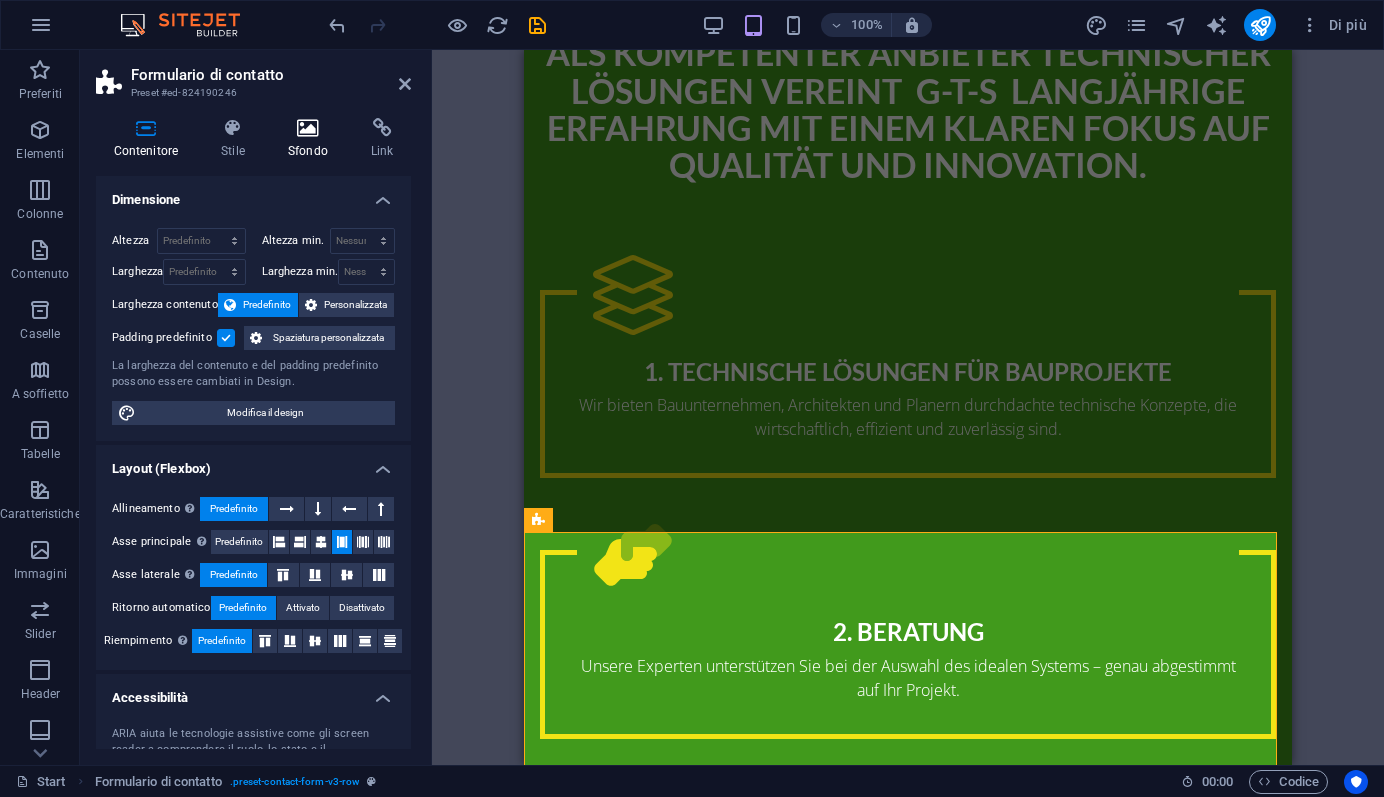 click at bounding box center [307, 128] 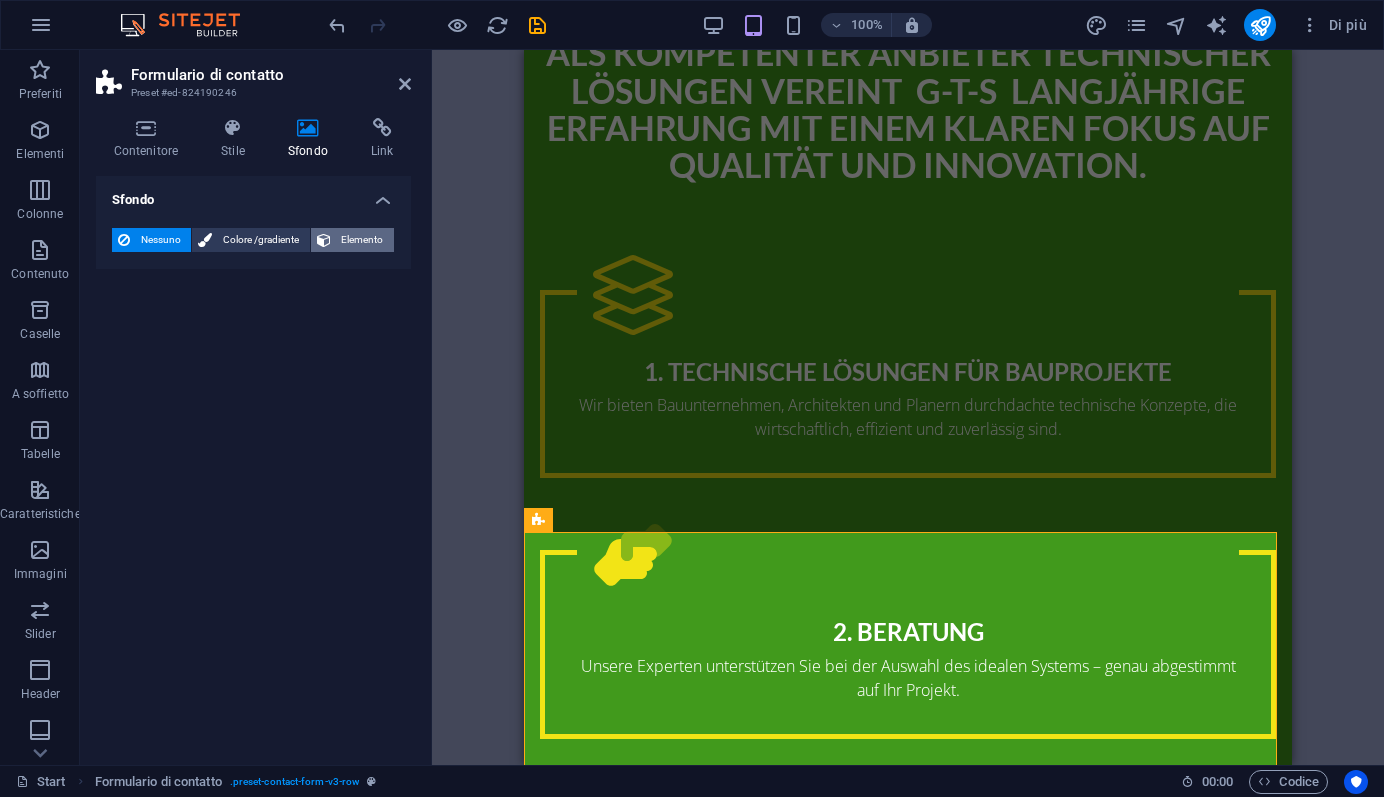 click on "Elemento" at bounding box center [362, 240] 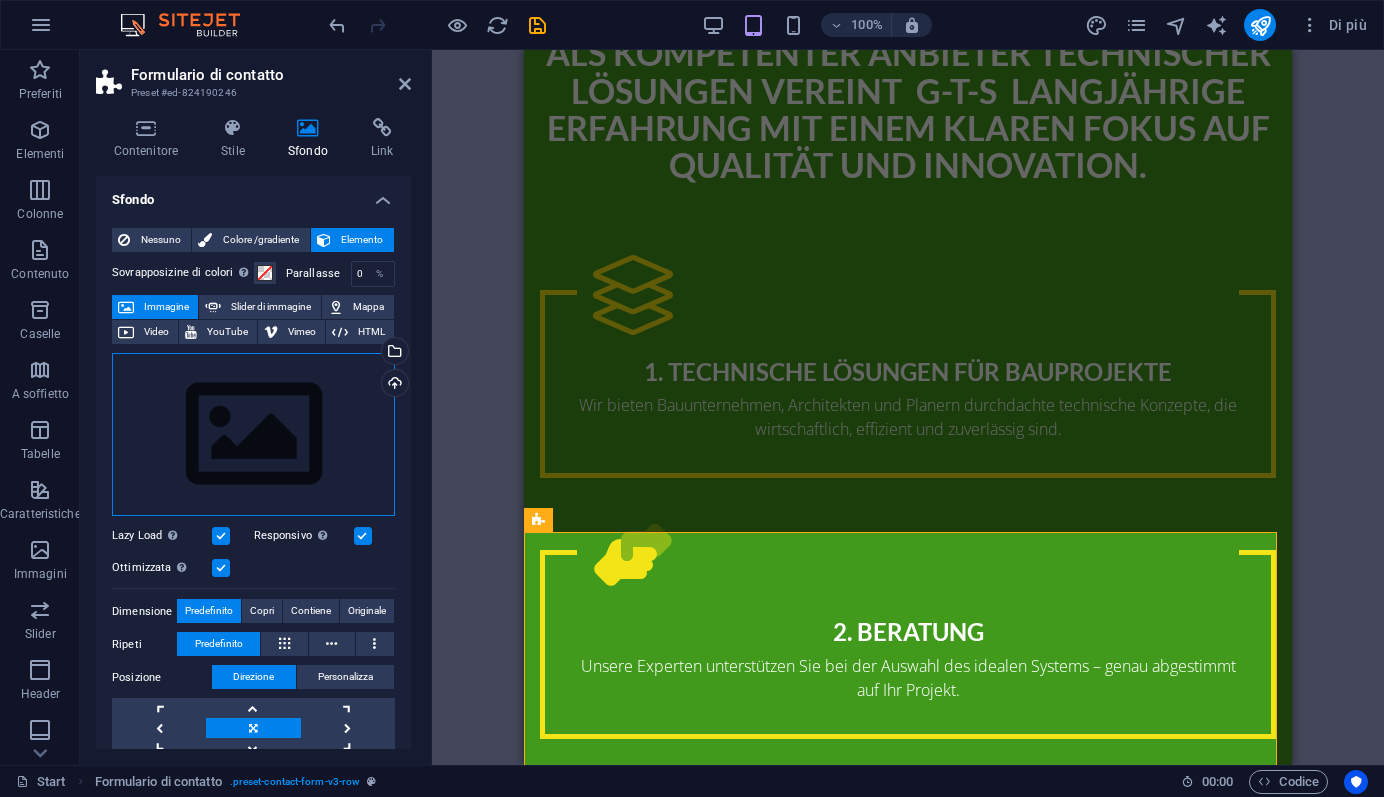 click on "Trascina qui i file, fai clic per sceglierli o selezionali da File o dalle nostre foto e video stock gratuiti" at bounding box center [253, 435] 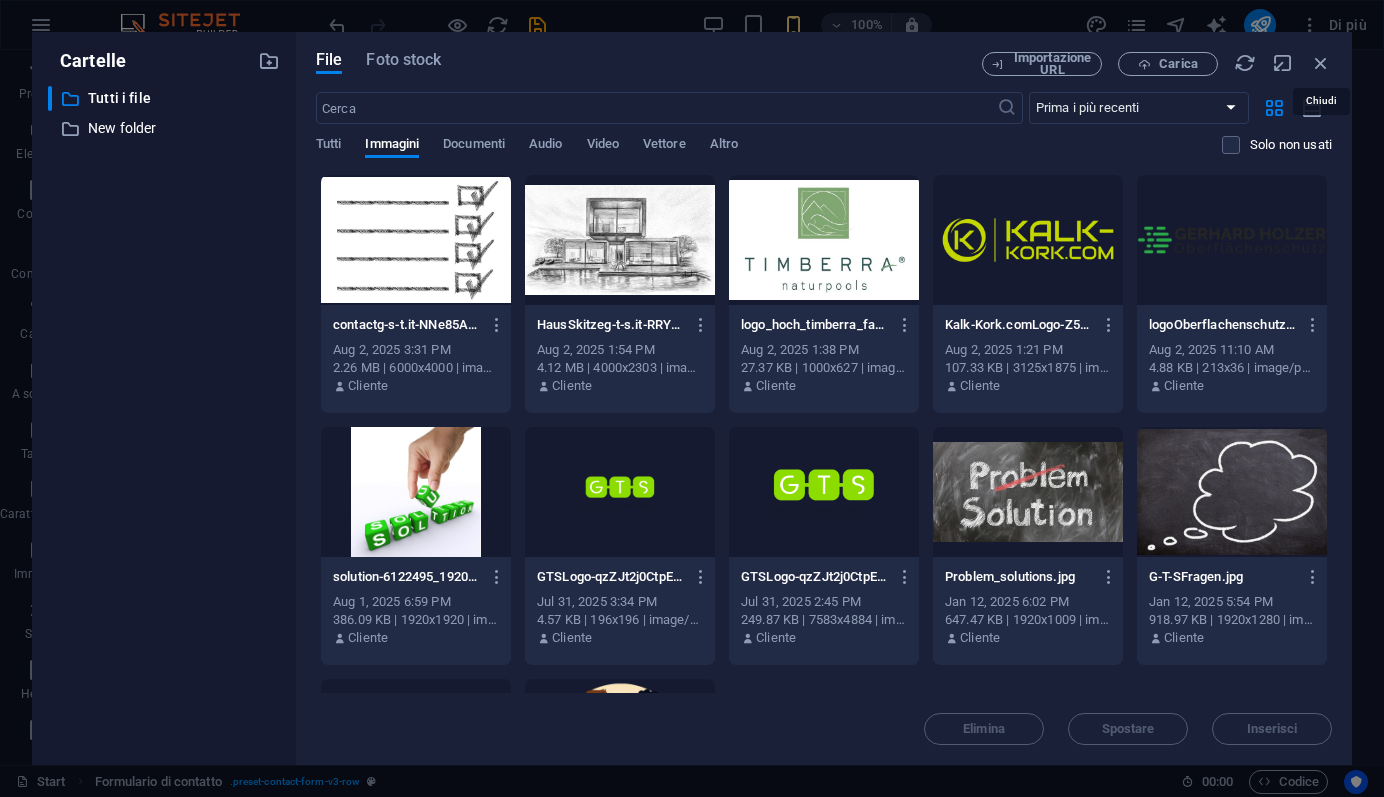 click at bounding box center (1321, 63) 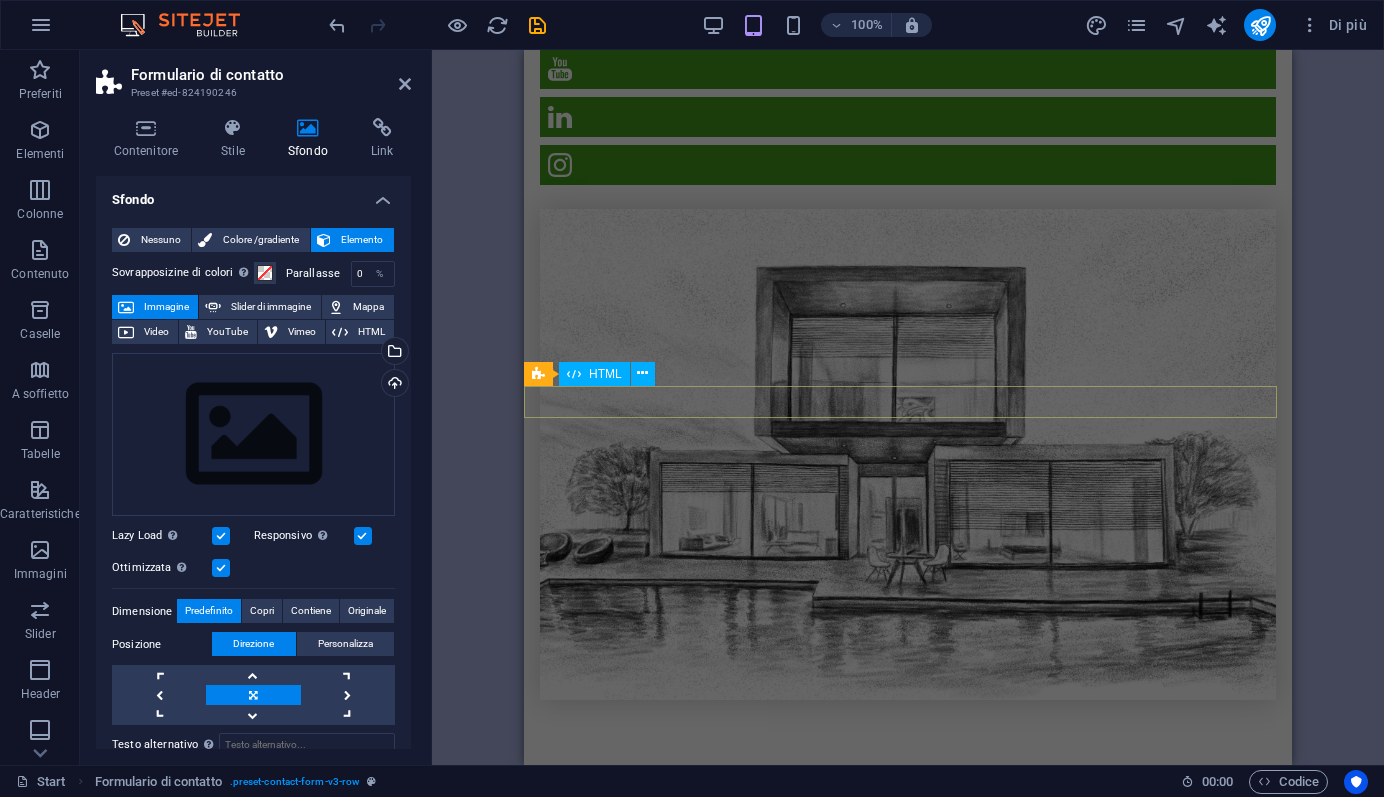scroll, scrollTop: 2564, scrollLeft: 0, axis: vertical 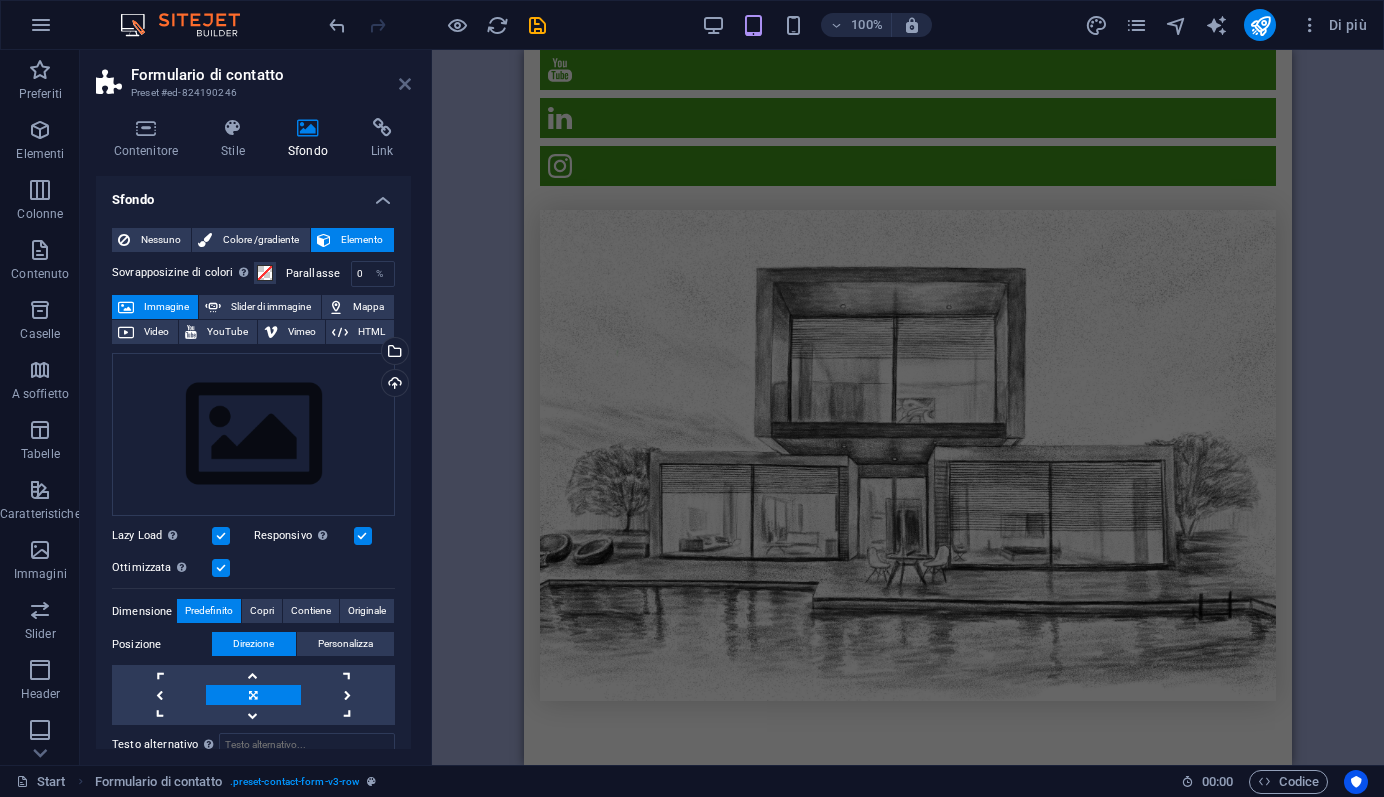 click at bounding box center (405, 84) 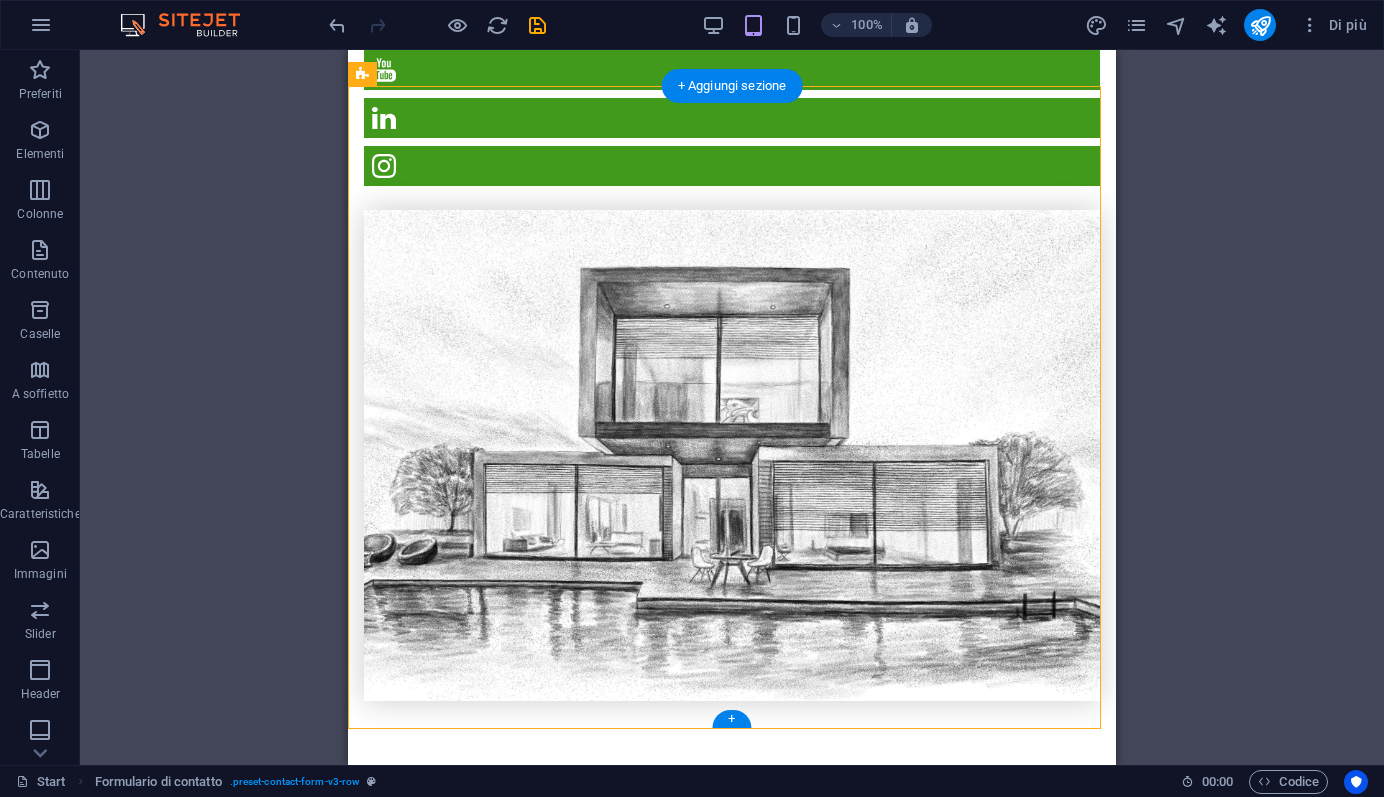 scroll, scrollTop: 3997, scrollLeft: 0, axis: vertical 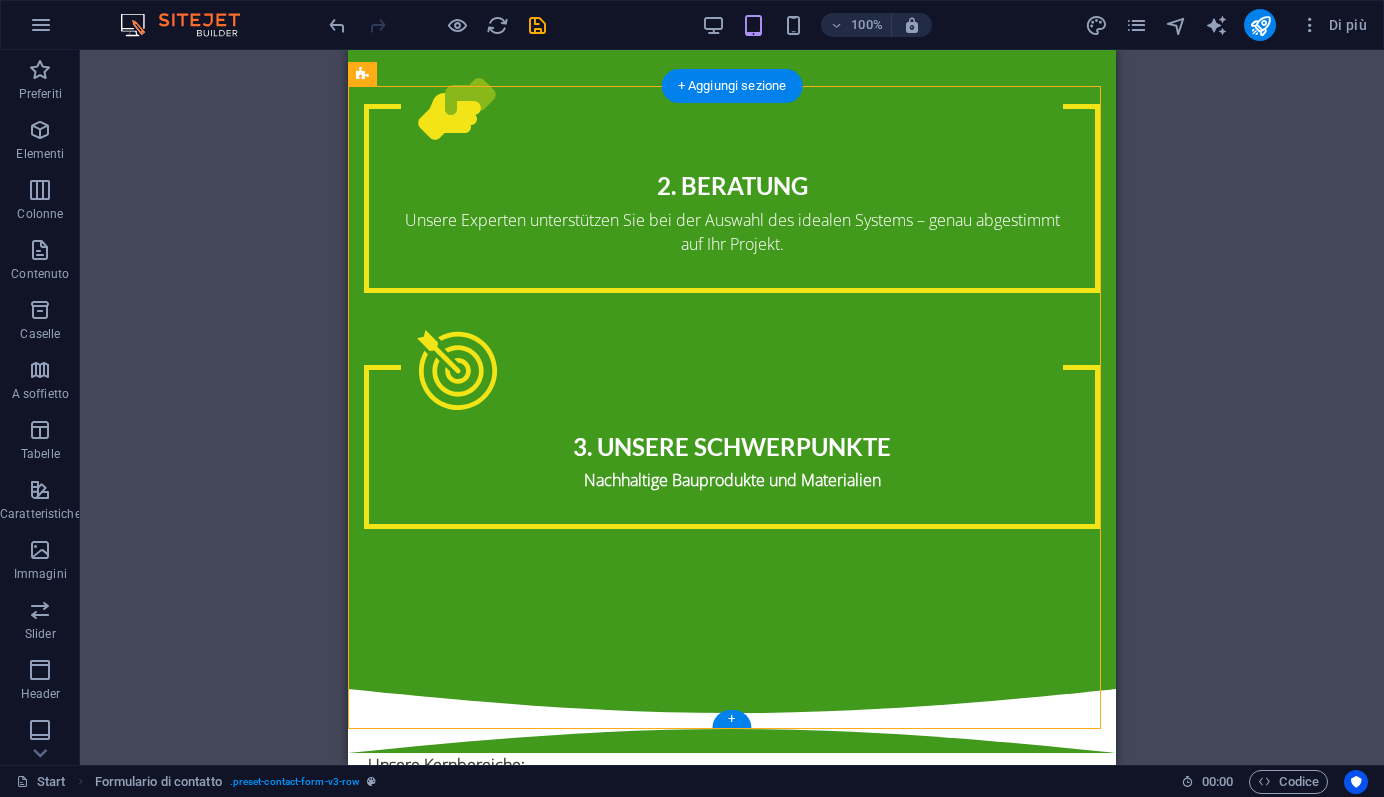 click at bounding box center (732, 2118) 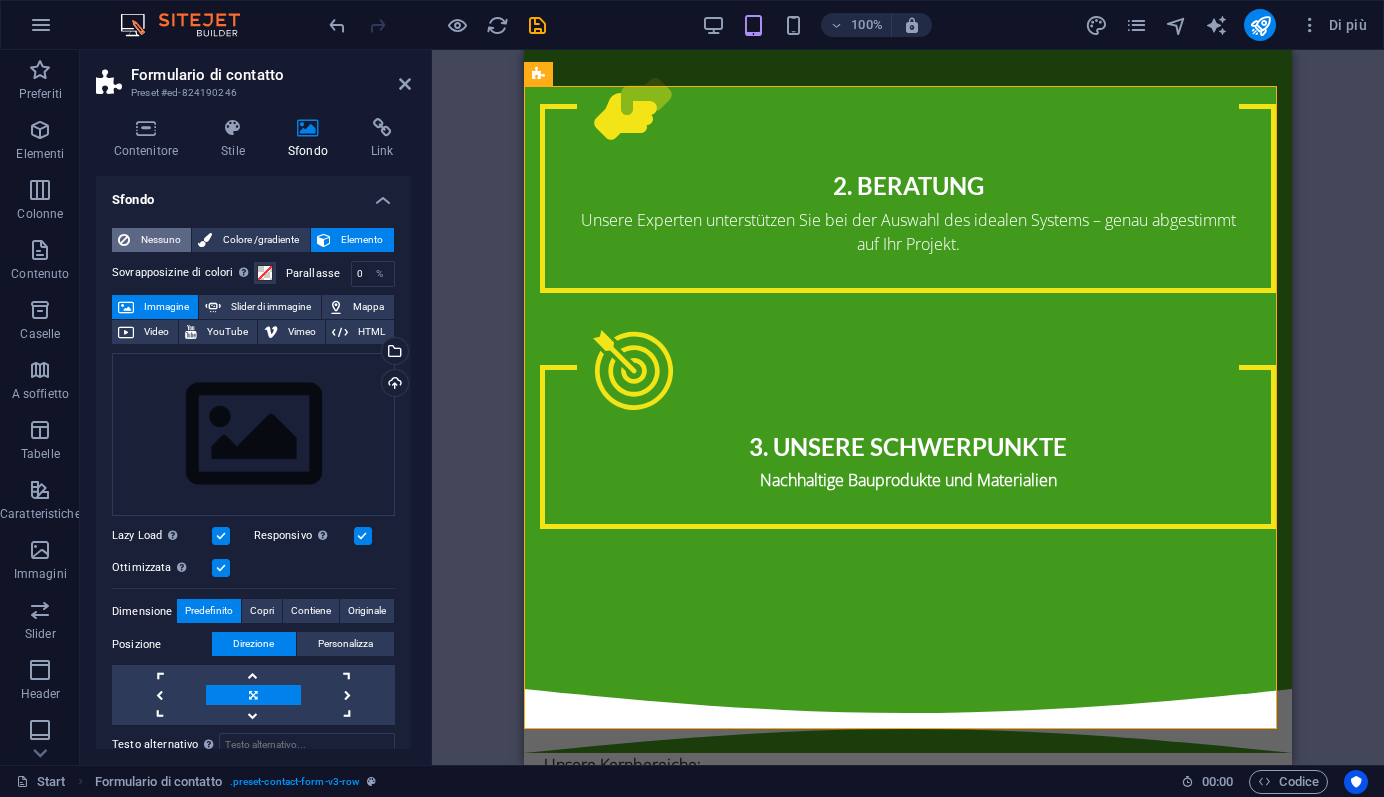 click on "Nessuno" at bounding box center (160, 240) 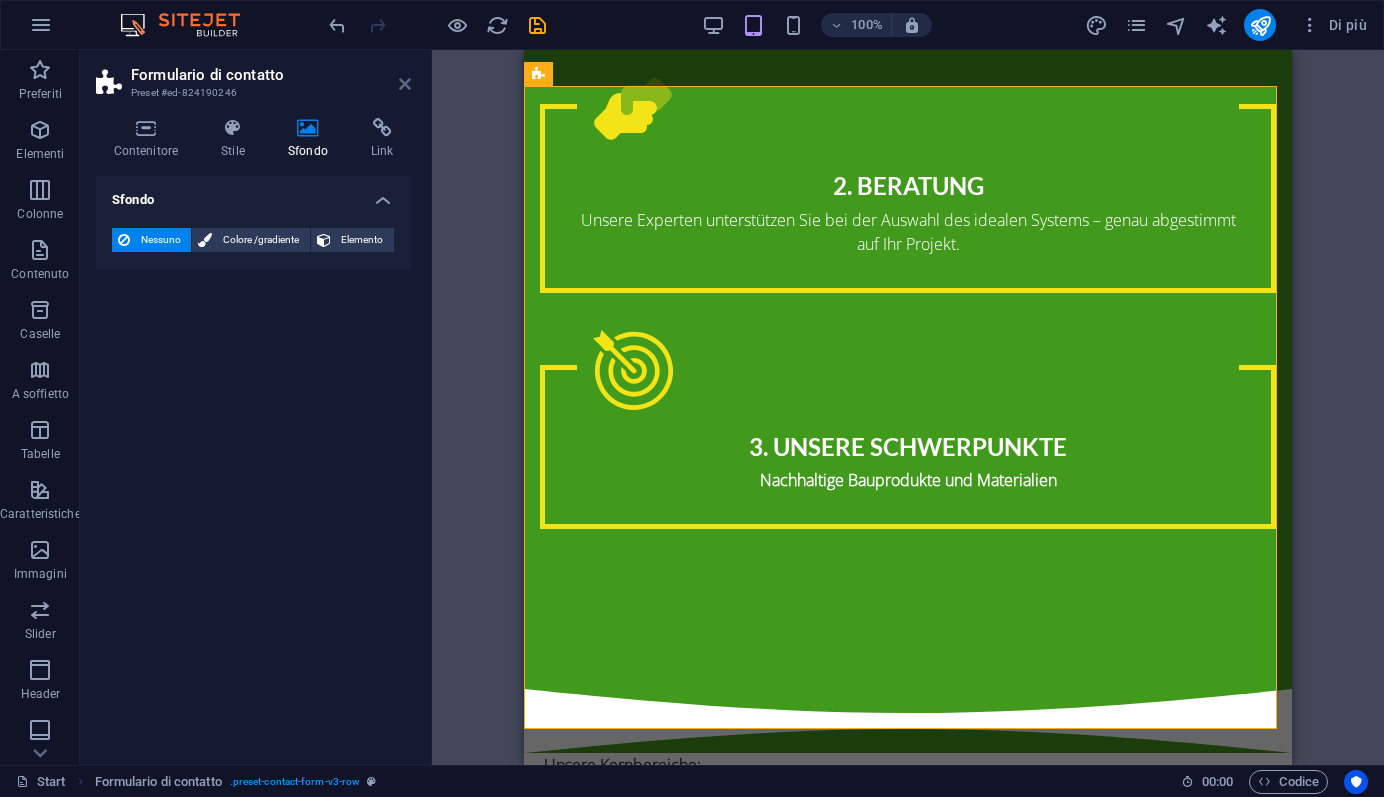click at bounding box center (405, 84) 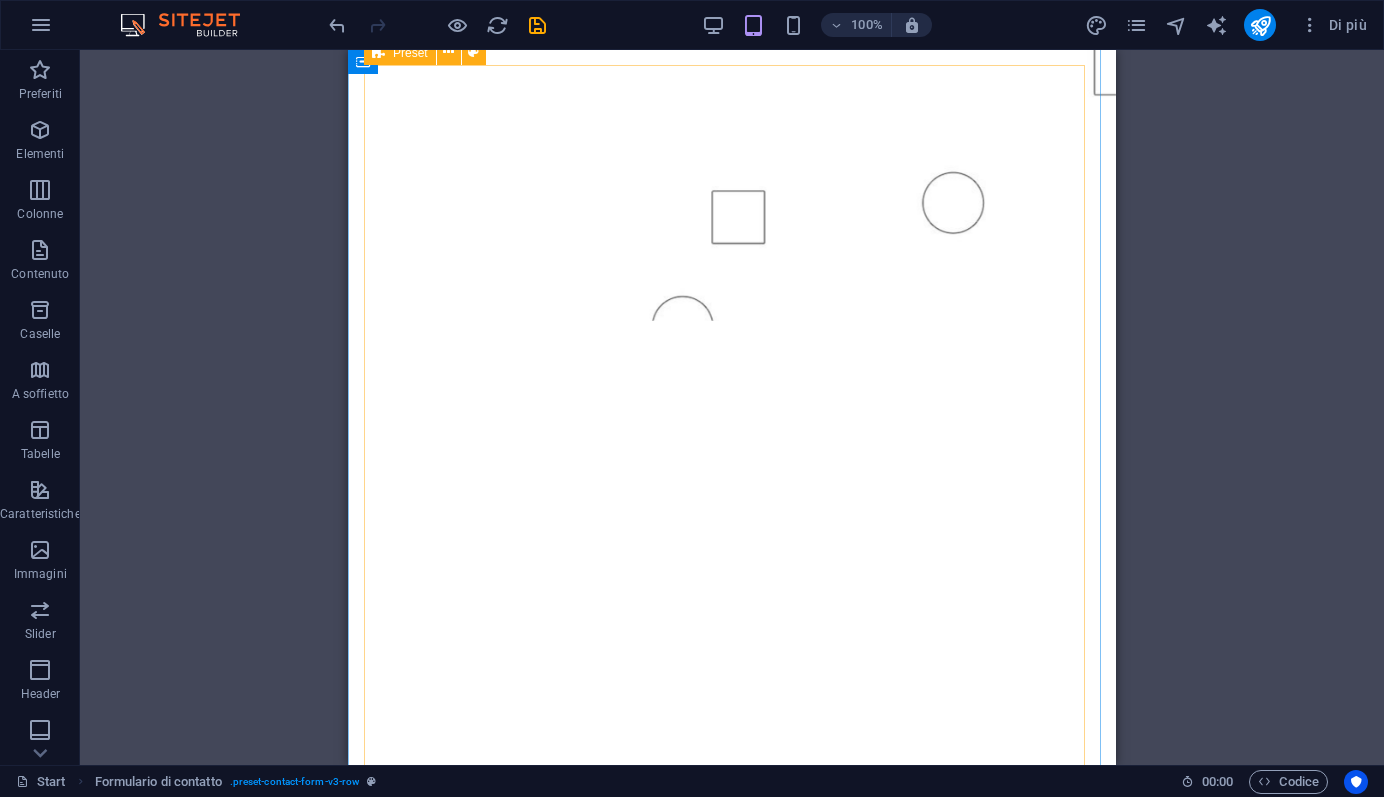 scroll, scrollTop: 855, scrollLeft: 0, axis: vertical 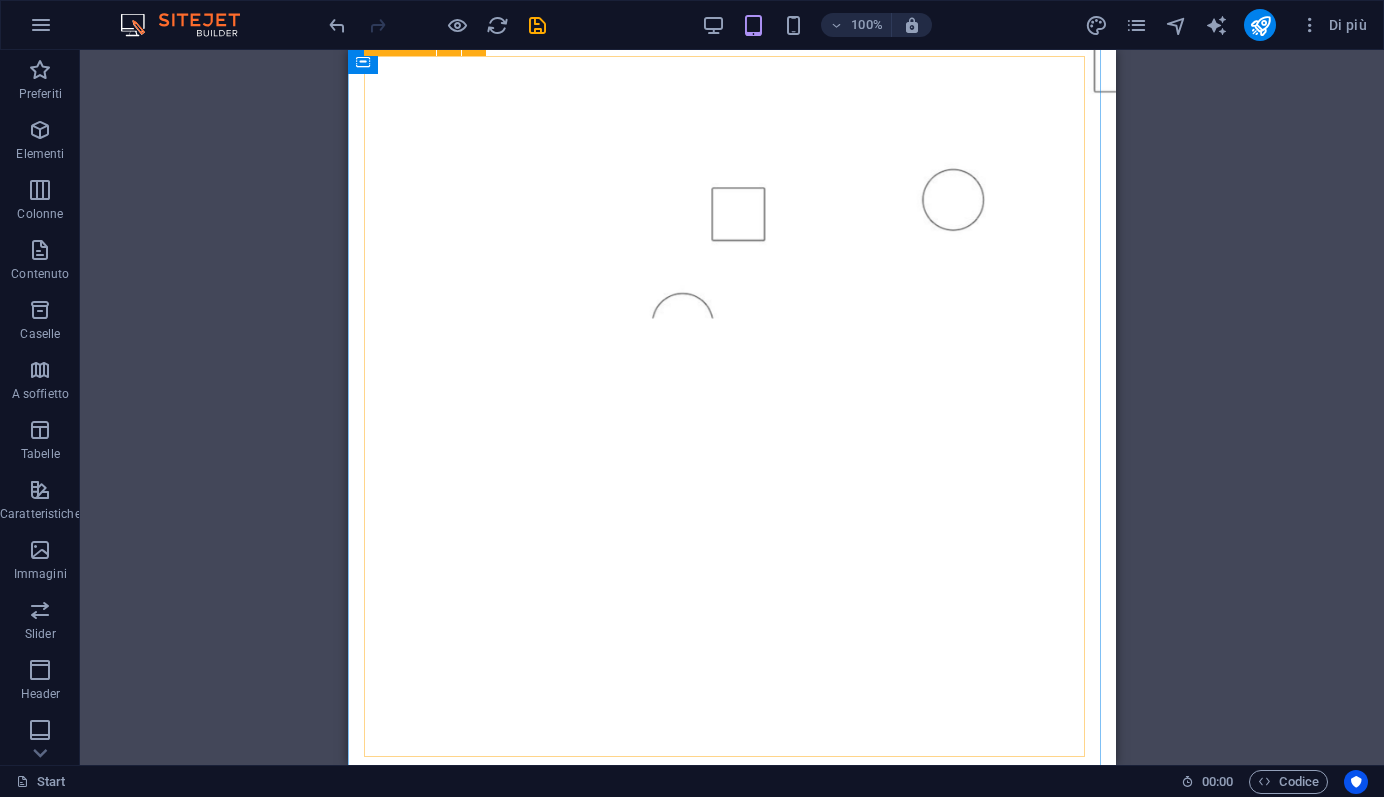 click on "über uns- G-T-S ? General Technical Solutions – Fortschritt mit Verantwortung G-T-S steht für innovative Lösungen im Bauwesen: technisch fundiert, nachhaltig ausgerichtet und partnerschaftlich umgesetzt. Wir verstehen uns nicht nur als Produktlieferant, sondern auch als Ideengeber und technischer Partner, der zukunftsfähige Baukonzepte realisiert. Unser Netzwerk umfasst renommierte Partner wie O berflächenschutz.eu , Gutjahr Systemtechnik sowie Kalk & Kork , deren Produkte wir gezielt in maßgeschneiderte Lösungen integrieren. Mit klarem Fokus auf Qualität, Umweltfreundlichkeit und Funktionalität begleiten wir unsere Kunden von der Produktauswahl bis zur vollständigen Umsetzung." at bounding box center [732, 1886] 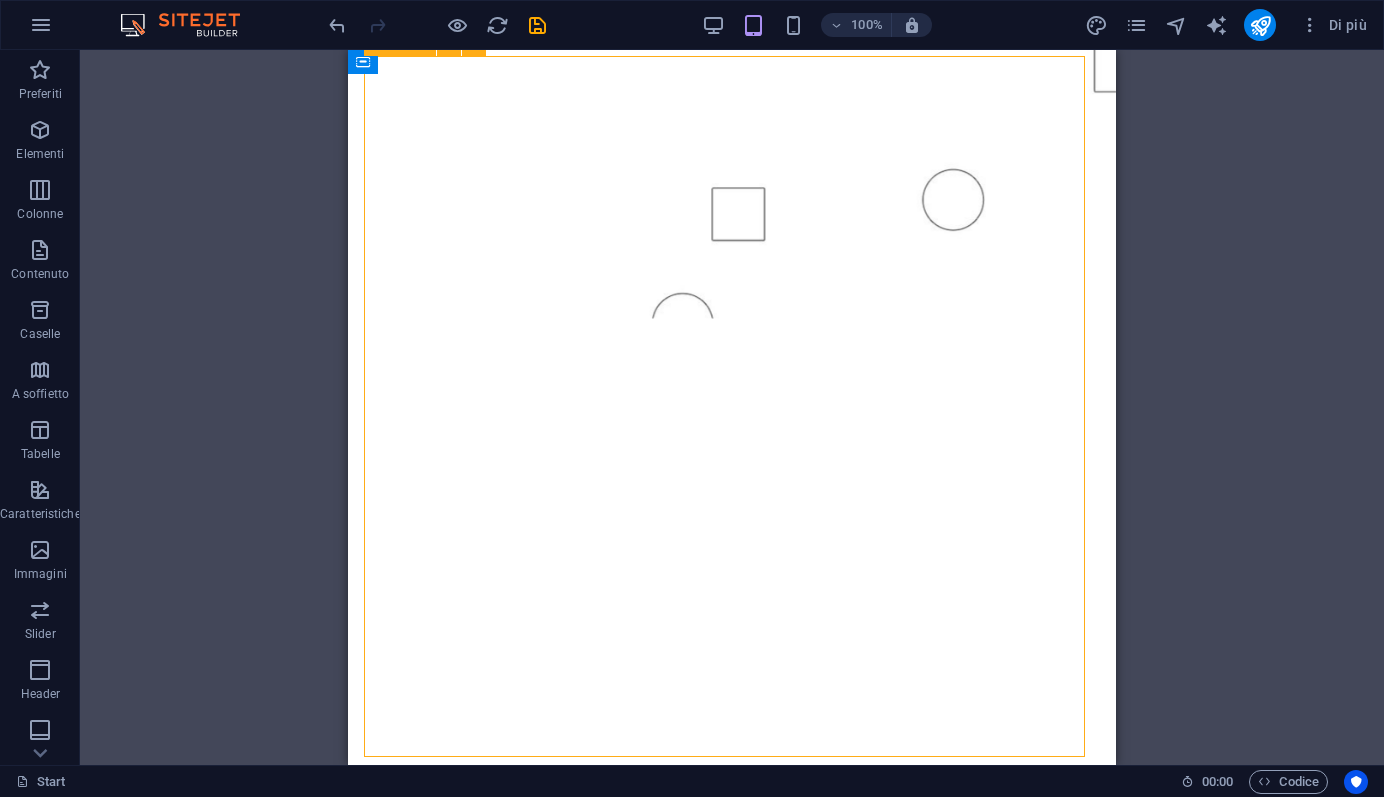 drag, startPoint x: 722, startPoint y: 604, endPoint x: 545, endPoint y: 604, distance: 177 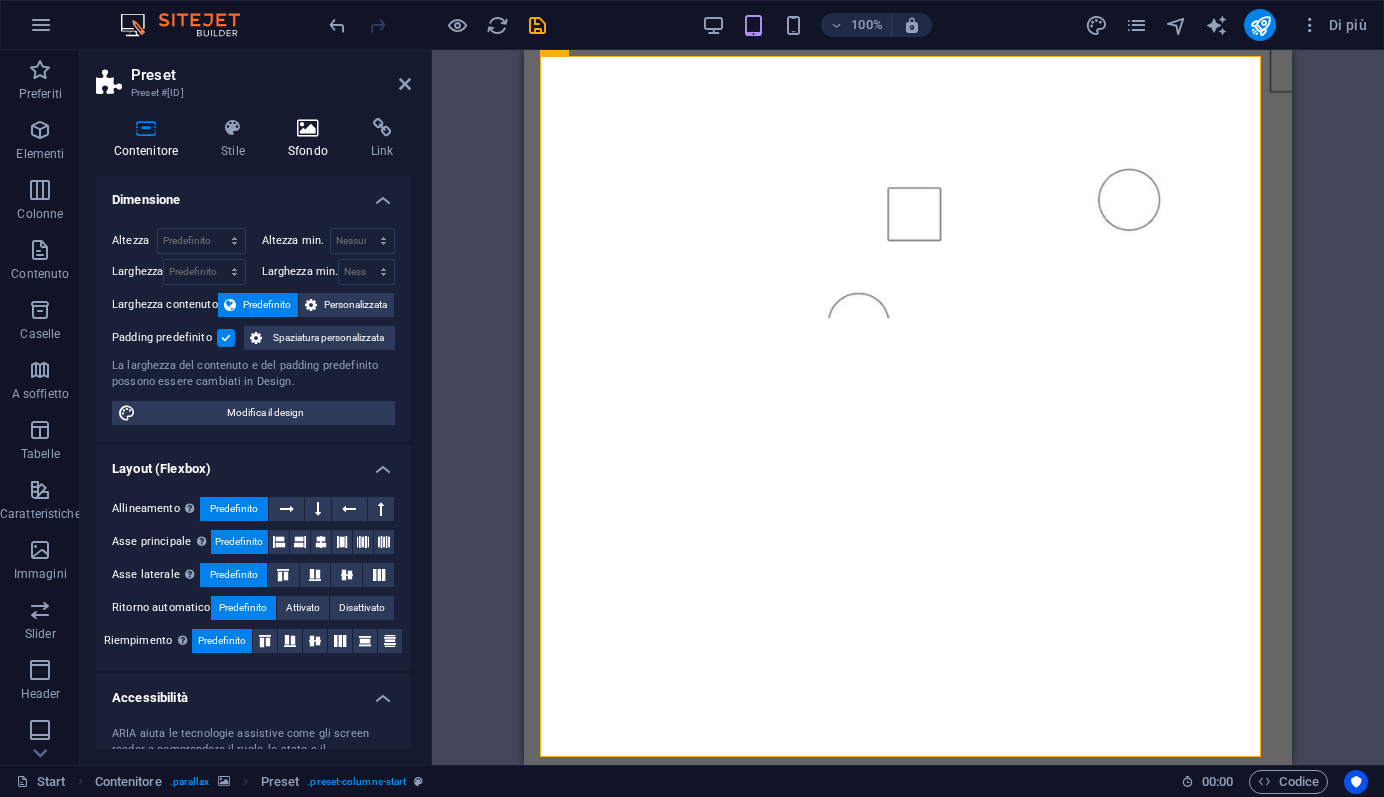 click at bounding box center [307, 128] 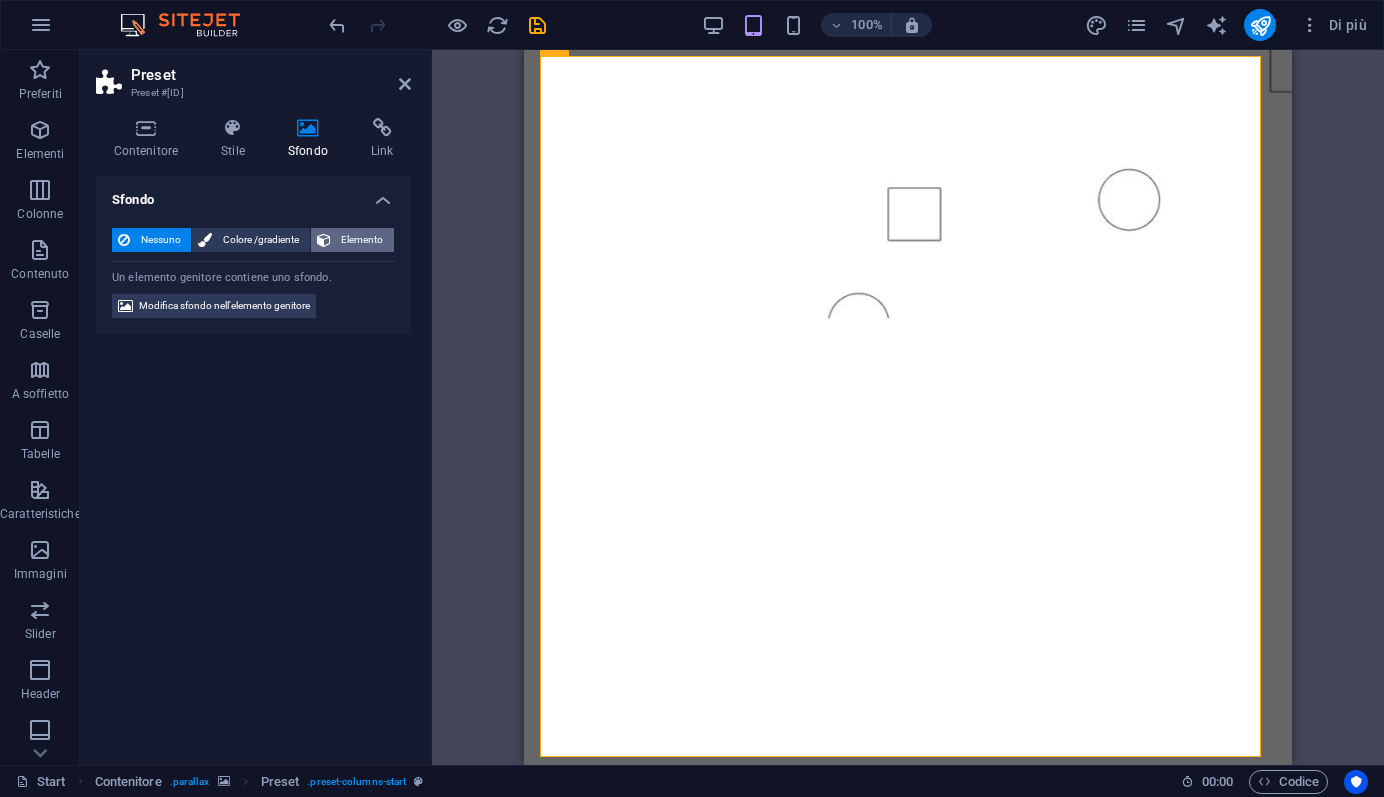 click on "Elemento" at bounding box center [362, 240] 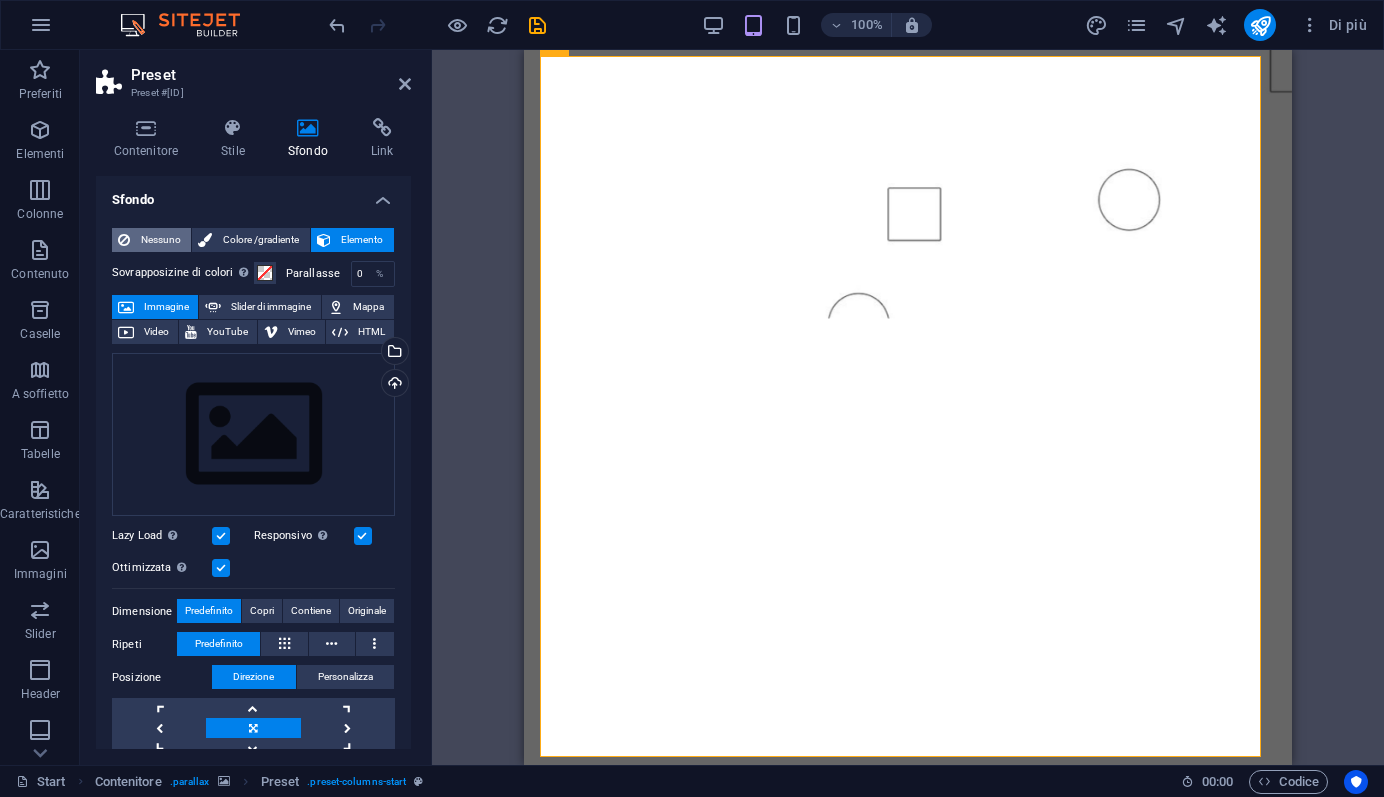 click on "Nessuno" at bounding box center [160, 240] 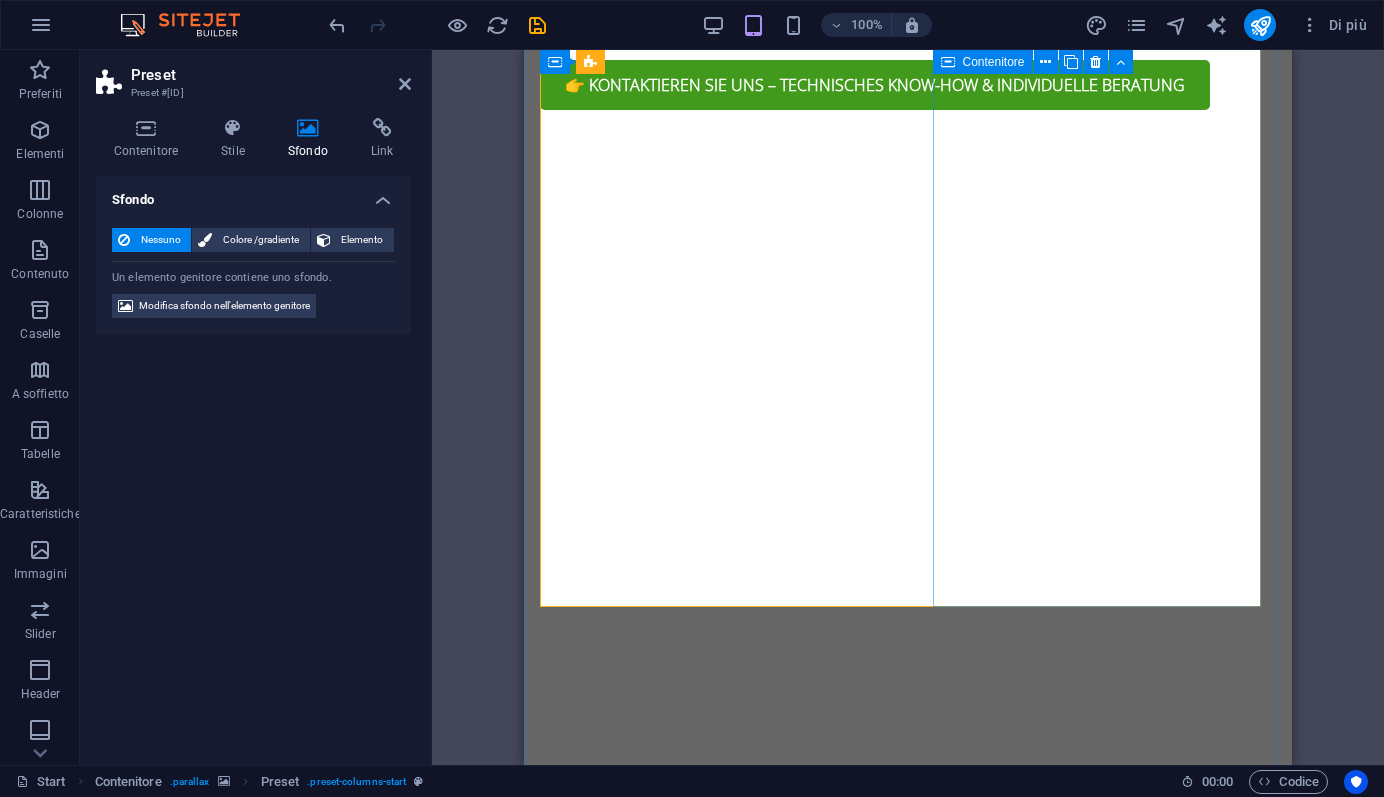 scroll, scrollTop: 1021, scrollLeft: 0, axis: vertical 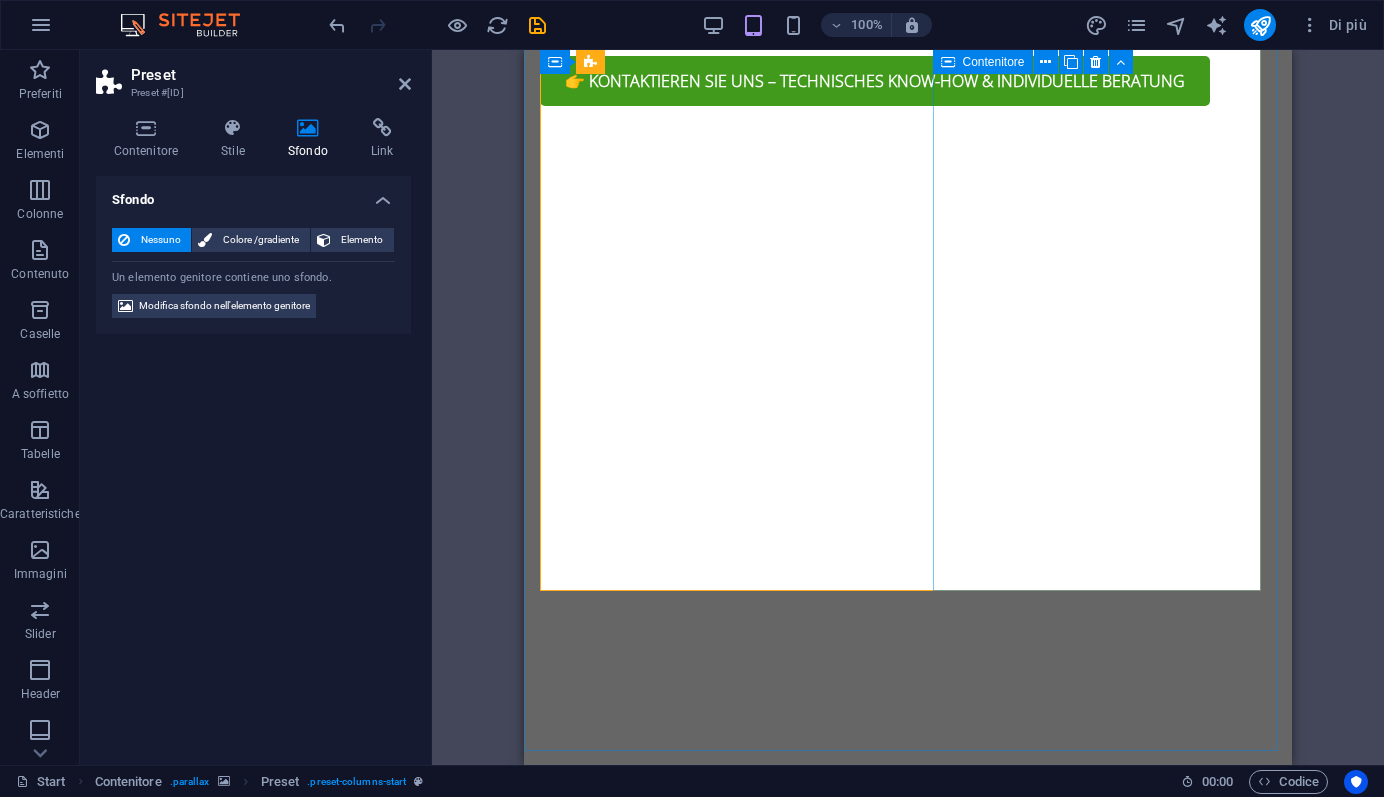 click at bounding box center (908, 1998) 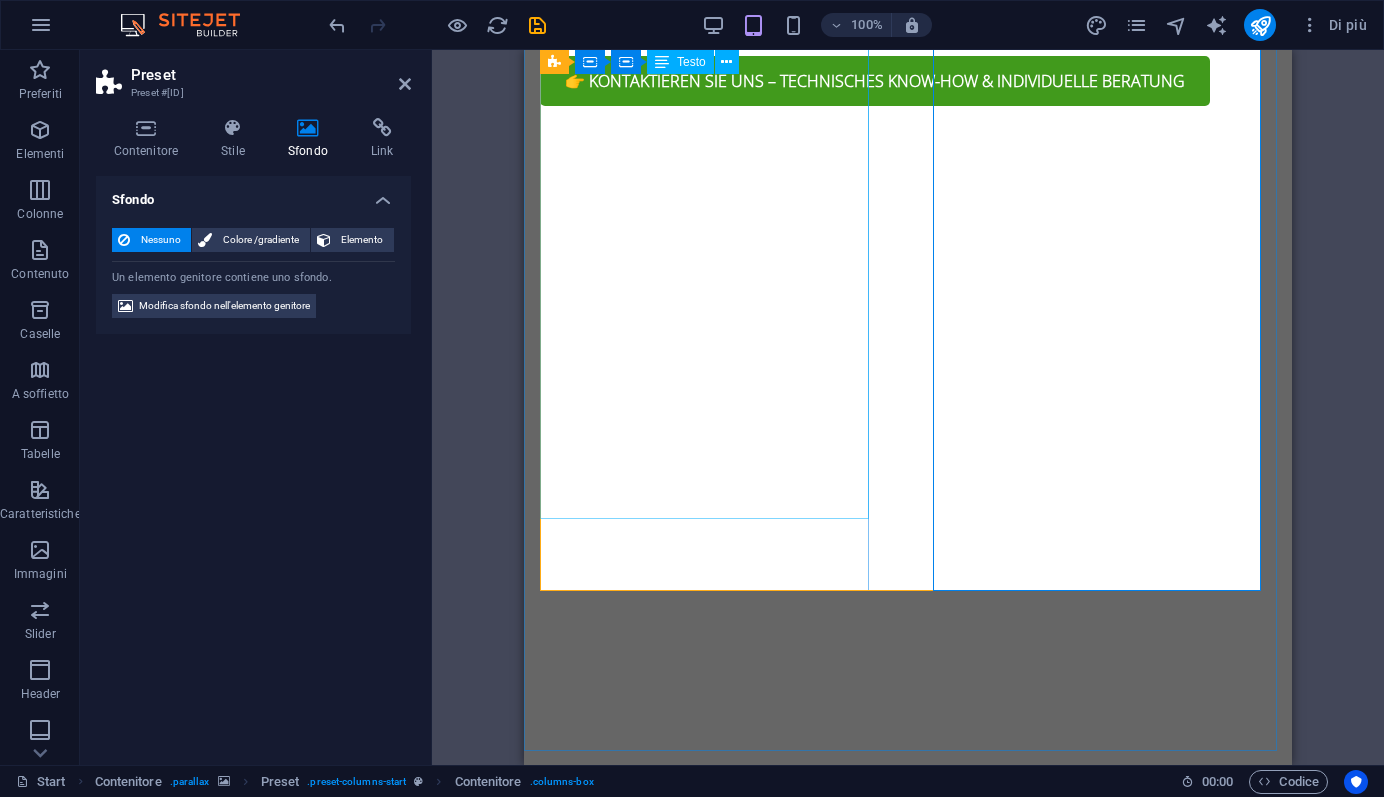 click on "General Technical Solutions – Fortschritt mit Verantwortung G-T-S steht für innovative Lösungen im Bauwesen: technisch fundiert, nachhaltig ausgerichtet und partnerschaftlich umgesetzt. Wir verstehen uns nicht nur als Produktlieferant, sondern auch als Ideengeber und technischer Partner, der zukunftsfähige Baukonzepte realisiert. Unser Netzwerk umfasst renommierte Partner wie  O berflächenschutz.eu ,  Gutjahr Systemtechnik  sowie  Kalk & Kork , deren Produkte wir gezielt in maßgeschneiderte Lösungen integrieren. Mit klarem Fokus auf Qualität, Umweltfreundlichkeit und Funktionalität begleiten wir unsere Kunden von der Produktauswahl bis zur vollständigen Umsetzung." at bounding box center (908, 1405) 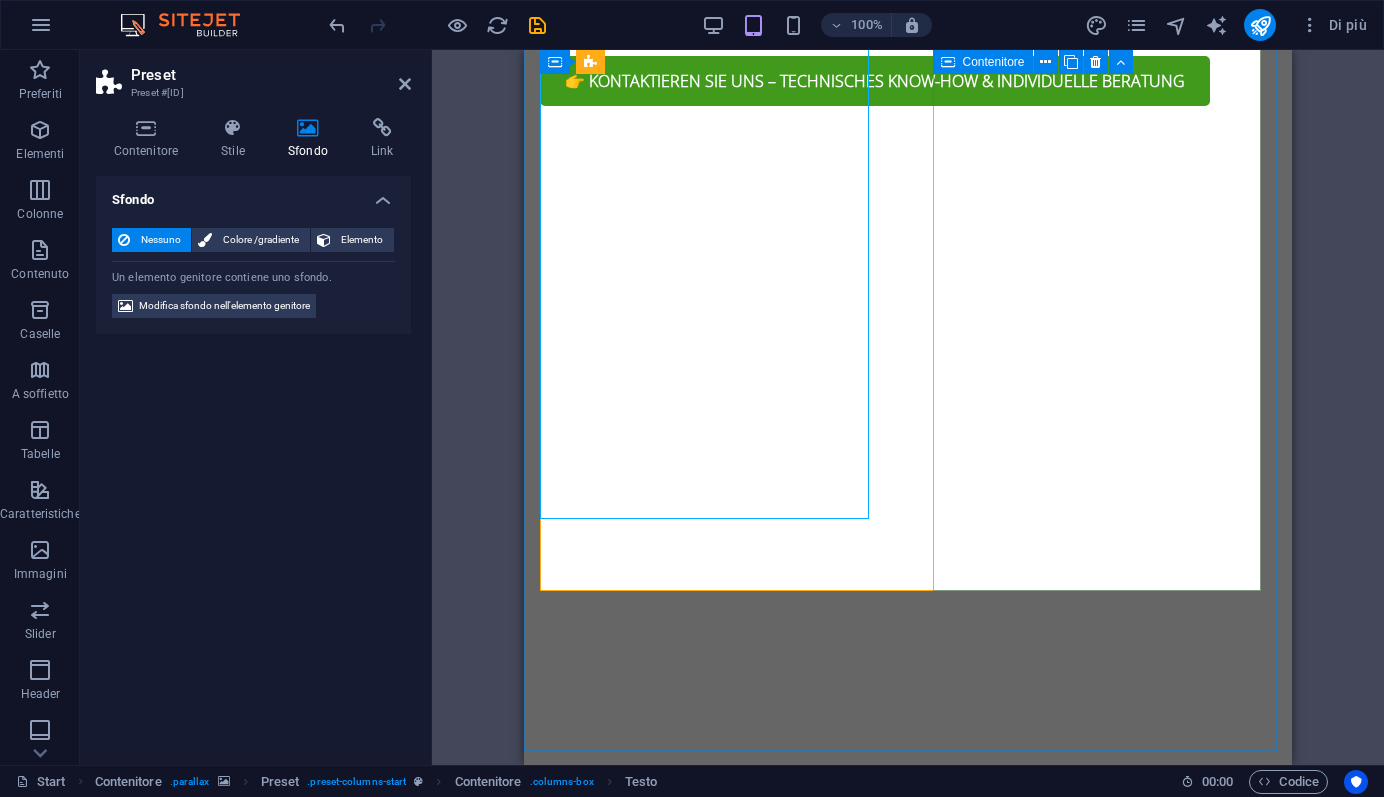 click at bounding box center (908, 1998) 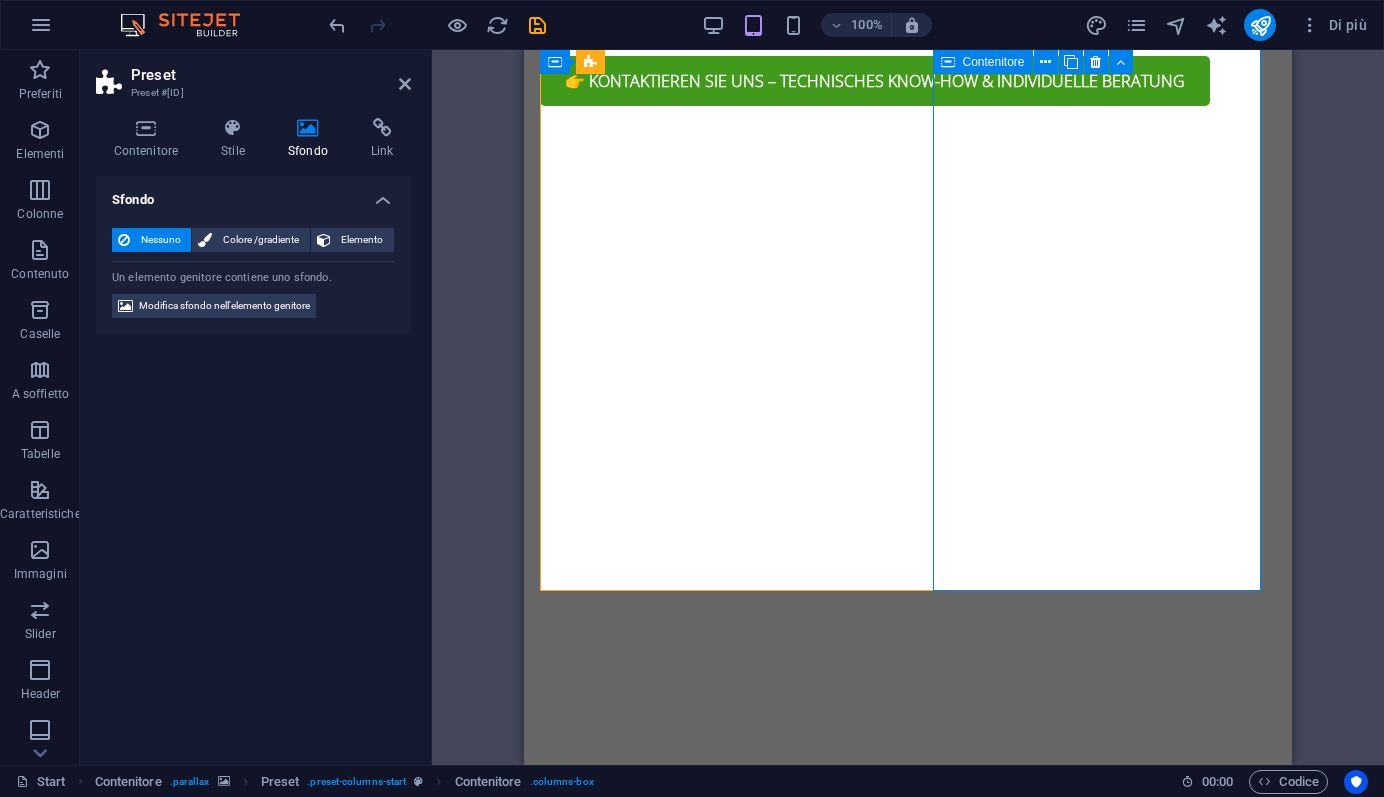 click at bounding box center [908, 1998] 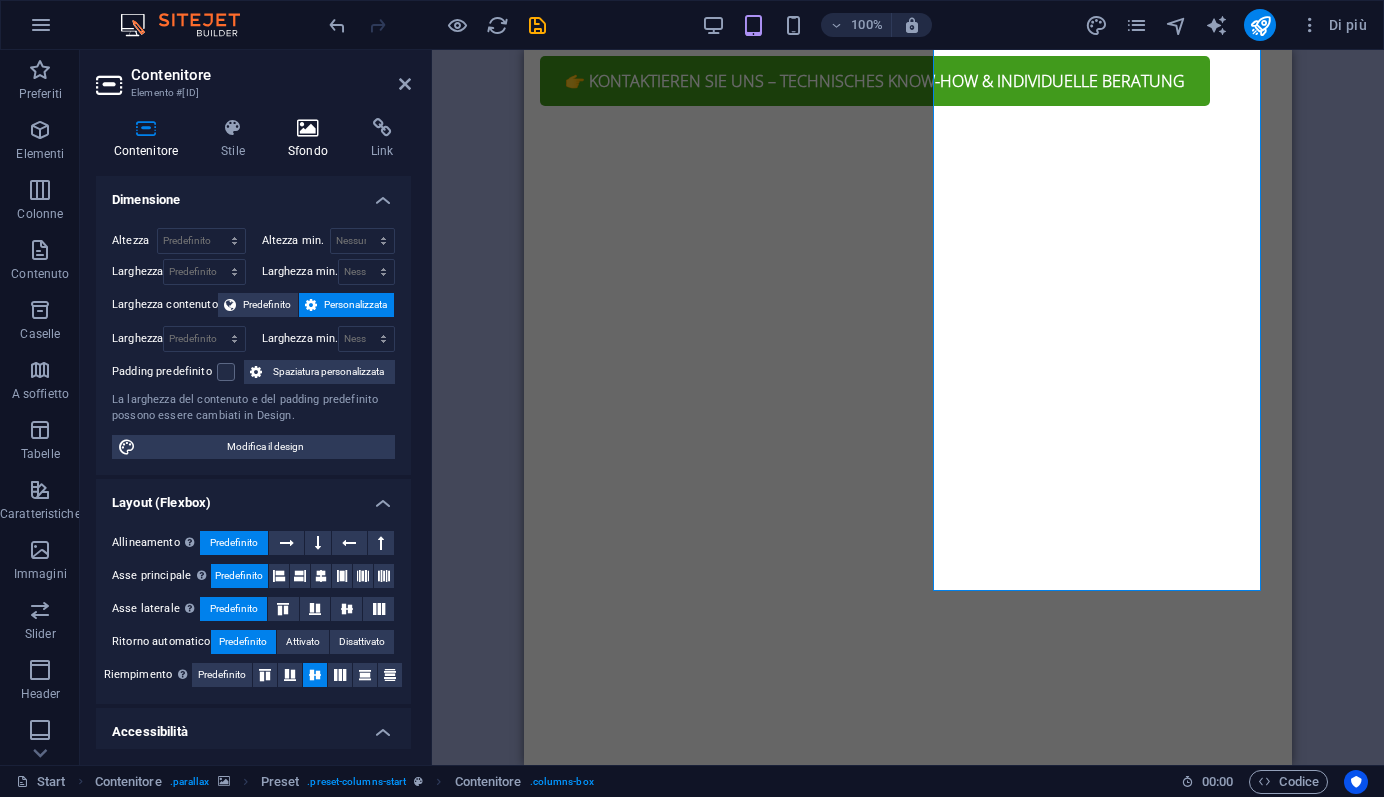 click at bounding box center (307, 128) 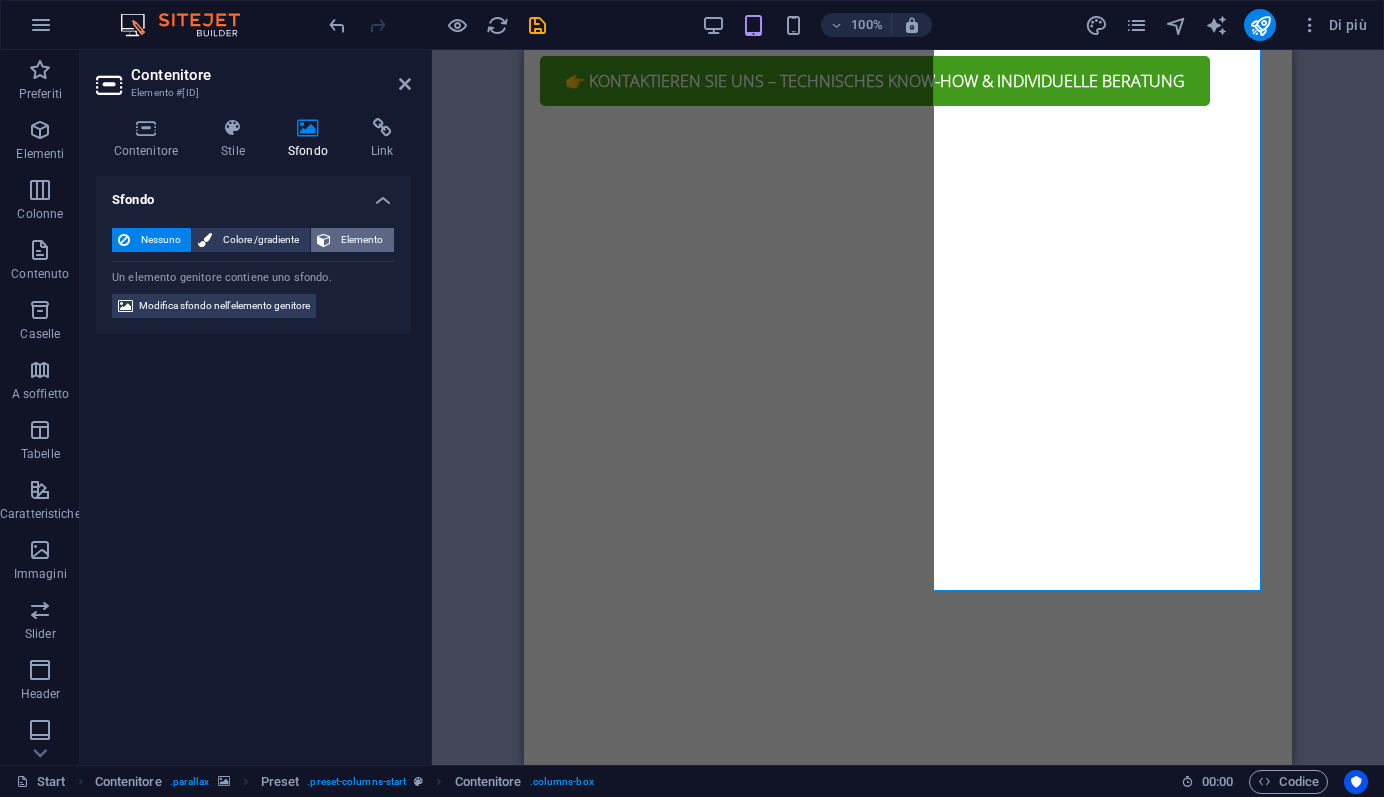 click on "Elemento" at bounding box center [362, 240] 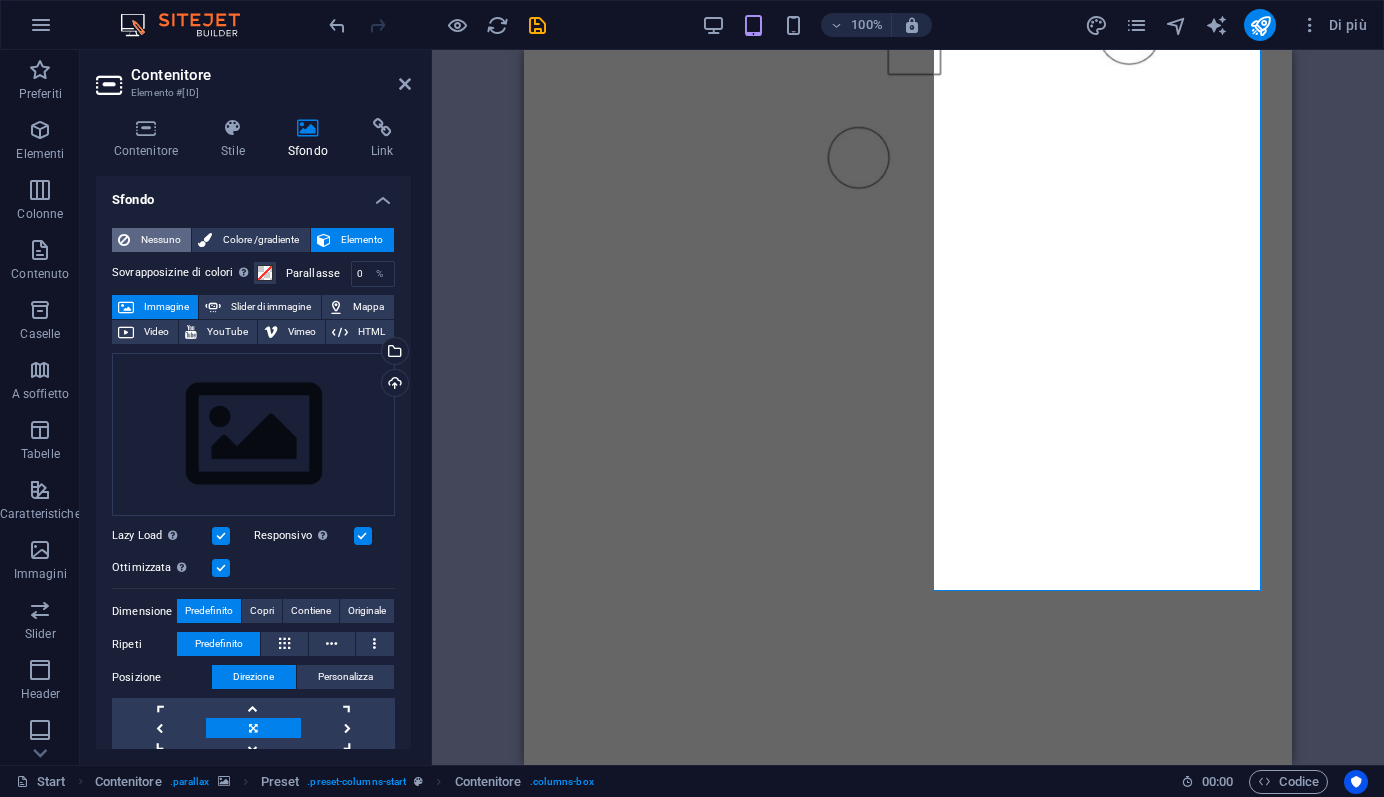 click on "Nessuno" at bounding box center [160, 240] 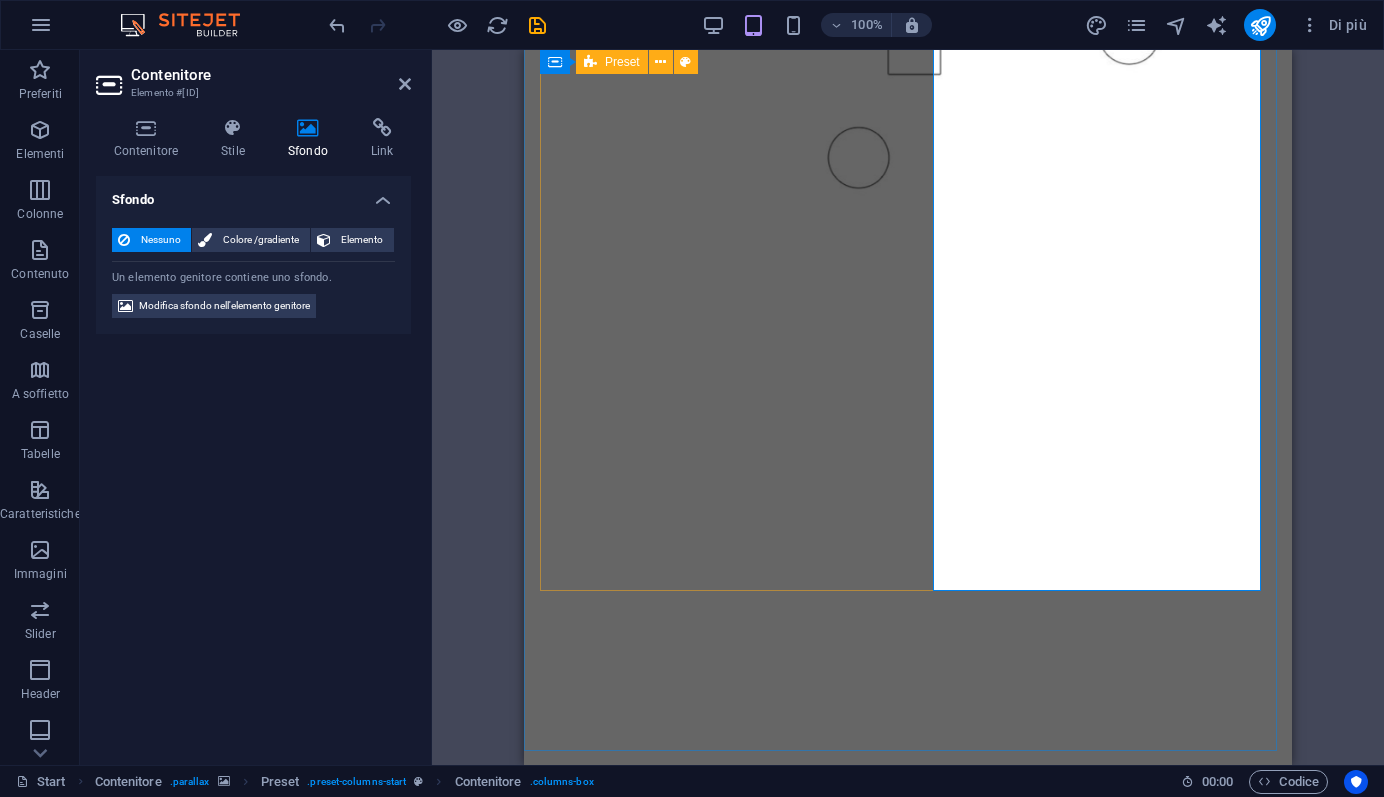 click on "über uns- G-T-S ? General Technical Solutions – Fortschritt mit Verantwortung G-T-S steht für innovative Lösungen im Bauwesen: technisch fundiert, nachhaltig ausgerichtet und partnerschaftlich umgesetzt. Wir verstehen uns nicht nur als Produktlieferant, sondern auch als Ideengeber und technischer Partner, der zukunftsfähige Baukonzepte realisiert. Unser Netzwerk umfasst renommierte Partner wie O berflächenschutz.eu , Gutjahr Systemtechnik sowie Kalk & Kork , deren Produkte wir gezielt in maßgeschneiderte Lösungen integrieren. Mit klarem Fokus auf Qualität, Umweltfreundlichkeit und Funktionalität begleiten wir unsere Kunden von der Produktauswahl bis zur vollständigen Umsetzung." at bounding box center [908, 1720] 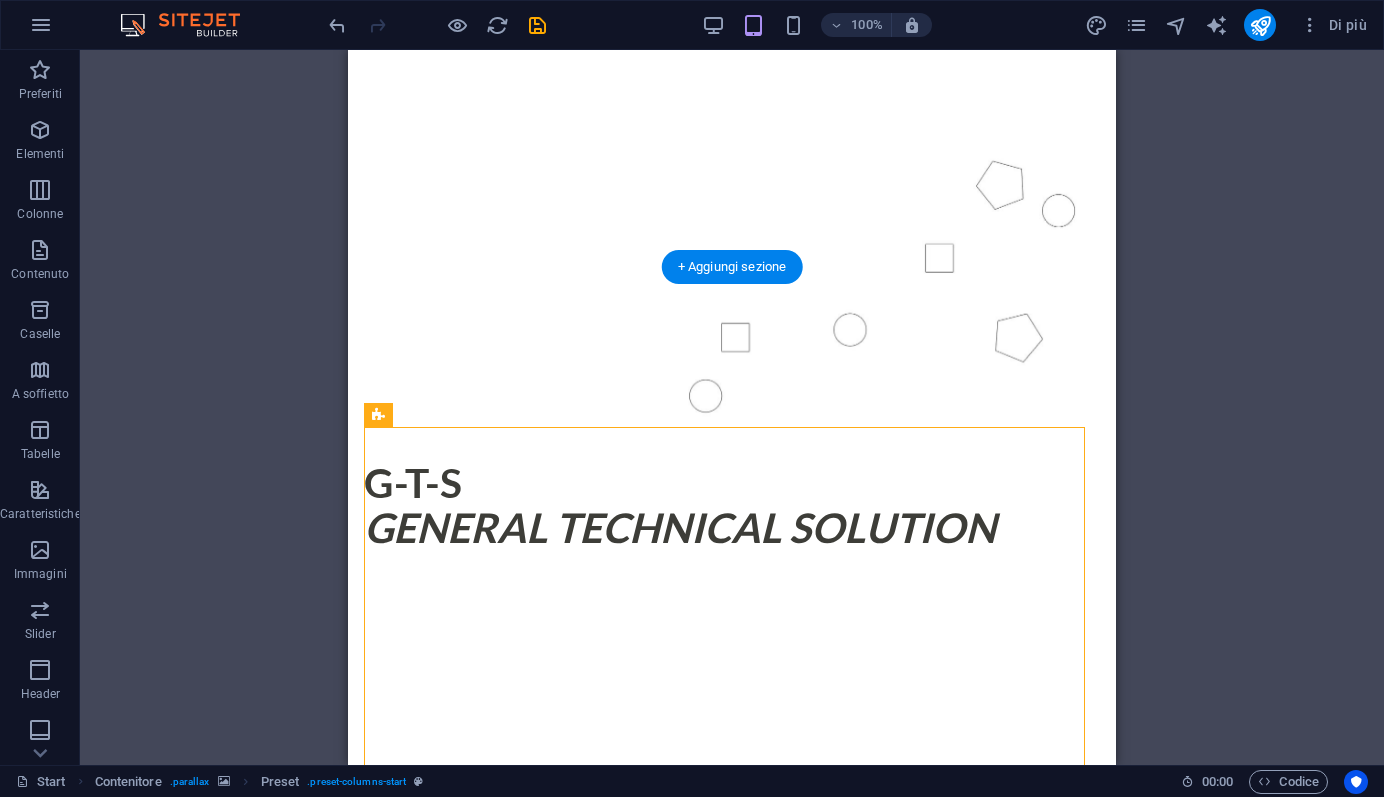 scroll, scrollTop: 469, scrollLeft: 0, axis: vertical 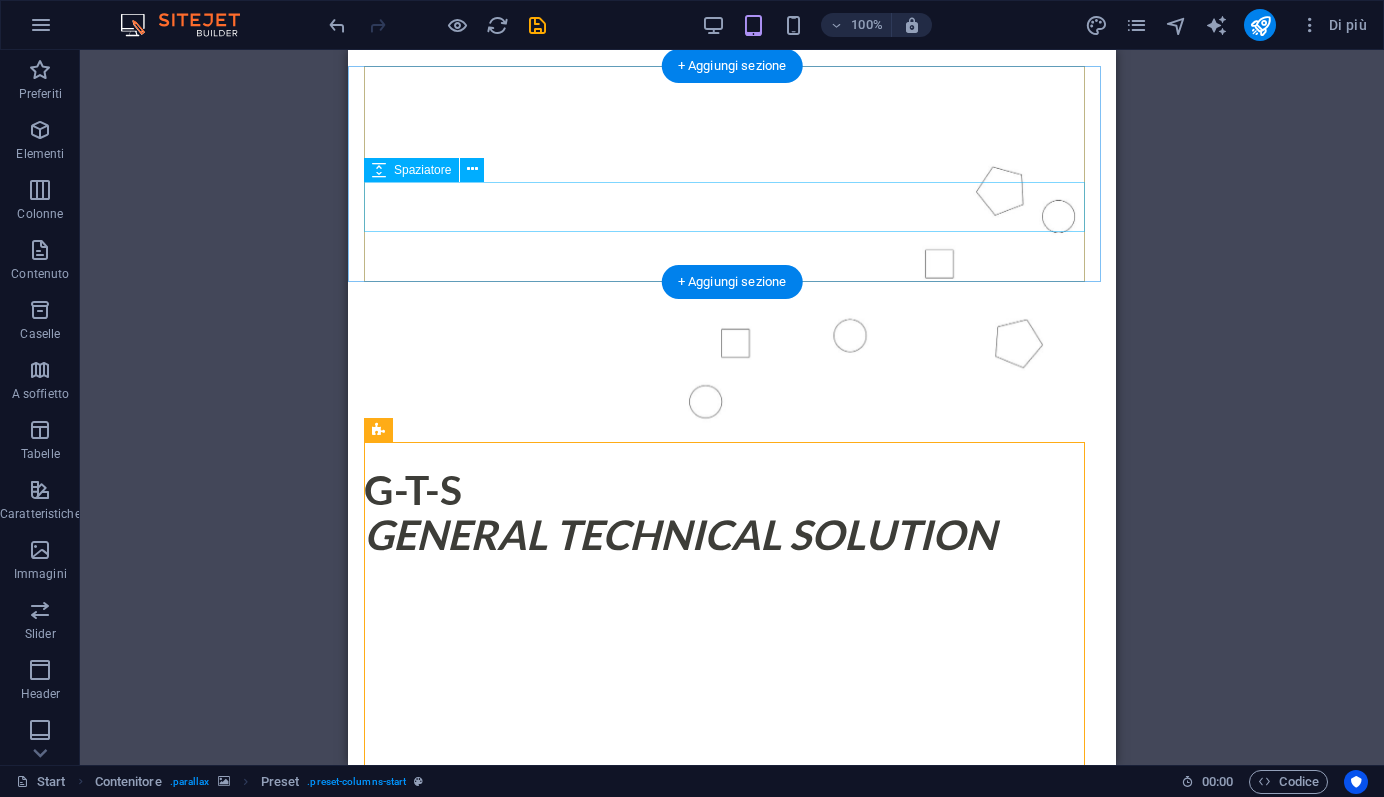 click at bounding box center [732, 583] 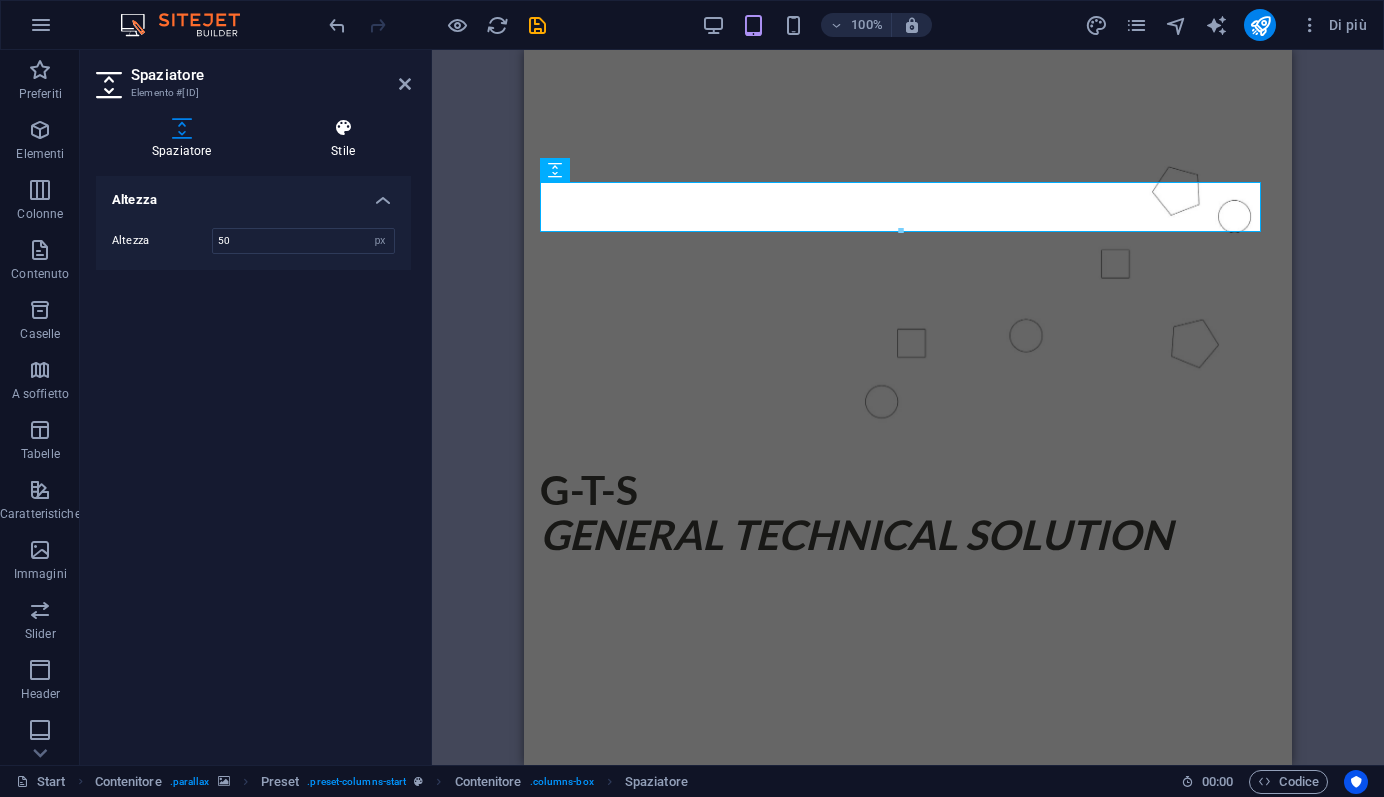 click at bounding box center (343, 128) 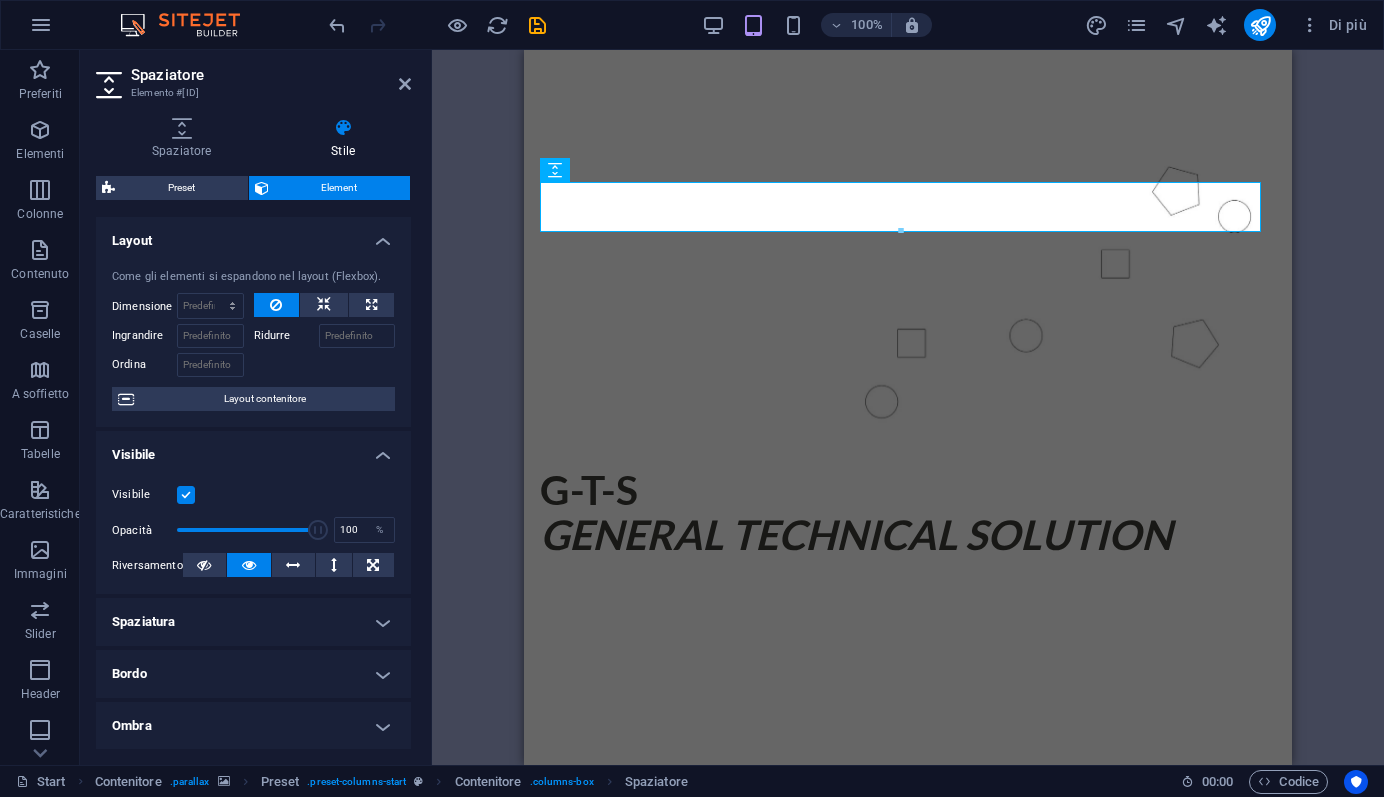 click on "Element" at bounding box center (340, 188) 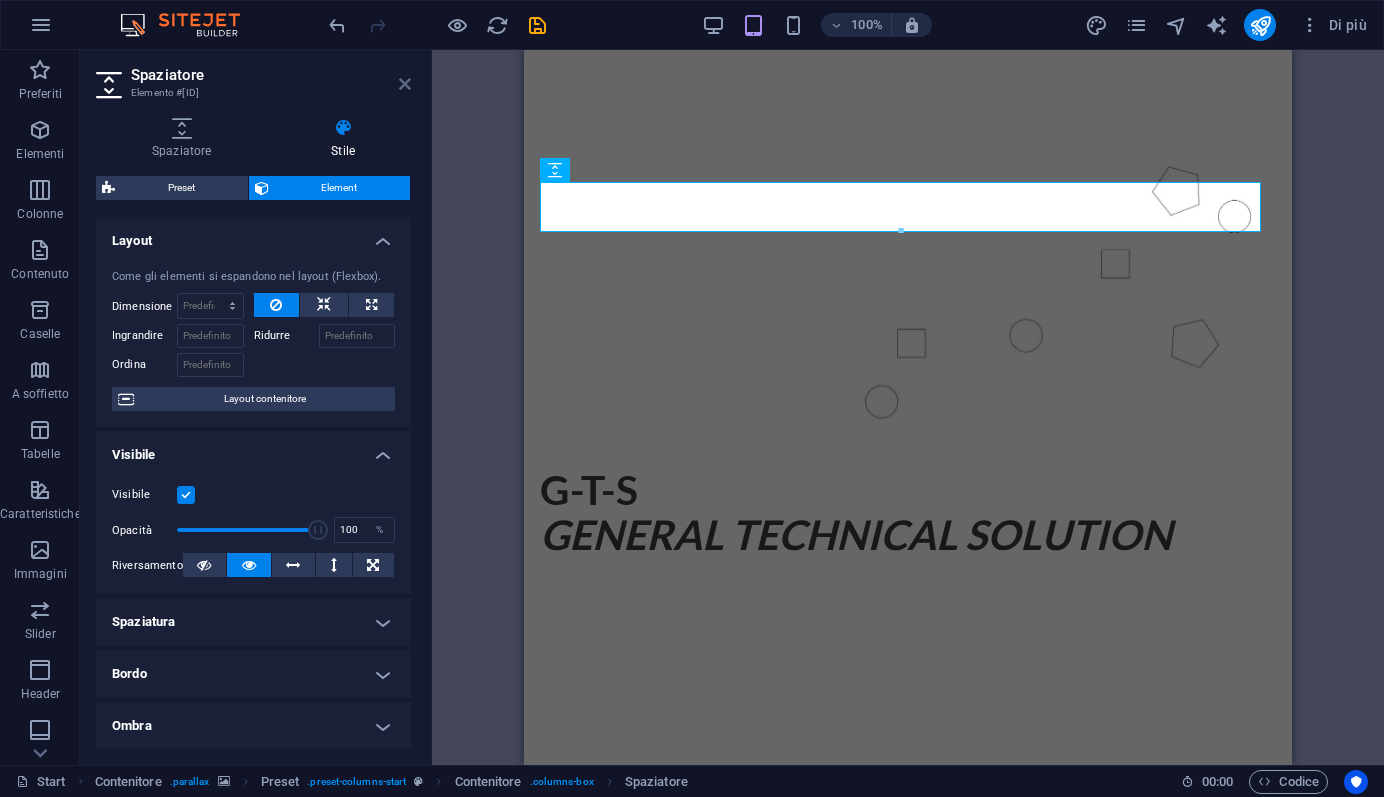 click at bounding box center [405, 84] 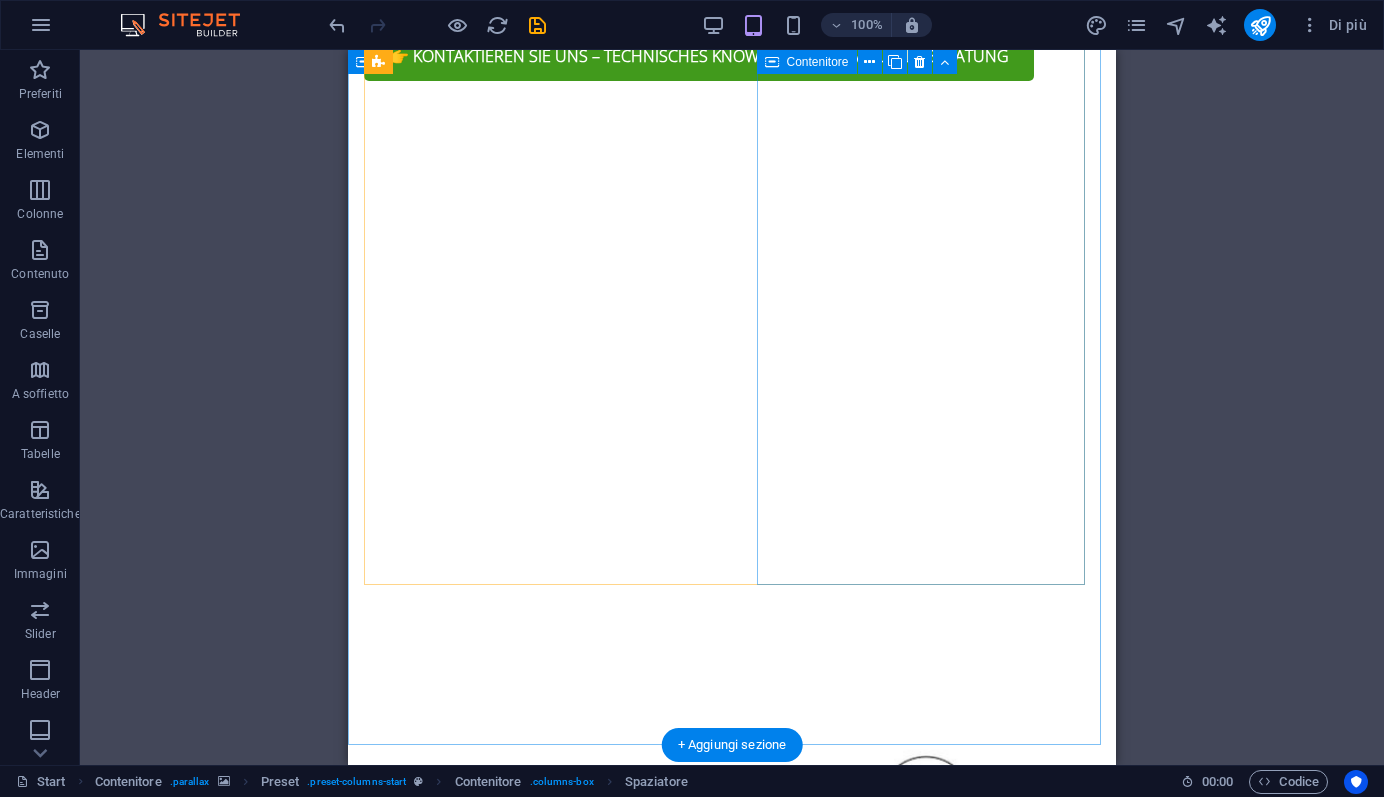 scroll, scrollTop: 1056, scrollLeft: 0, axis: vertical 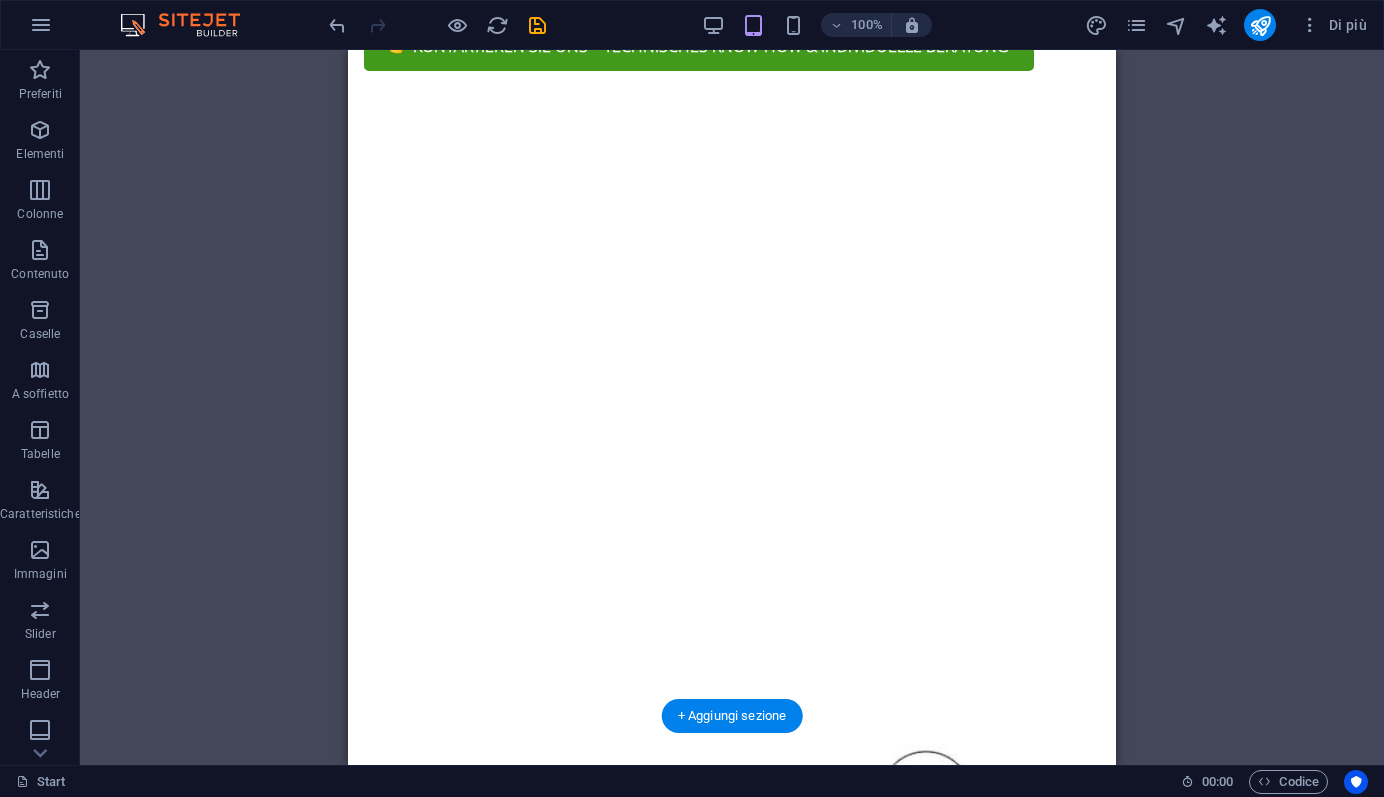 click at bounding box center [732, 642] 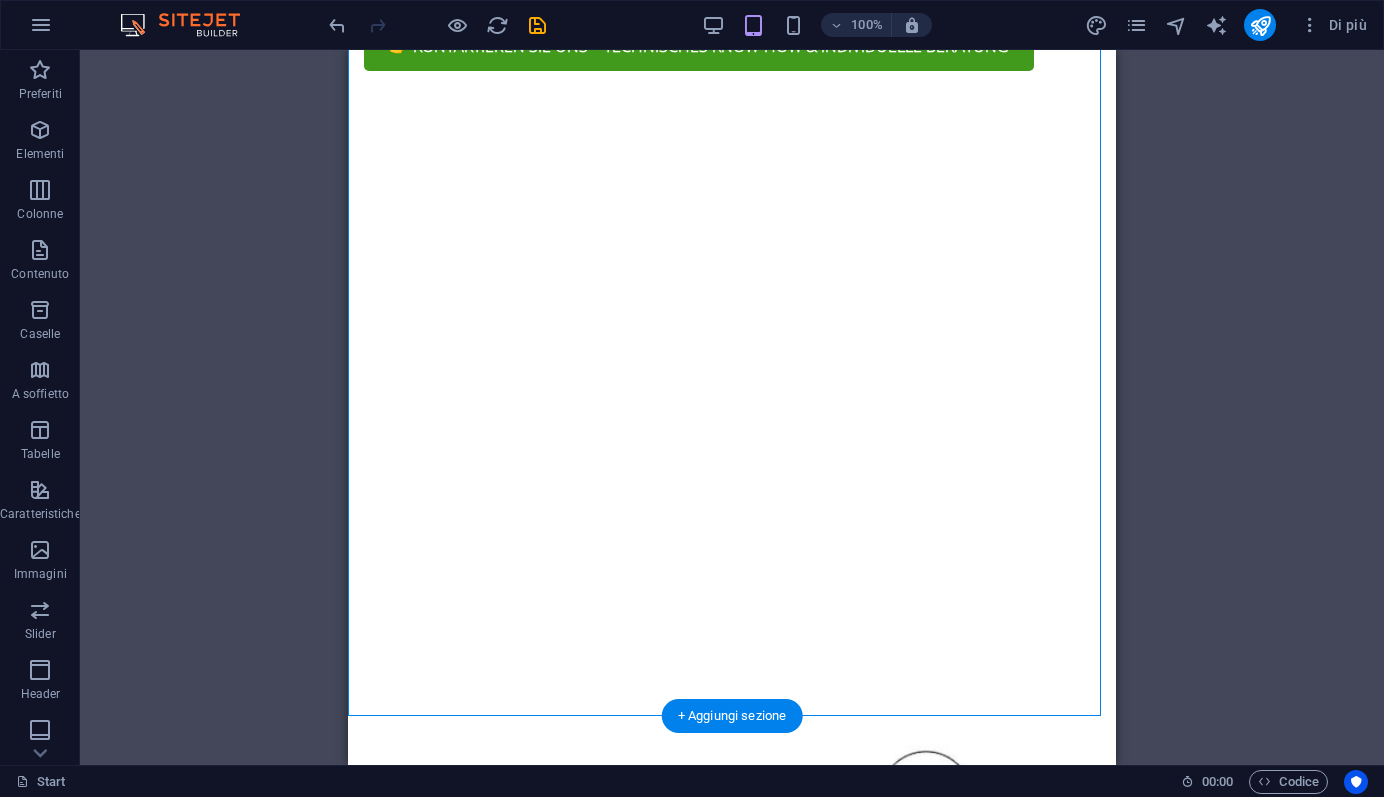 click at bounding box center (732, 642) 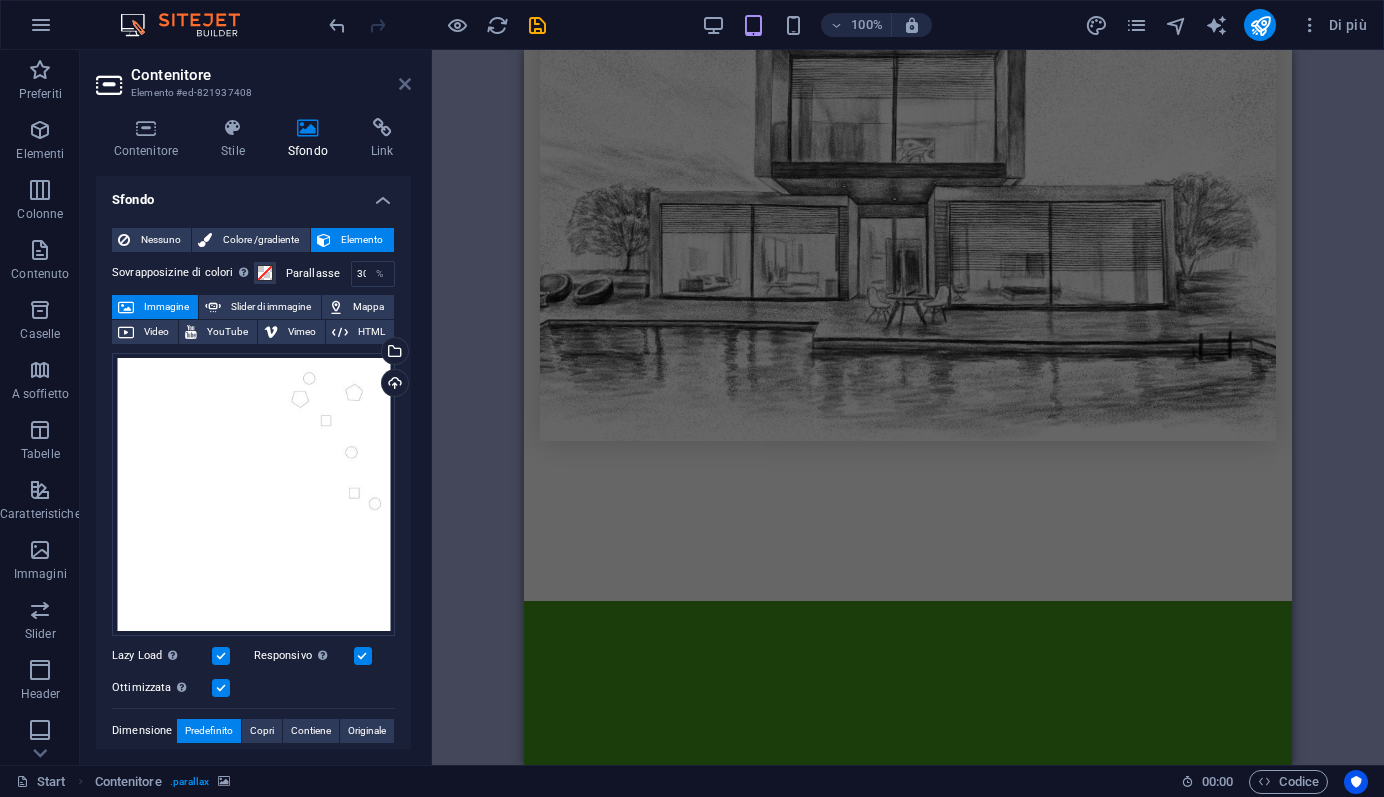 click at bounding box center (405, 84) 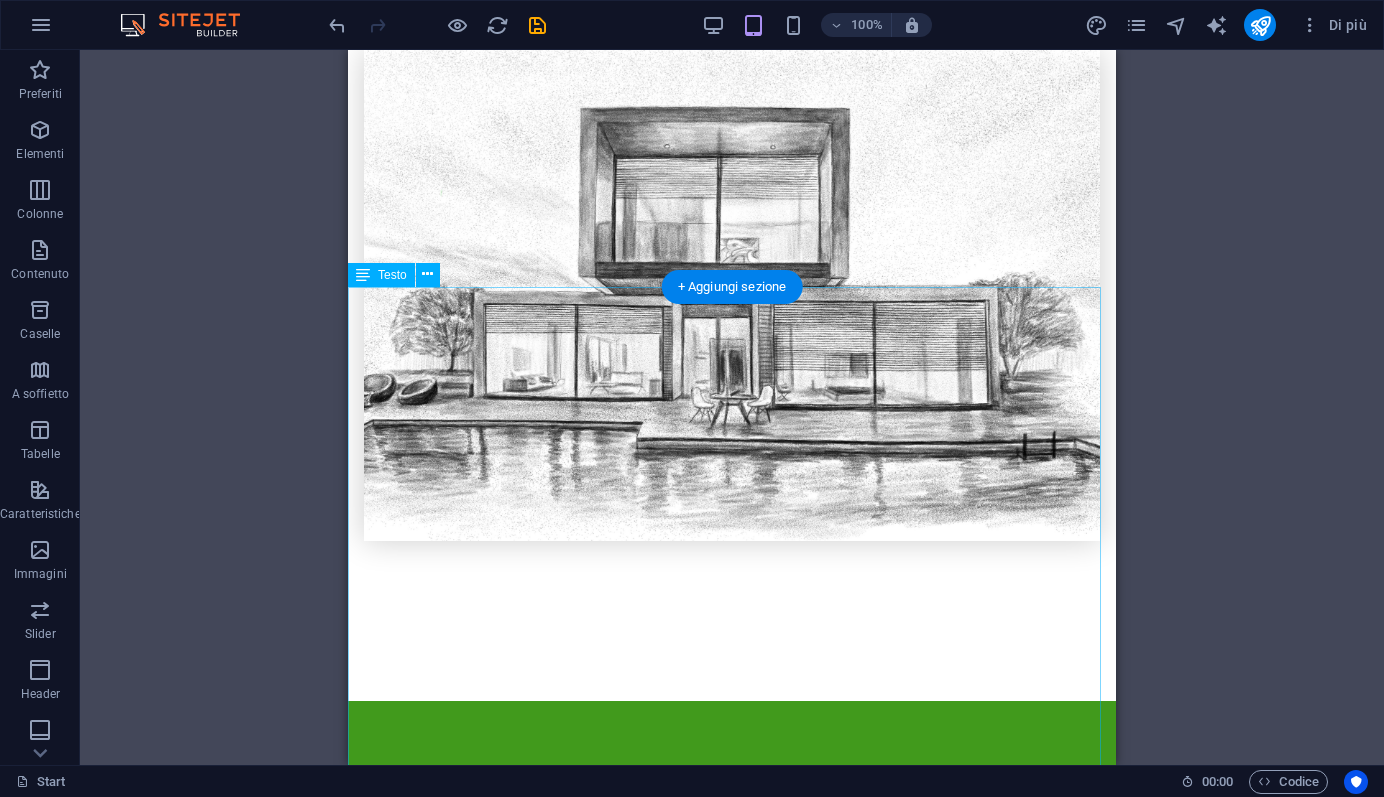 scroll, scrollTop: 2718, scrollLeft: 0, axis: vertical 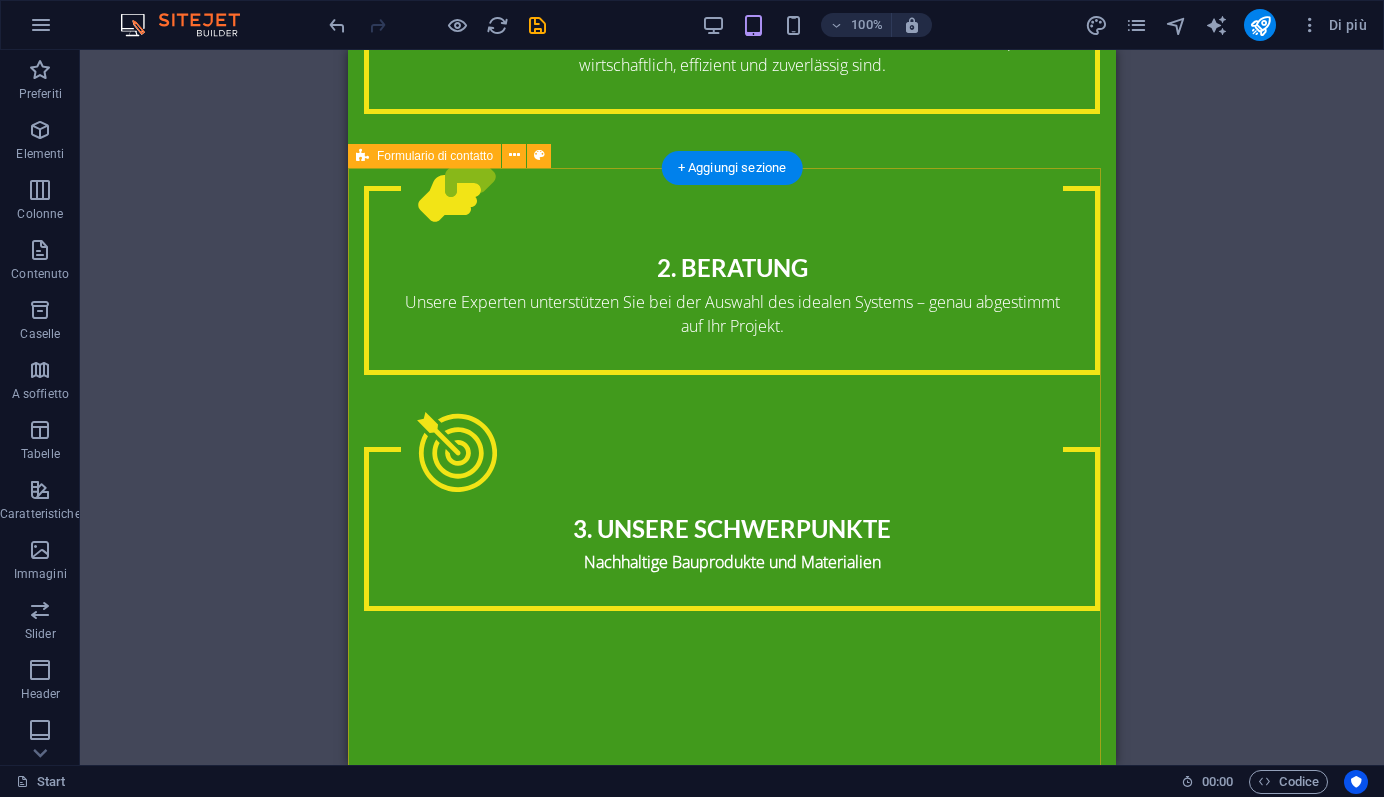 click on "{{ 'content.forms.privacy'|trans }} Illeggibile? Carica nuovo Senden" at bounding box center [732, 2204] 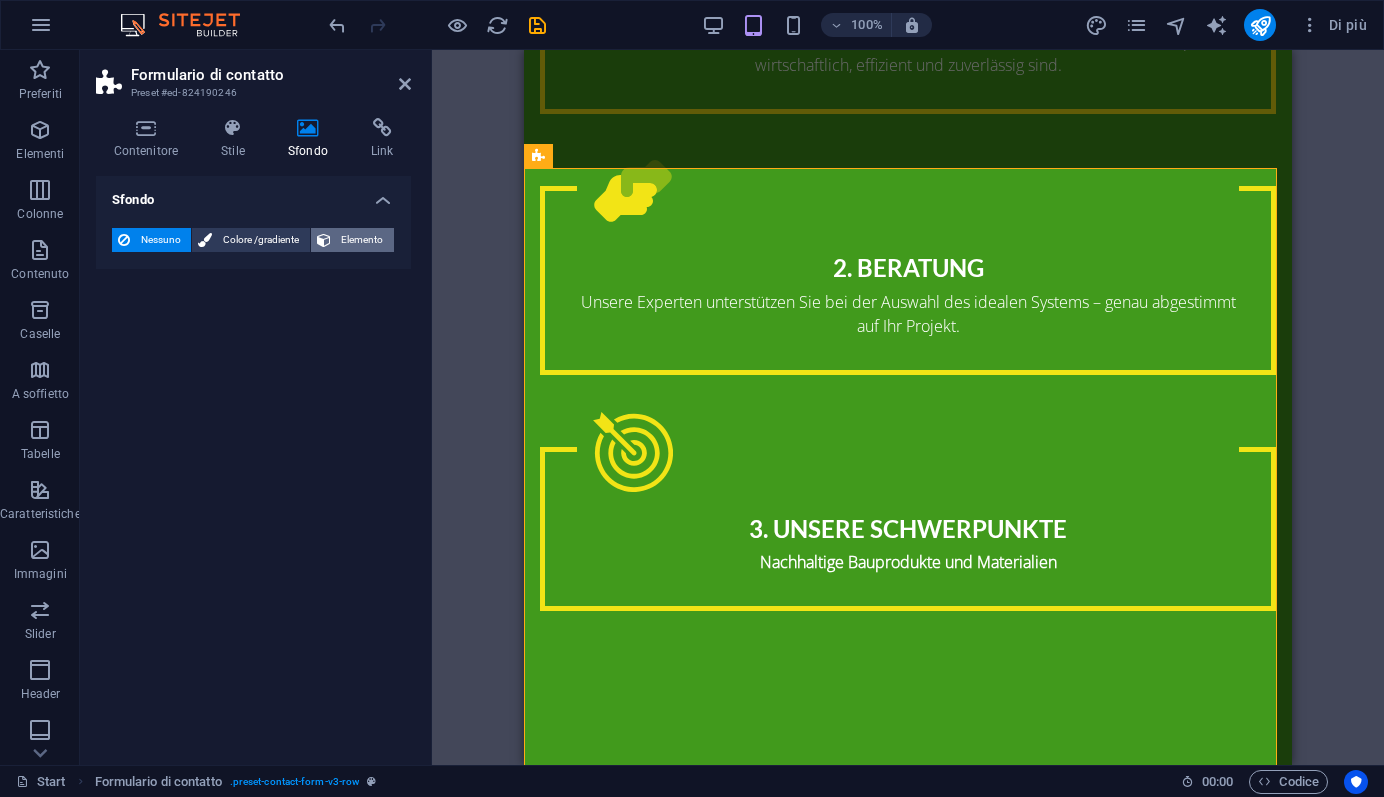 click on "Elemento" at bounding box center [362, 240] 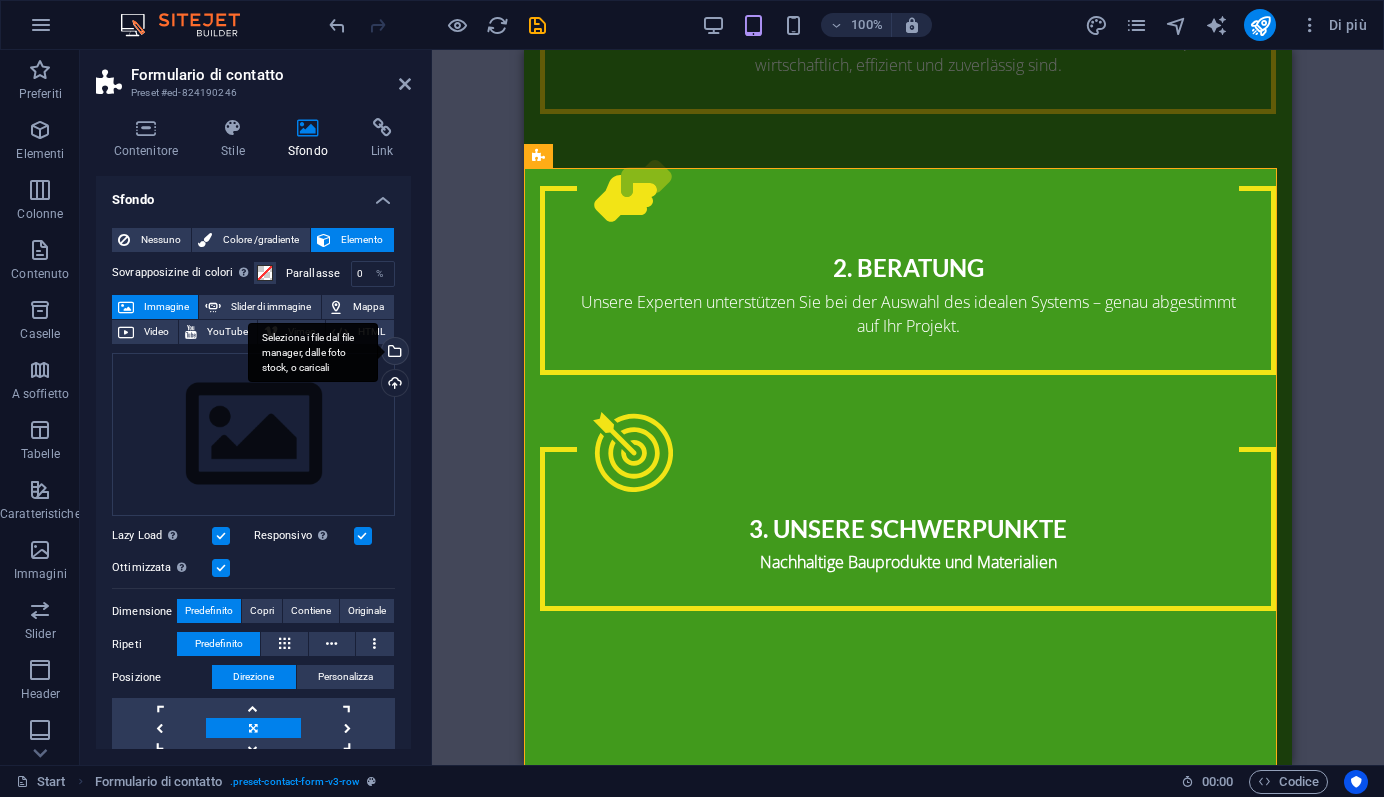 click on "Seleziona i file dal file manager, dalle foto stock, o caricali" at bounding box center (393, 353) 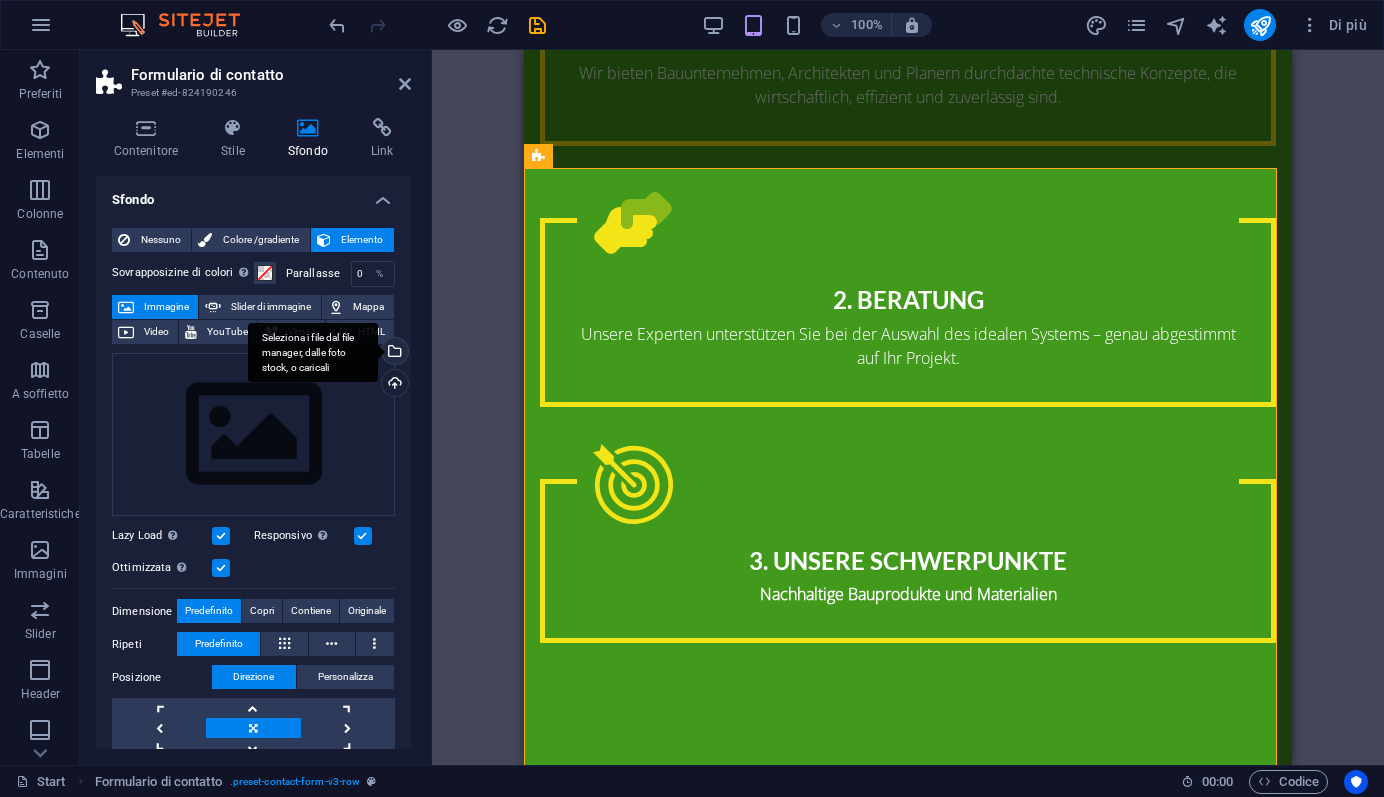 scroll, scrollTop: 3830, scrollLeft: 0, axis: vertical 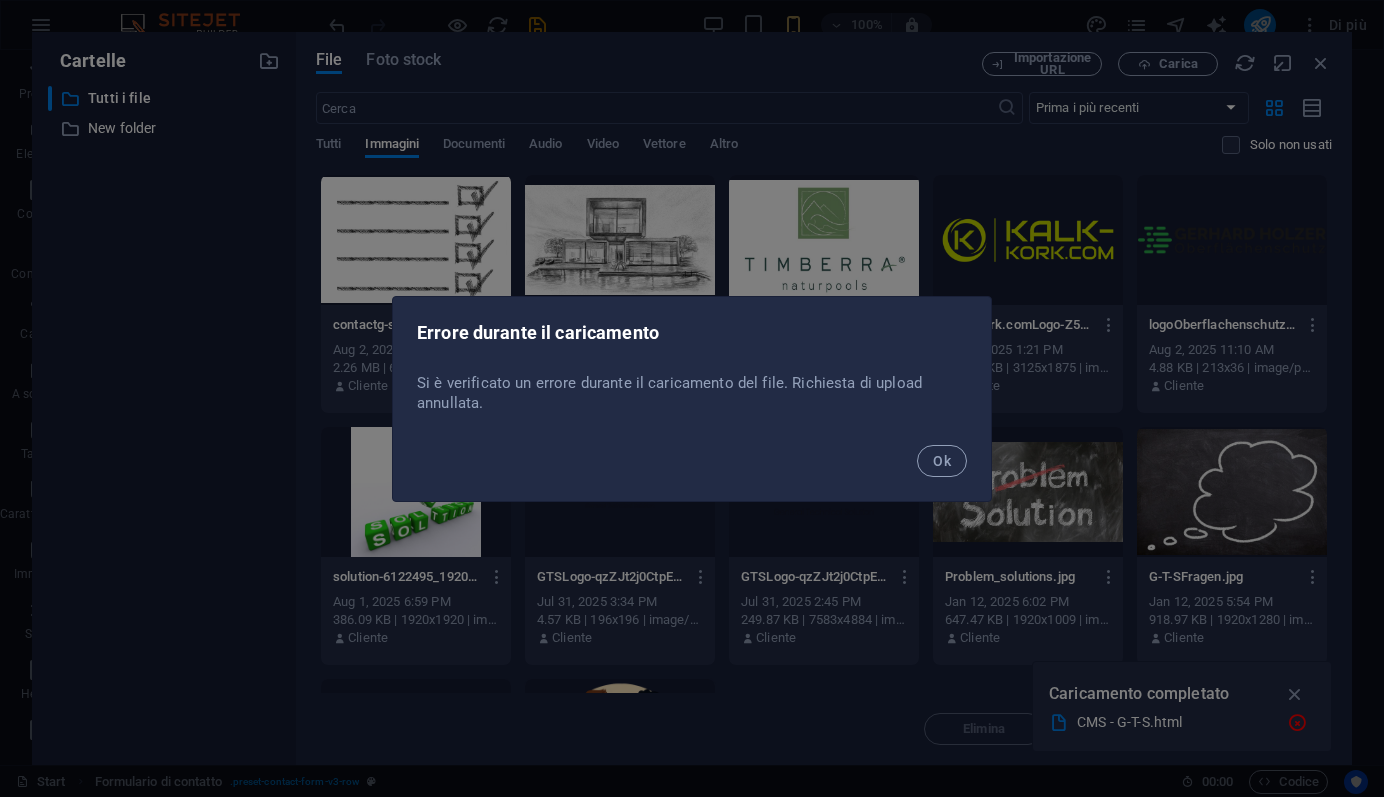 click on "Ok" at bounding box center (942, 461) 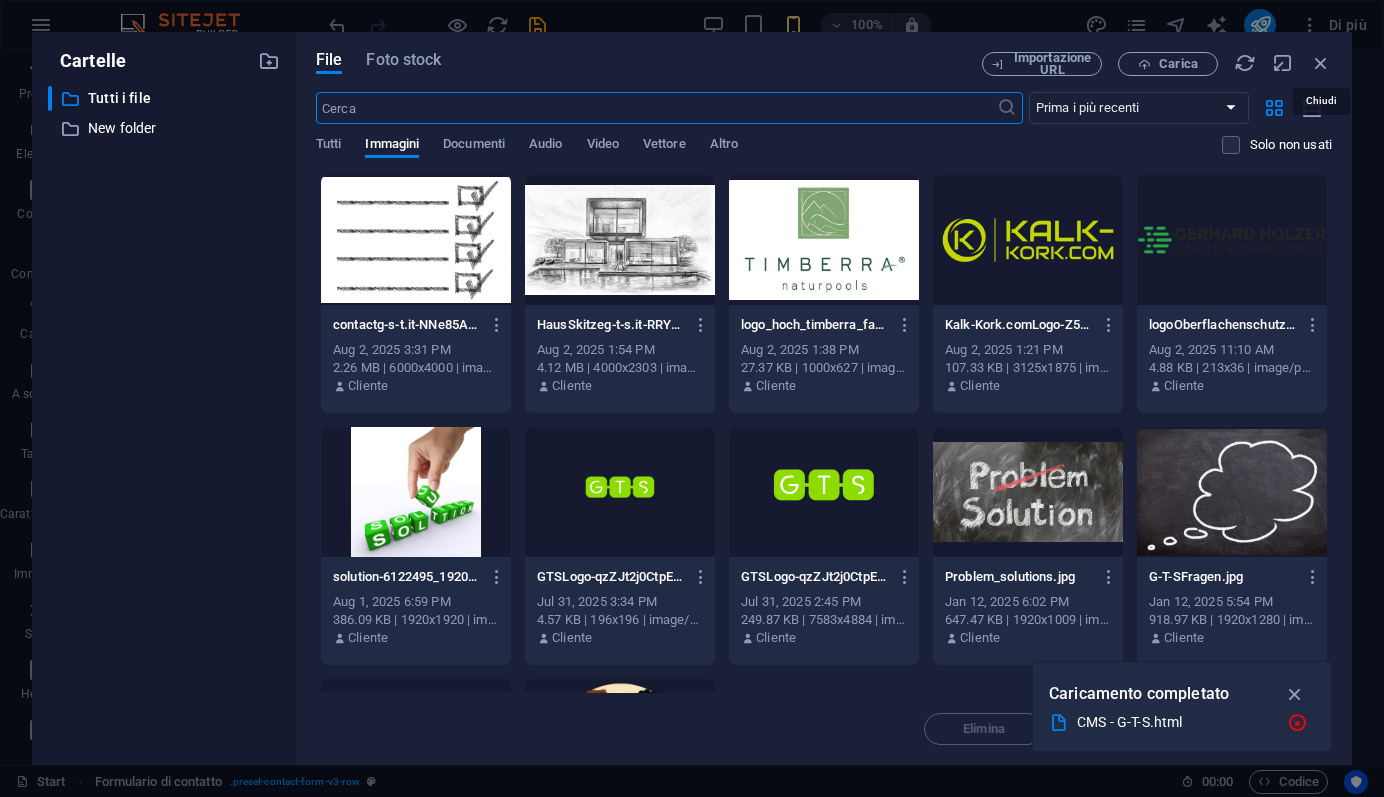 click at bounding box center (1321, 63) 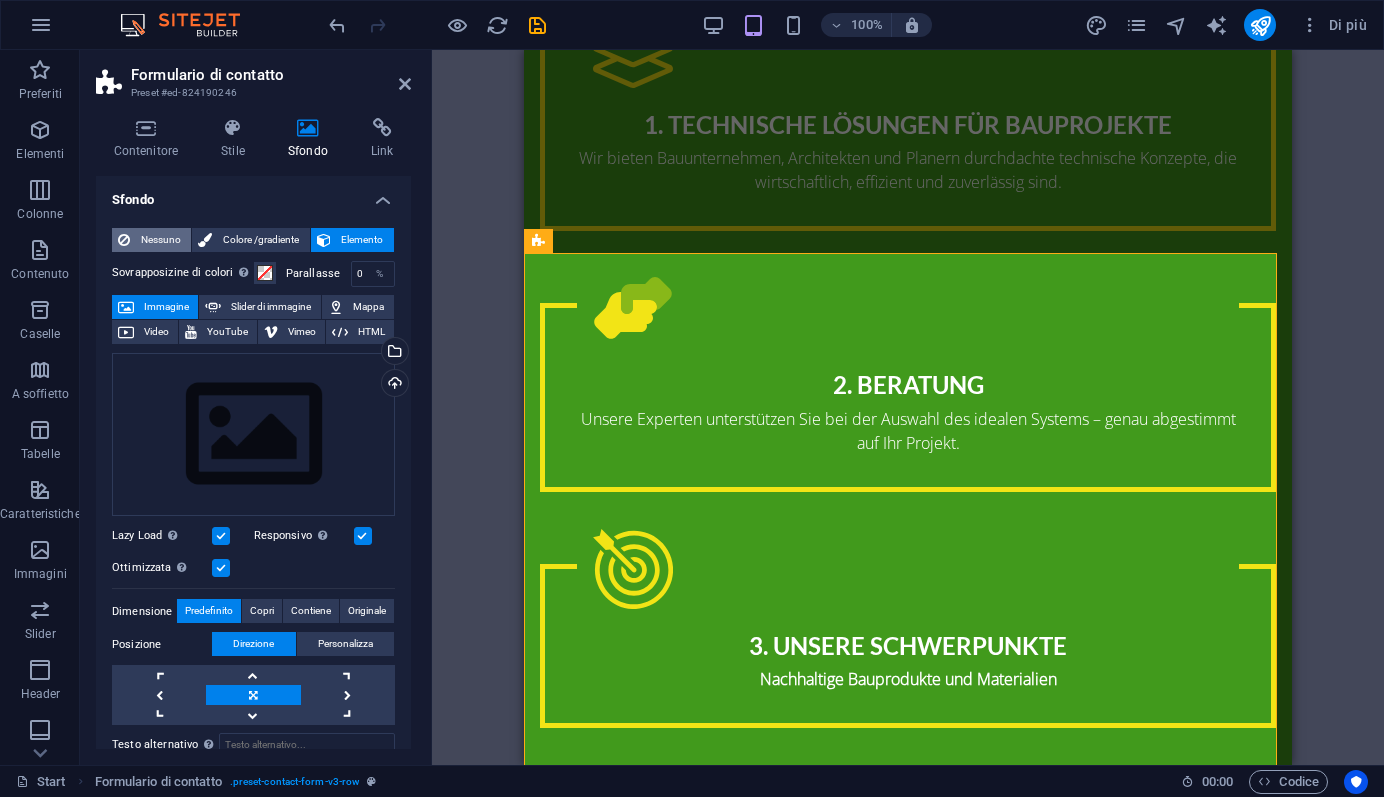 click on "Nessuno" at bounding box center [160, 240] 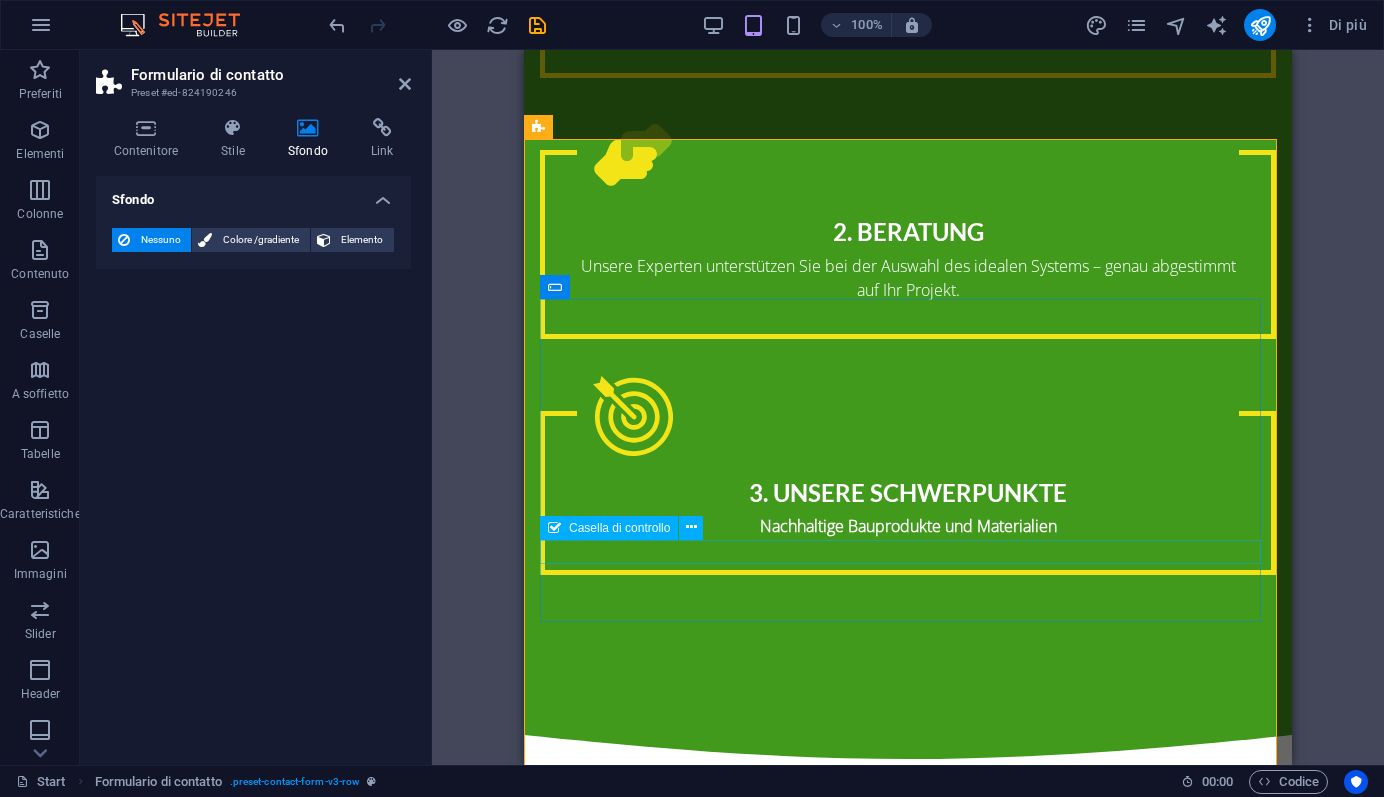 scroll, scrollTop: 3961, scrollLeft: 0, axis: vertical 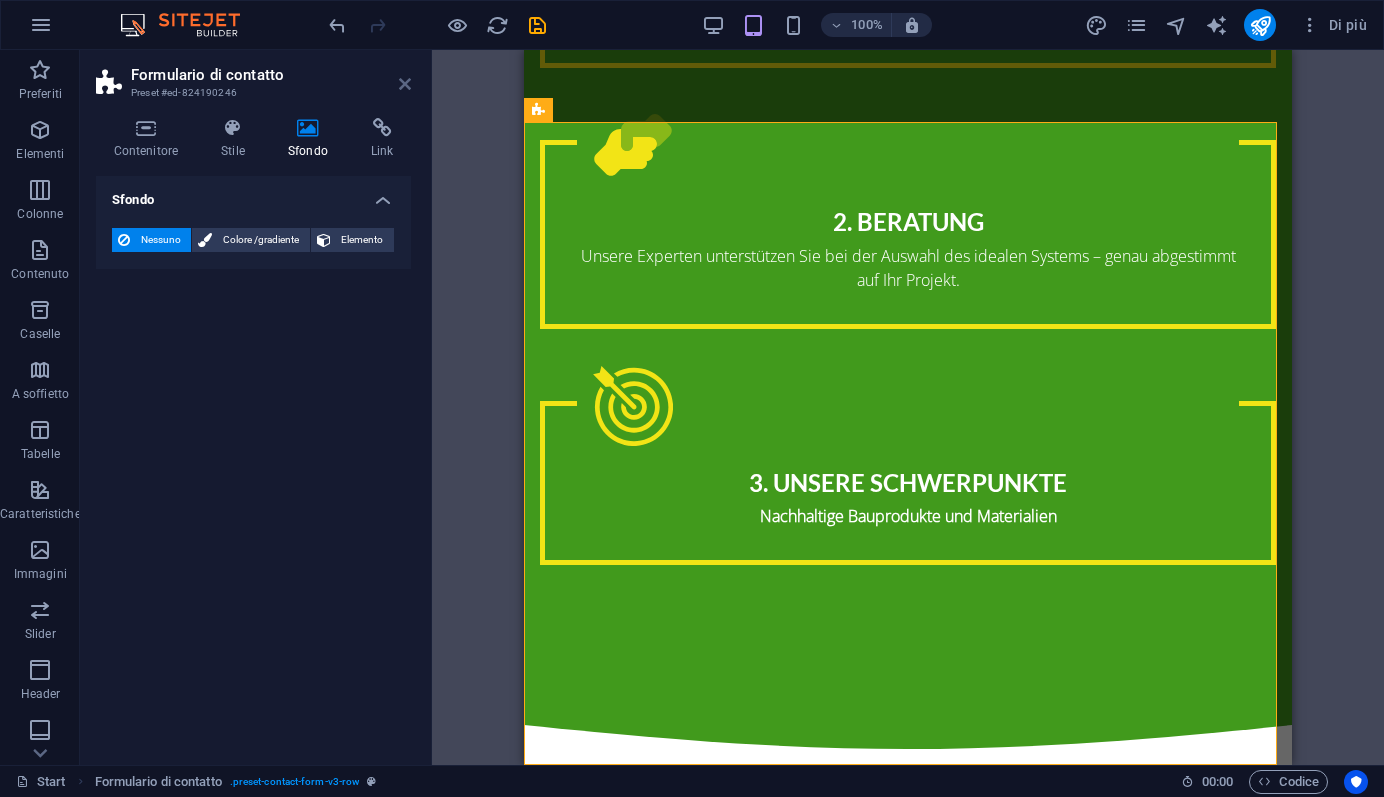 click at bounding box center [405, 84] 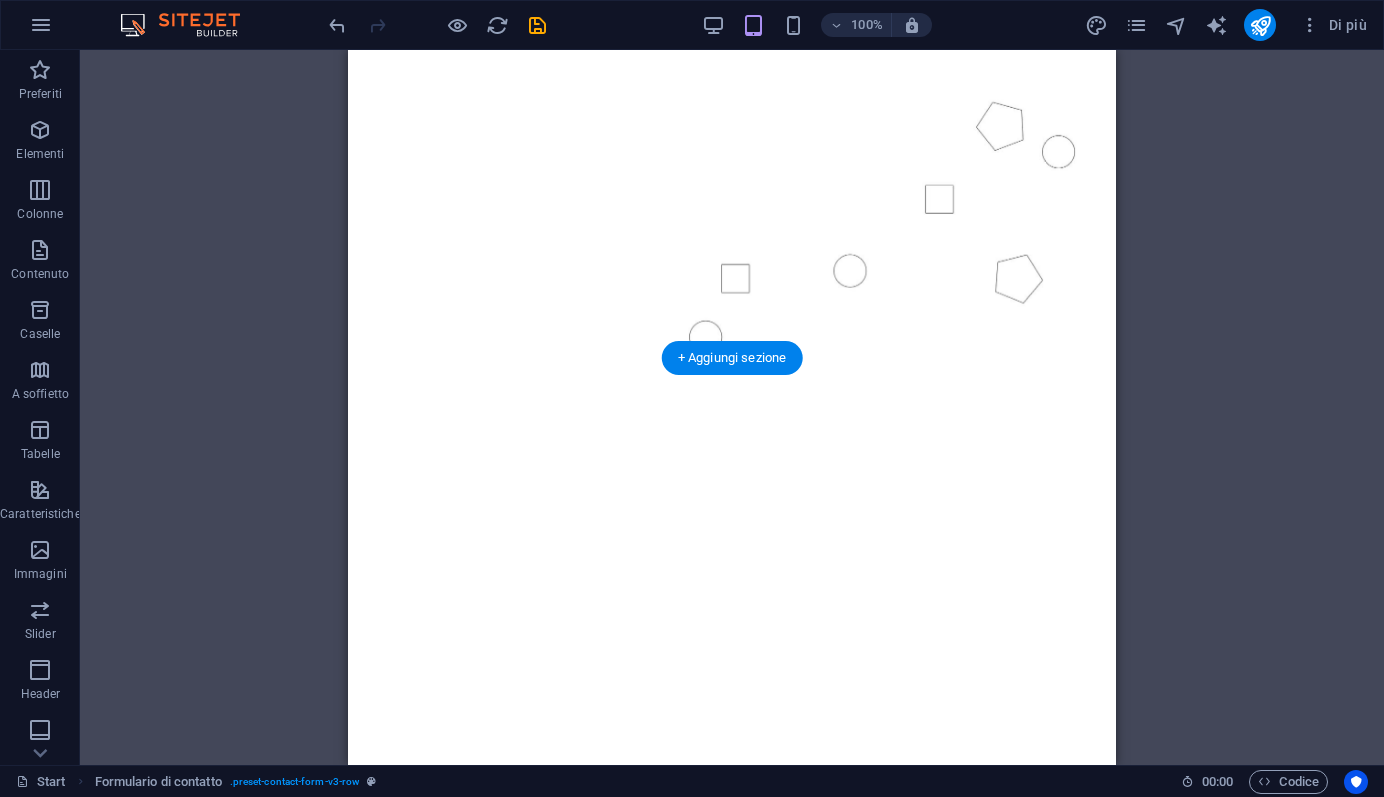 scroll, scrollTop: 0, scrollLeft: 0, axis: both 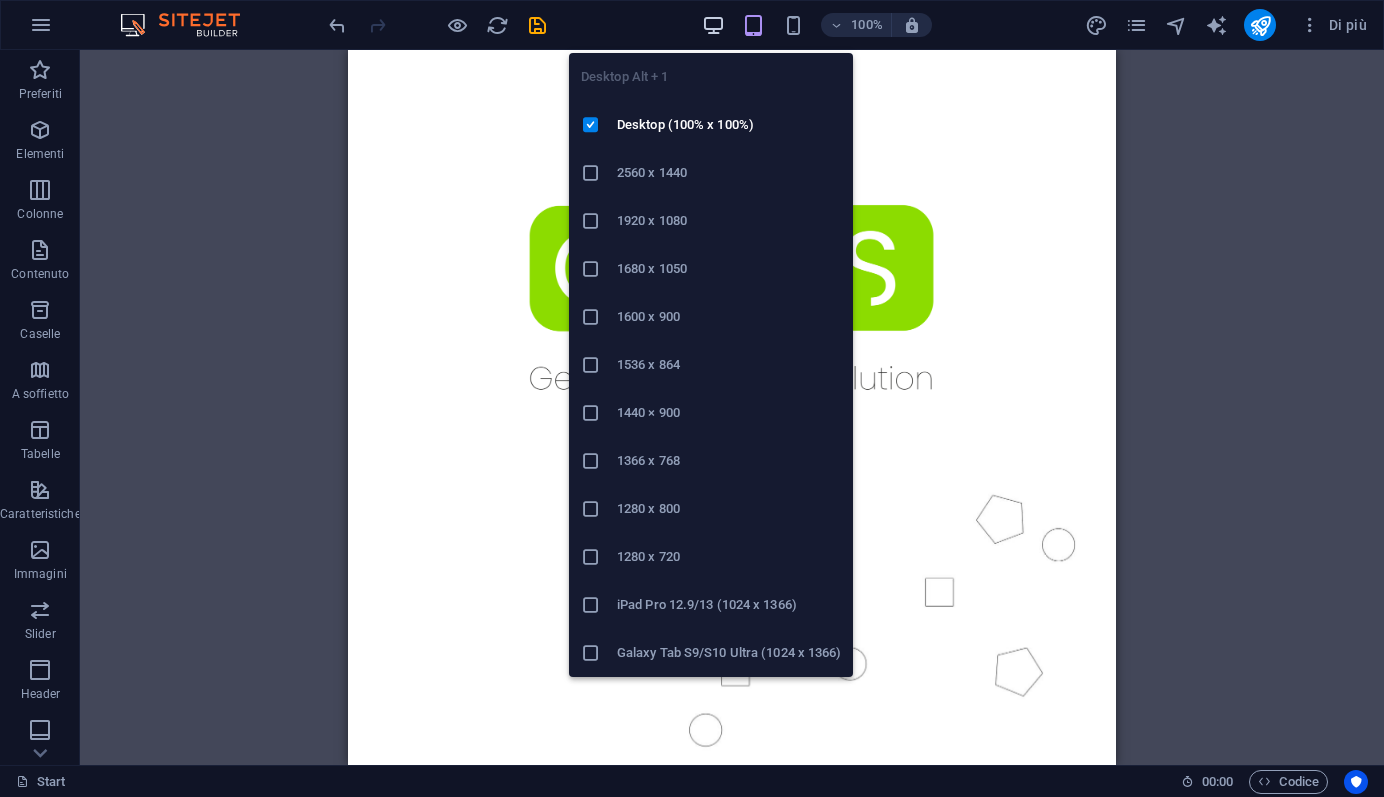 click at bounding box center [713, 25] 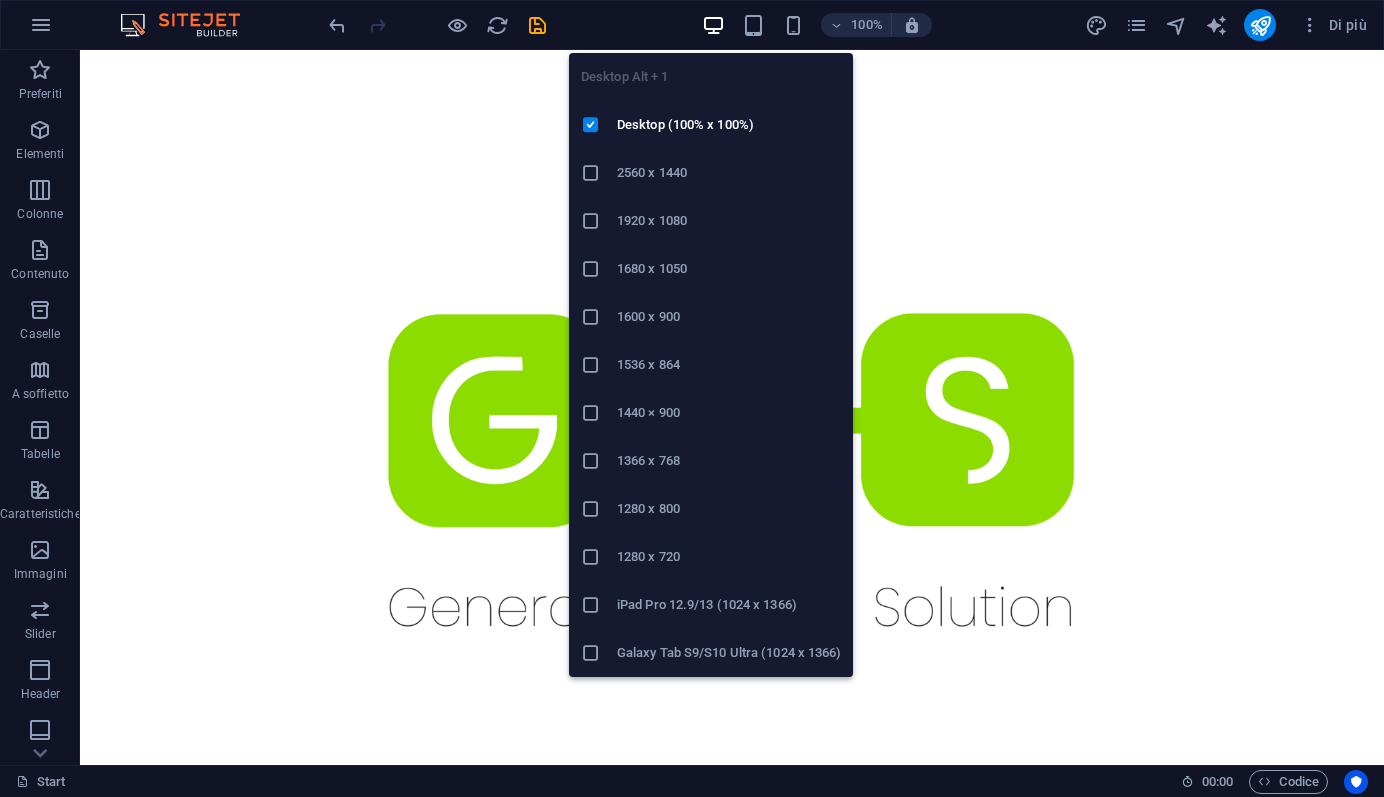 click at bounding box center (591, 173) 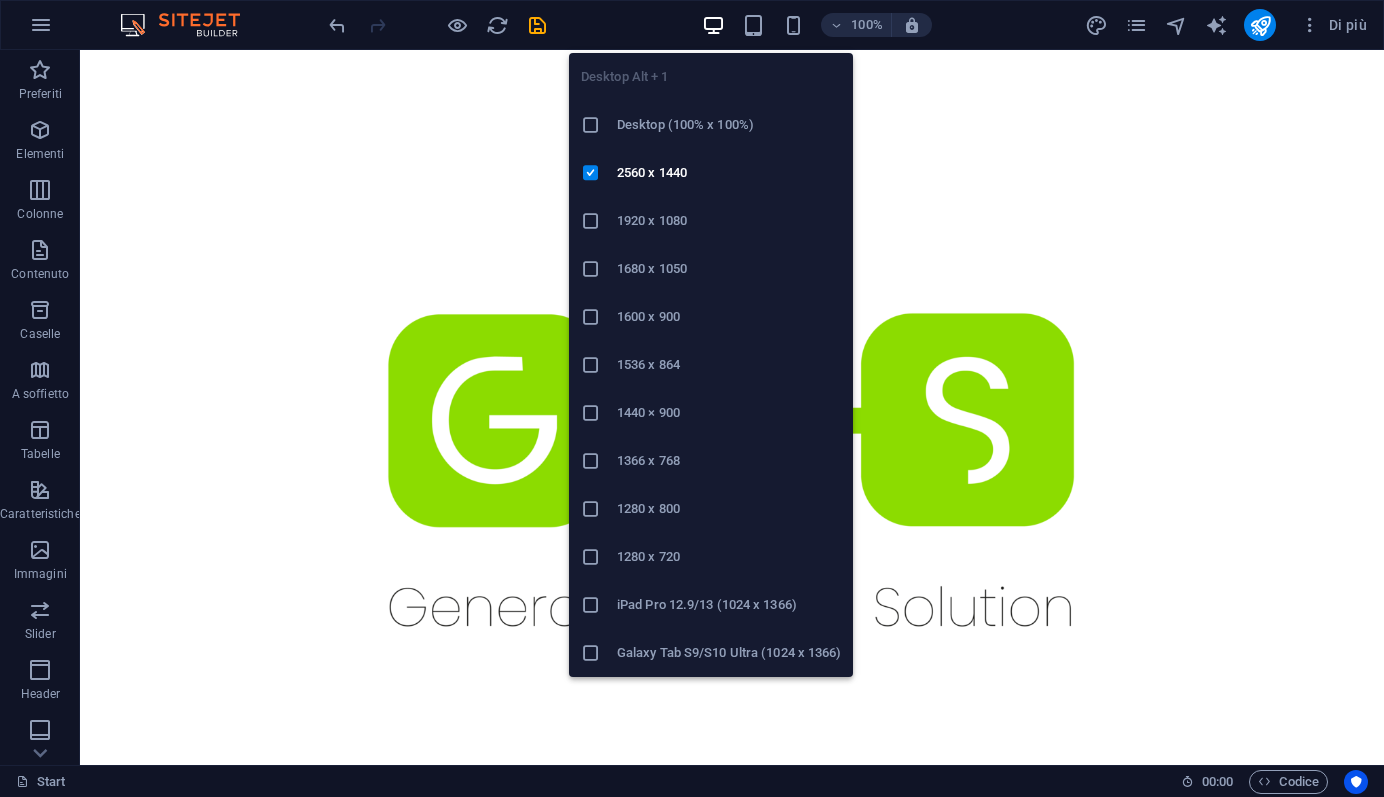 click at bounding box center (591, 269) 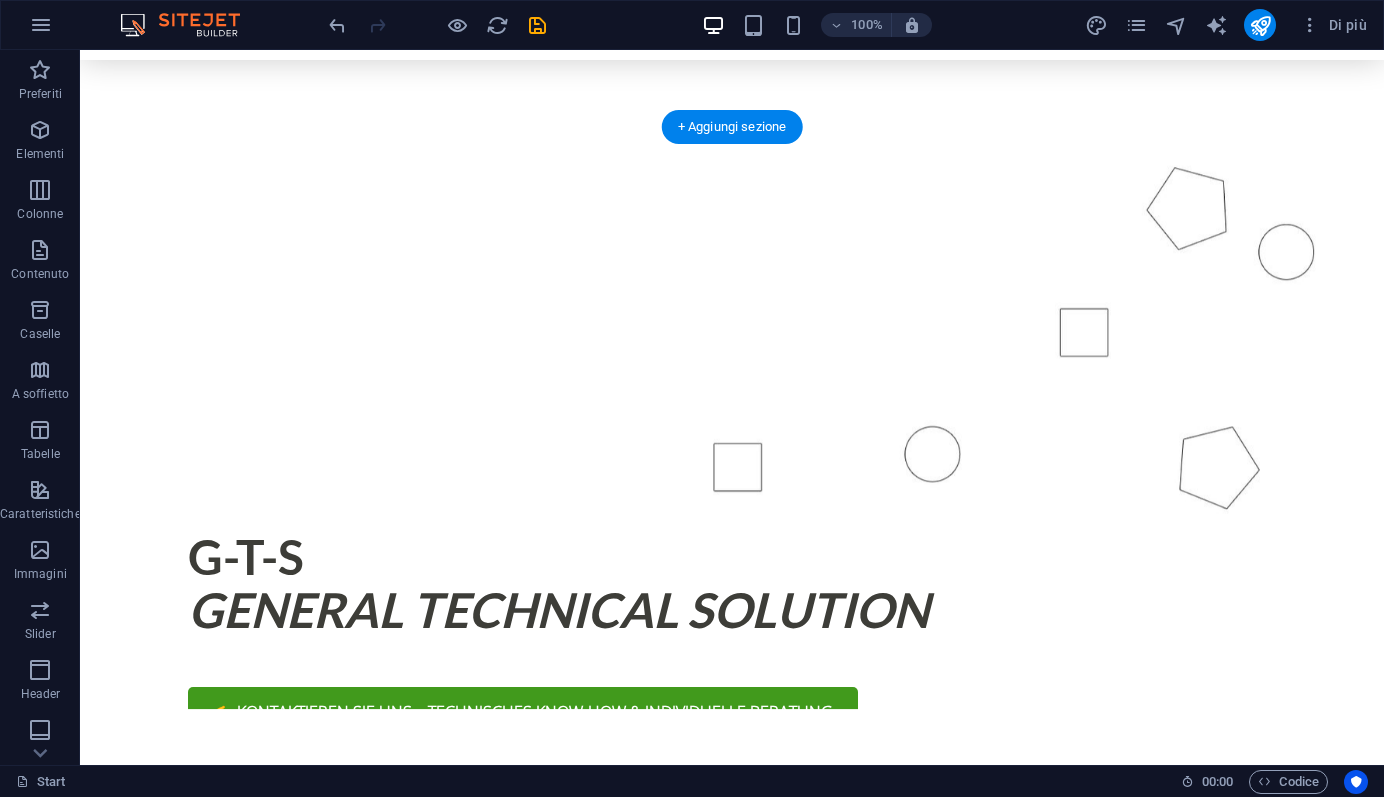 scroll, scrollTop: 820, scrollLeft: 0, axis: vertical 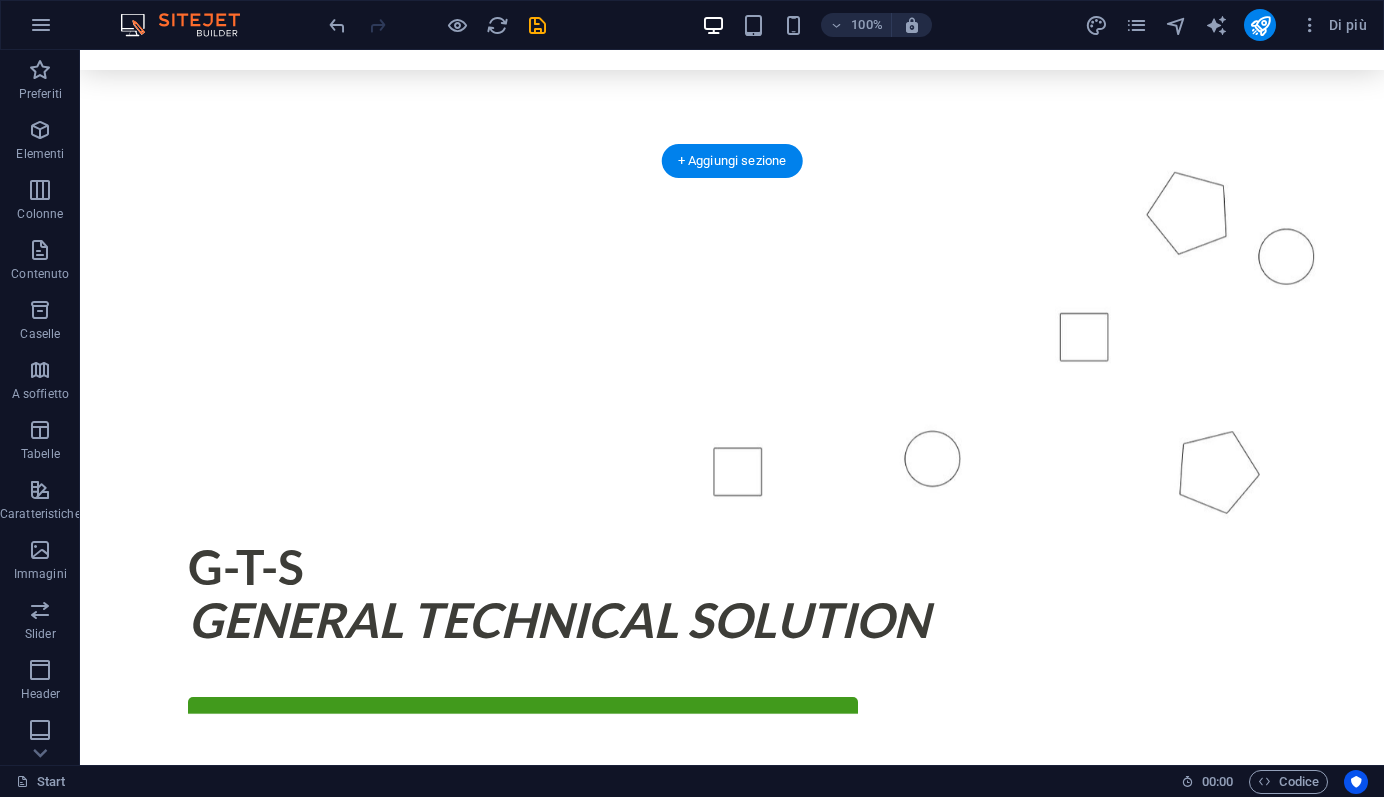 click at bounding box center (732, 1113) 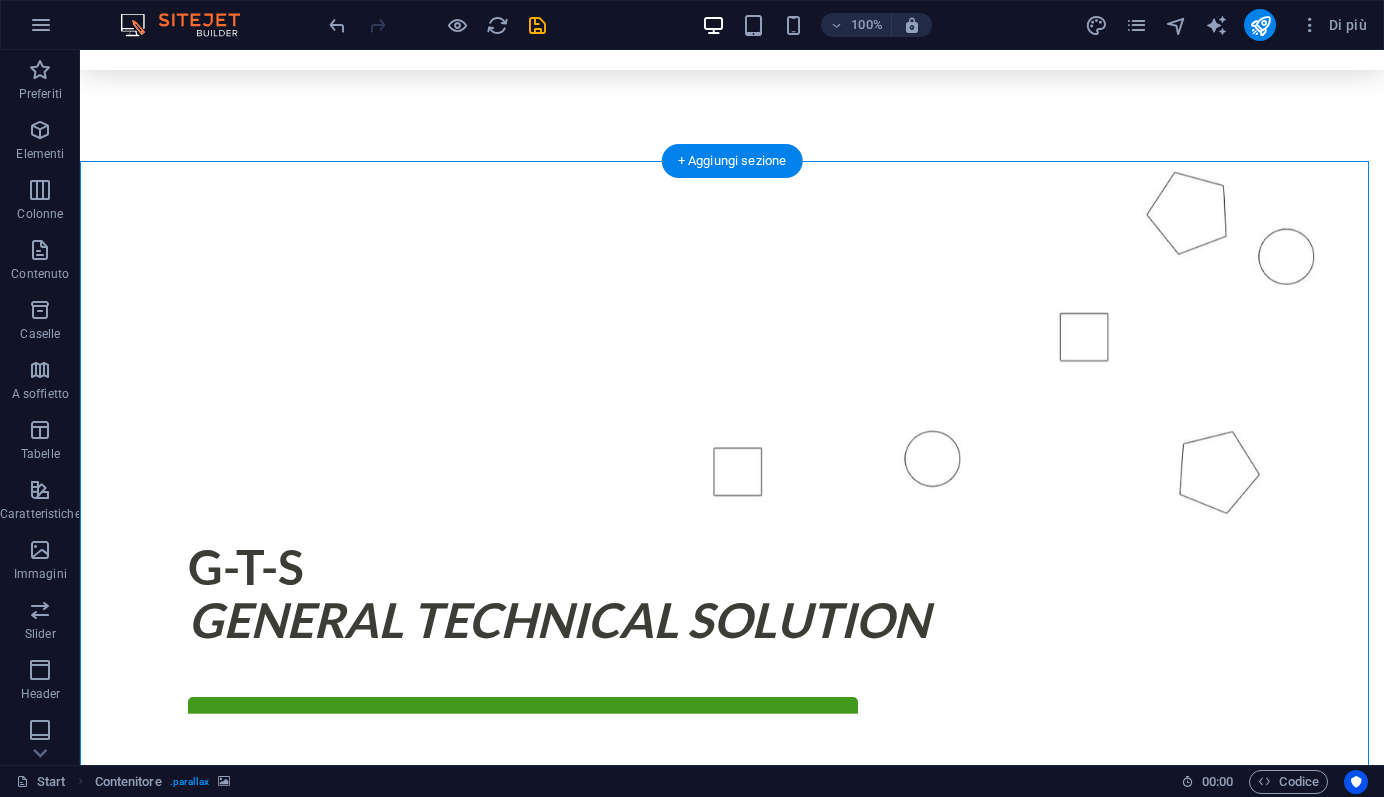 click at bounding box center [732, 1113] 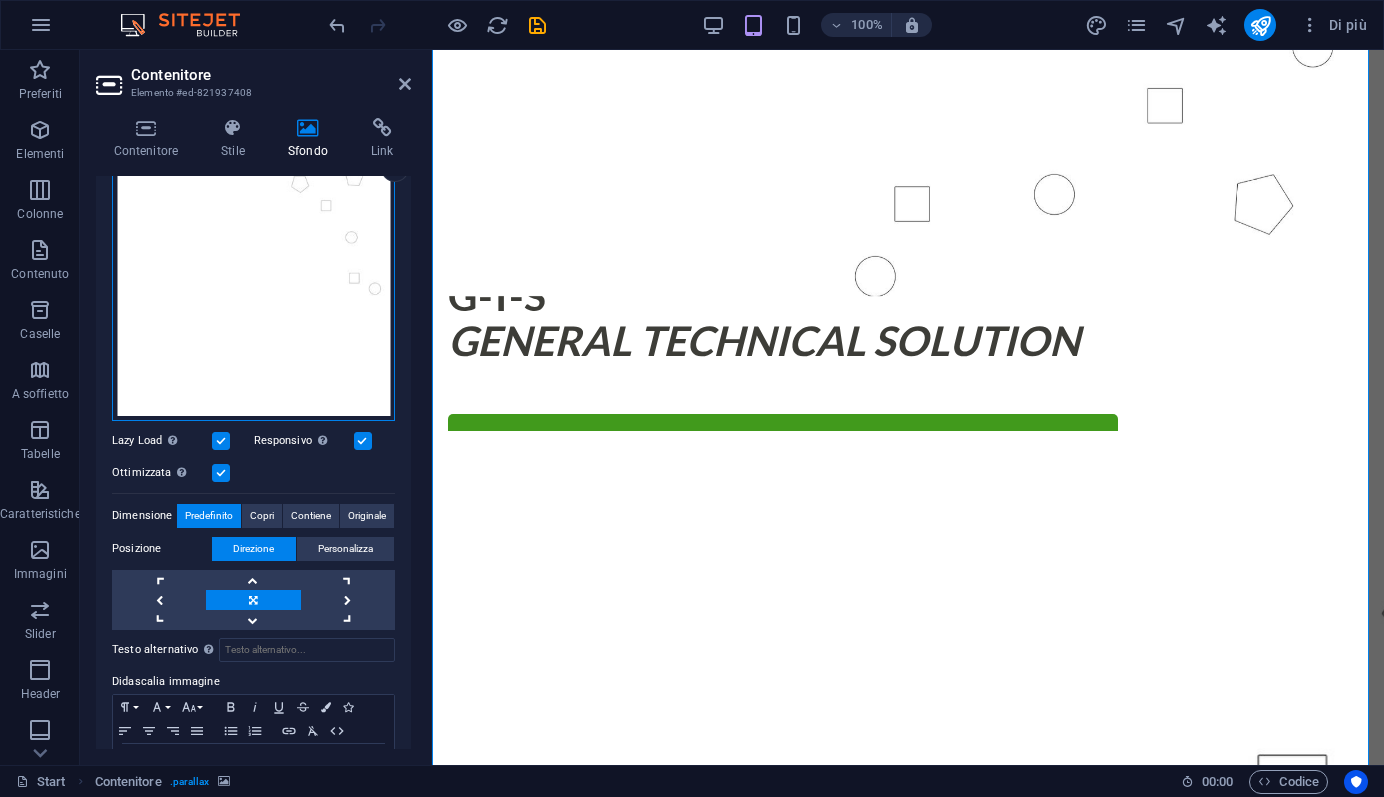 scroll, scrollTop: 284, scrollLeft: 0, axis: vertical 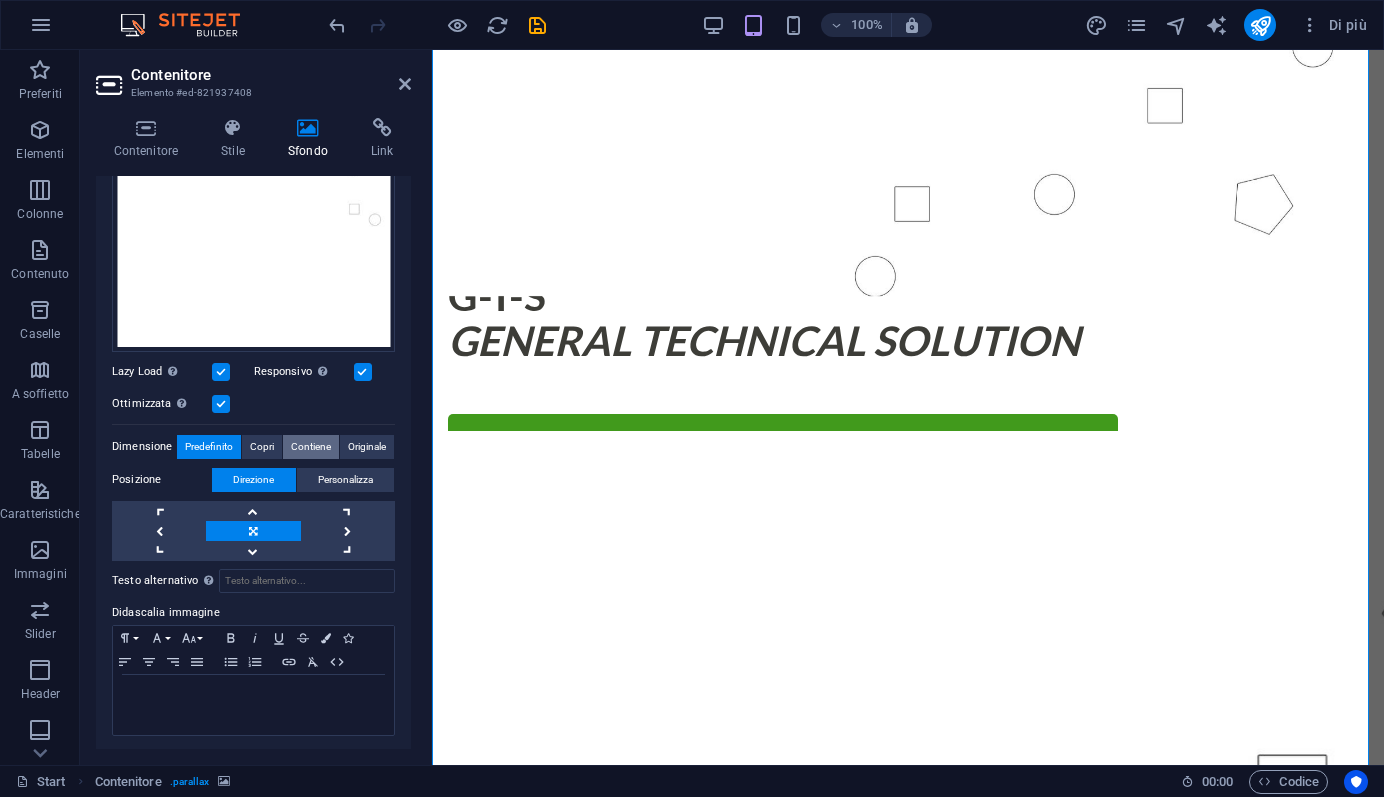 click on "Contiene" at bounding box center (311, 447) 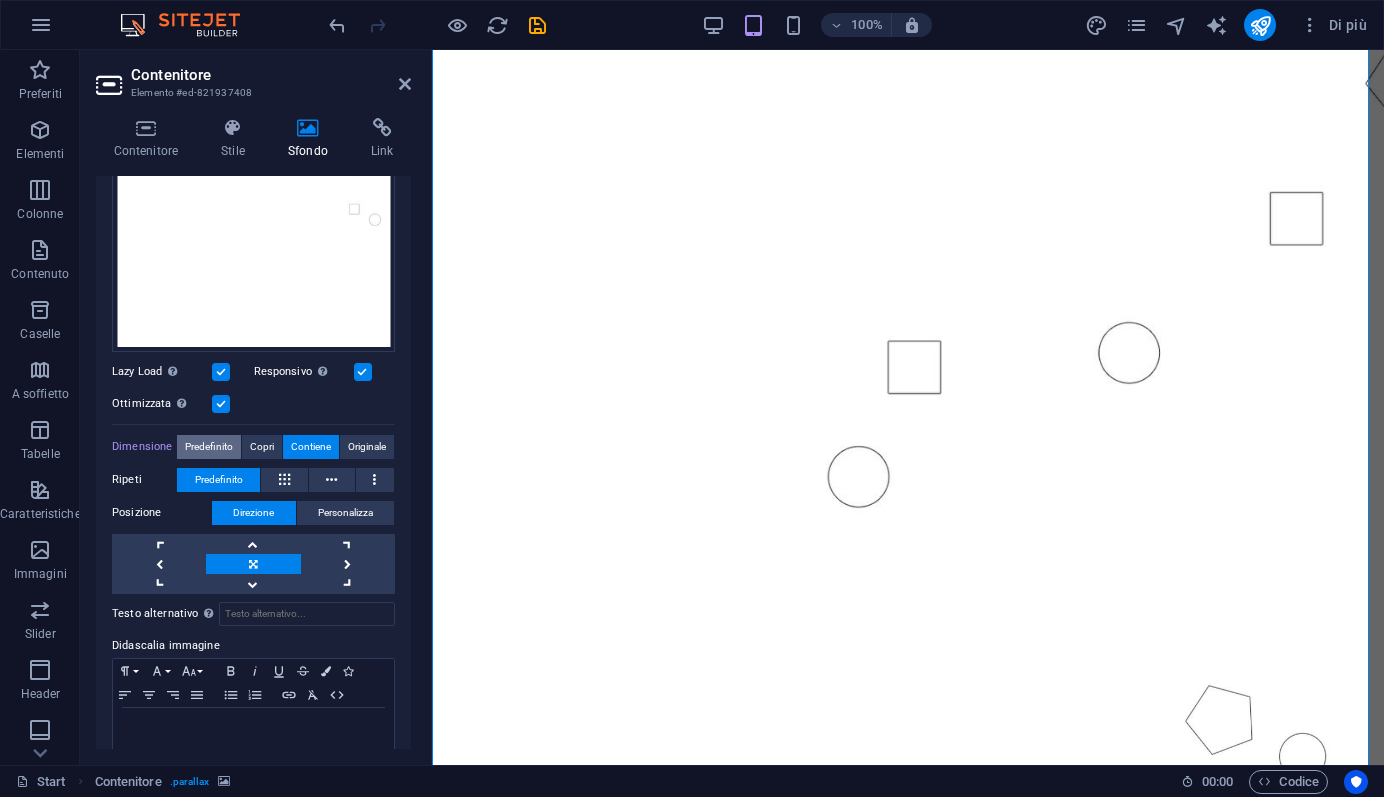 click on "Predefinito" at bounding box center (209, 447) 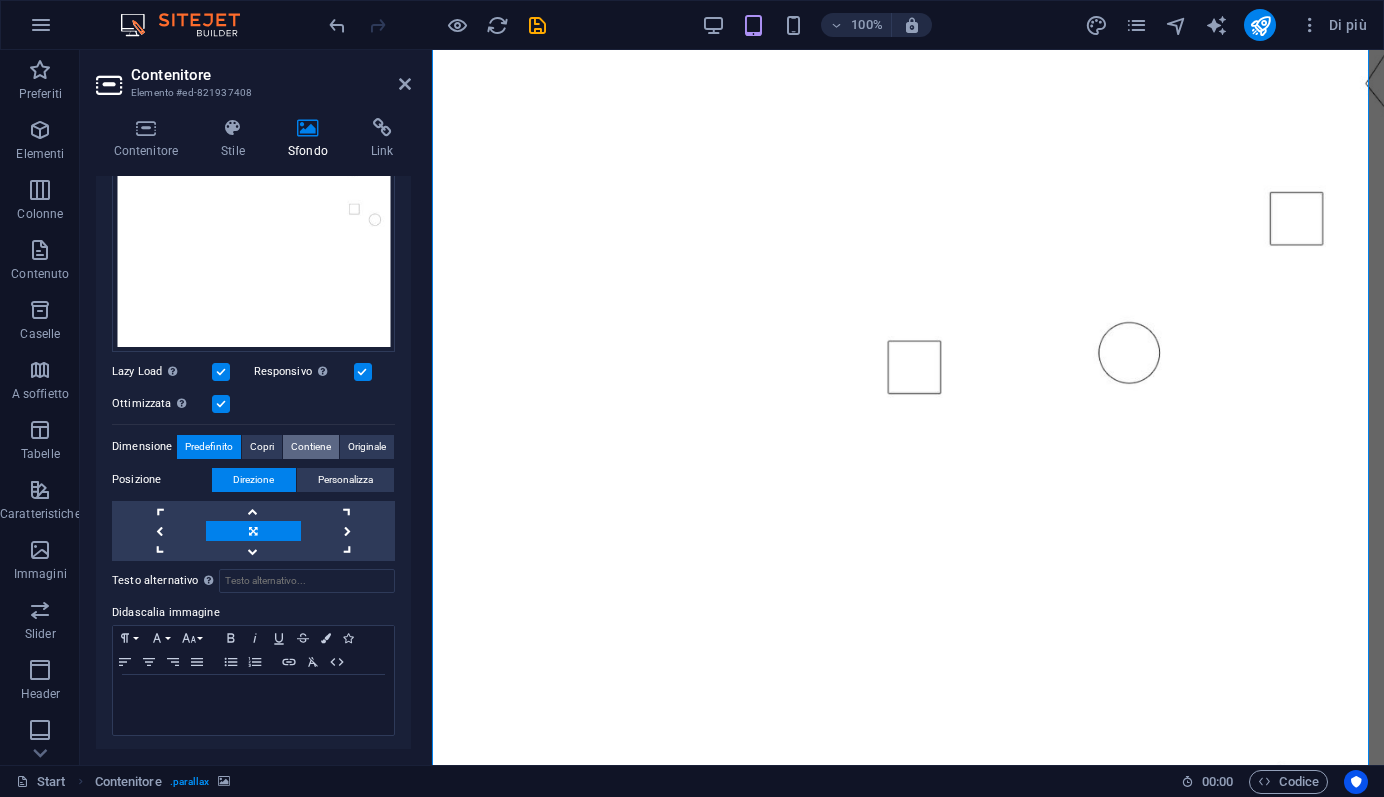click on "Contiene" at bounding box center (311, 447) 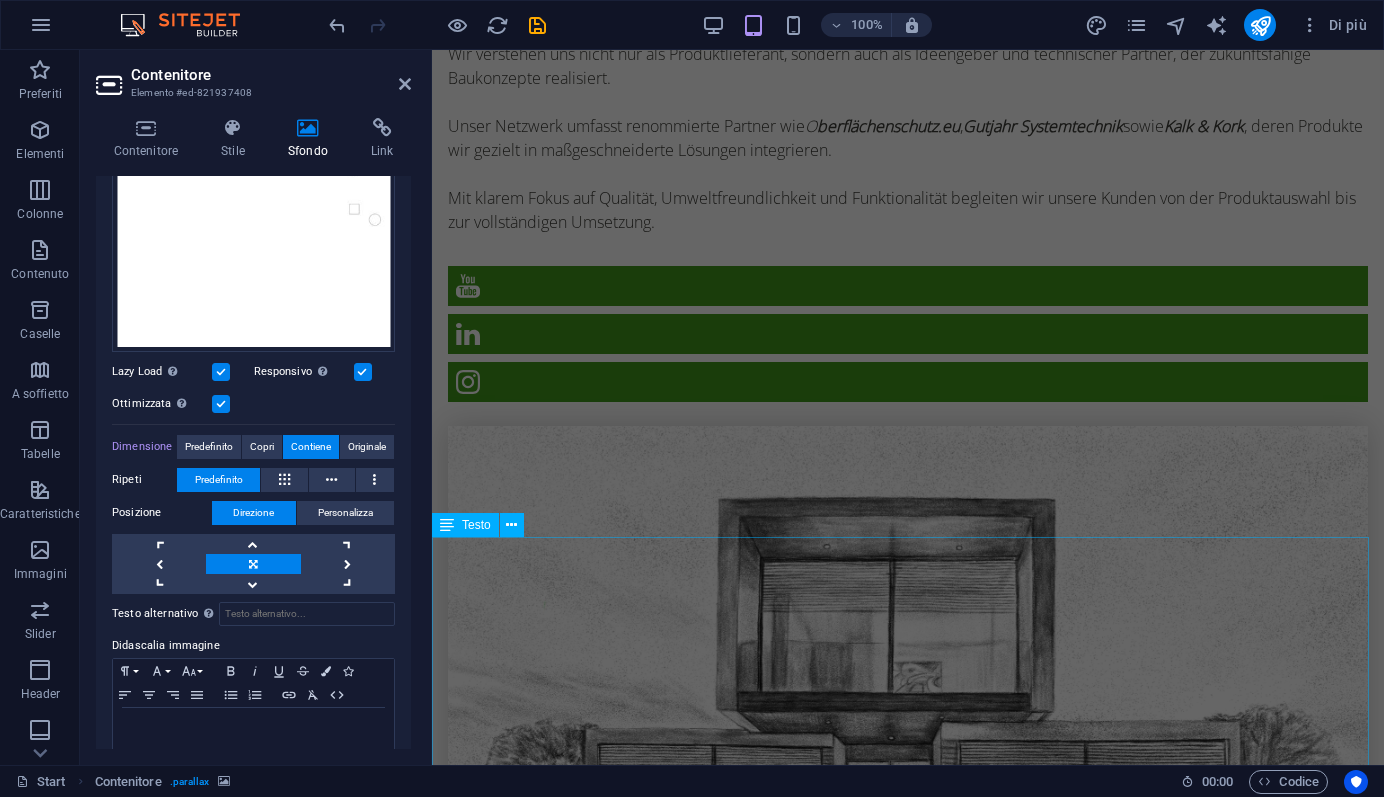 scroll, scrollTop: 2343, scrollLeft: 0, axis: vertical 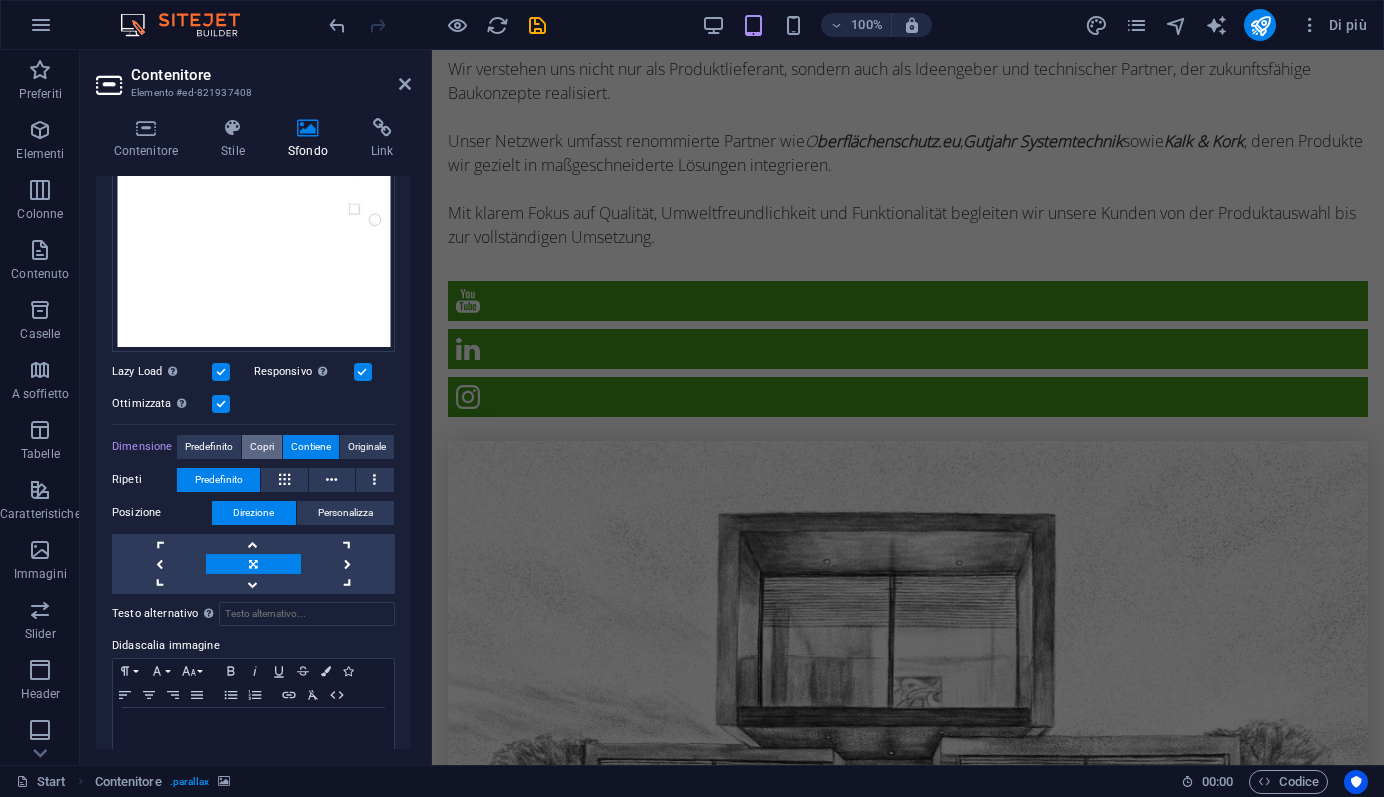 click on "Copri" at bounding box center (262, 447) 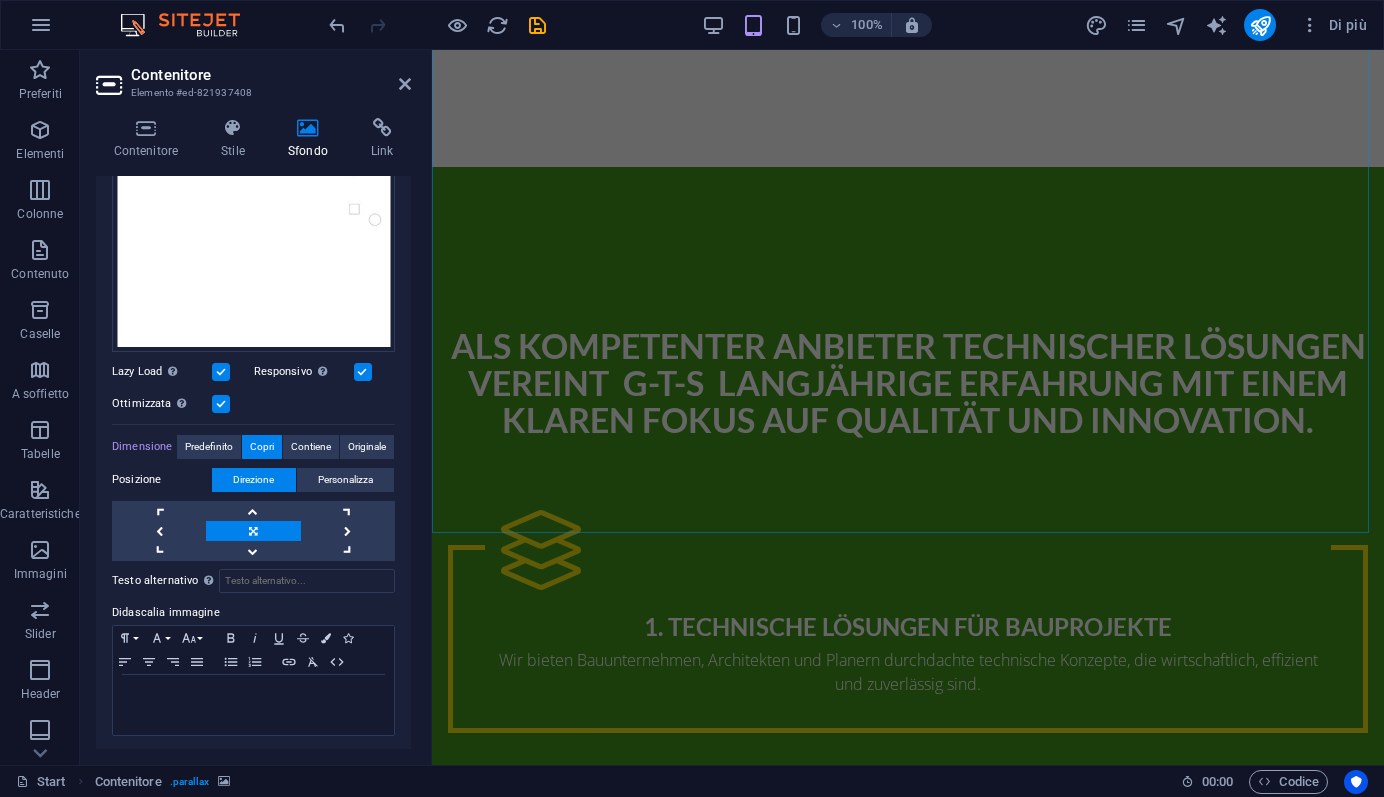 scroll, scrollTop: 3393, scrollLeft: 0, axis: vertical 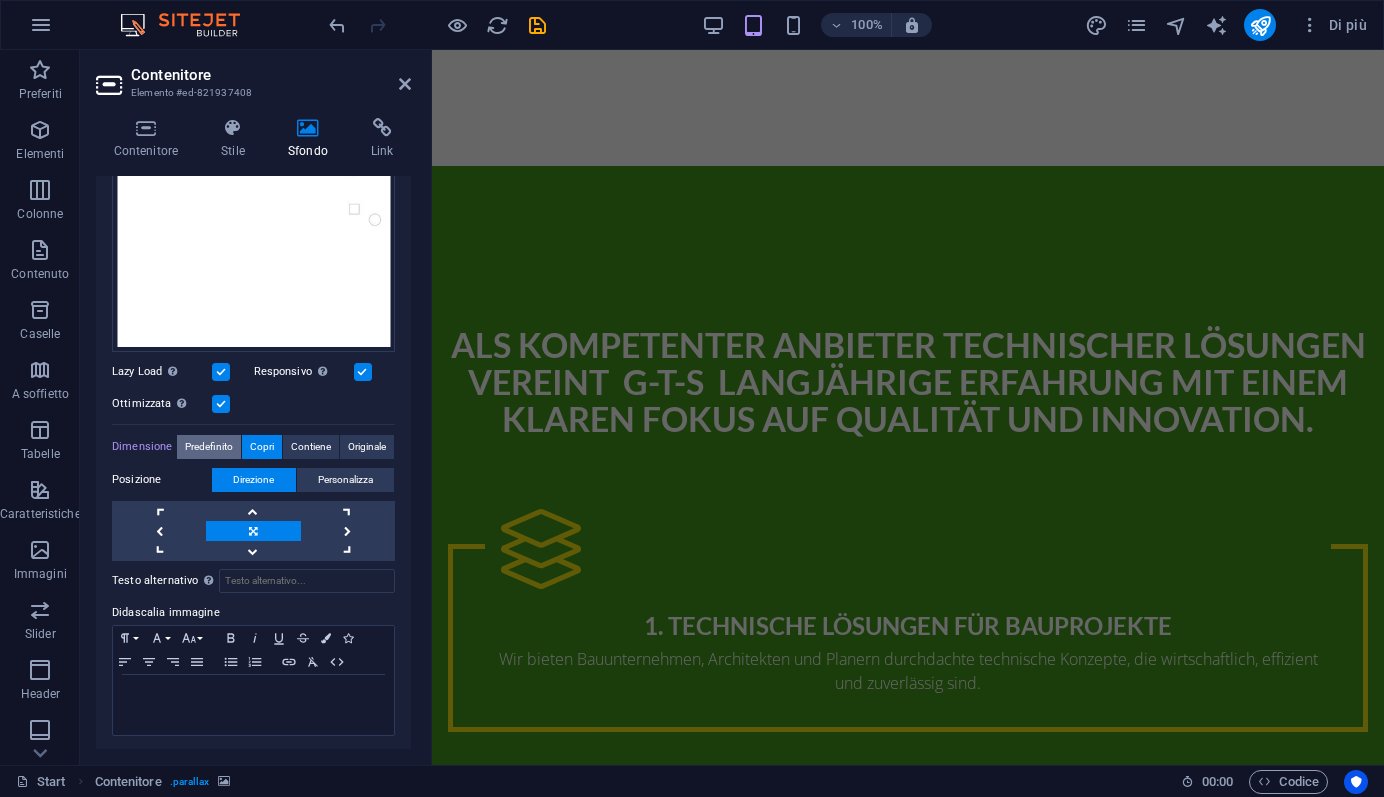 click on "Predefinito" at bounding box center [209, 447] 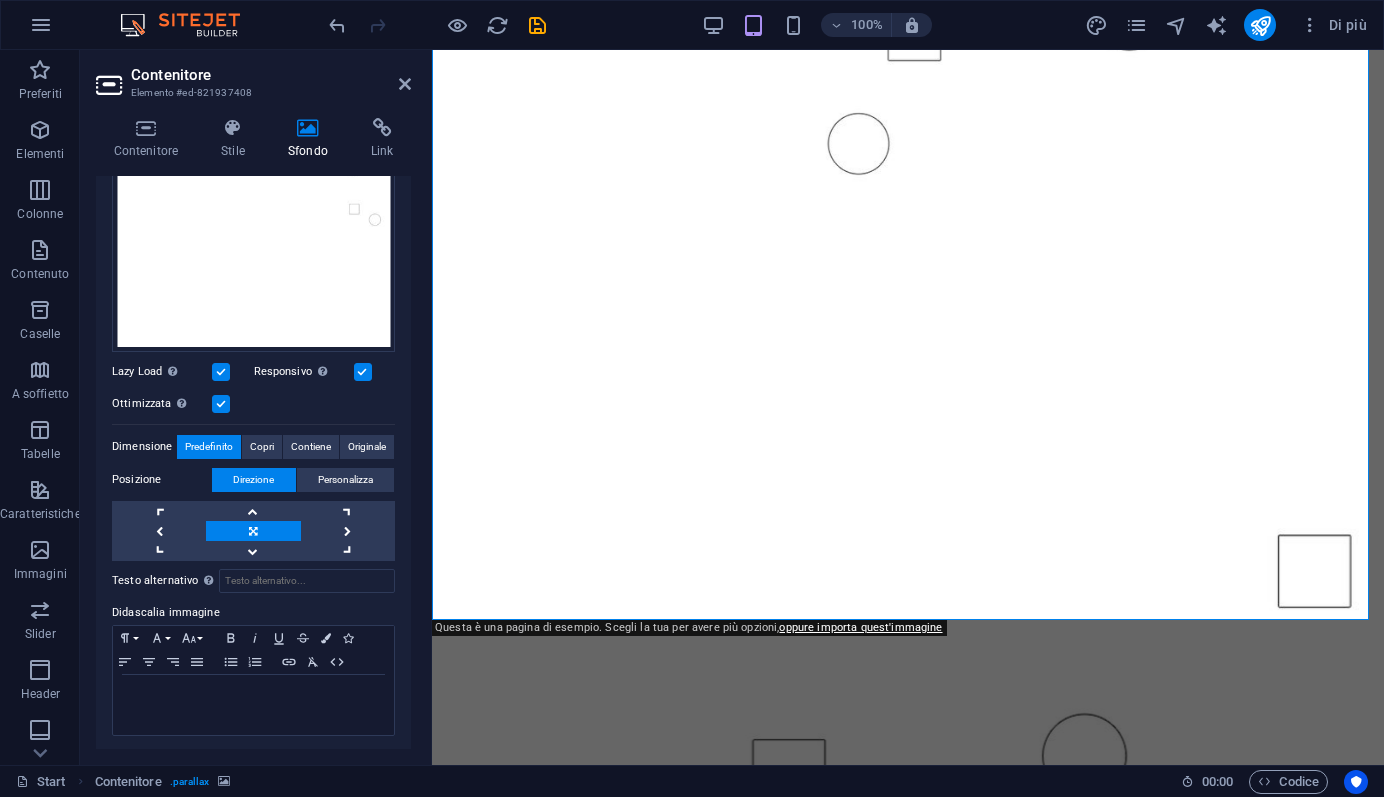 scroll, scrollTop: 1154, scrollLeft: 0, axis: vertical 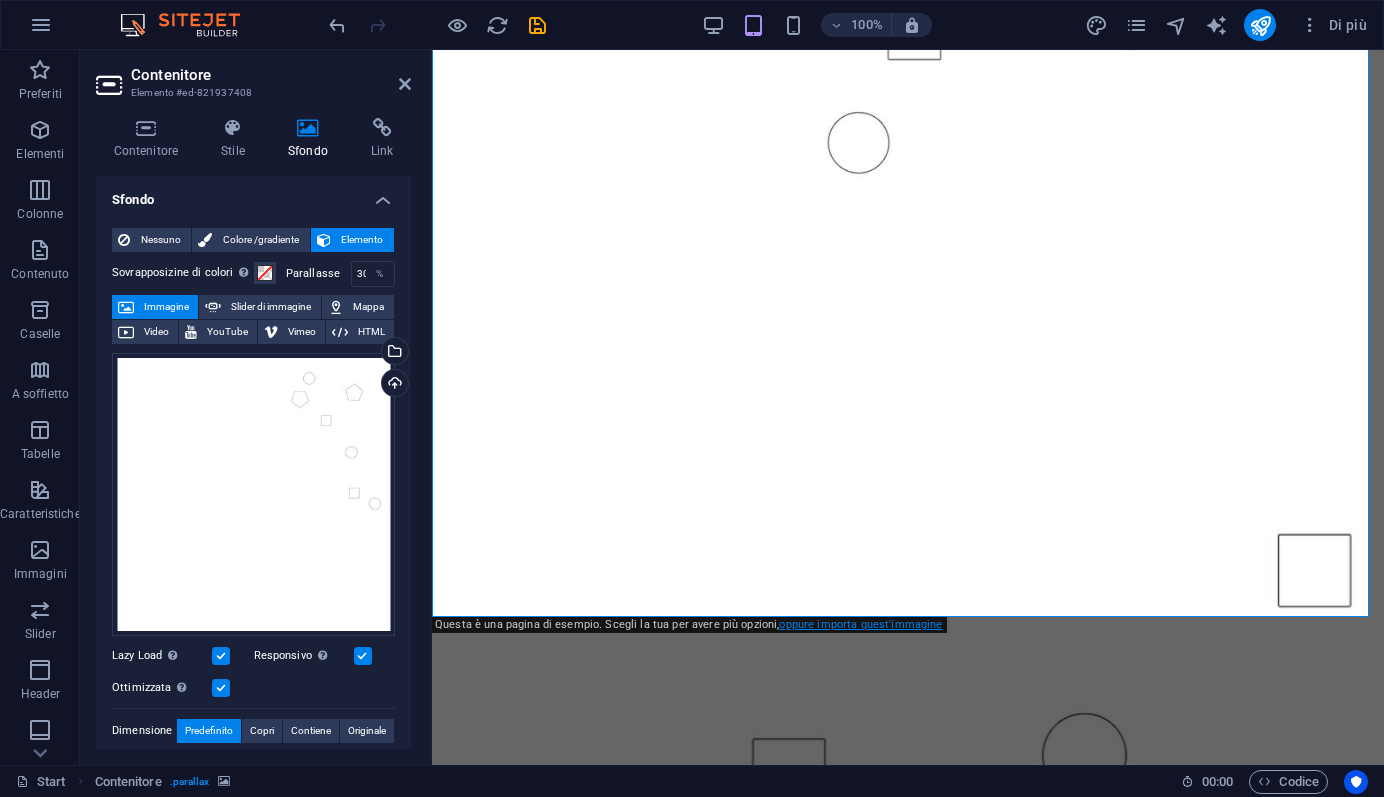 click on "oppure importa quest'immagine" at bounding box center (860, 624) 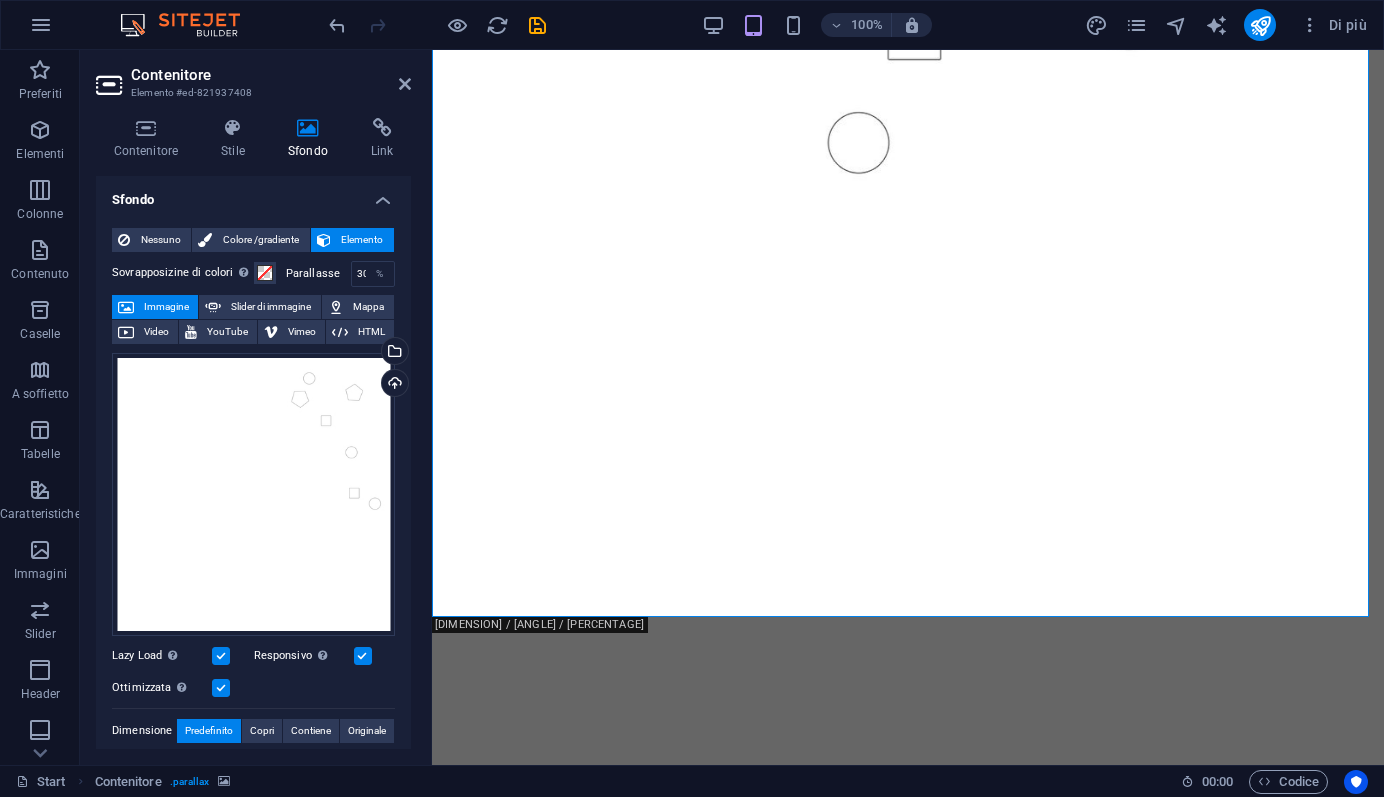 click at bounding box center [908, 615] 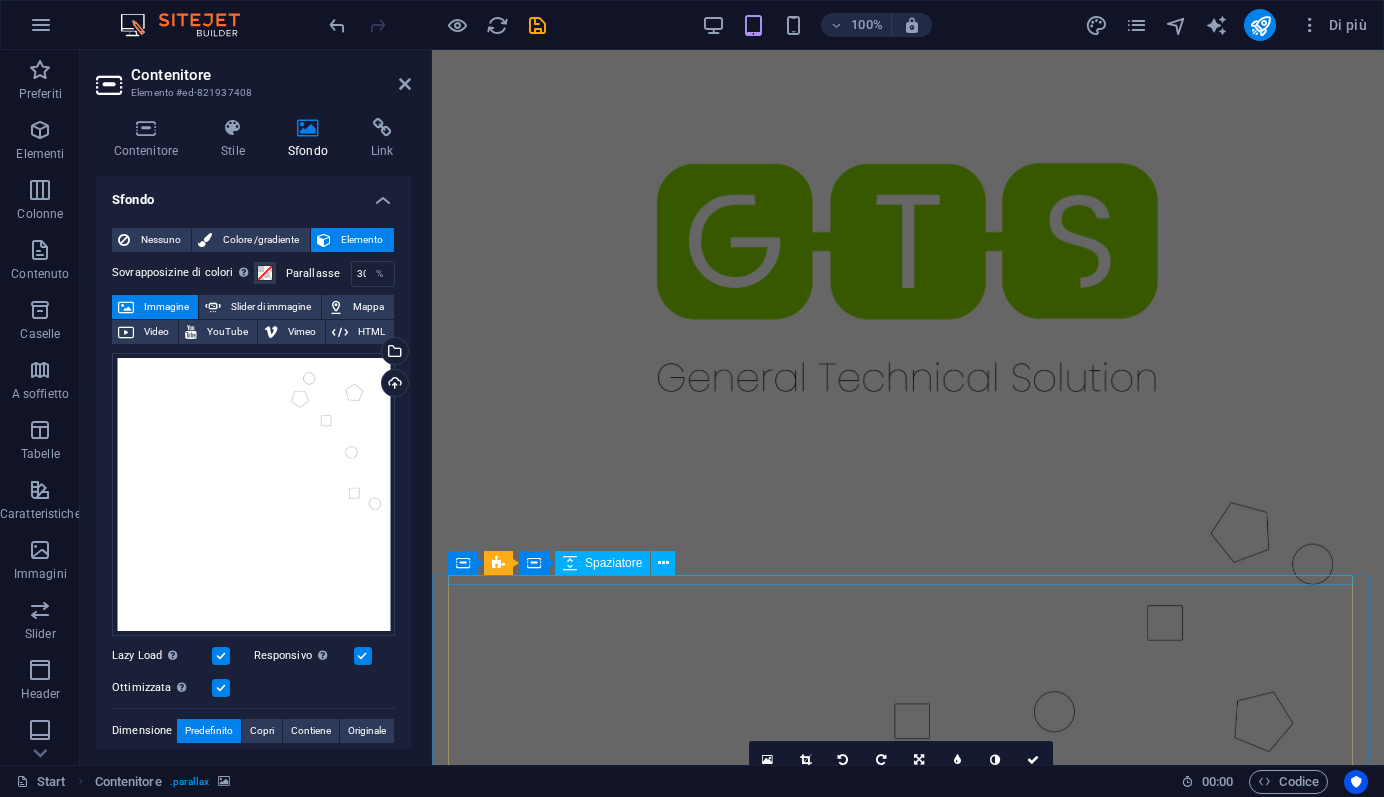 scroll, scrollTop: 77, scrollLeft: 0, axis: vertical 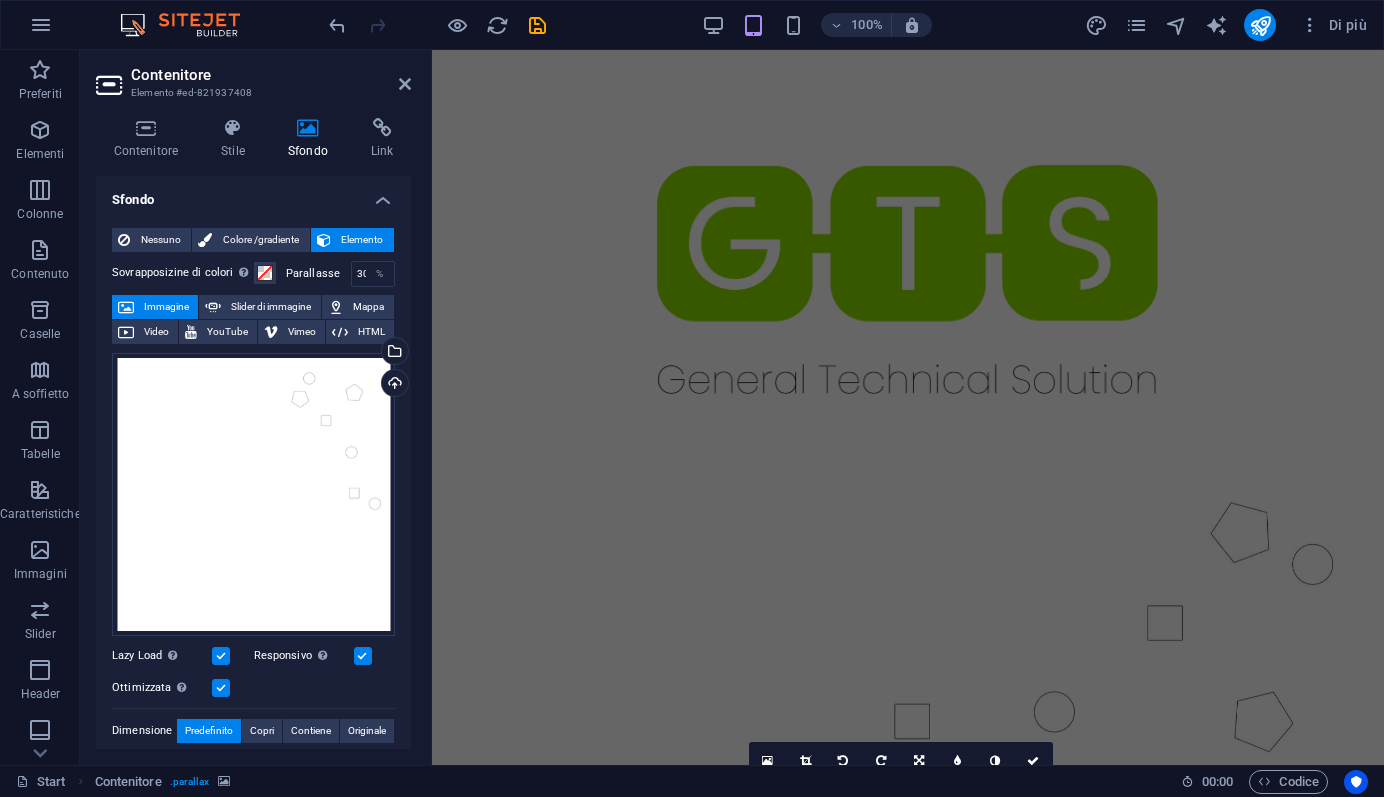 click on "Contenitore Elemento #[ID]
Contenitore Stile Sfondo Link Dimensione Altezza Predefinito px rem % vh vw Altezza min. Nessuno px rem % vh vw Larghezza Predefinito px rem % em vh vw Larghezza min. Nessuno px rem % vh vw Larghezza contenuto Predefinito Personalizzata Larghezza Predefinito px rem % em vh vw Larghezza min. Nessuno px rem % vh vw Padding predefinito Spaziatura personalizzata La larghezza del contenuto e del padding predefinito possono essere cambiati in Design. Modifica il design Layout (Flexbox) Allineamento Determina la direzione di flessione. Predefinito Asse principale Determina in che modo gli elementi devono comportarsi lungo l'asse principale del contenitore (giustifica contenuto). Predefinito Asse laterale Controlla la direzione verticale dell'elemento all'interno del contenitore (oggetti allineati). Predefinito Ritorno automatico Predefinito Attivato Disattivato Riempimento Predefinito Accessibilità Ruolo Il ruolo di ARIA definisce la funzione di un elemento.  Onde" at bounding box center (256, 407) 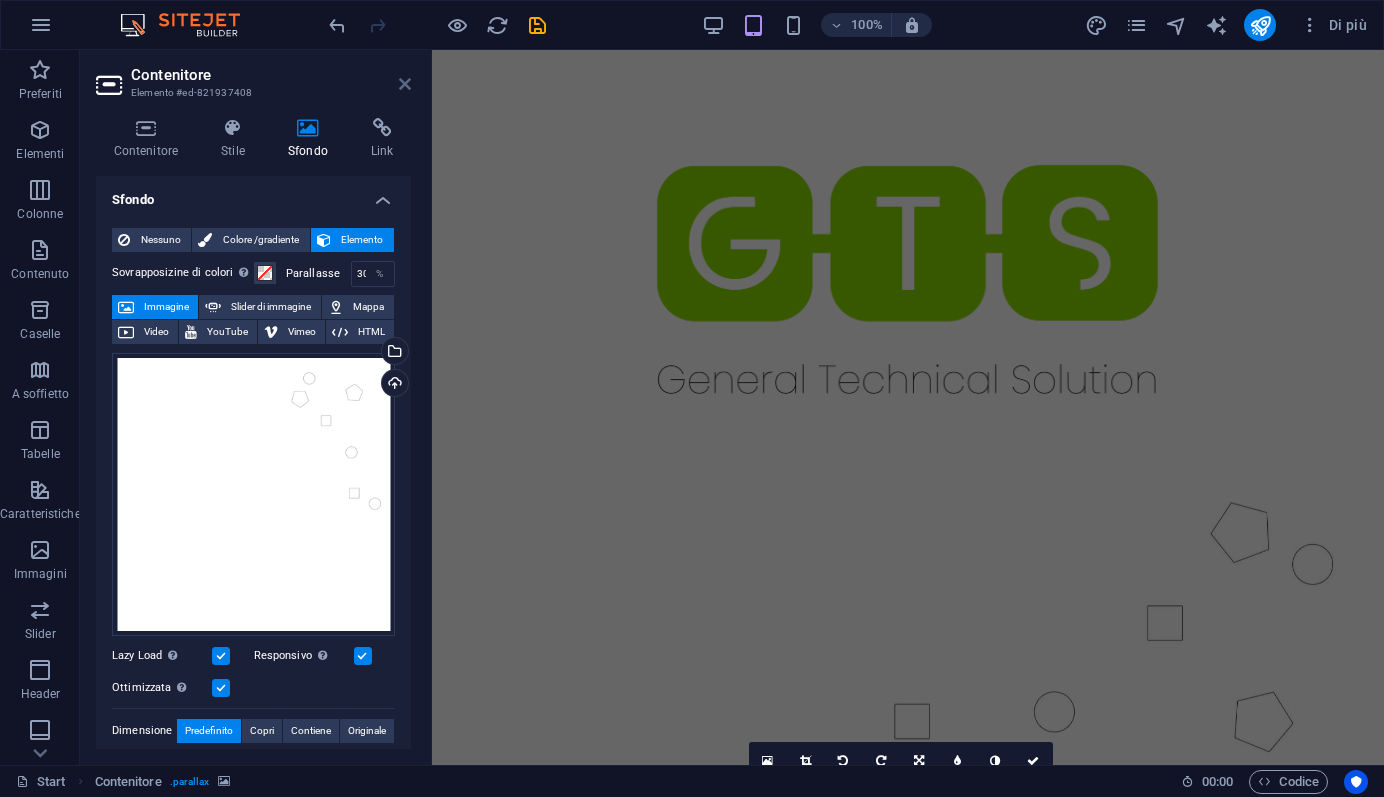 click at bounding box center (405, 84) 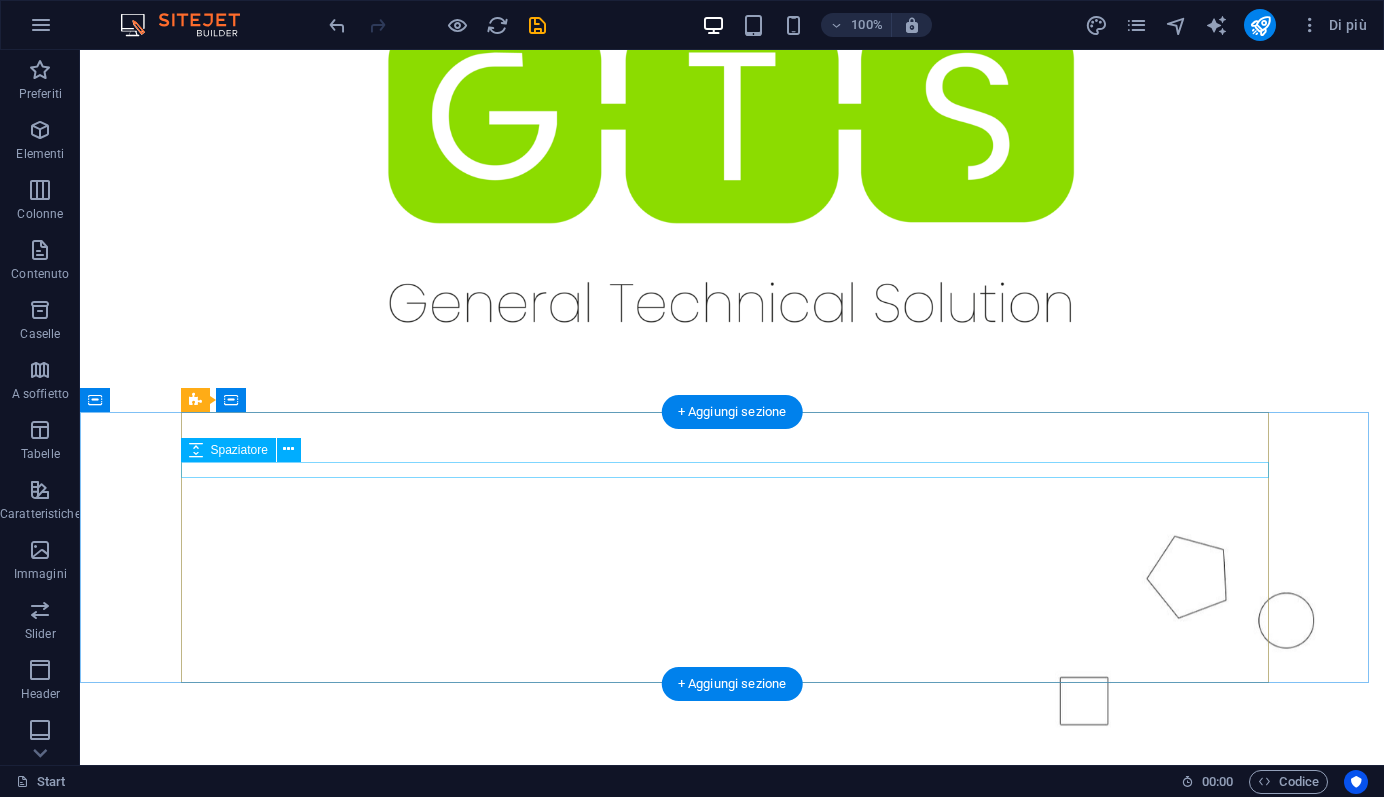 scroll, scrollTop: 328, scrollLeft: 0, axis: vertical 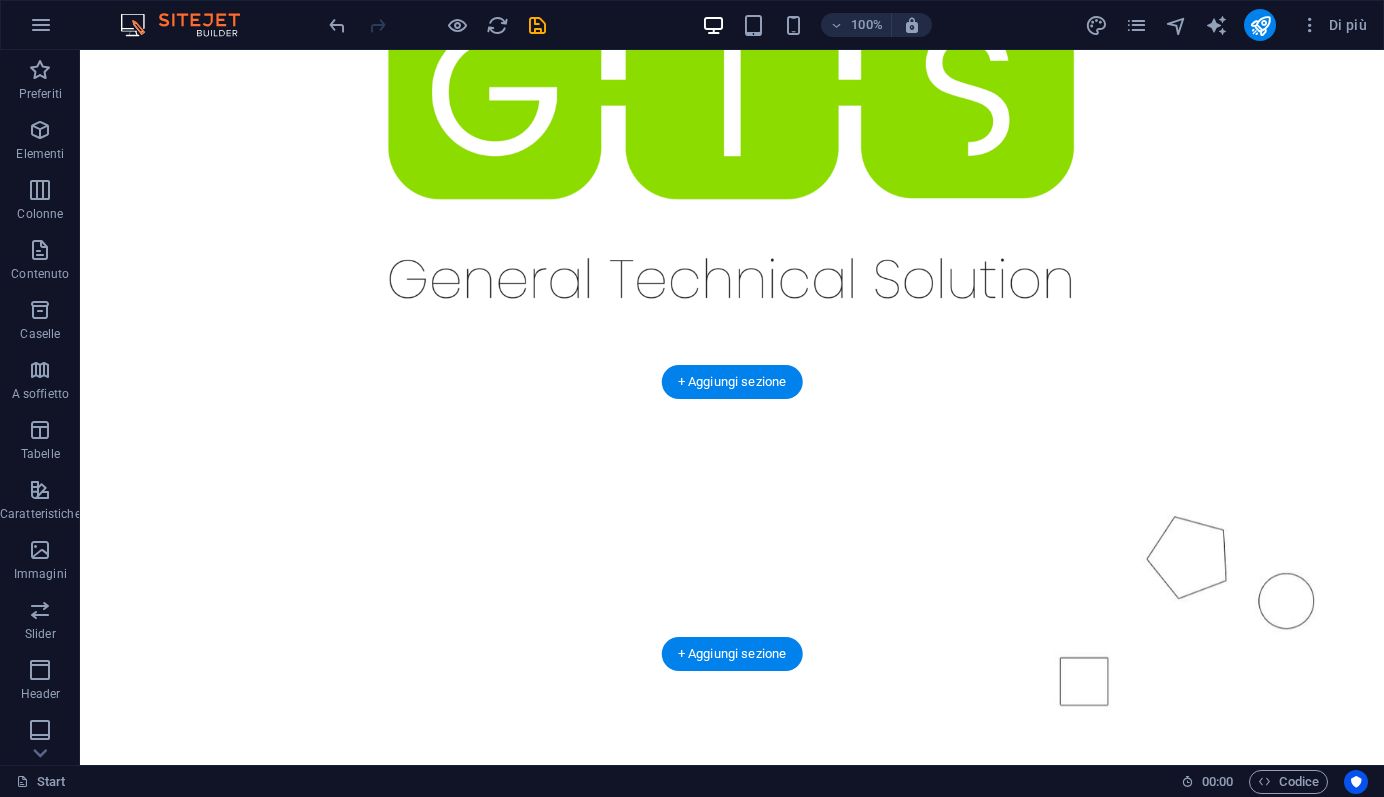 click at bounding box center [732, 665] 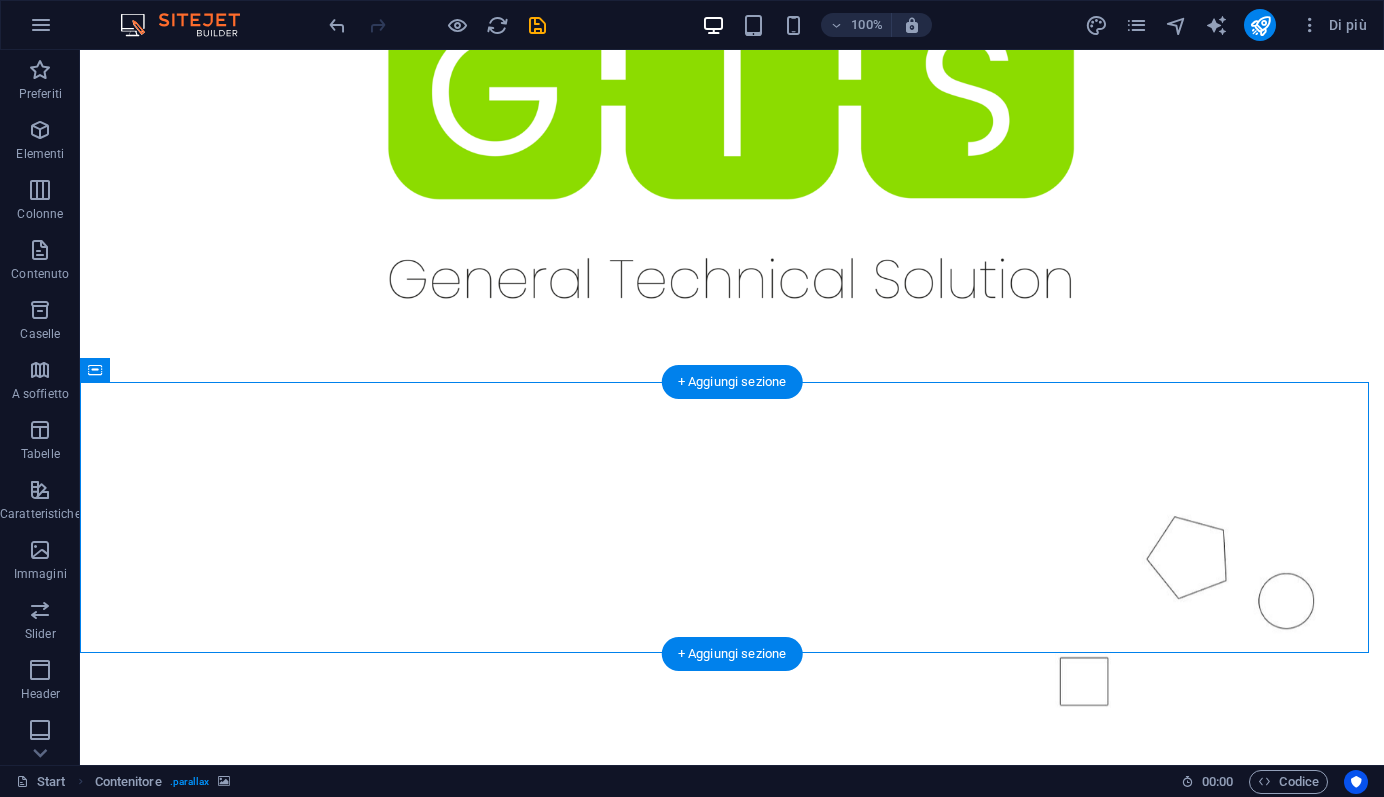 drag, startPoint x: 1283, startPoint y: 444, endPoint x: 930, endPoint y: 444, distance: 353 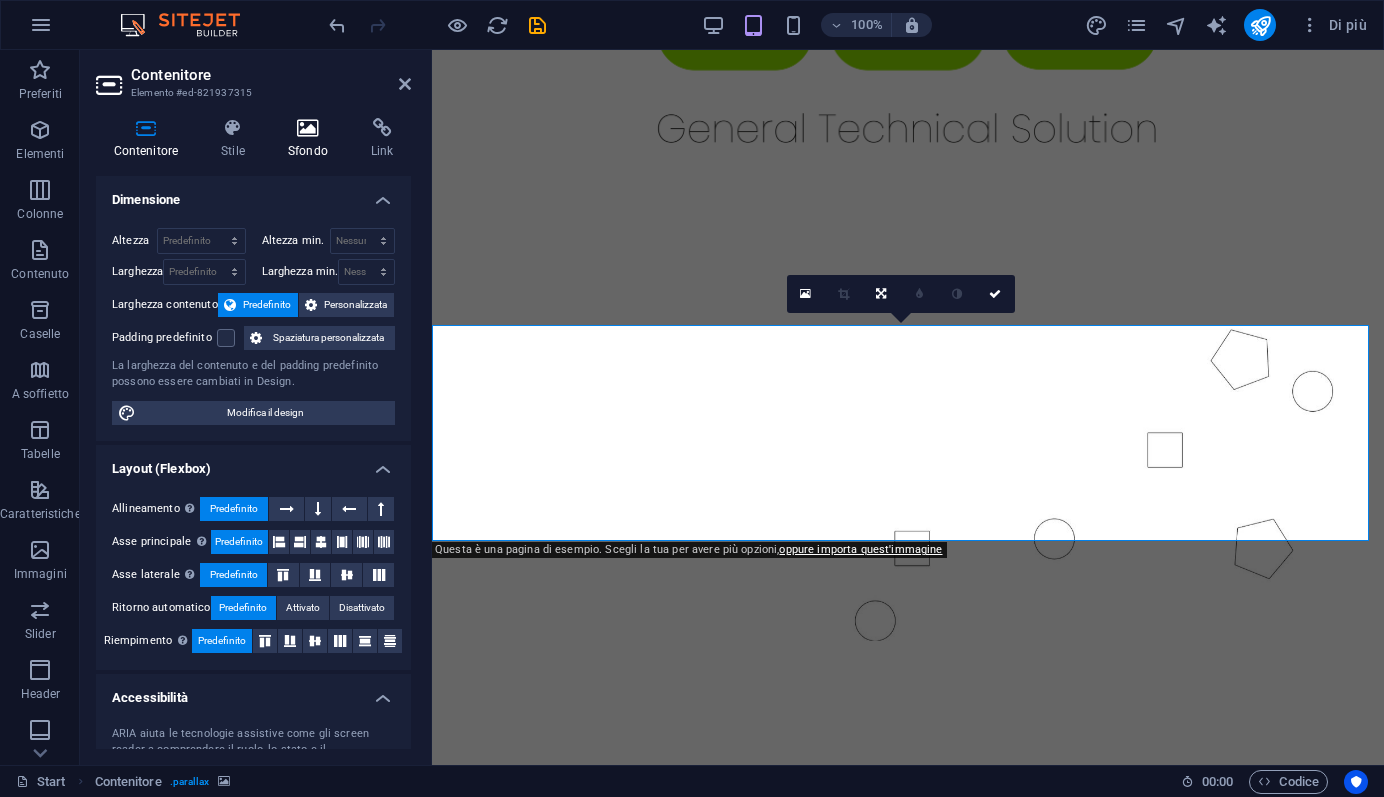 click at bounding box center [307, 128] 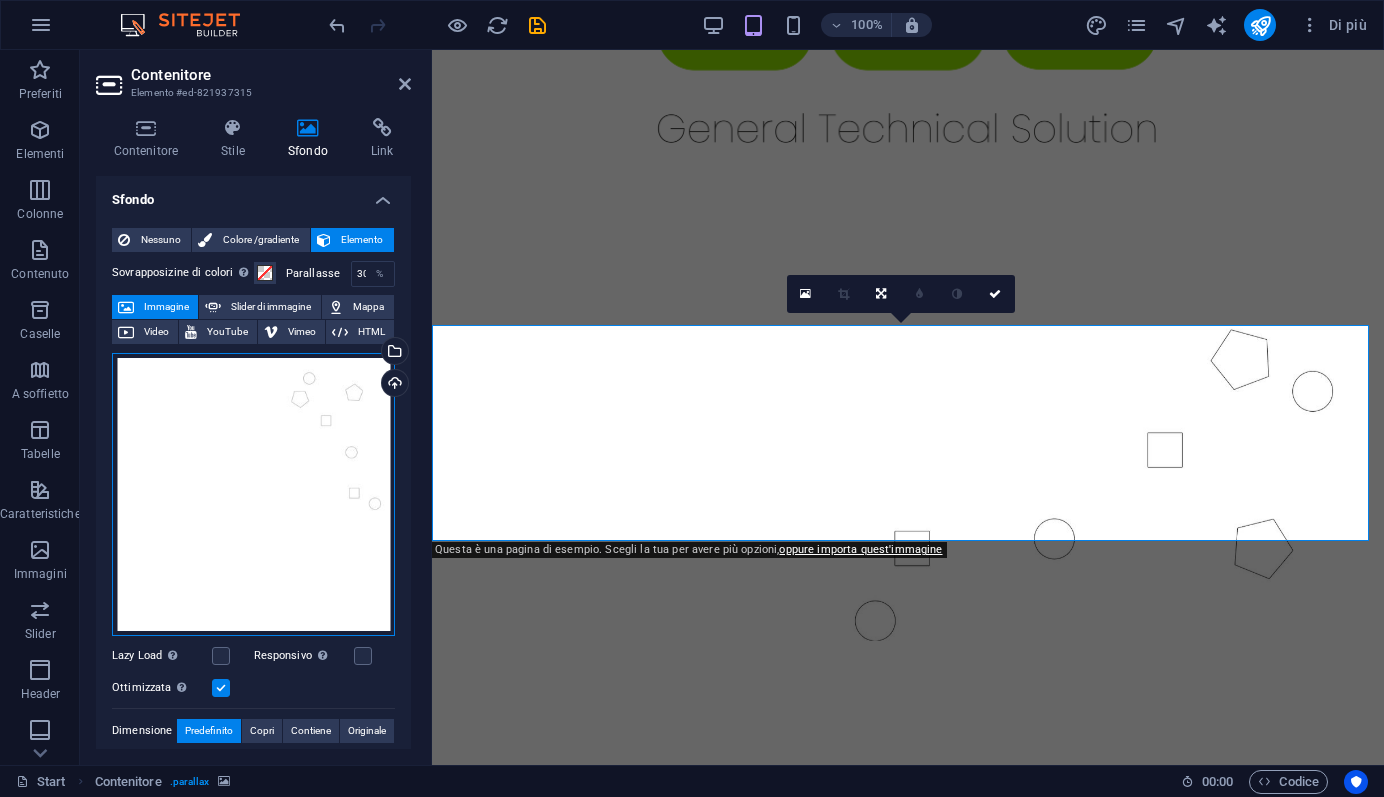 drag, startPoint x: 155, startPoint y: 464, endPoint x: 224, endPoint y: 488, distance: 73.05477 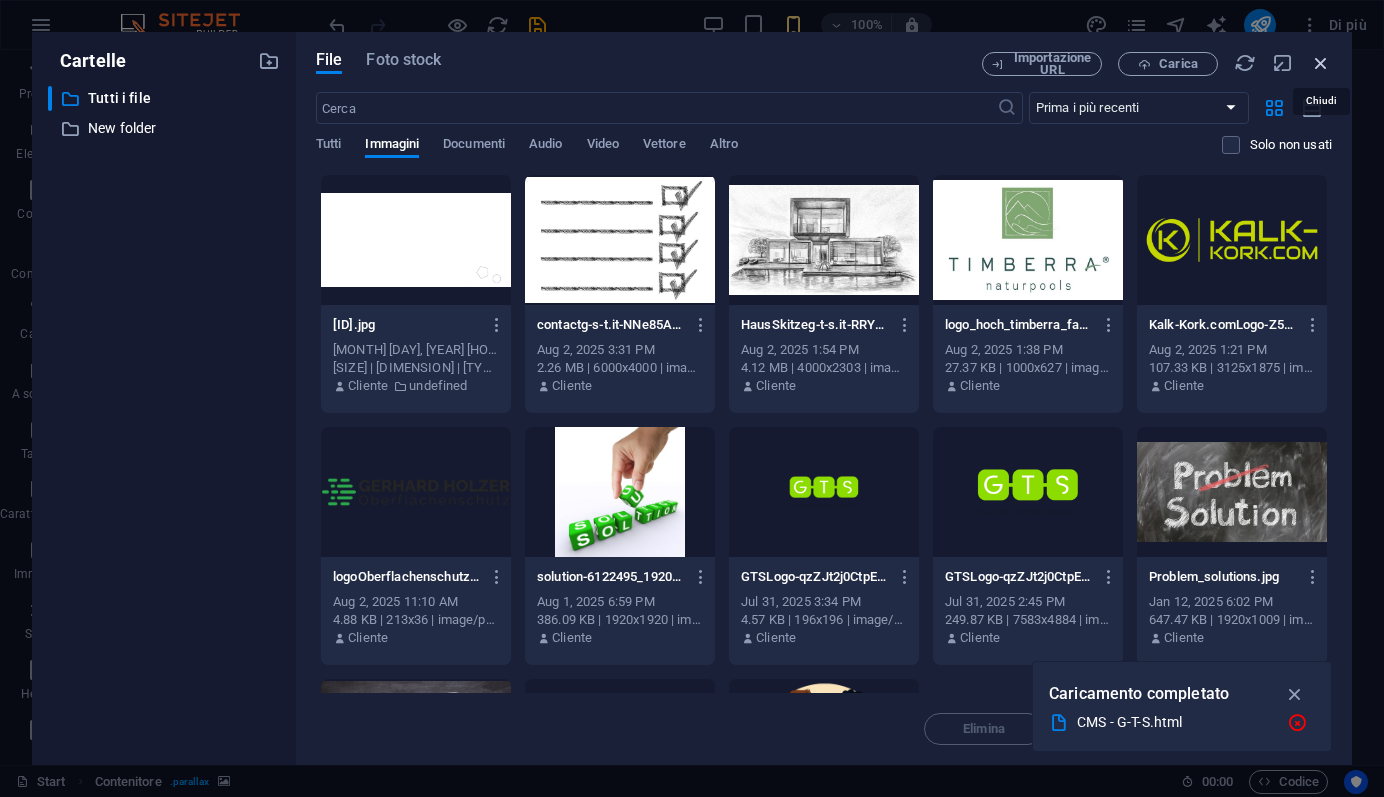 click at bounding box center (1321, 63) 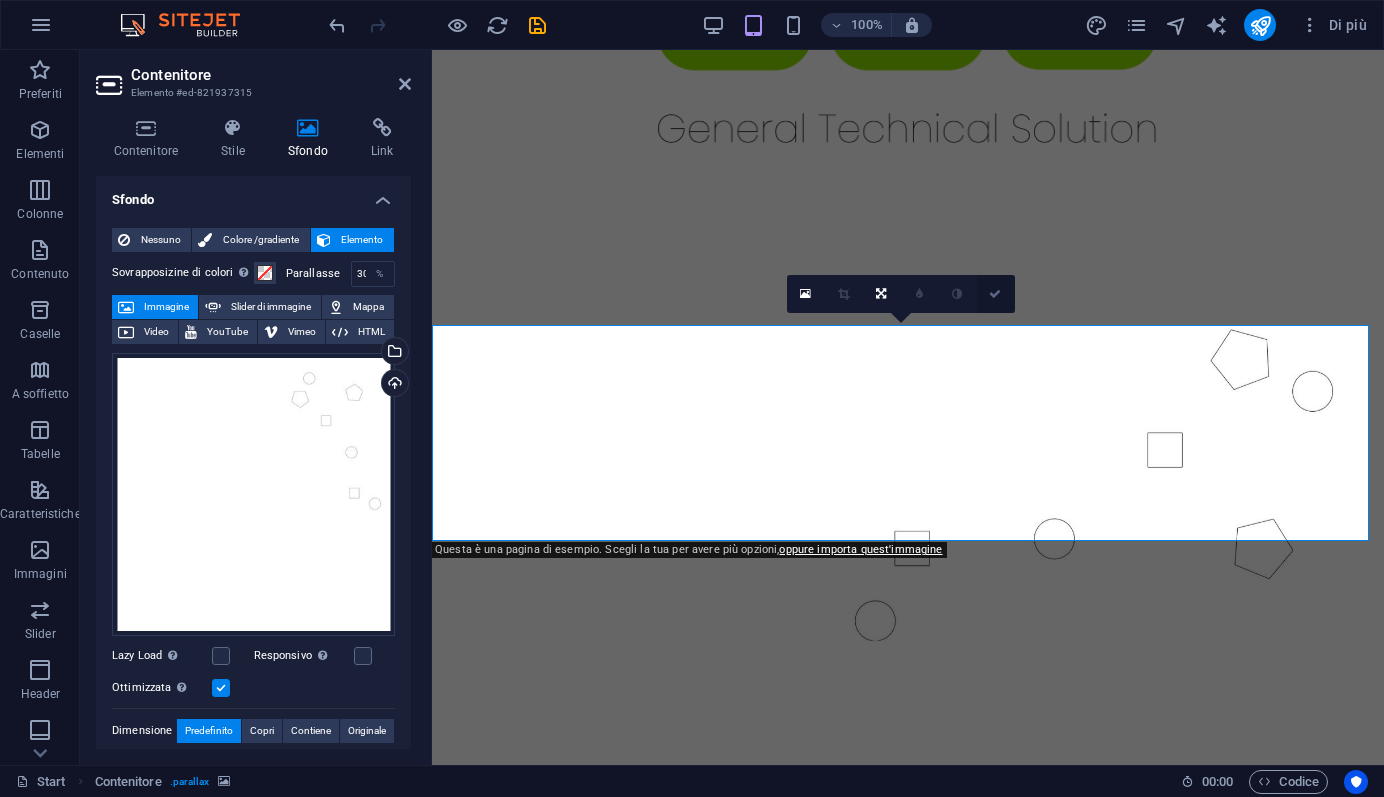 click at bounding box center [995, 294] 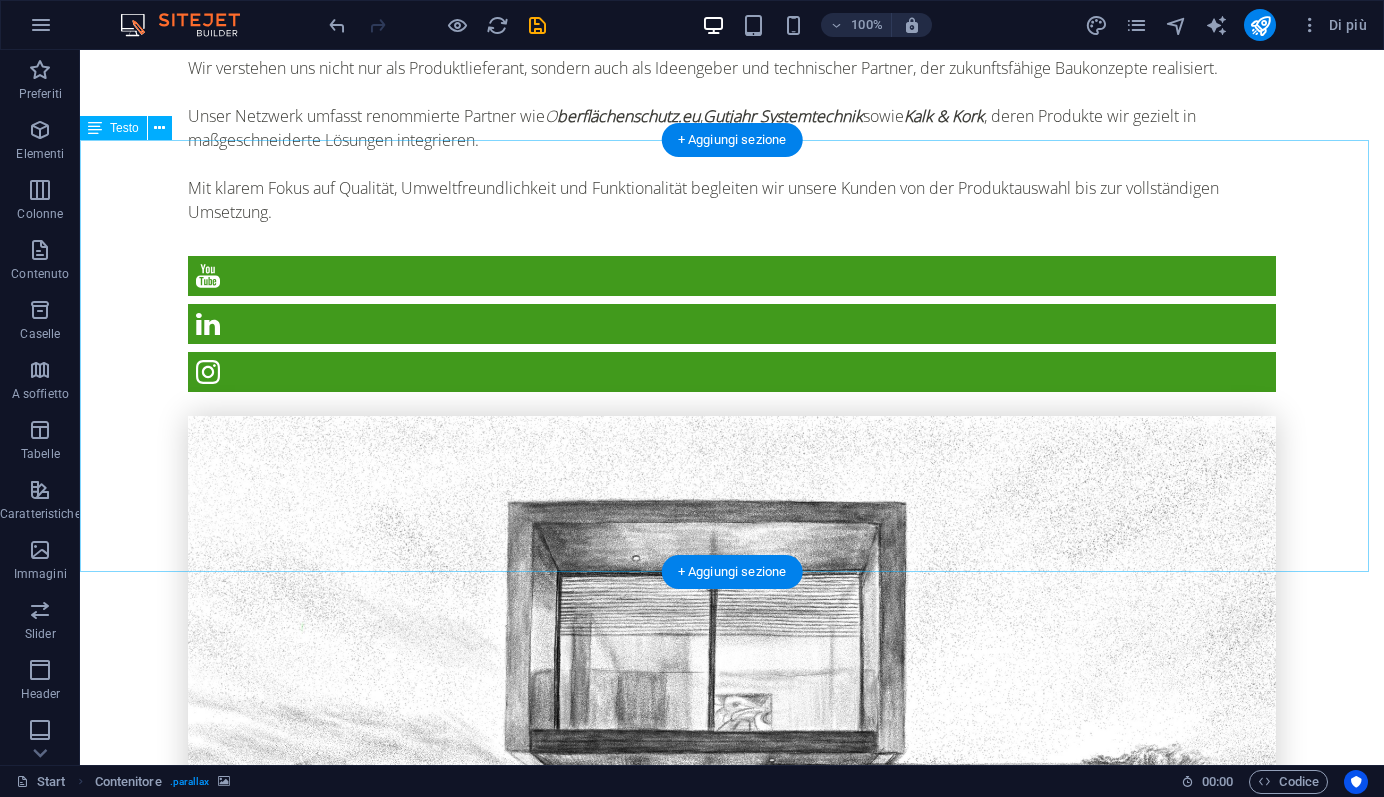 scroll, scrollTop: 2629, scrollLeft: 0, axis: vertical 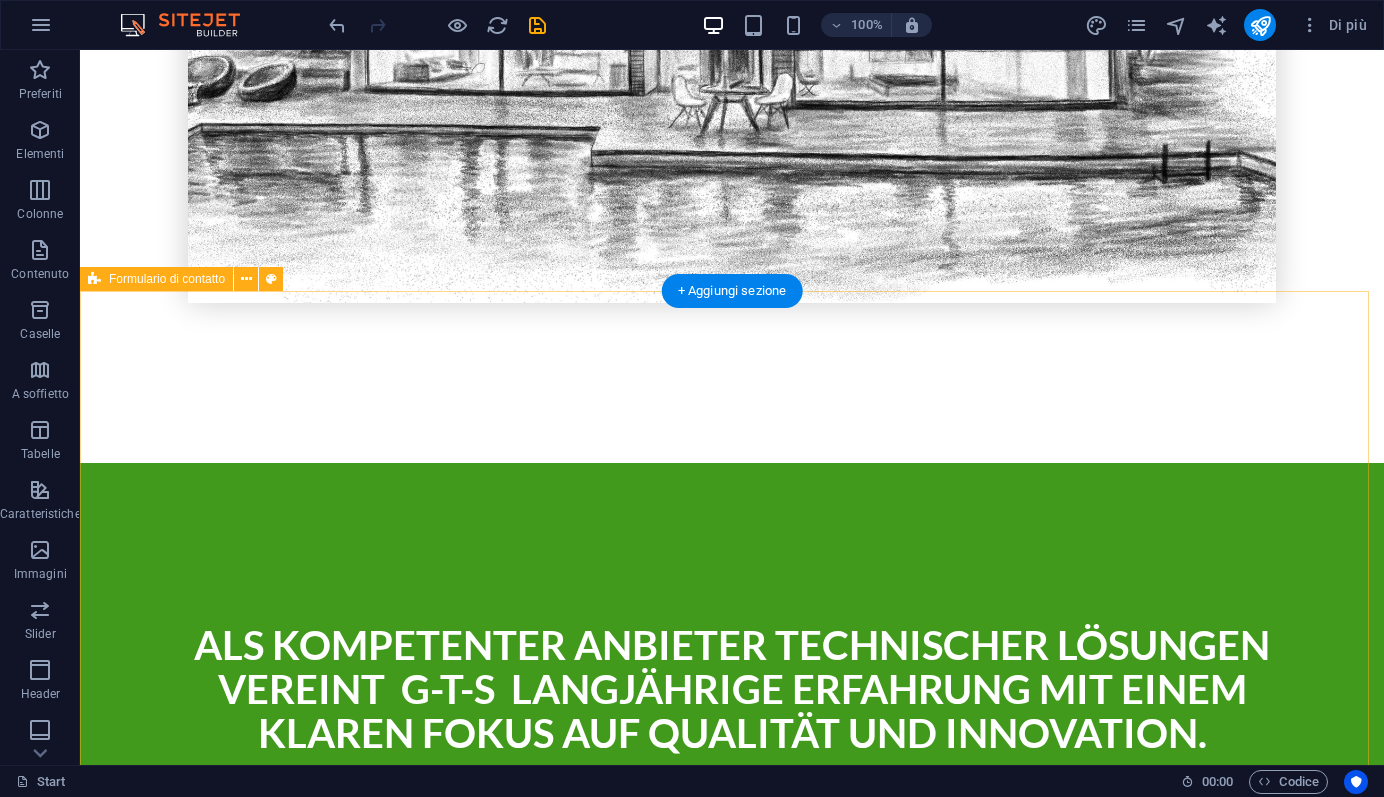 click on "{{ 'content.forms.privacy'|trans }} Illeggibile? Carica nuovo Senden" at bounding box center [732, 3052] 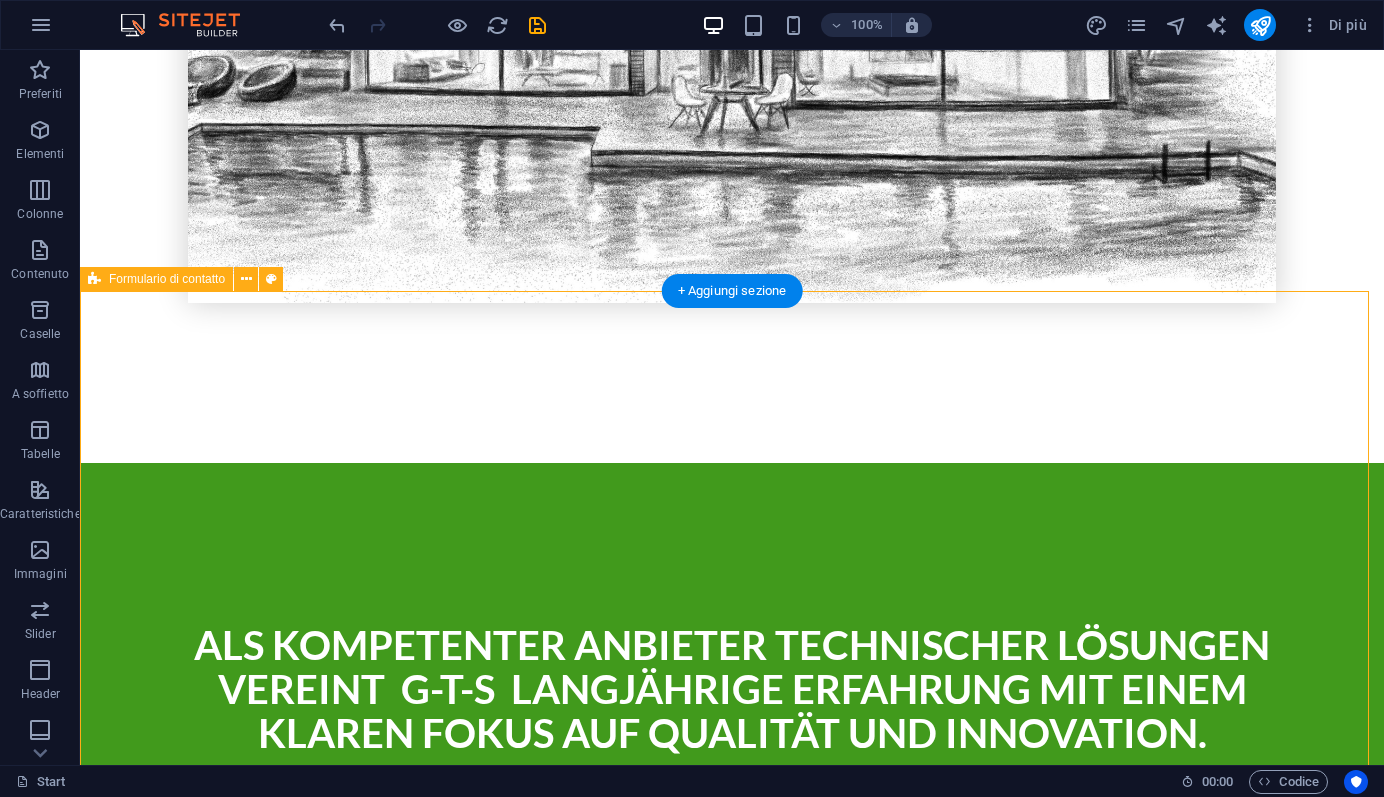 click on "{{ 'content.forms.privacy'|trans }} Illeggibile? Carica nuovo Senden" at bounding box center (732, 3052) 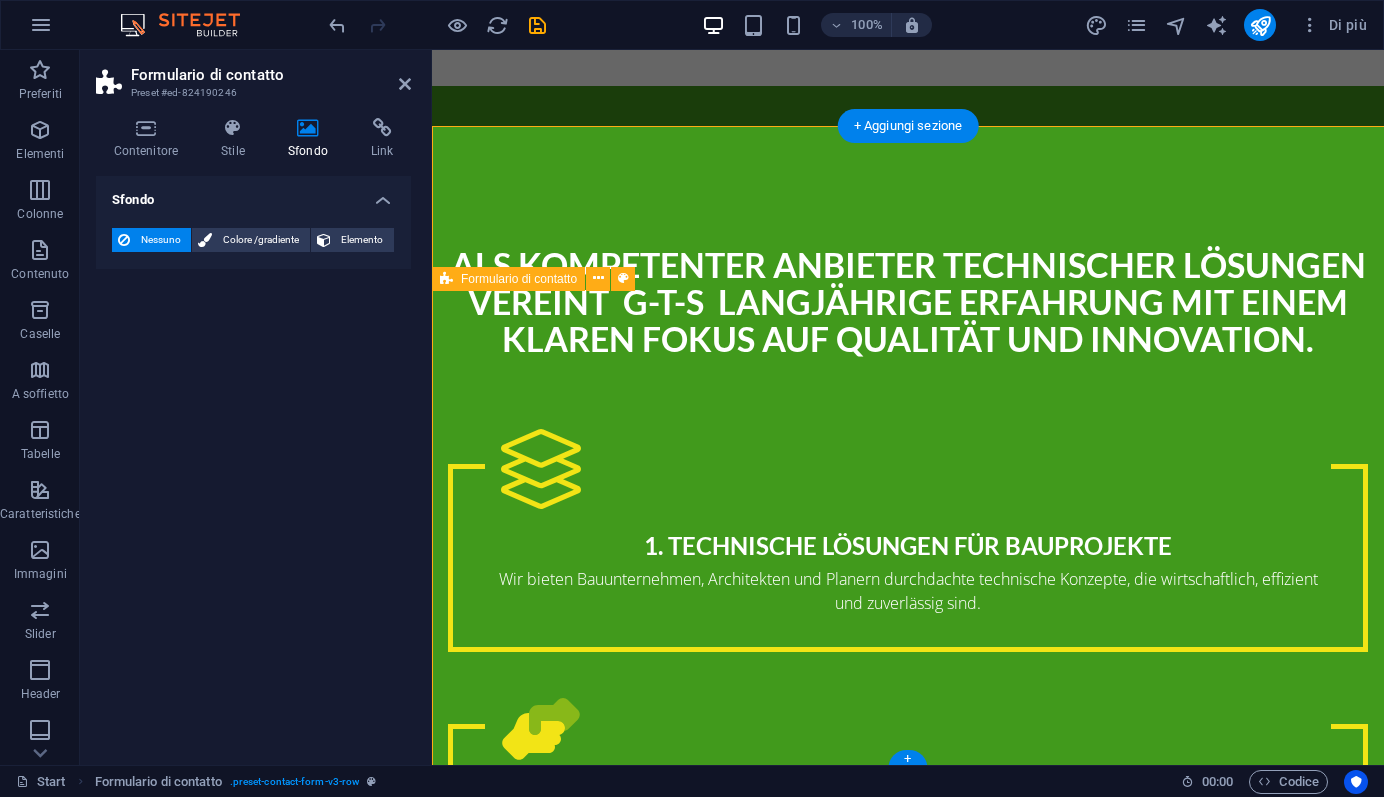 scroll, scrollTop: 3631, scrollLeft: 0, axis: vertical 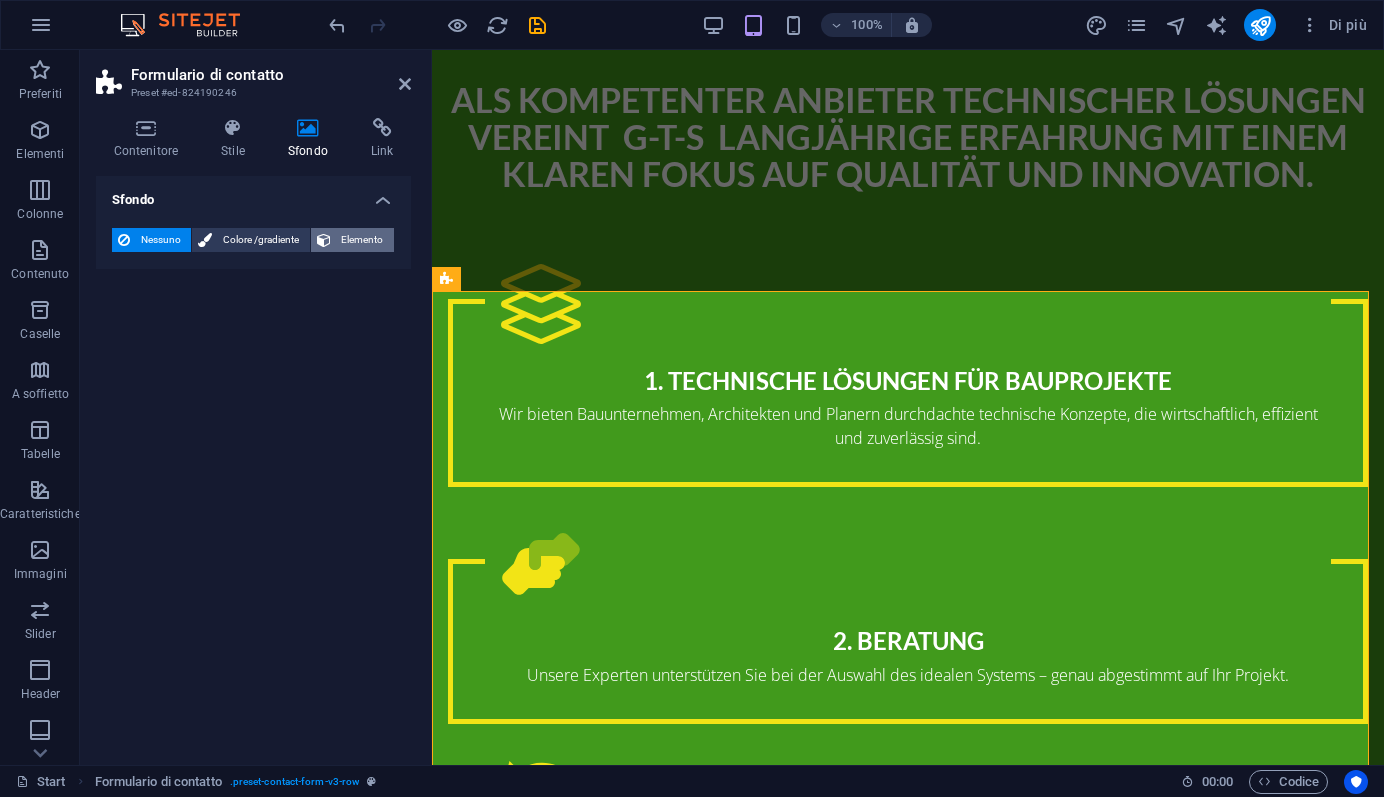 click on "Elemento" at bounding box center [362, 240] 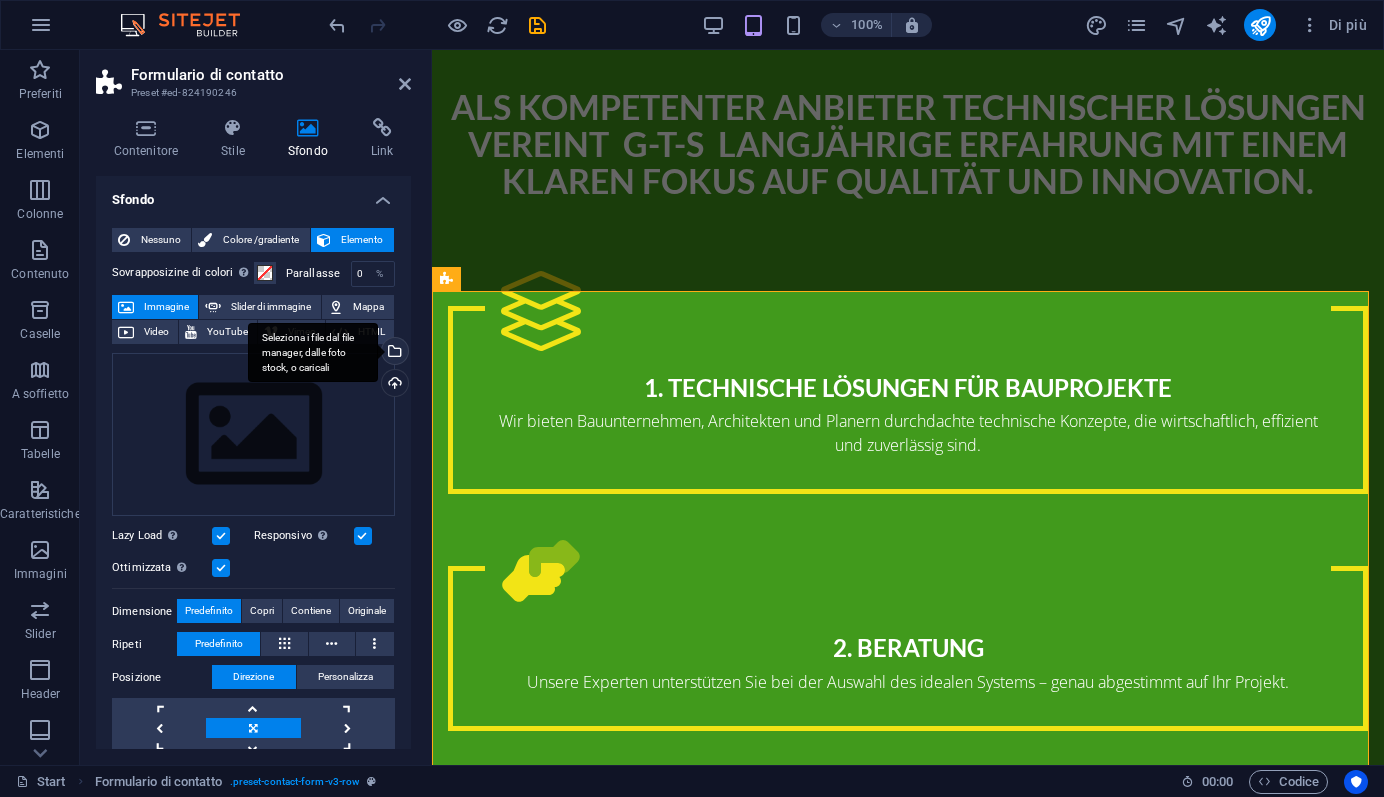 click on "Seleziona i file dal file manager, dalle foto stock, o caricali" at bounding box center (313, 353) 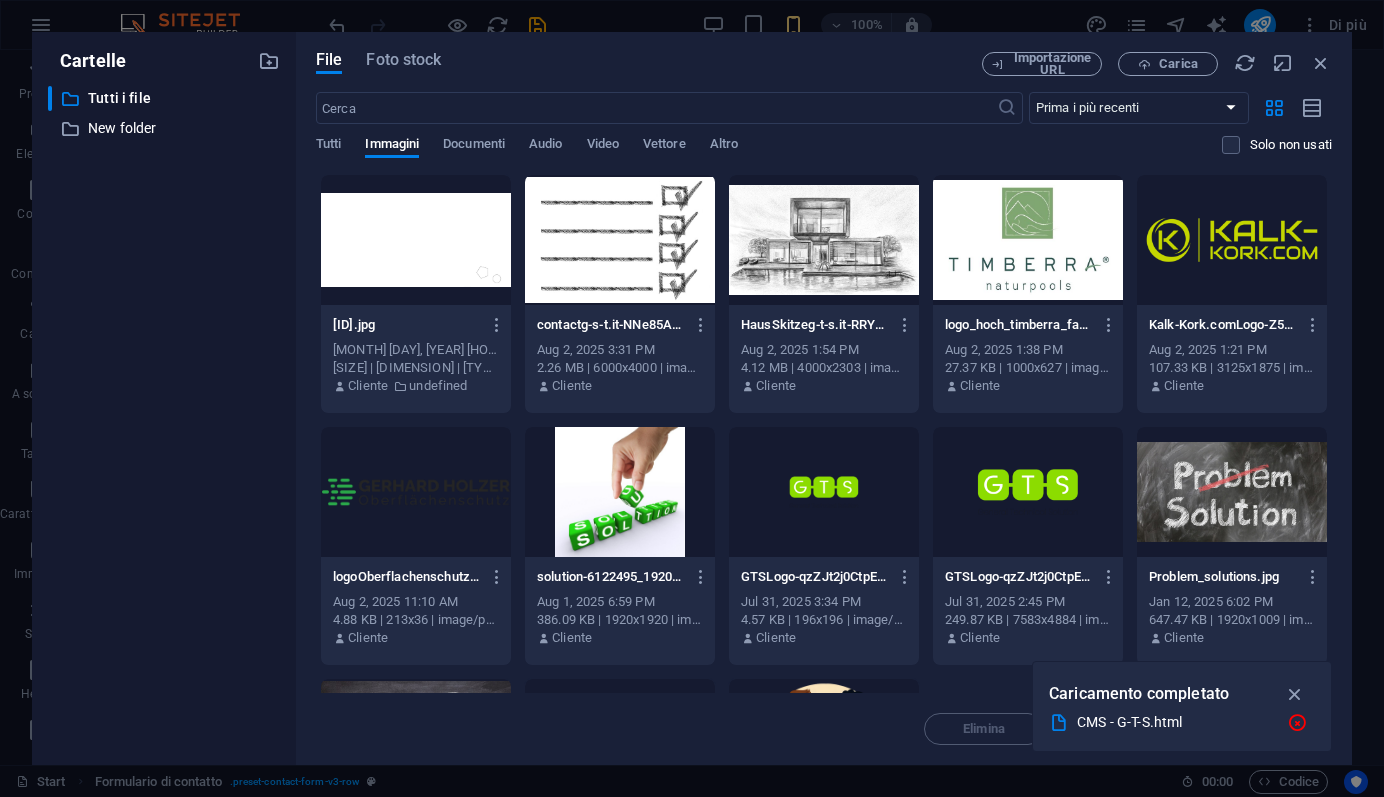 click at bounding box center (416, 240) 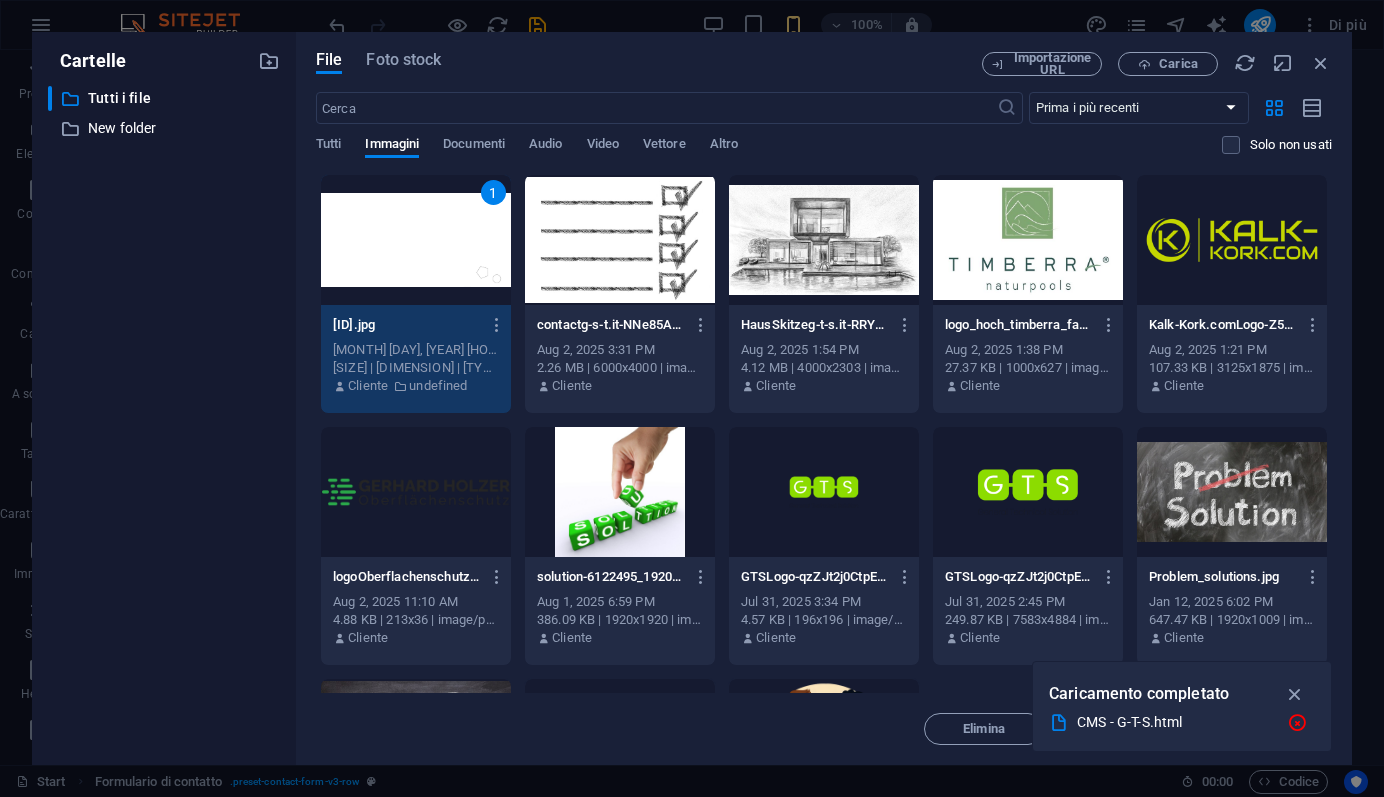 click at bounding box center (1295, 694) 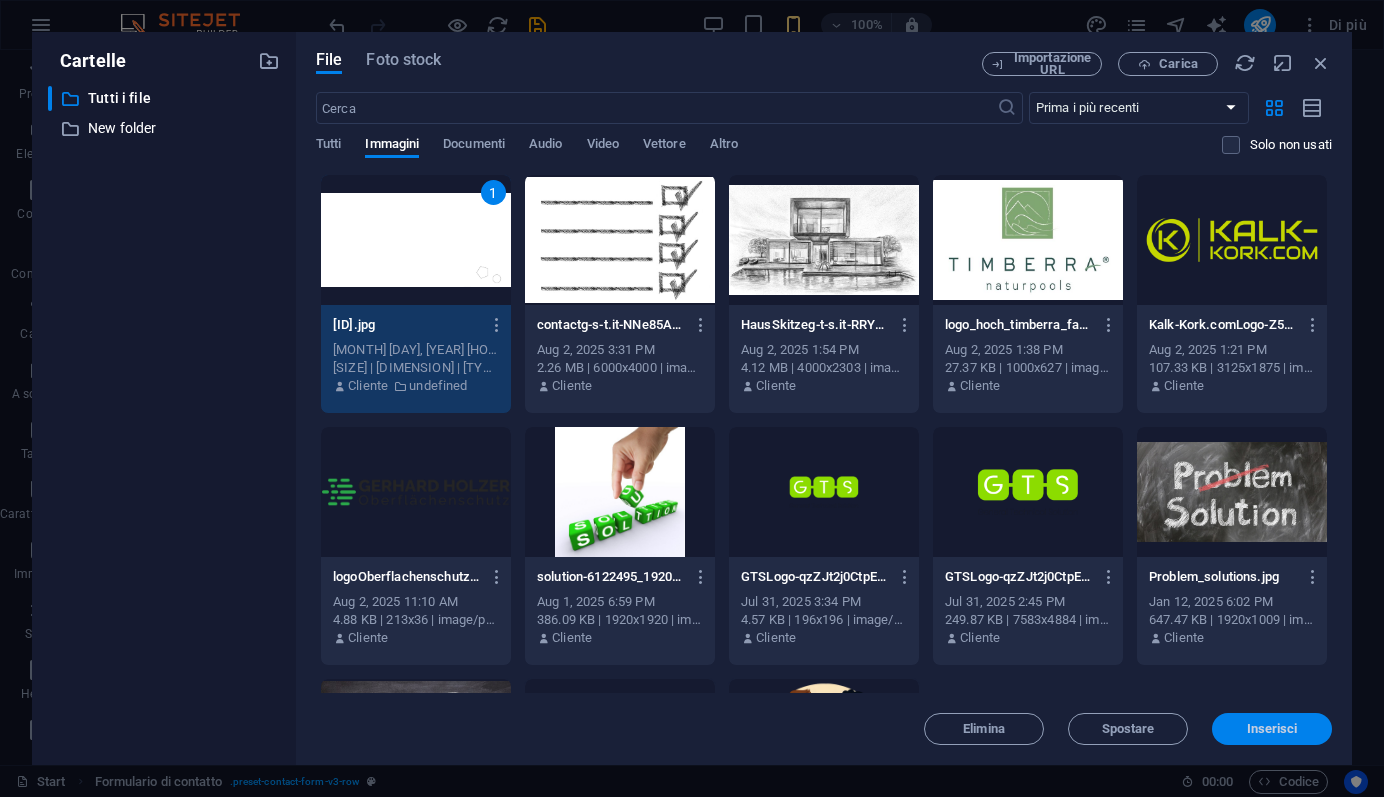 click on "Inserisci" at bounding box center (1272, 729) 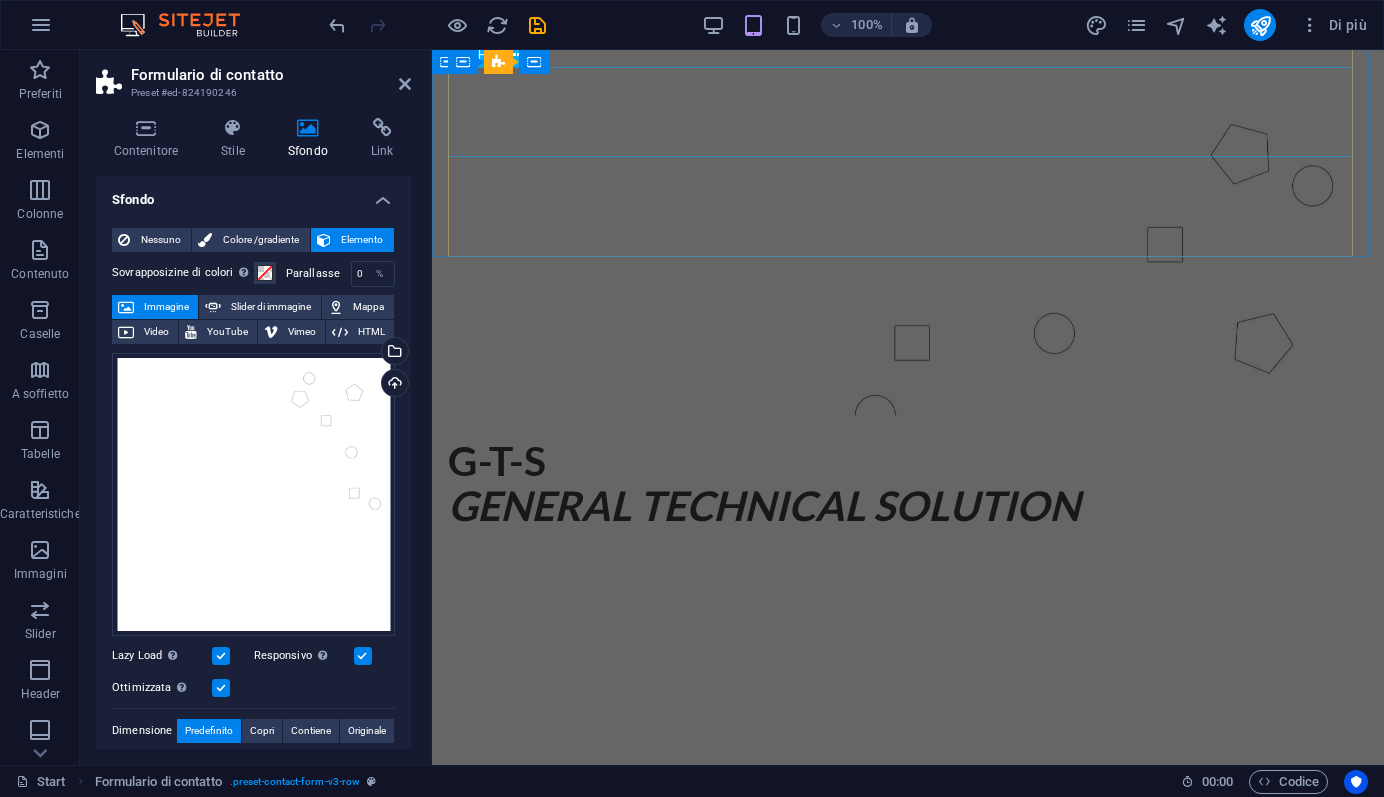 scroll, scrollTop: 612, scrollLeft: 0, axis: vertical 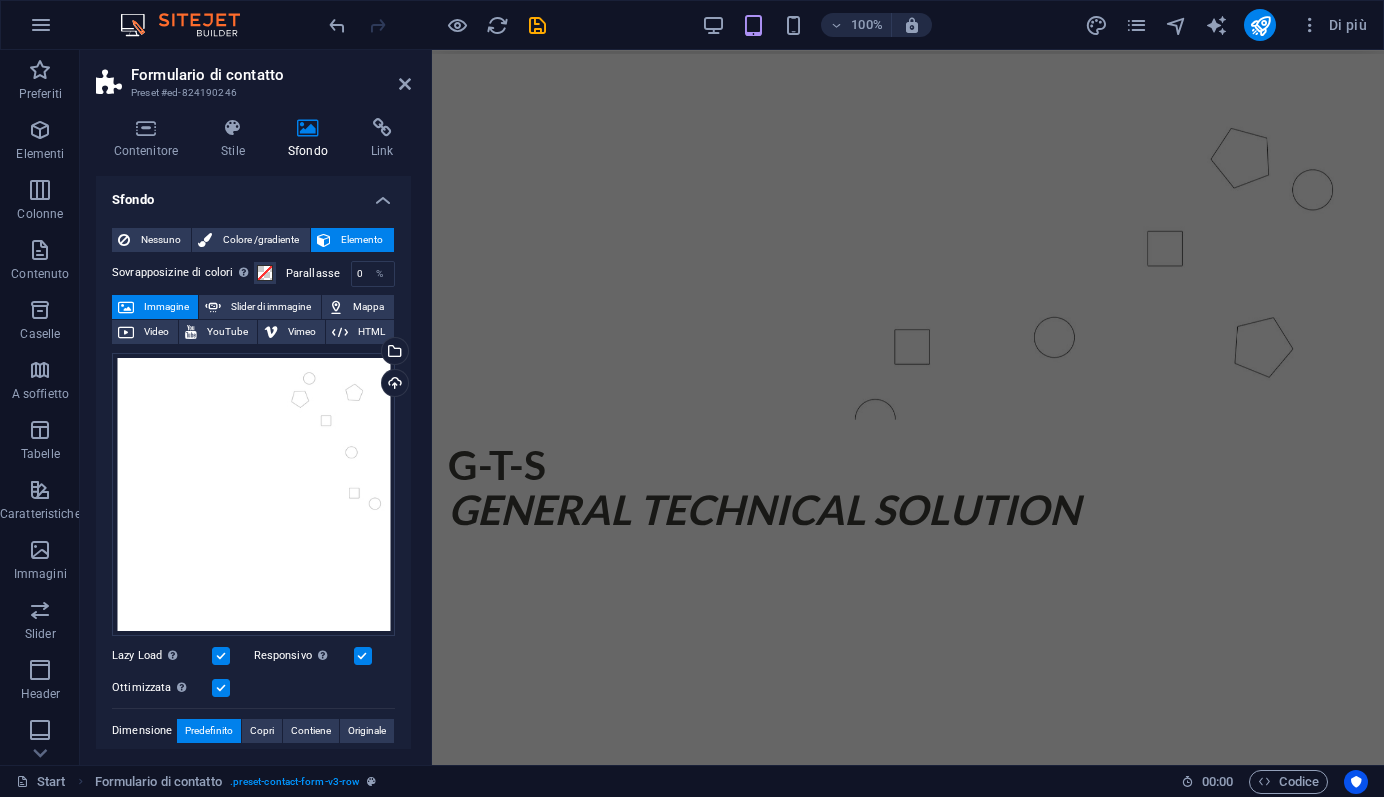 click on "Formulario di contatto Preset #[ID]" at bounding box center (253, 76) 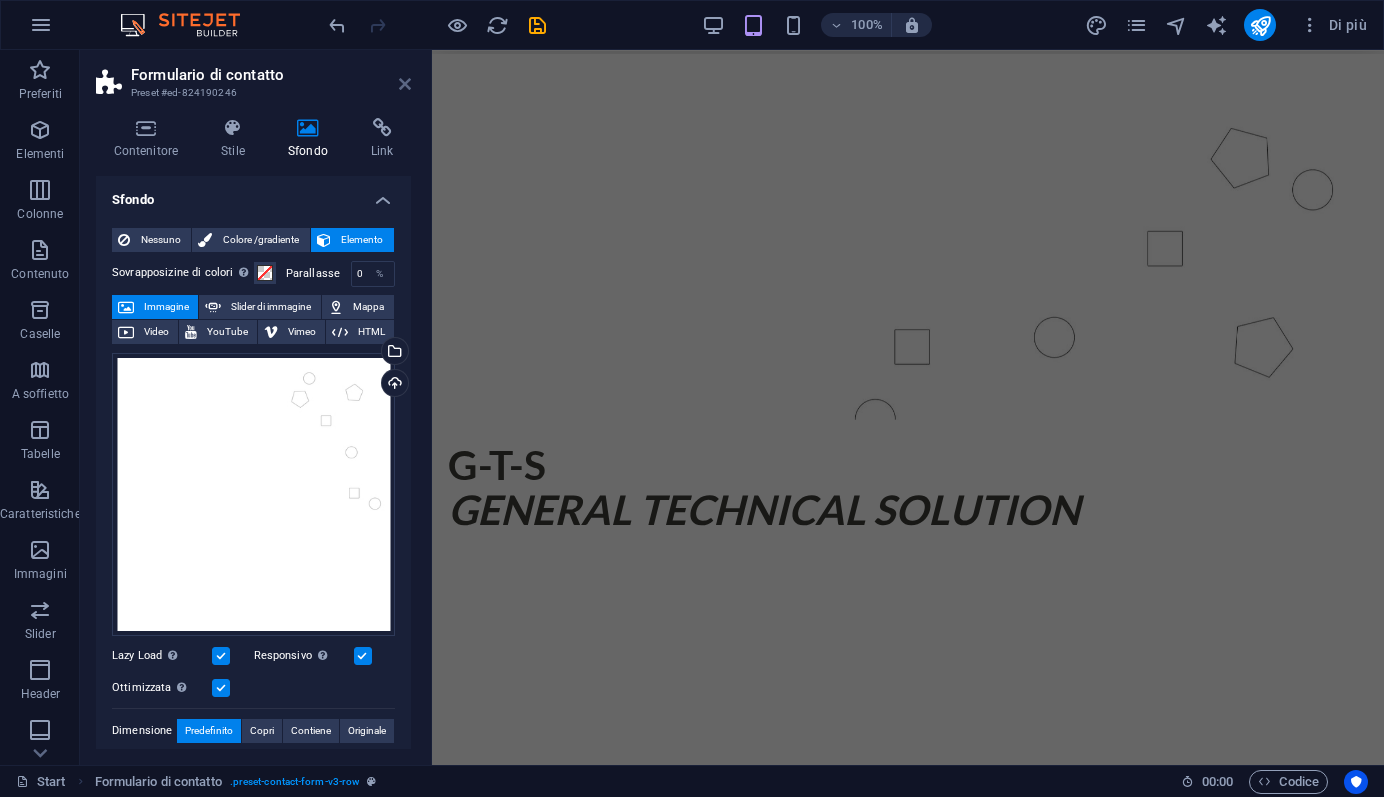 click at bounding box center (405, 84) 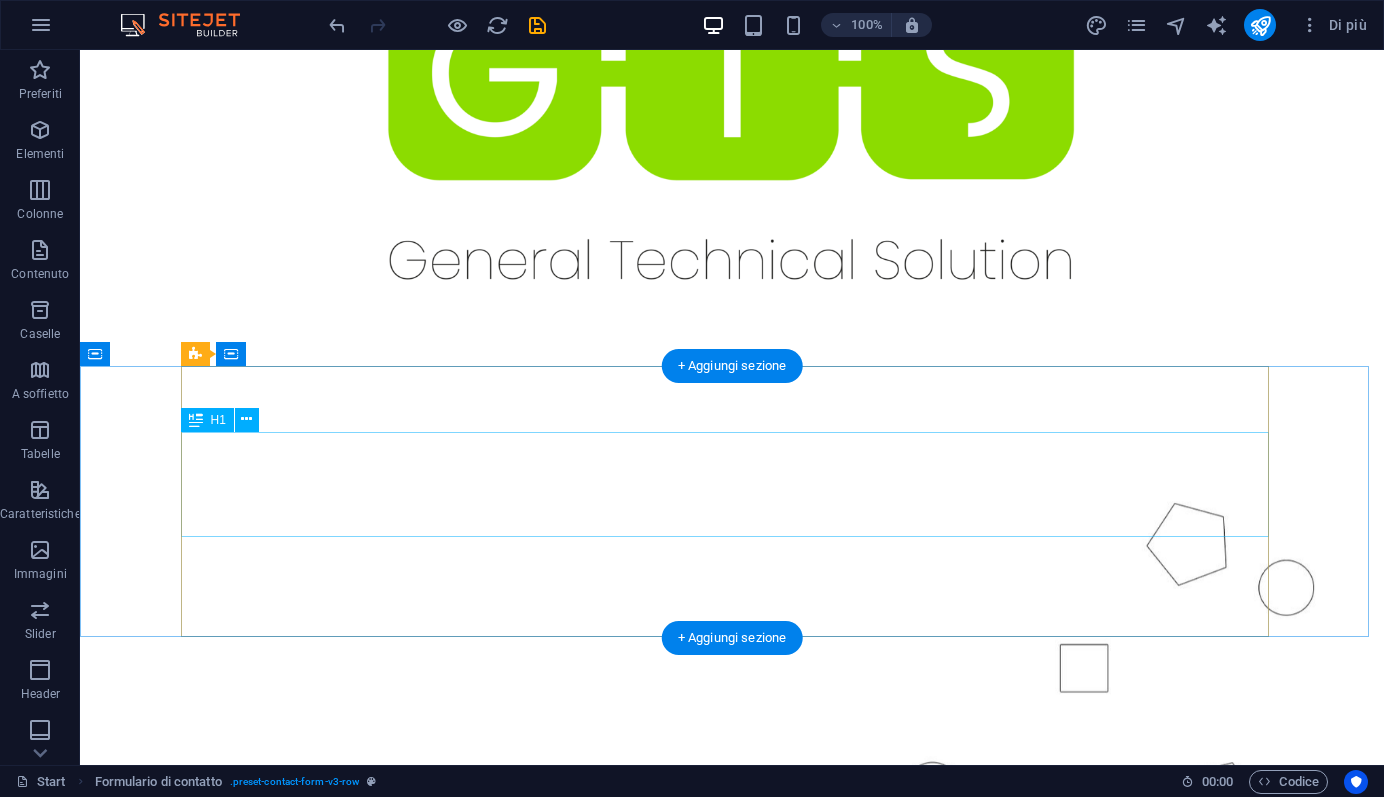 scroll, scrollTop: 348, scrollLeft: 0, axis: vertical 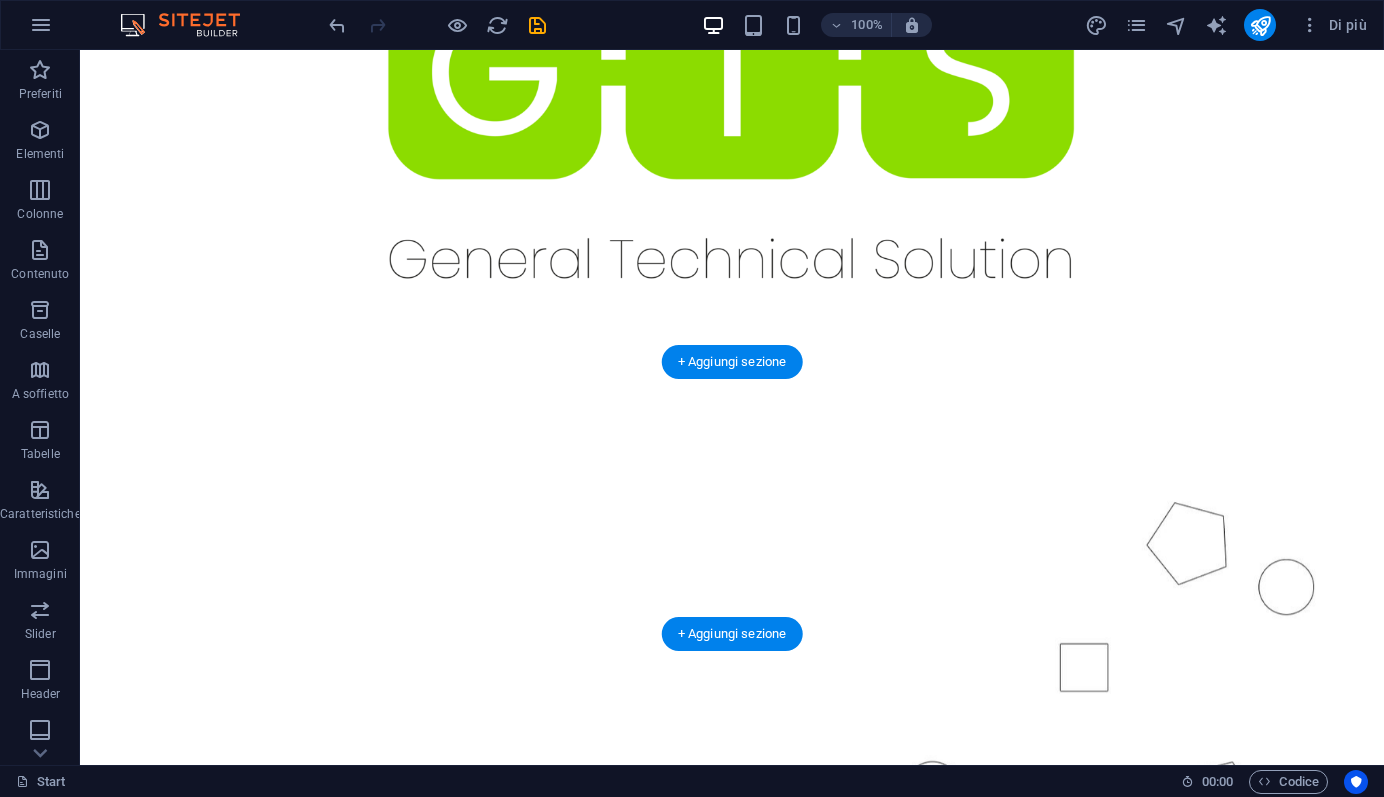 click at bounding box center (732, 651) 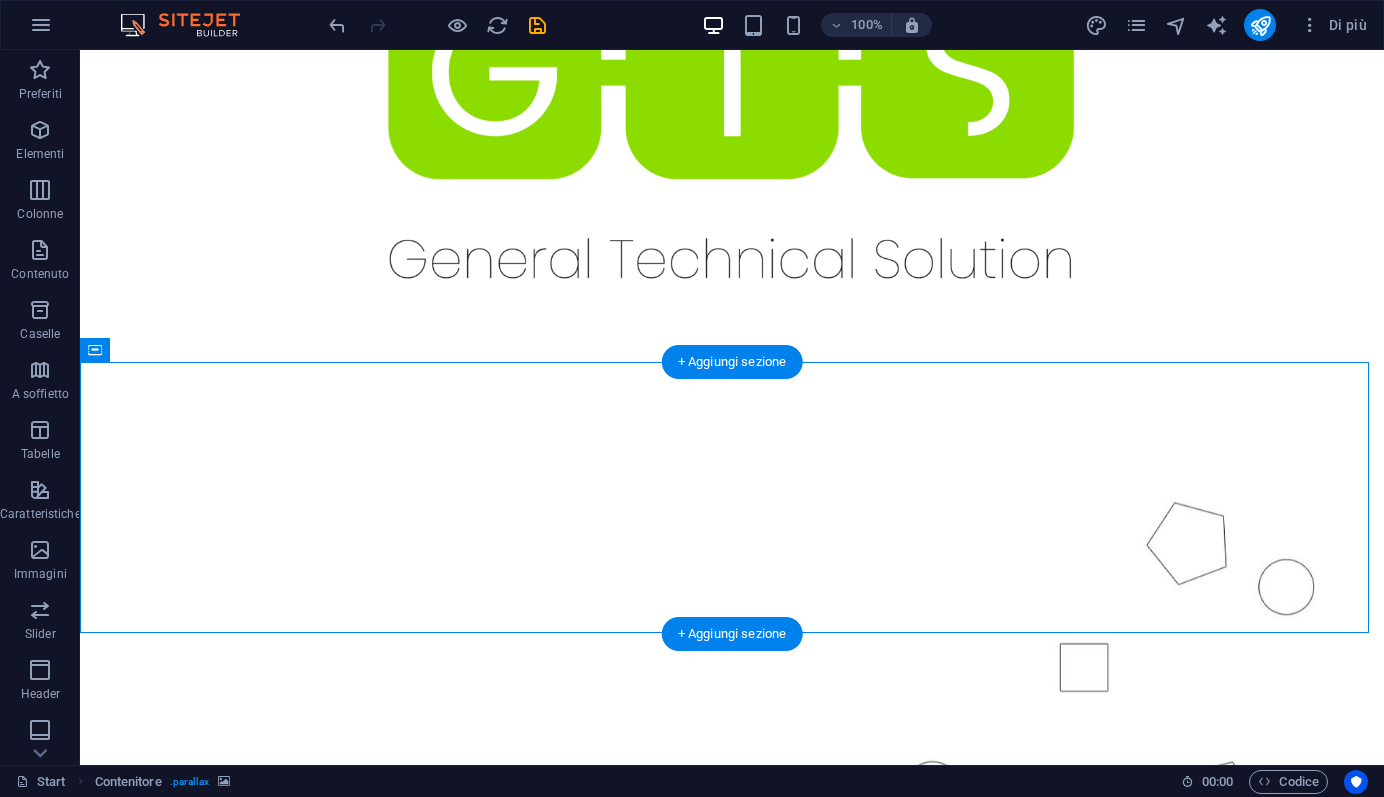 click at bounding box center [732, 651] 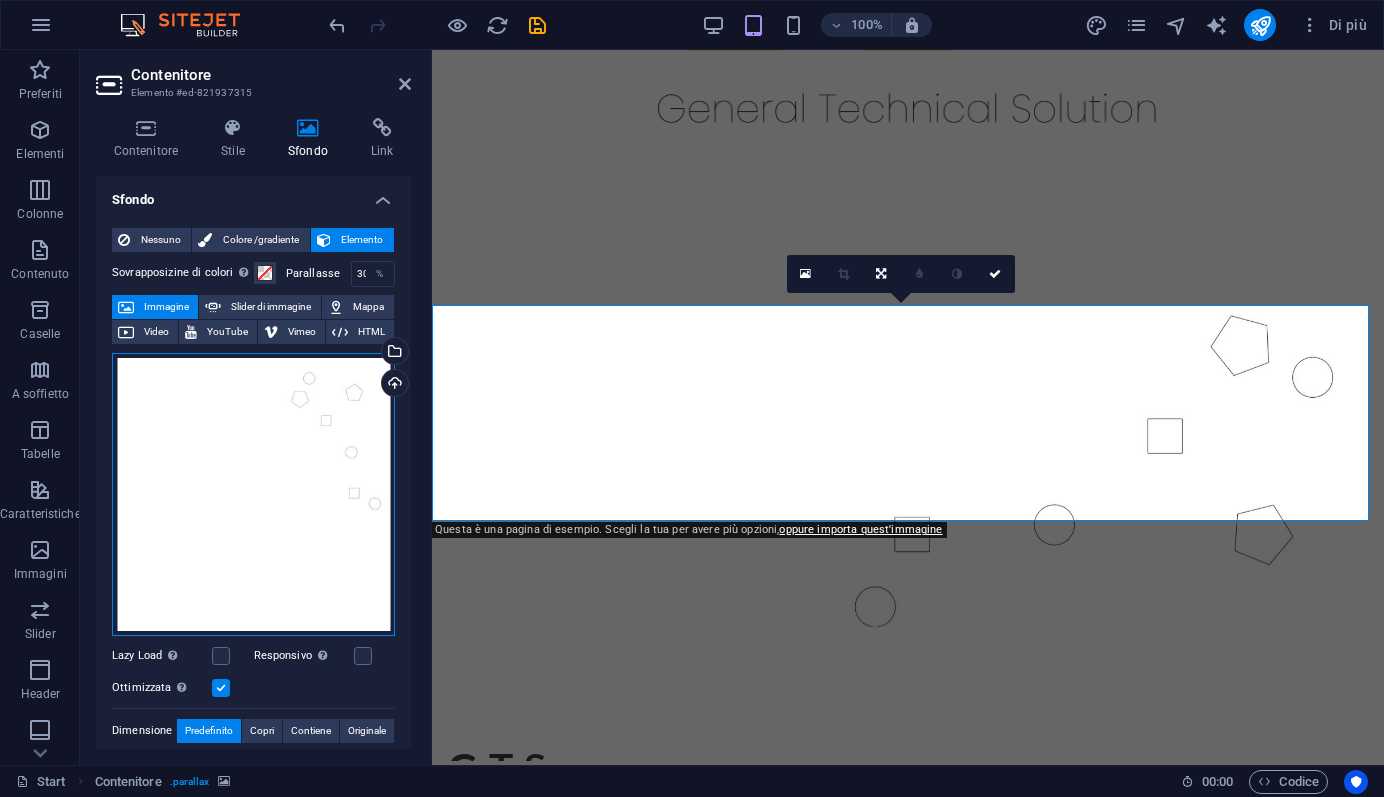 drag, startPoint x: 268, startPoint y: 358, endPoint x: 404, endPoint y: 560, distance: 243.51591 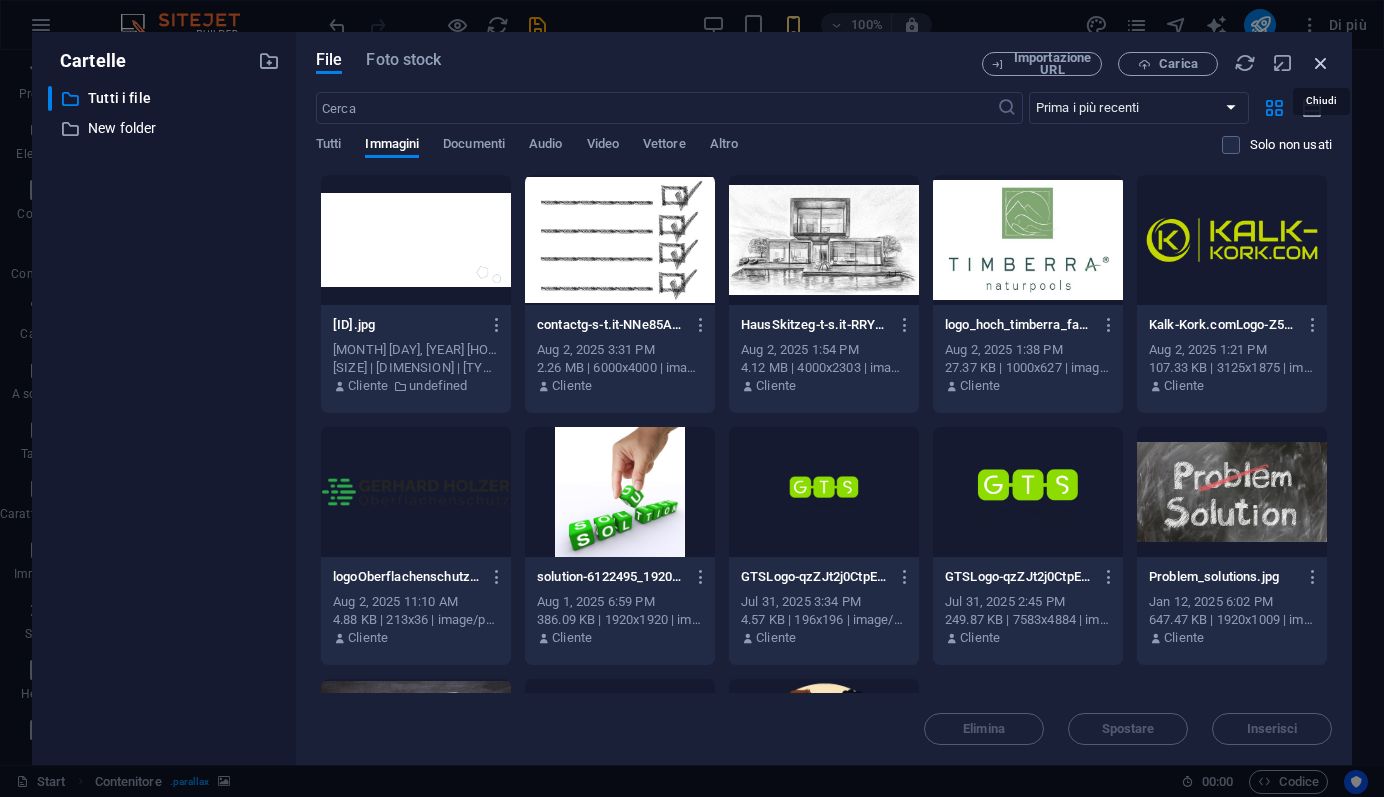 click at bounding box center (1321, 63) 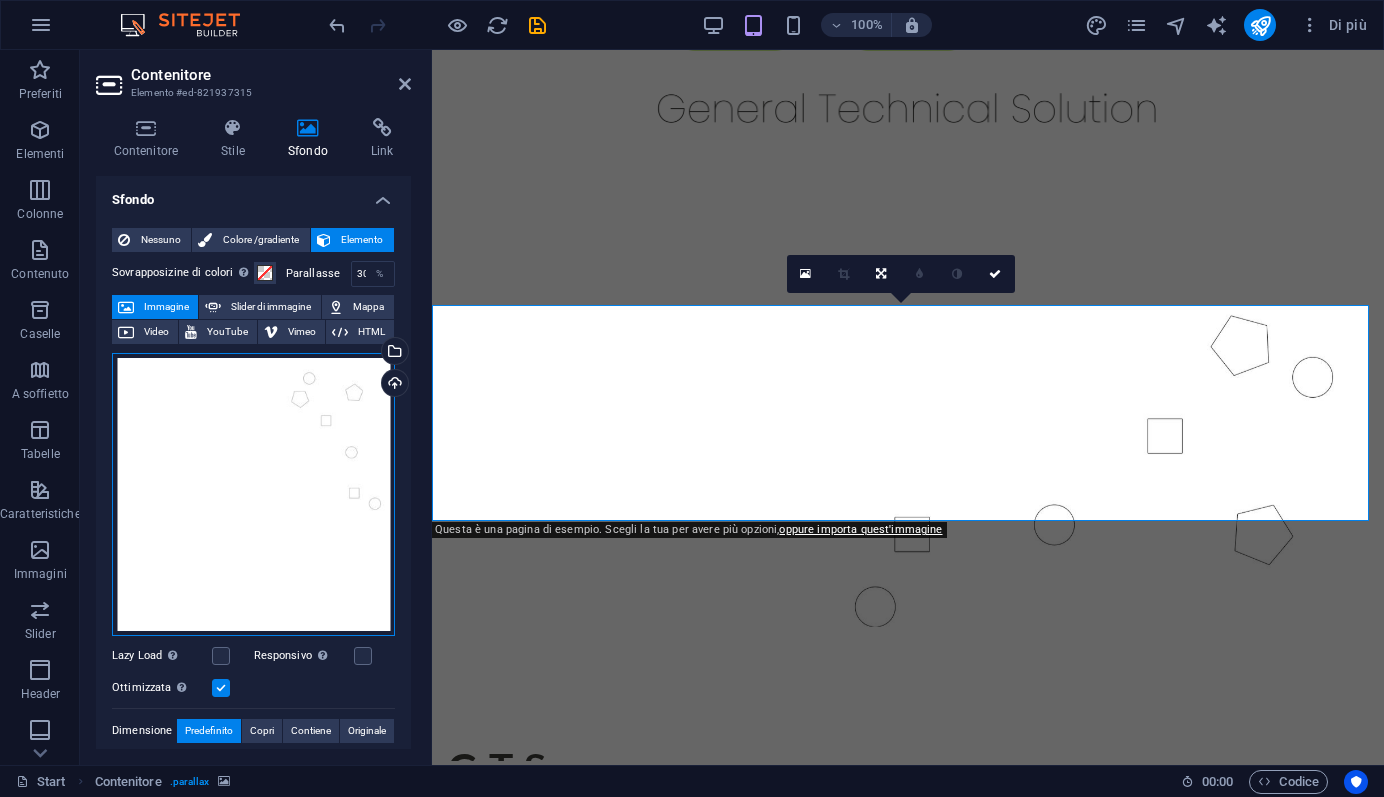 drag, startPoint x: 344, startPoint y: 393, endPoint x: 320, endPoint y: 396, distance: 24.186773 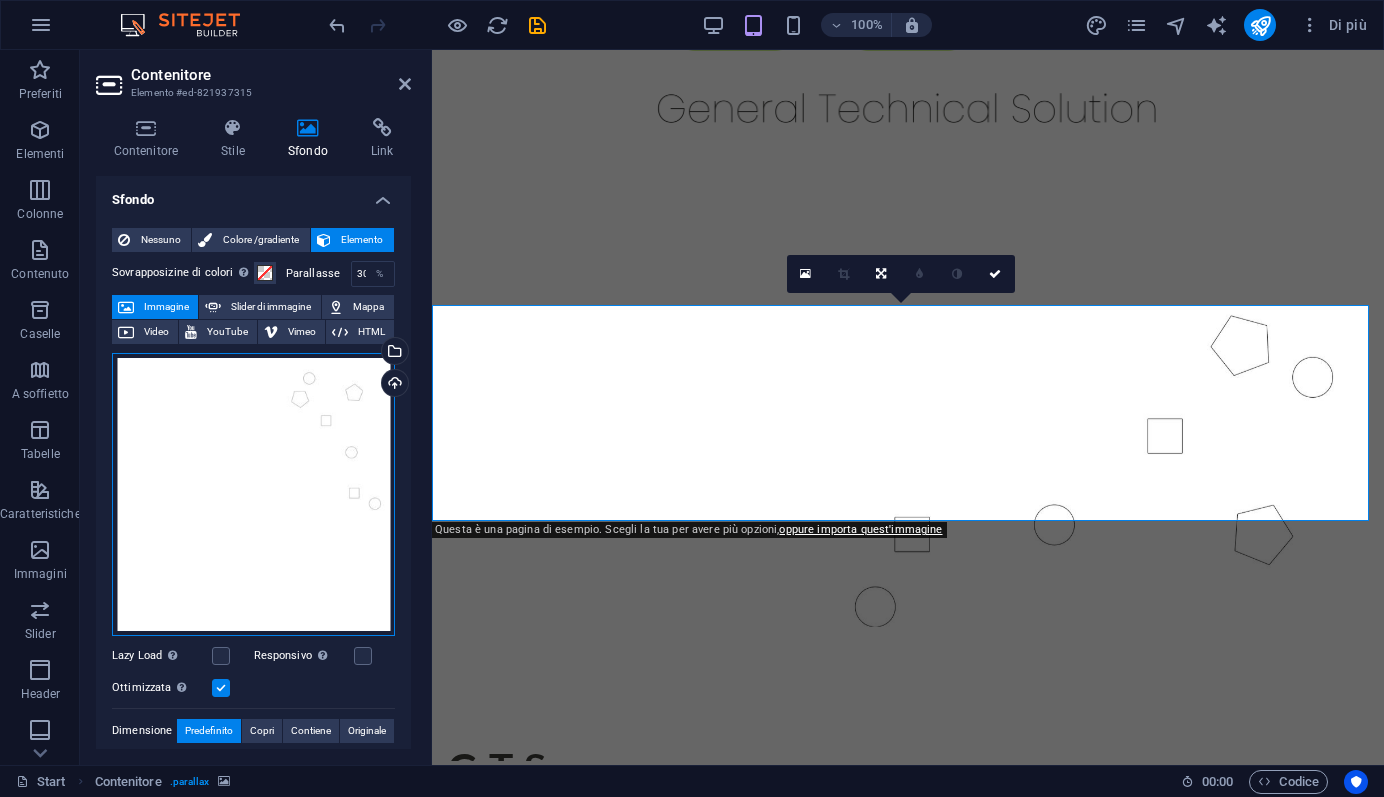 drag, startPoint x: 290, startPoint y: 399, endPoint x: 306, endPoint y: 430, distance: 34.88553 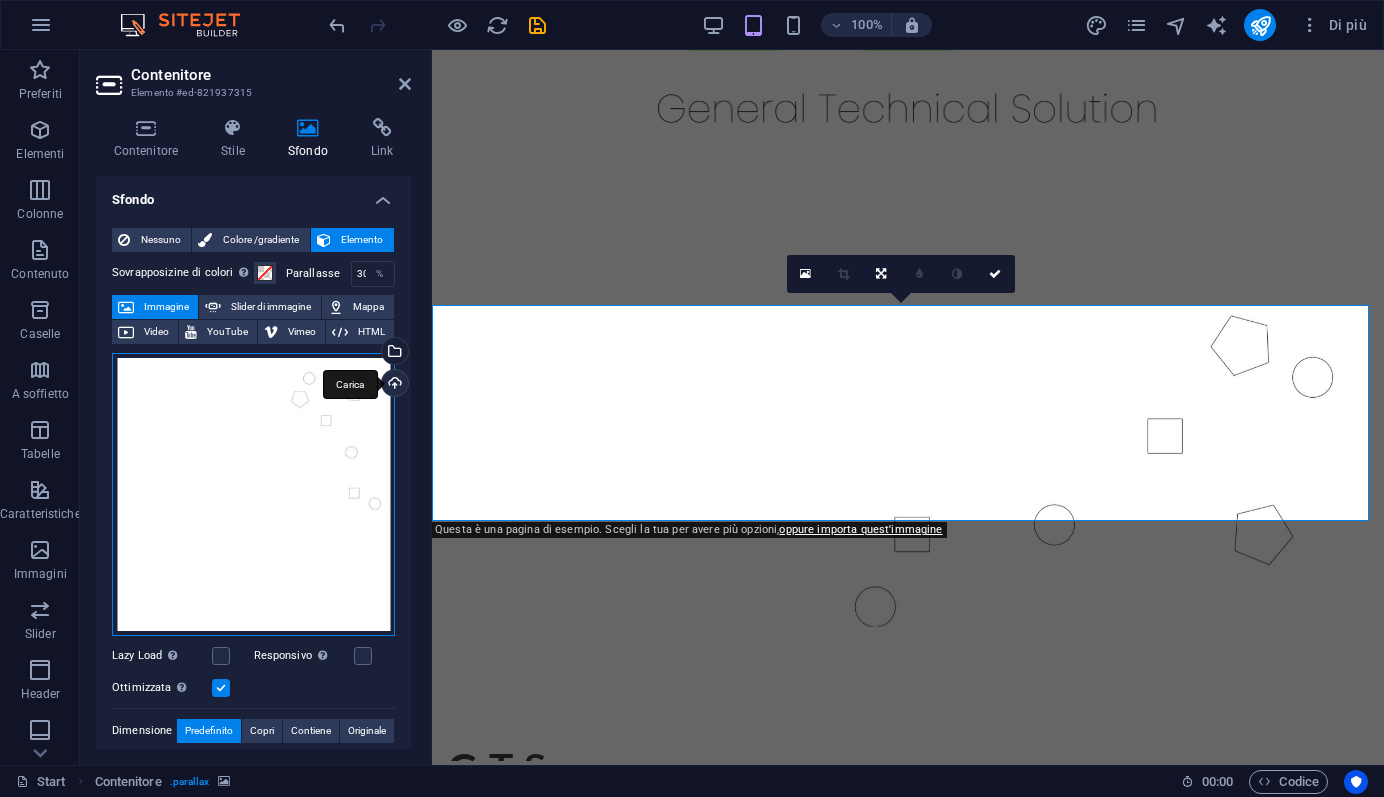 drag, startPoint x: 296, startPoint y: 397, endPoint x: 386, endPoint y: 389, distance: 90.35486 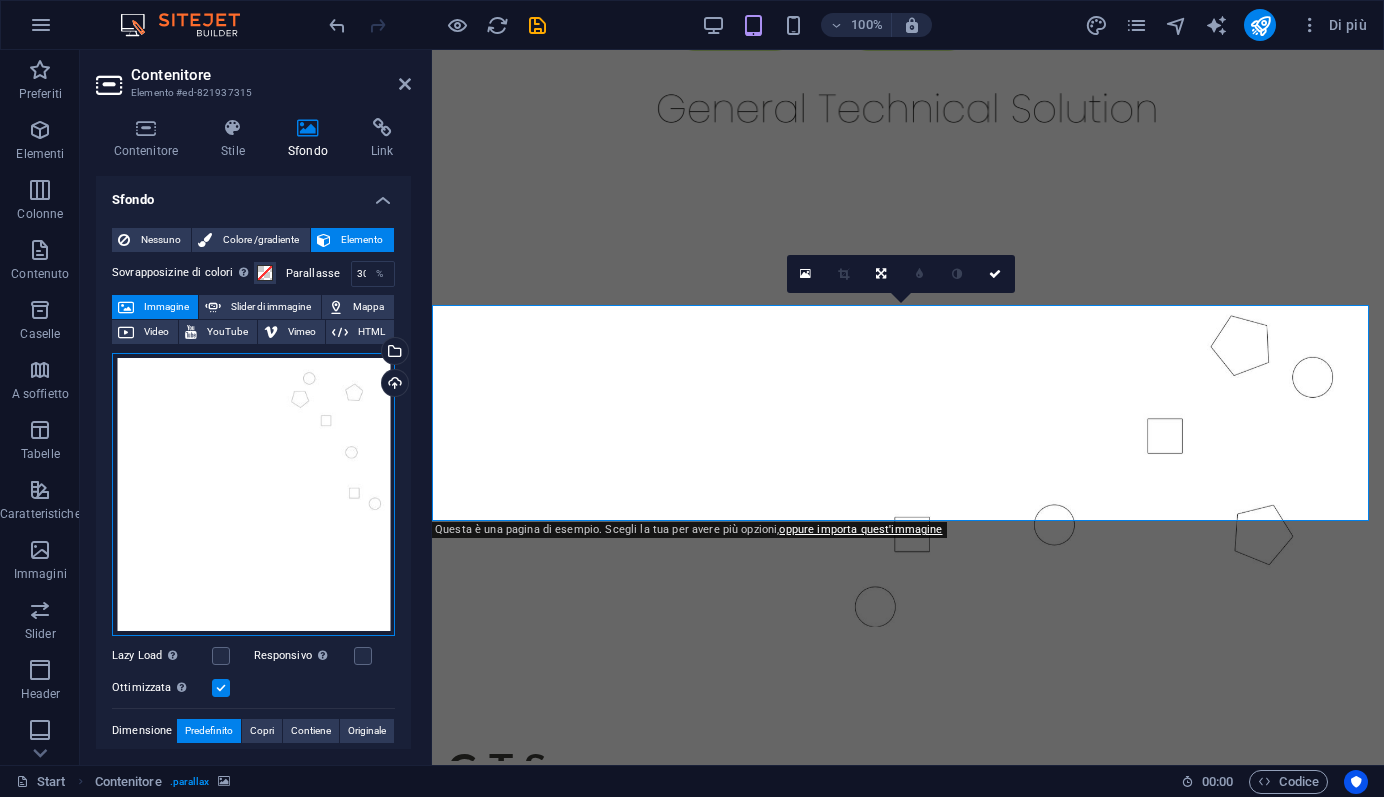 drag, startPoint x: 285, startPoint y: 368, endPoint x: 379, endPoint y: 408, distance: 102.156746 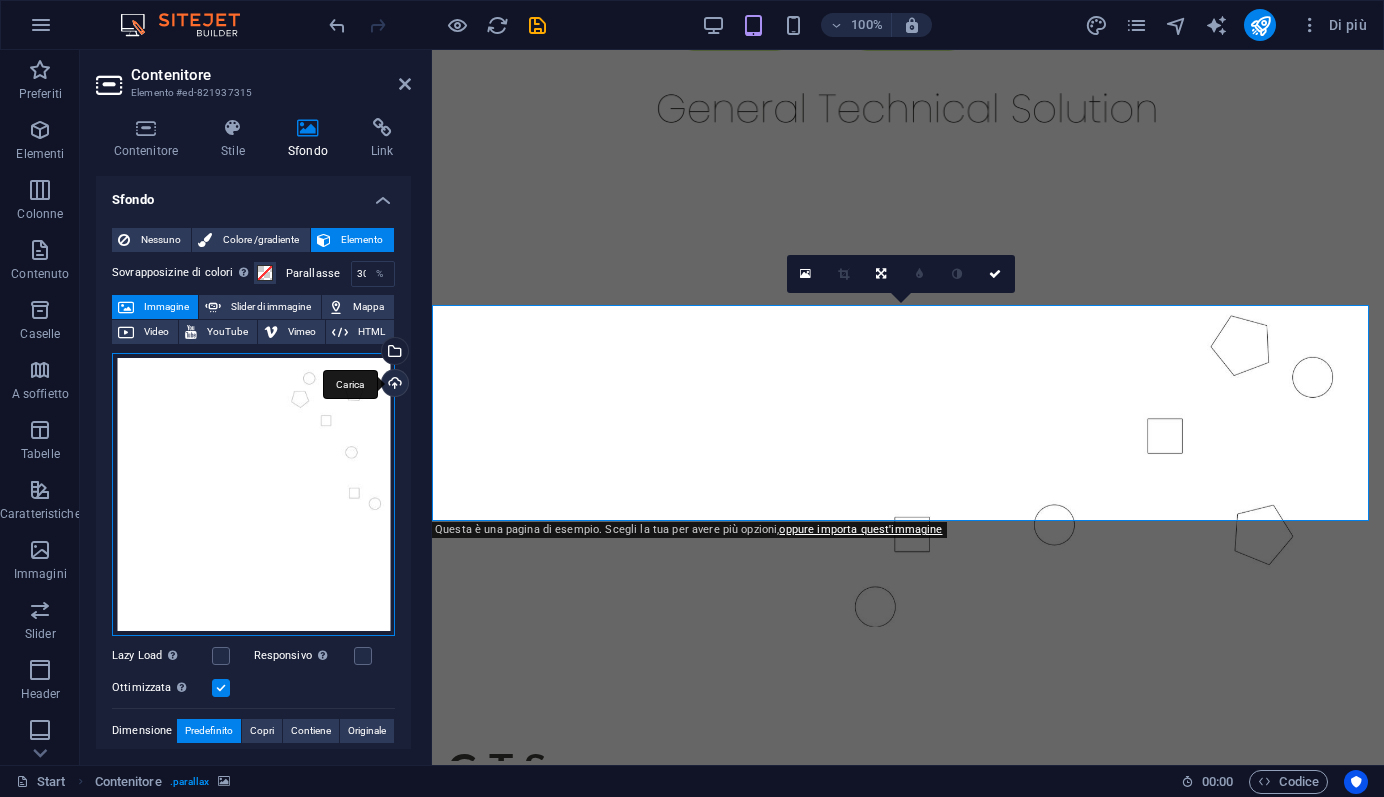 drag, startPoint x: 348, startPoint y: 453, endPoint x: 387, endPoint y: 369, distance: 92.61209 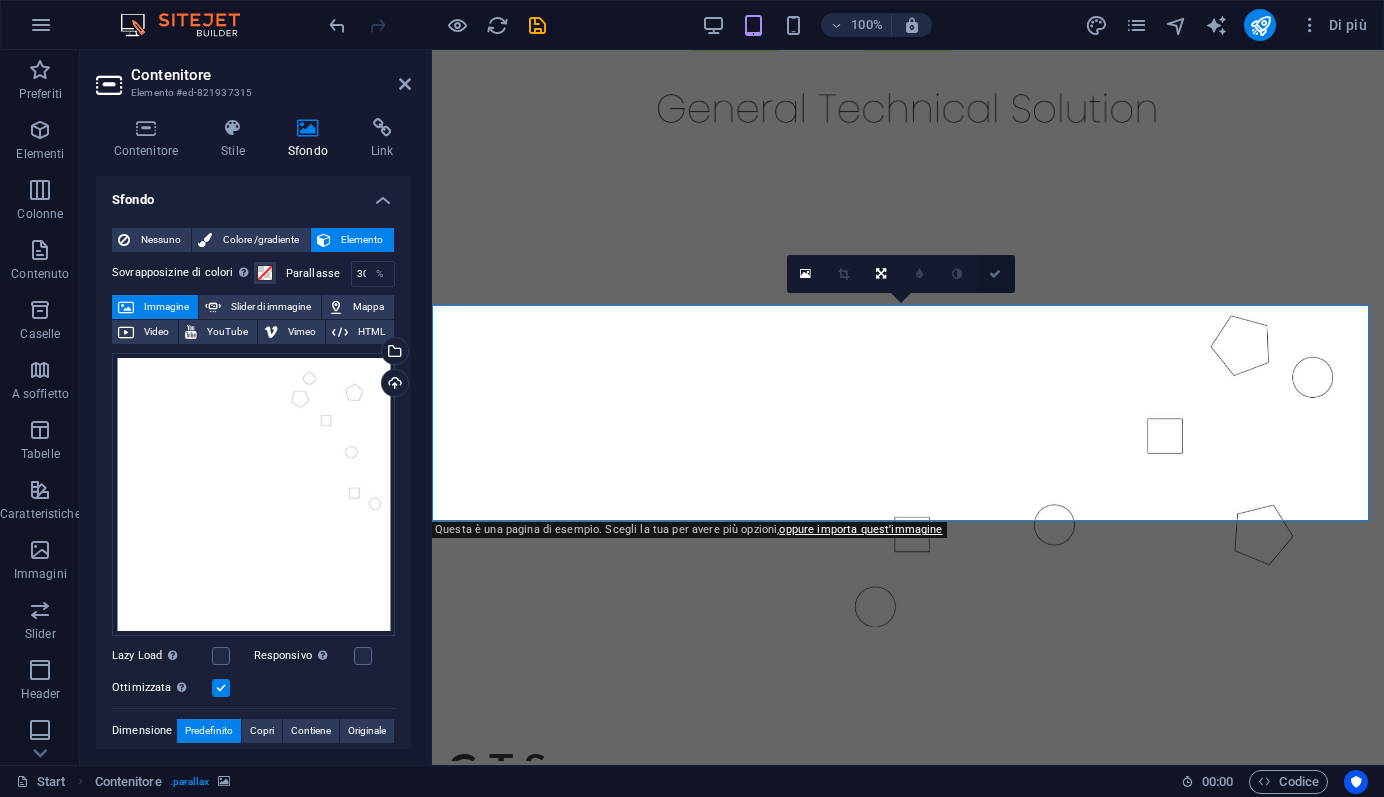 click at bounding box center [995, 274] 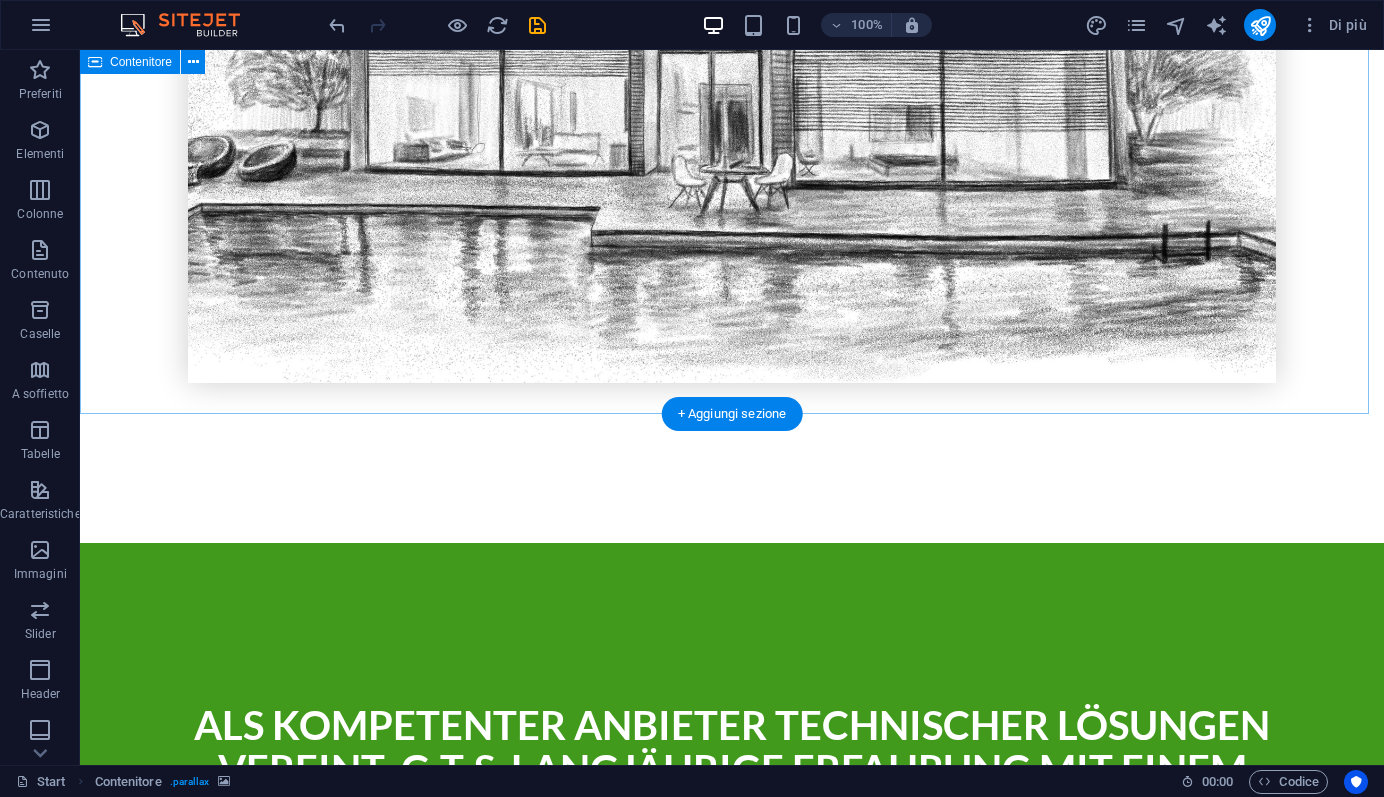 scroll, scrollTop: 3723, scrollLeft: 0, axis: vertical 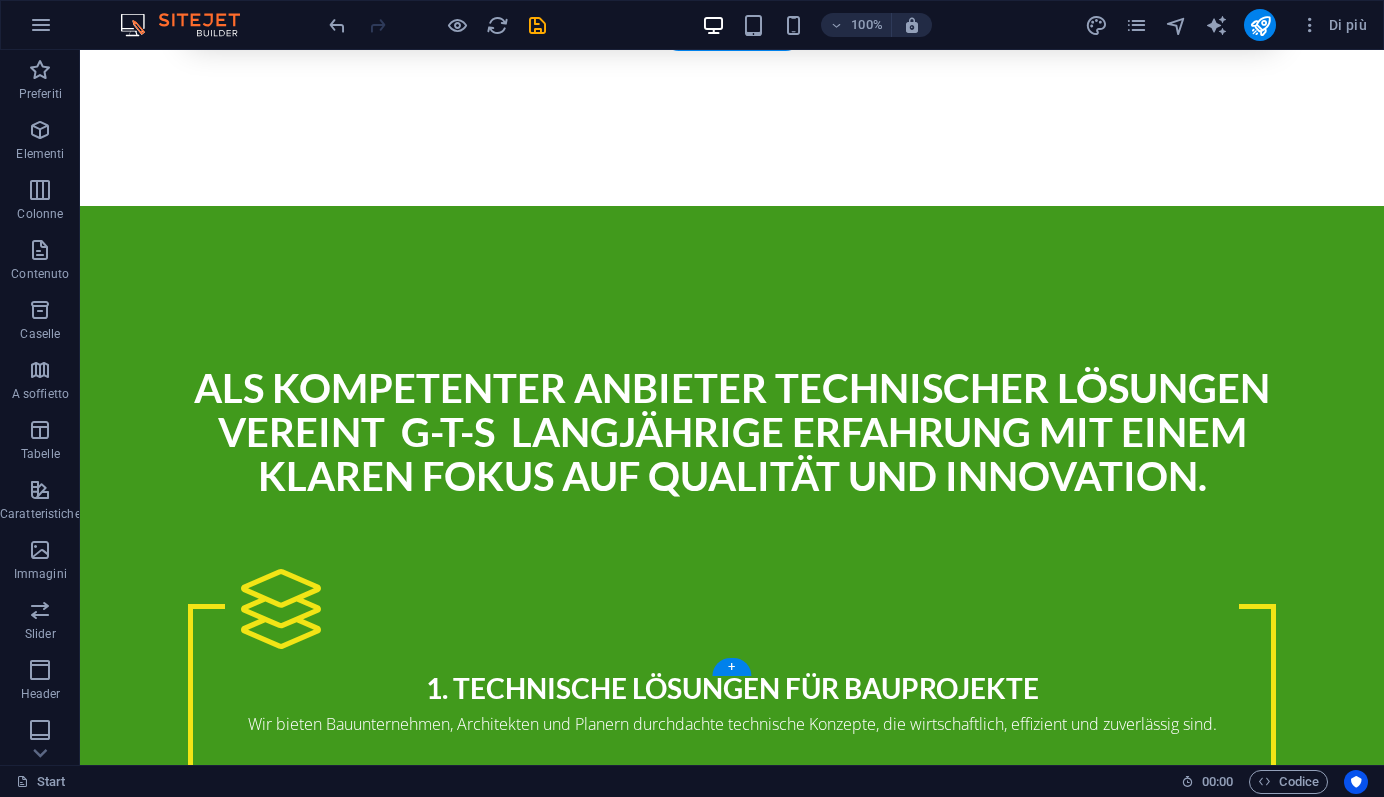 click at bounding box center (732, 2791) 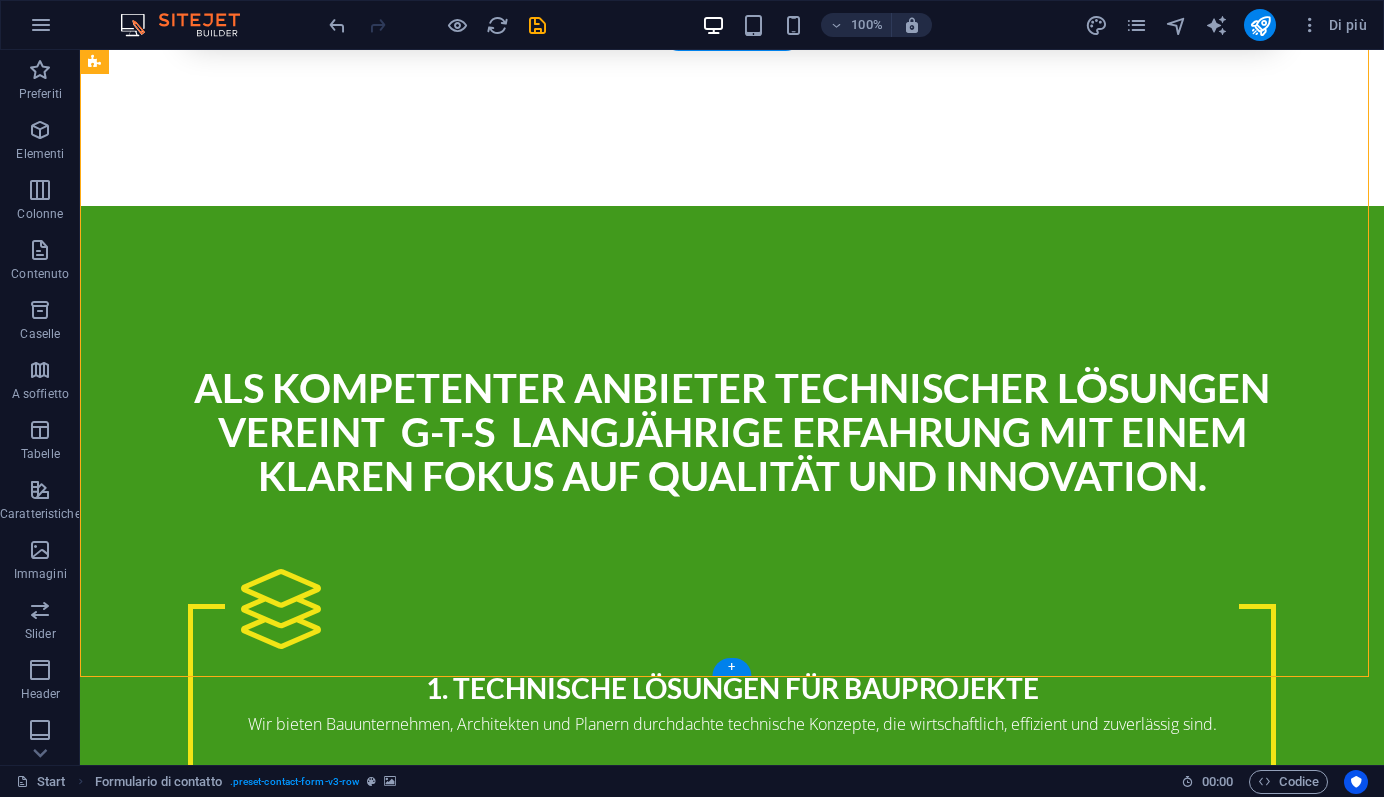 click at bounding box center (732, 2791) 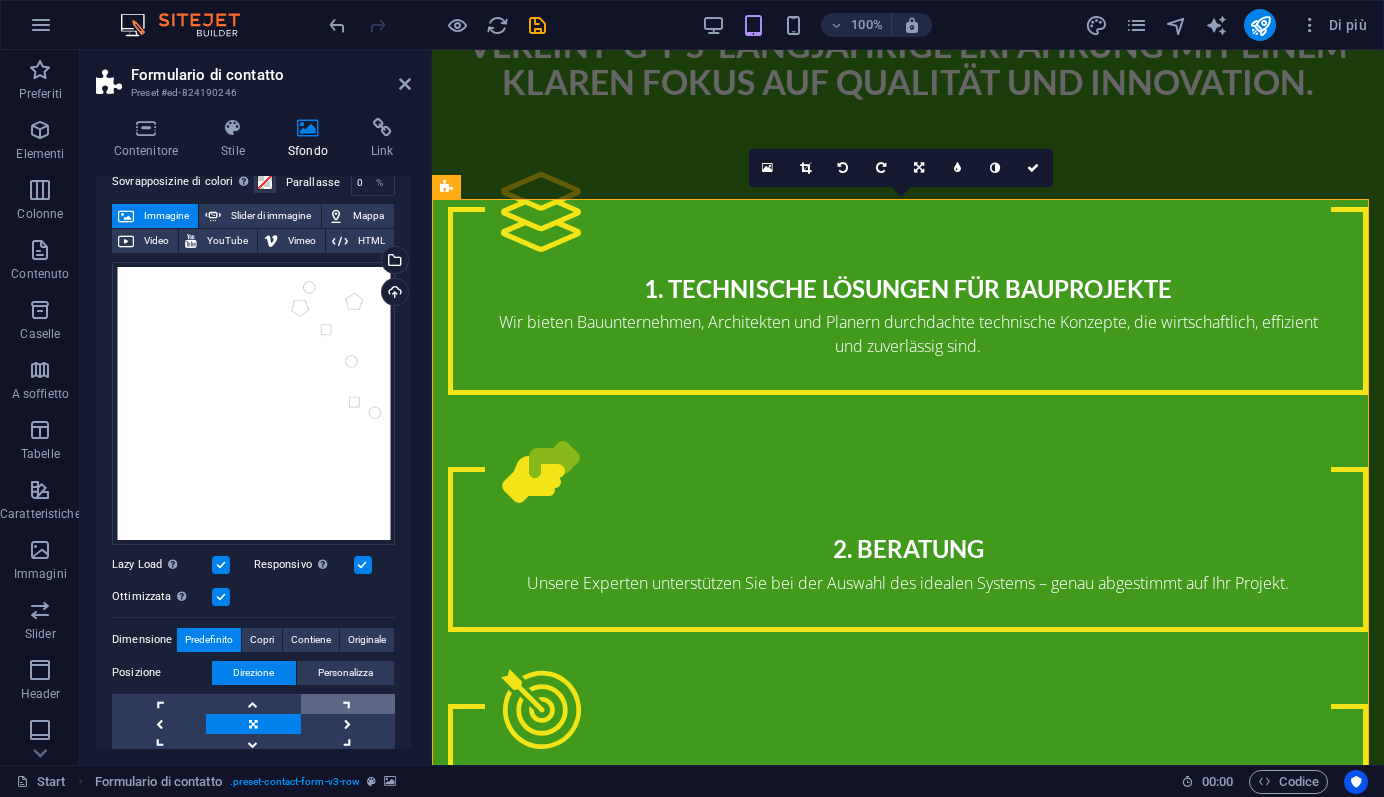 scroll, scrollTop: 0, scrollLeft: 0, axis: both 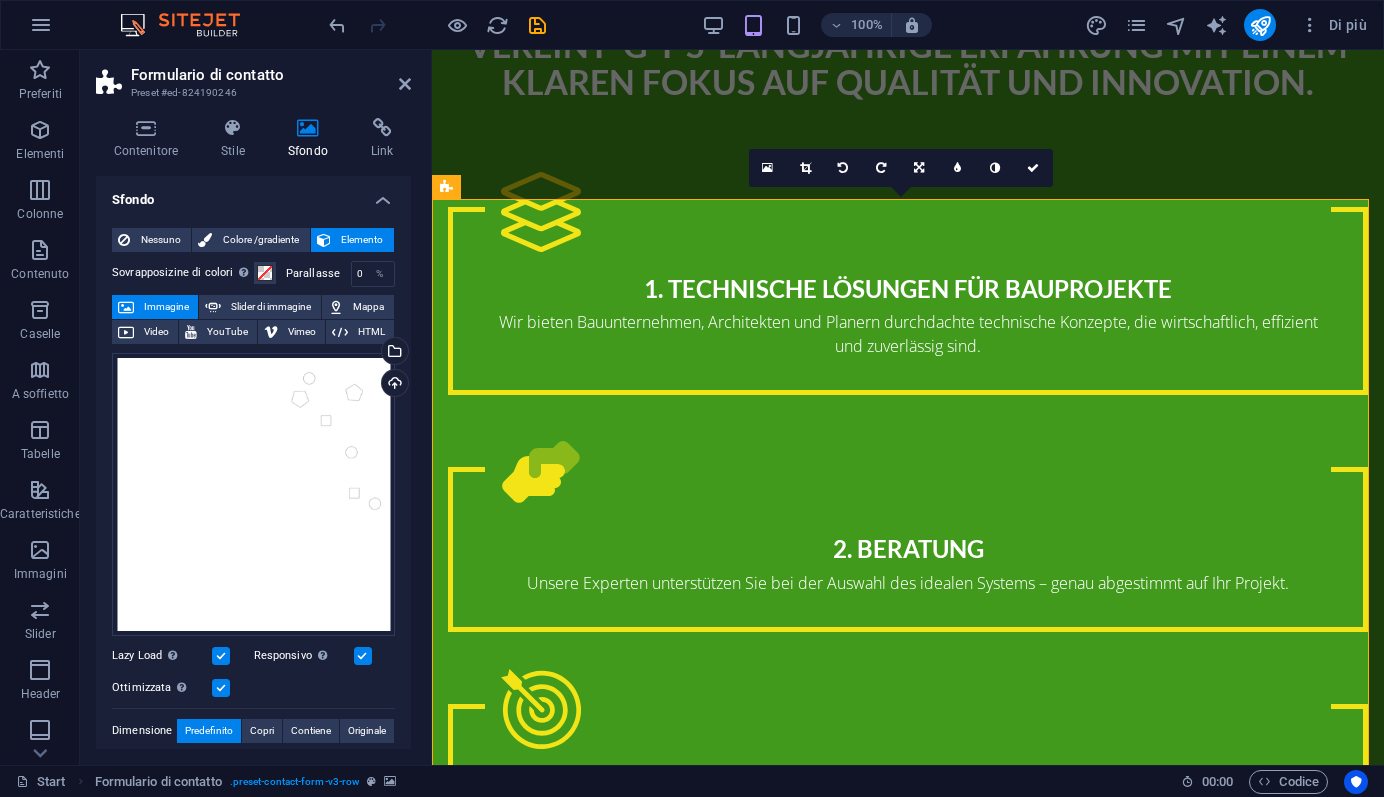 click at bounding box center [908, 2409] 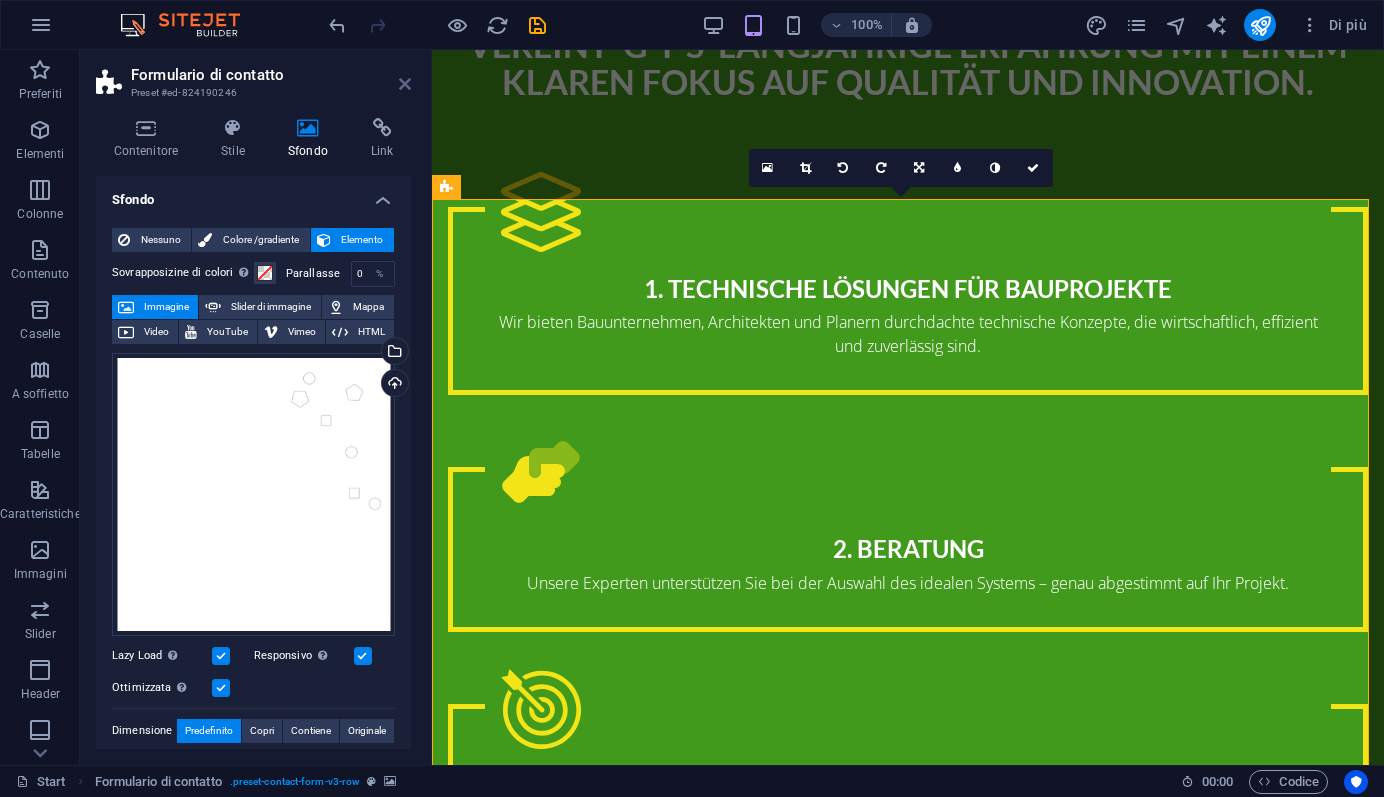 click at bounding box center (405, 84) 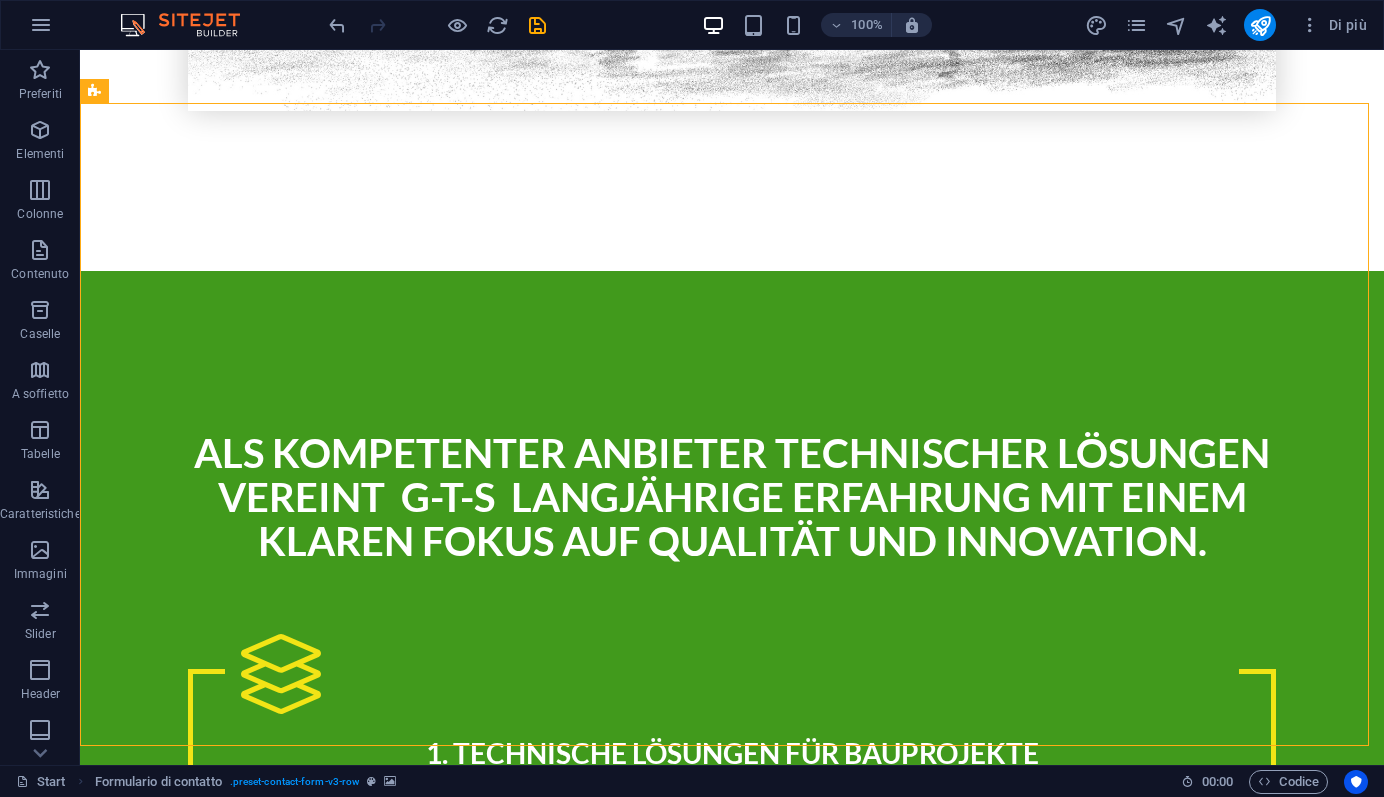 scroll, scrollTop: 3661, scrollLeft: 0, axis: vertical 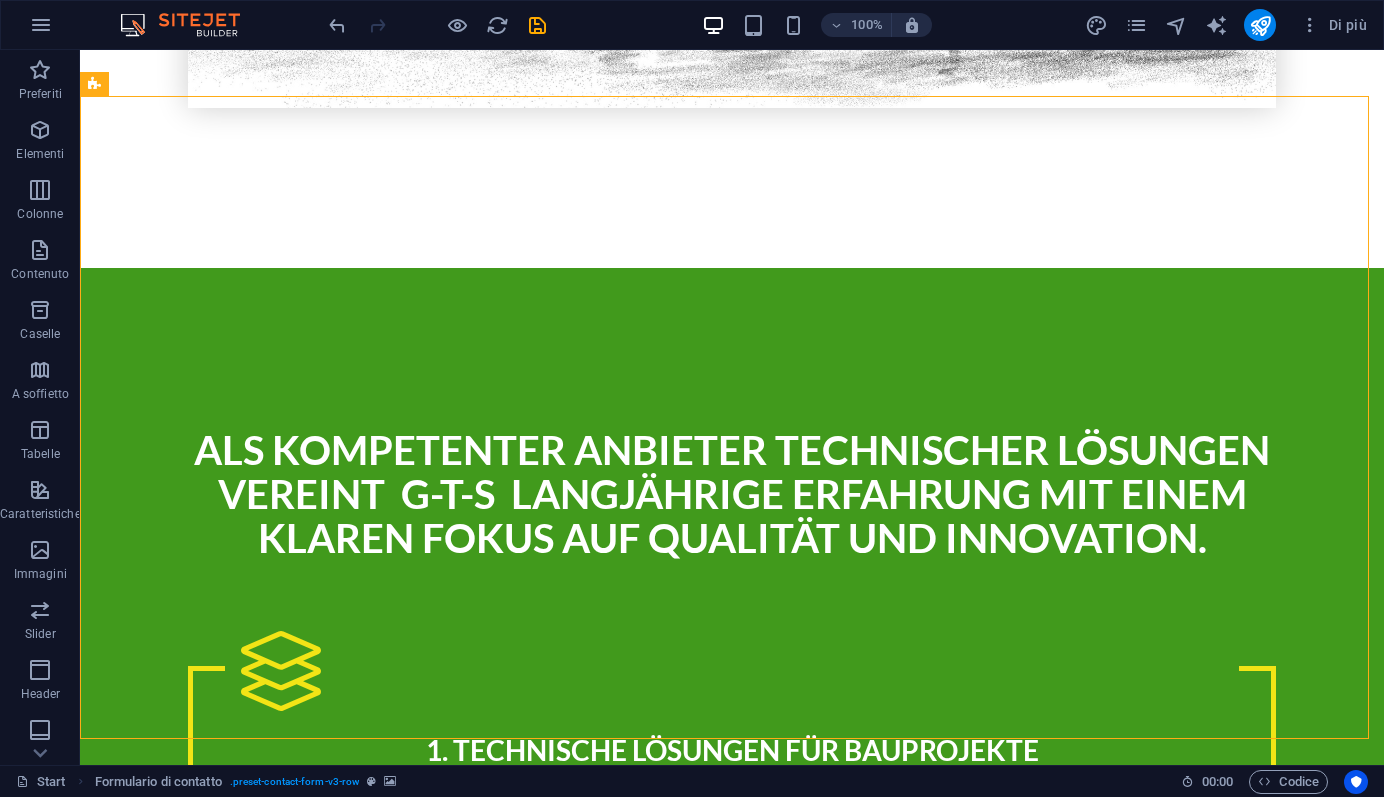 drag, startPoint x: 1222, startPoint y: 662, endPoint x: 1354, endPoint y: 592, distance: 149.41219 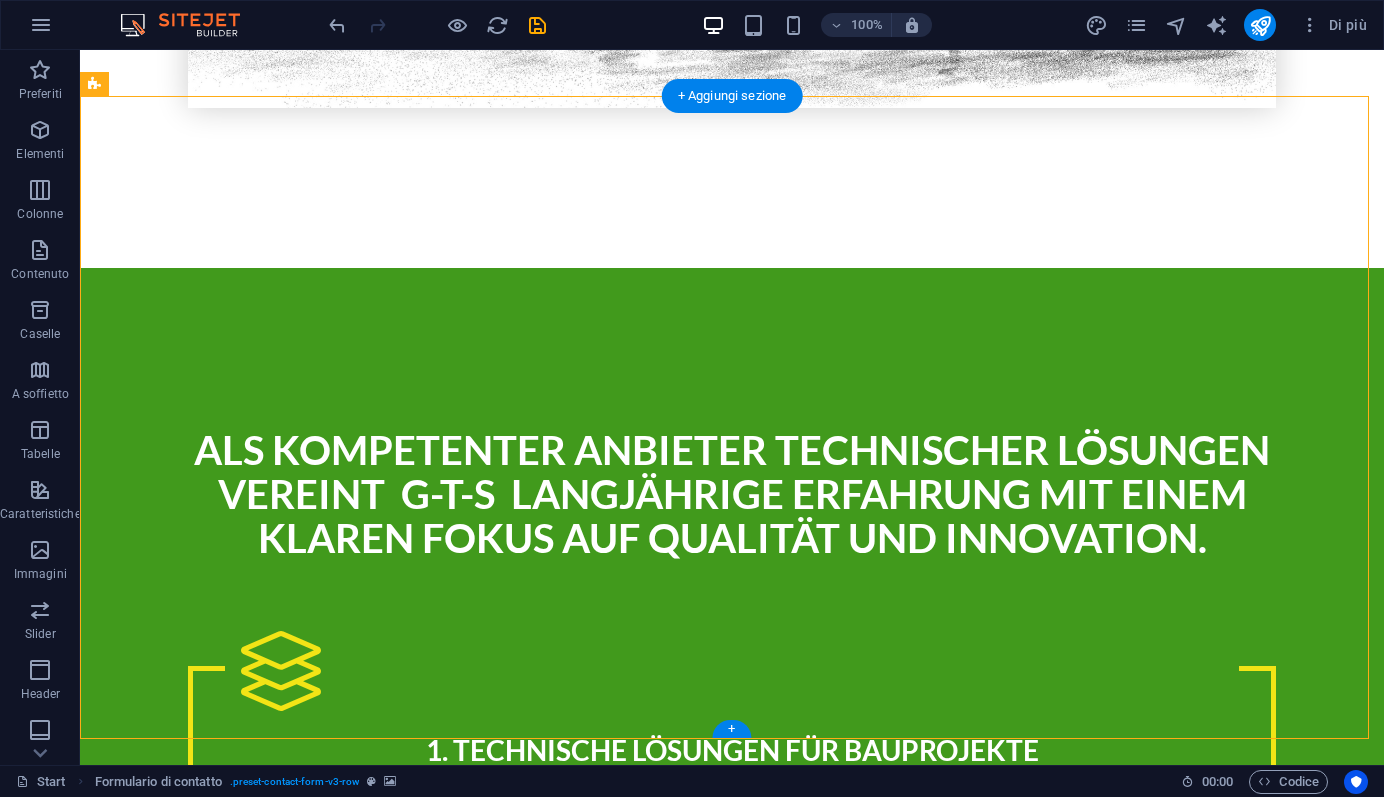 click at bounding box center (732, 2853) 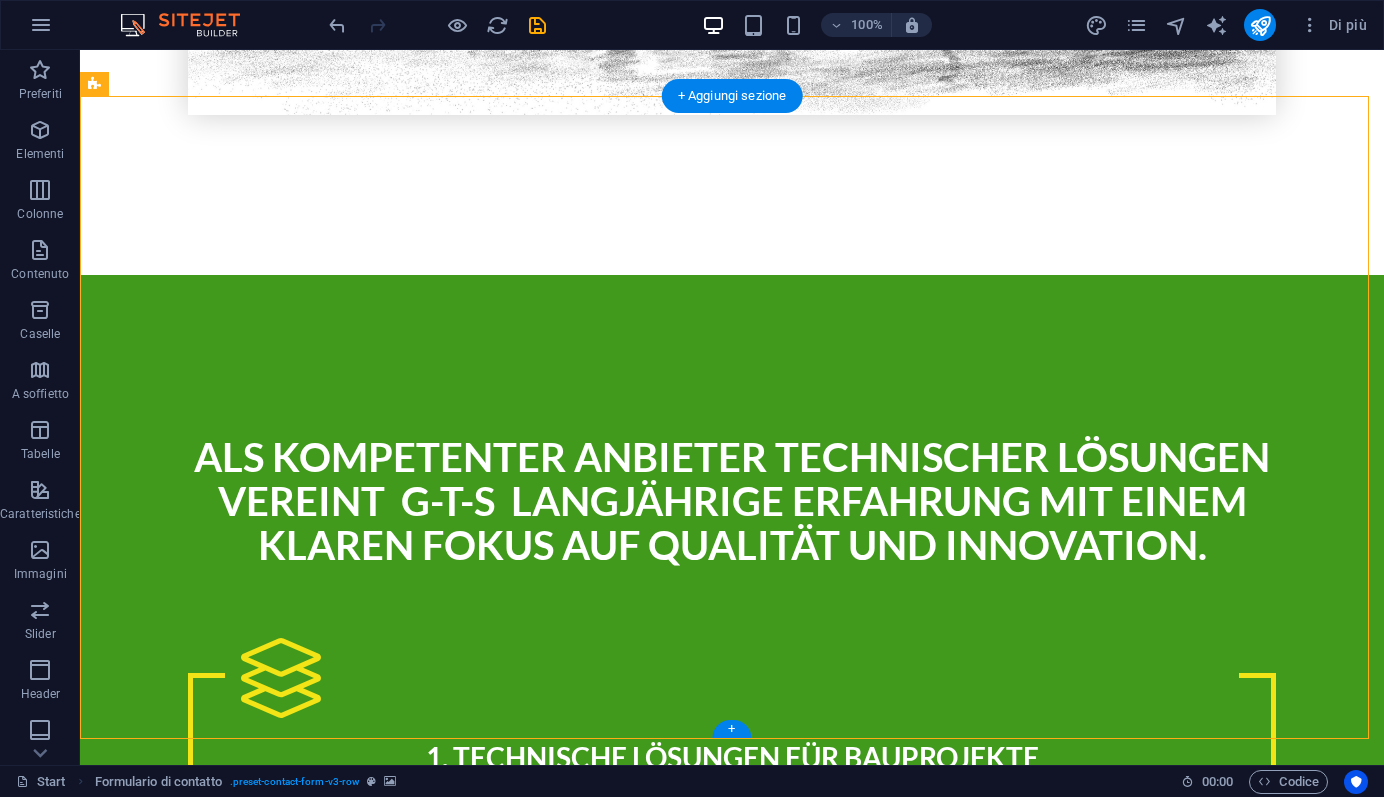scroll, scrollTop: 3845, scrollLeft: 0, axis: vertical 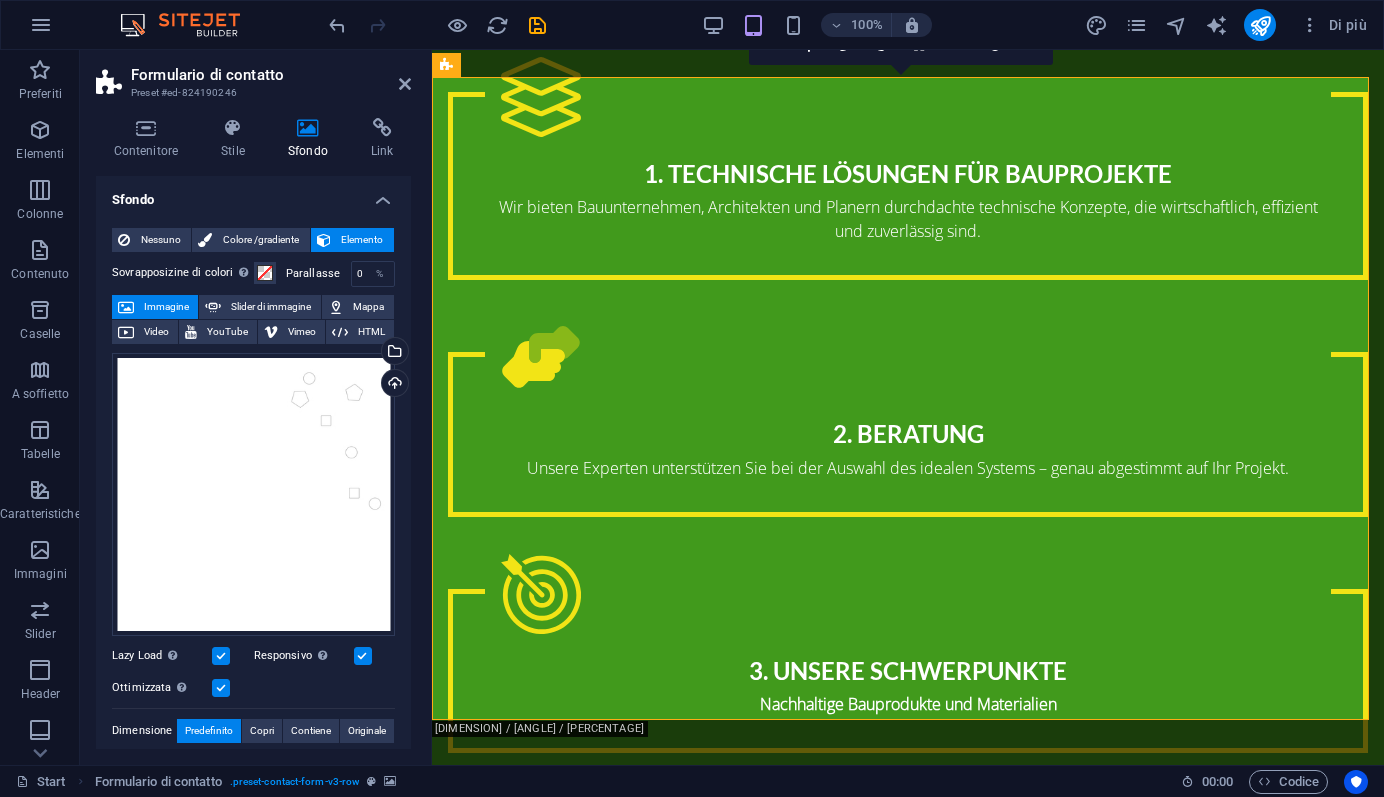drag, startPoint x: 1321, startPoint y: 626, endPoint x: 1218, endPoint y: 187, distance: 450.92126 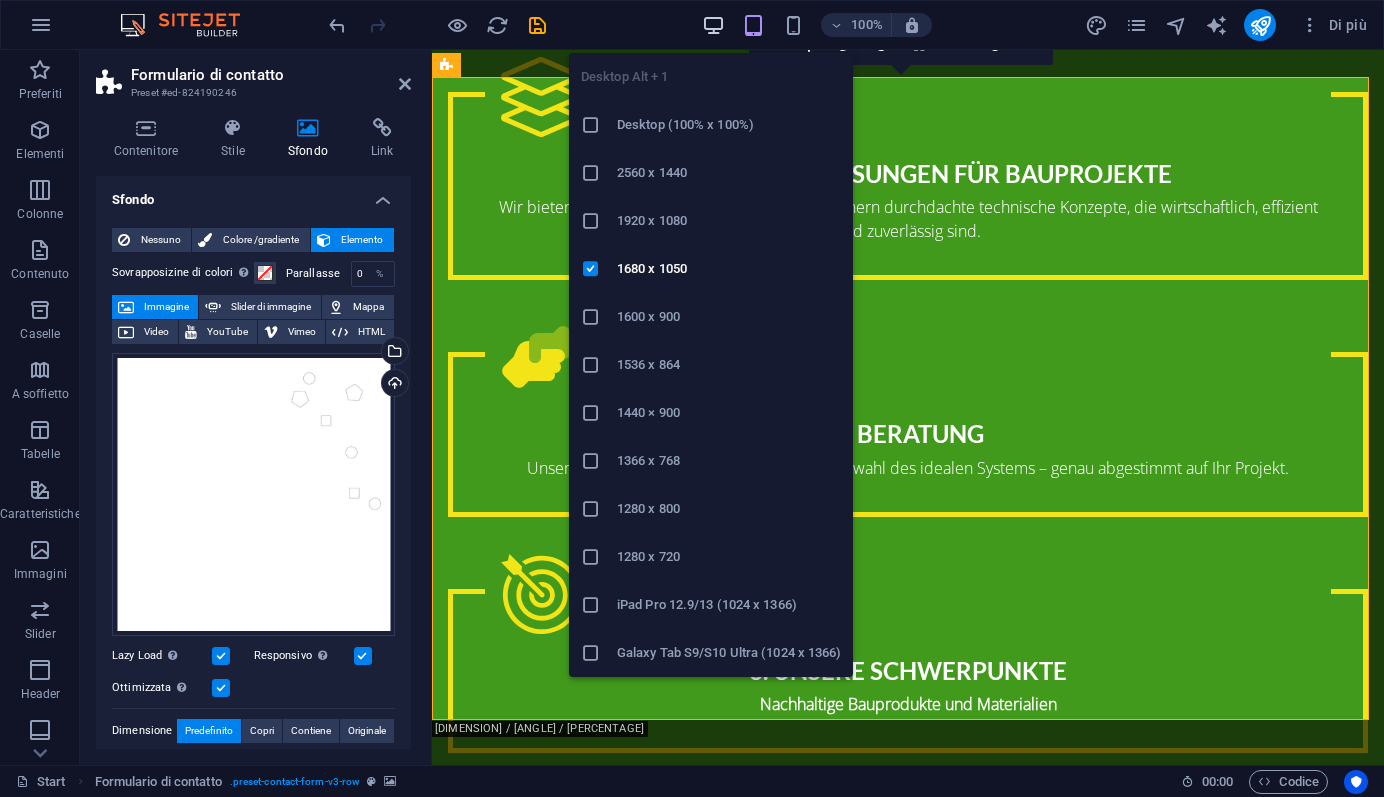 click at bounding box center (713, 25) 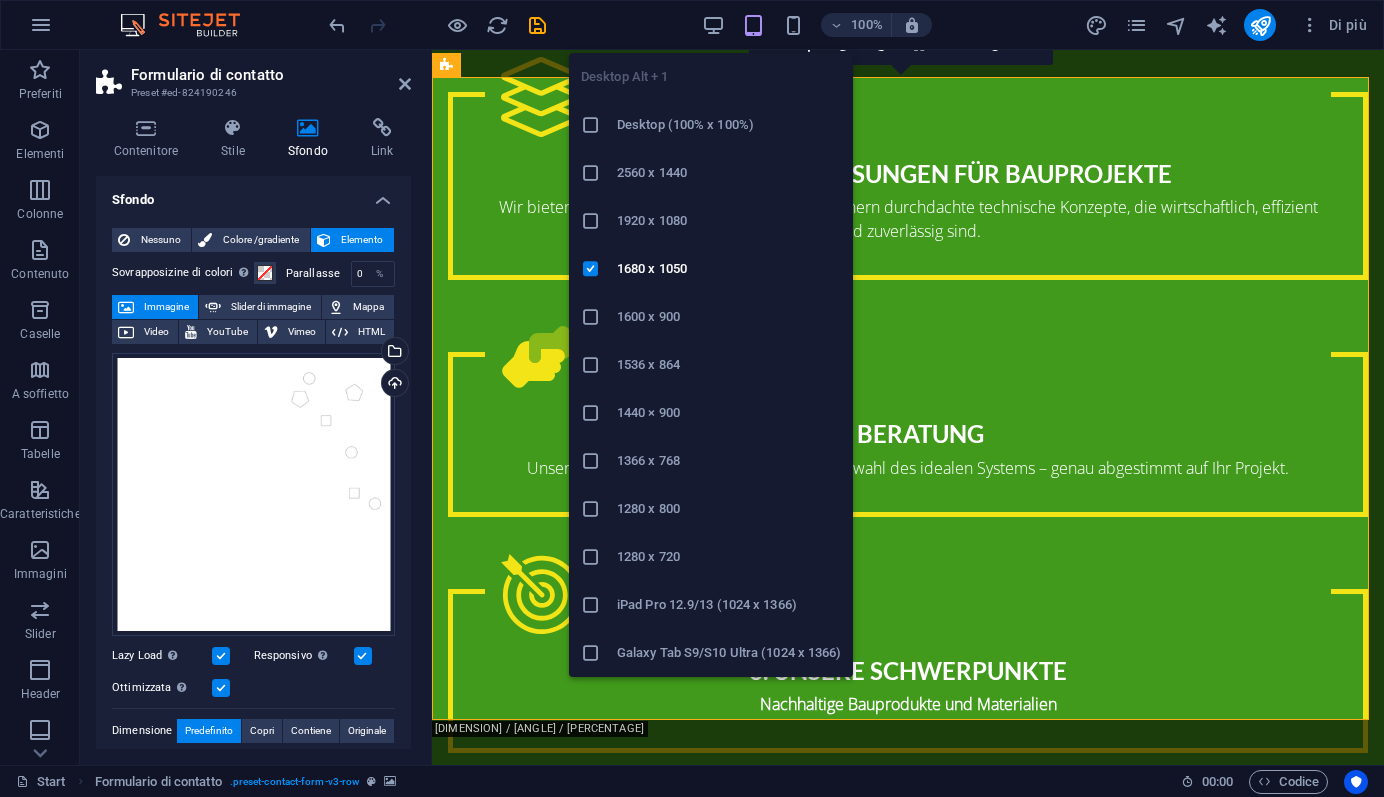 click on "Desktop (100% x 100%)" at bounding box center [729, 125] 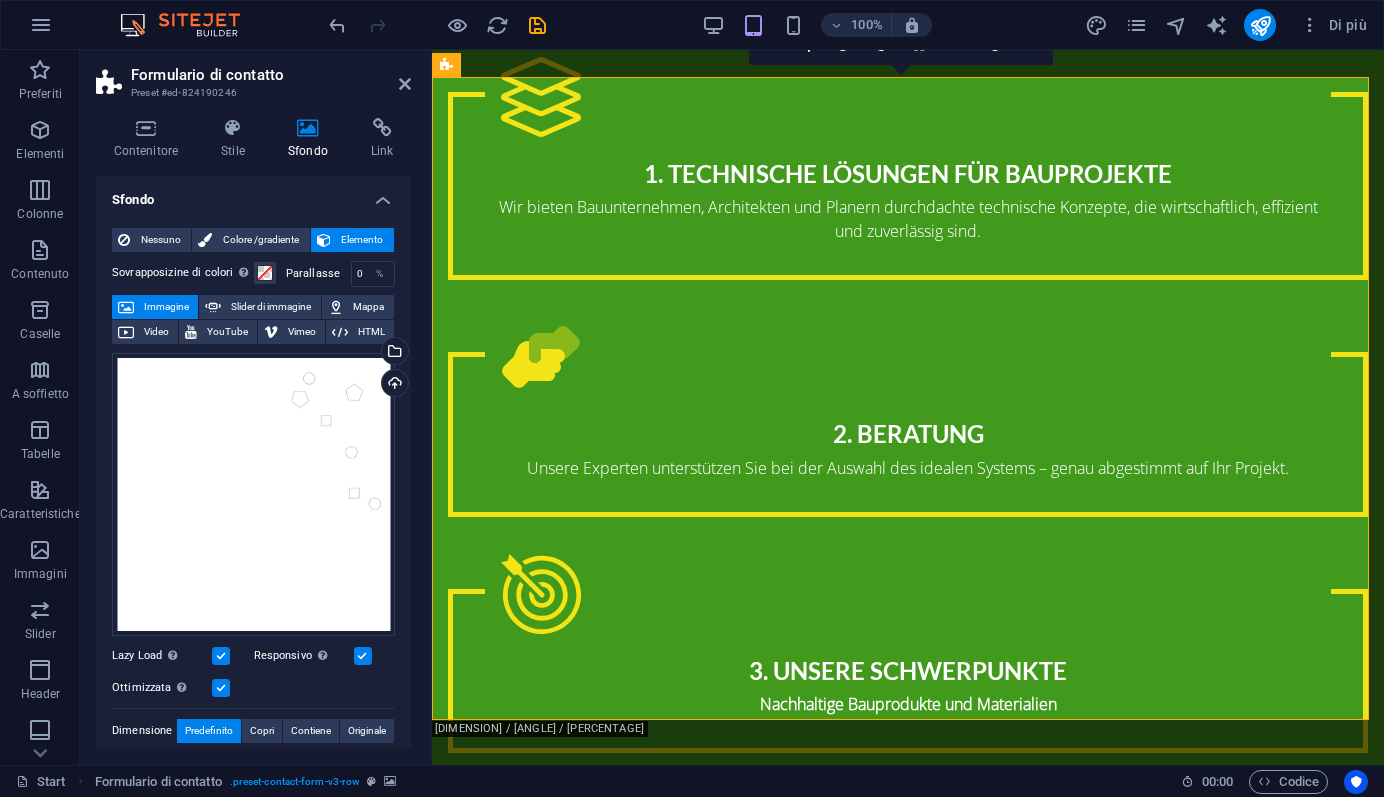 click on "Formulario di contatto Preset #[ID]
Contenitore Stile Sfondo Link Dimensione Altezza Predefinito px rem % vh vw Altezza min. Nessuno px rem % vh vw Larghezza Predefinito px rem % em vh vw Larghezza min. Nessuno px rem % vh vw Larghezza contenuto Predefinito Personalizzata Larghezza Predefinito px rem % em vh vw Larghezza min. Nessuno px rem % vh vw Padding predefinito Spaziatura personalizzata La larghezza del contenuto e del padding predefinito possono essere cambiati in Design. Modifica il design Layout (Flexbox) Allineamento Determina la direzione di flessione. Predefinito Asse principale Determina in che modo gli elementi devono comportarsi lungo l'asse principale del contenitore (giustifica contenuto). Predefinito Asse laterale Controlla la direzione verticale dell'elemento all'interno del contenitore (oggetti allineati). Predefinito Ritorno automatico Predefinito Attivato Disattivato Riempimento Predefinito Accessibilità Ruolo Qui puoi trovare tutti i consigli e le spiegazioni" at bounding box center (256, 407) 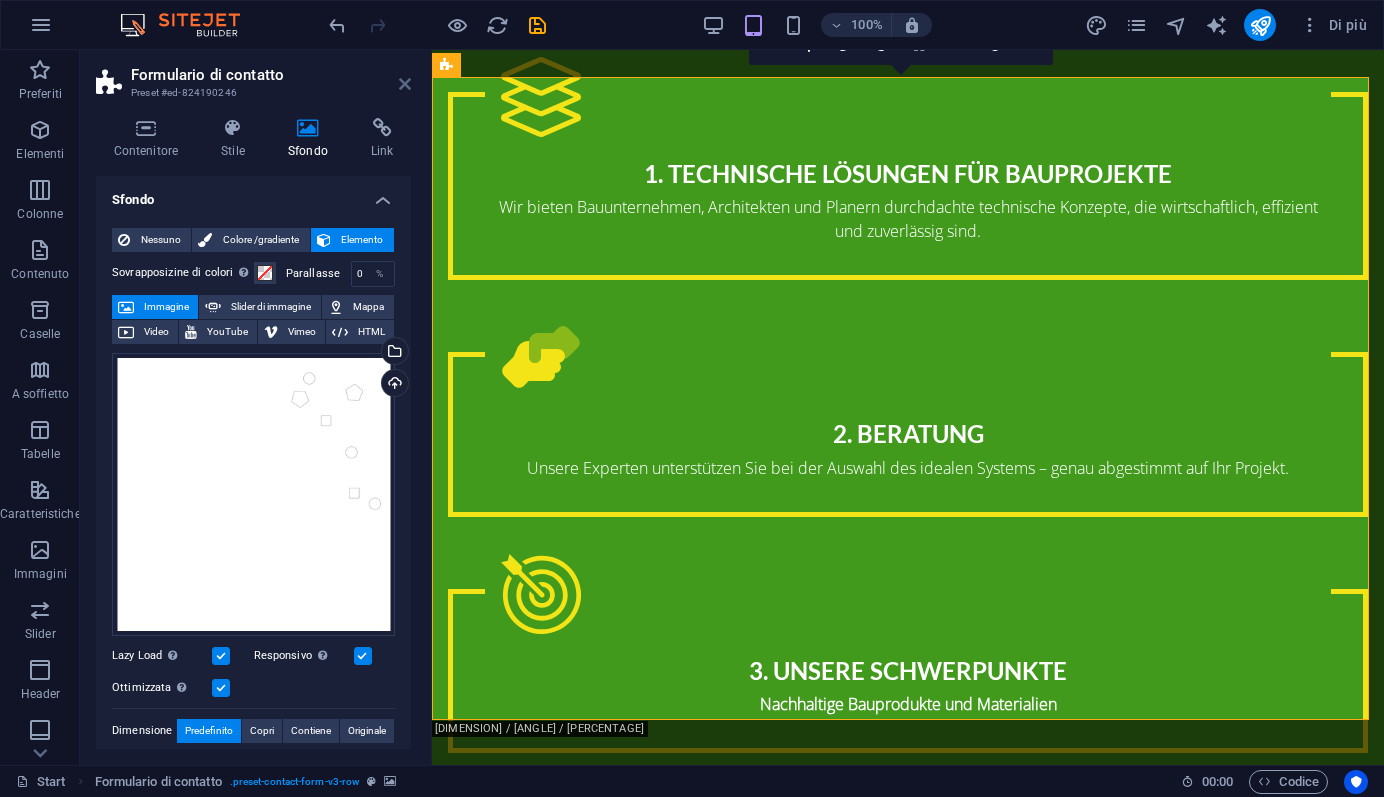 click at bounding box center (405, 84) 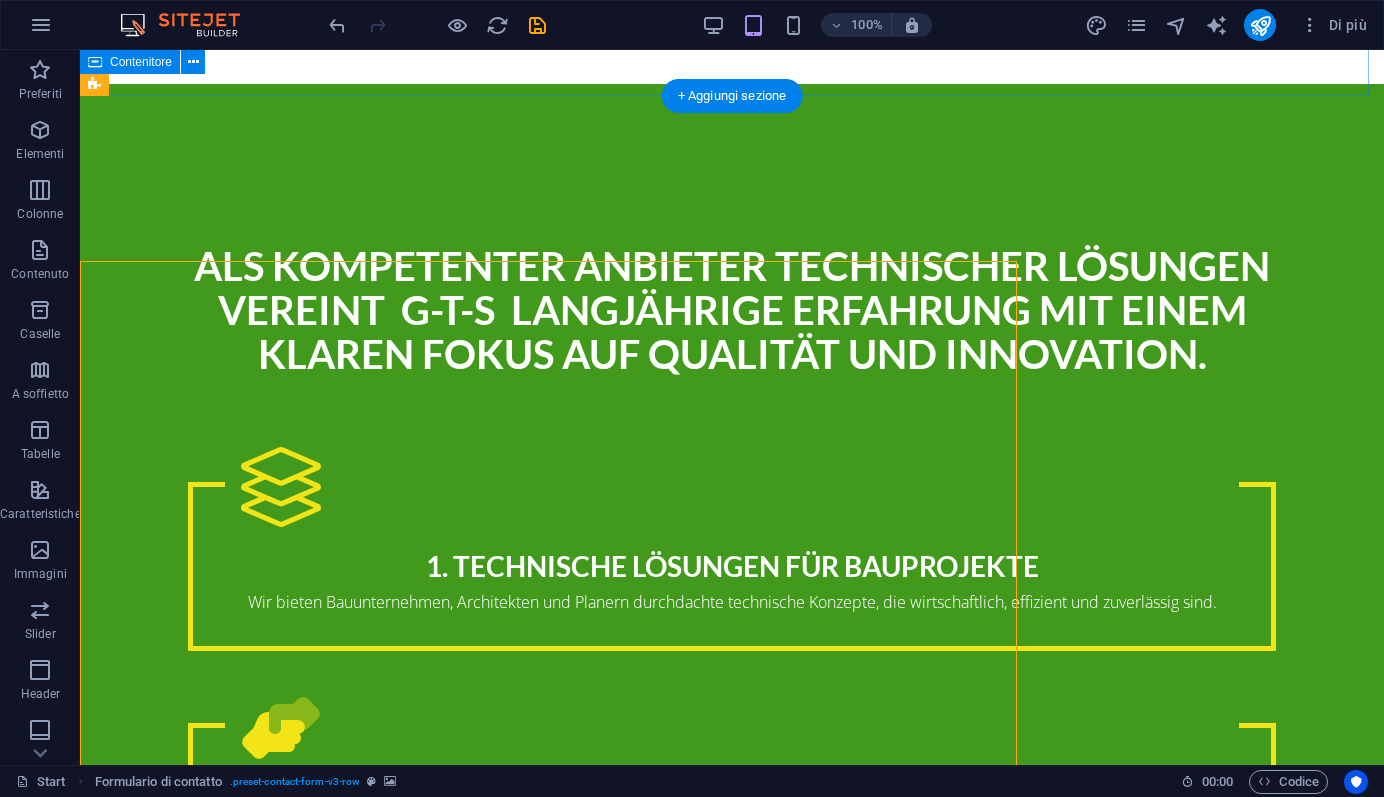 scroll, scrollTop: 3661, scrollLeft: 0, axis: vertical 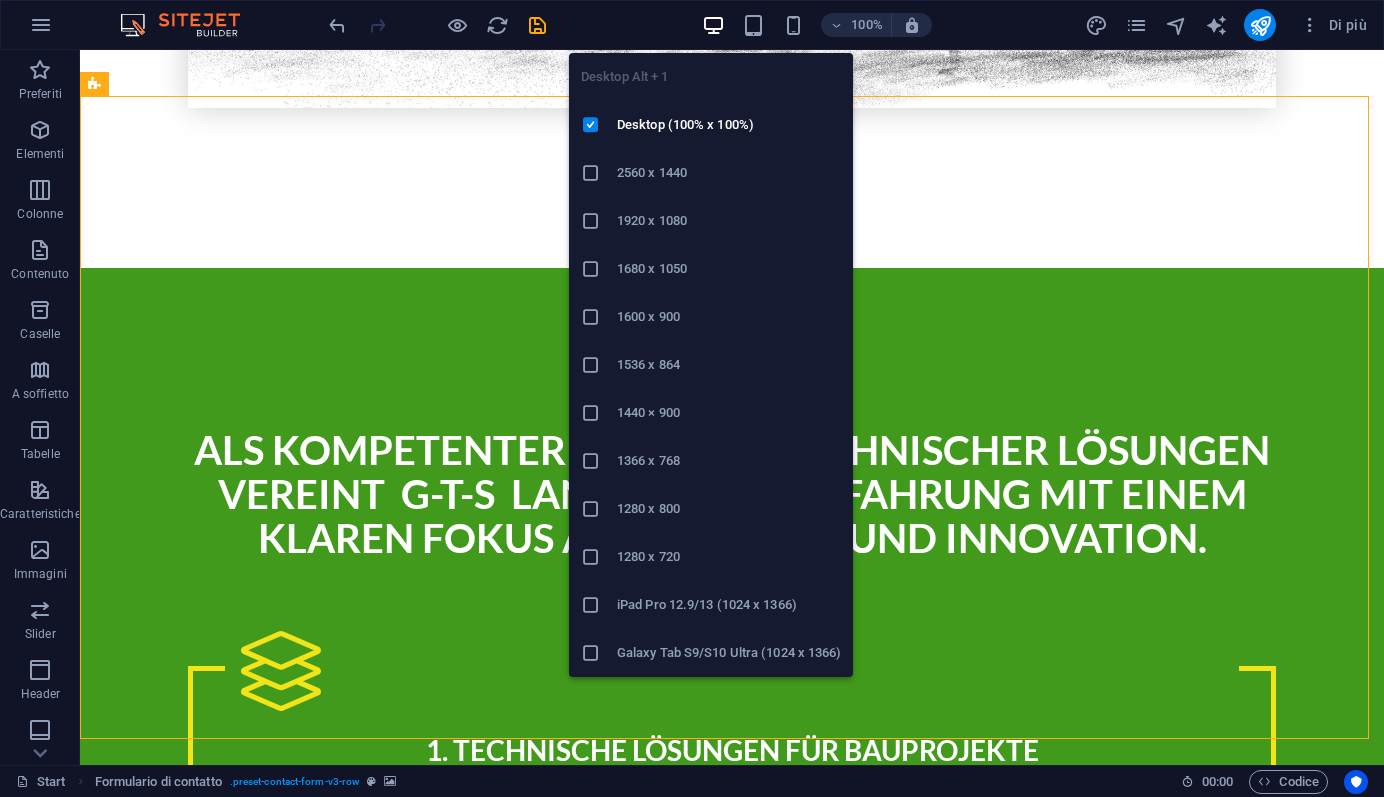 click at bounding box center (713, 25) 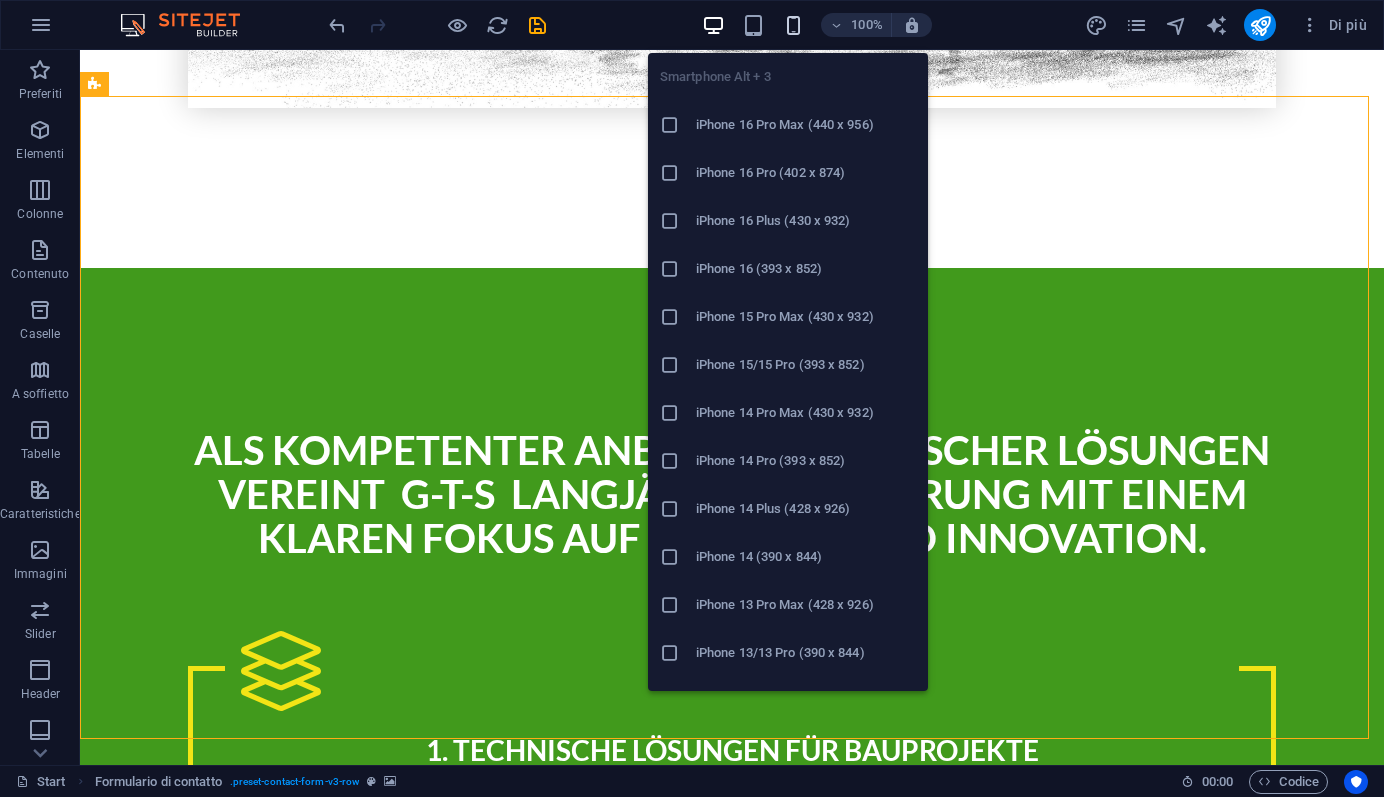 click at bounding box center (793, 25) 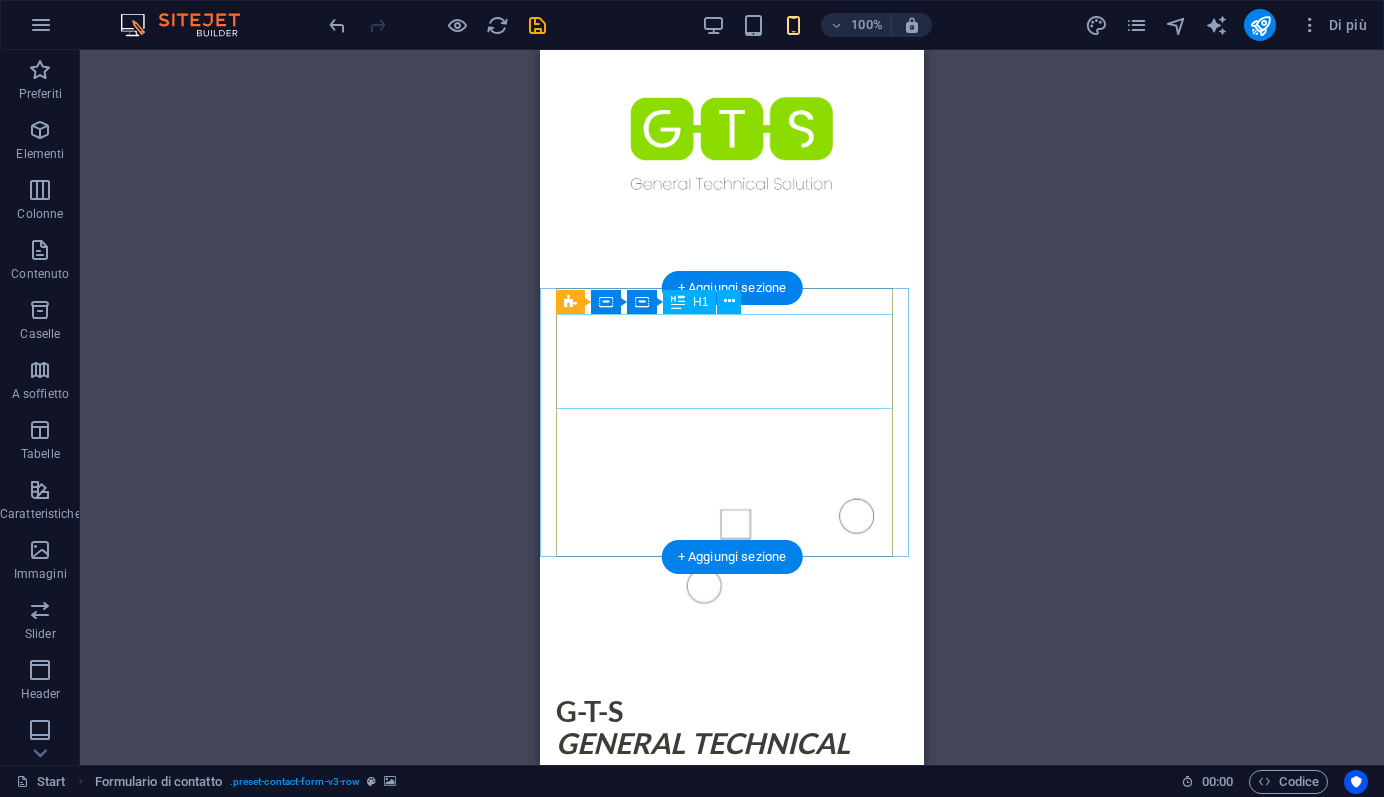 scroll, scrollTop: 0, scrollLeft: 0, axis: both 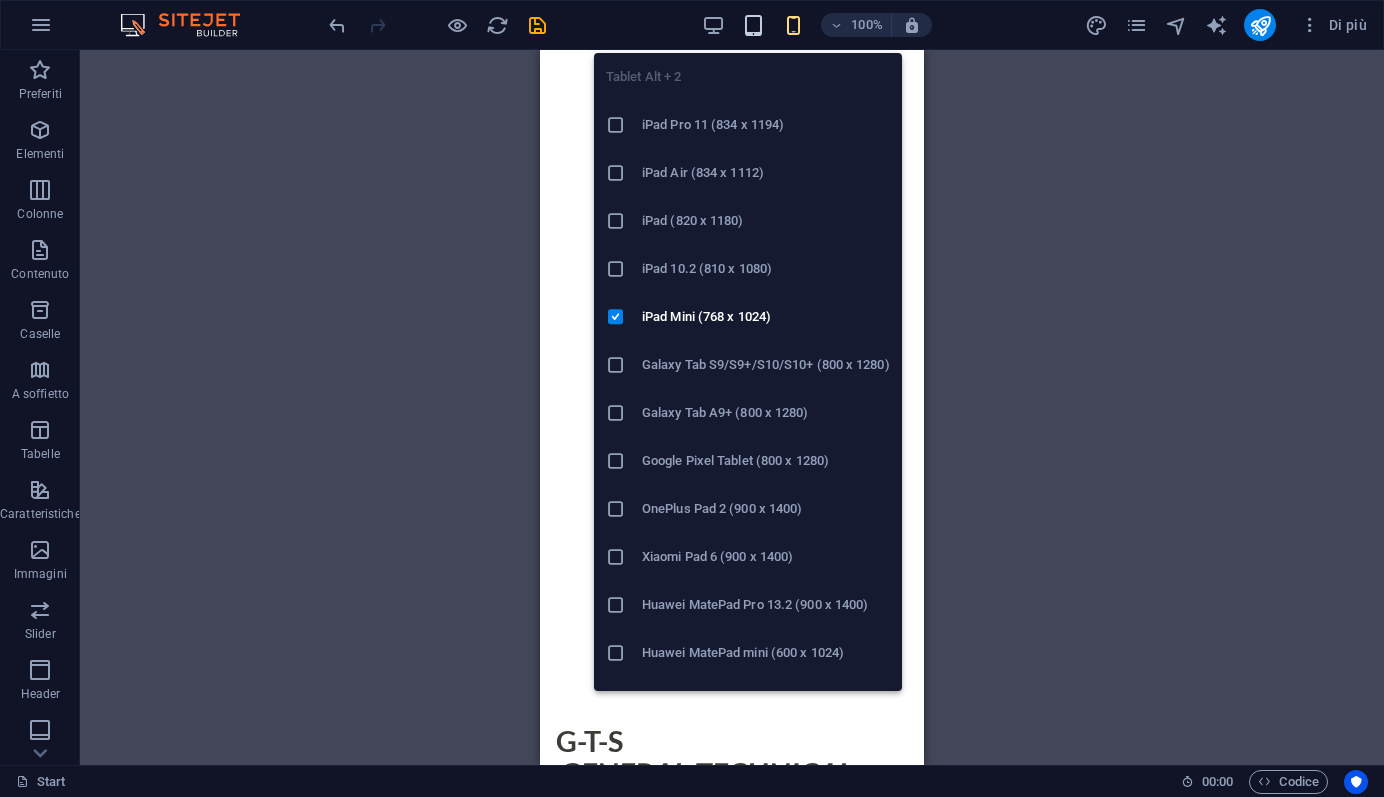 click at bounding box center [753, 25] 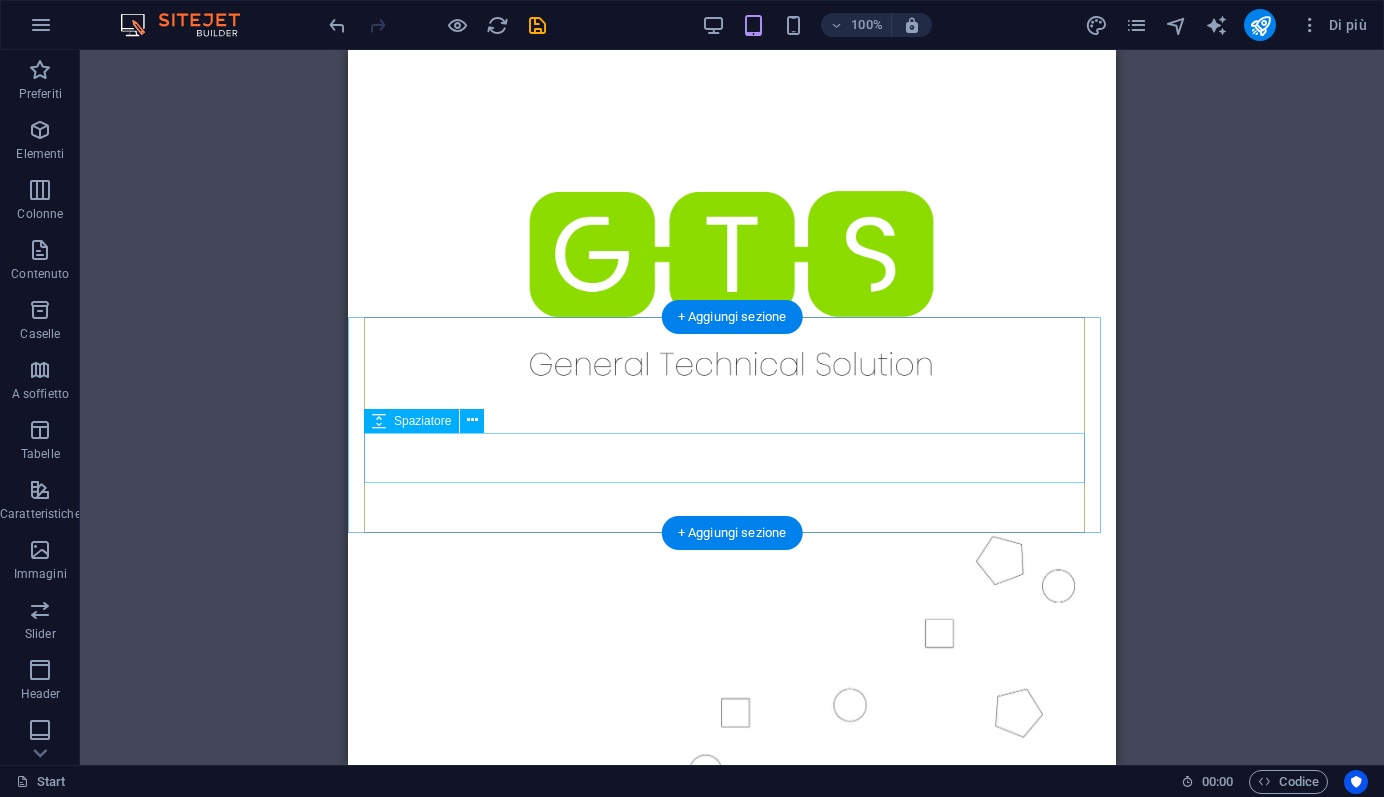 scroll, scrollTop: 0, scrollLeft: 0, axis: both 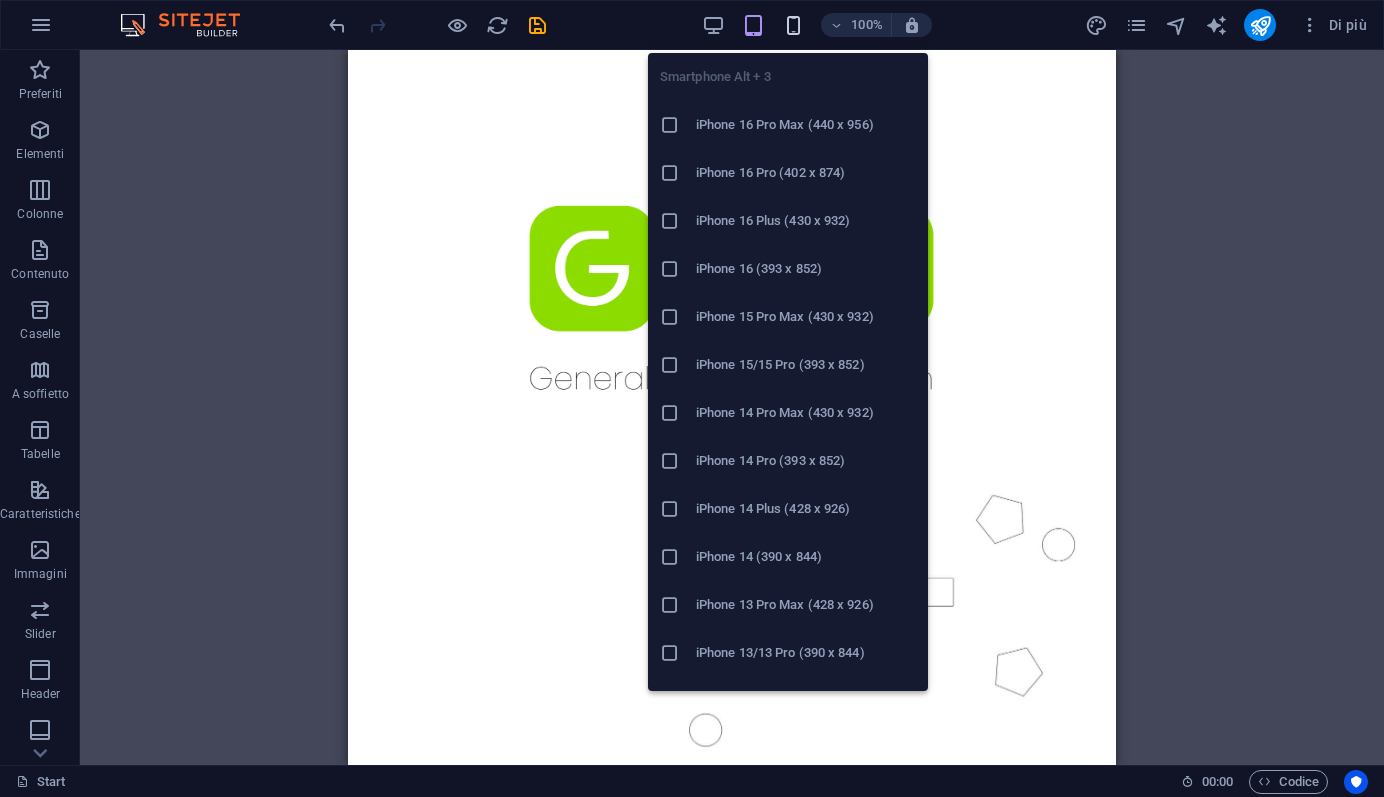 click at bounding box center [793, 25] 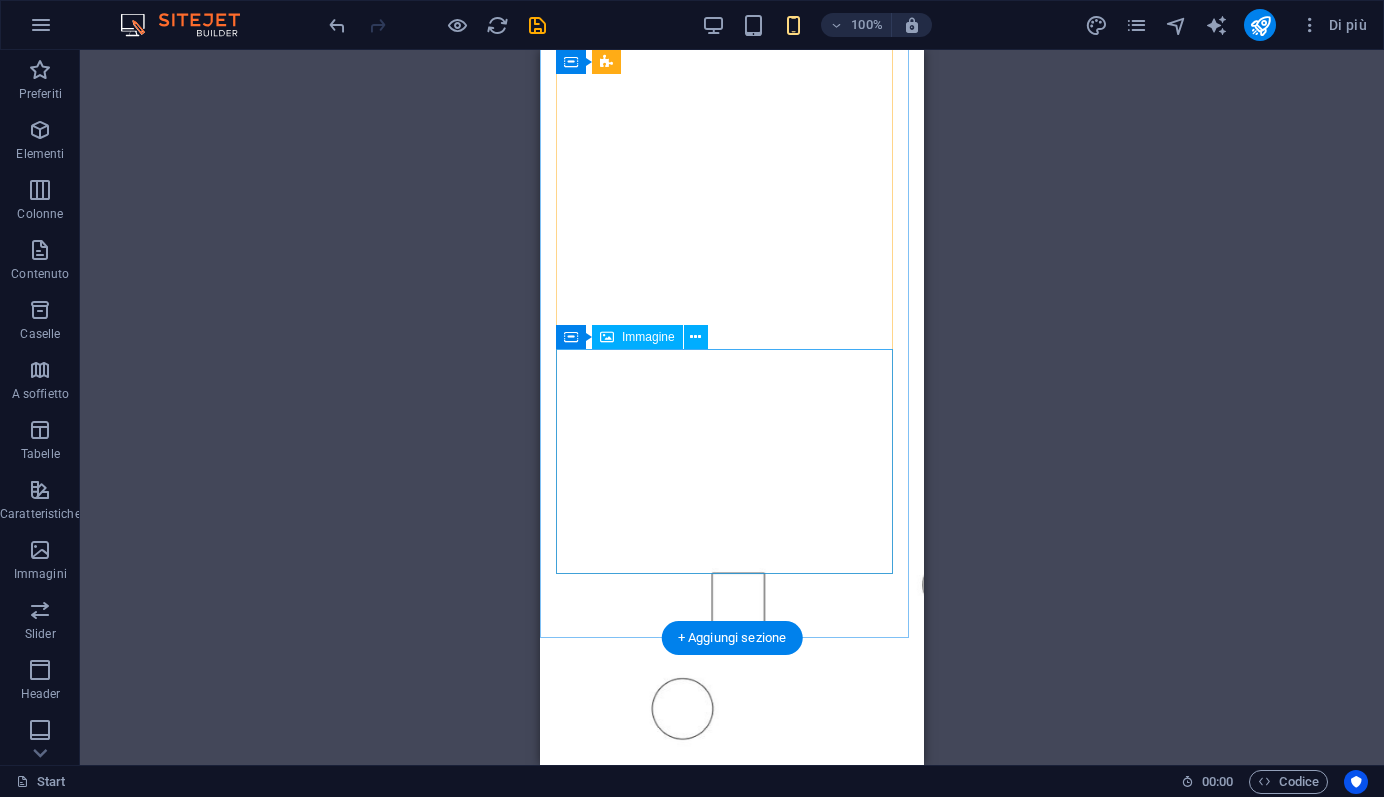 scroll, scrollTop: 0, scrollLeft: 0, axis: both 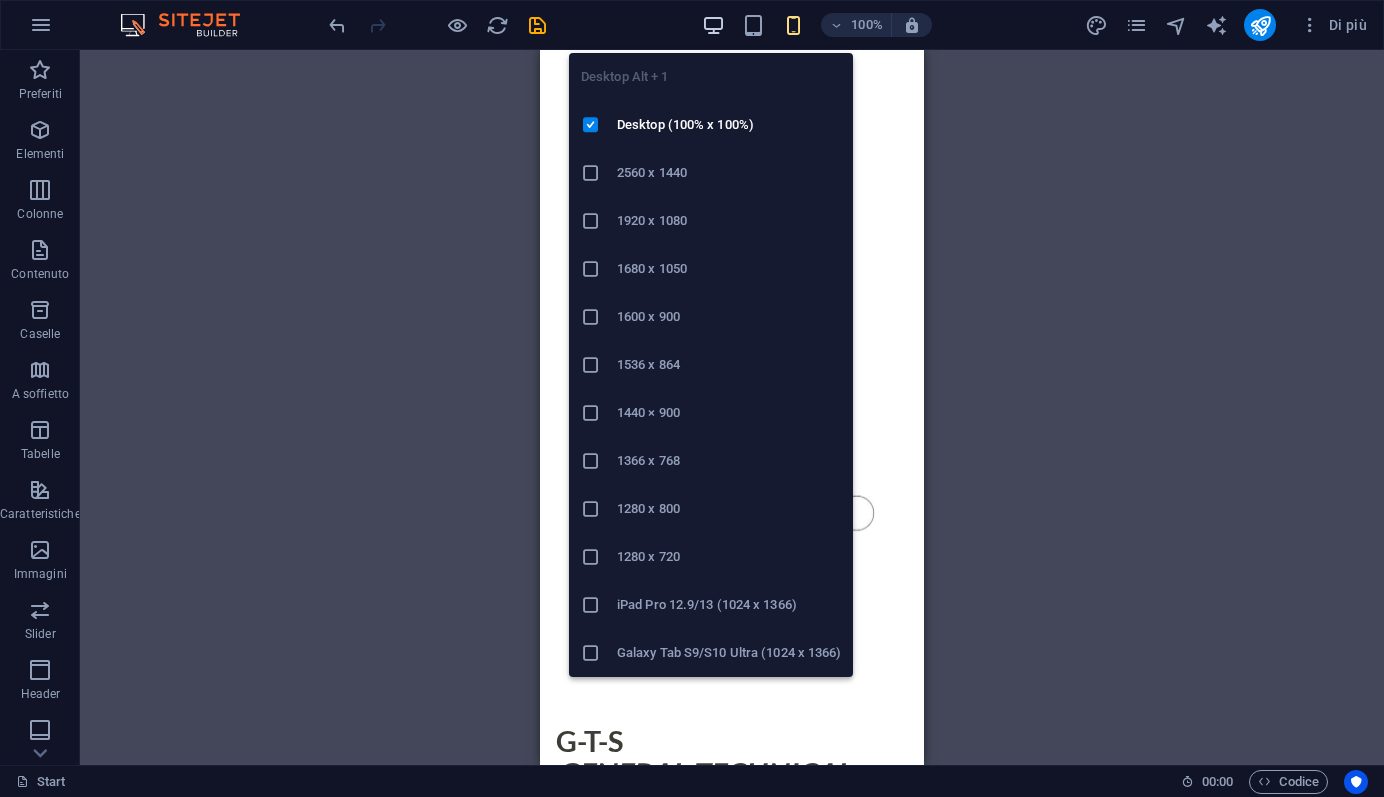 click at bounding box center (713, 25) 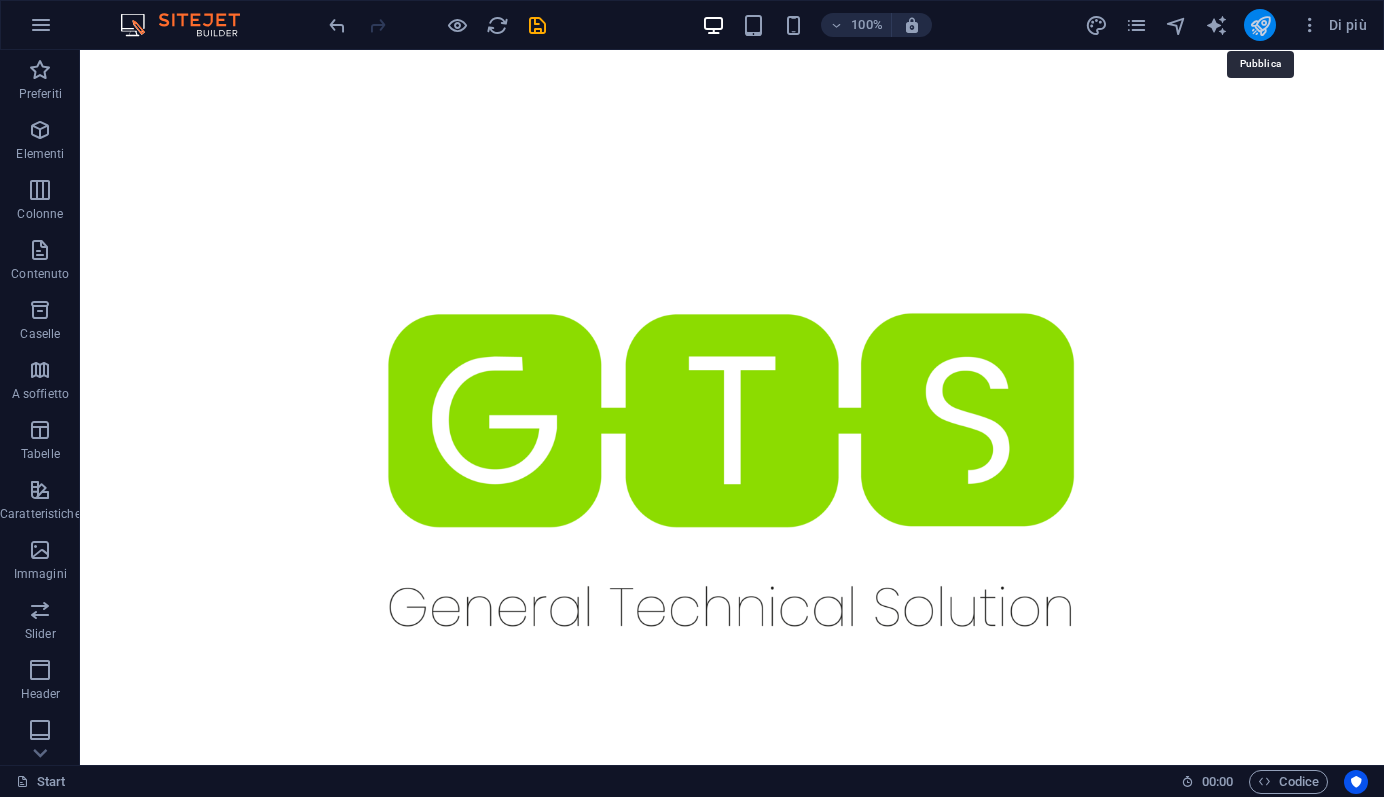 click at bounding box center [1260, 25] 